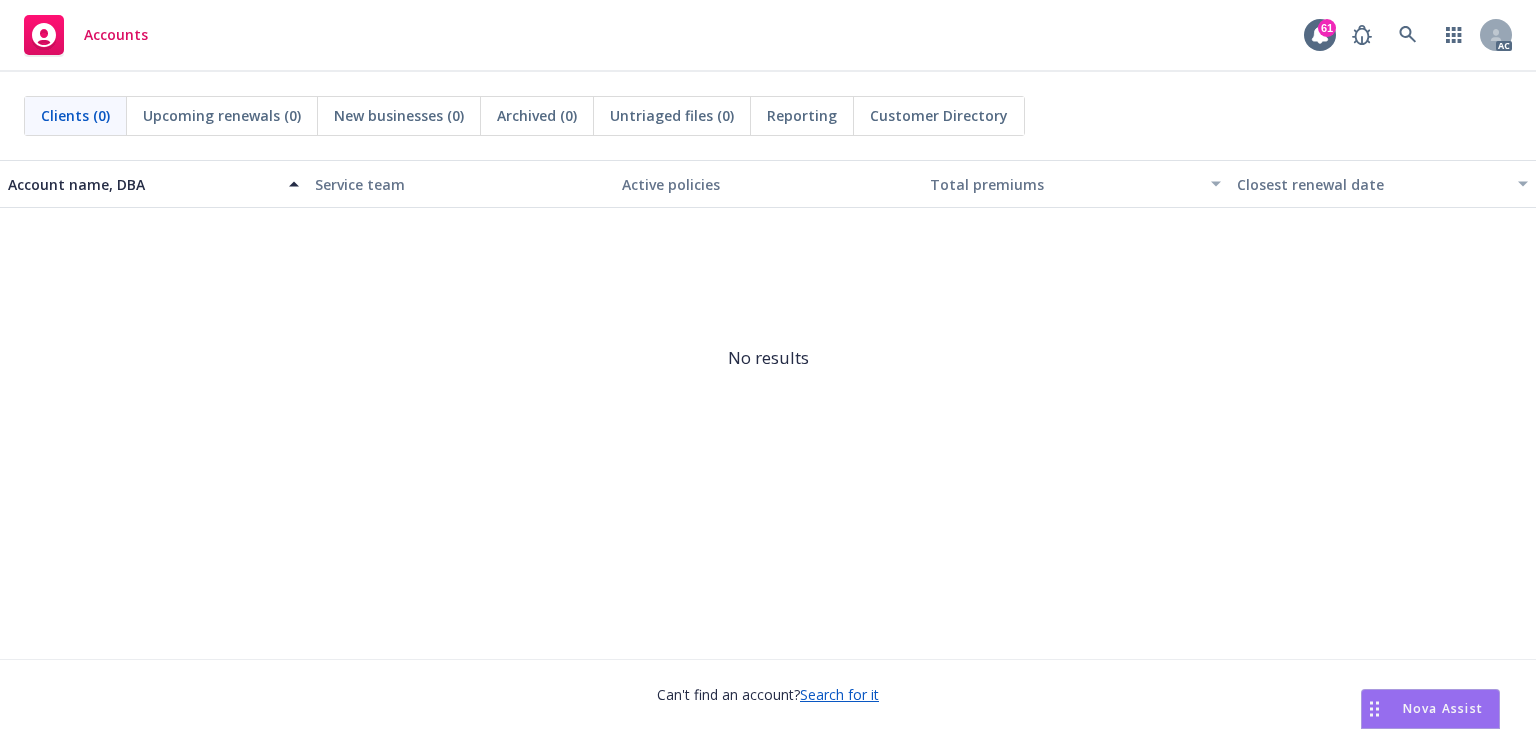 scroll, scrollTop: 0, scrollLeft: 0, axis: both 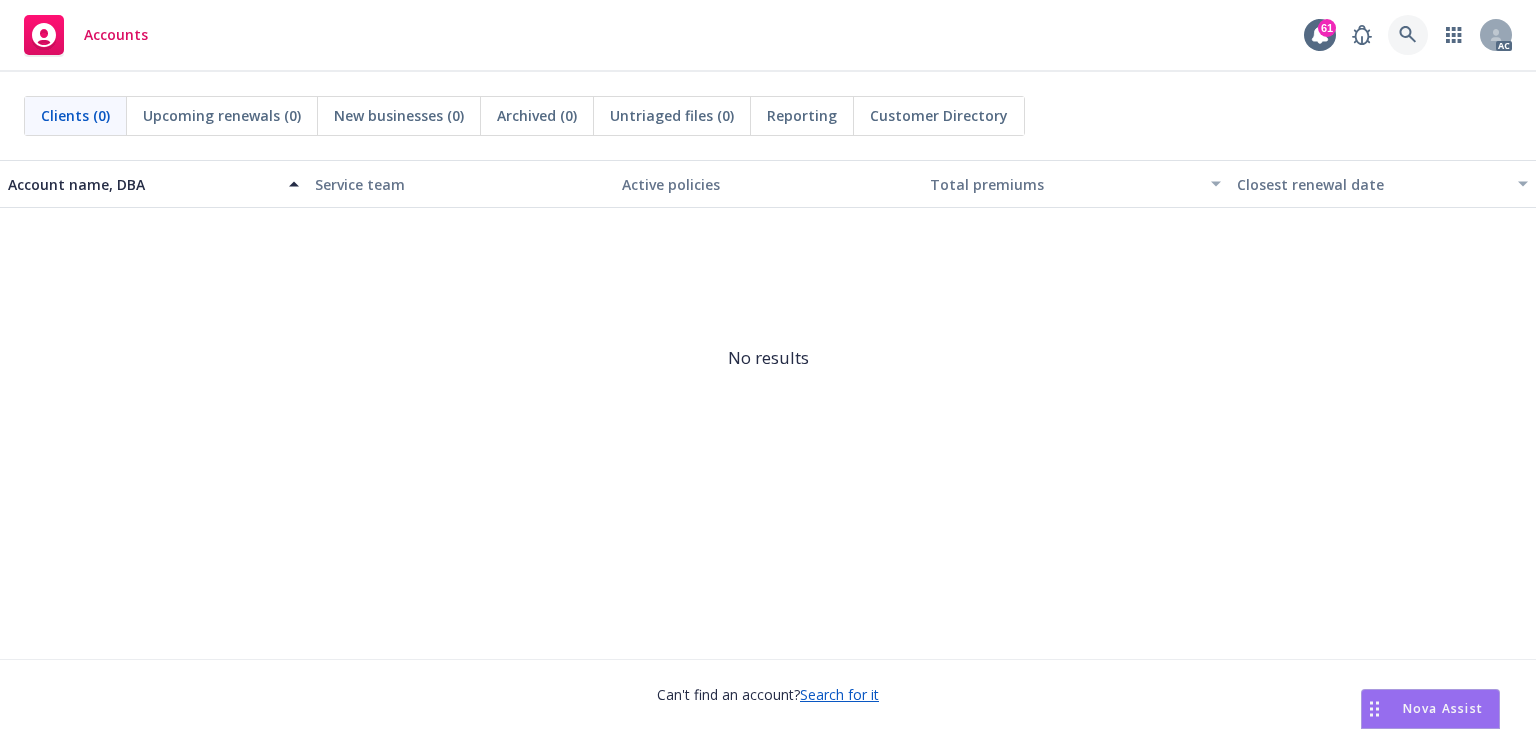 click 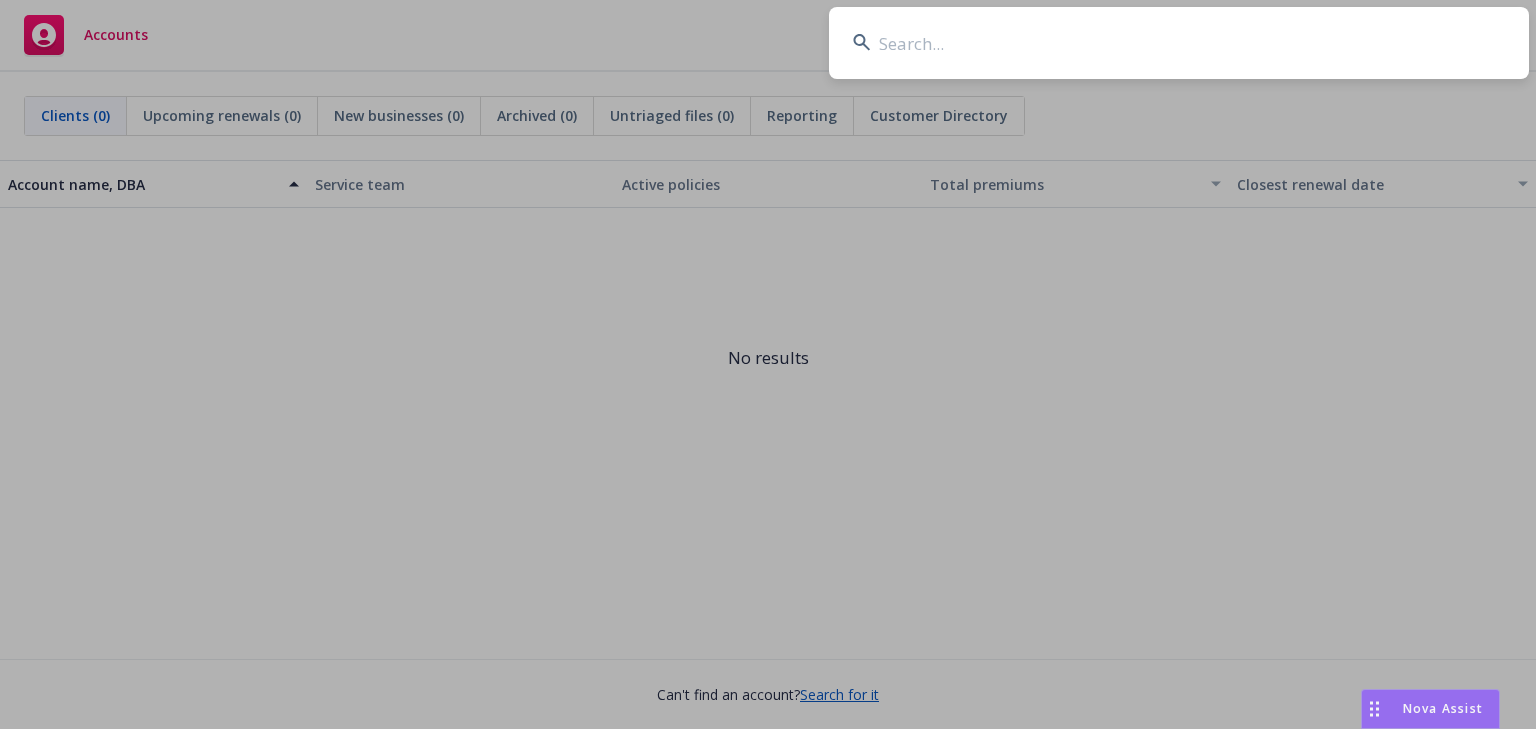 click at bounding box center (1179, 43) 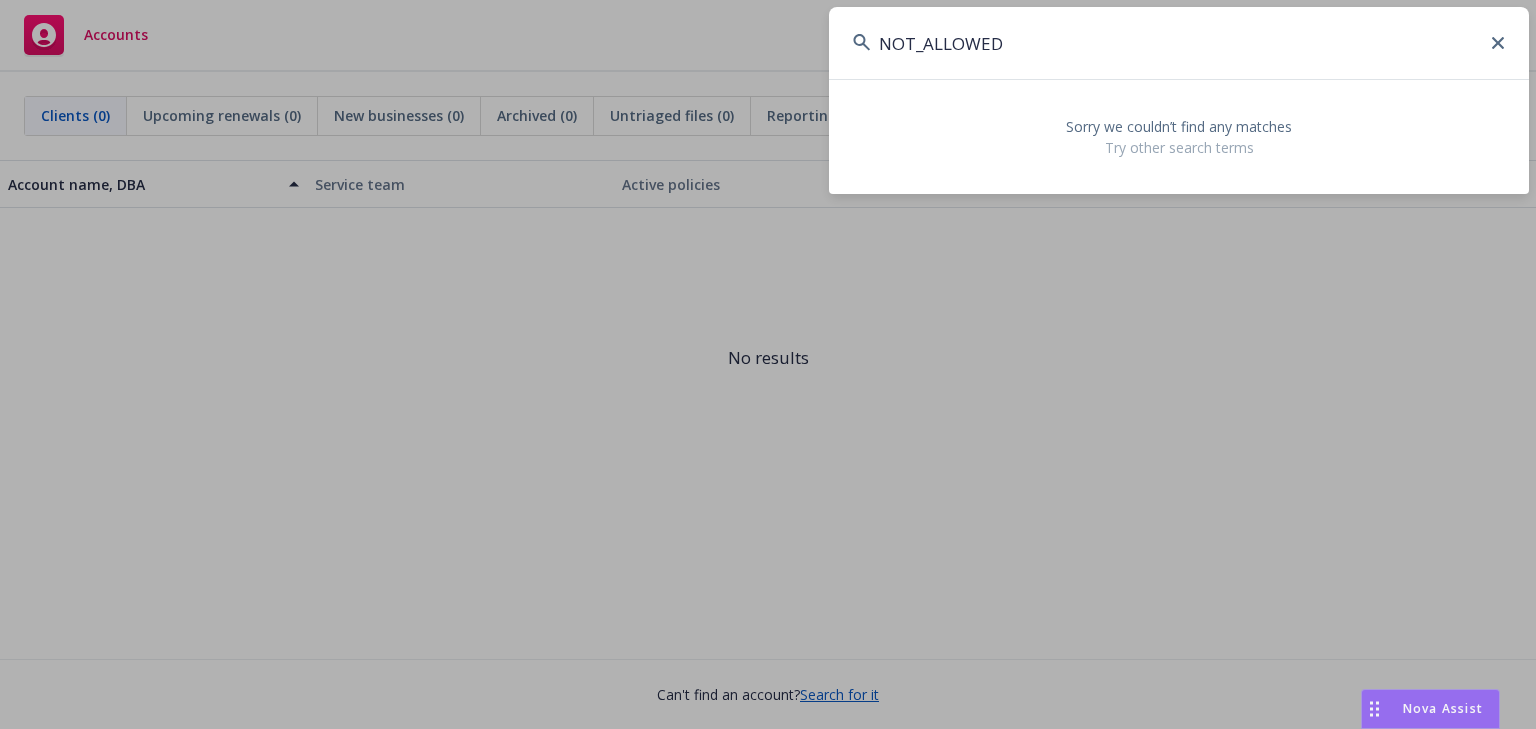 click on "NOT_ALLOWED" at bounding box center [1179, 43] 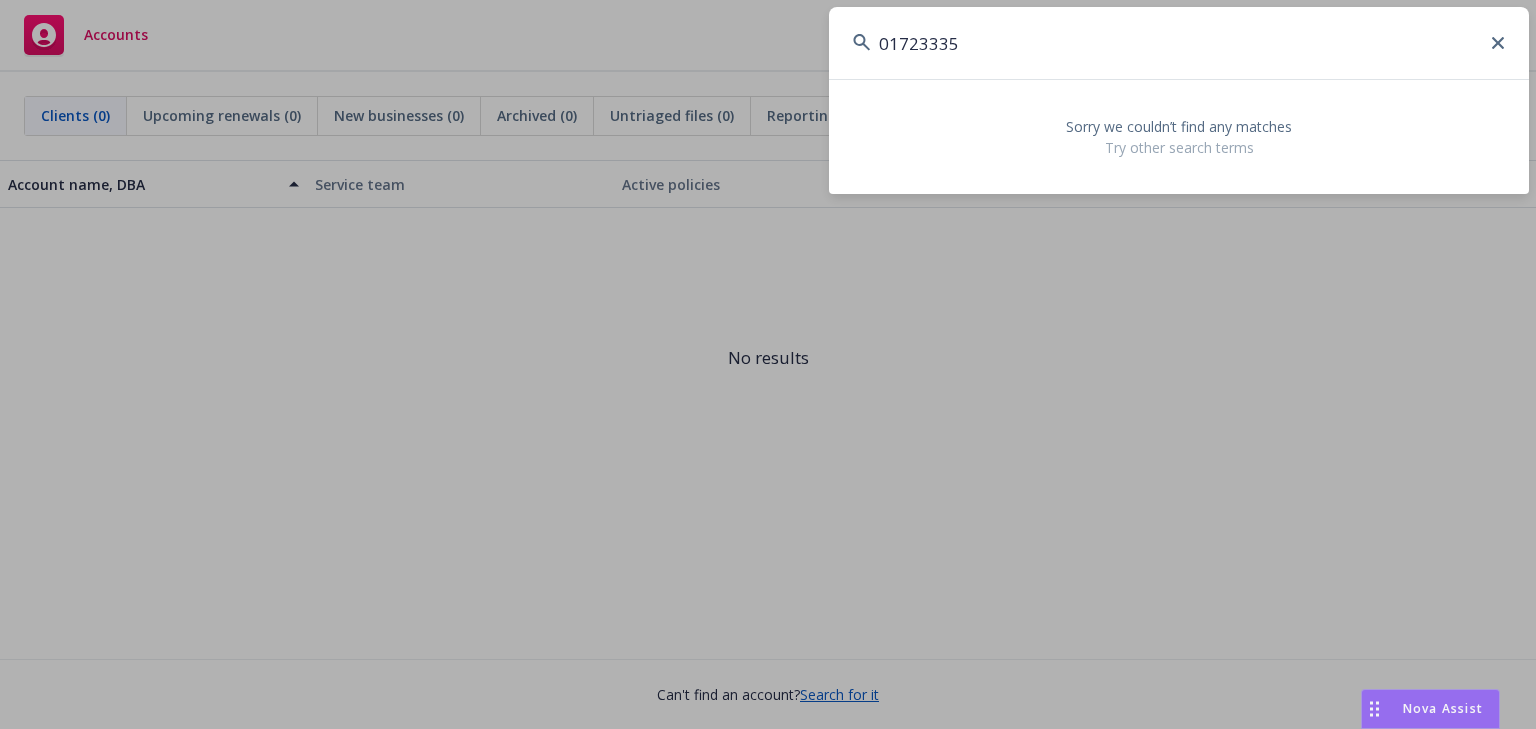 click on "01723335" at bounding box center [1179, 43] 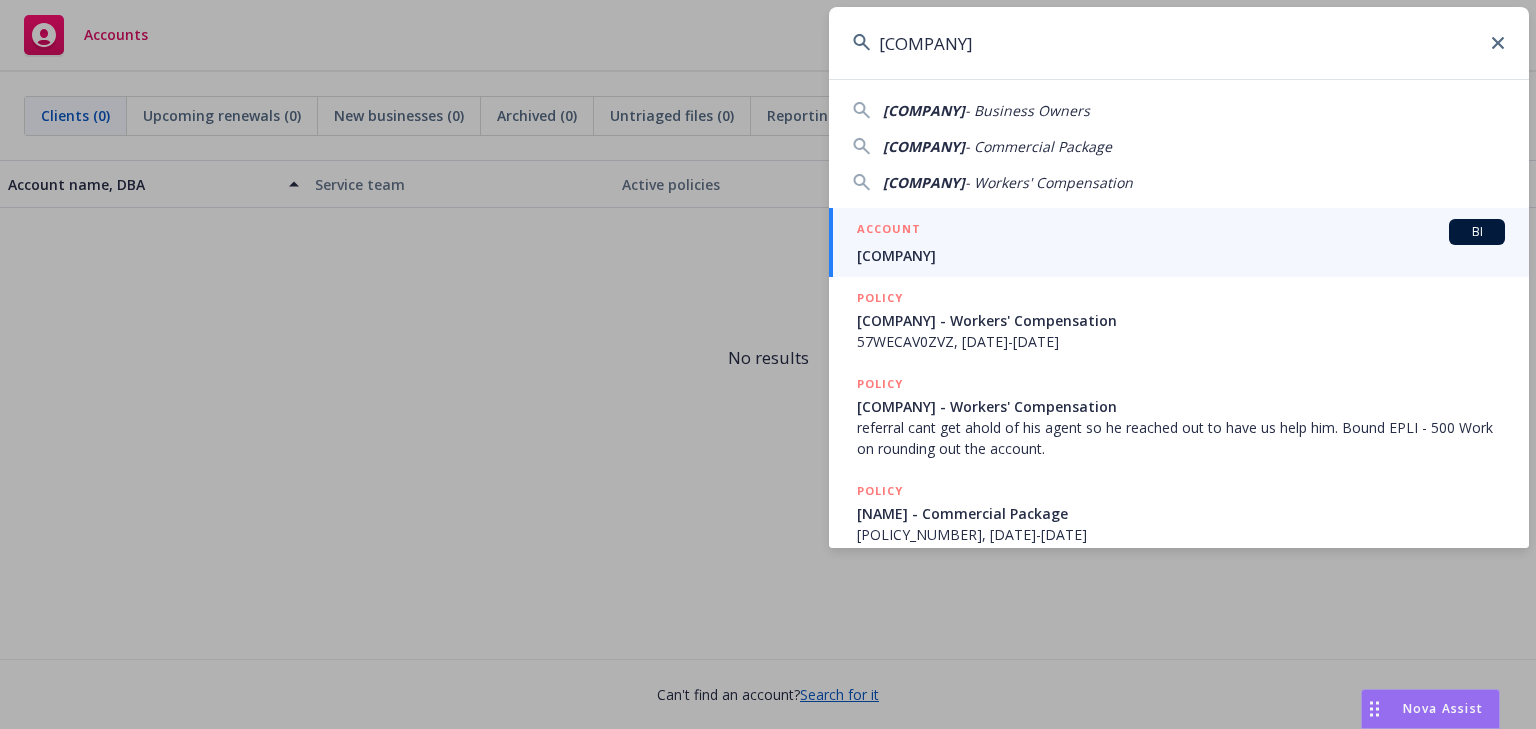 type on "[COMPANY]" 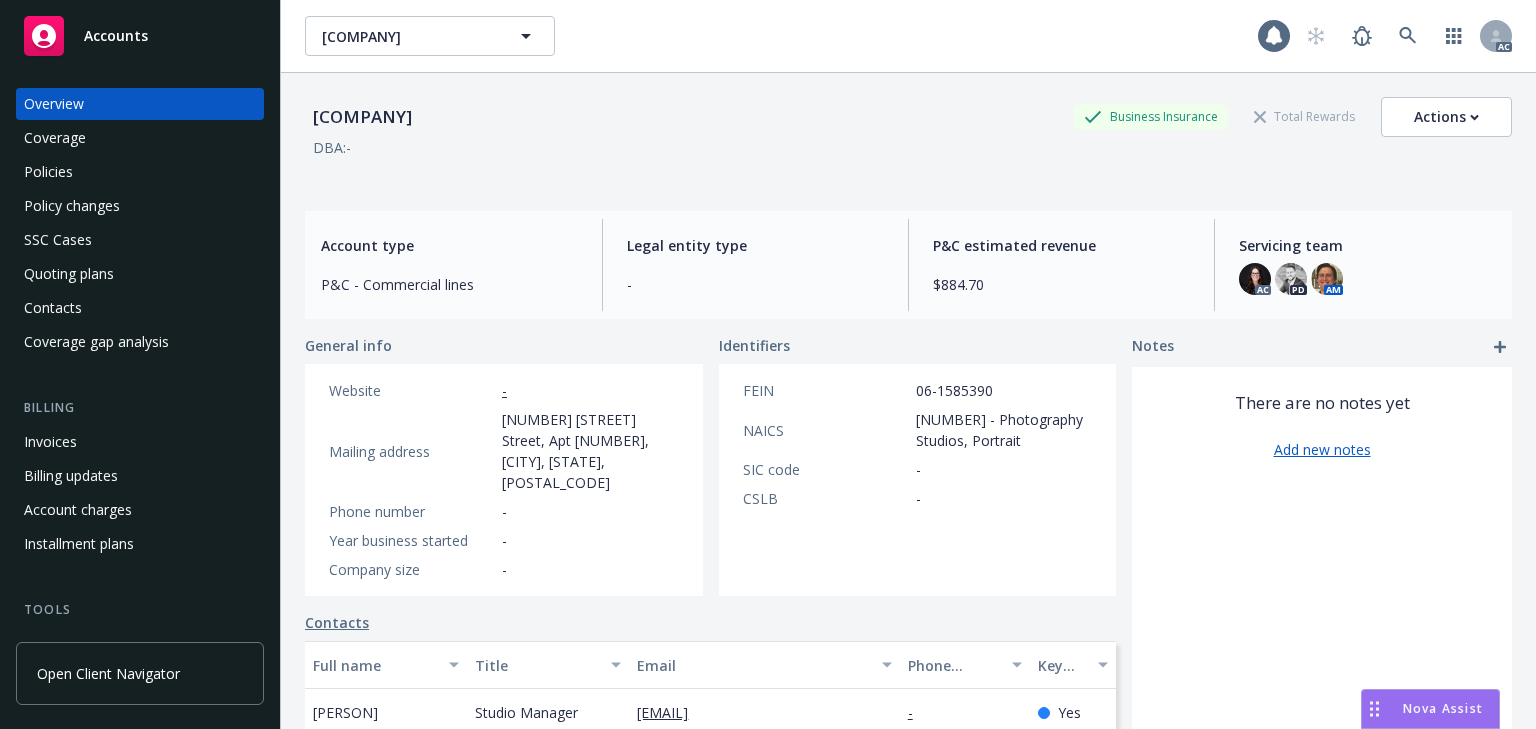 click on "Policies" at bounding box center [48, 172] 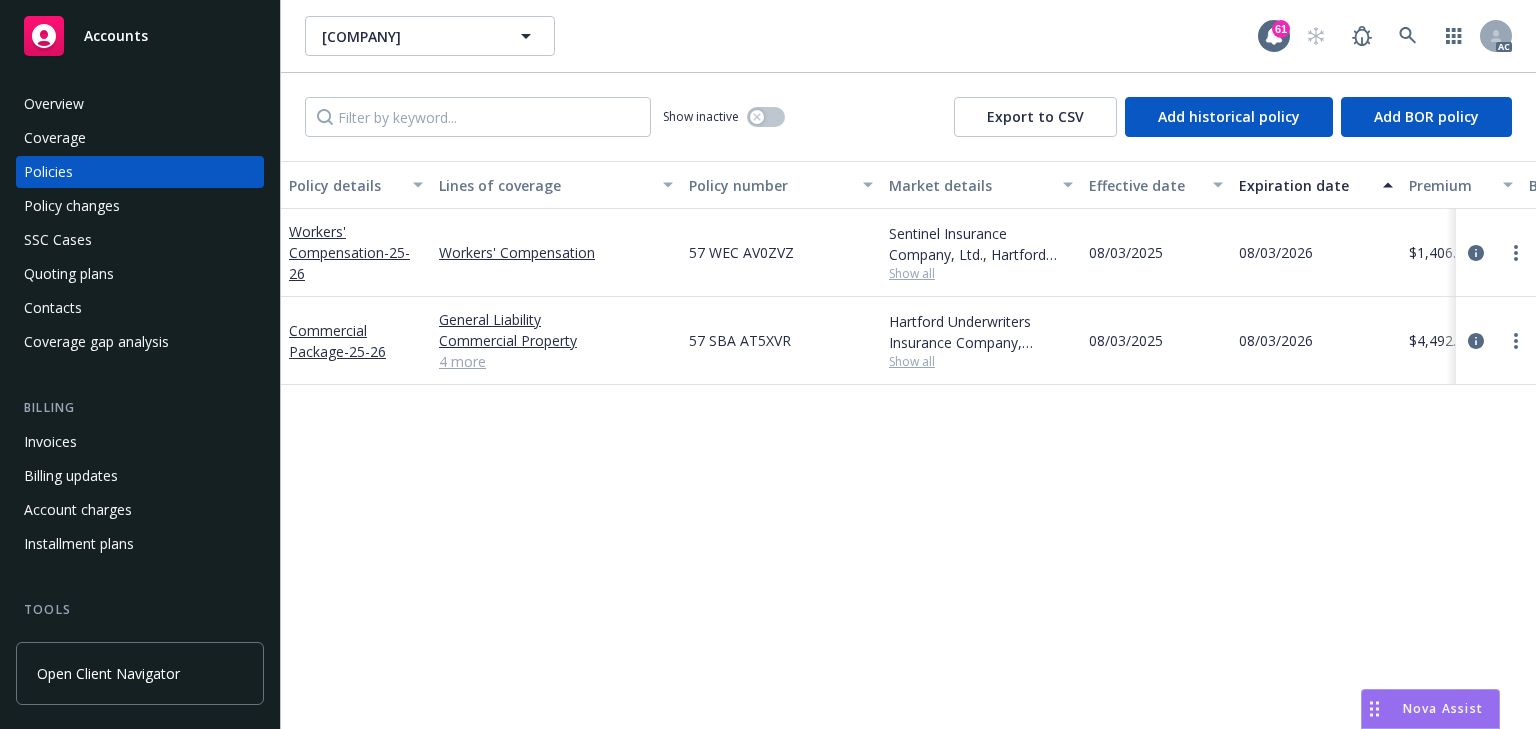click on "Policy changes" at bounding box center [72, 206] 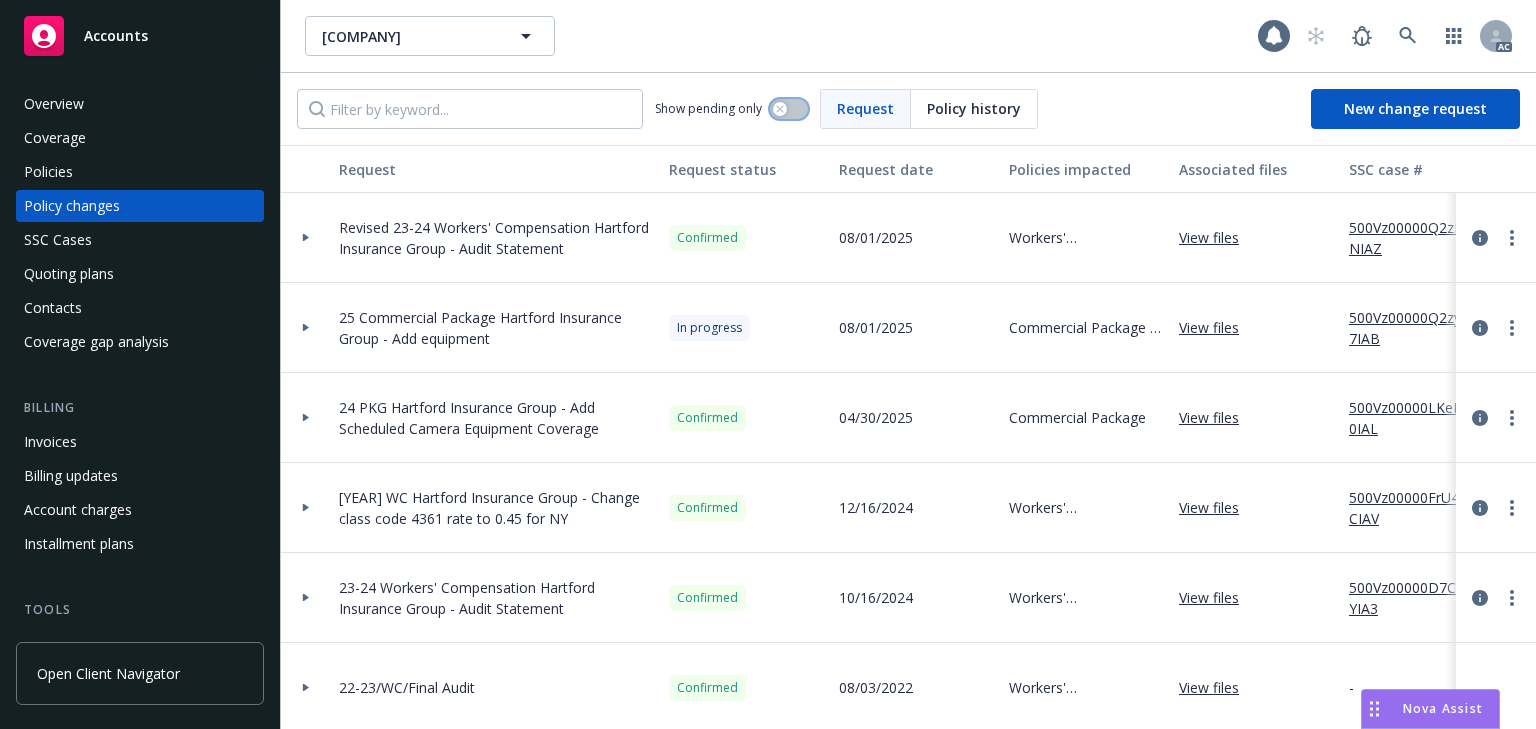 click at bounding box center [789, 109] 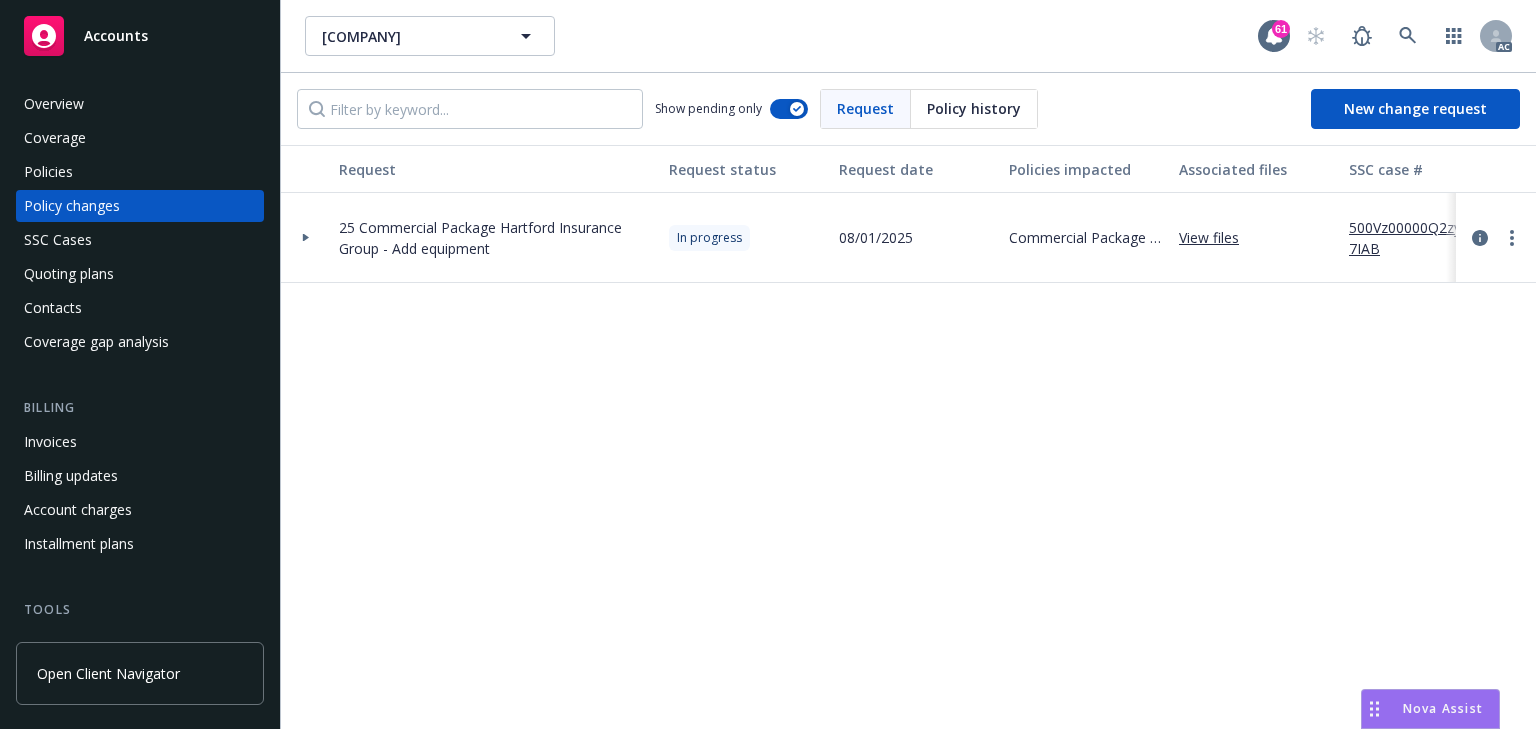 click on "500Vz00000Q2zy7IAB" at bounding box center [1416, 238] 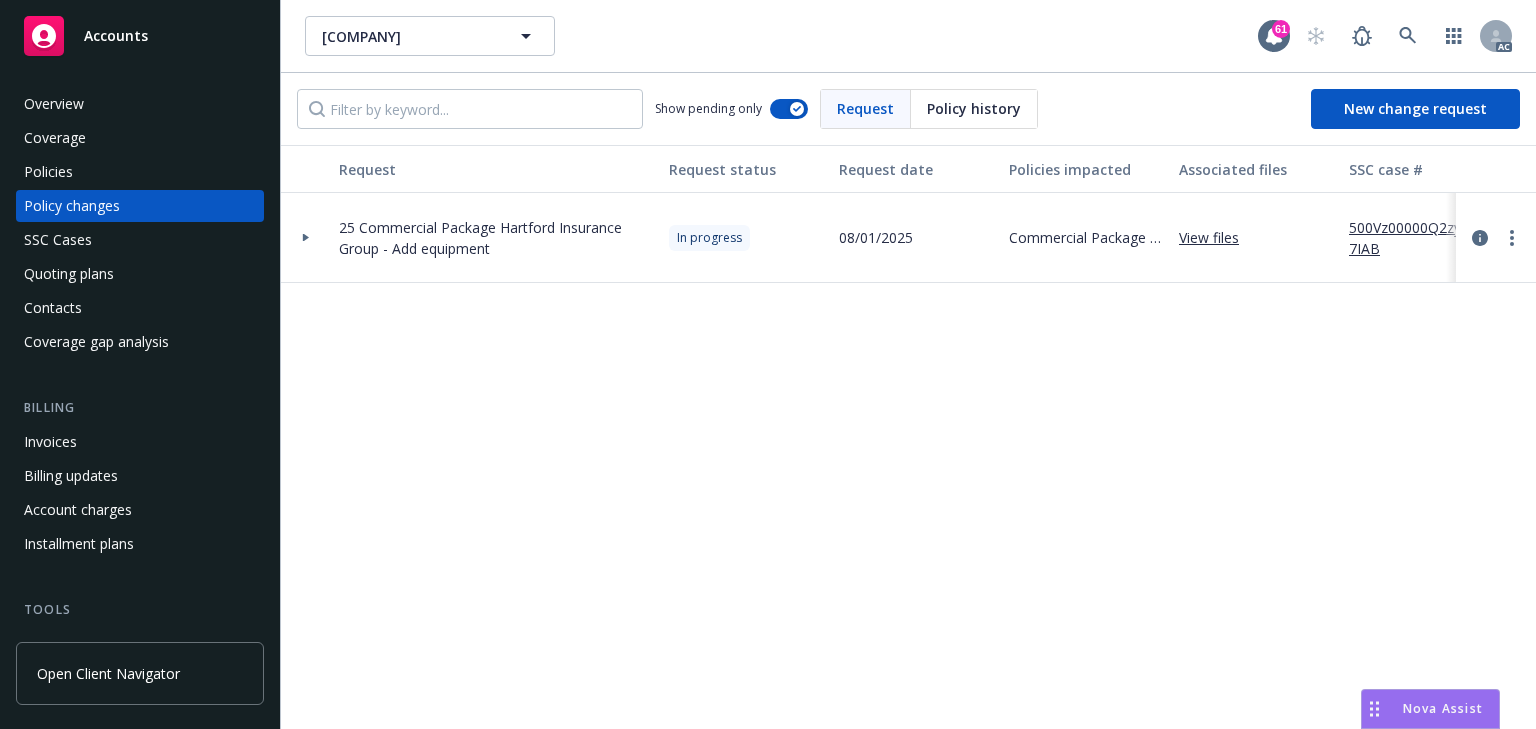 click at bounding box center [306, 238] 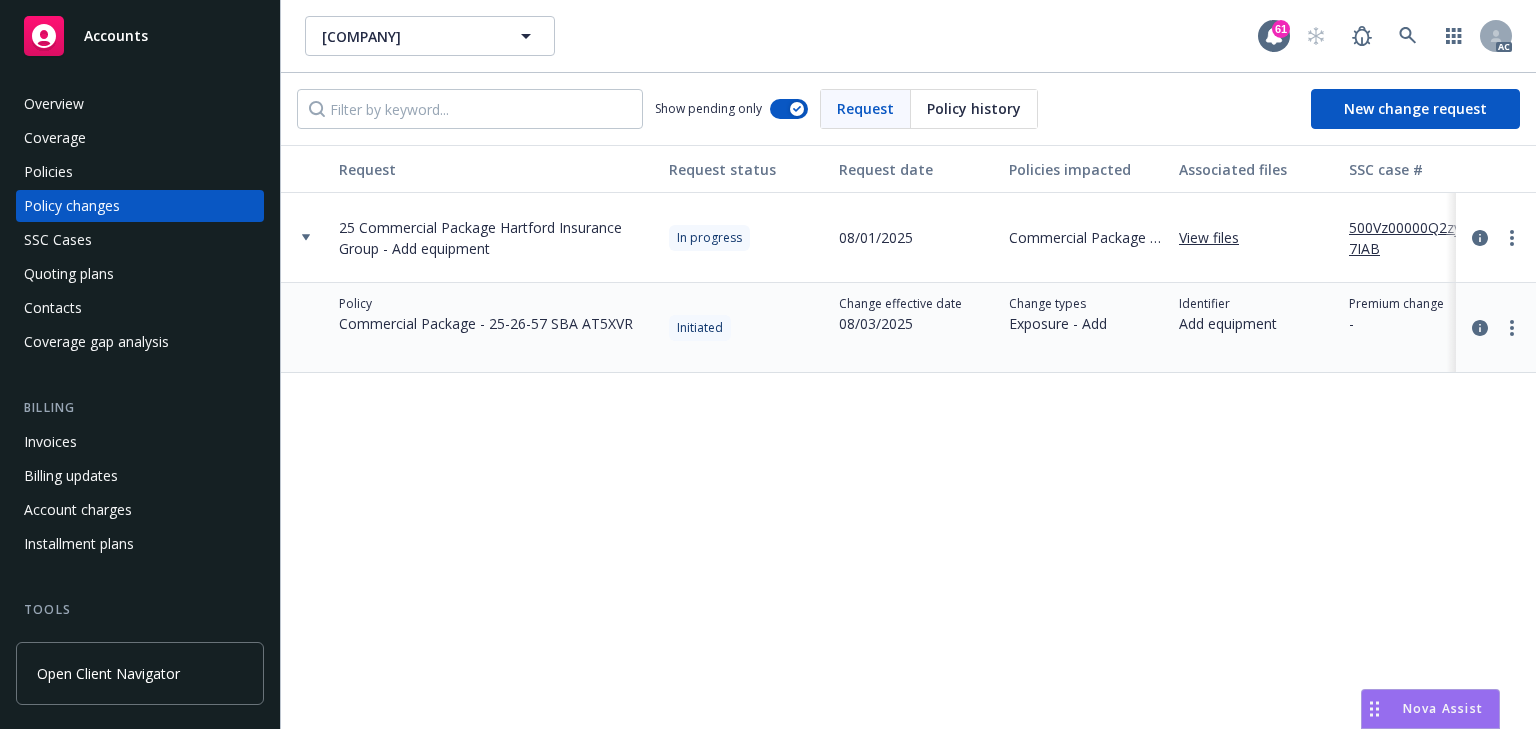 click on "Commercial Package - [NUMBER]-[NUMBER] - [CODE]" at bounding box center (486, 323) 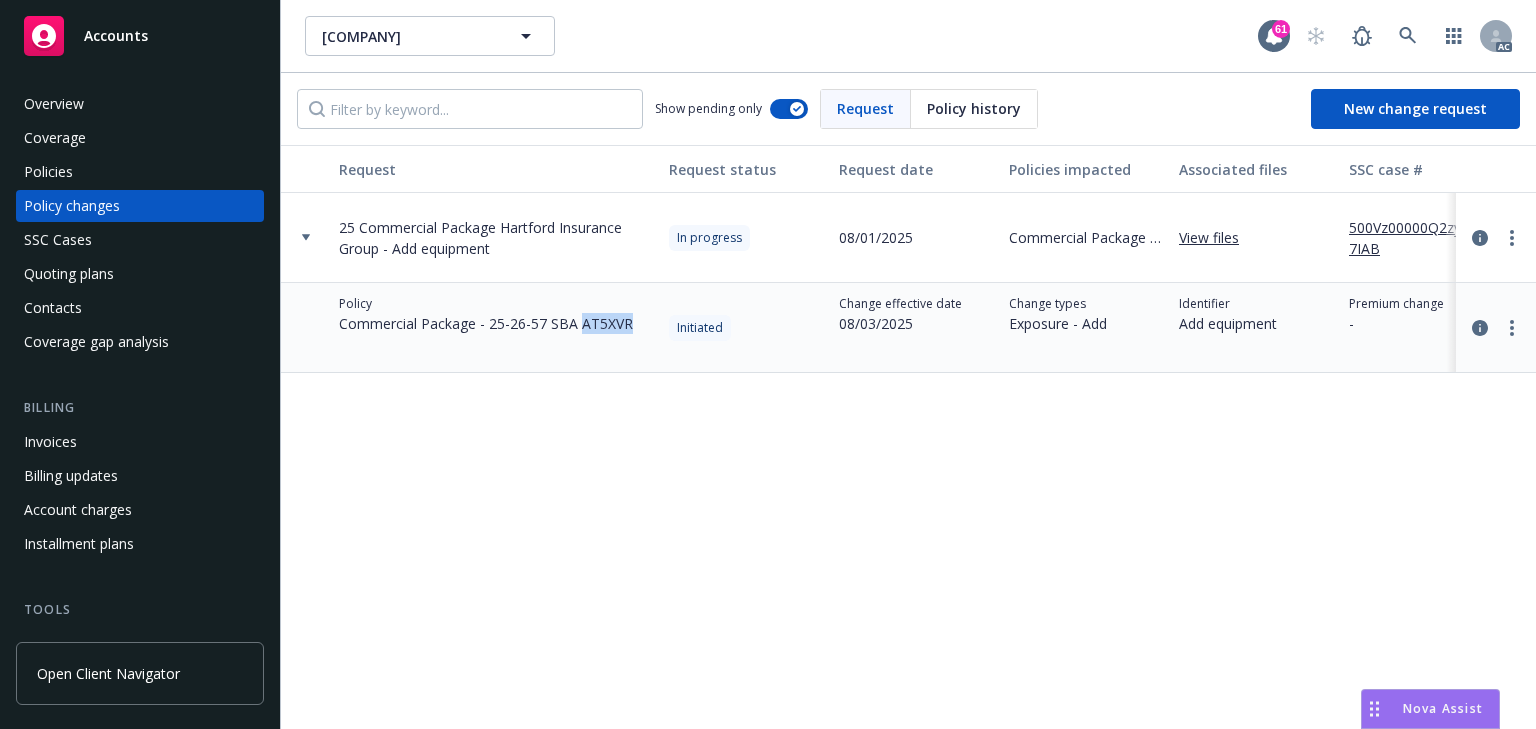 click on "Commercial Package - [NUMBER]-[NUMBER] - [CODE]" at bounding box center (486, 323) 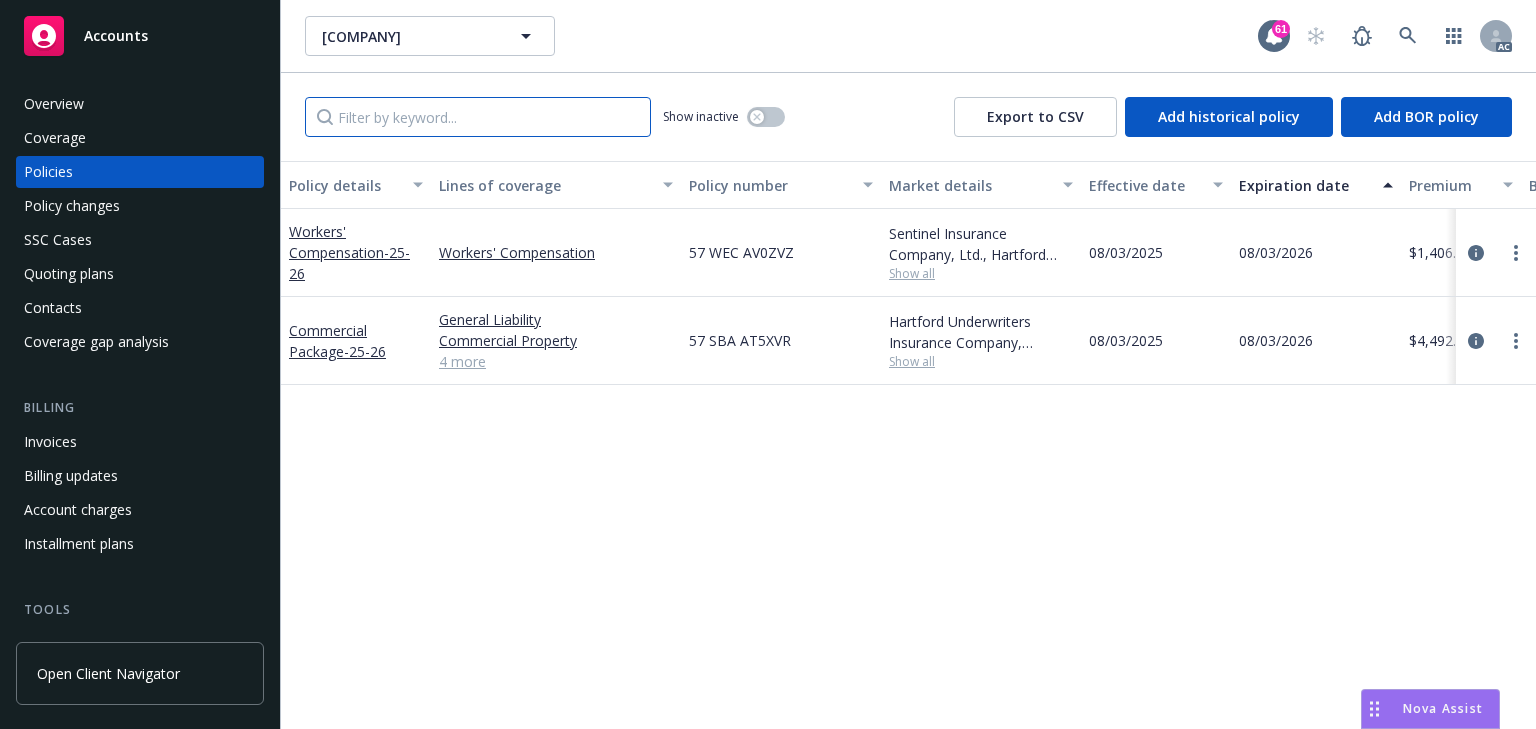 click at bounding box center [478, 117] 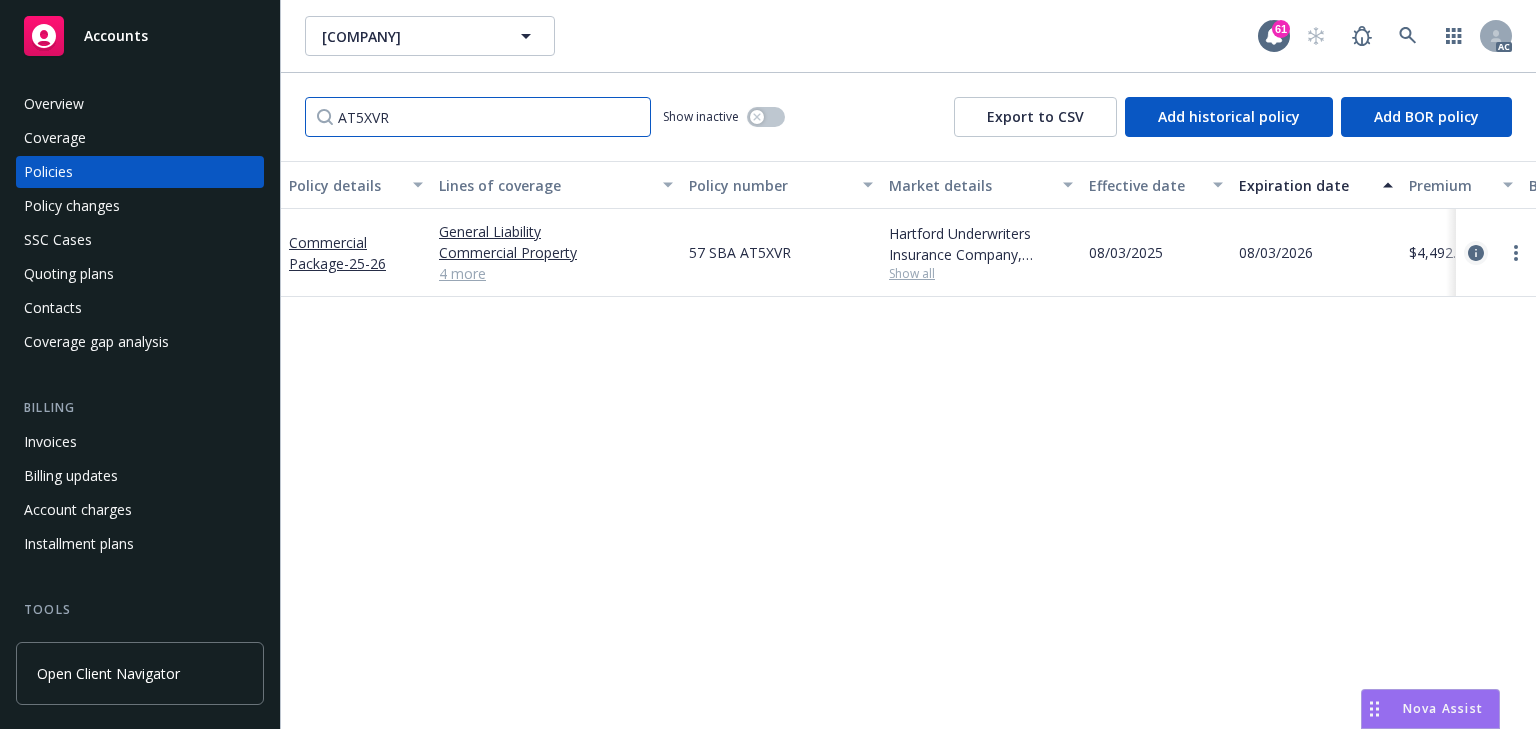 type on "AT5XVR" 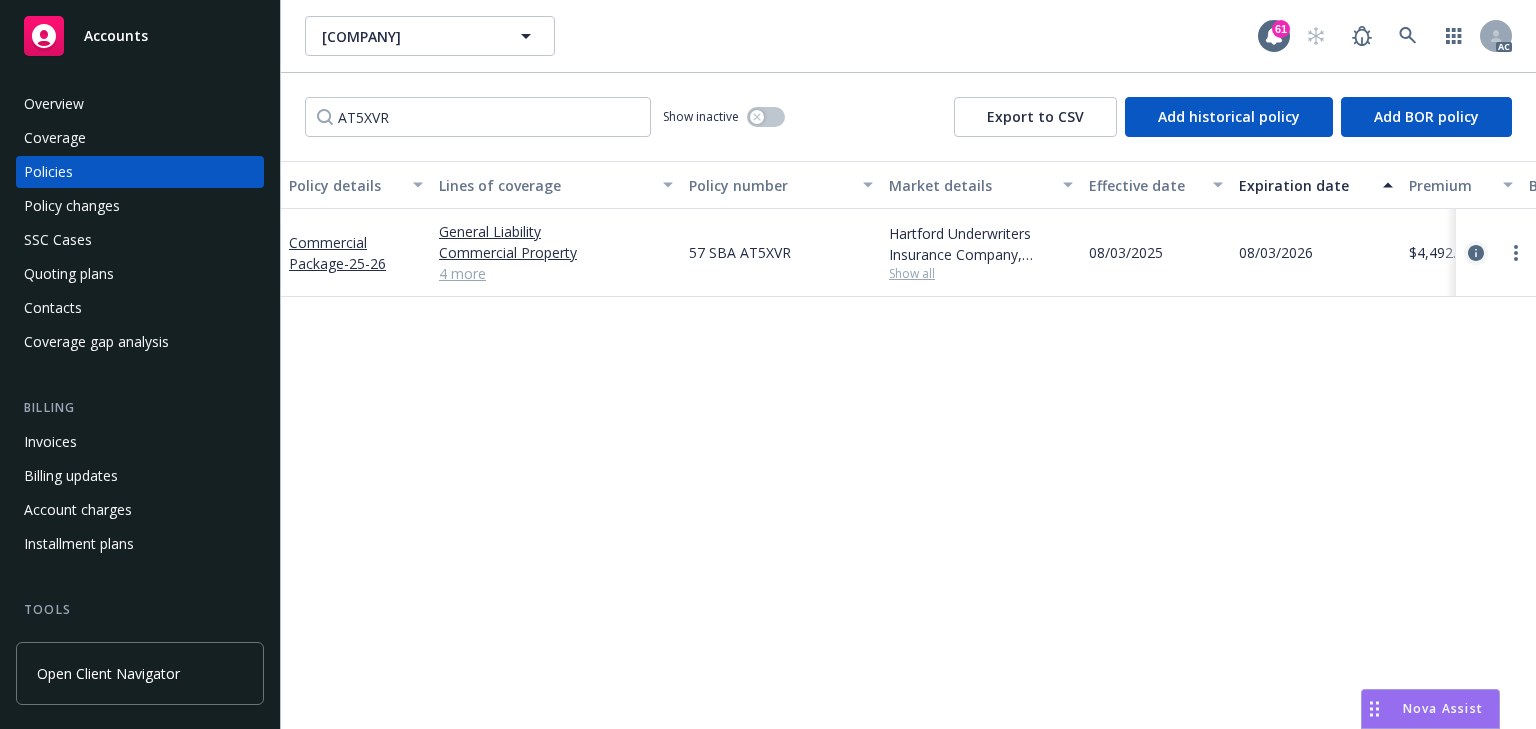 click 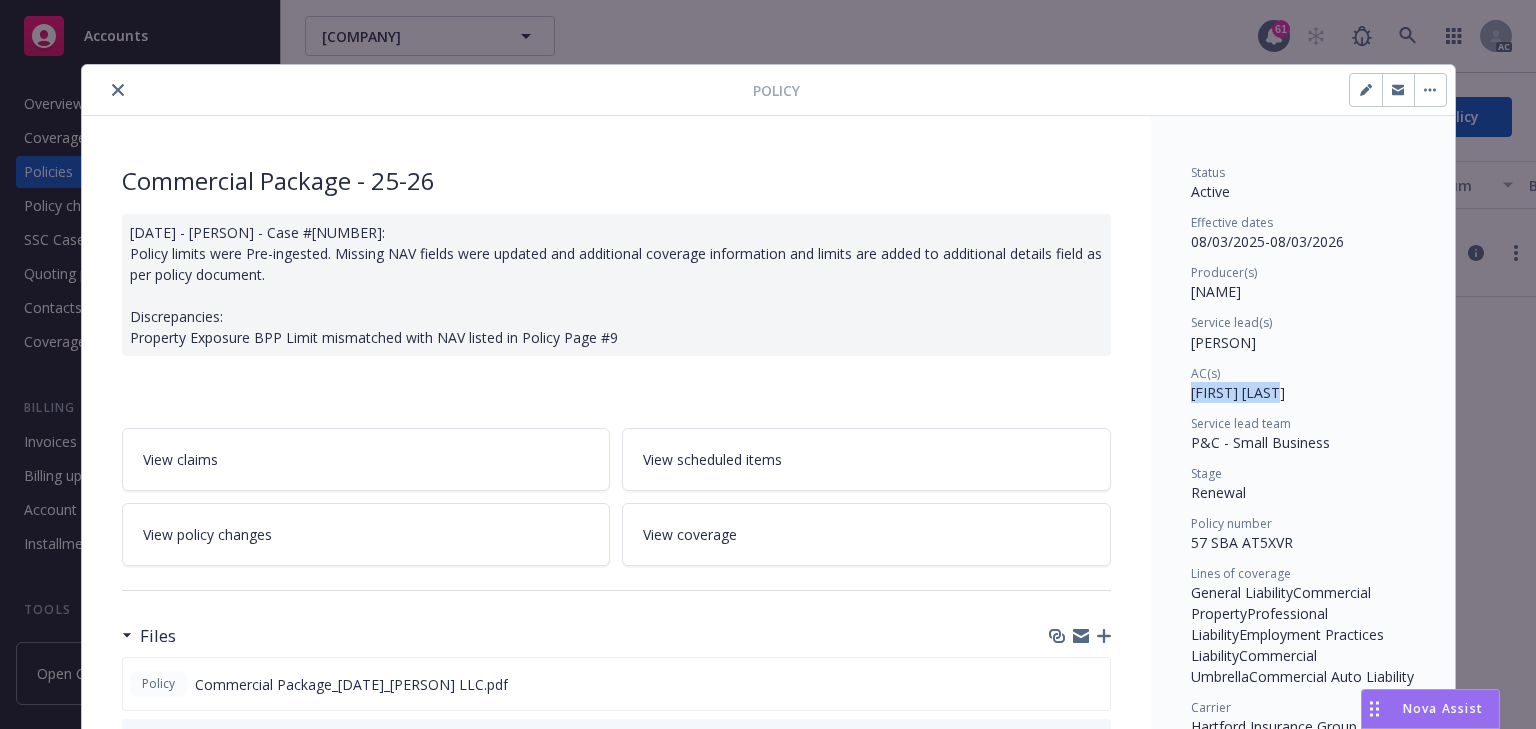 drag, startPoint x: 1182, startPoint y: 392, endPoint x: 1304, endPoint y: 396, distance: 122.06556 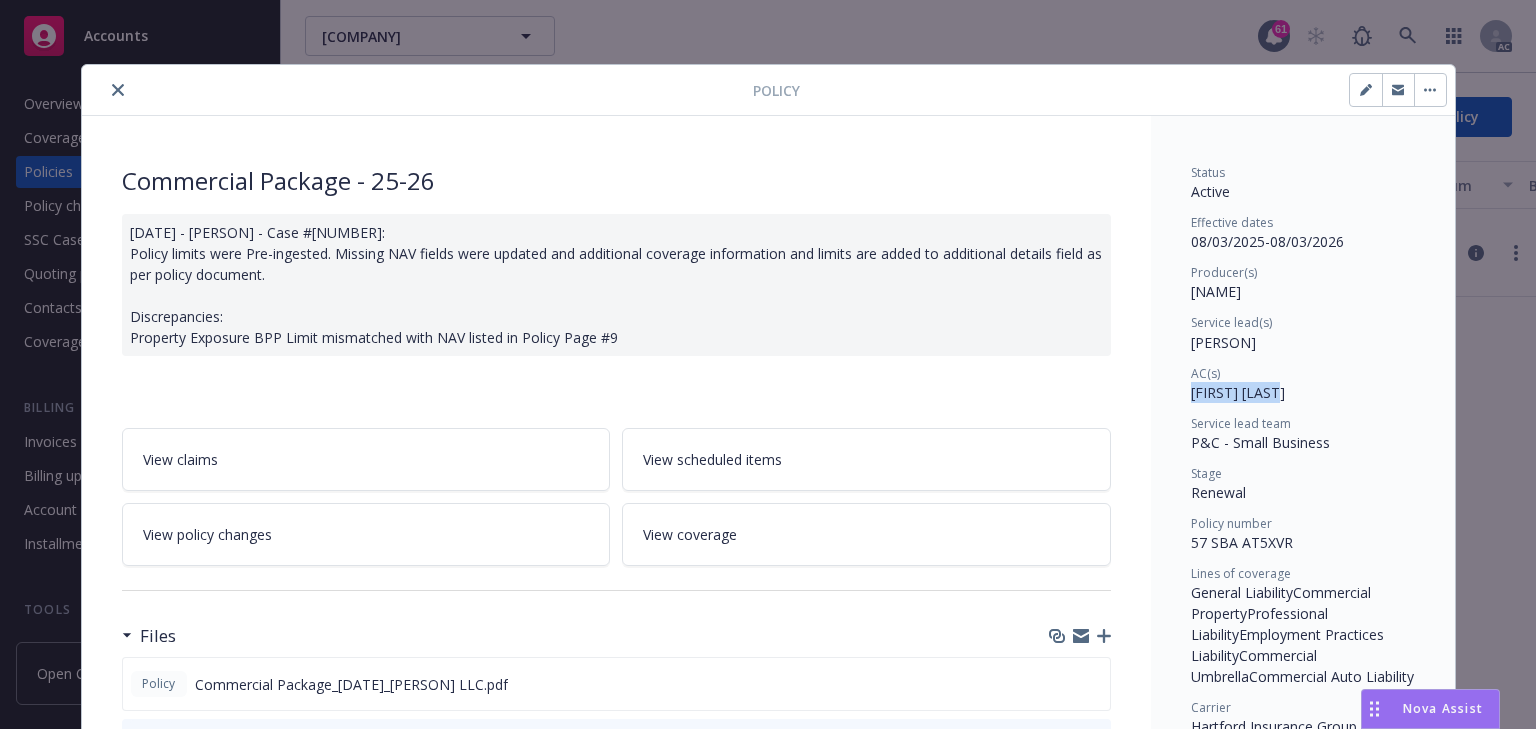click on "Status Active Effective dates [DATE]  -  [DATE] Producer(s) [FIRST] [LAST] Service lead(s) [FIRST] [LAST] AC(s) [FIRST] [LAST] Service lead team P&C - Small Business Stage Renewal Policy number [POLICY_NUMBER] Lines of coverage General Liability Commercial Property Professional Liability Employment Practices Liability Commercial Umbrella Commercial Auto Liability Carrier Hartford Insurance Group Writing company Hartford Underwriters Insurance Company Wholesaler - Program administrator - Premium $[AMOUNT] Newfront will file state taxes and fees No Commission [PERCENT] / $[AMOUNT] Policy term 12 months Carrier payment status - Client payment status -" at bounding box center (1303, 1293) 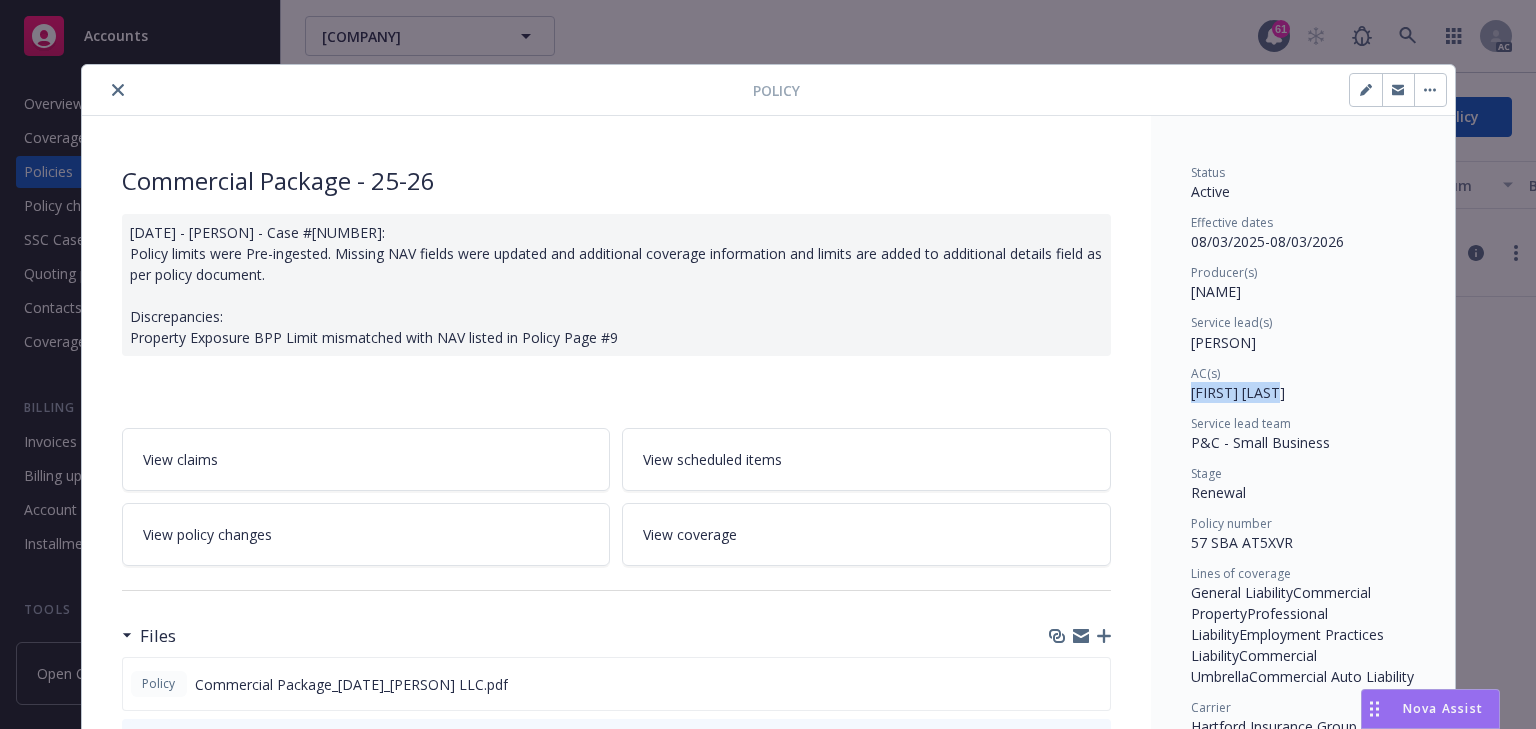 click 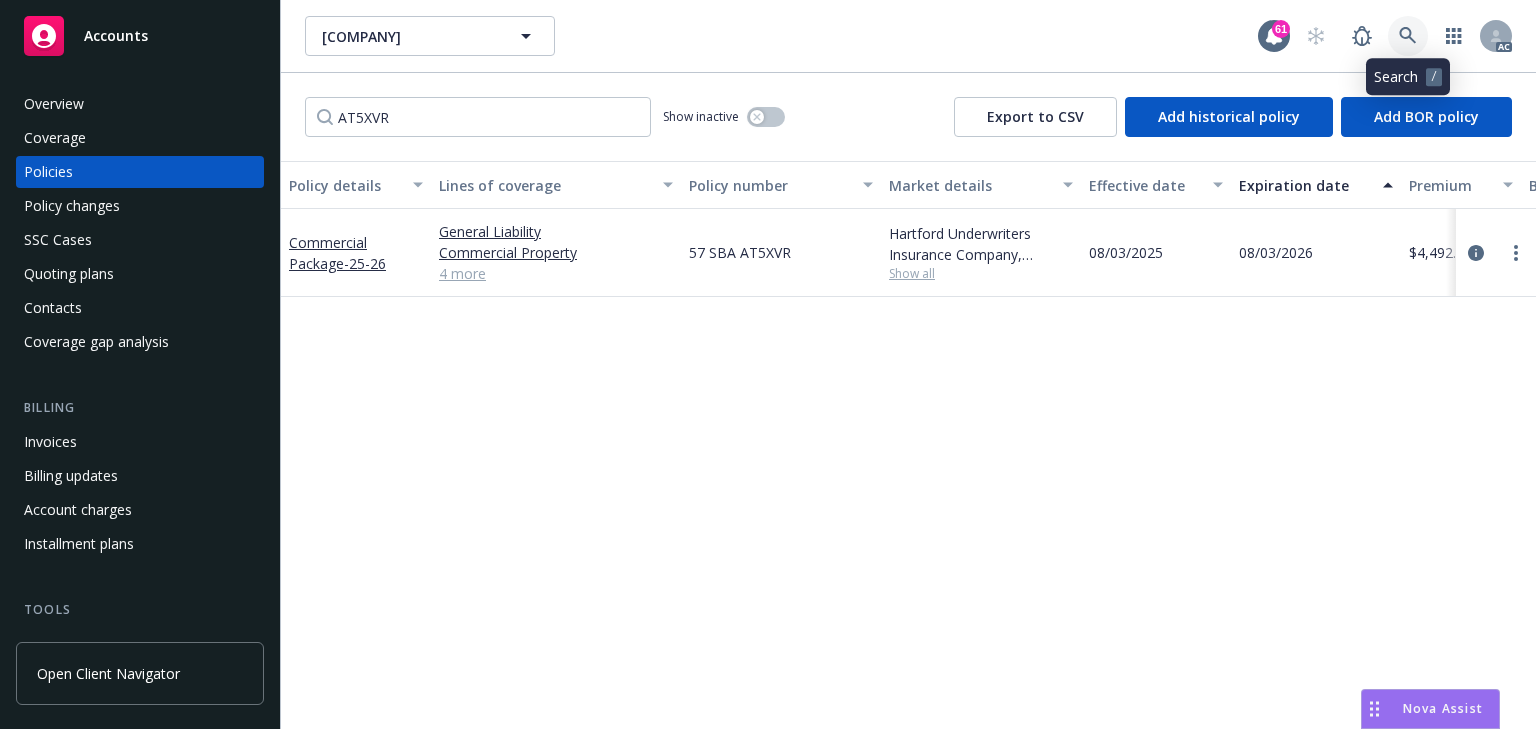 click 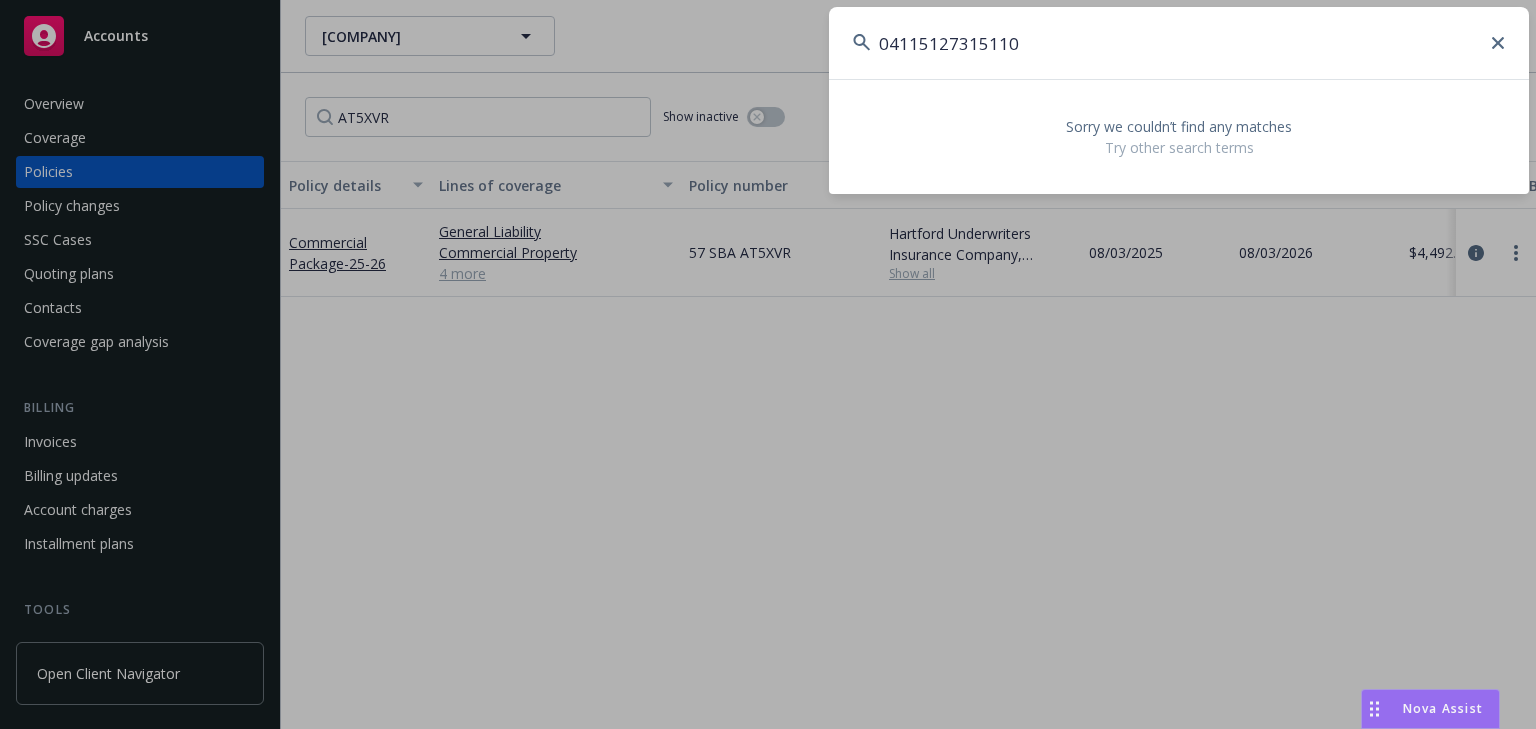 click on "04115127315110" at bounding box center (1179, 43) 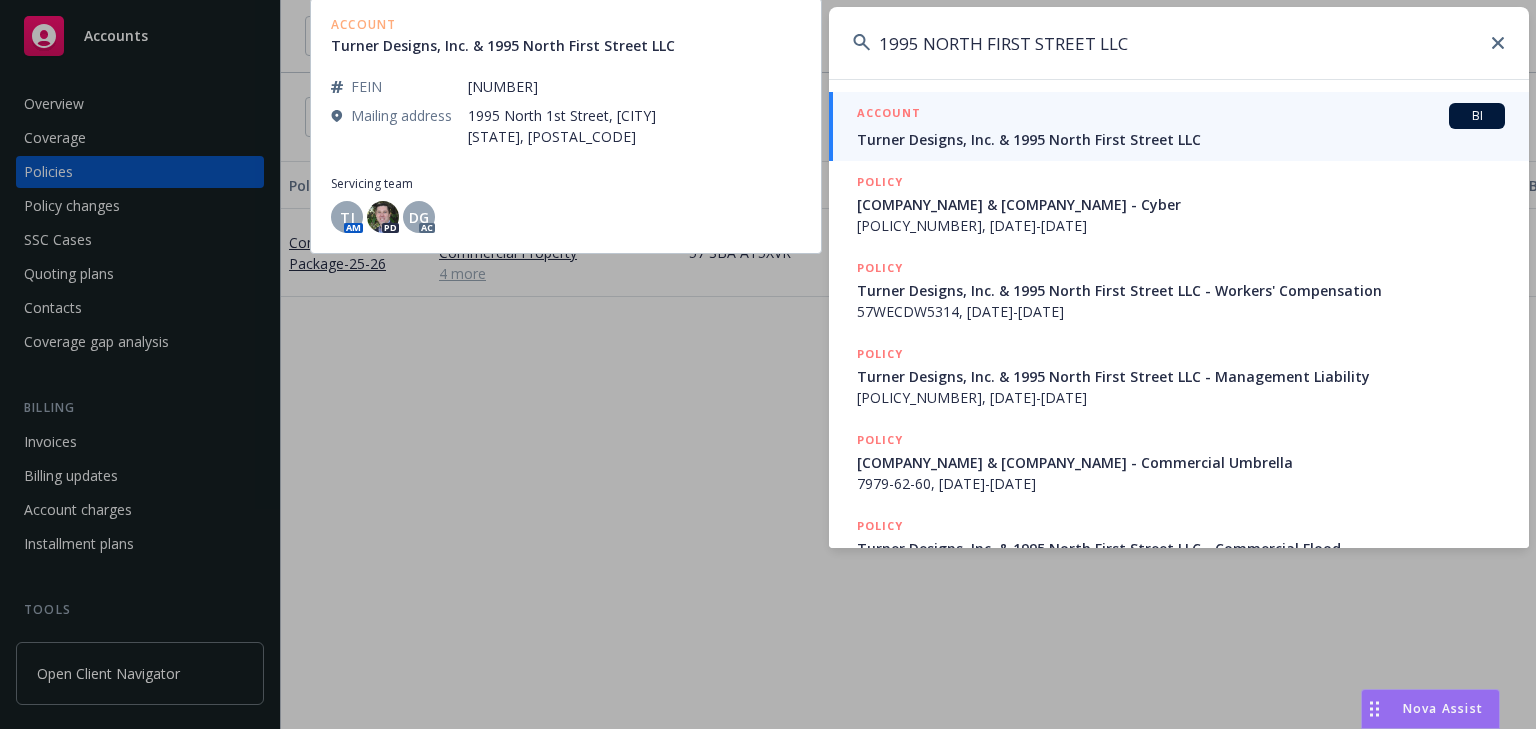 type on "1995 NORTH FIRST STREET LLC" 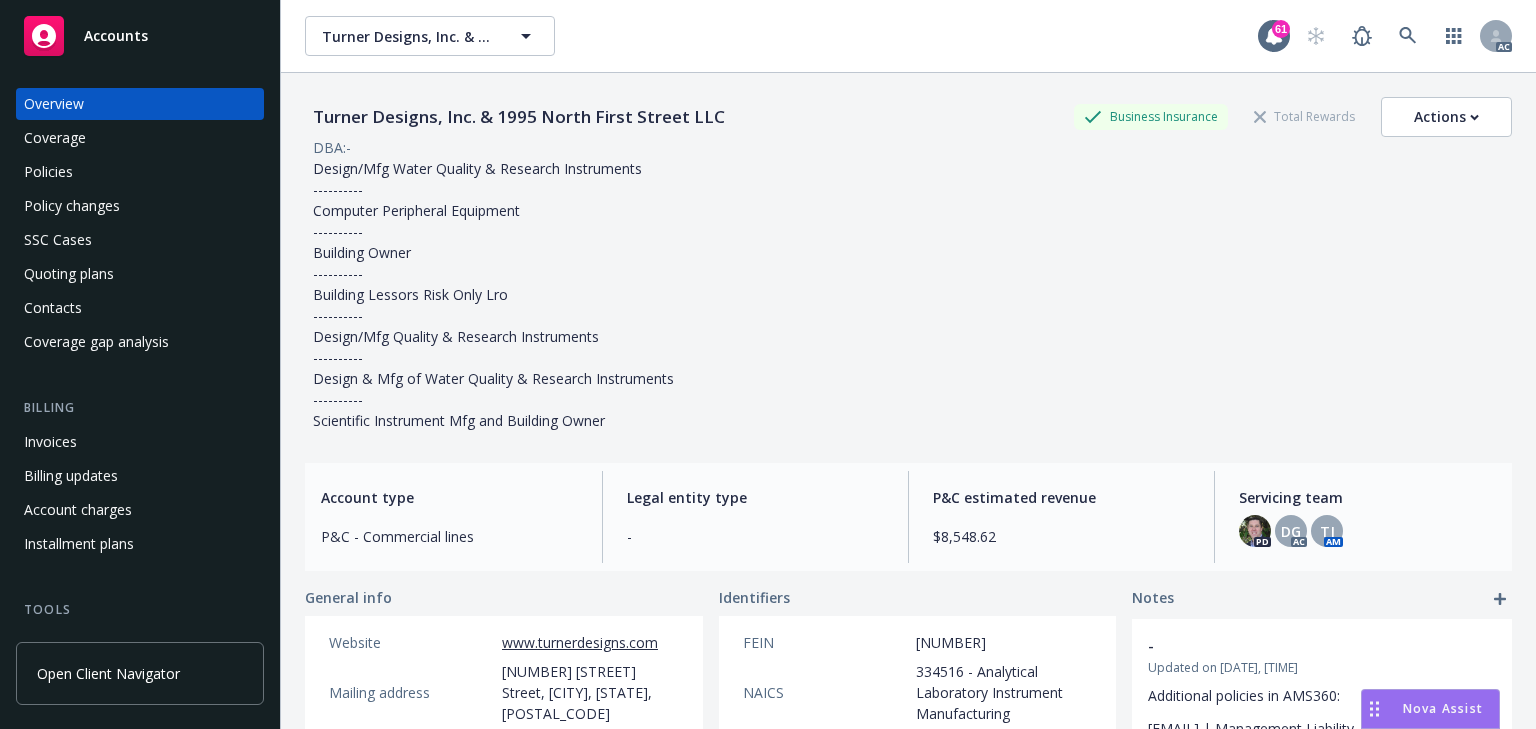 click on "Policies" at bounding box center [140, 172] 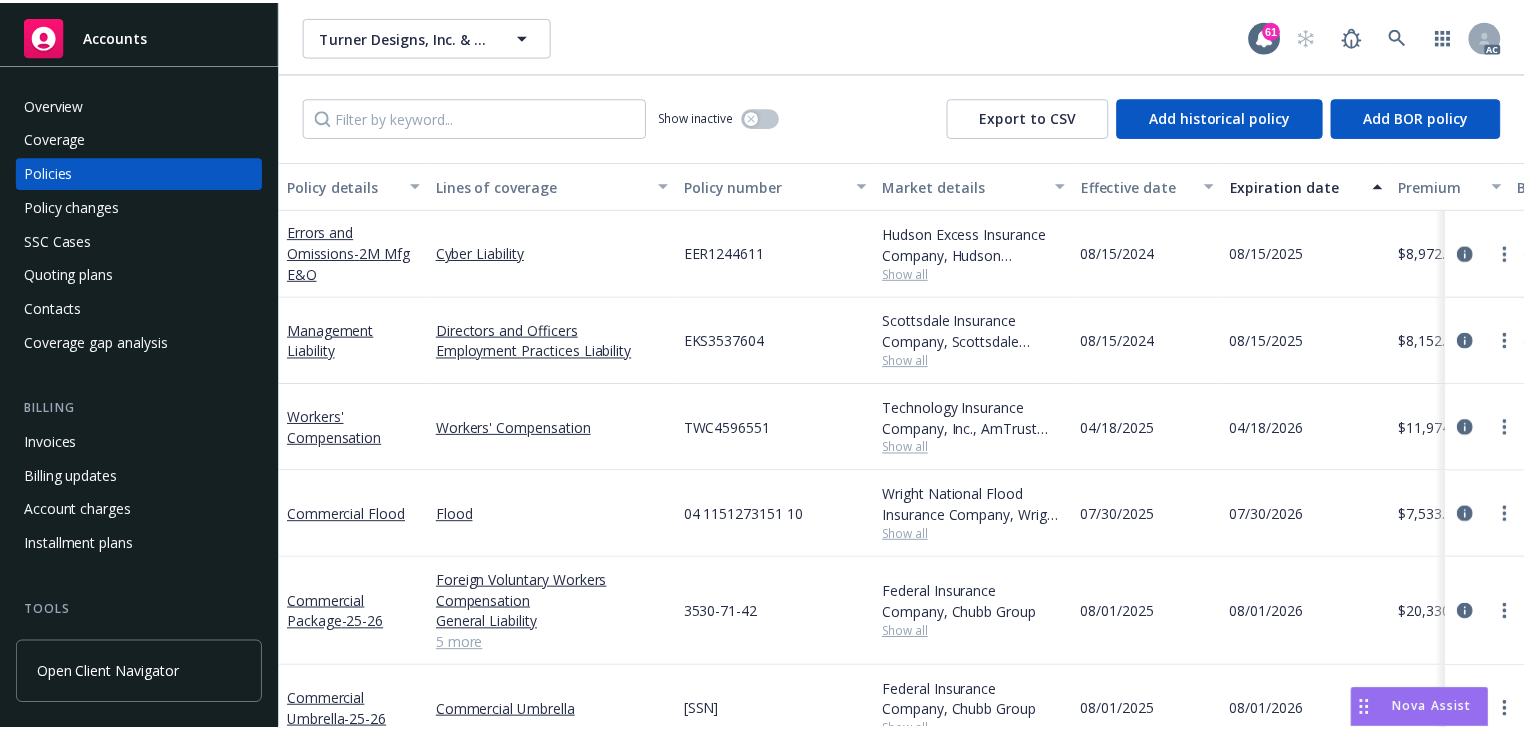 scroll, scrollTop: 0, scrollLeft: 0, axis: both 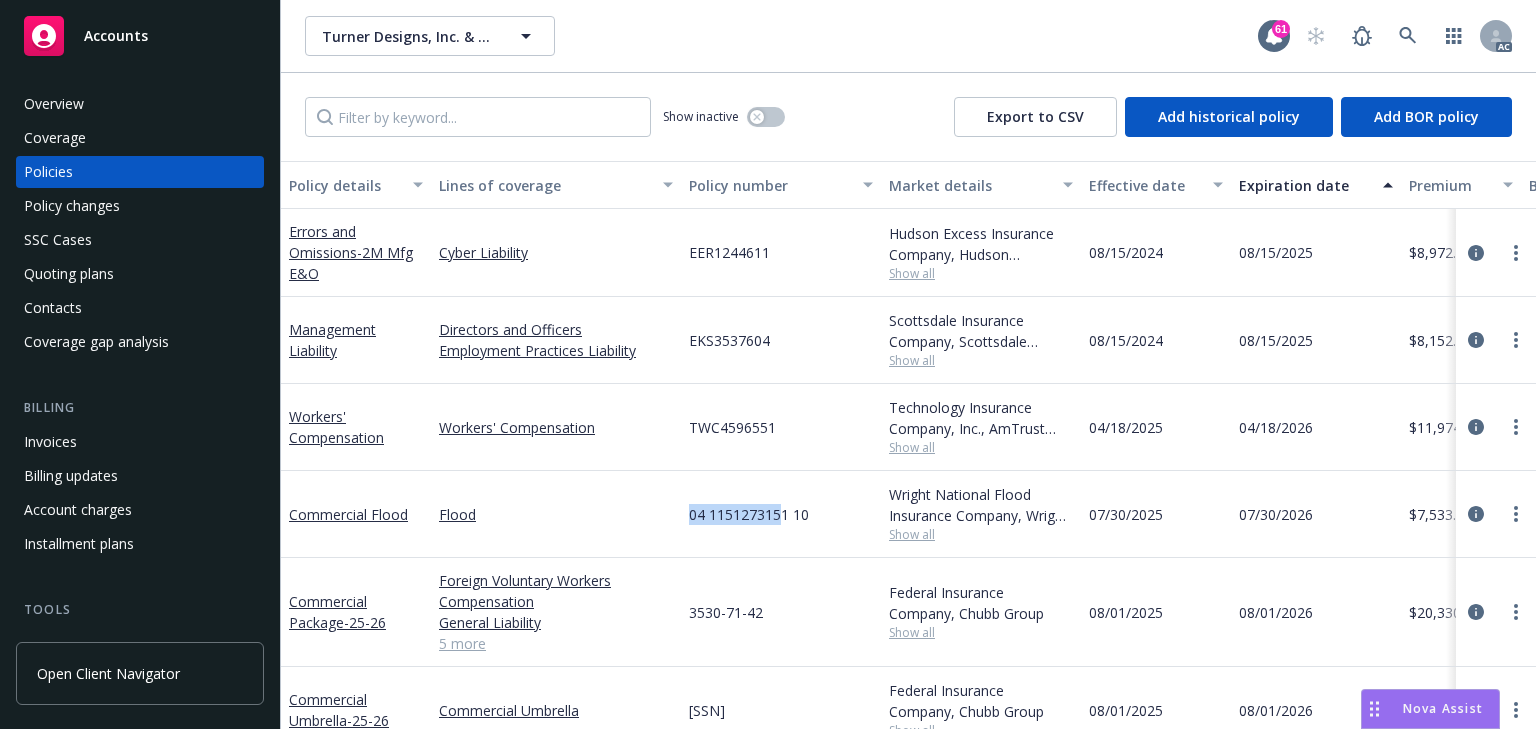 drag, startPoint x: 657, startPoint y: 588, endPoint x: 778, endPoint y: 590, distance: 121.016525 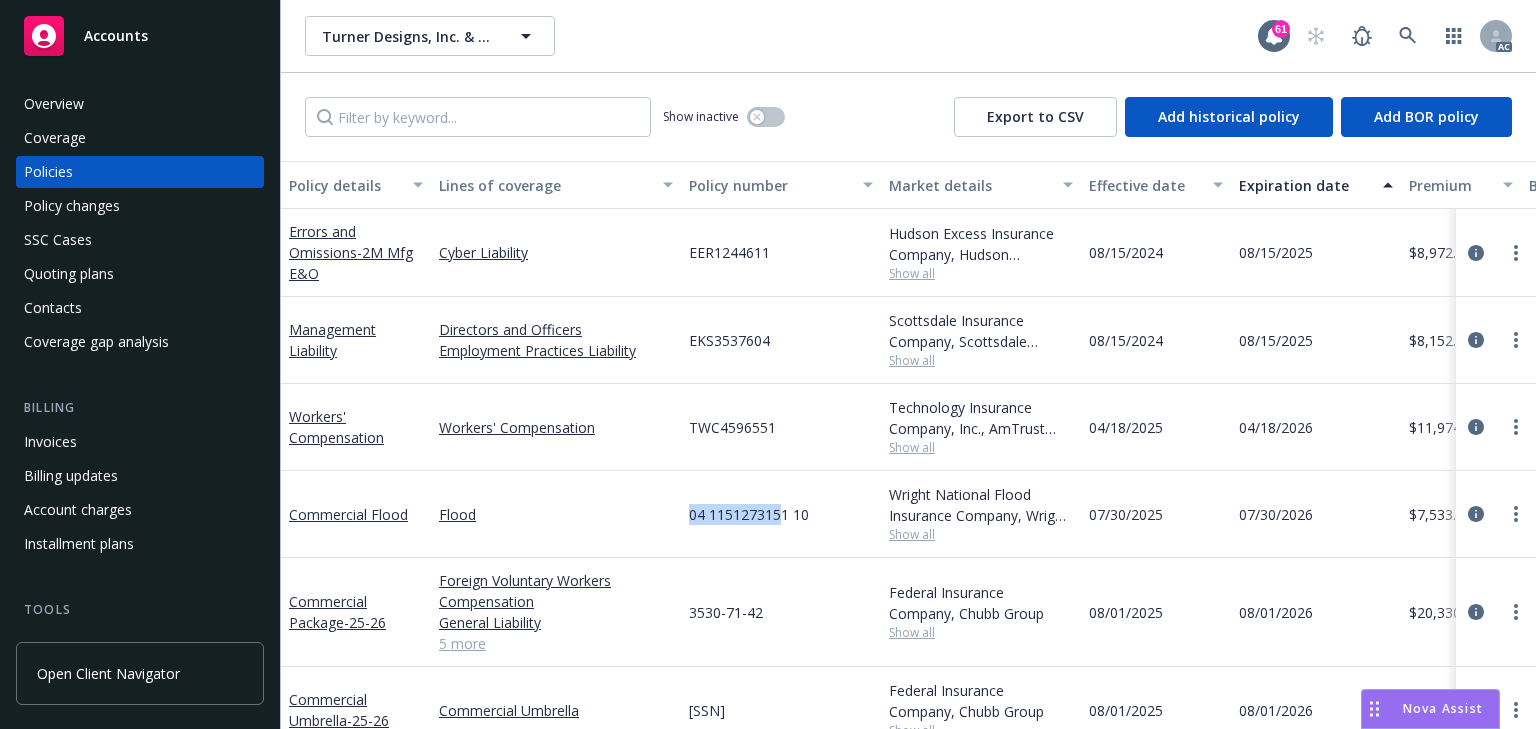 click on "Commercial Flood Flood 04 1151273151 10 Wright National Flood Insurance Company, Wright Flood Show all [DATE] [DATE] $[PRICE] Direct Renewal Active [PERSON] AC Termed - [PERSON] AM 1 more" at bounding box center [1246, 514] 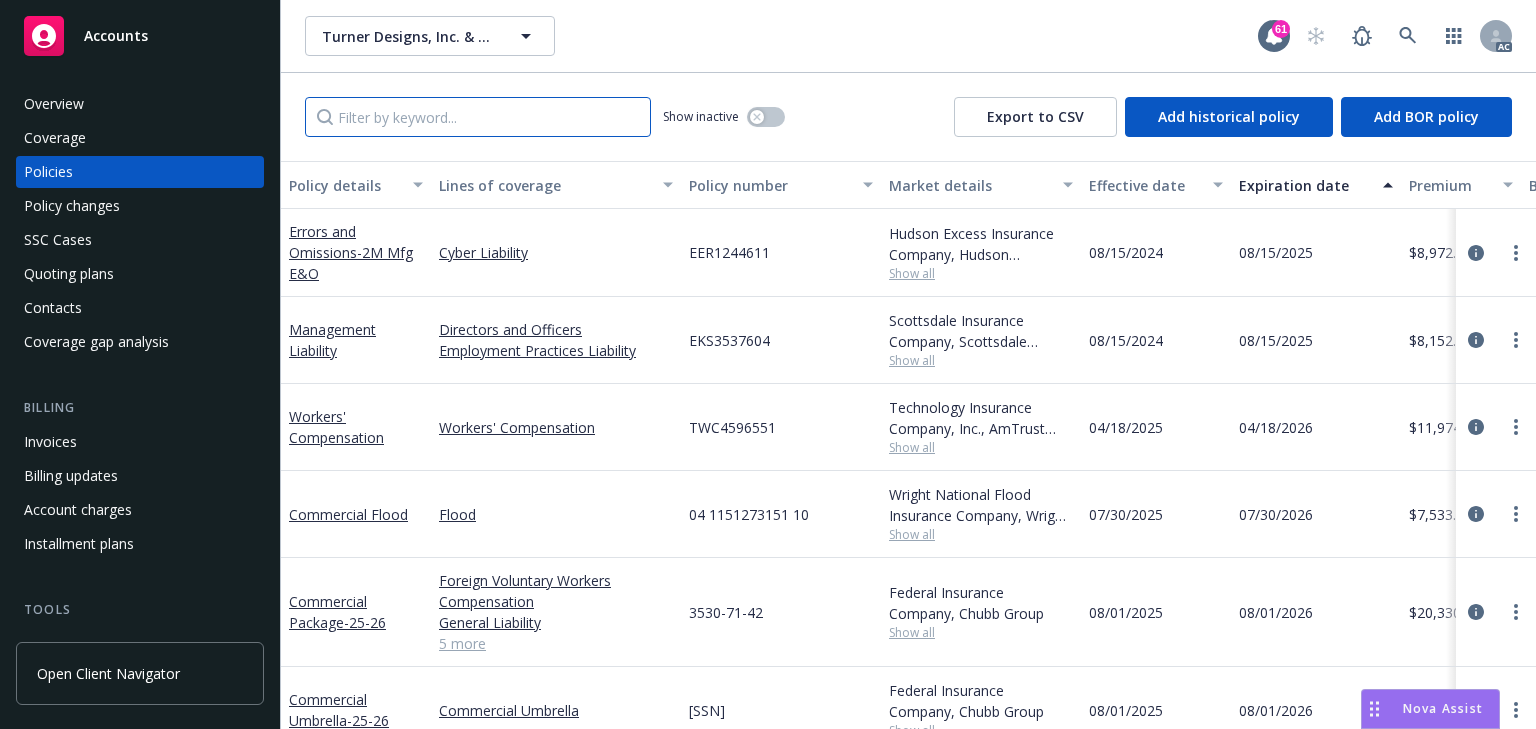 click at bounding box center [478, 117] 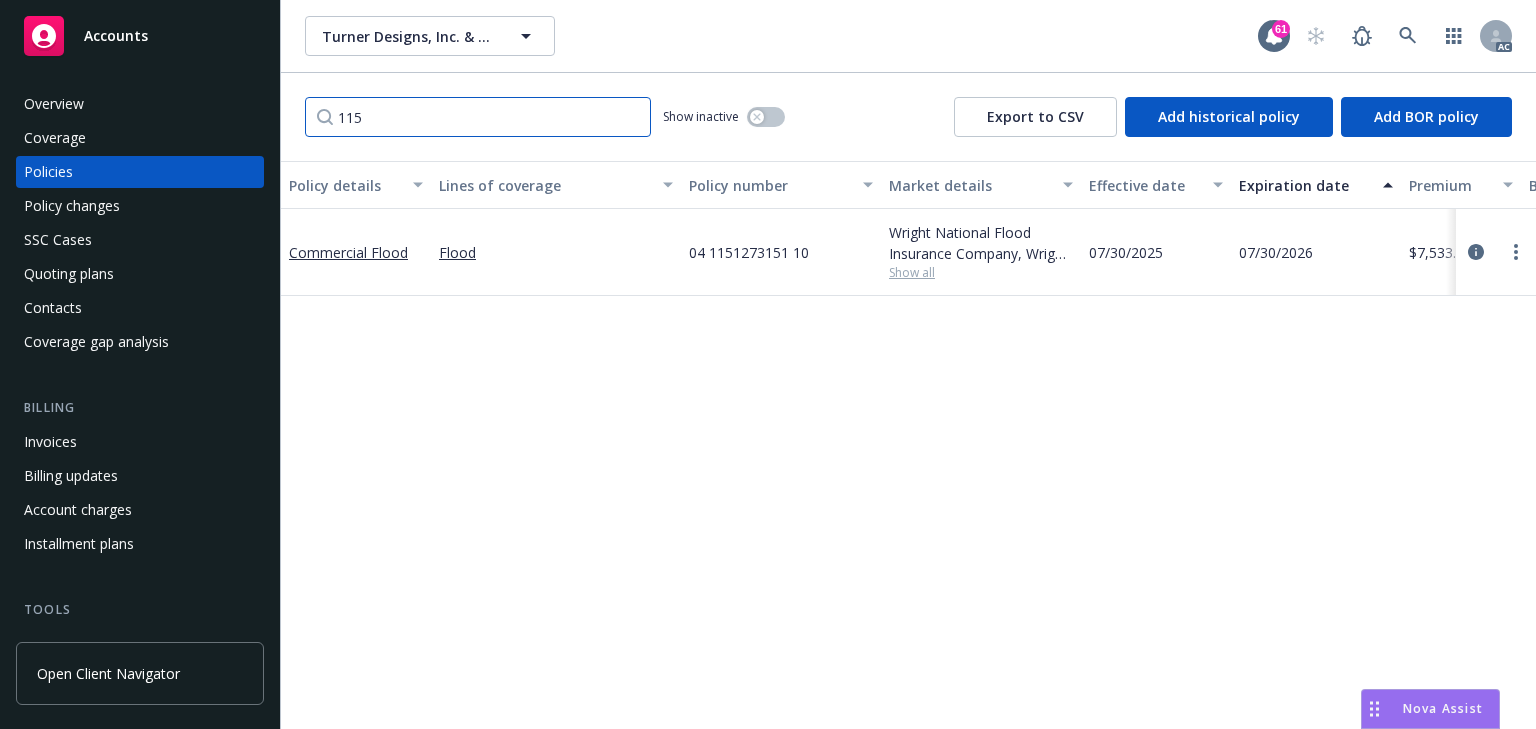 type on "115" 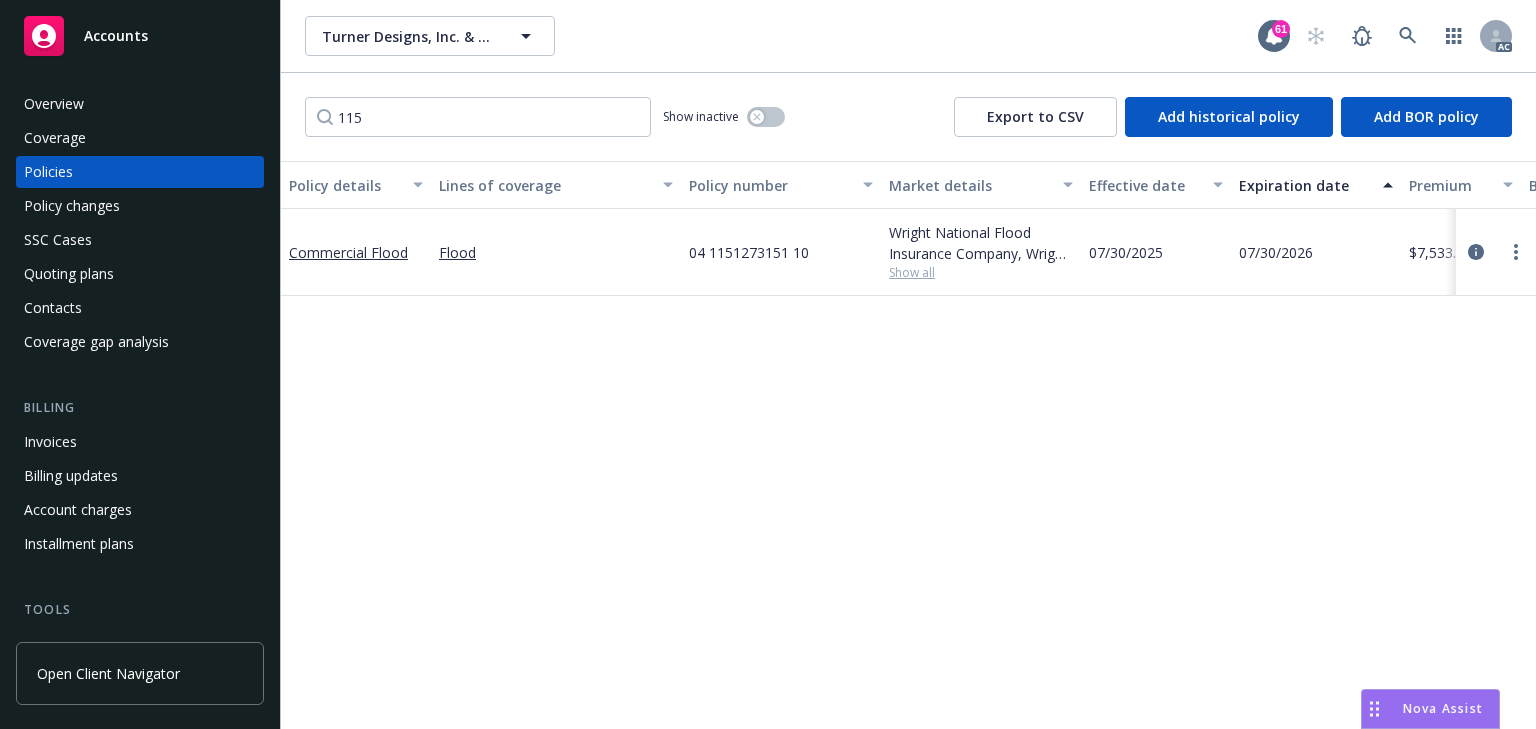 click on "Policy details Lines of coverage Policy number Market details Effective date Expiration date Premium Billing method Stage Status Service team leaders Commercial Flood Flood [NUMBER] [COMPANY], Wright Flood Show all [DATE] [DATE] $[PRICE] Direct Renewal Active [PERSON] AC Termed - [PERSON] AM 1 more" at bounding box center [908, 445] 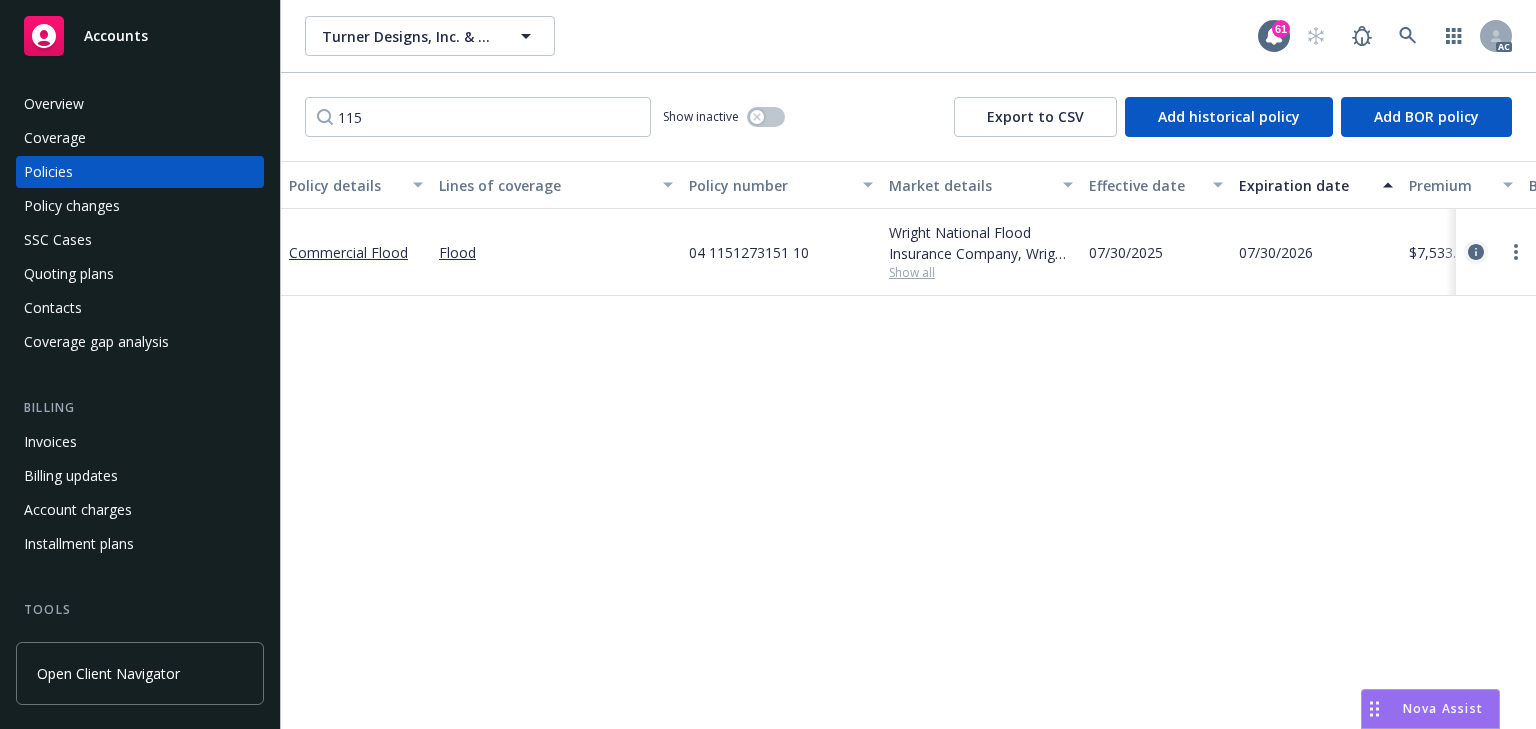 click 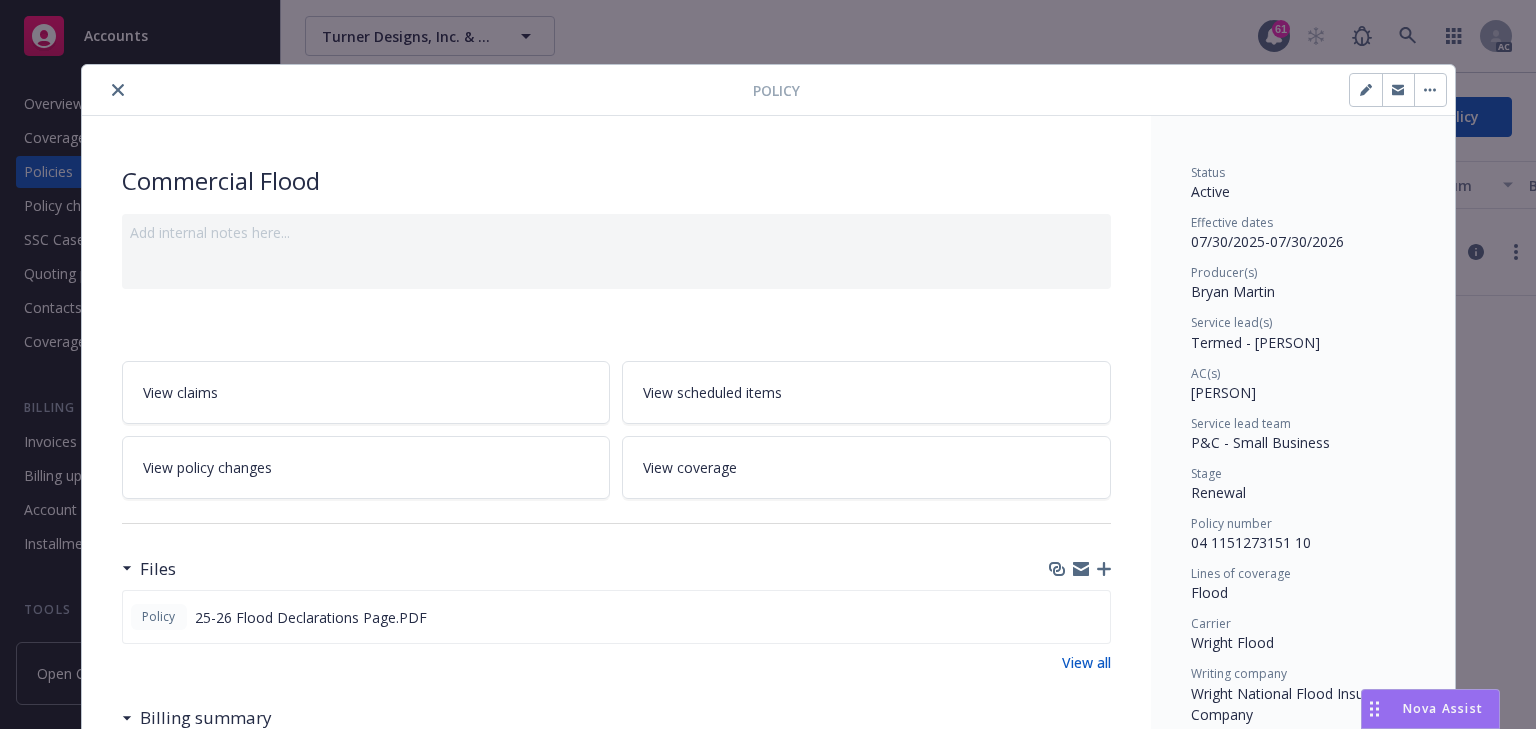click on "View policy changes" at bounding box center (207, 467) 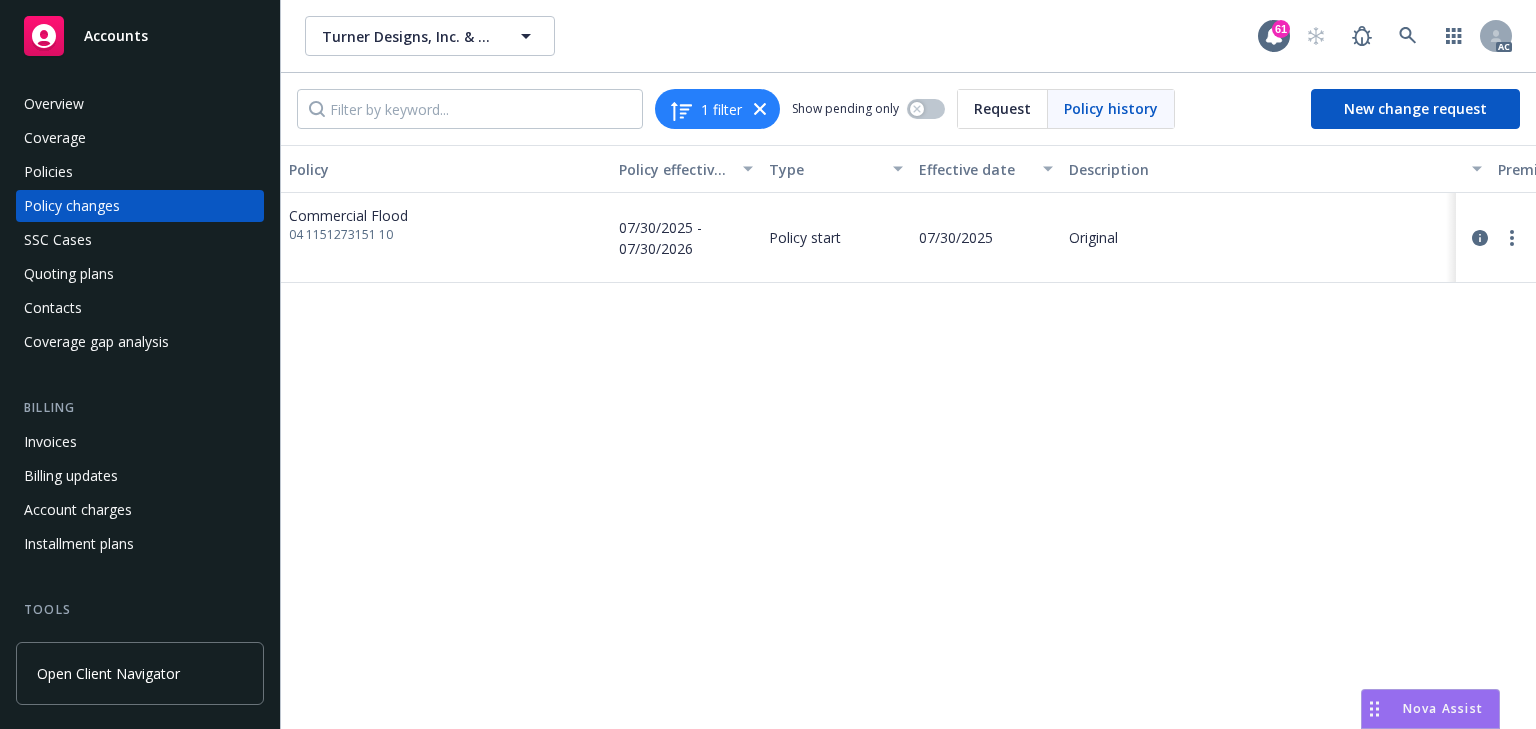 click on "Policies" at bounding box center [140, 172] 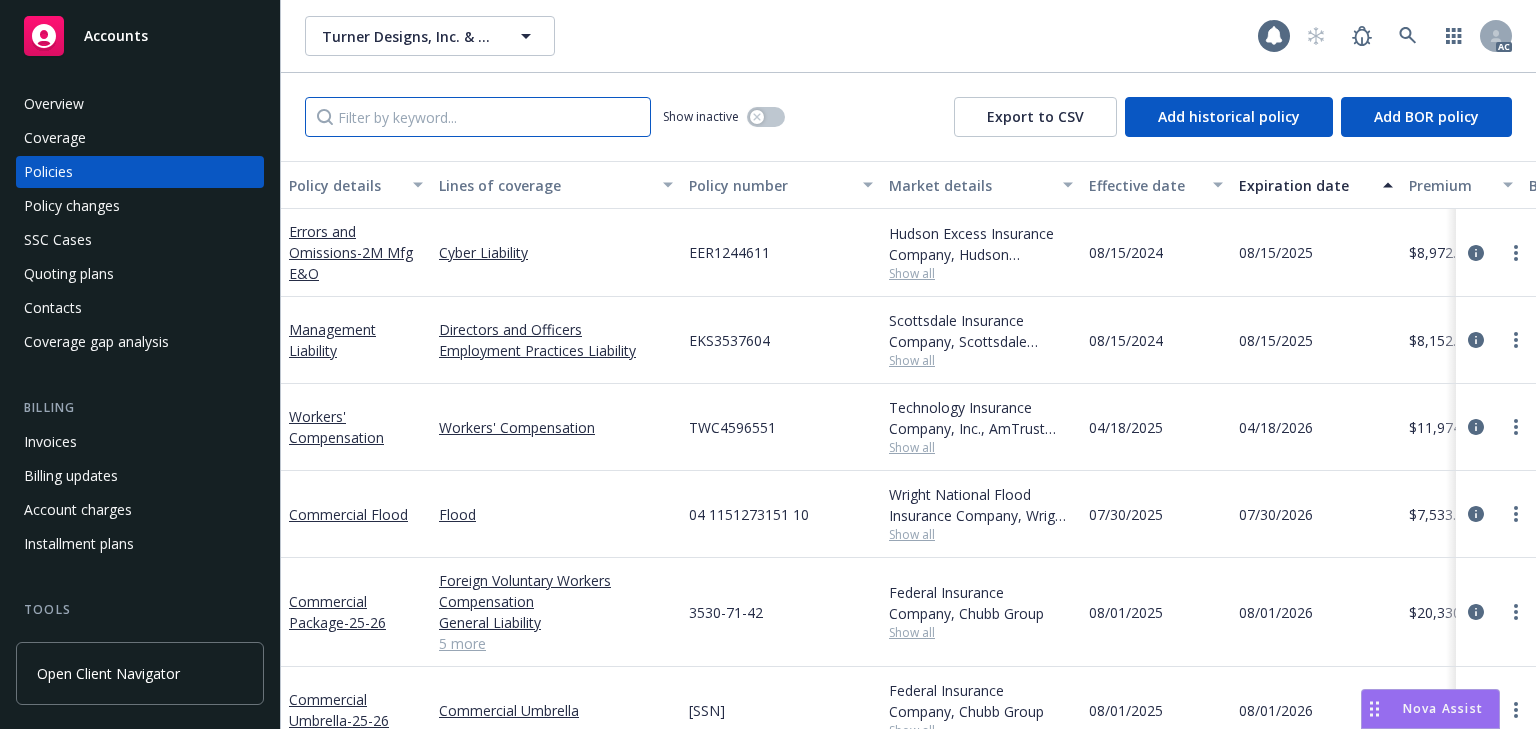 click at bounding box center (478, 117) 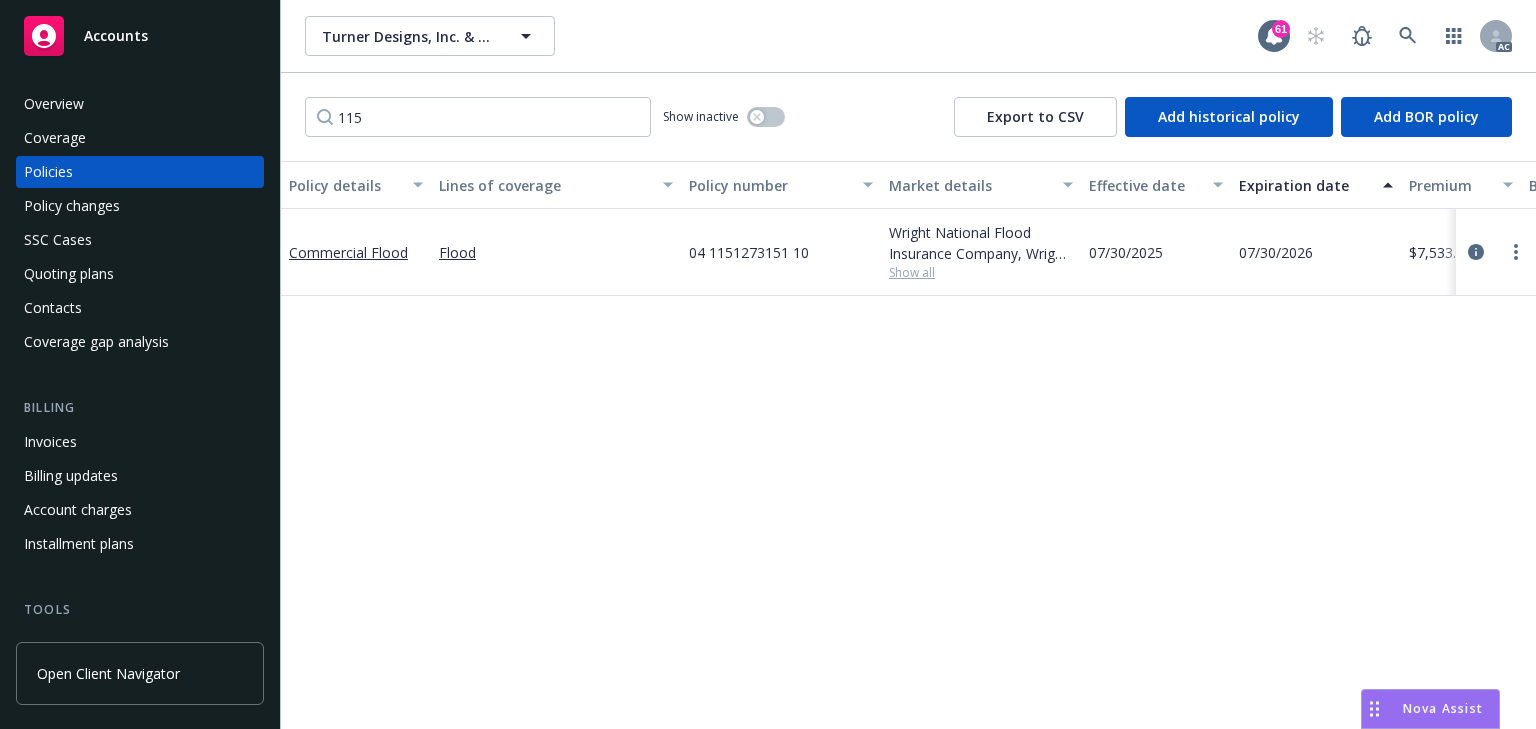 click on "Show all" at bounding box center [981, 272] 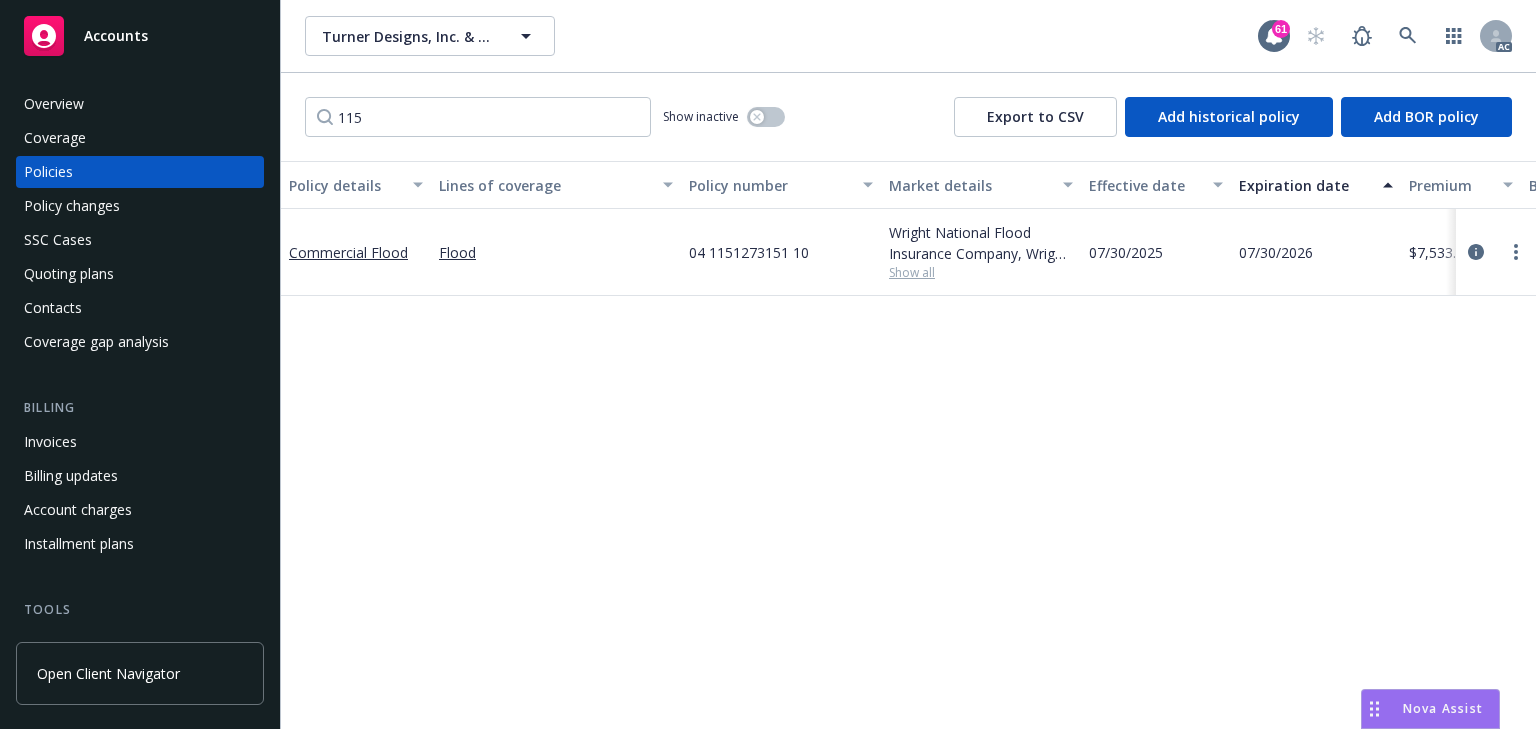 drag, startPoint x: 576, startPoint y: 467, endPoint x: 571, endPoint y: 457, distance: 11.18034 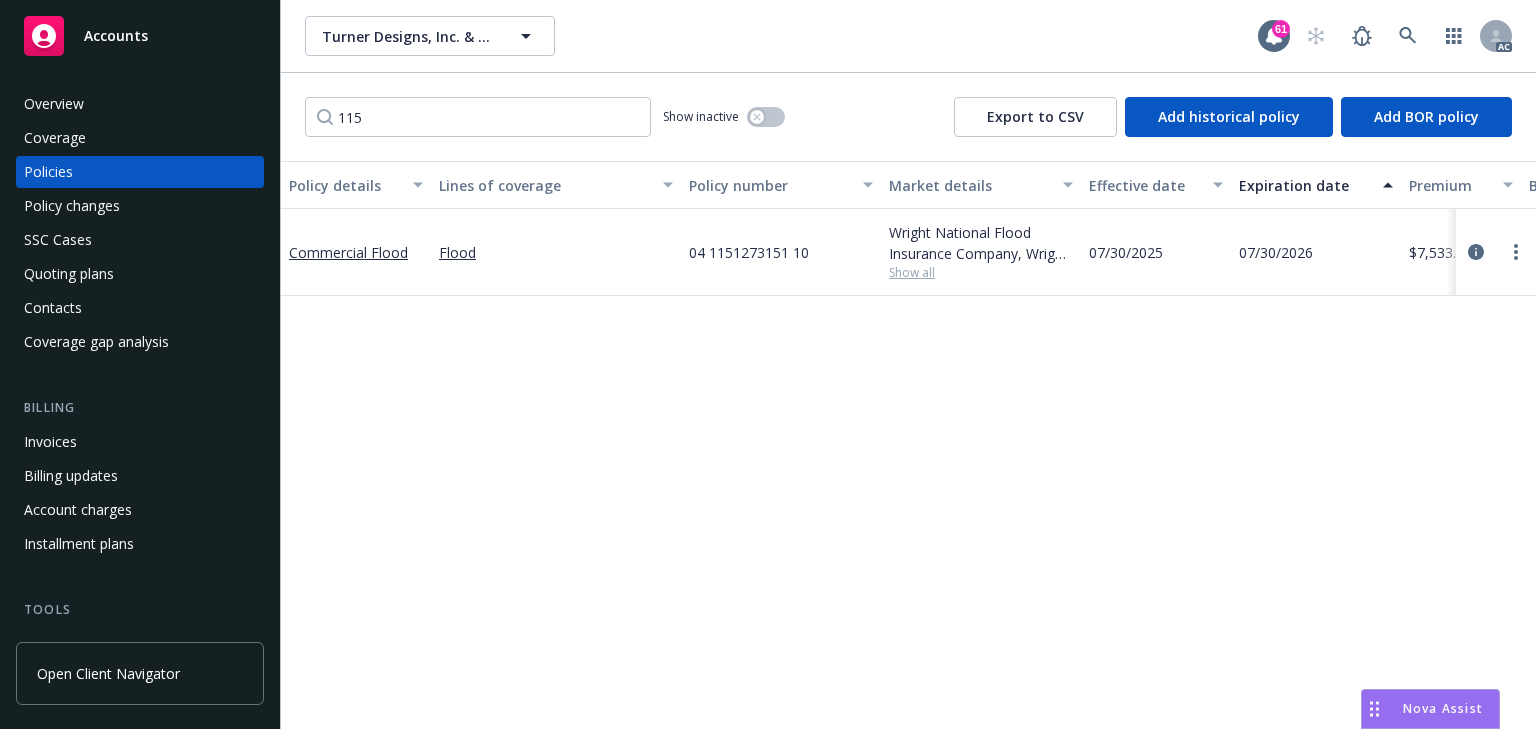 click on "Policy details Lines of coverage Policy number Market details Effective date Expiration date Premium Billing method Stage Status Service team leaders Commercial Flood Flood [NUMBER] [COMPANY], Wright Flood Show all [DATE] [DATE] $[PRICE] Direct Renewal Active [PERSON] AC Termed - [PERSON] AM 1 more" at bounding box center [908, 445] 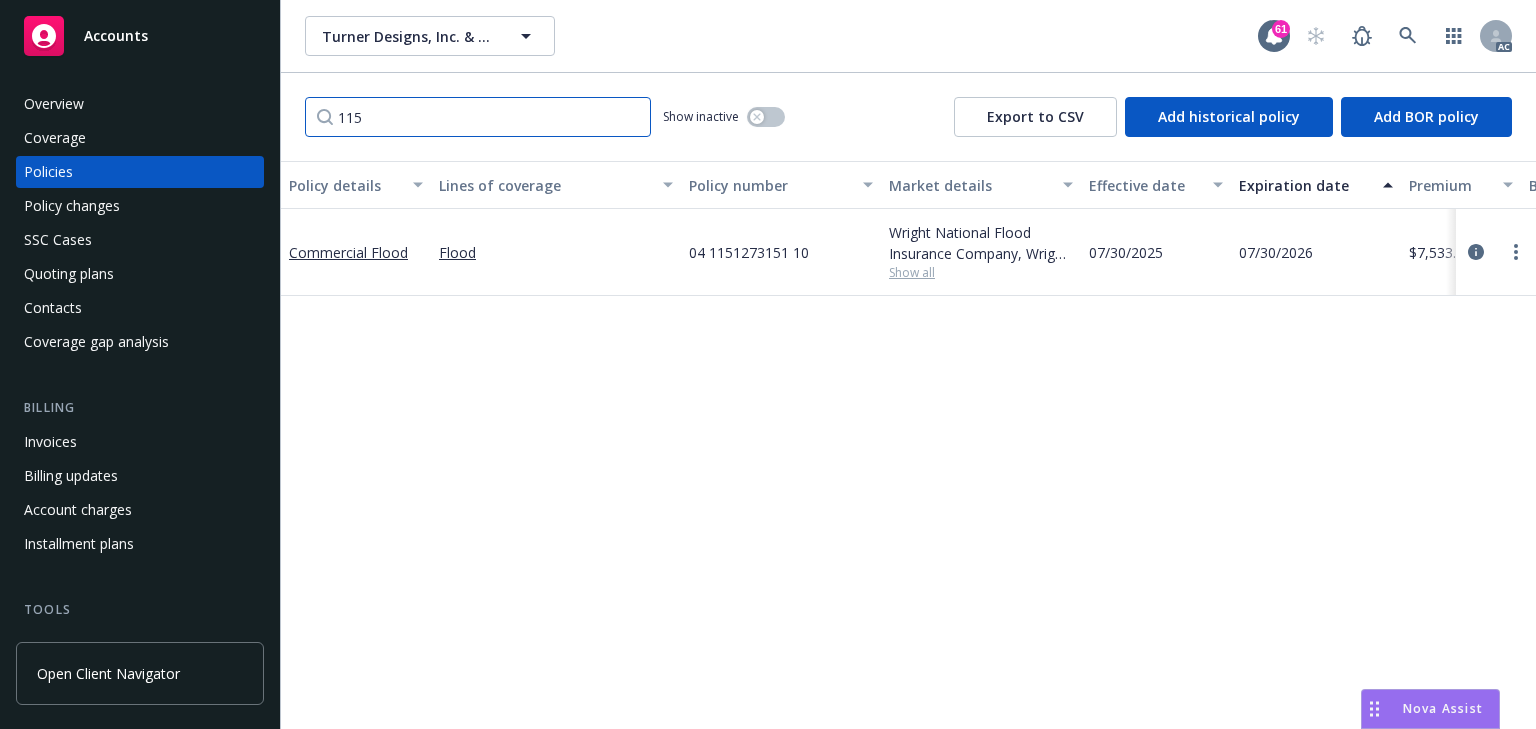 click on "115" at bounding box center (478, 117) 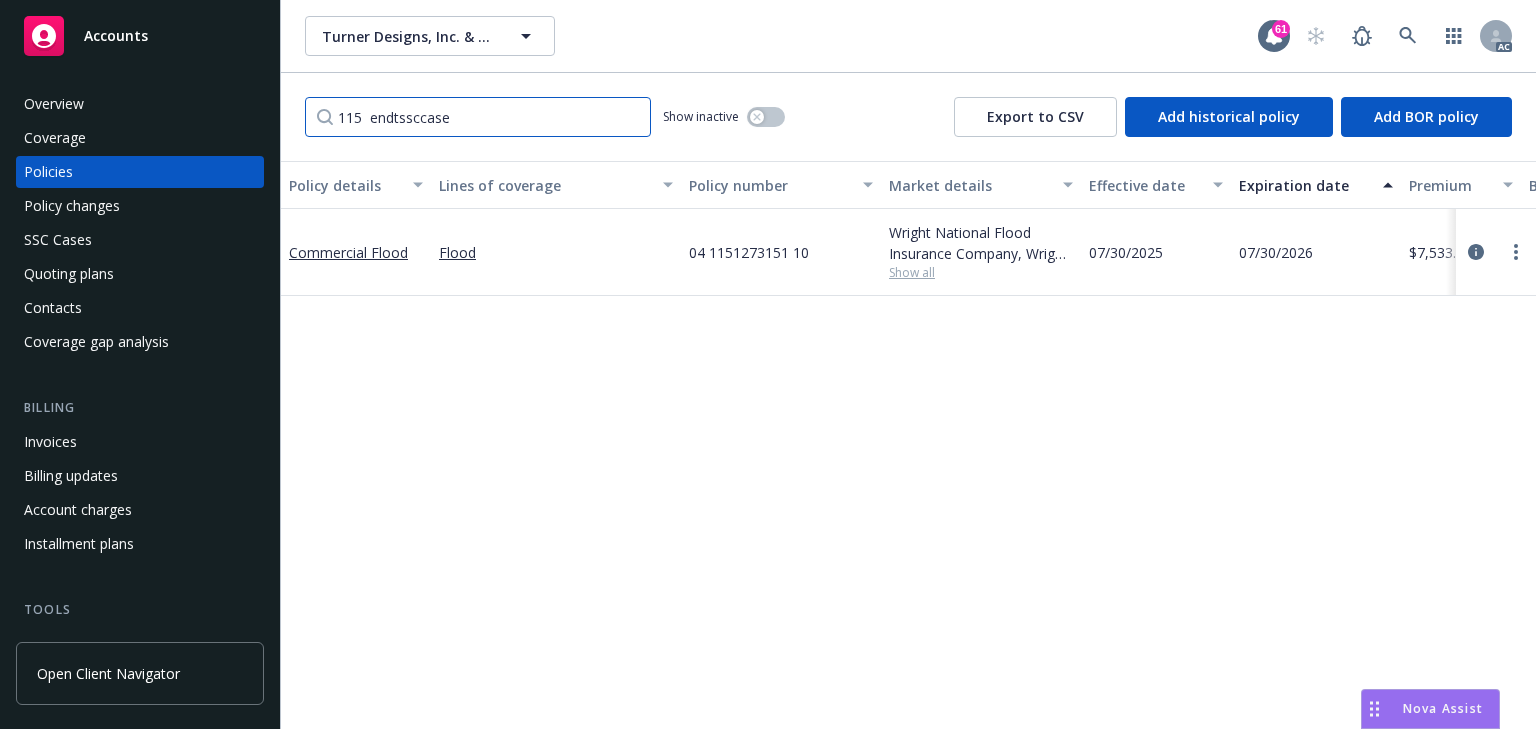 type on "115" 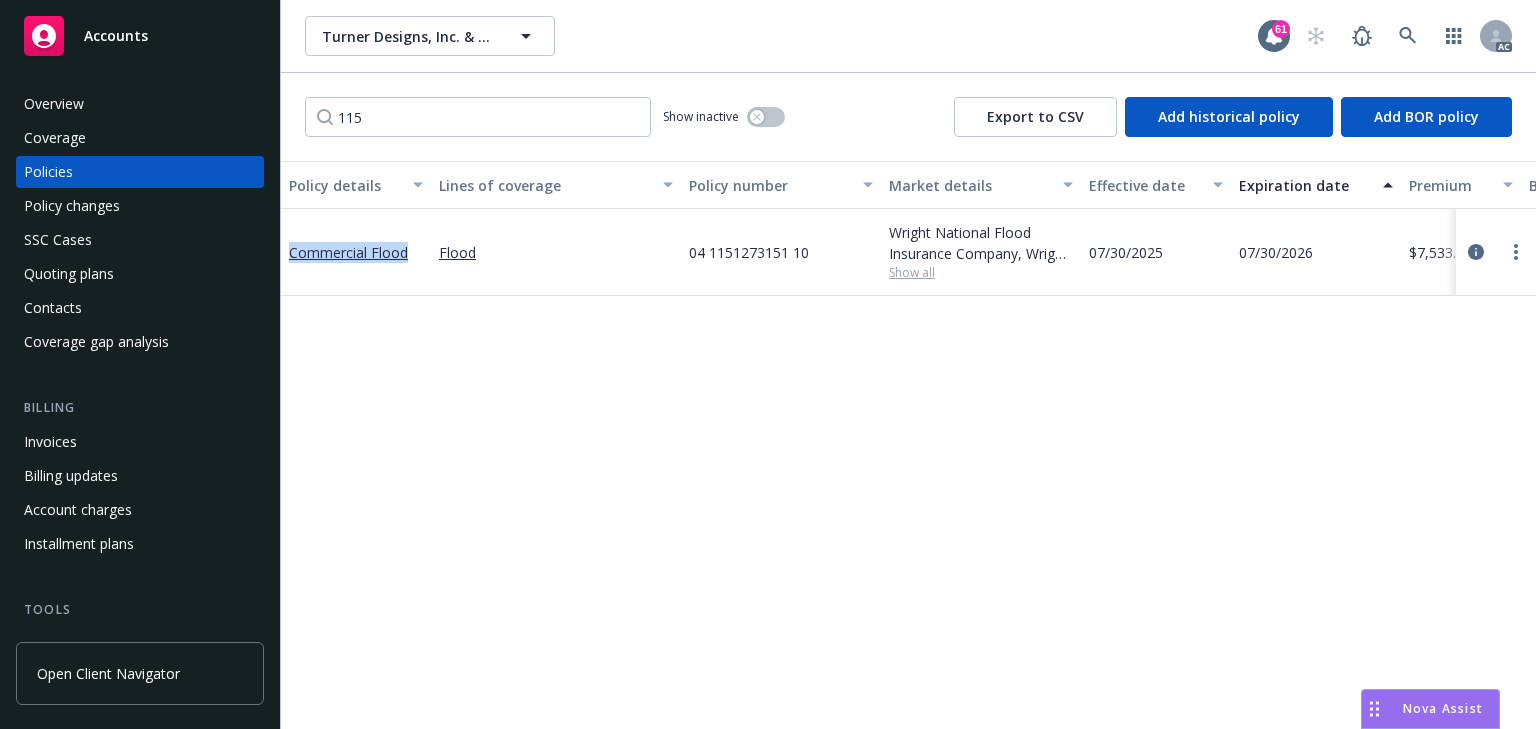 copy on "Commercial Flood" 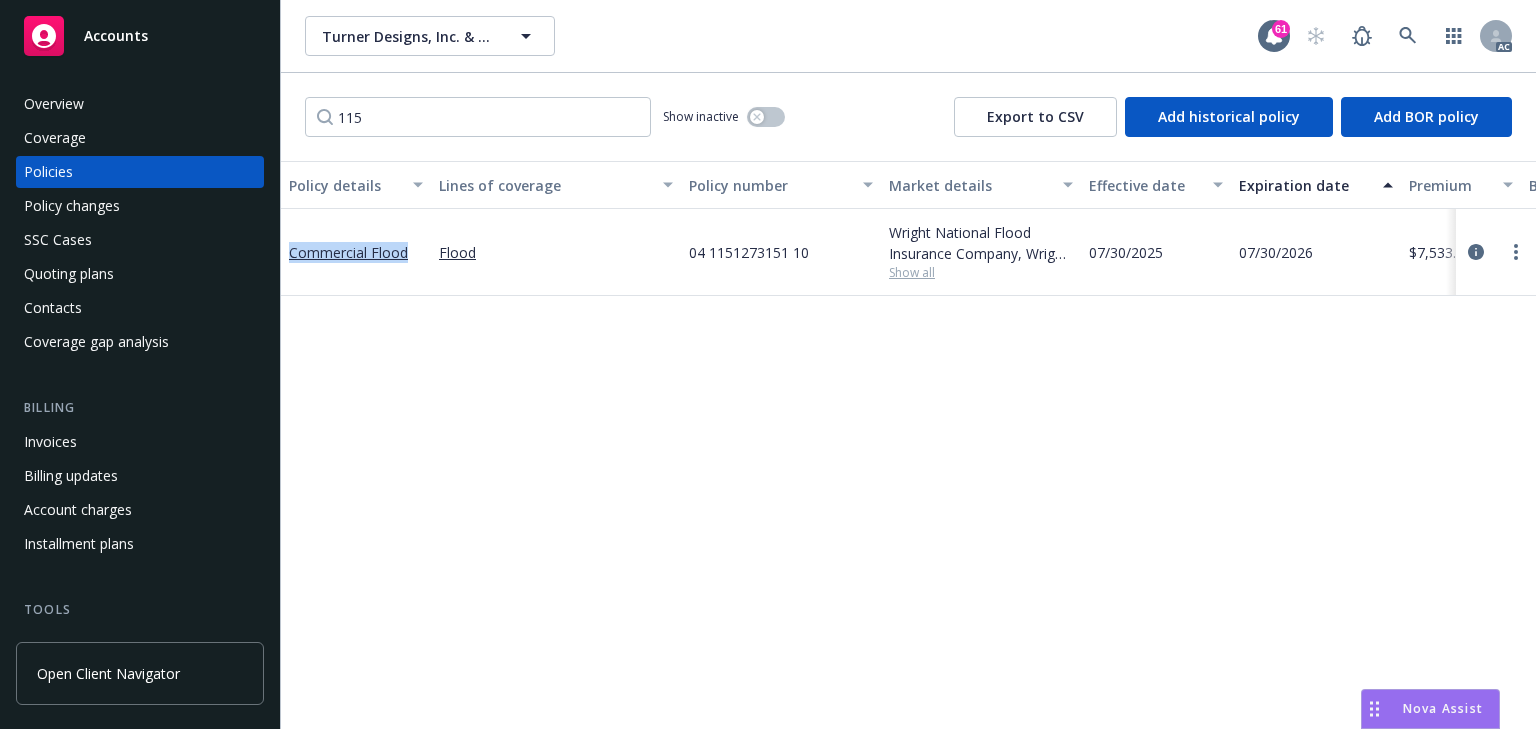 click on "Policy details Lines of coverage Policy number Market details Effective date Expiration date Premium Billing method Stage Status Service team leaders Commercial Flood Flood [NUMBER] [COMPANY], Wright Flood Show all [DATE] [DATE] $[PRICE] Direct Renewal Active [PERSON] AC Termed - [PERSON] AM 1 more" at bounding box center [908, 445] 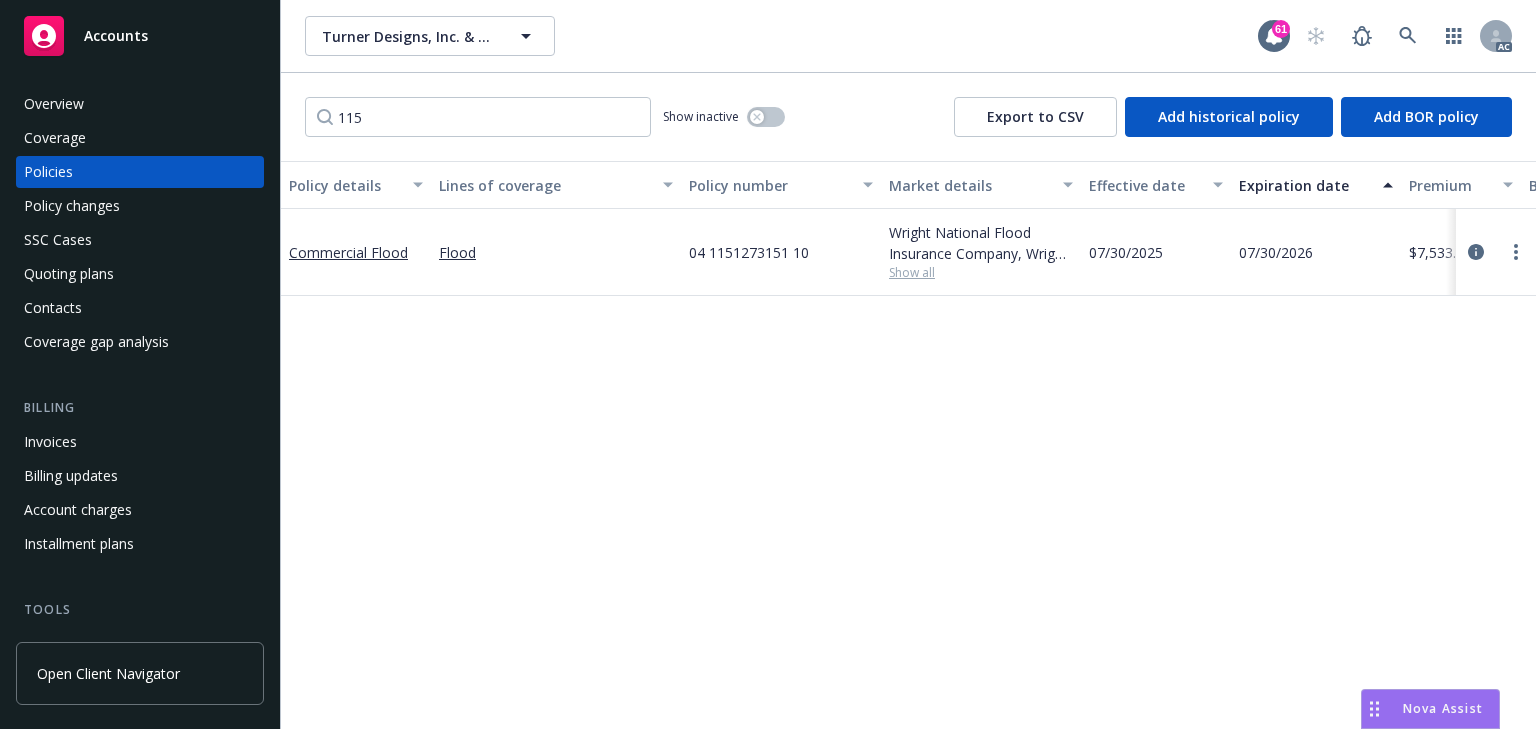 click on "Show all" at bounding box center (981, 272) 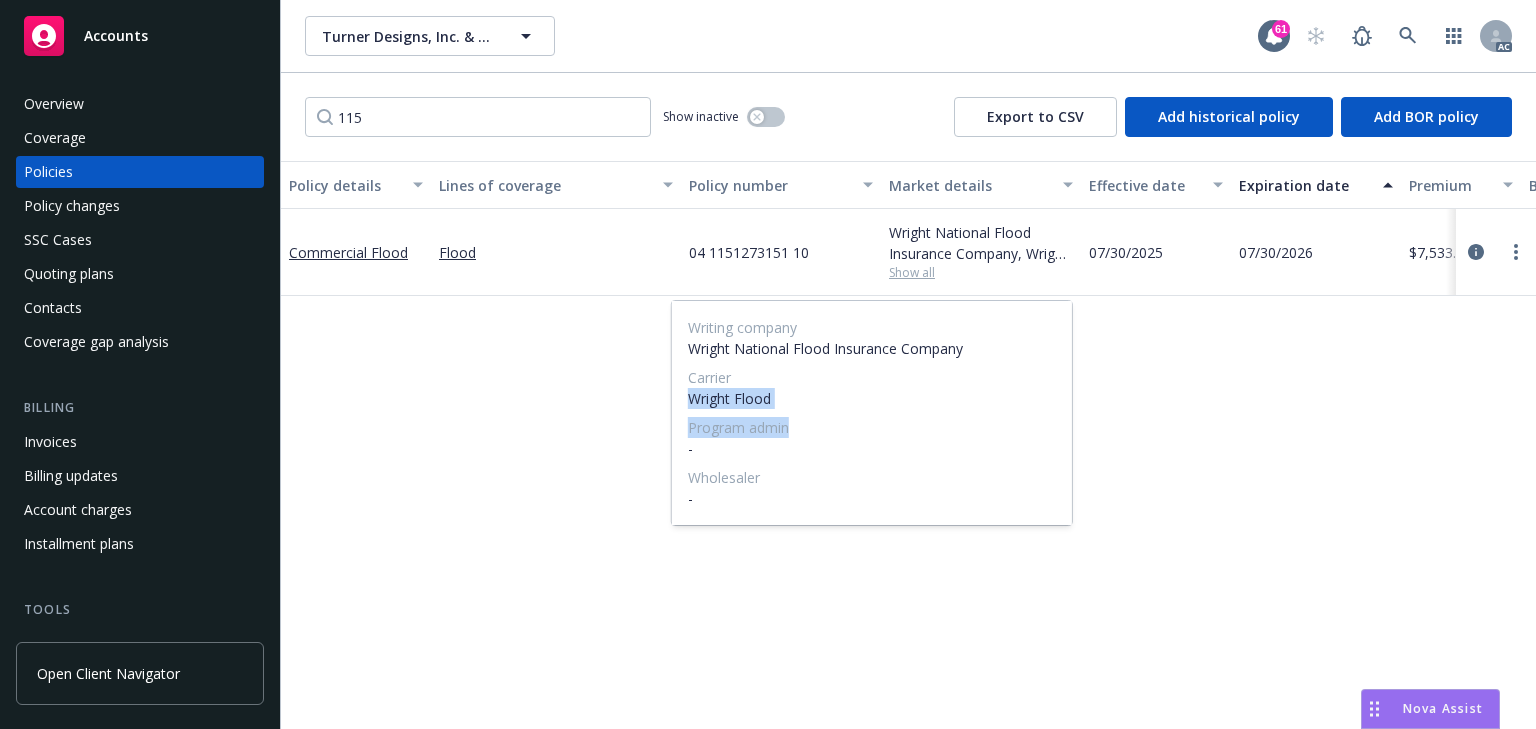 drag, startPoint x: 682, startPoint y: 403, endPoint x: 811, endPoint y: 415, distance: 129.55693 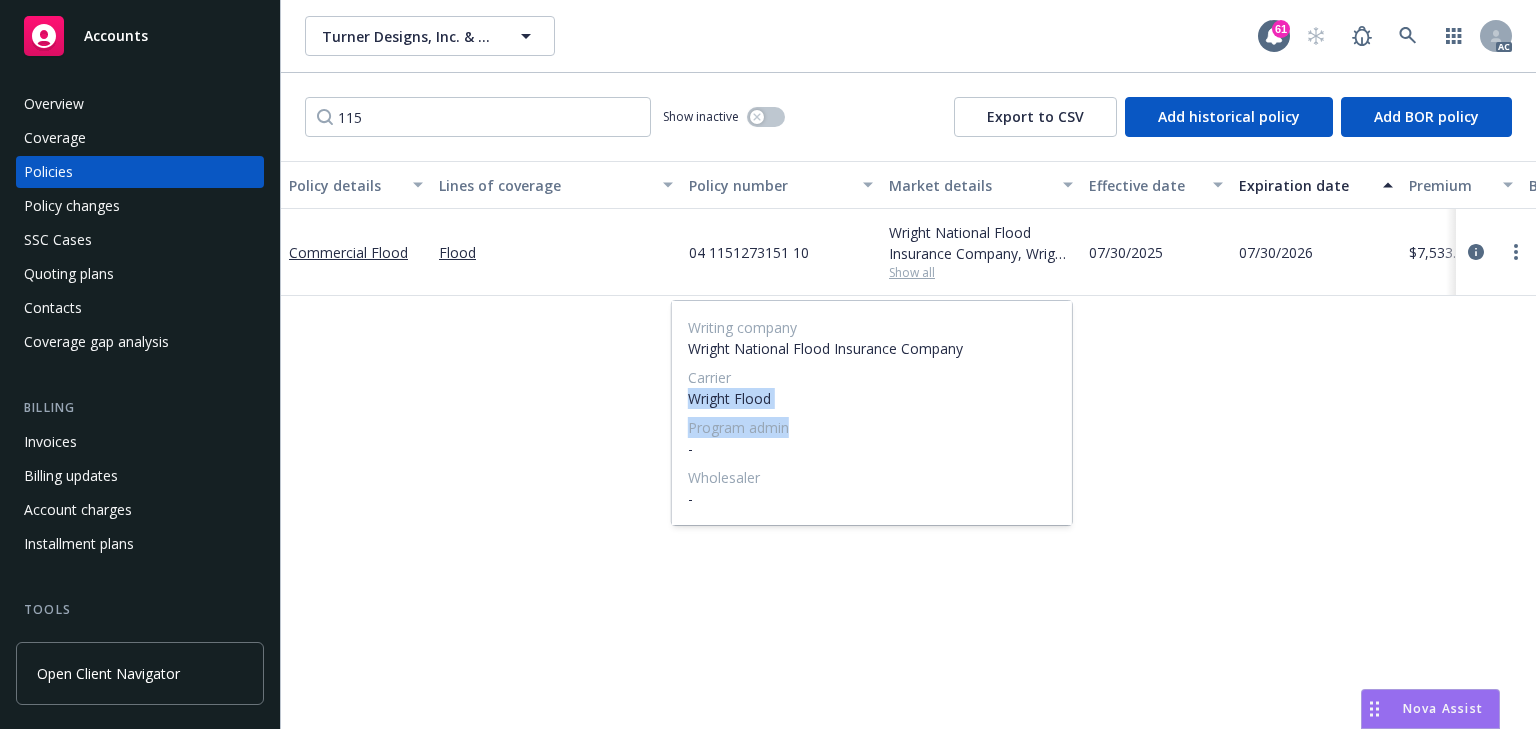 click on "Writing company Wright National Flood Insurance Company Carrier Wright Flood Program admin - Wholesaler -" at bounding box center [872, 413] 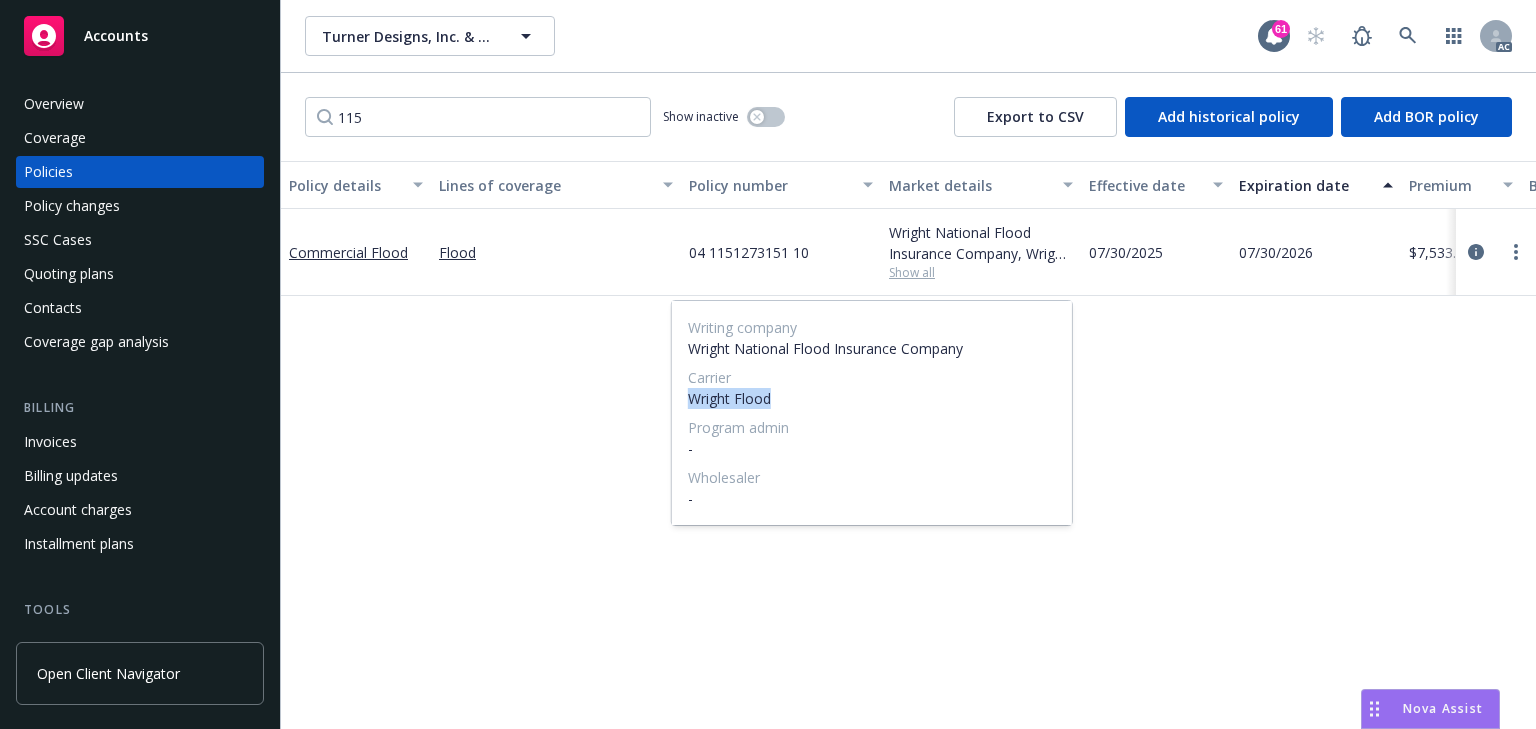 drag, startPoint x: 686, startPoint y: 398, endPoint x: 768, endPoint y: 407, distance: 82.492424 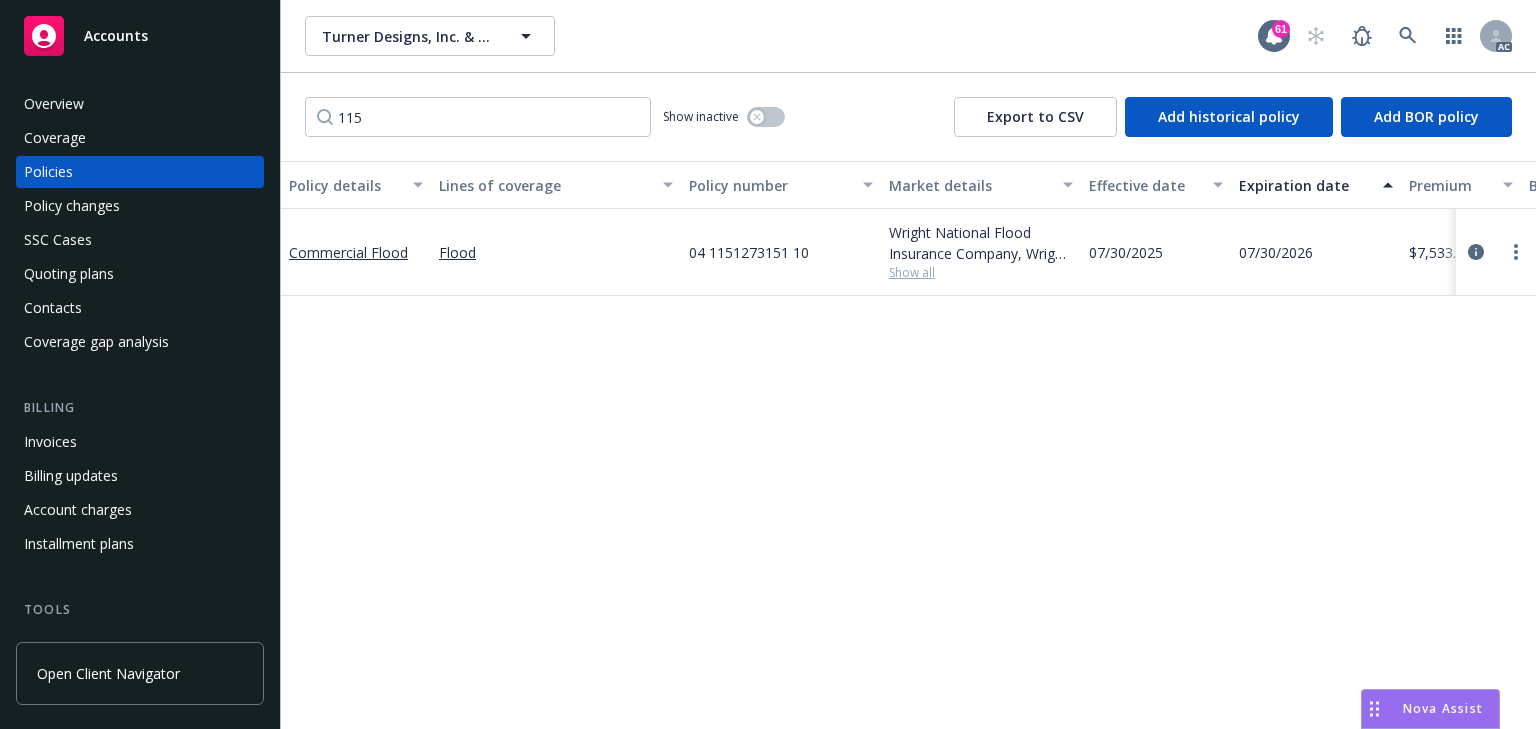 click on "Policy changes" at bounding box center (72, 206) 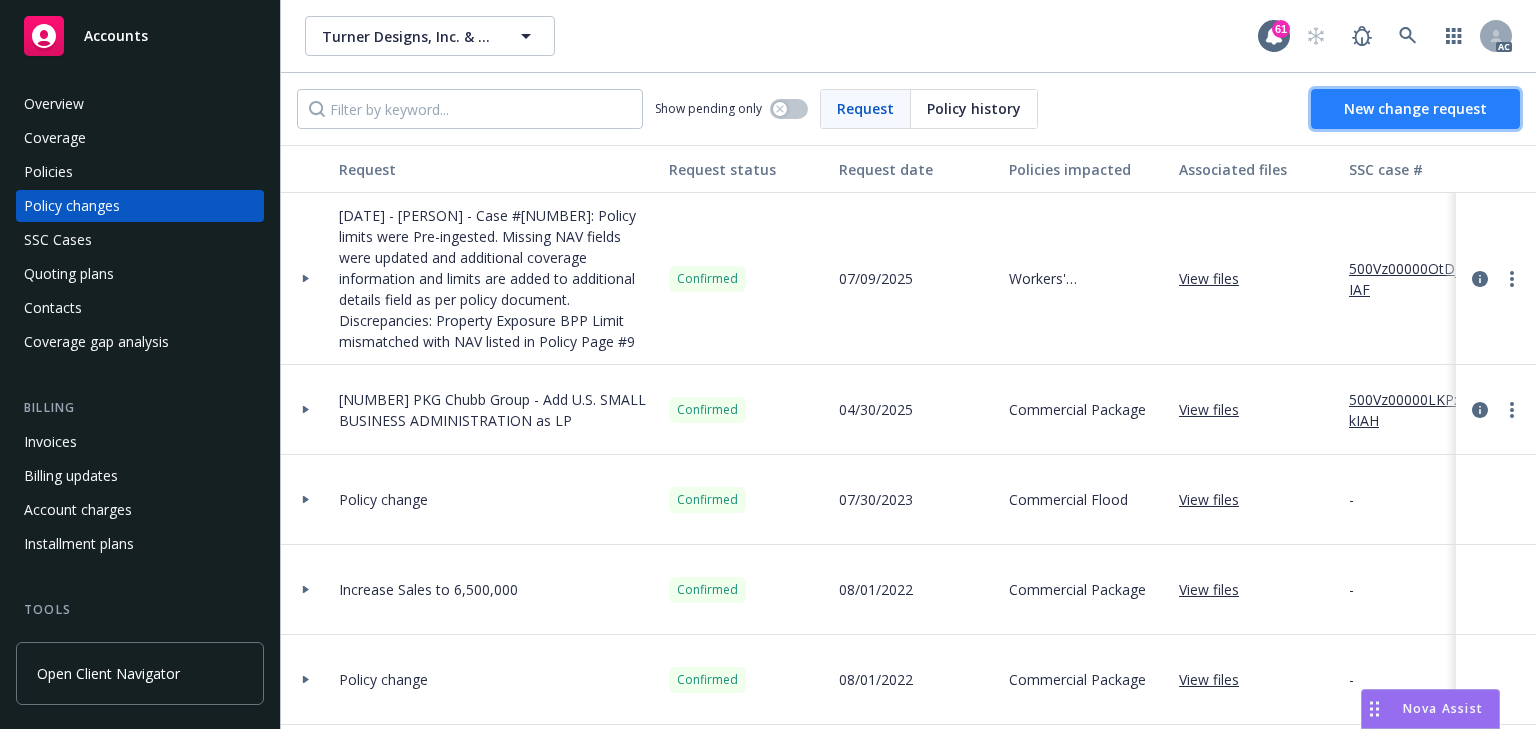 click on "New change request" at bounding box center (1415, 109) 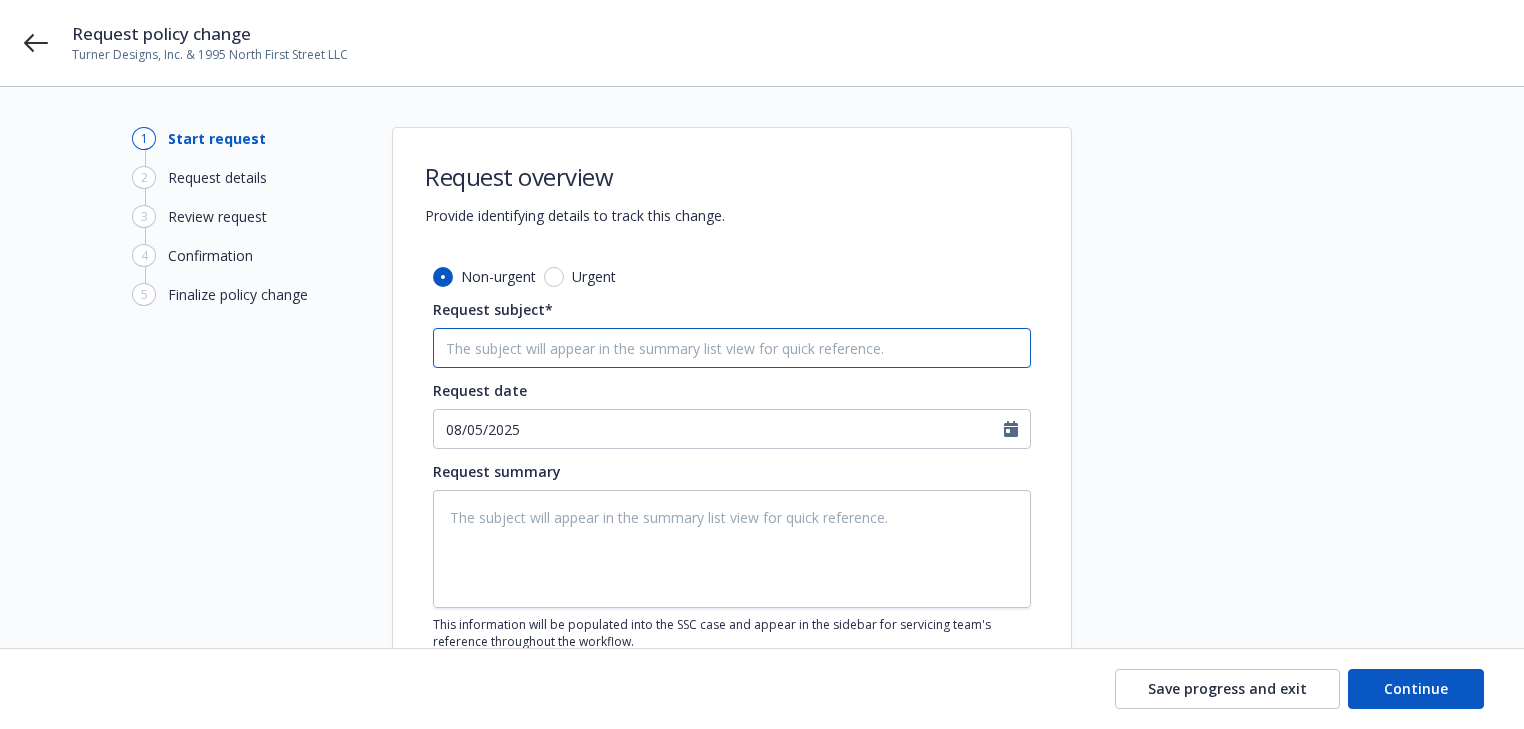 click on "Request subject*" at bounding box center [732, 348] 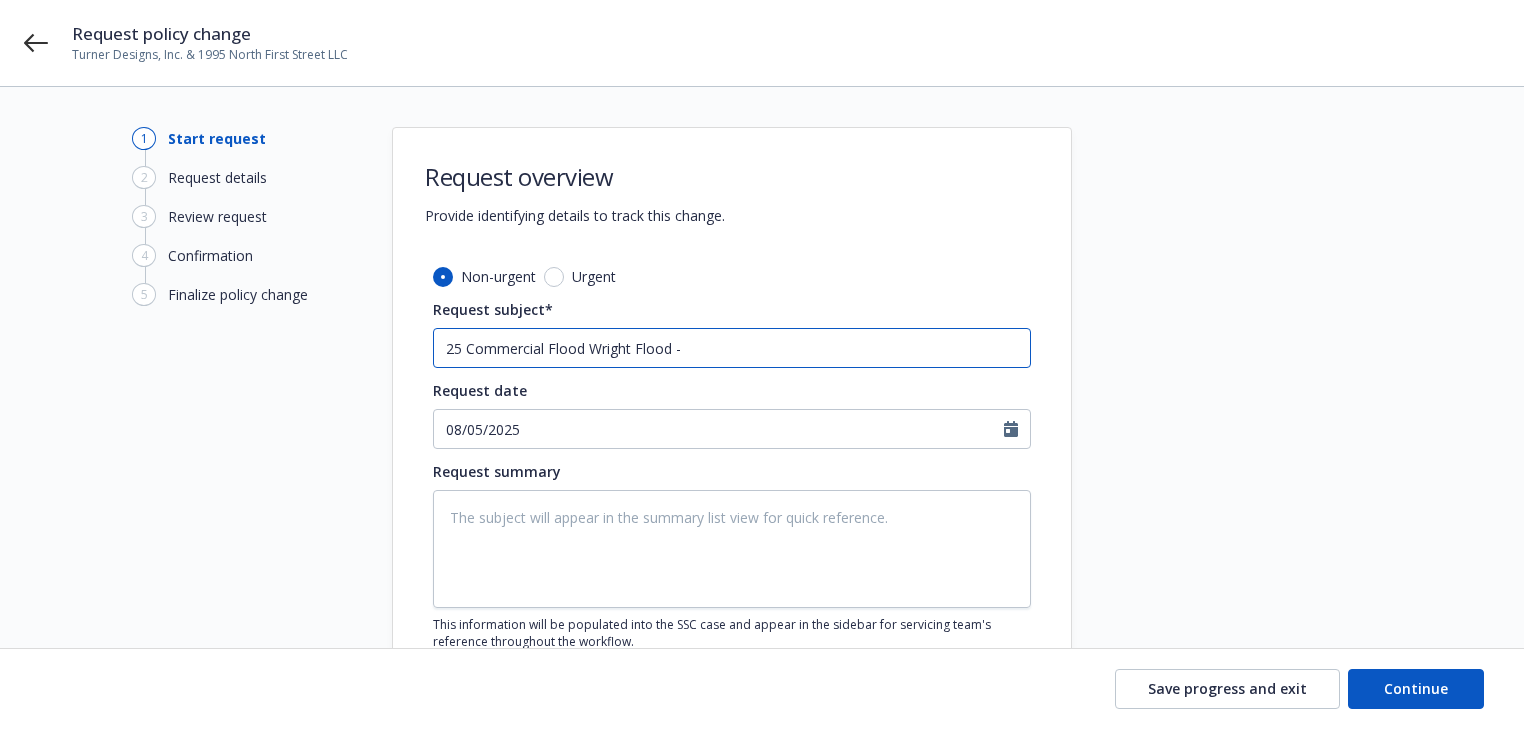 type on "x" 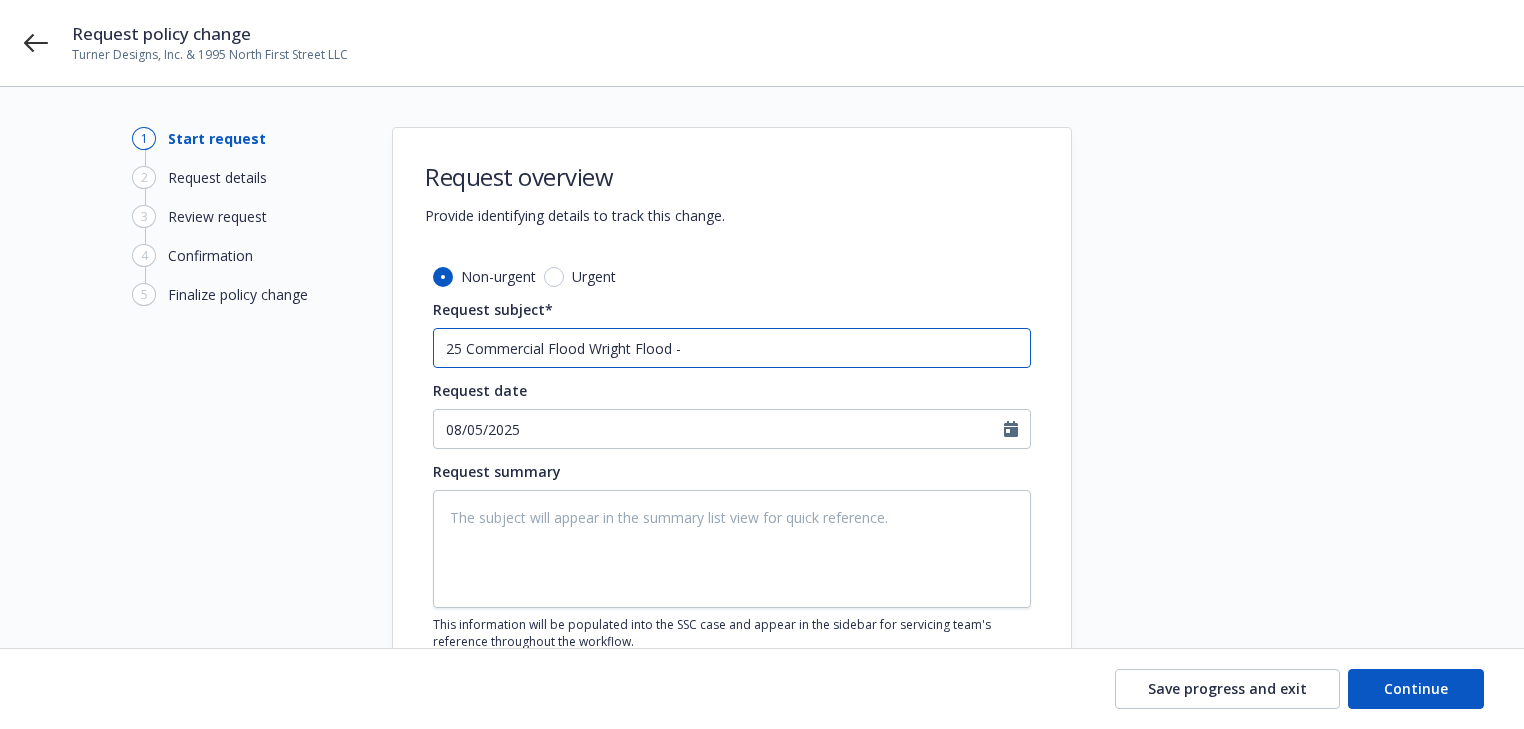 type on "25 Commercial Flood Wright Flood -" 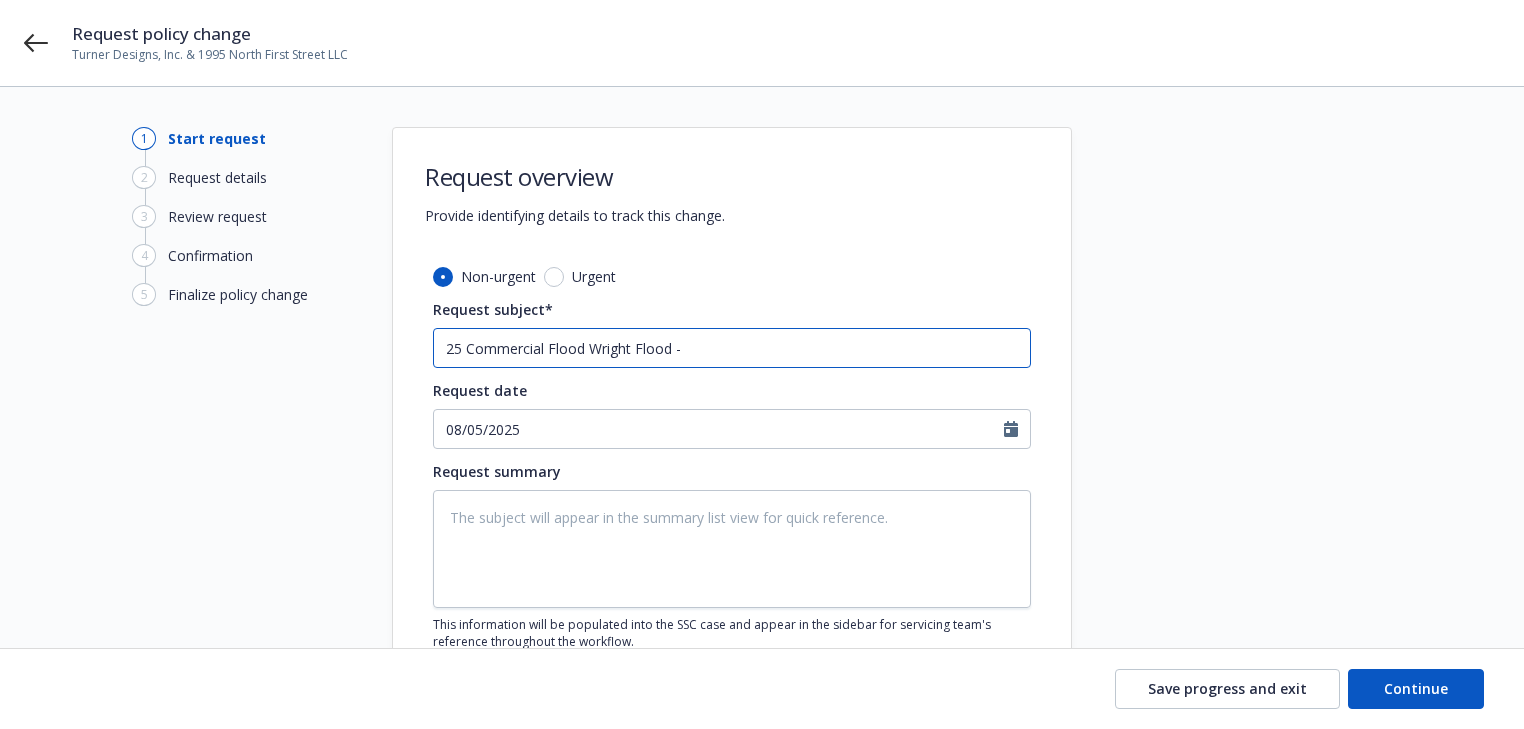 click on "25 Commercial Flood Wright Flood -" at bounding box center (732, 348) 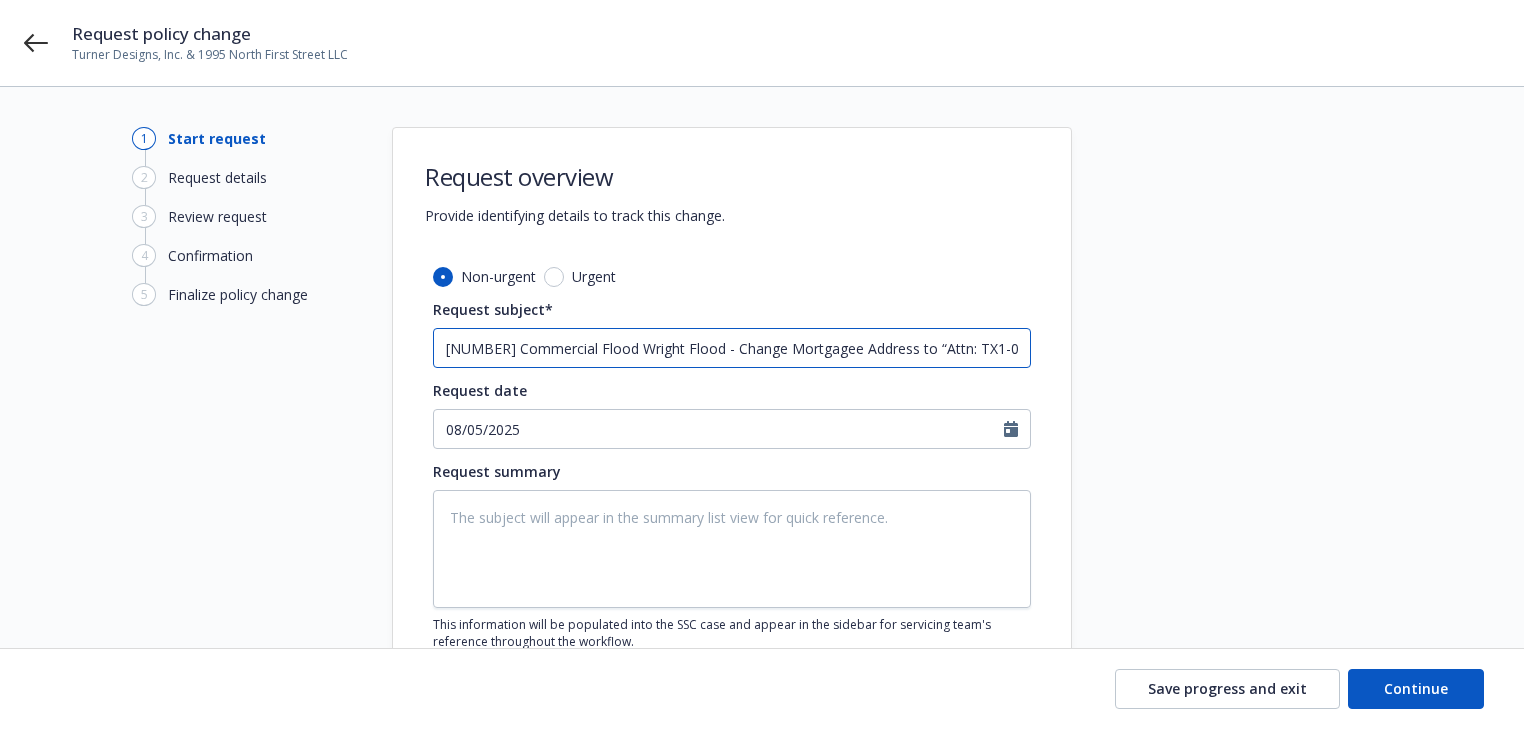 scroll, scrollTop: 0, scrollLeft: 789, axis: horizontal 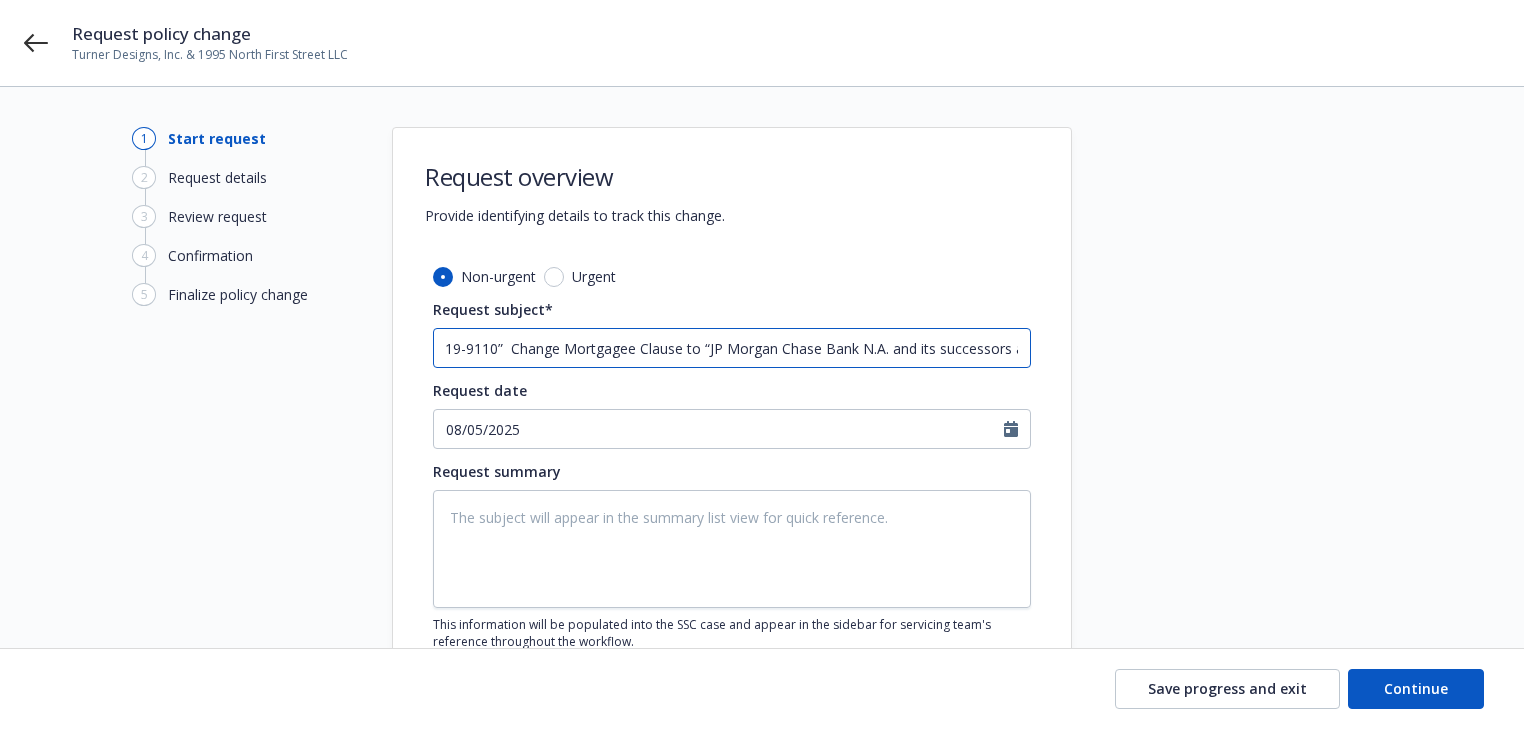 click on "[NUMBER] Commercial Flood Wright Flood - Change Mortgagee Address to “Attn: TX1-0013 PO Box 9110 Coppell TX 75019-9110”  Change Mortgagee Clause to “JP Morgan Chase Bank N.A. and its successors and assigns" at bounding box center (732, 348) 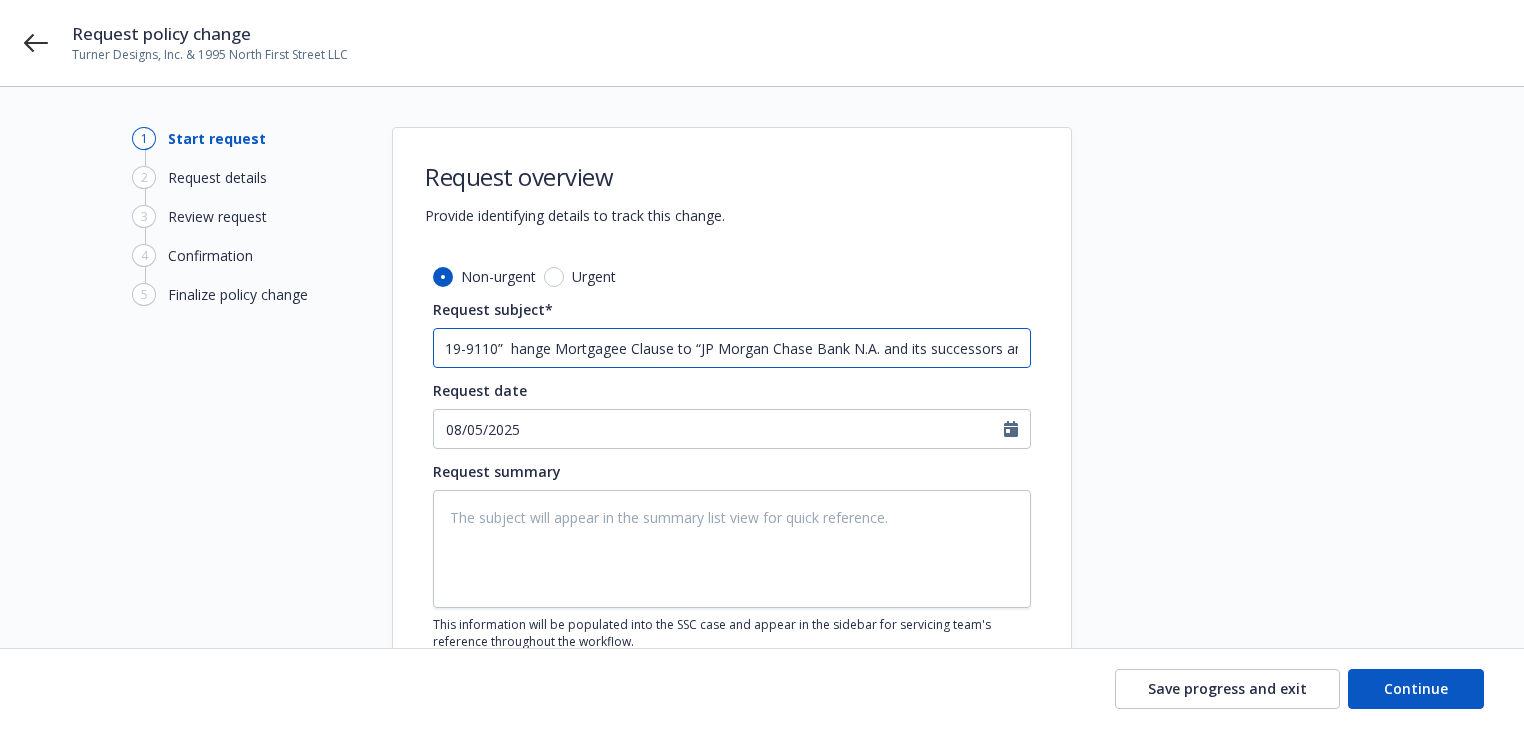 scroll, scrollTop: 0, scrollLeft: 780, axis: horizontal 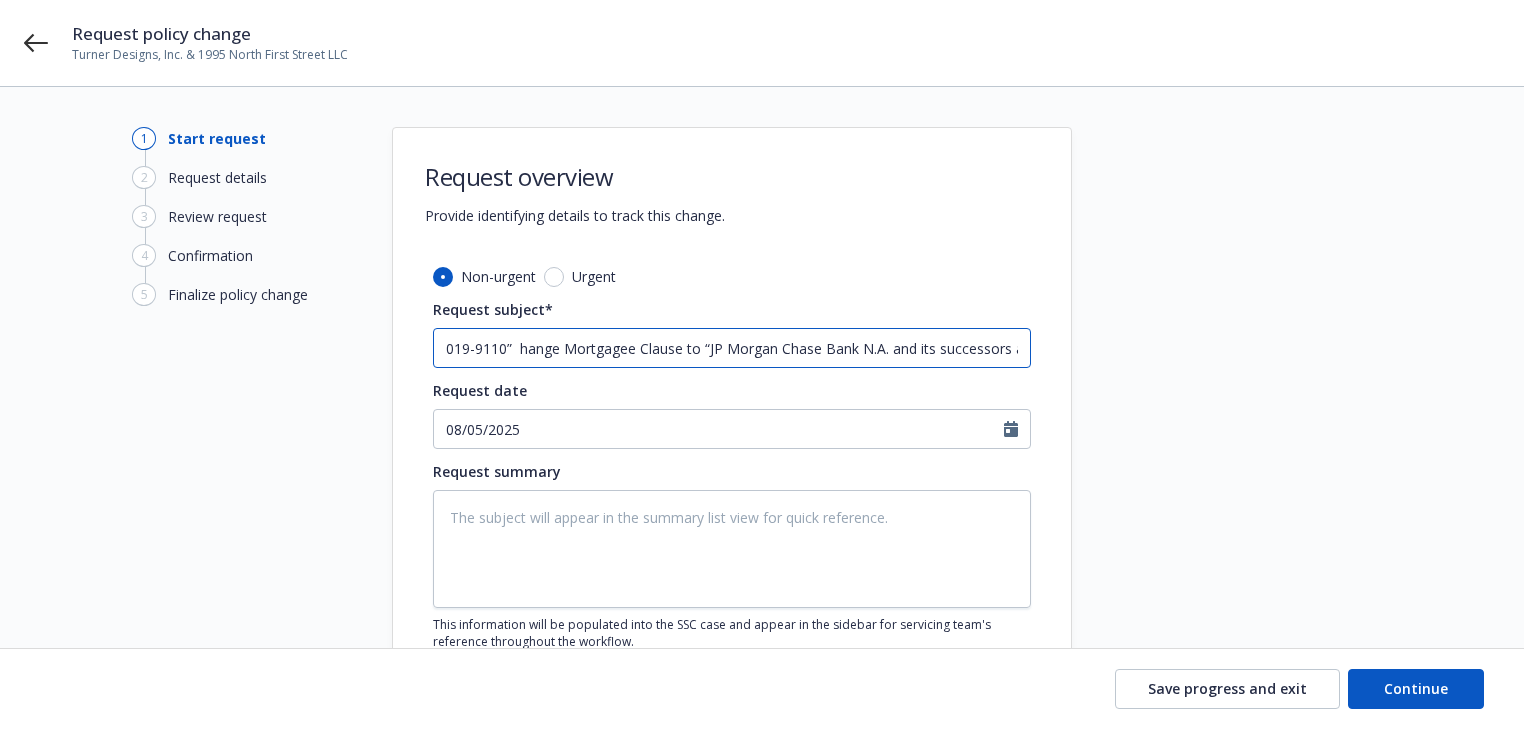 type on "x" 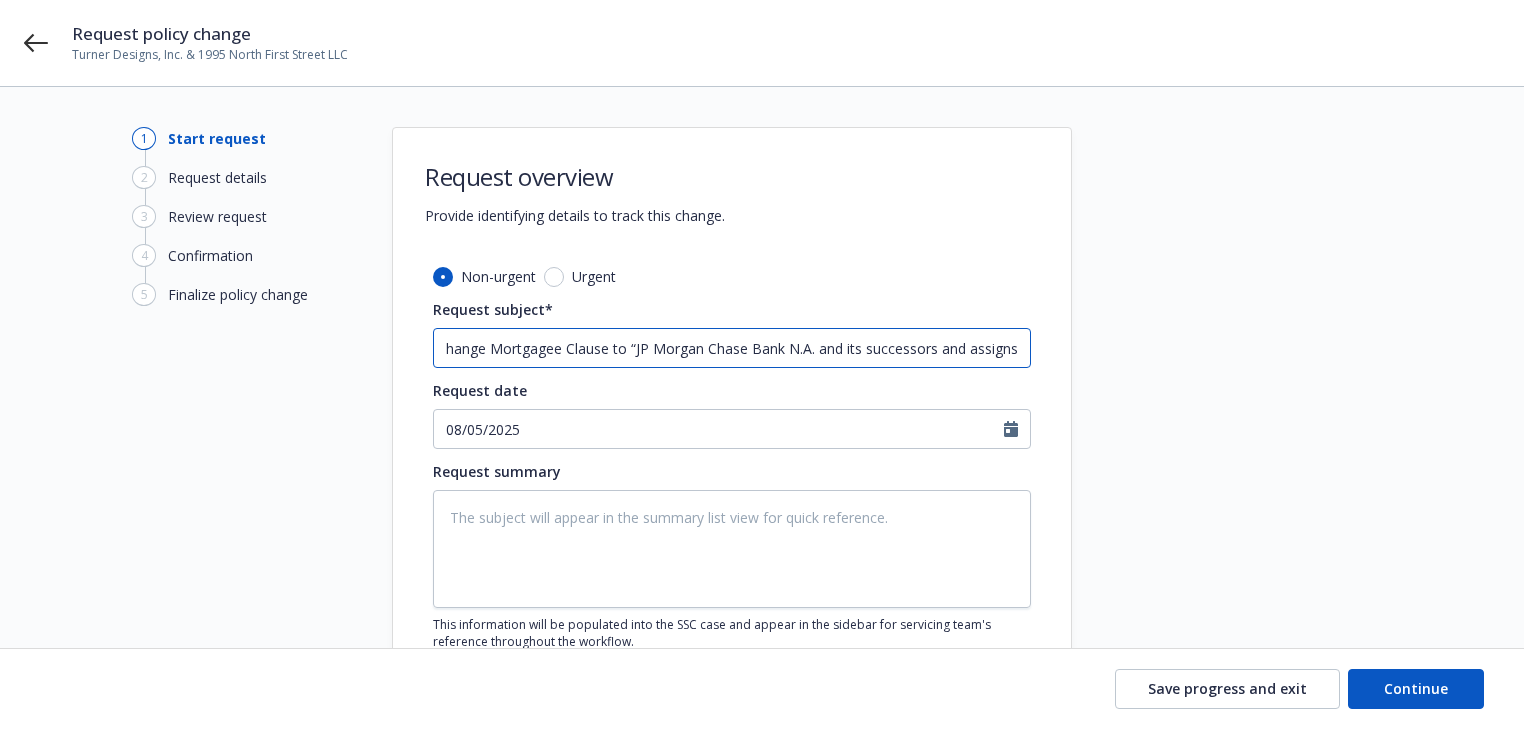 type on "x" 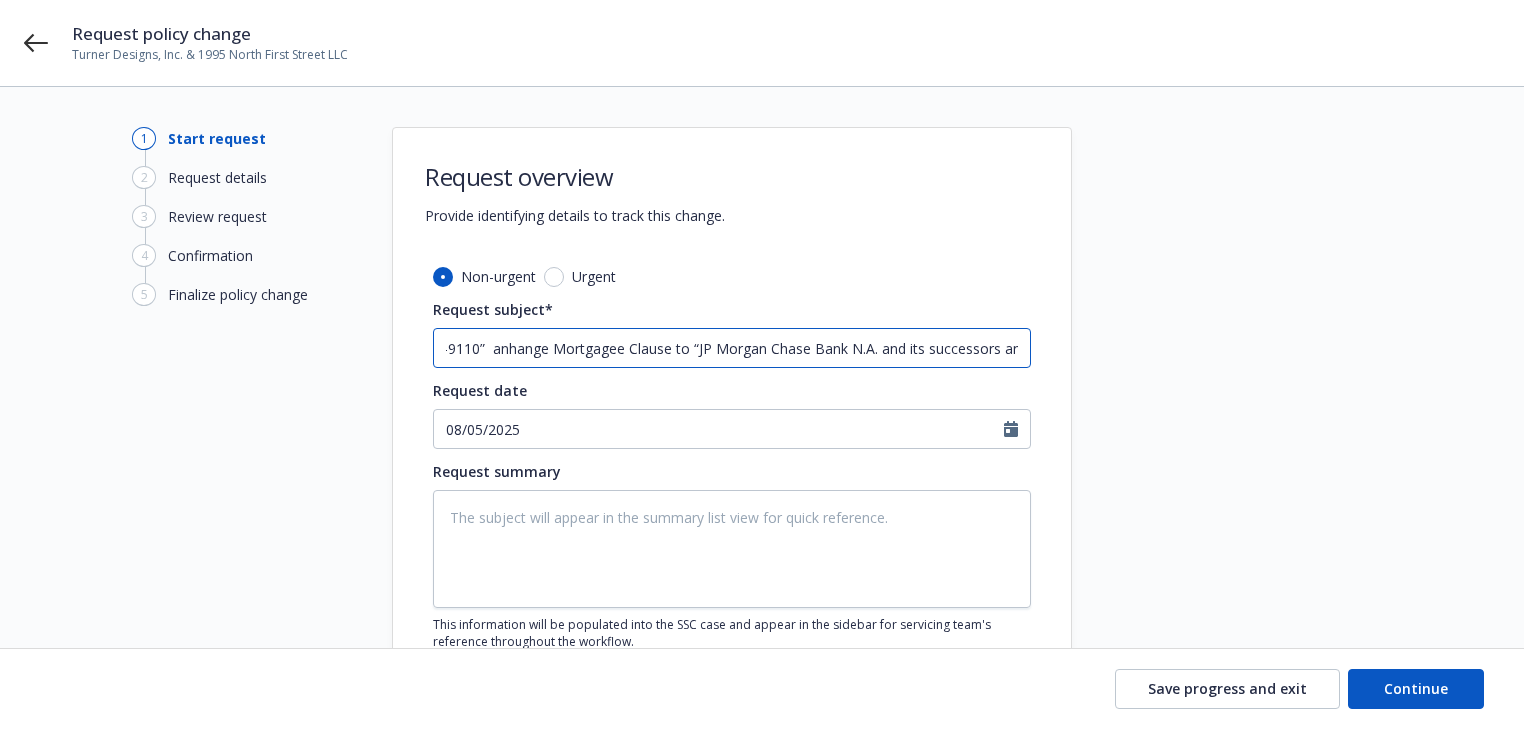 type on "x" 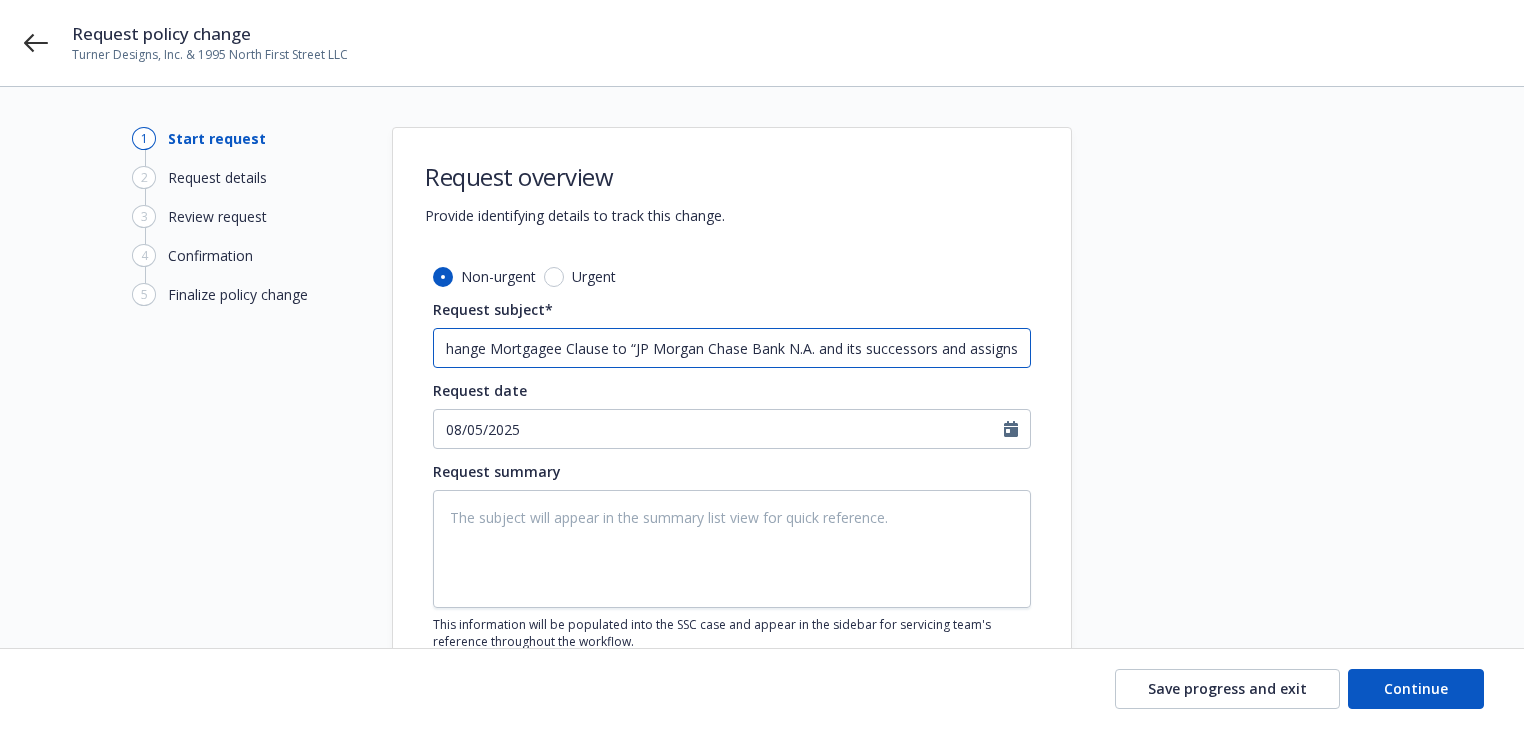 type on "x" 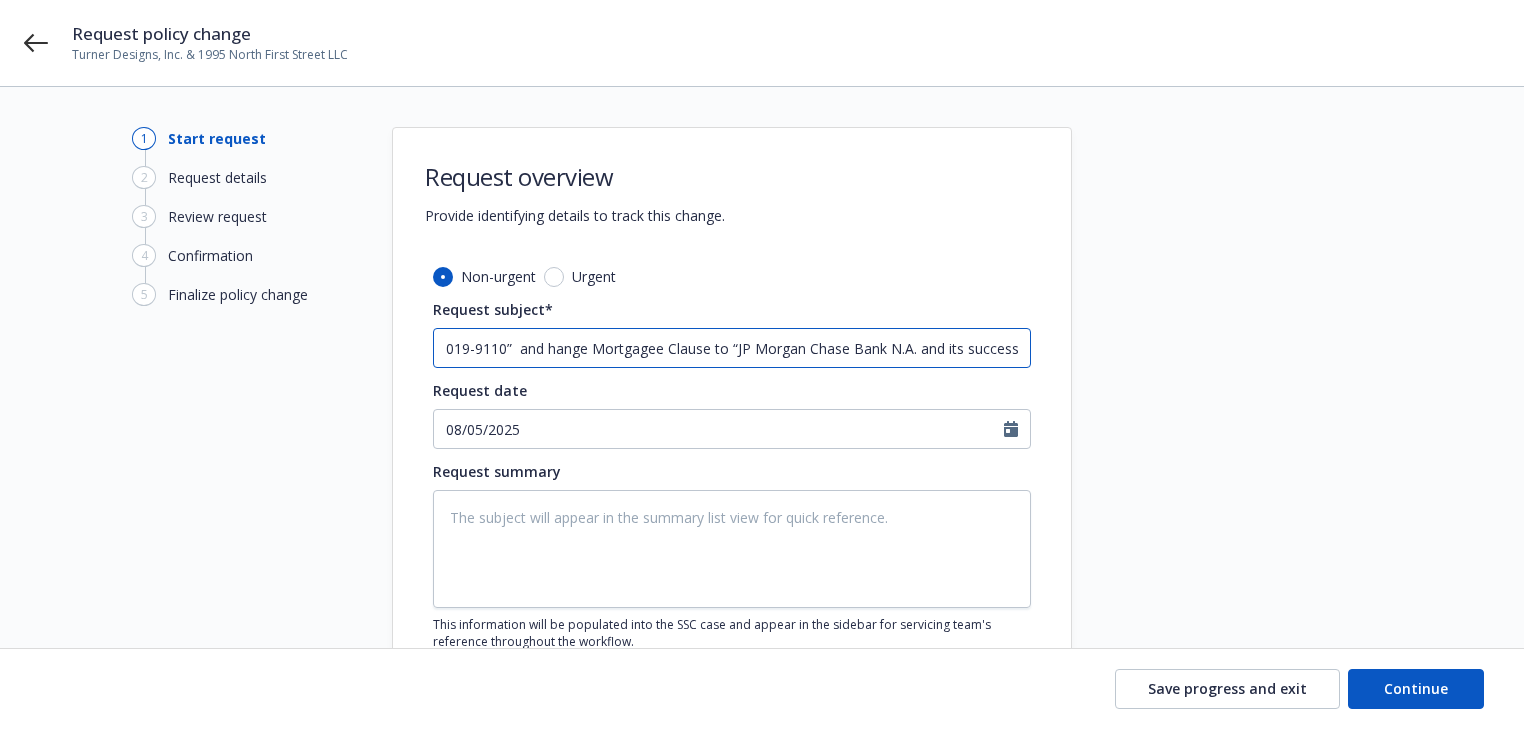 type on "x" 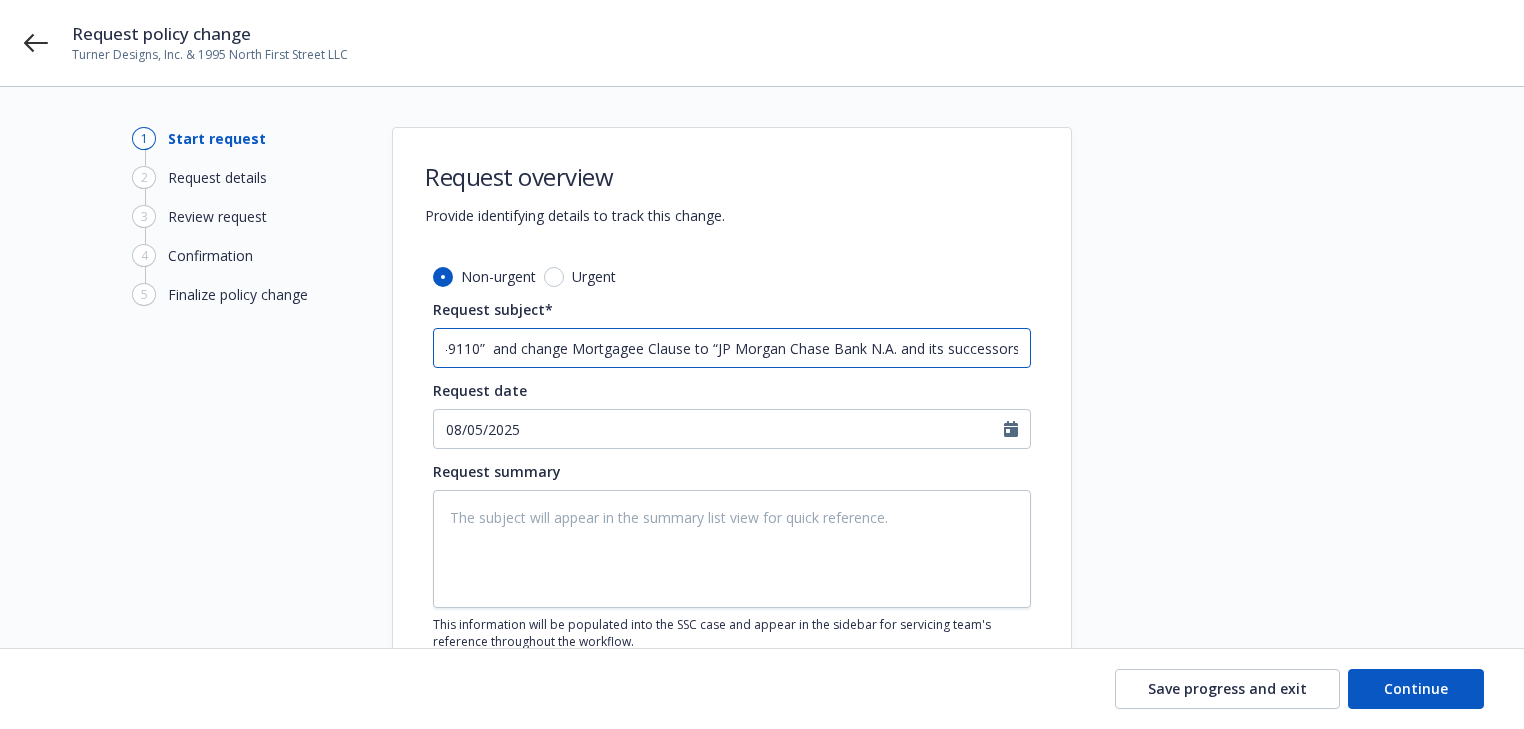 type on "x" 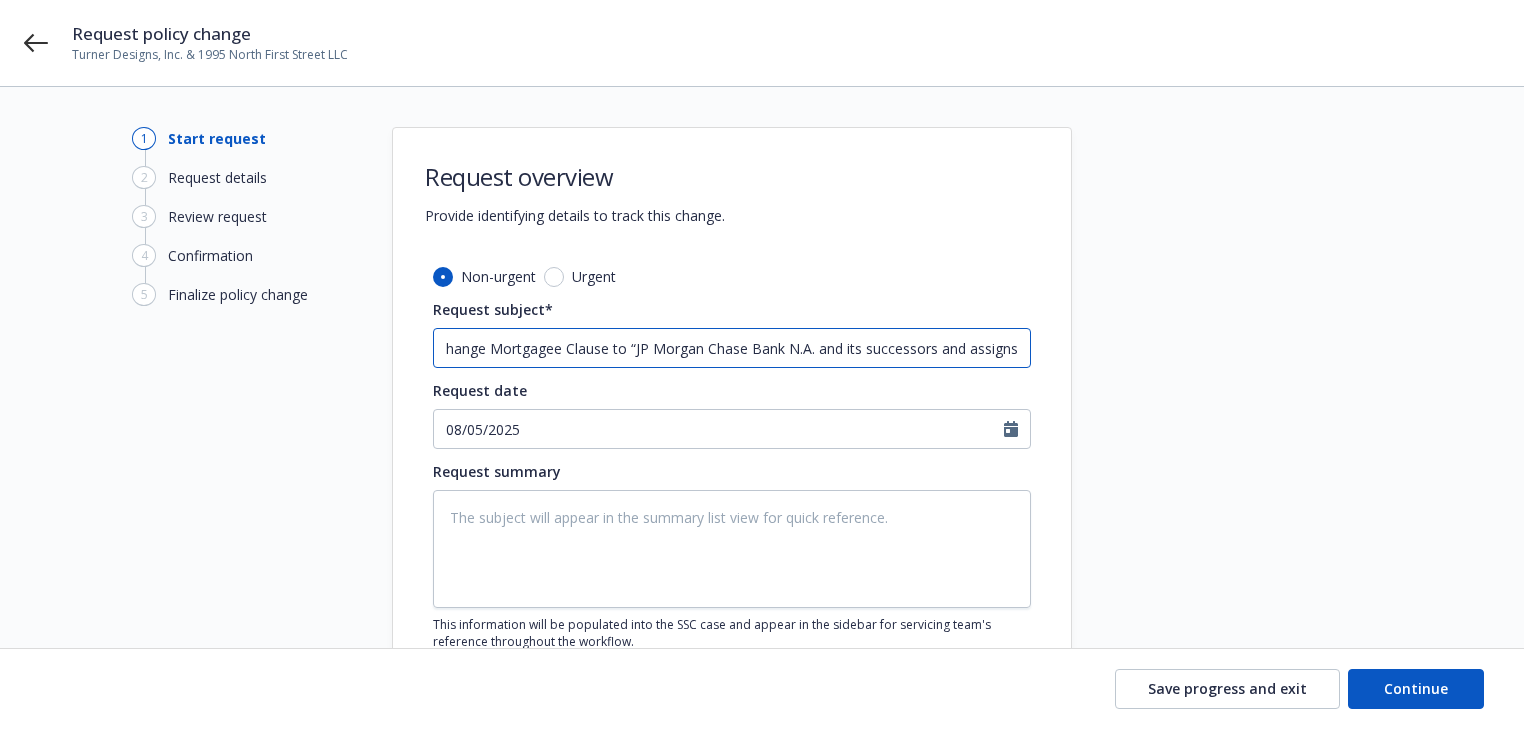 type on "x" 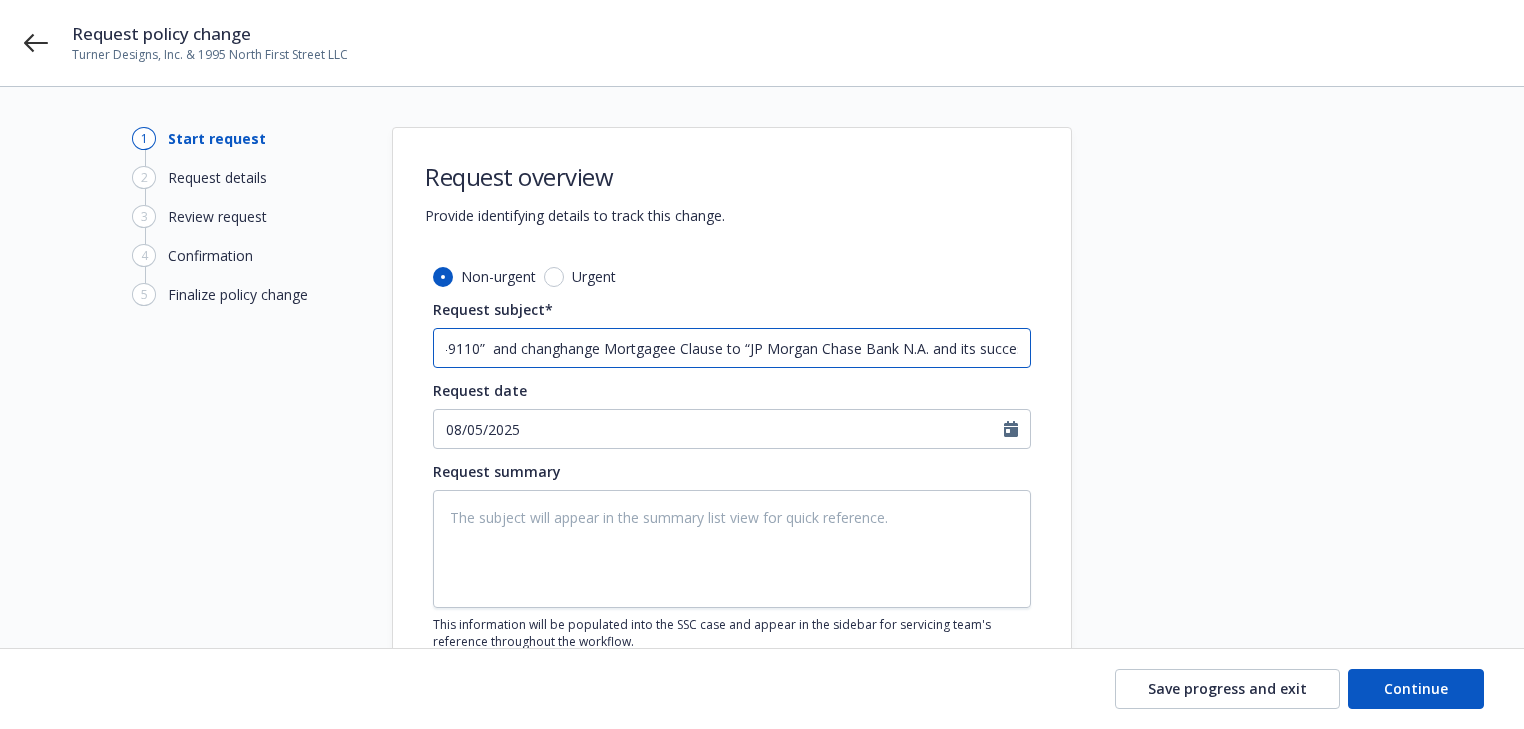 type on "x" 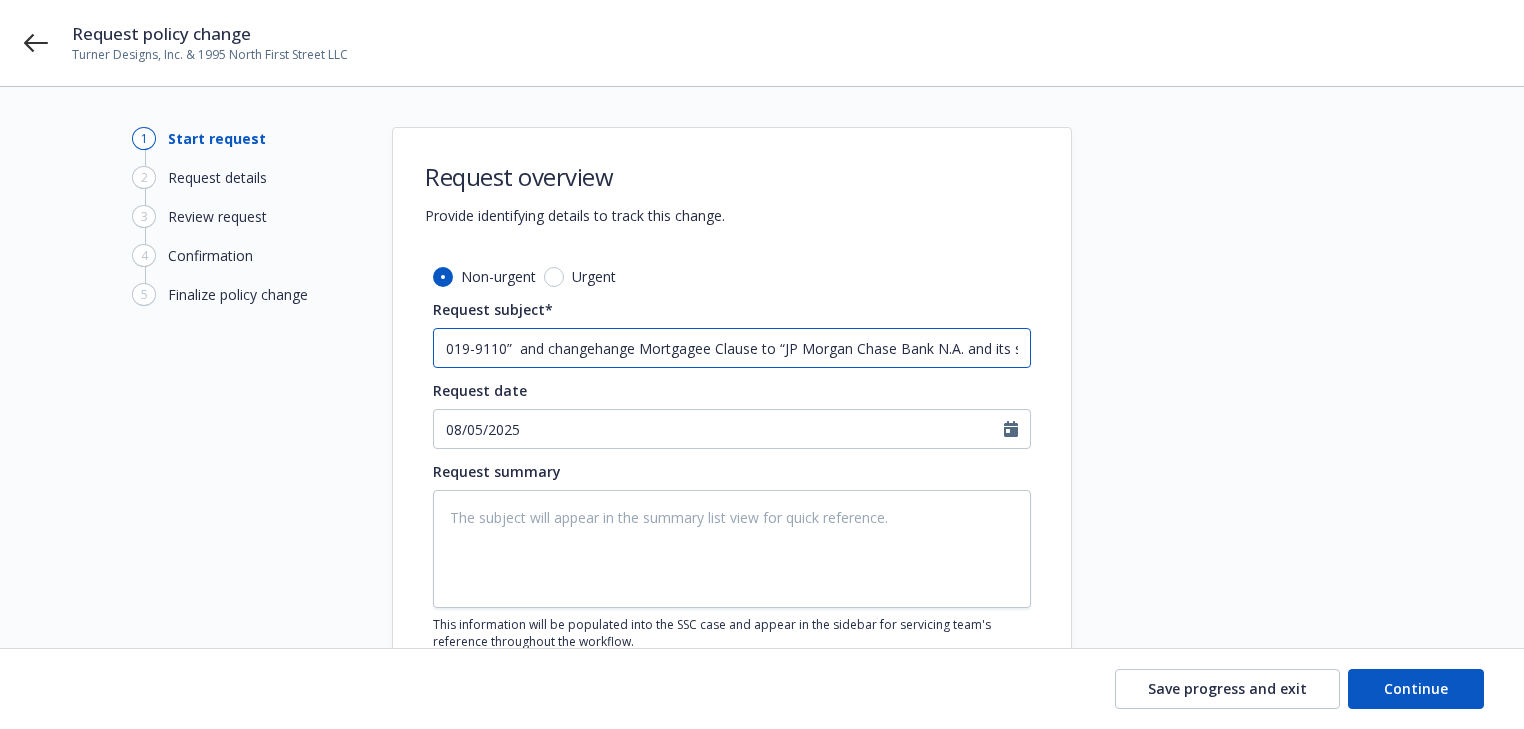 type on "x" 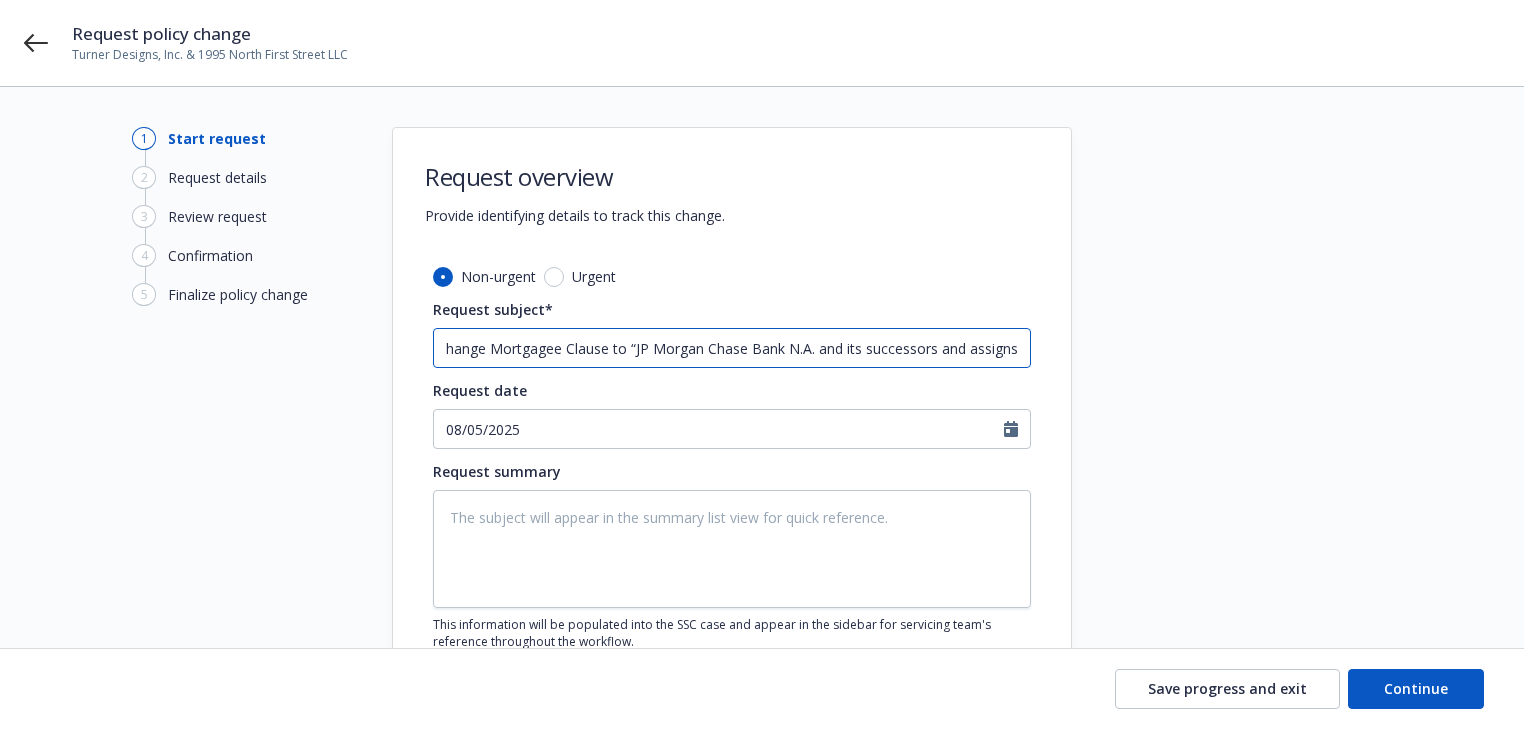 type on "x" 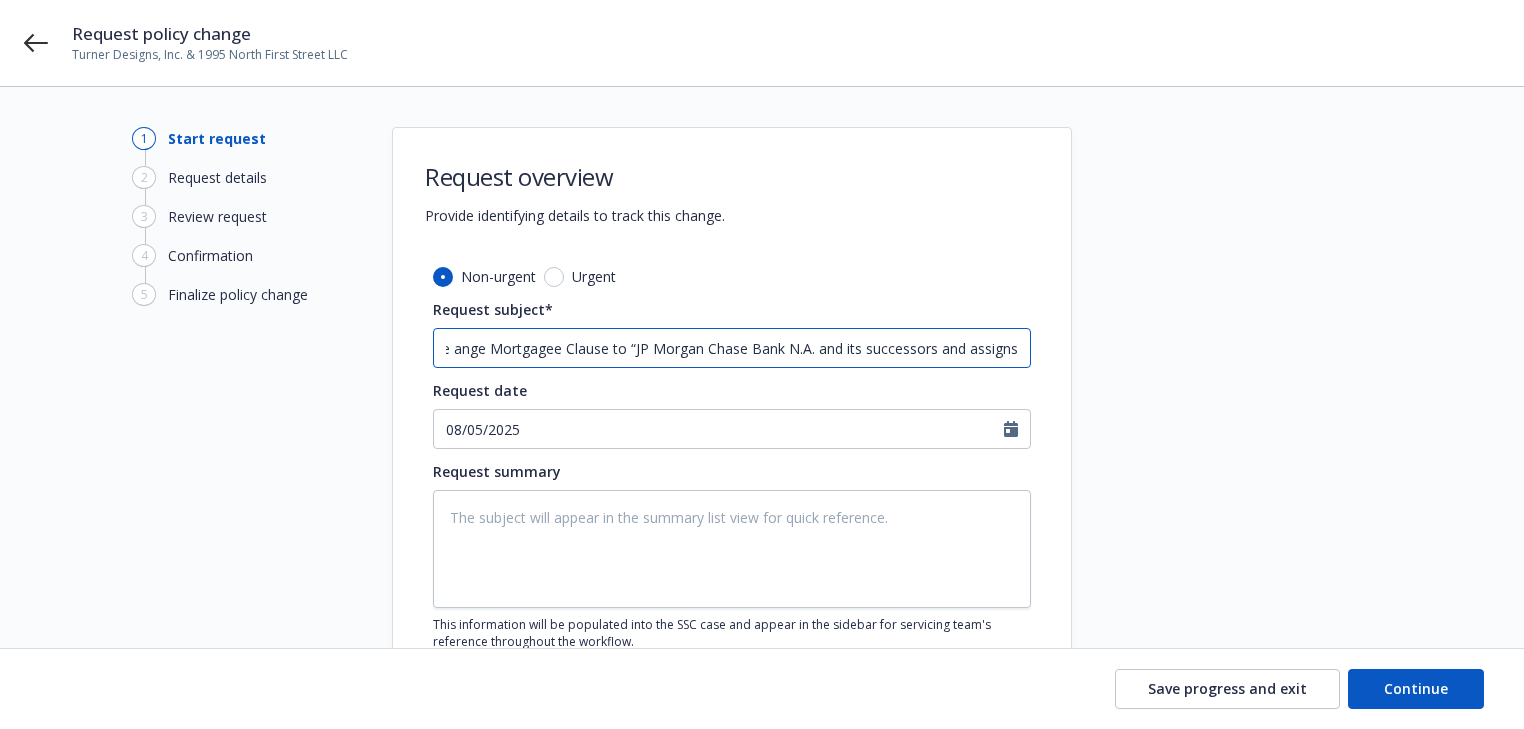 type on "x" 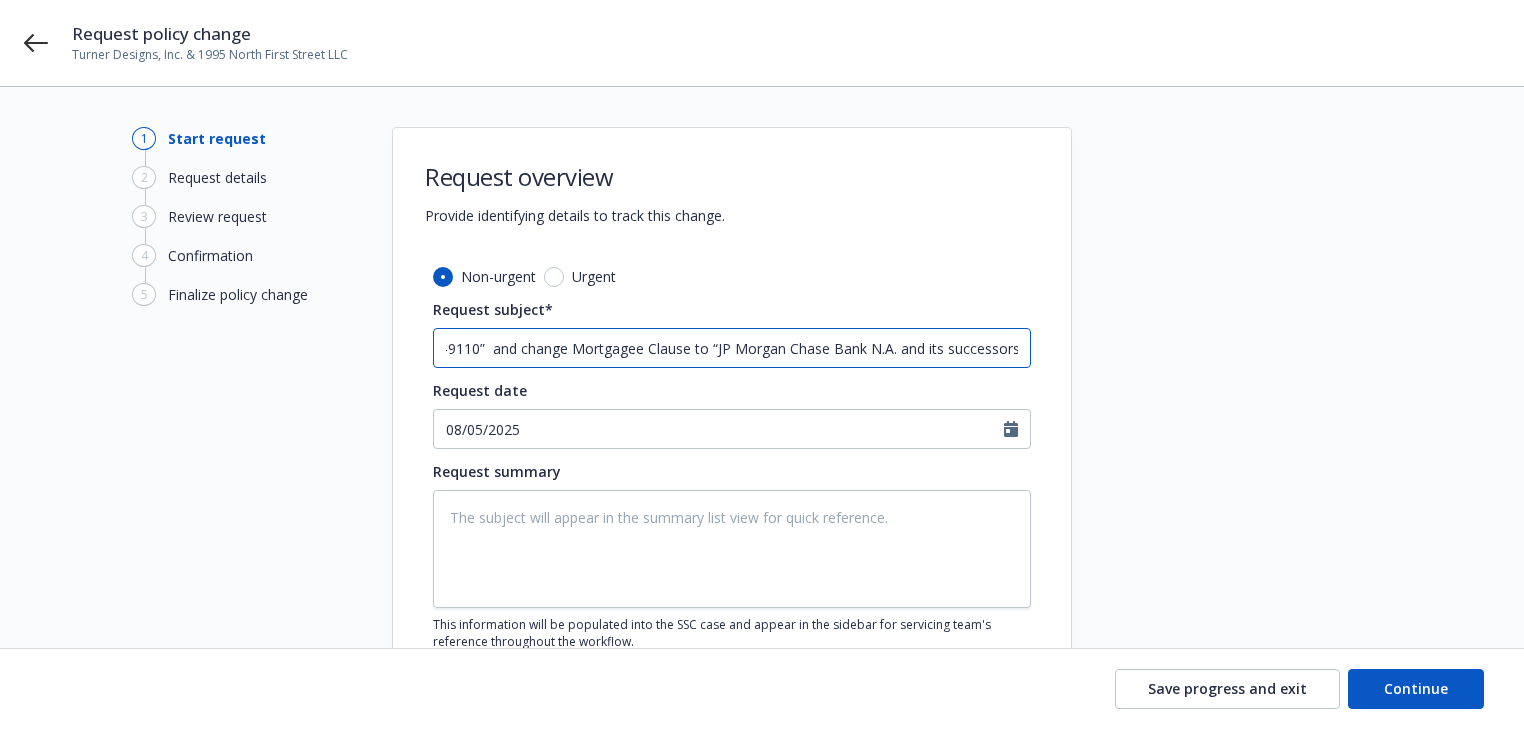 type on "x" 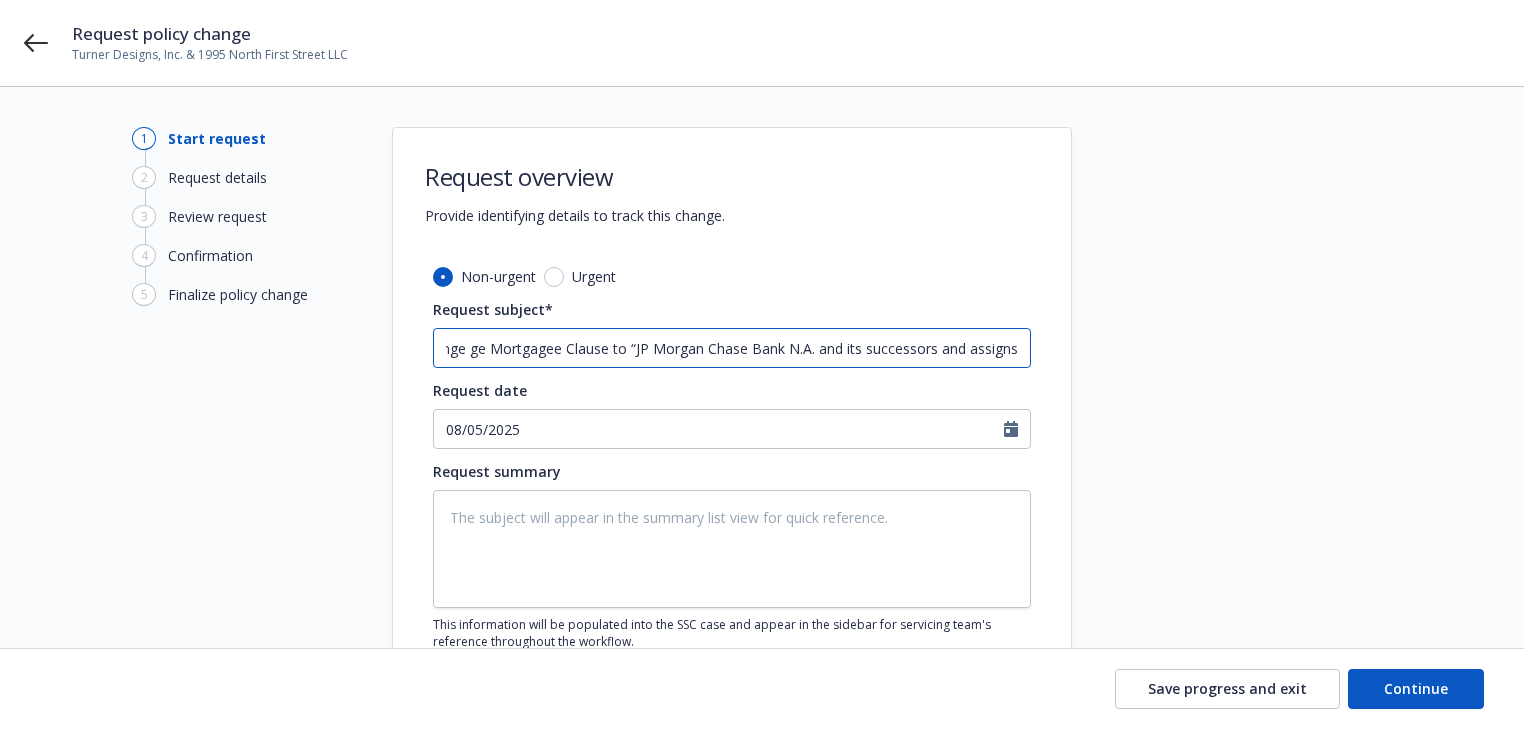 type on "x" 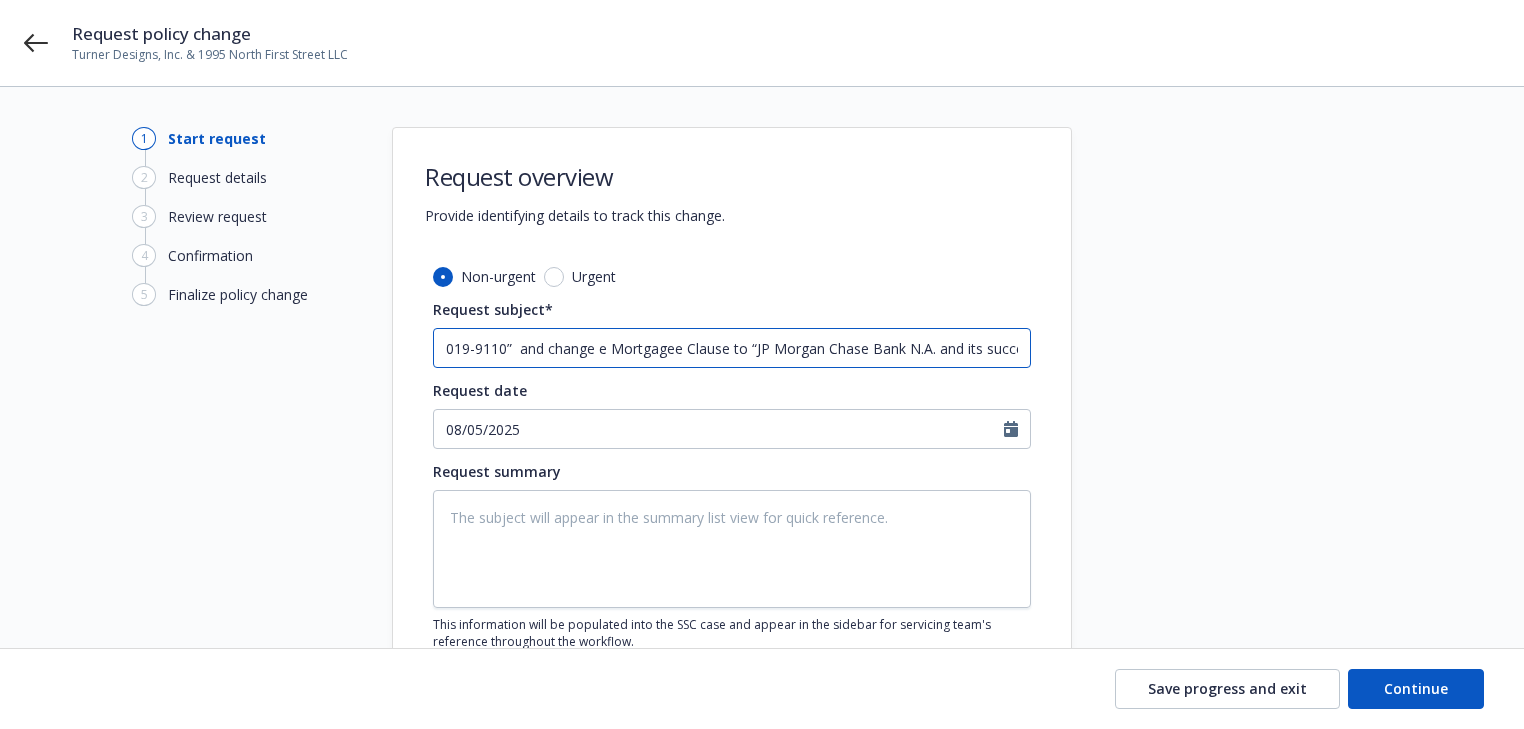 type on "x" 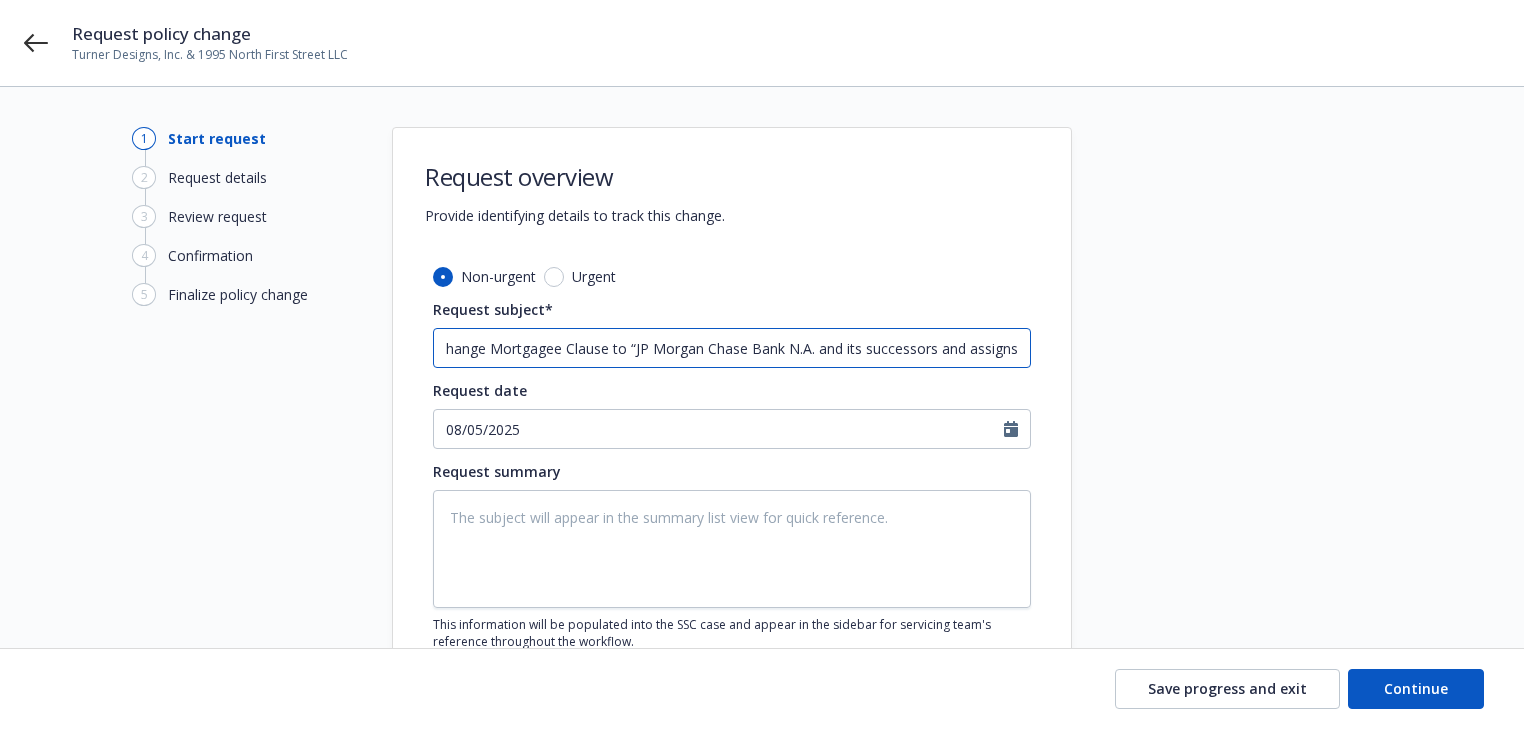 type on "x" 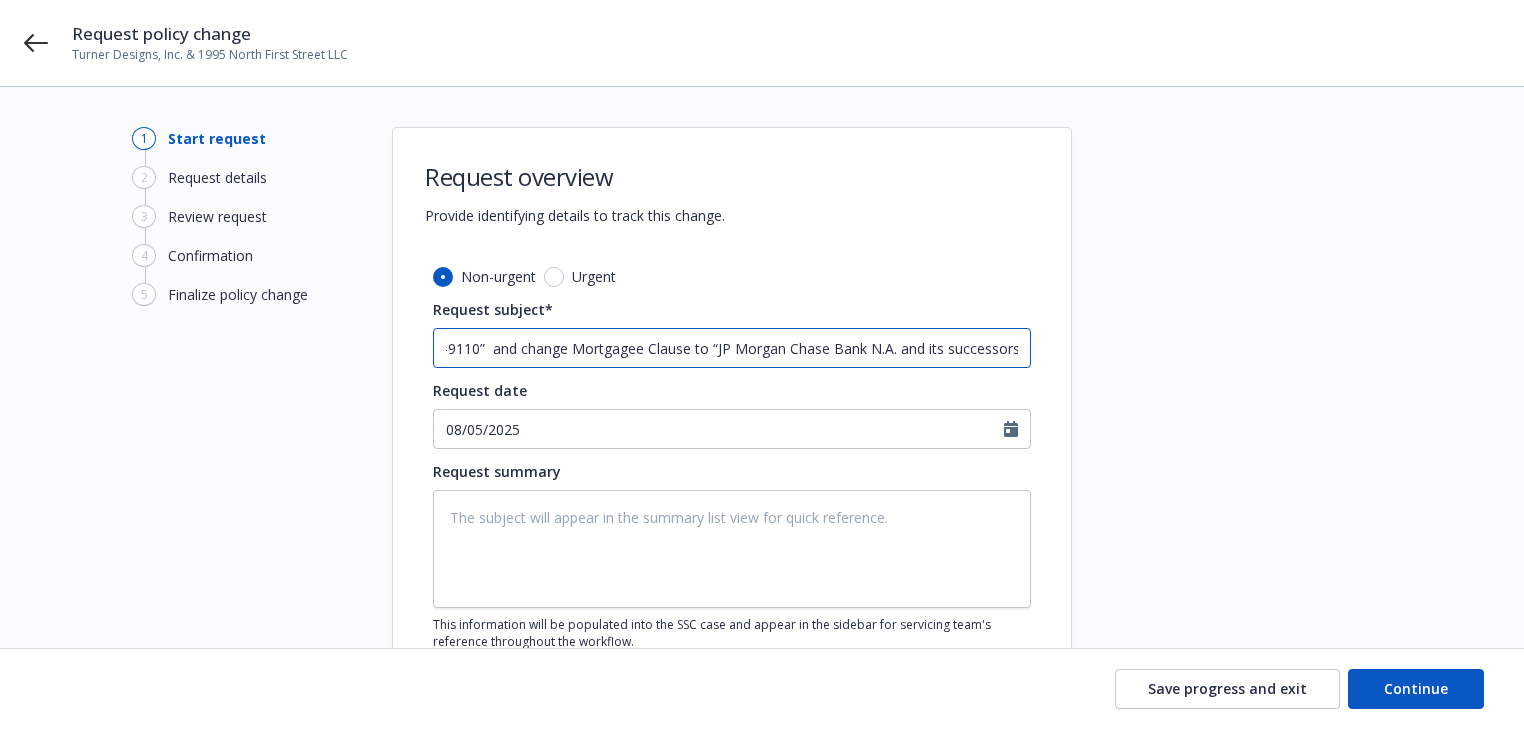 type on "[YEAR] Commercial Flood Wright Flood - Change Mortgagee Address to “Attn: TX1-0013 PO Box 9110 Coppell TX 75019-9110”  and change Mortgagee Clause to “JP Morgan Chase Bank N.A. and its successors and assigns" 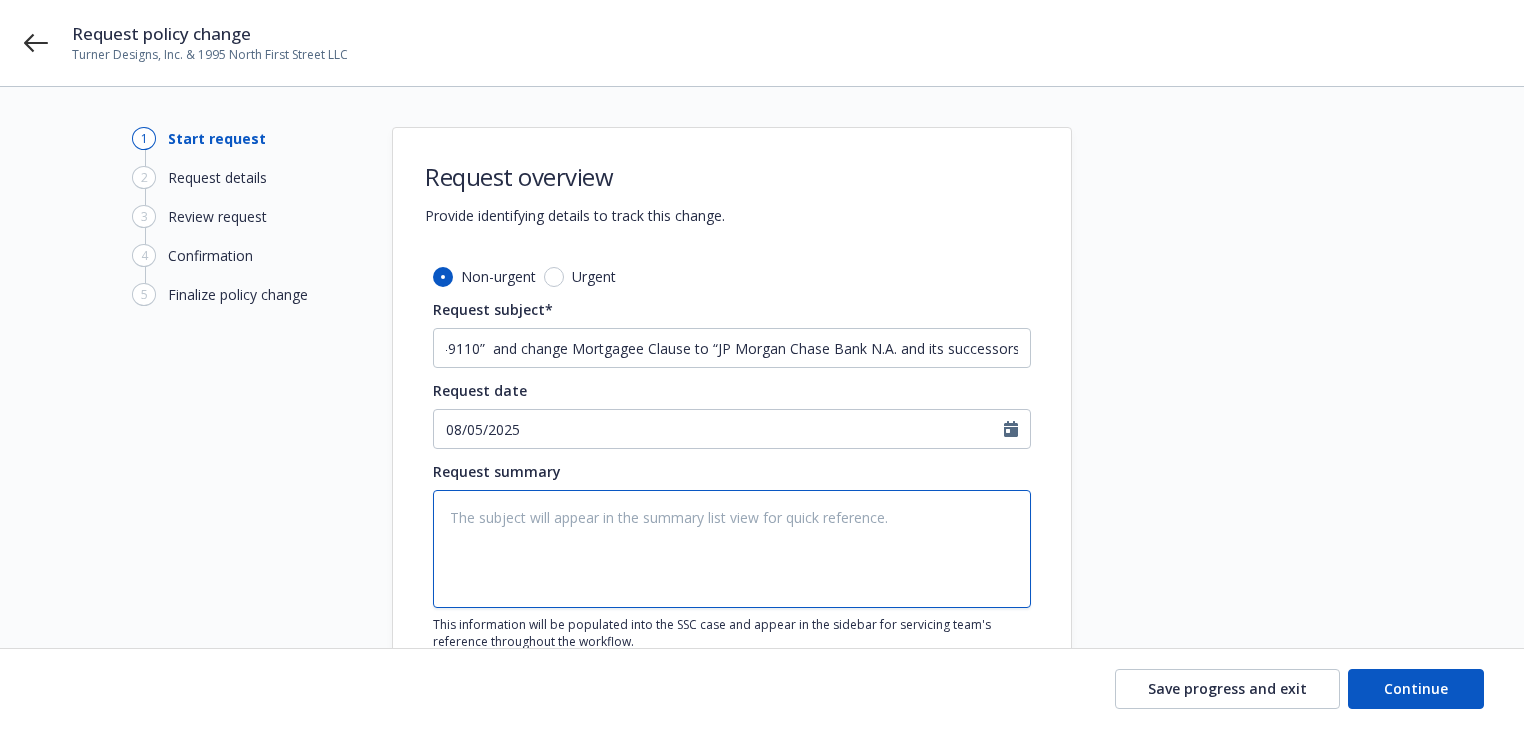 click at bounding box center [732, 549] 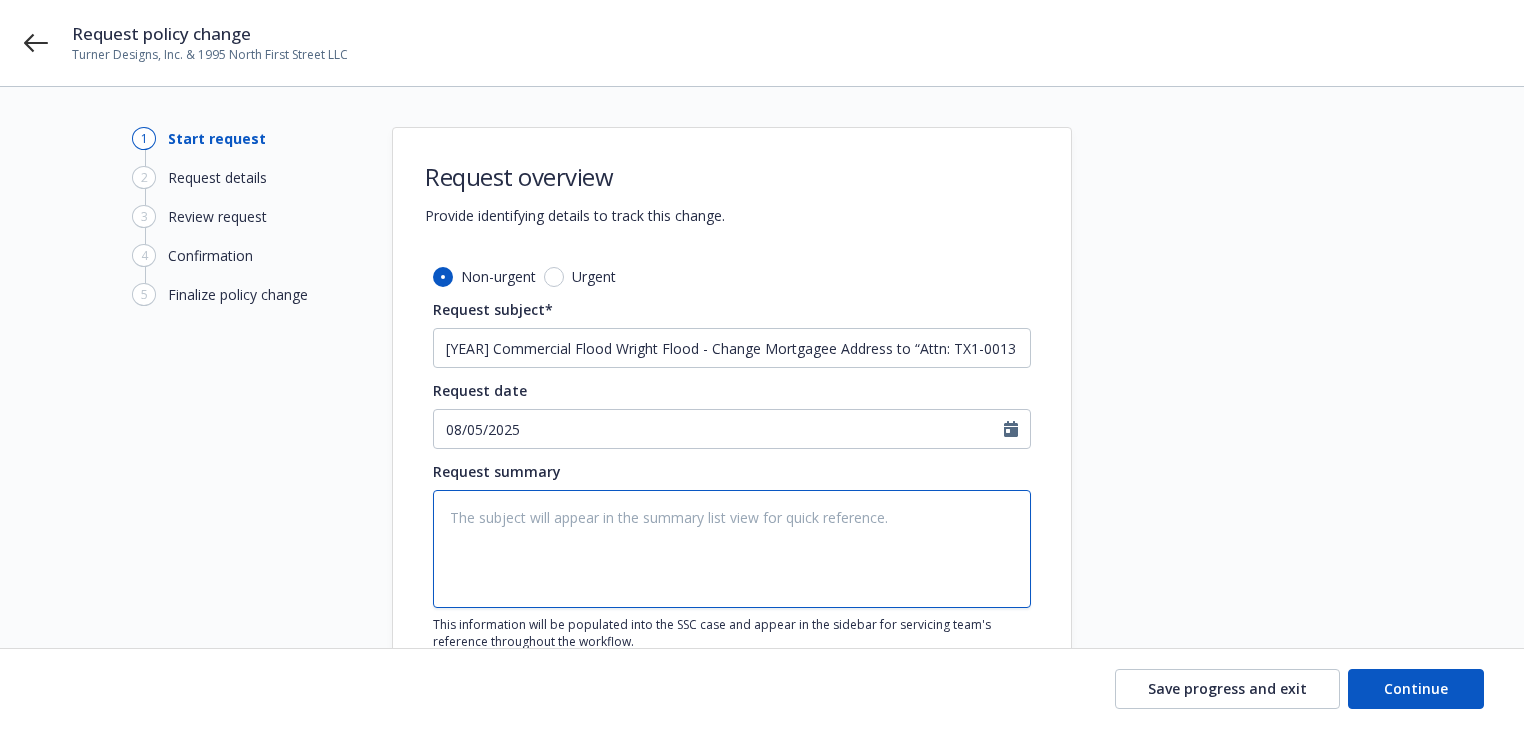 click at bounding box center (732, 549) 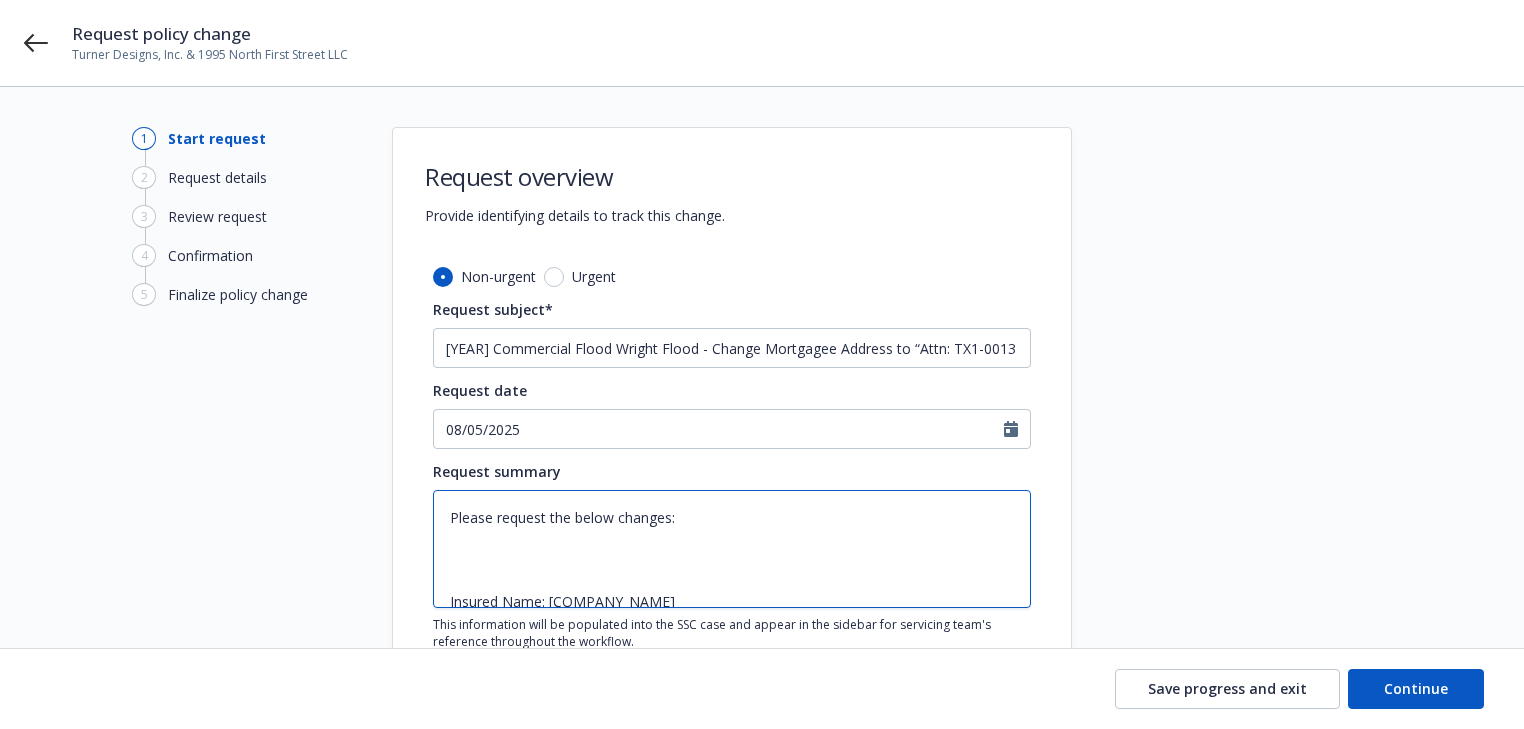 scroll, scrollTop: 112, scrollLeft: 0, axis: vertical 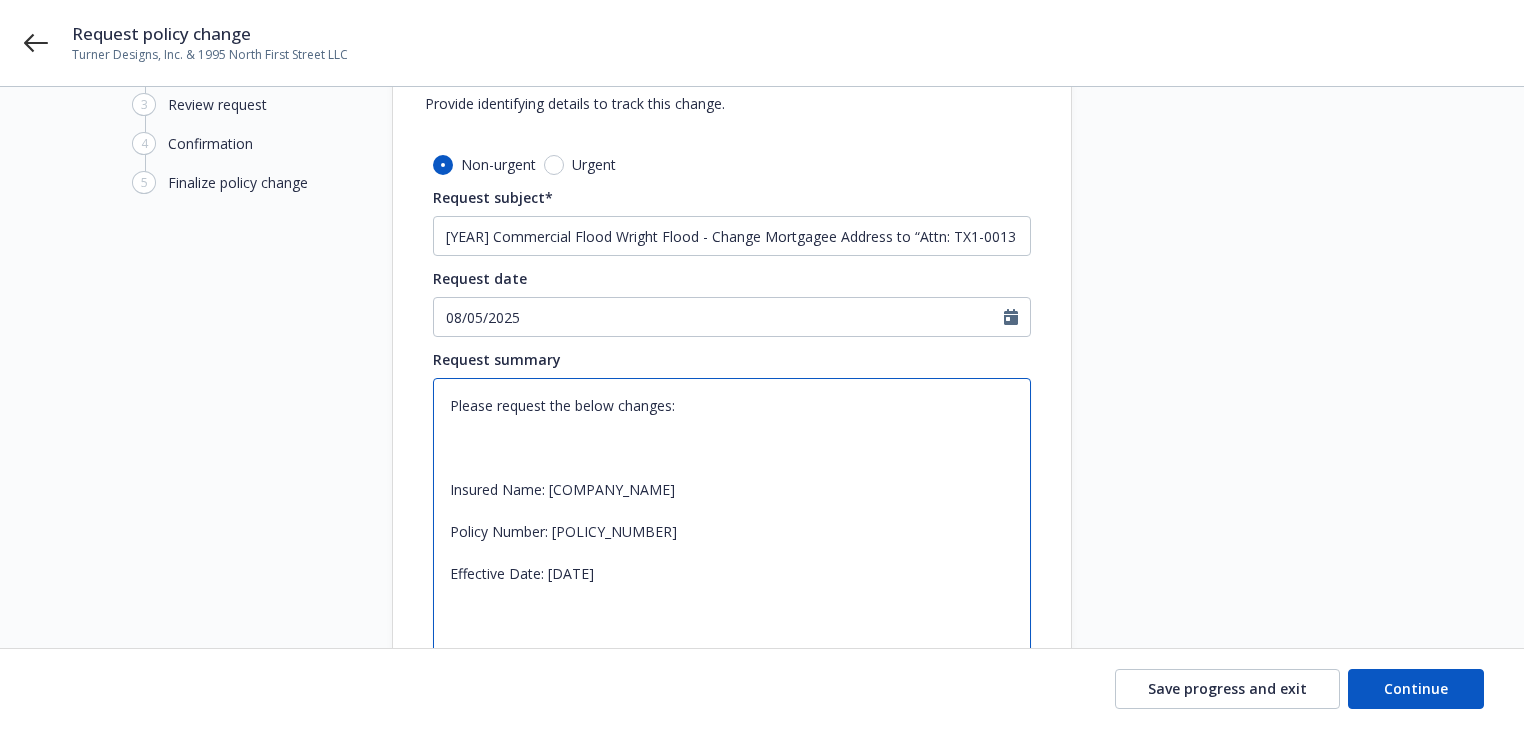 click on "Please request the below changes:
Insured Name: [COMPANY_NAME]
Policy Number: [POLICY_NUMBER]
Effective Date: [DATE]
Change Mortgagee Address to “Attn: TX1-0013 PO Box 9110 Coppell TX 75019-9110”
Change Mortgagee Clause to “JP Morgan Chase Bank N.A. and its successors and assigns”" at bounding box center [732, 563] 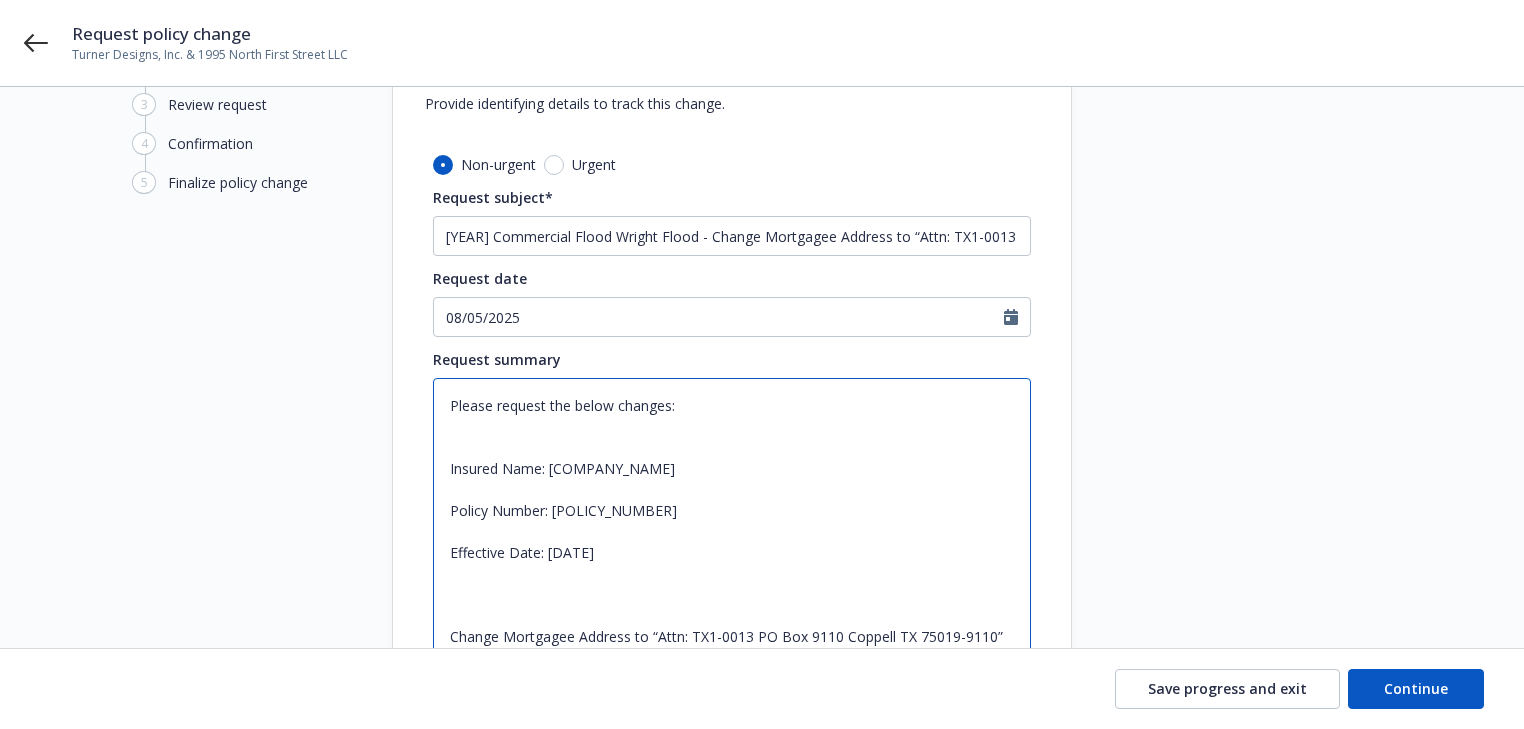 type on "x" 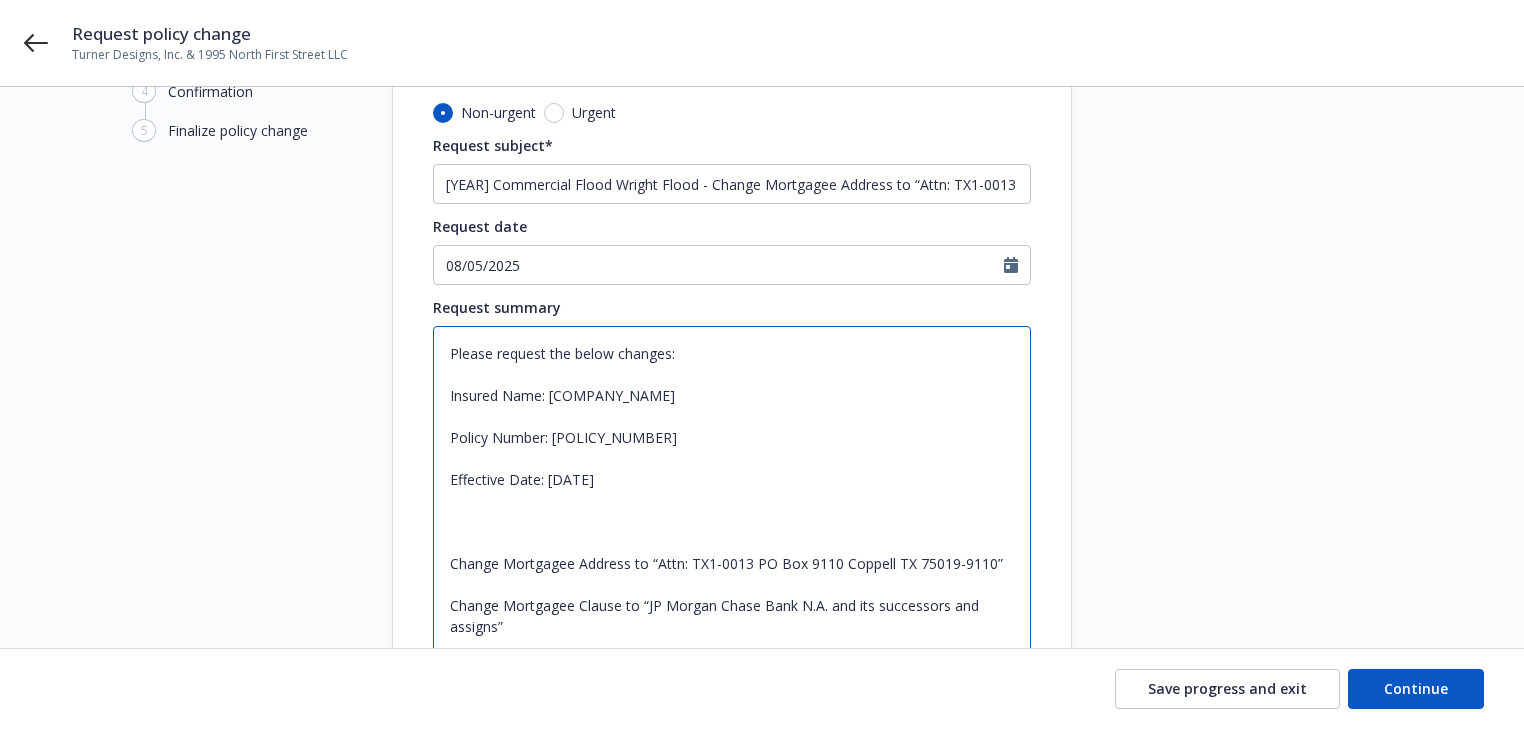 scroll, scrollTop: 192, scrollLeft: 0, axis: vertical 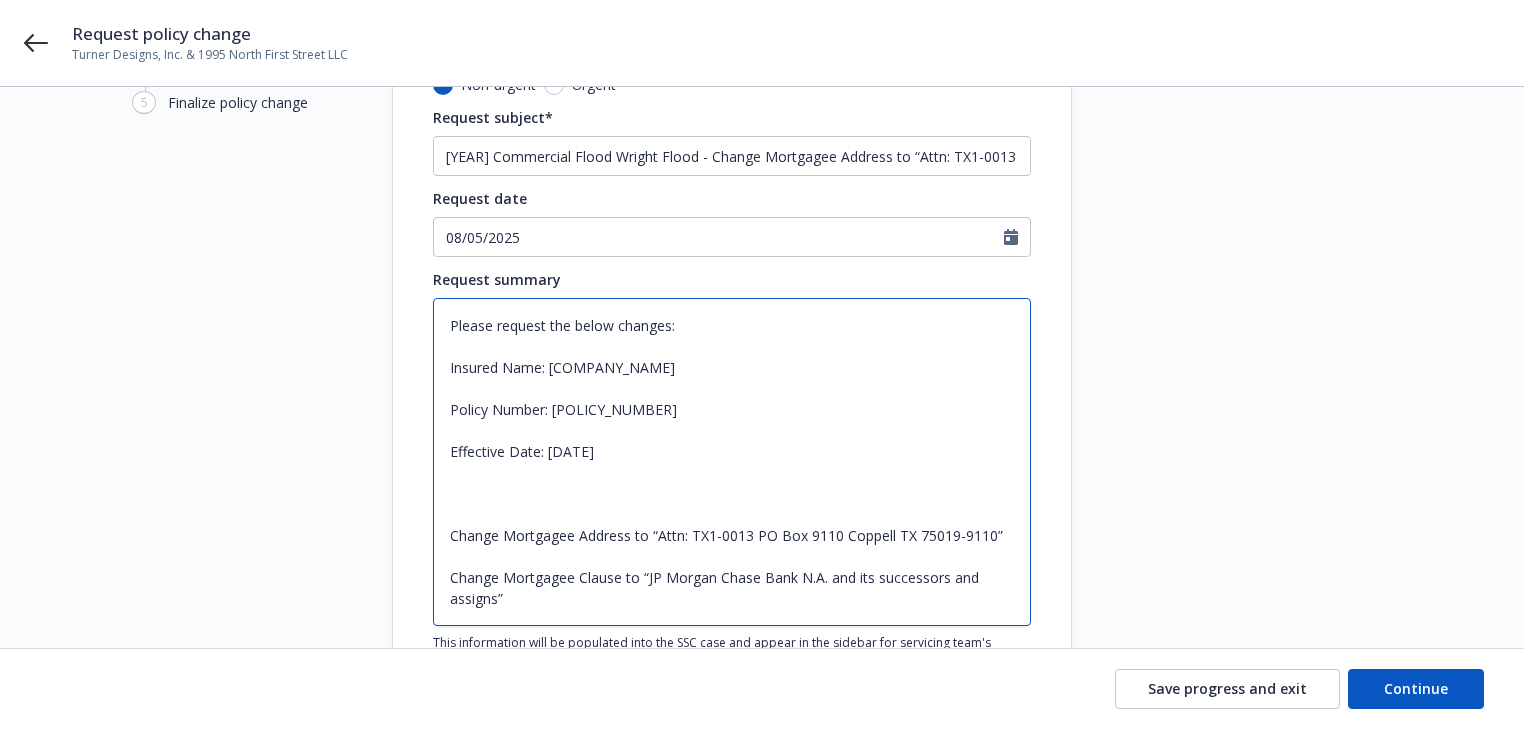 click on "Please request the below changes:
Insured Name: [COMPANY_NAME]
Policy Number: [POLICY_NUMBER]
Effective Date: [DATE]
Change Mortgagee Address to “Attn: TX1-0013 PO Box 9110 Coppell TX 75019-9110”
Change Mortgagee Clause to “JP Morgan Chase Bank N.A. and its successors and assigns”" at bounding box center (732, 462) 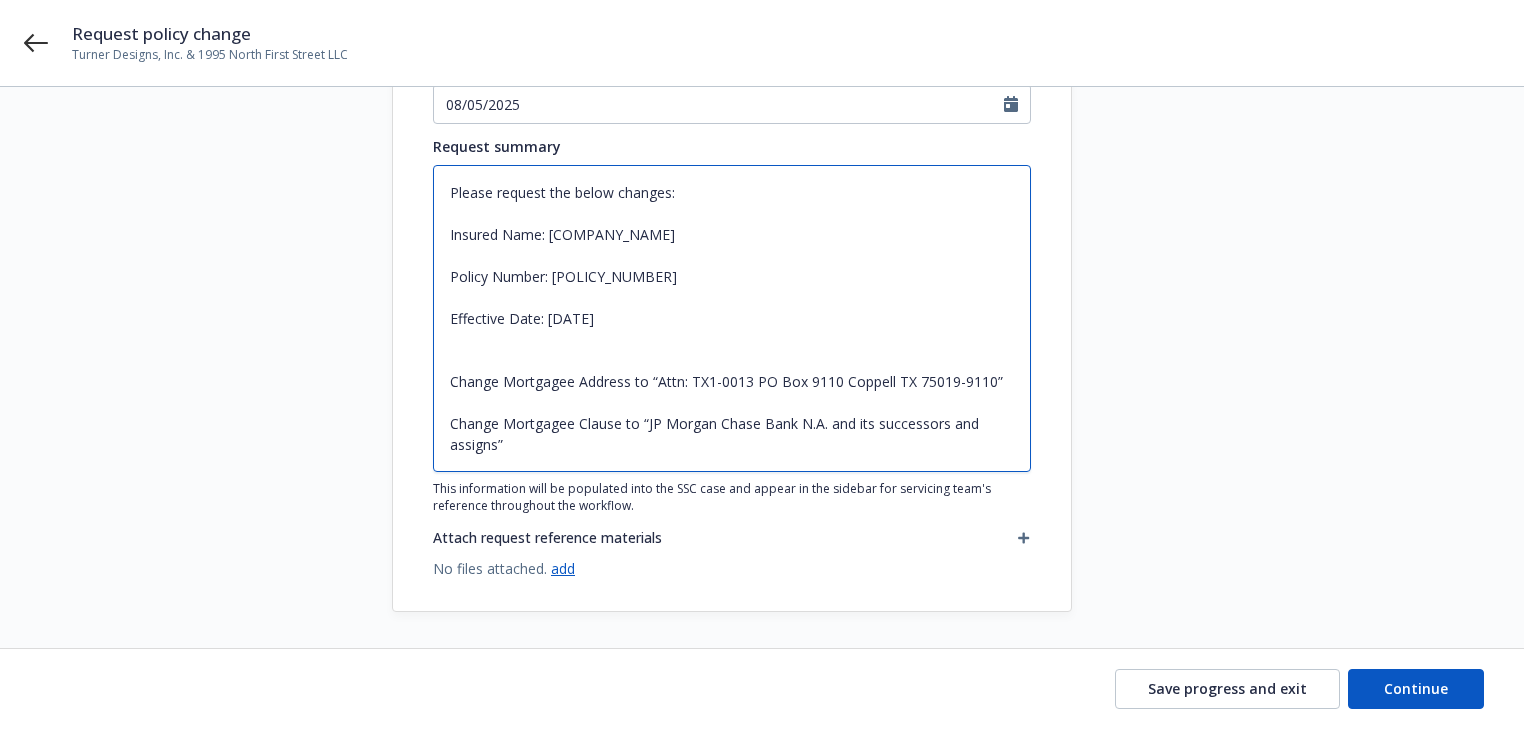 scroll, scrollTop: 328, scrollLeft: 0, axis: vertical 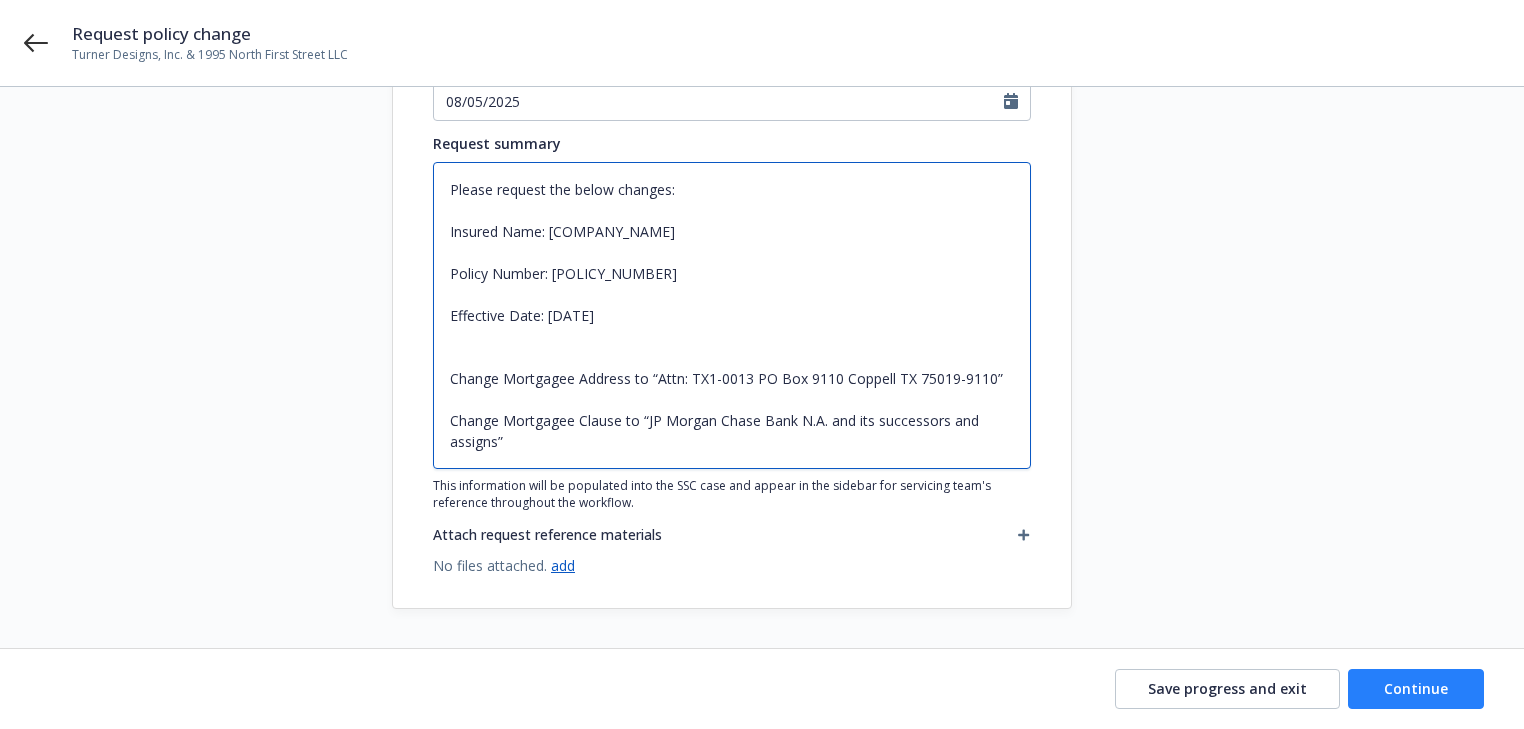 type on "Please request the below changes:
Insured Name: [COMPANY_NAME]
Policy Number: [POLICY_NUMBER]
Effective Date: [DATE]
Change Mortgagee Address to “Attn: TX1-0013 PO Box 9110 Coppell TX 75019-9110”
Change Mortgagee Clause to “JP Morgan Chase Bank N.A. and its successors and assigns”" 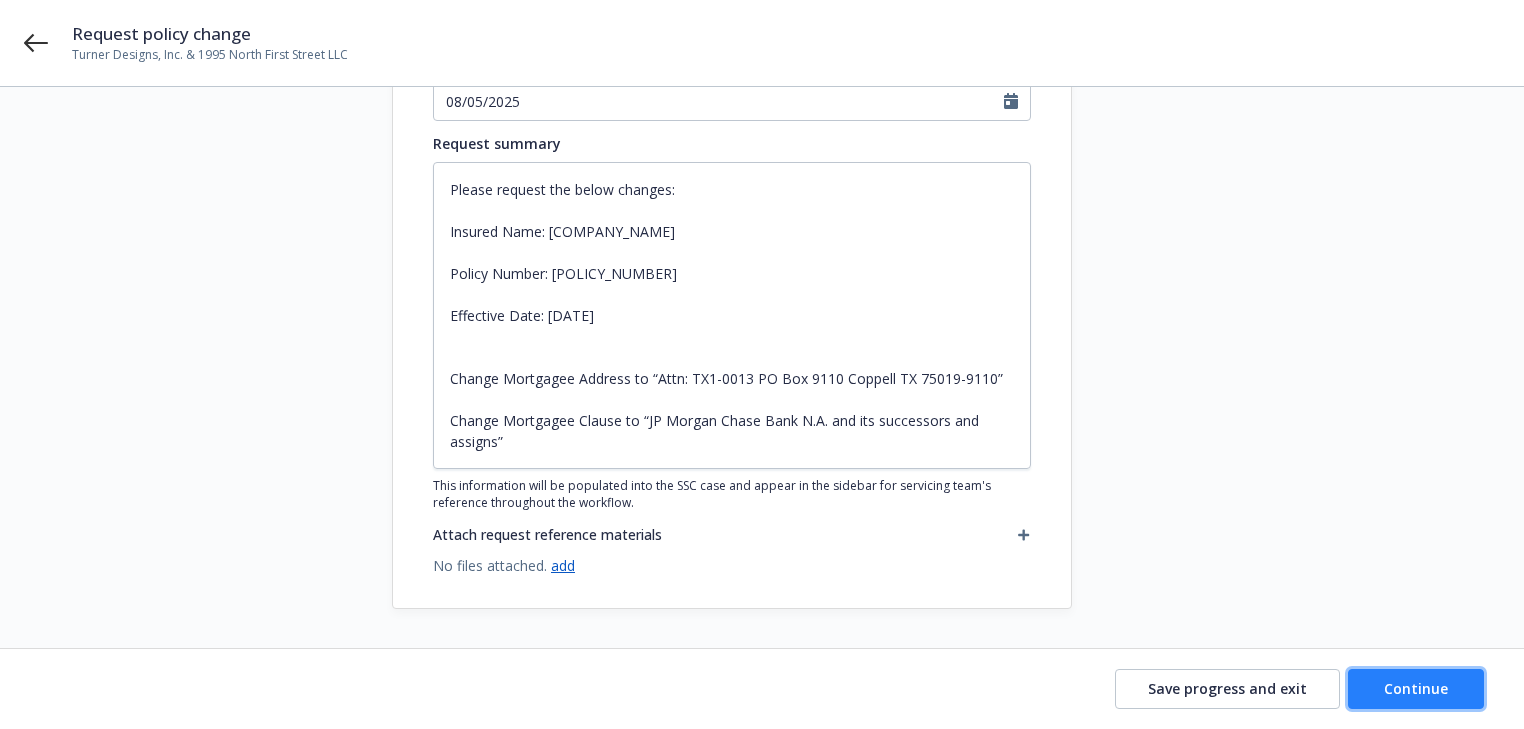 click on "Continue" at bounding box center [1416, 689] 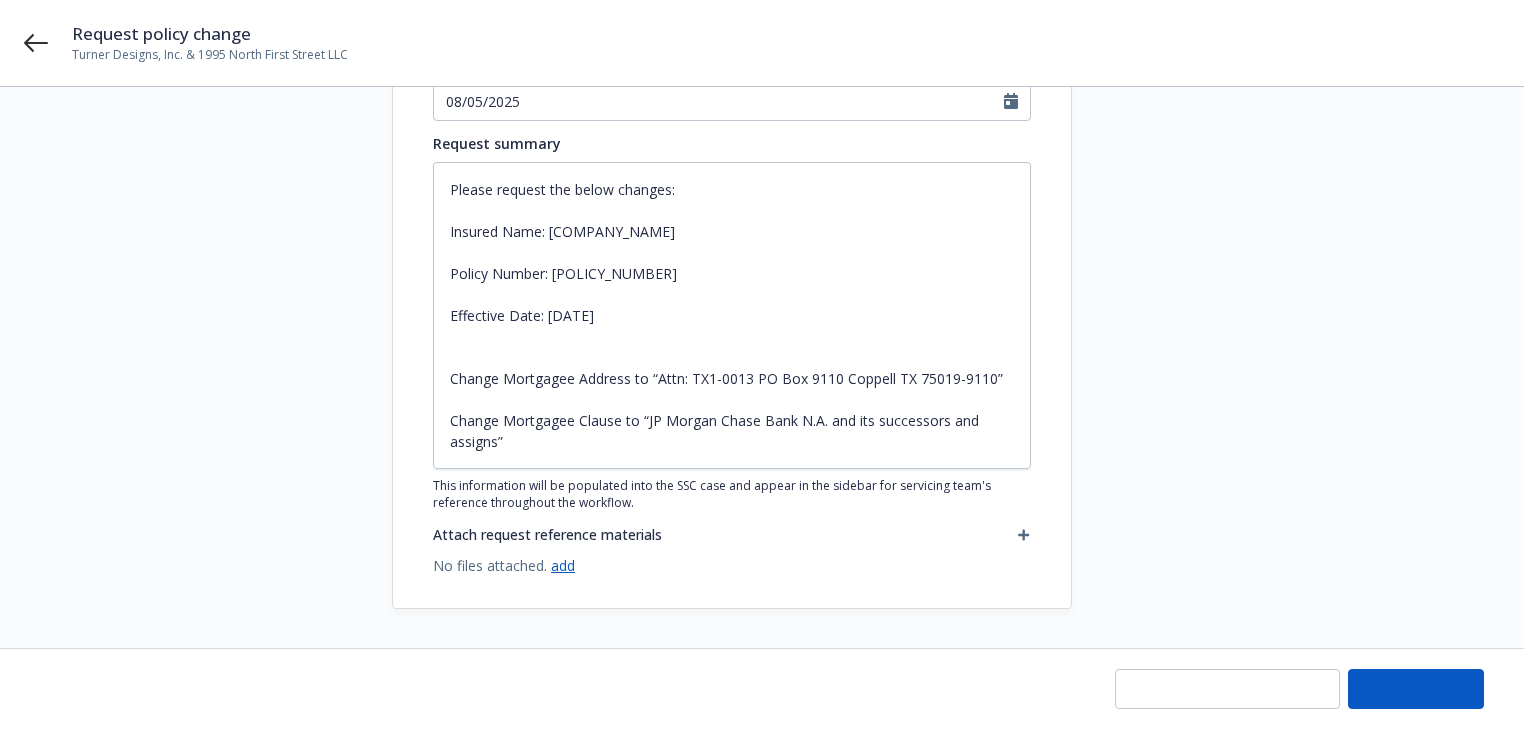 type on "x" 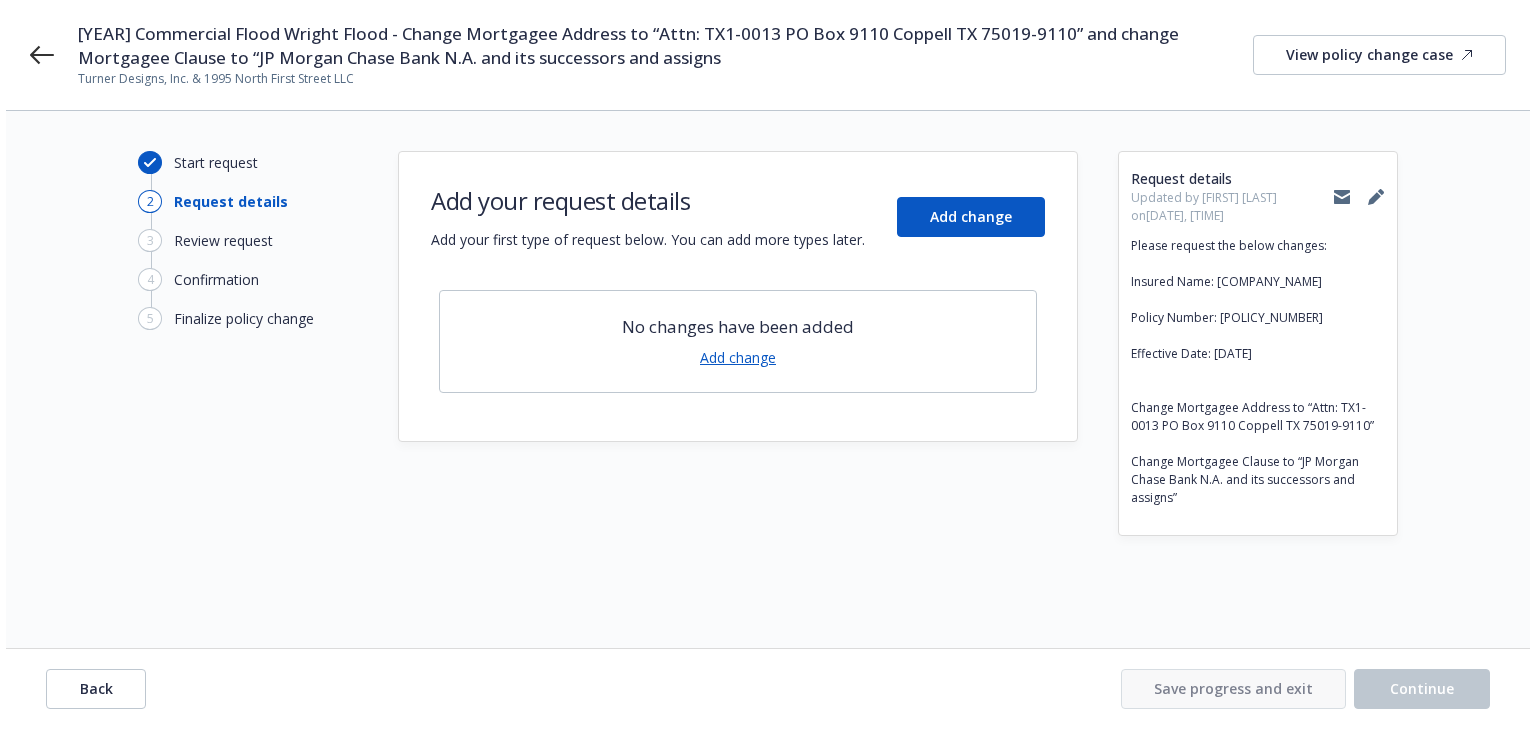 scroll, scrollTop: 0, scrollLeft: 0, axis: both 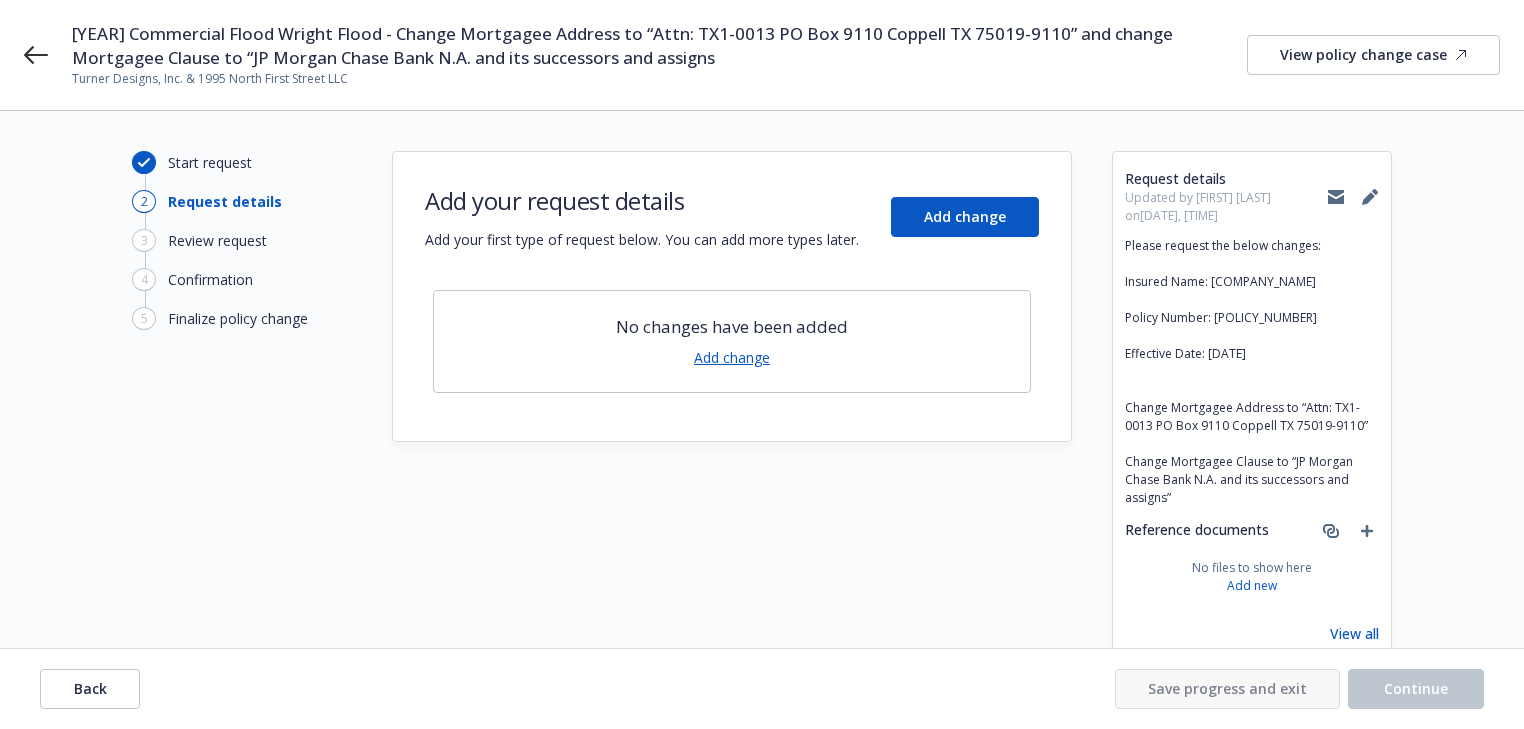 click on "Add your request details Add your first type of request below. You can add more types later. Add change" at bounding box center (732, 217) 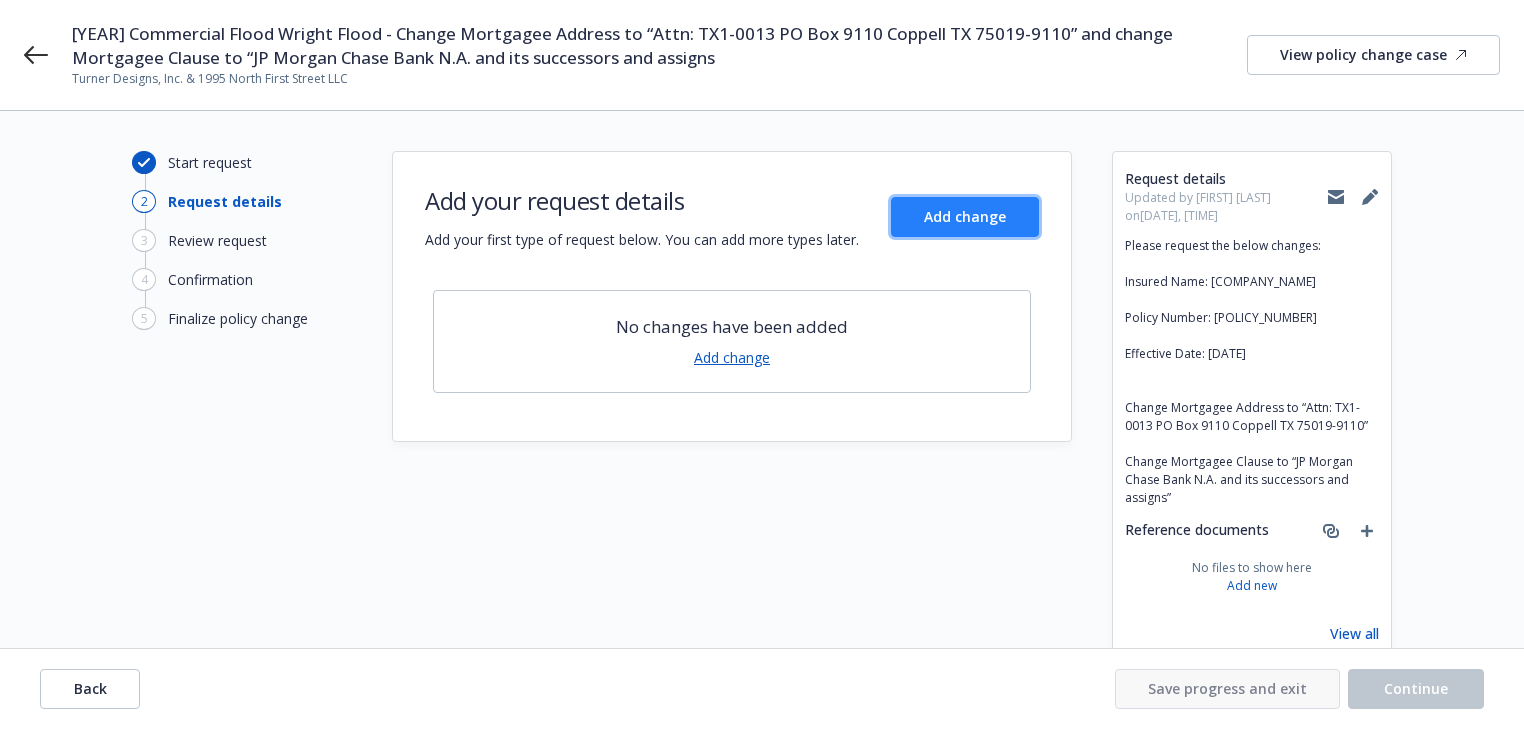 click on "Add change" at bounding box center [965, 217] 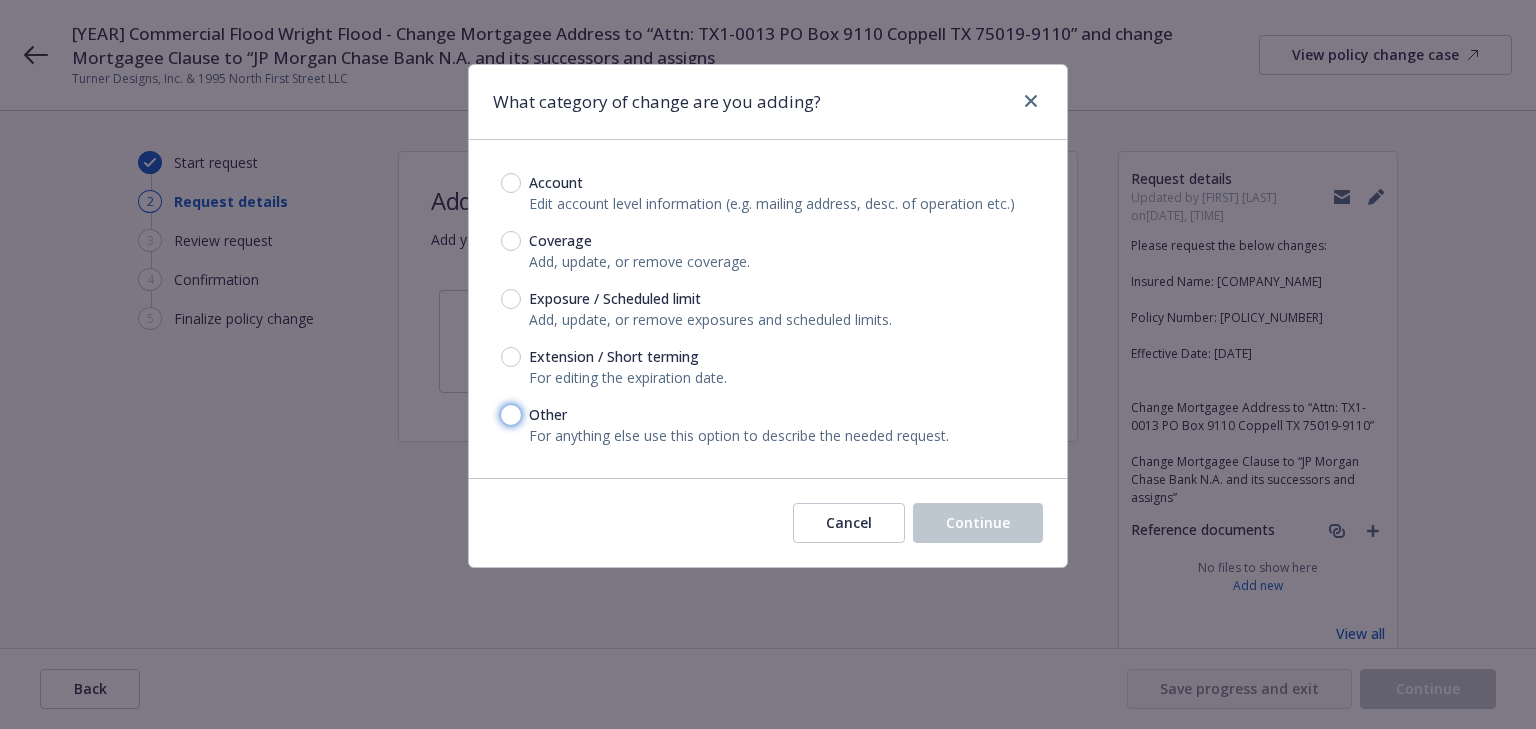 click on "Other" at bounding box center (511, 415) 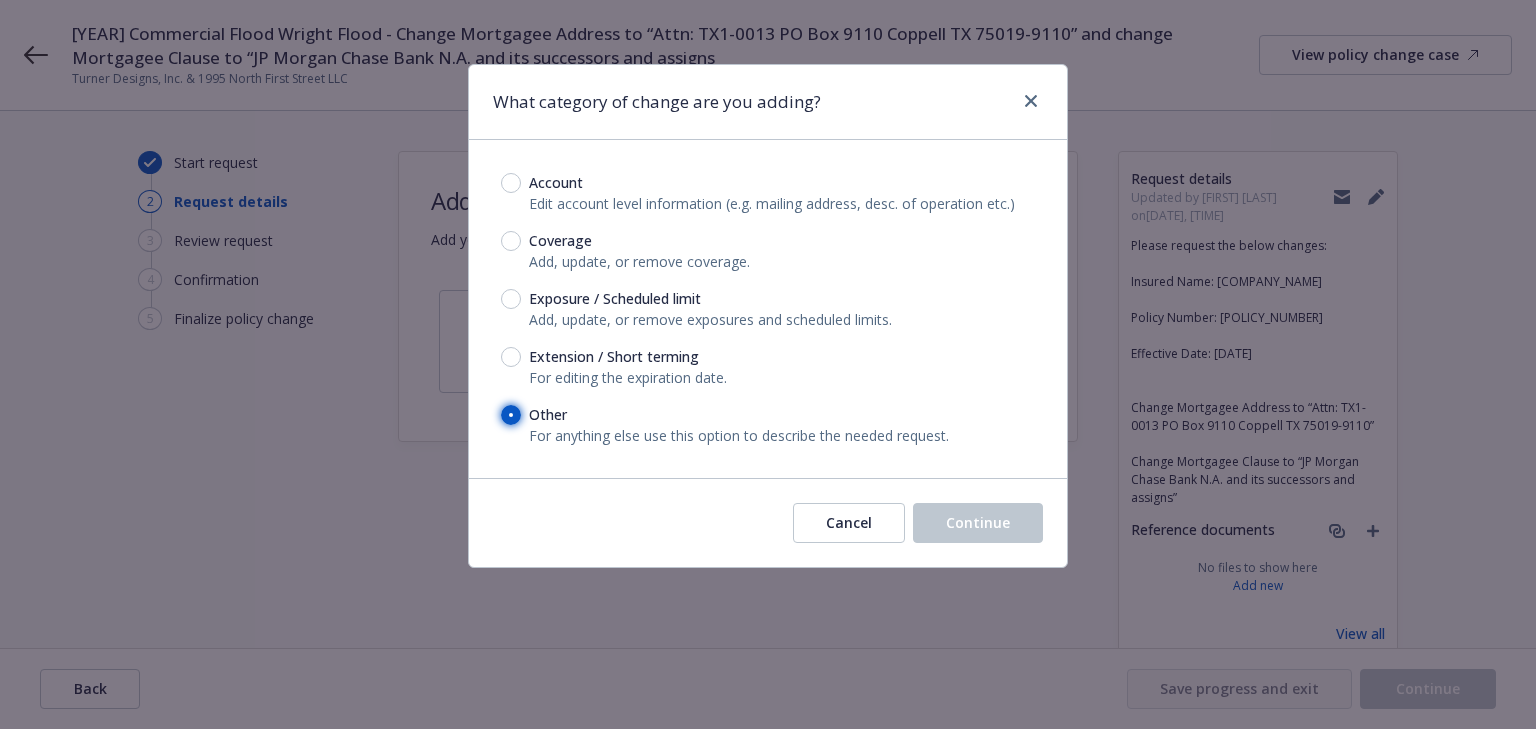 radio on "true" 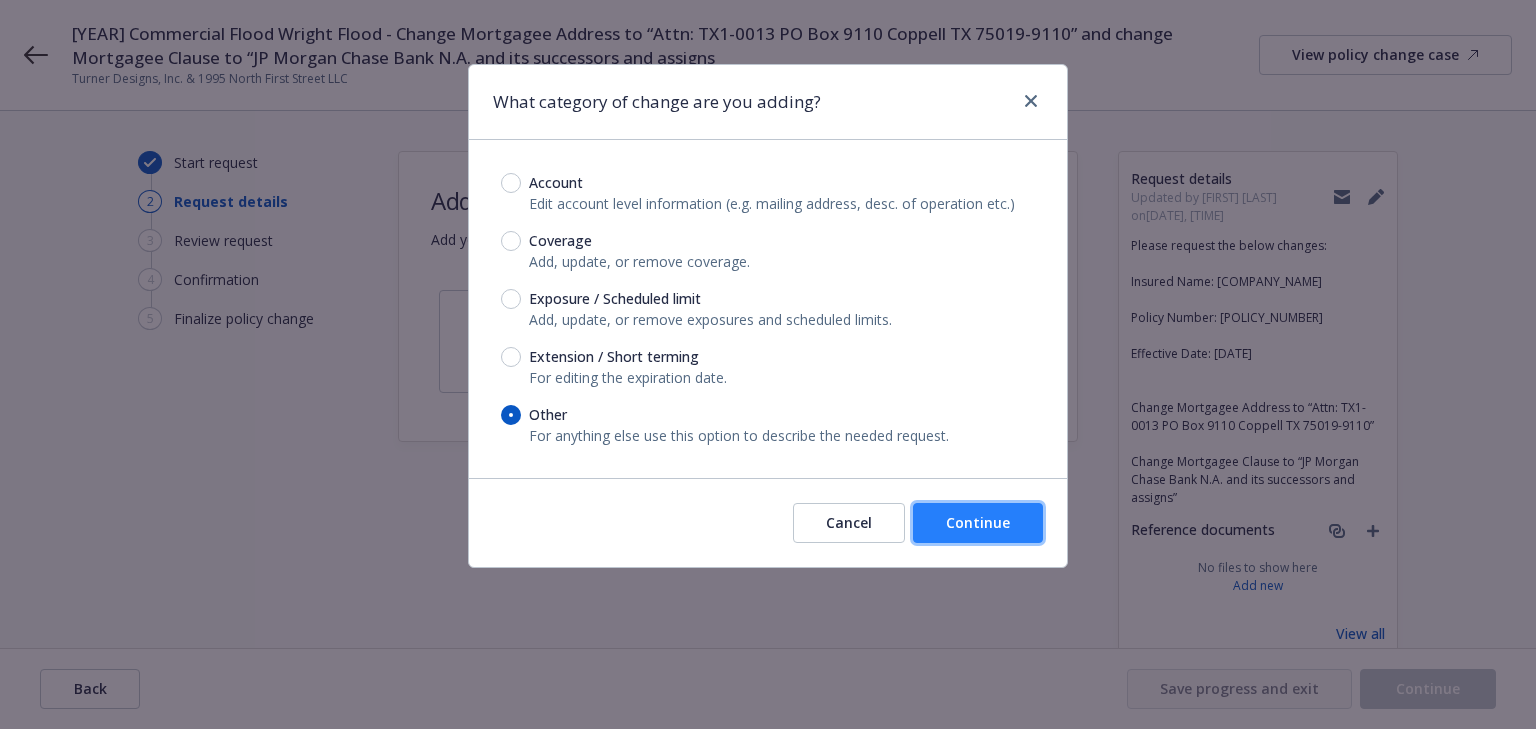 click on "Continue" at bounding box center [978, 523] 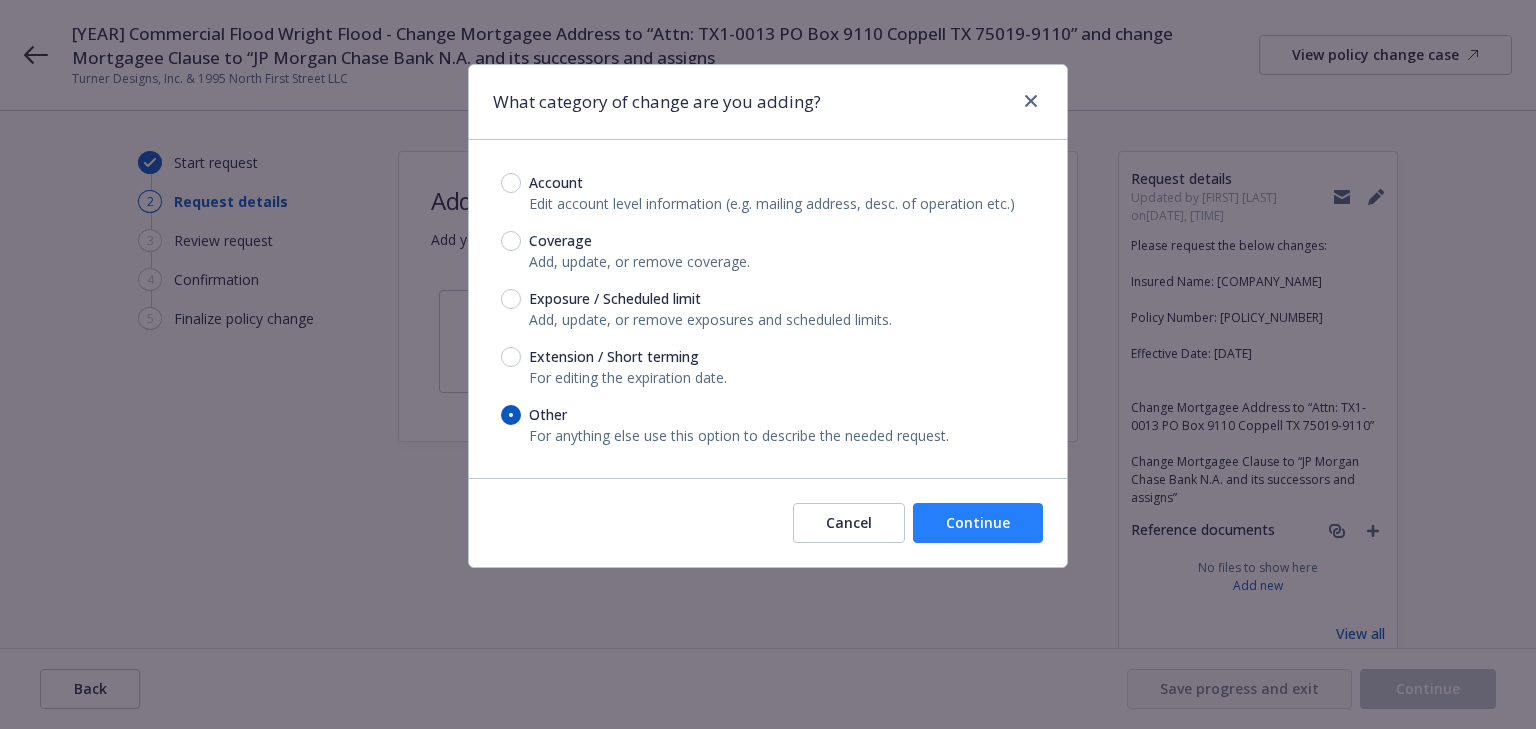 type on "x" 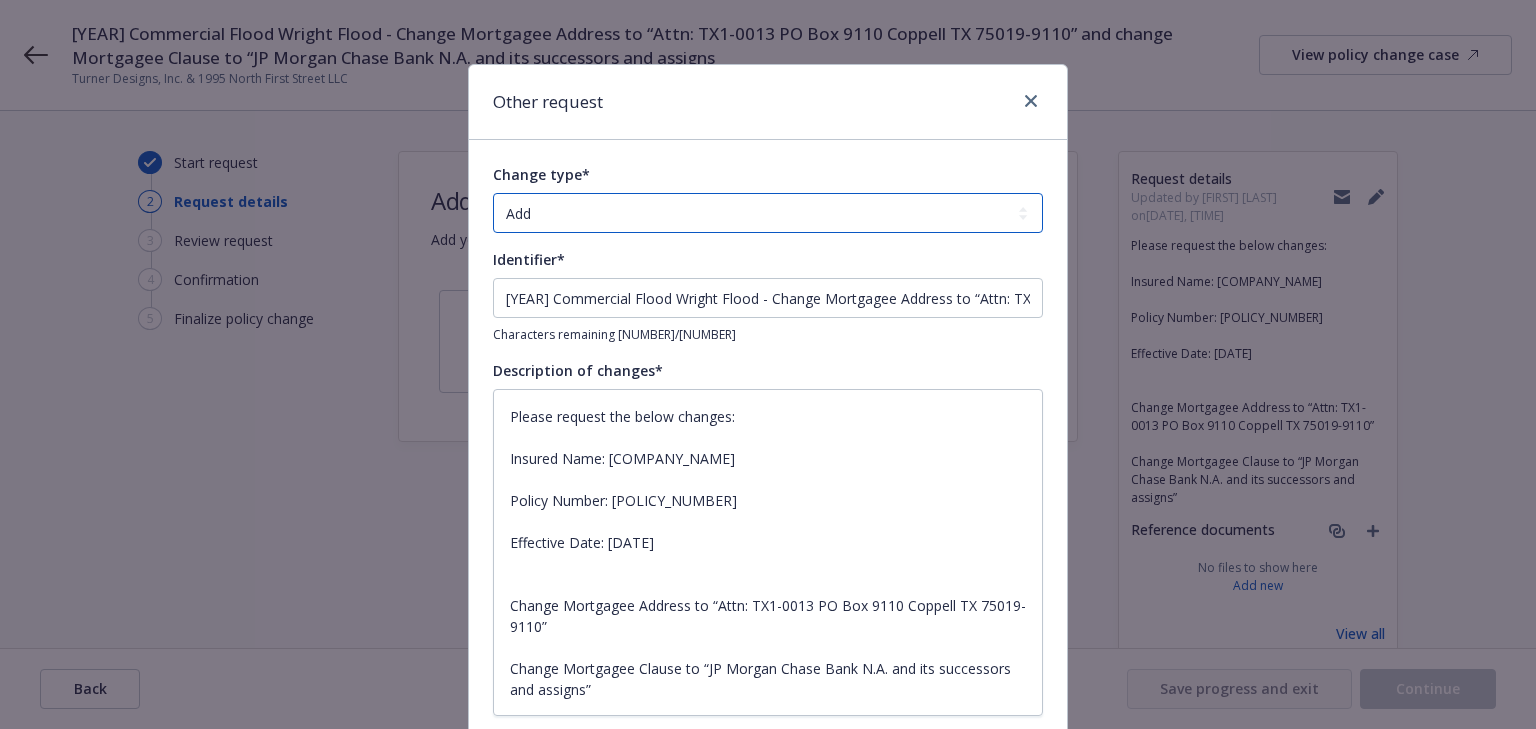 click on "Add Audit Change Remove" at bounding box center [768, 213] 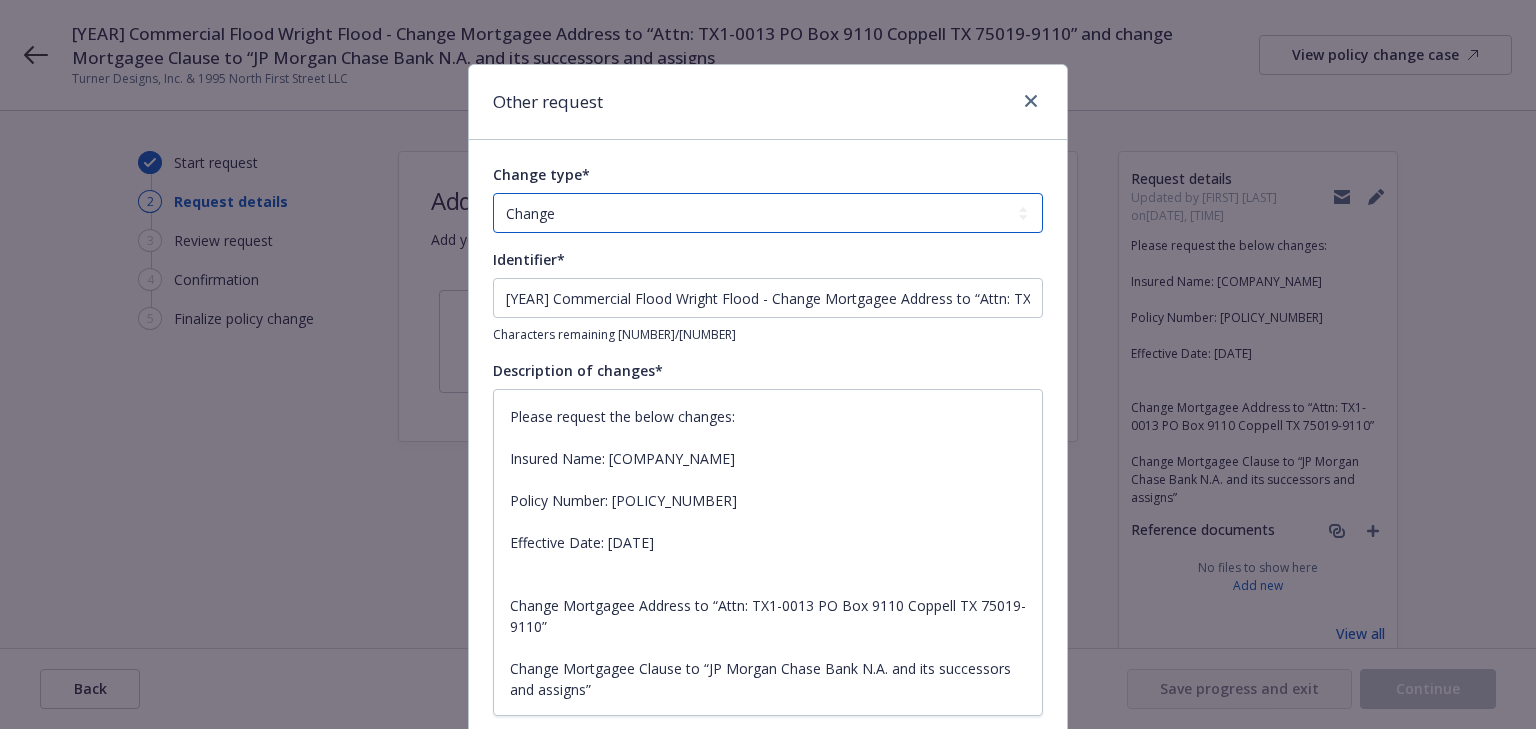 click on "Add Audit Change Remove" at bounding box center (768, 213) 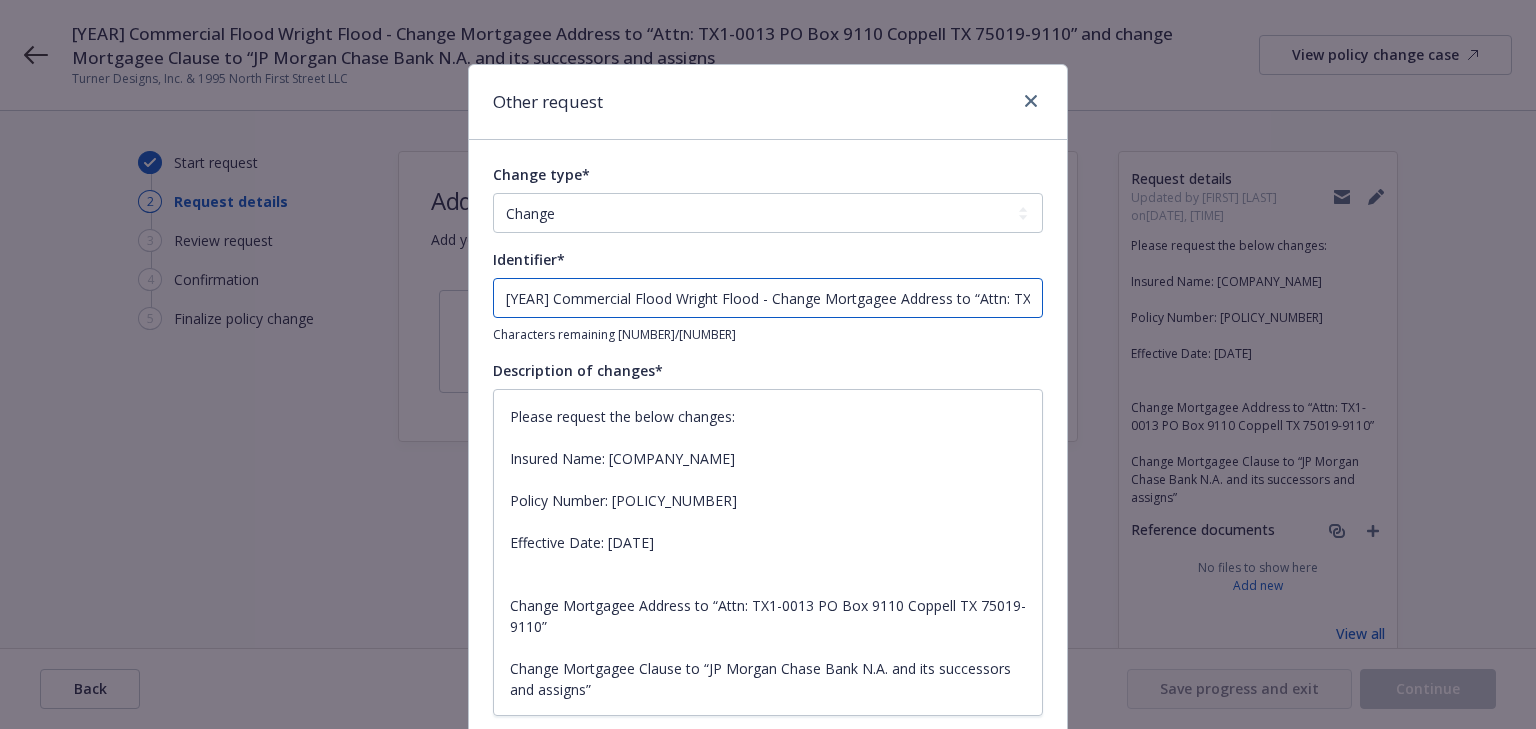 drag, startPoint x: 701, startPoint y: 300, endPoint x: -380, endPoint y: 264, distance: 1081.5992 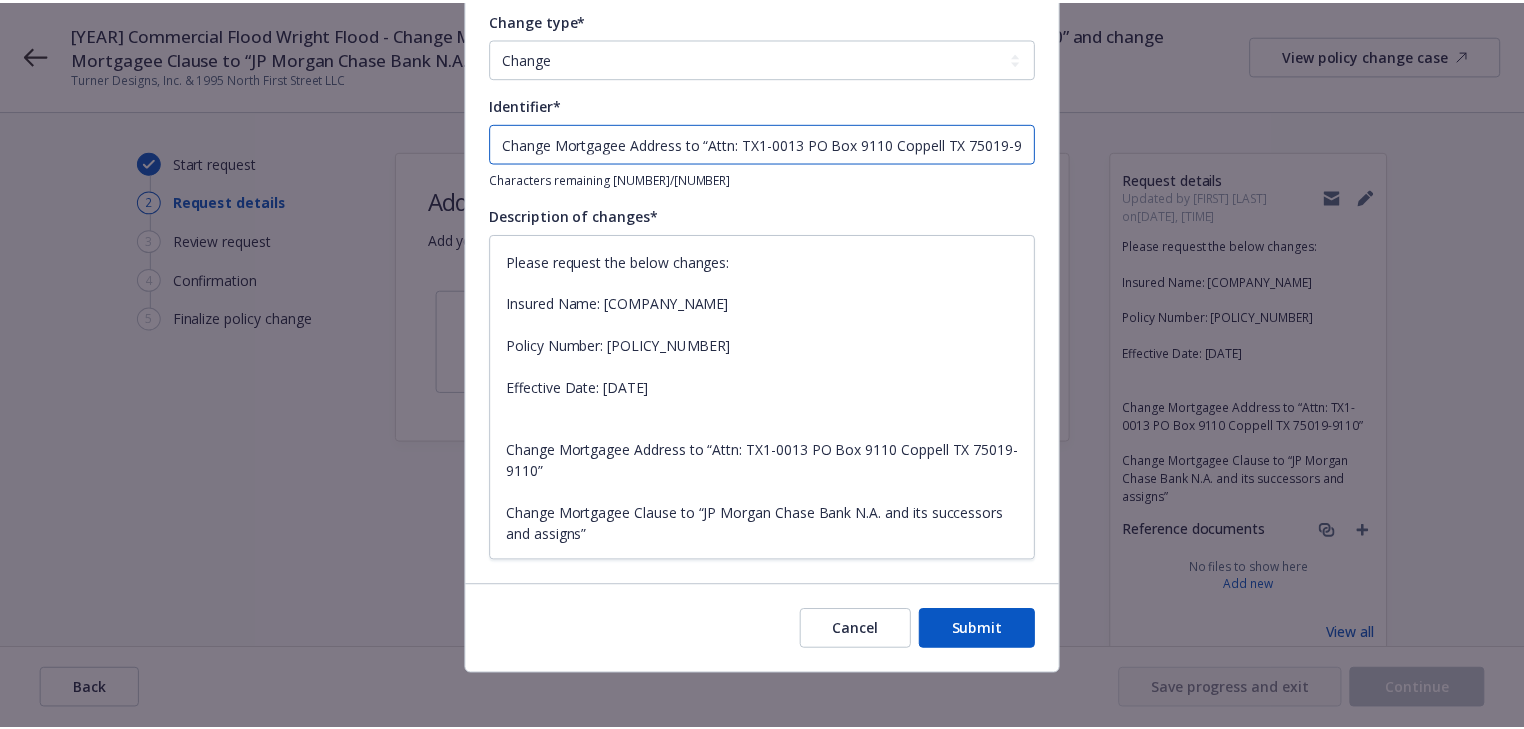 scroll, scrollTop: 164, scrollLeft: 0, axis: vertical 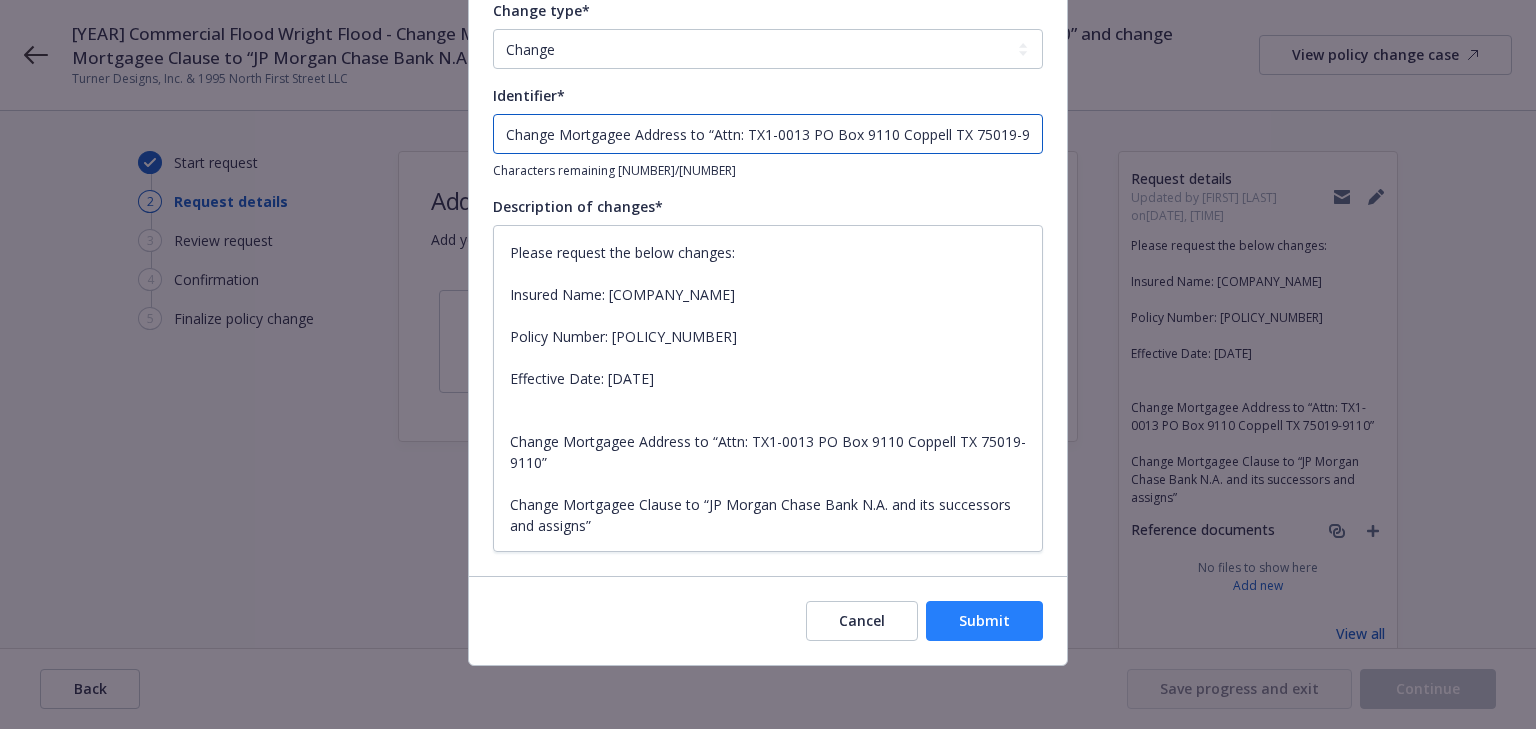 type on "Change Mortgagee Address to “Attn: TX1-0013 PO Box 9110 Coppell TX 75019-9110”  and change Mortgagee Clause to “JP Morgan Chase Bank N.A. and its successors and assigns" 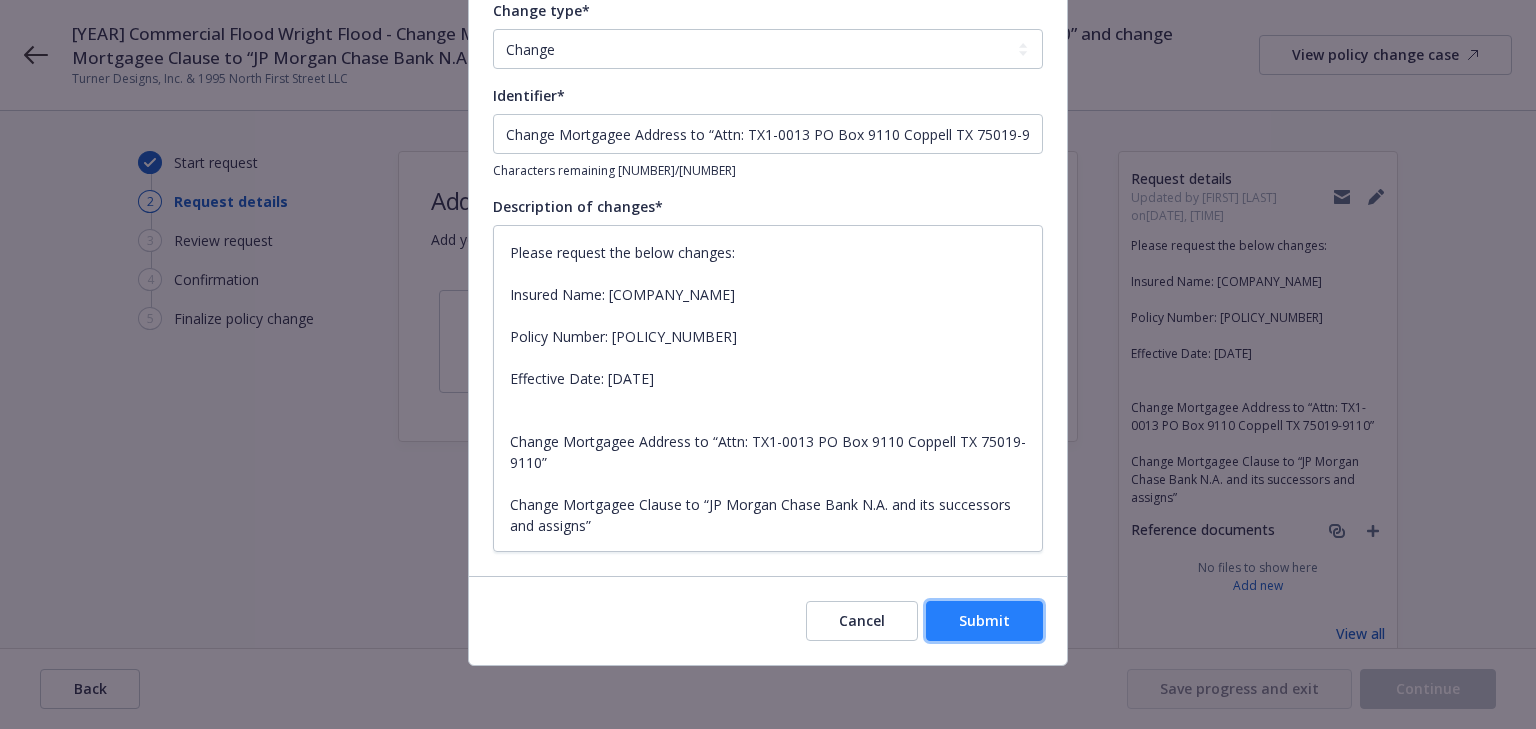 click on "Submit" at bounding box center [984, 620] 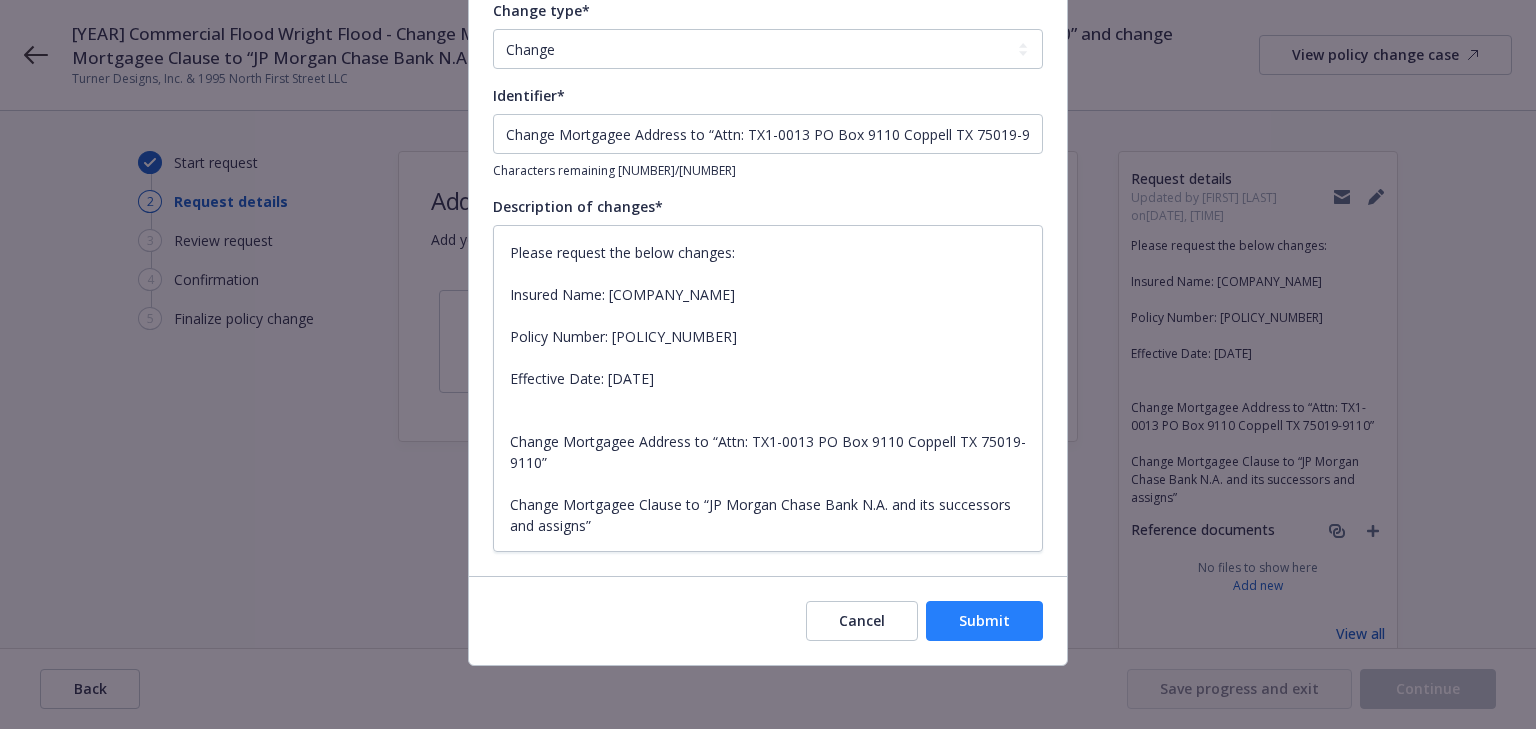 type on "x" 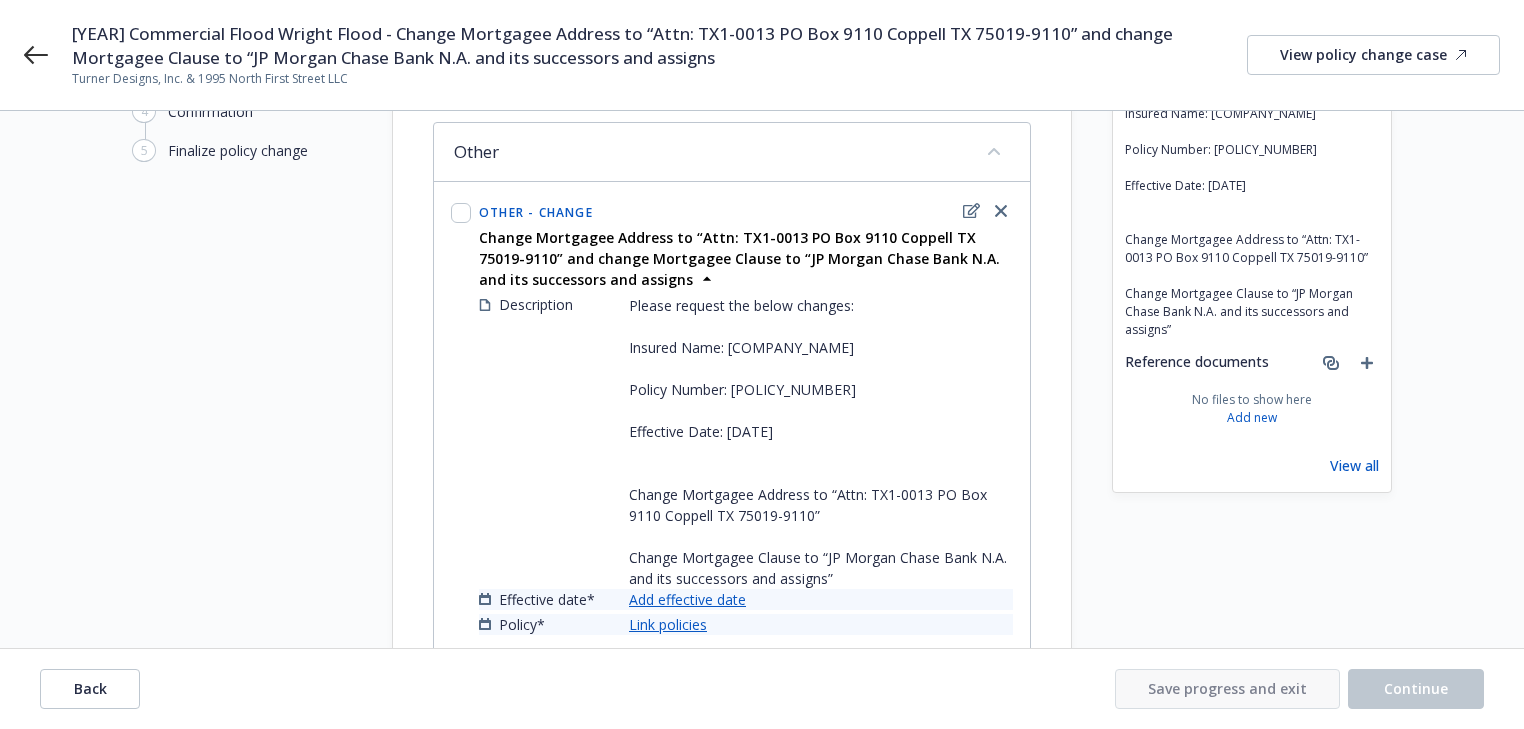 scroll, scrollTop: 260, scrollLeft: 0, axis: vertical 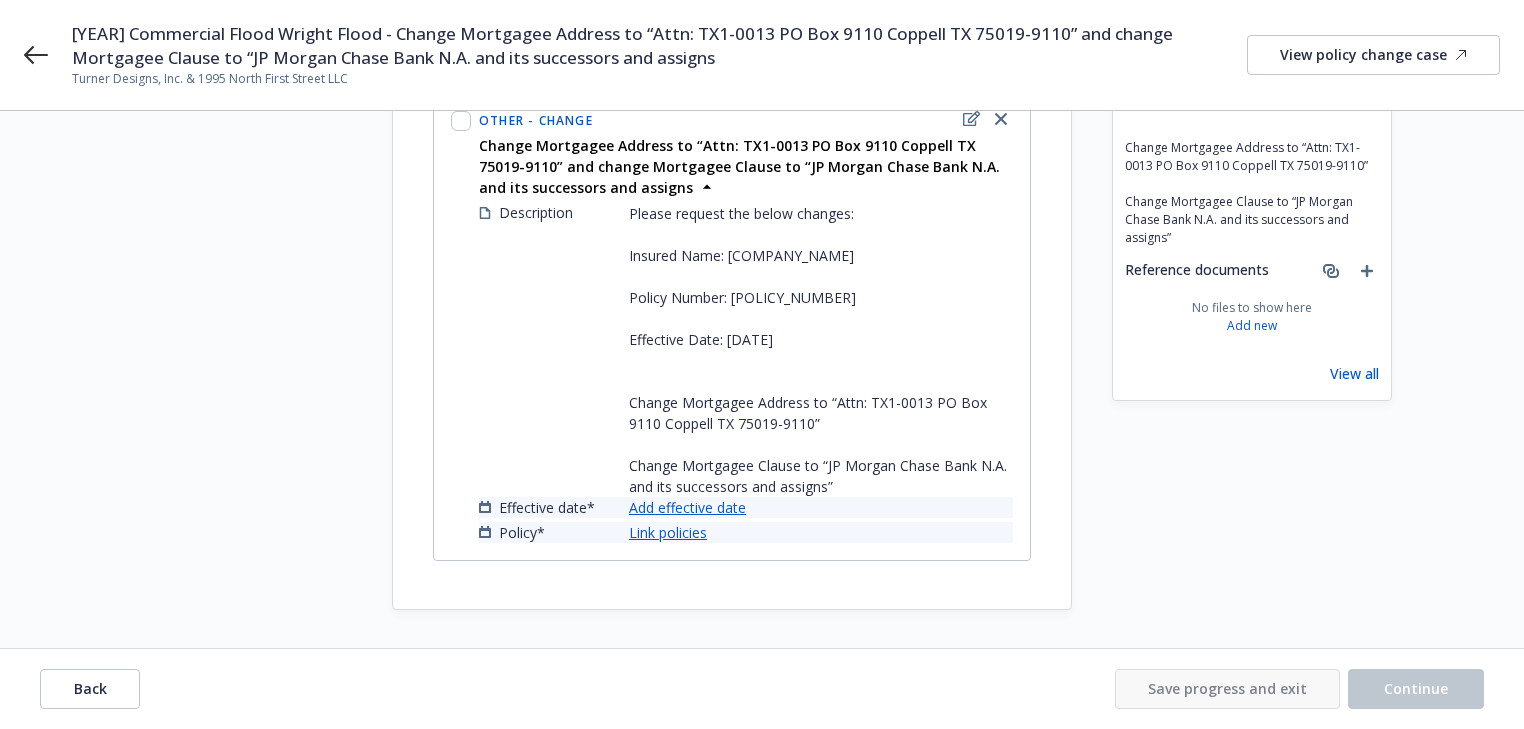 click on "Add effective date" at bounding box center (687, 507) 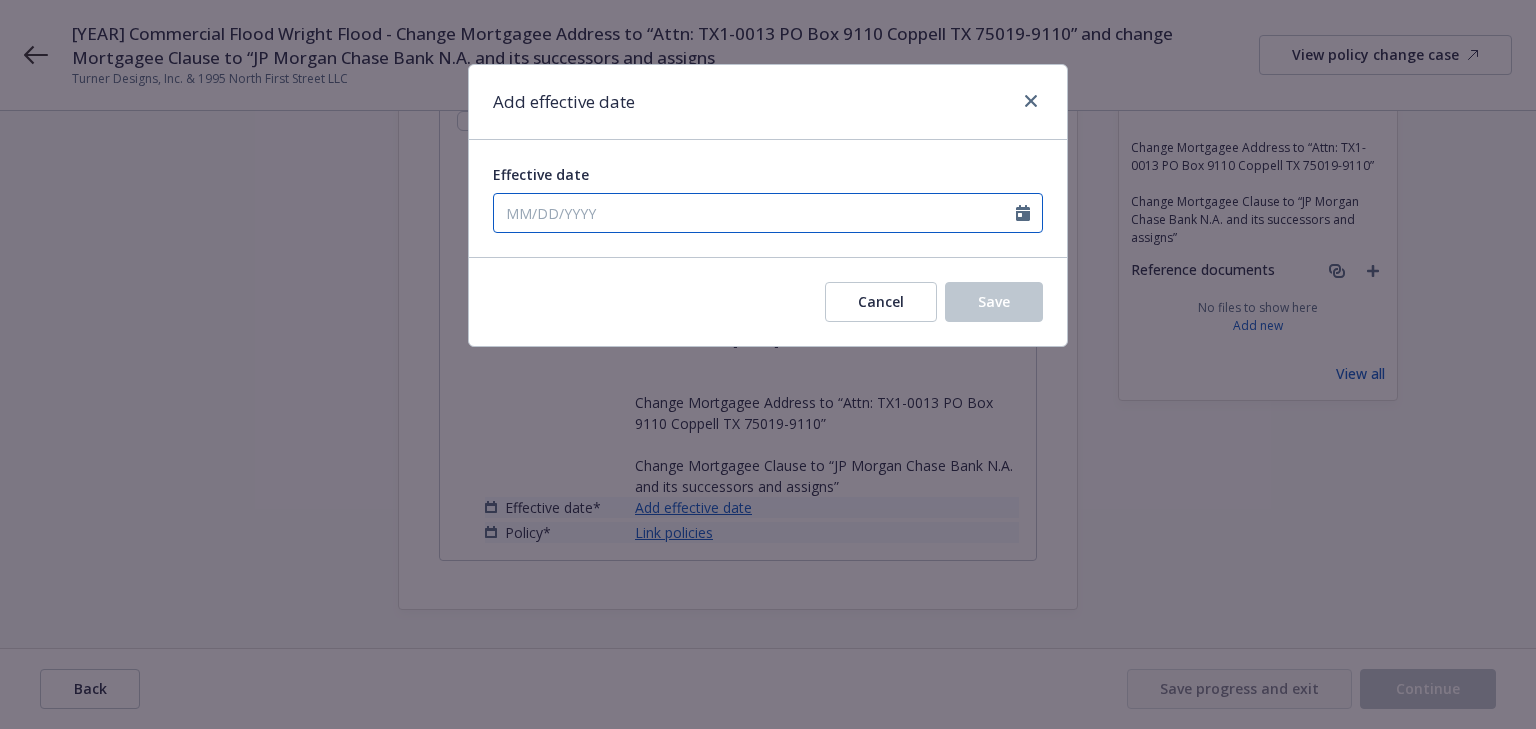 click on "Effective date" at bounding box center (755, 213) 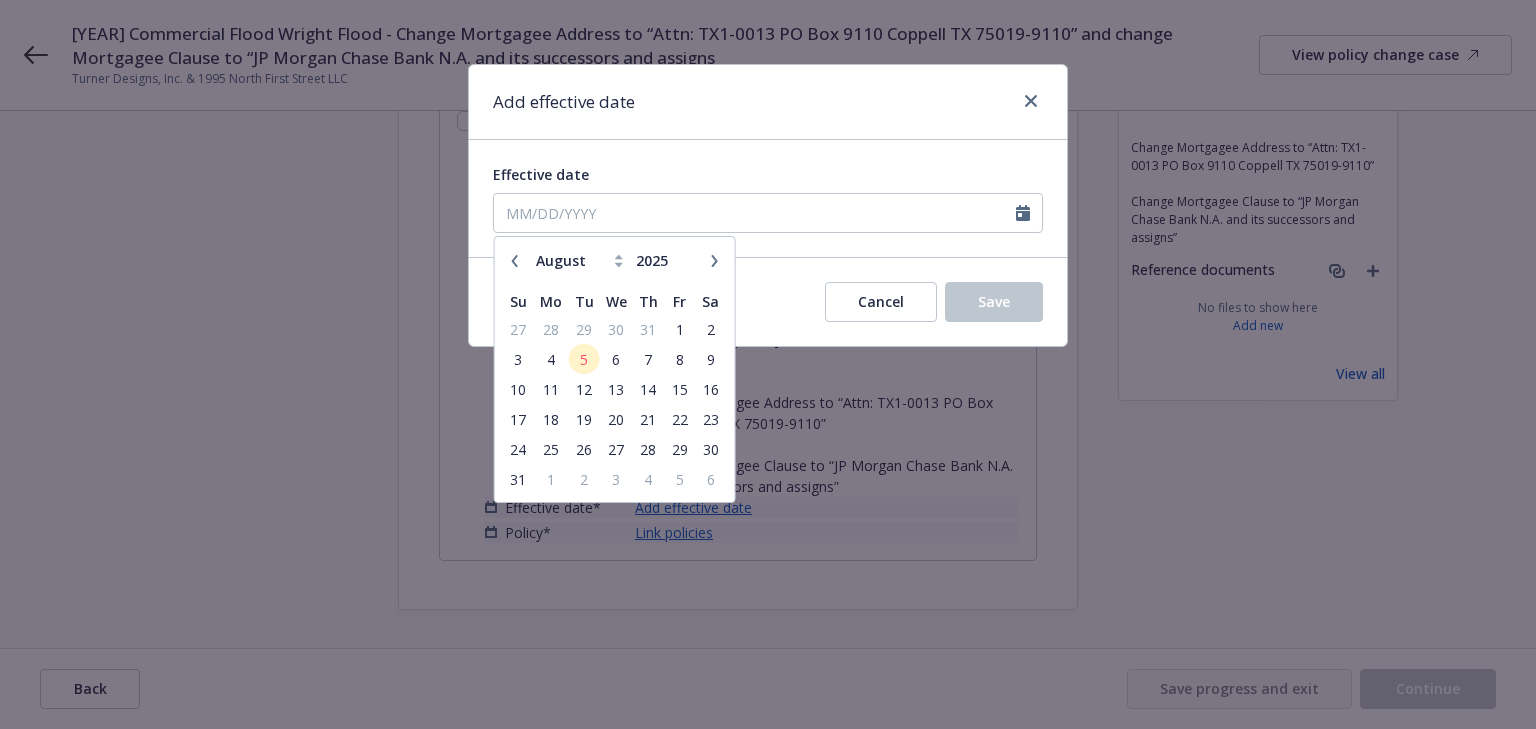 click 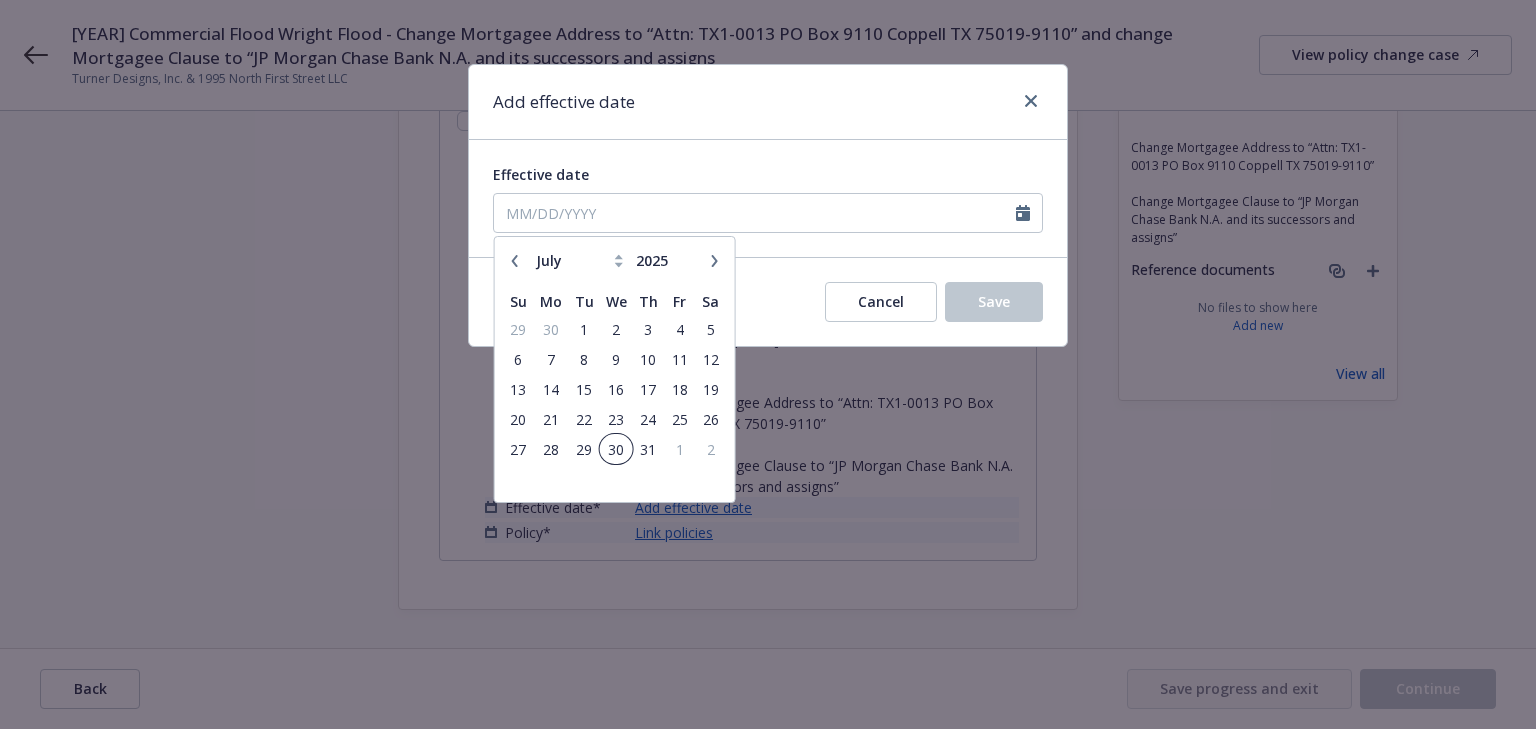 click on "30" at bounding box center (616, 449) 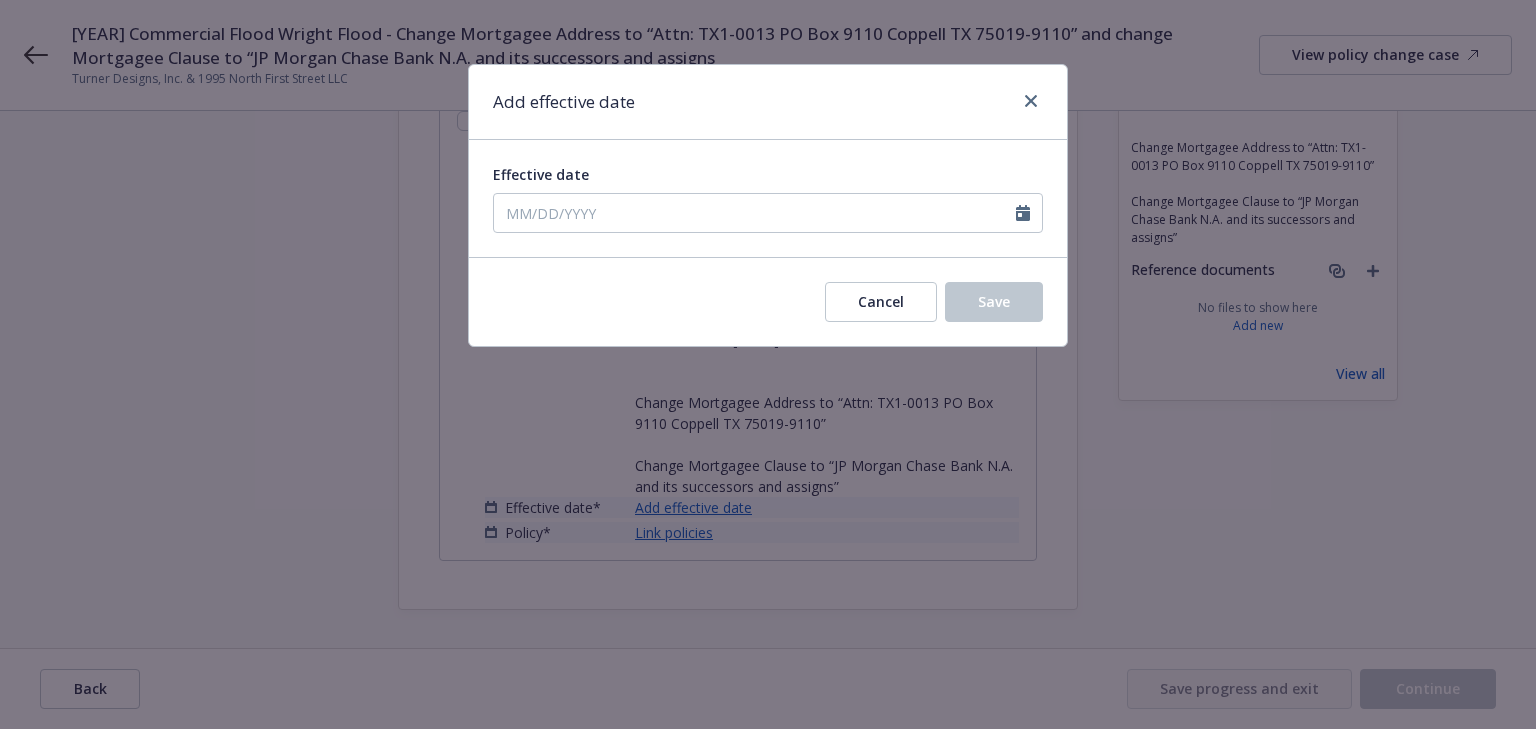 type on "07/30/2025" 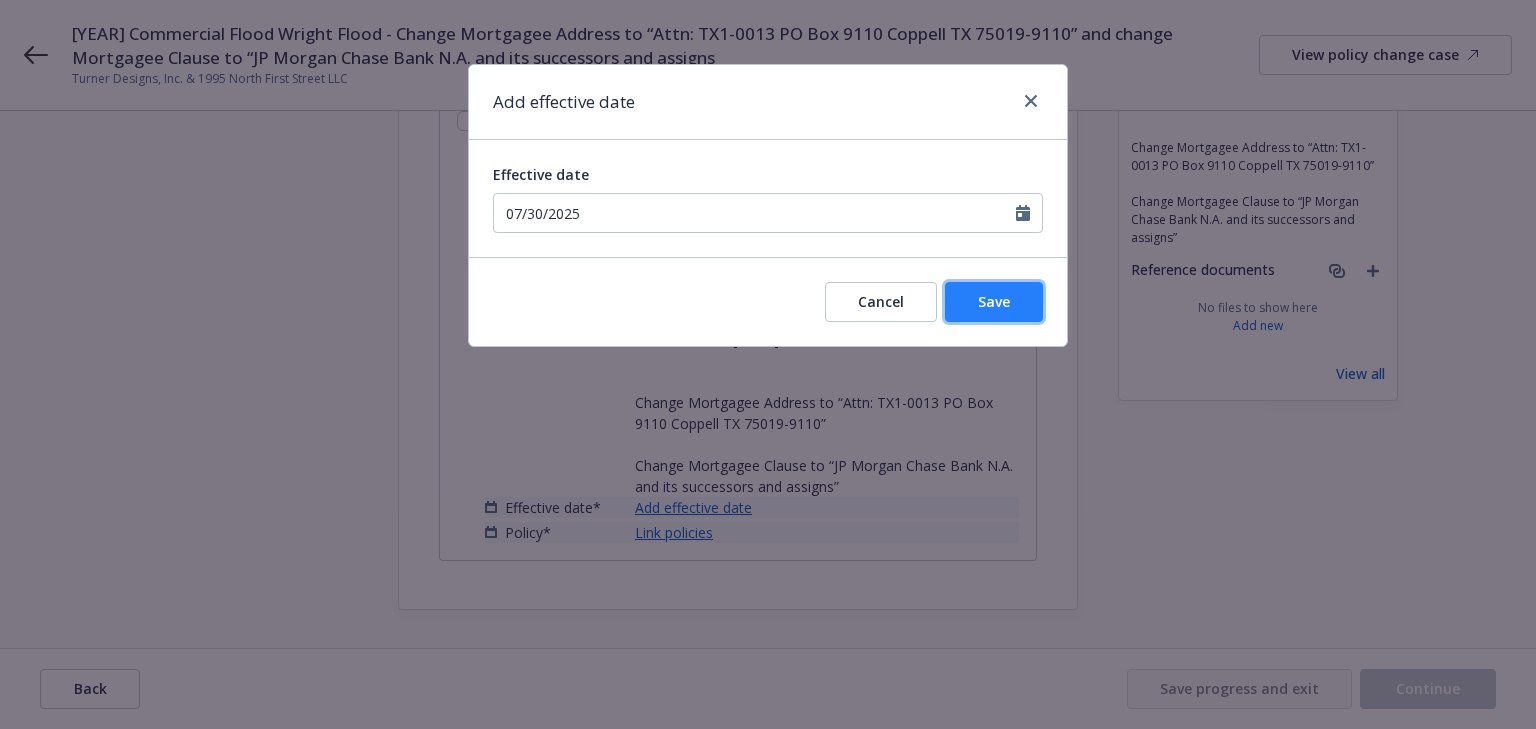 click on "Save" at bounding box center [994, 302] 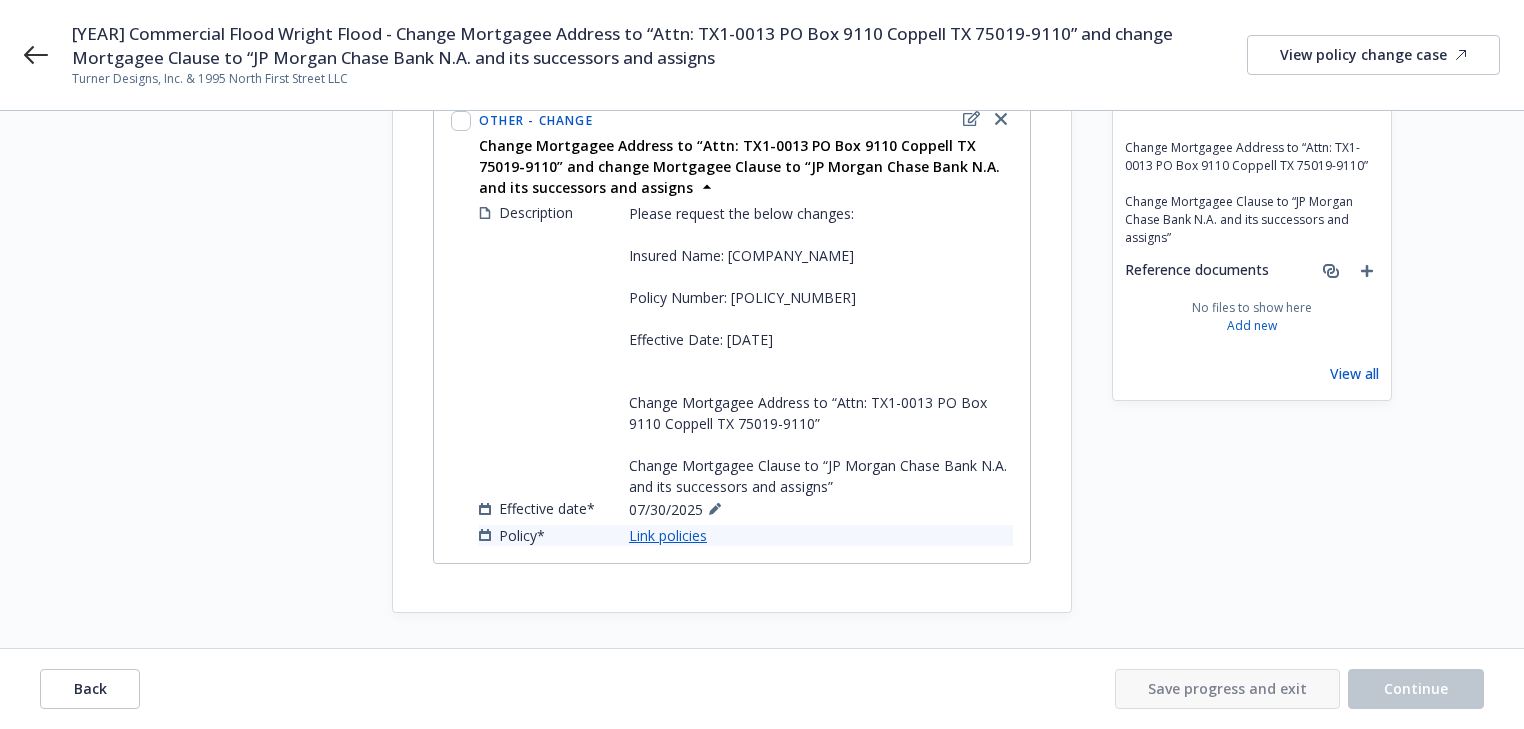 click on "Link policies" at bounding box center [668, 535] 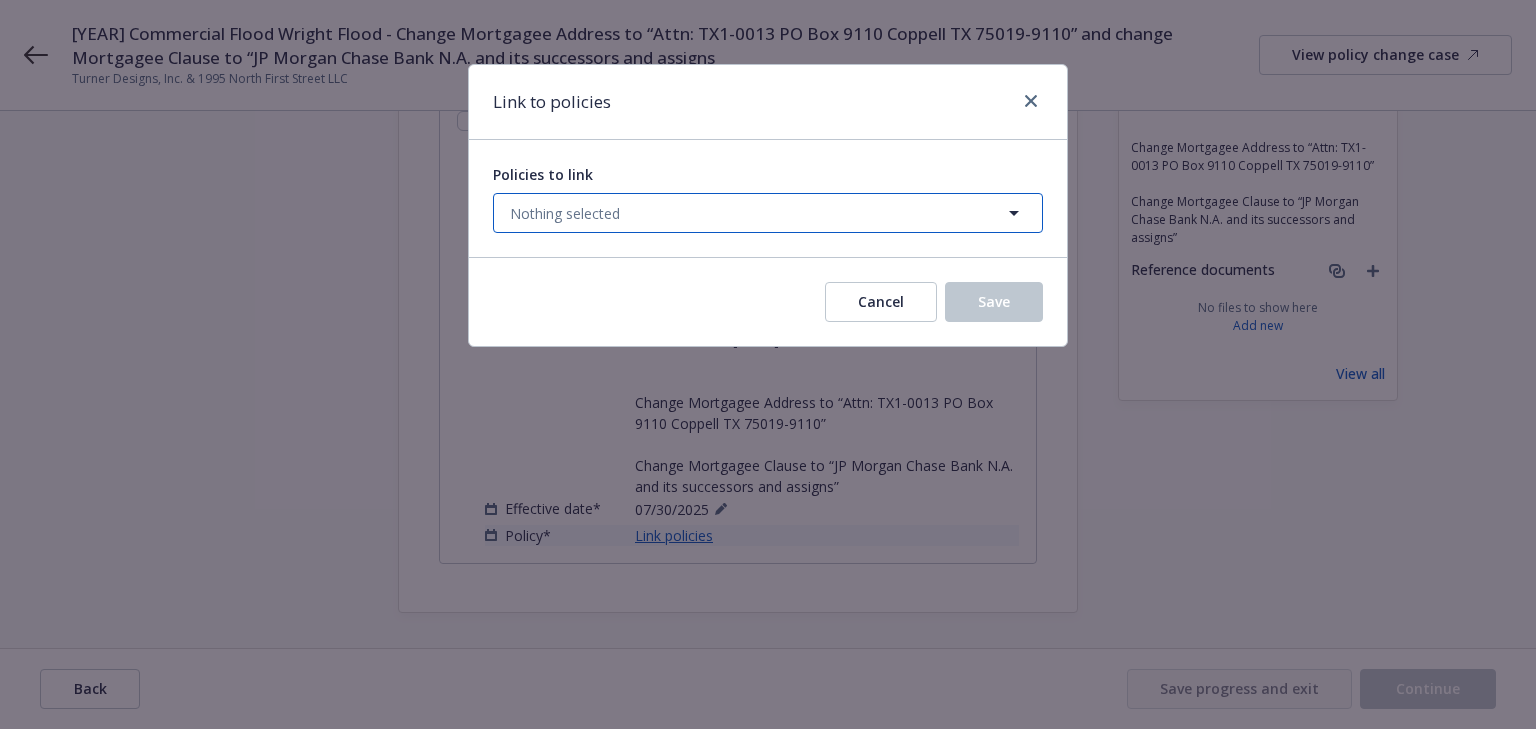 click on "Nothing selected" at bounding box center (768, 213) 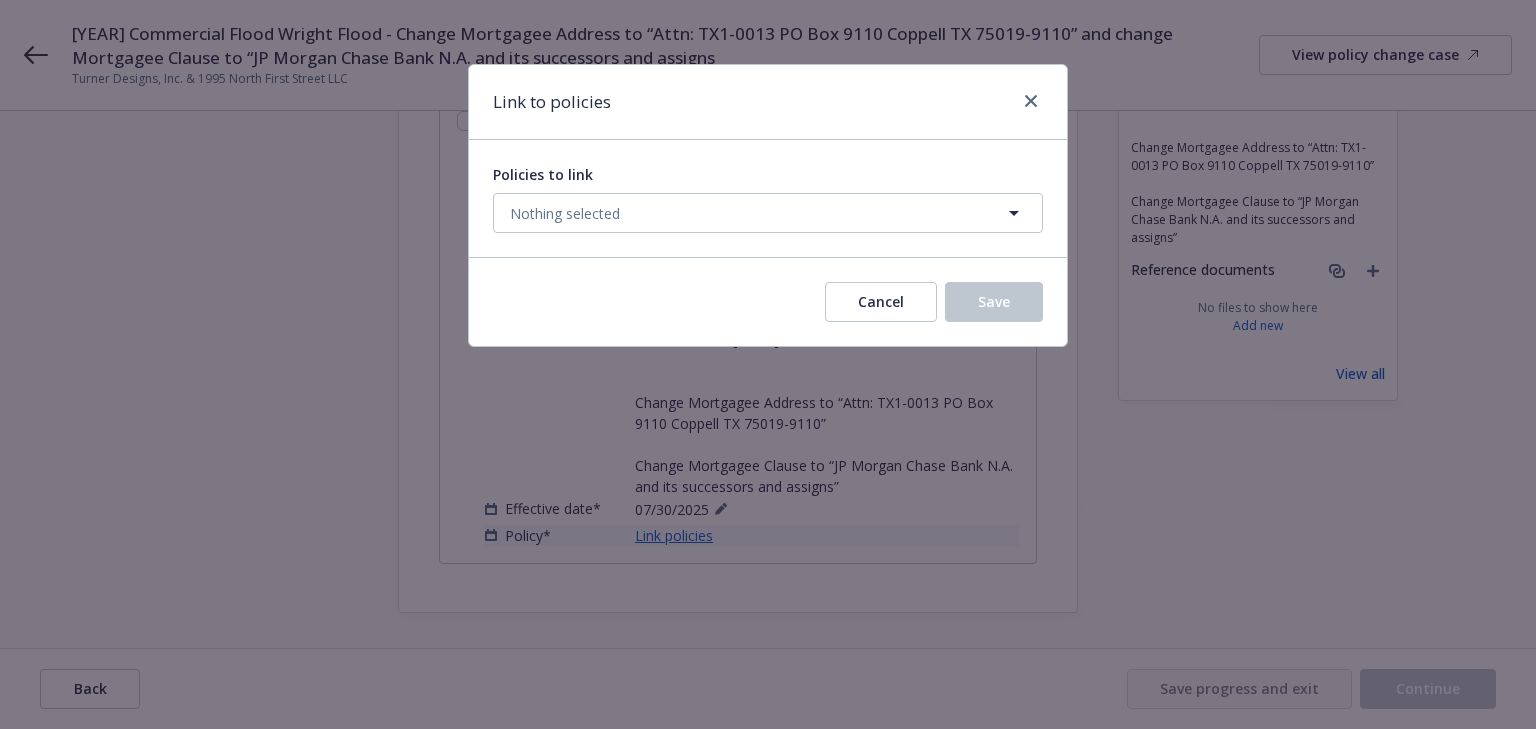 select on "ACTIVE" 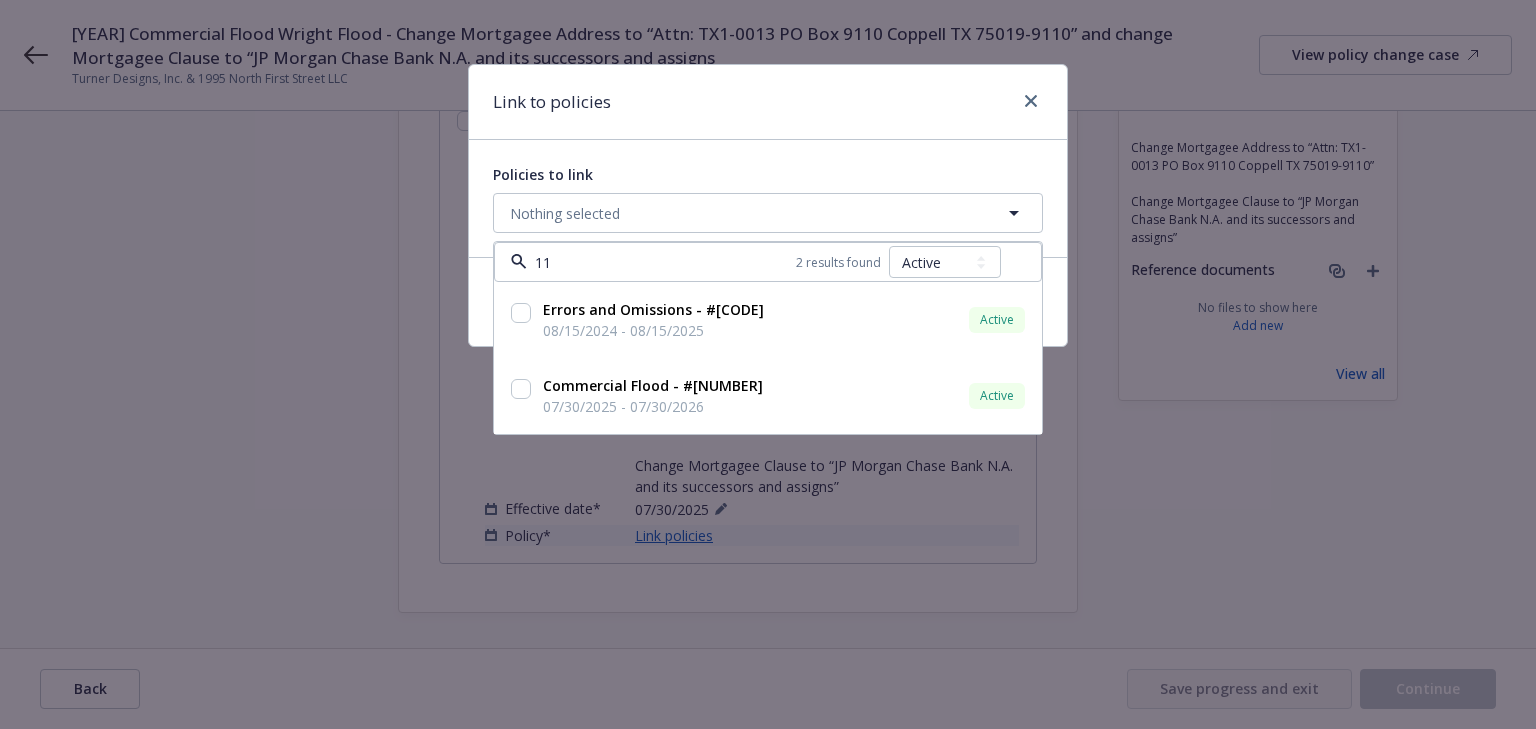 type on "115" 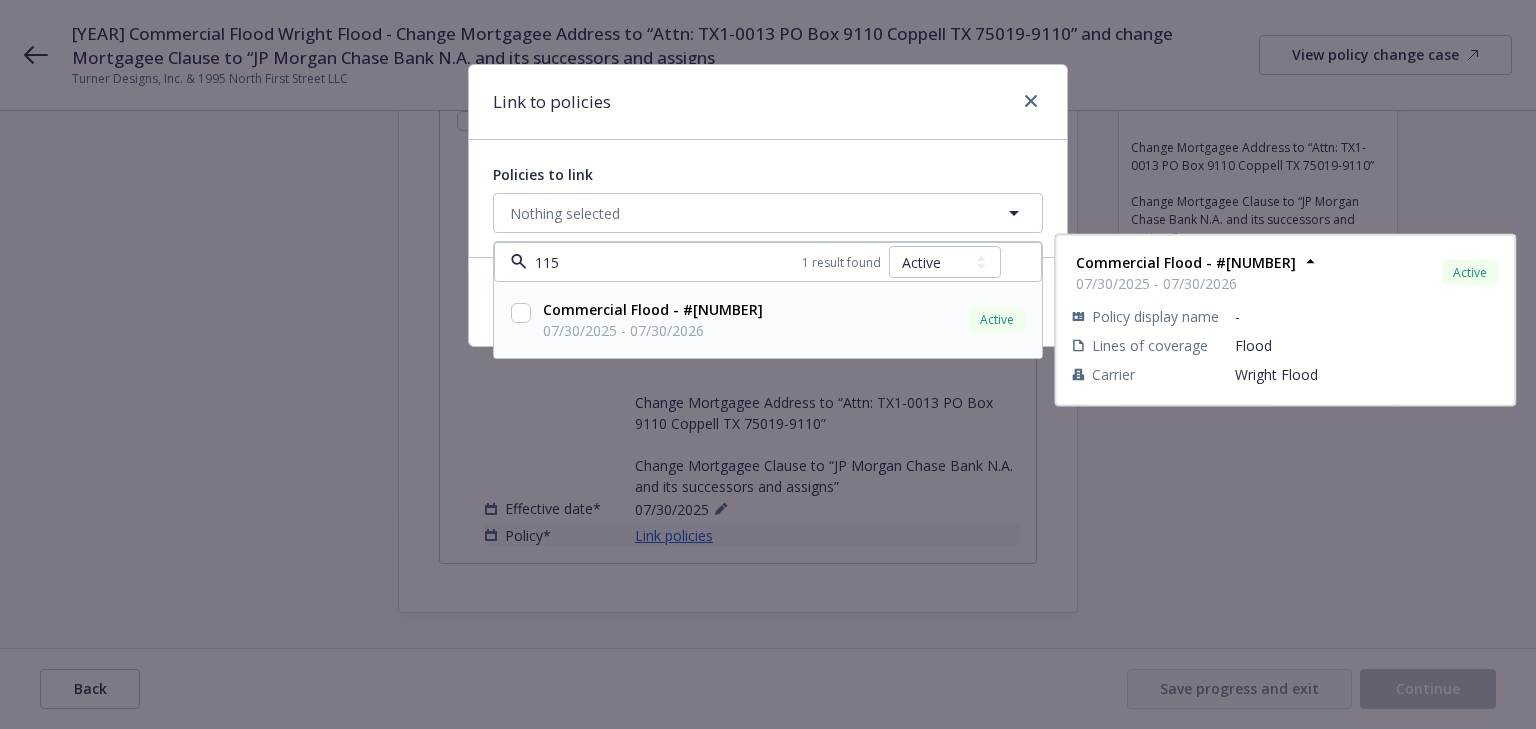 click at bounding box center (521, 313) 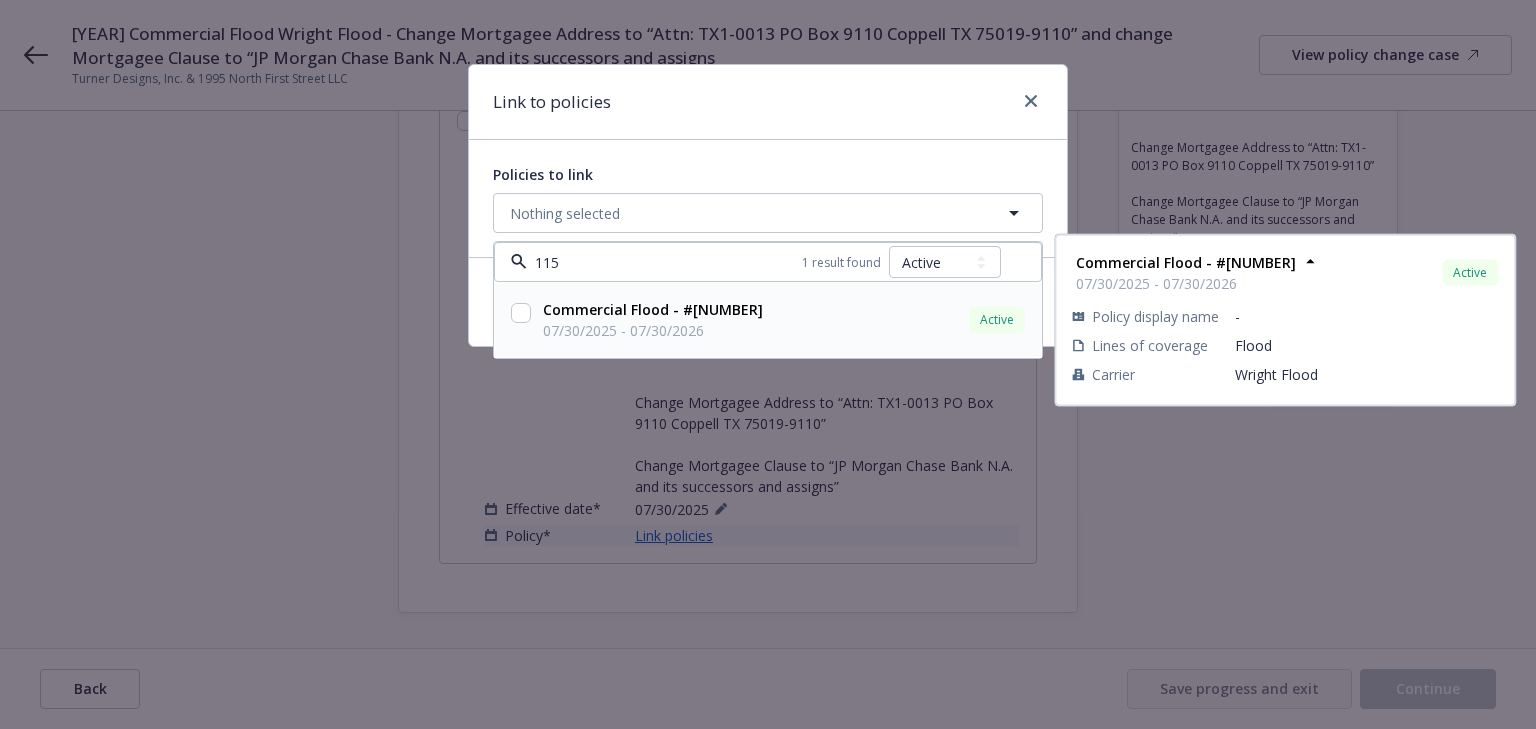 checkbox on "true" 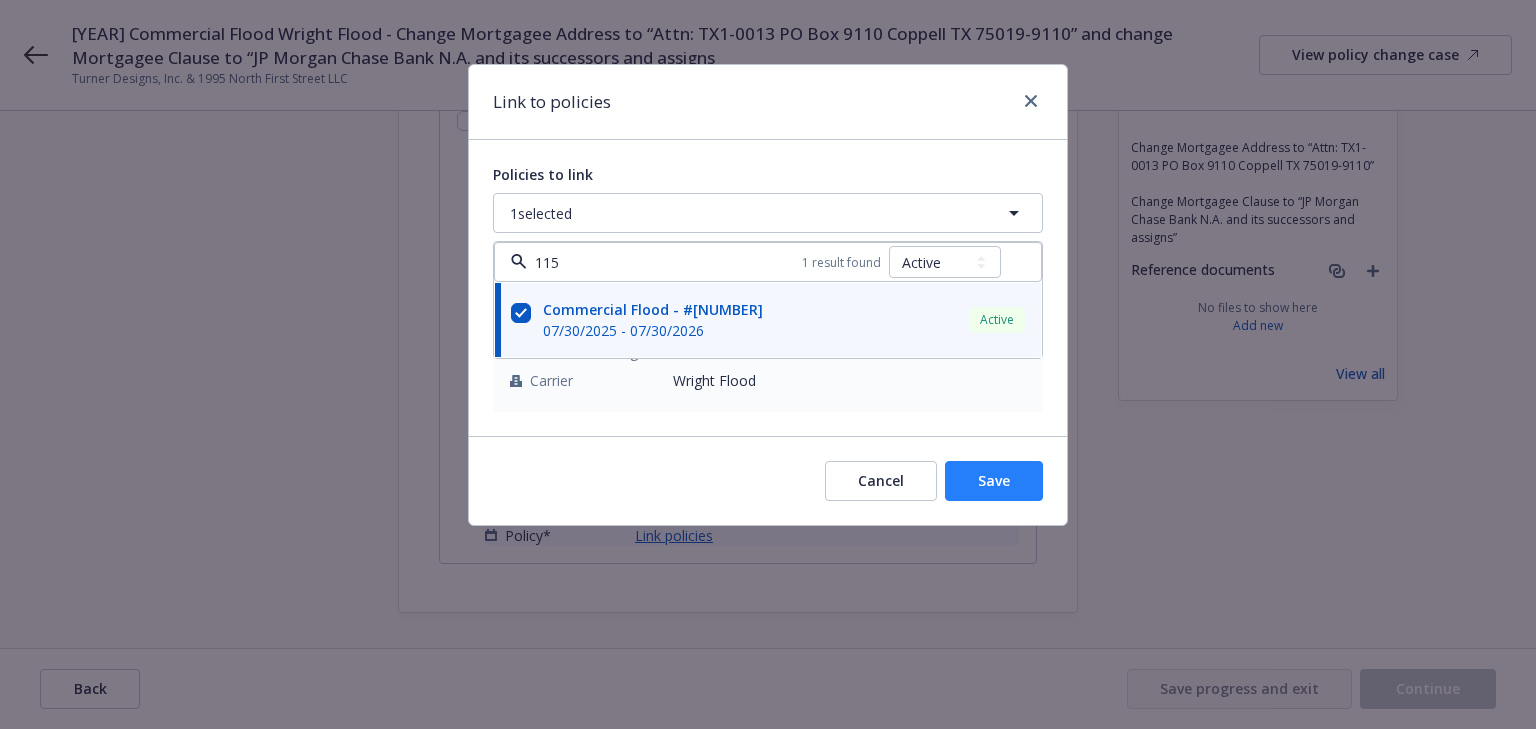 type on "115" 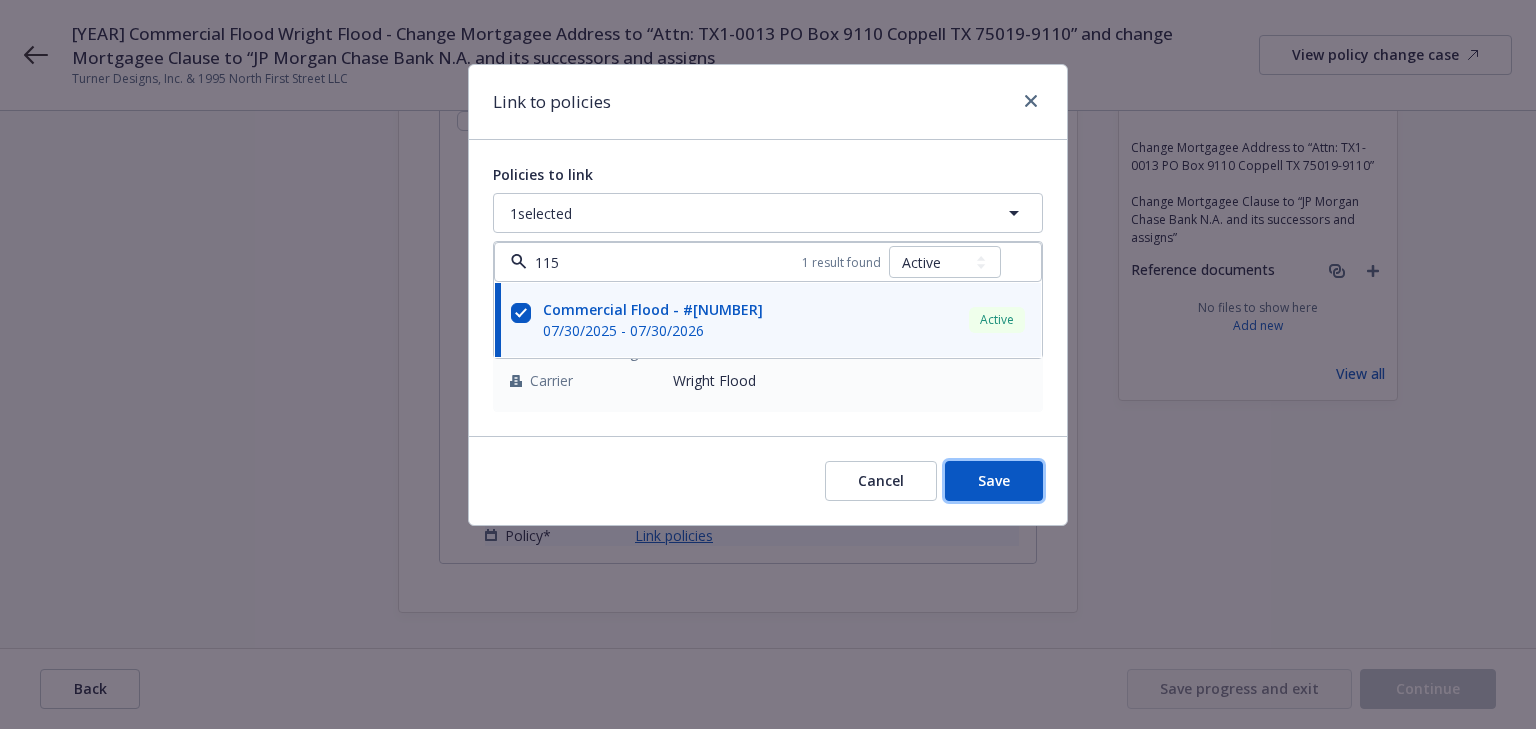 click on "Save" at bounding box center (994, 481) 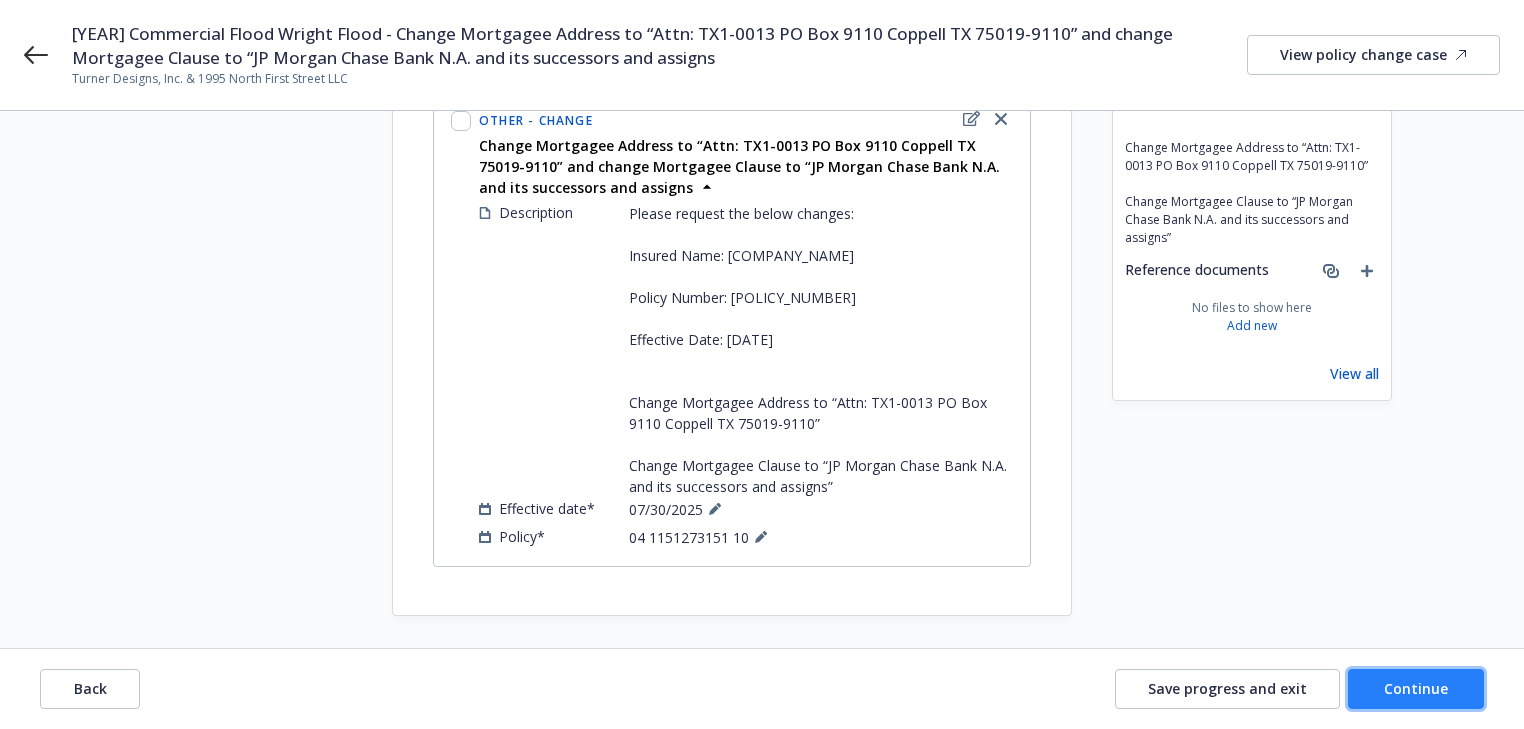 click on "Continue" at bounding box center [1416, 688] 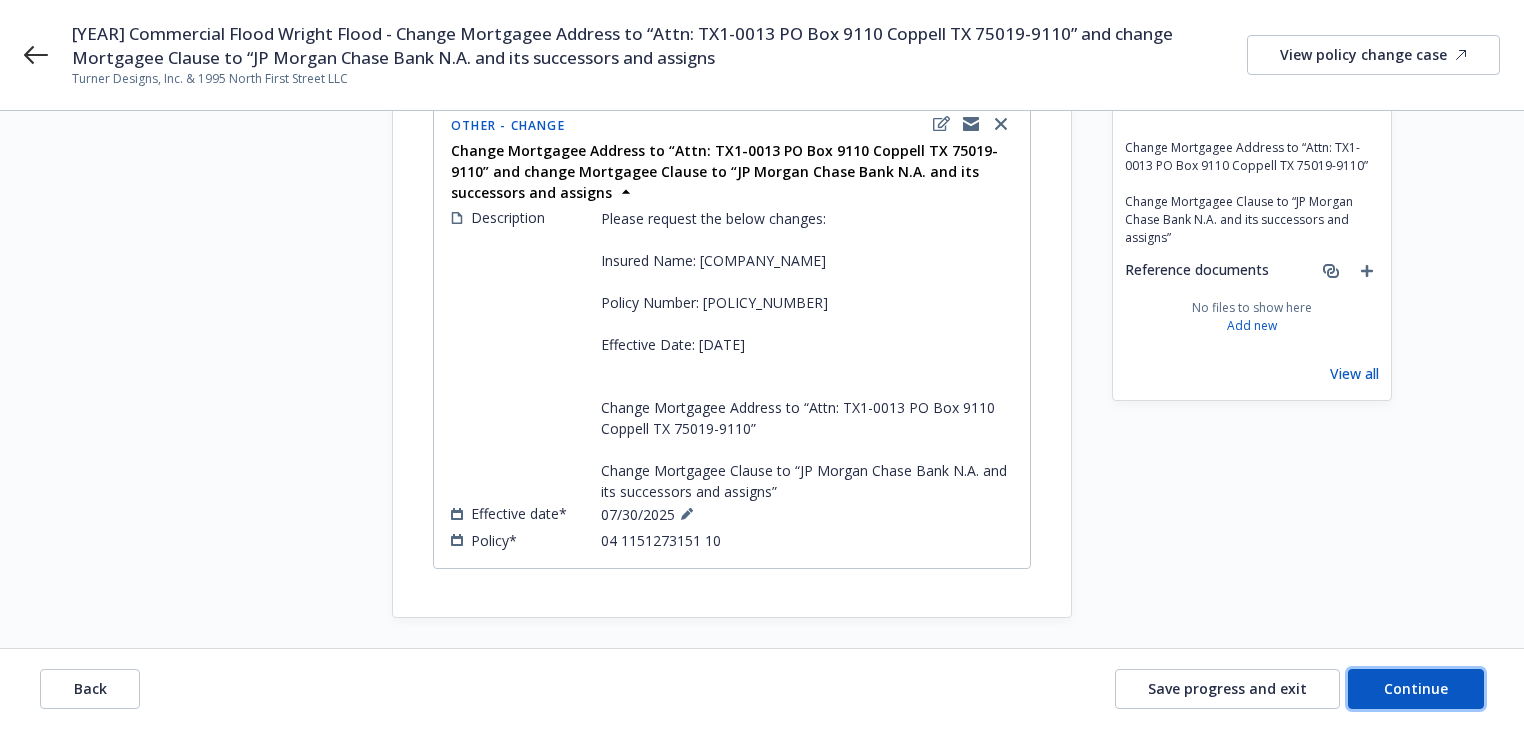 click on "Continue" at bounding box center (1416, 688) 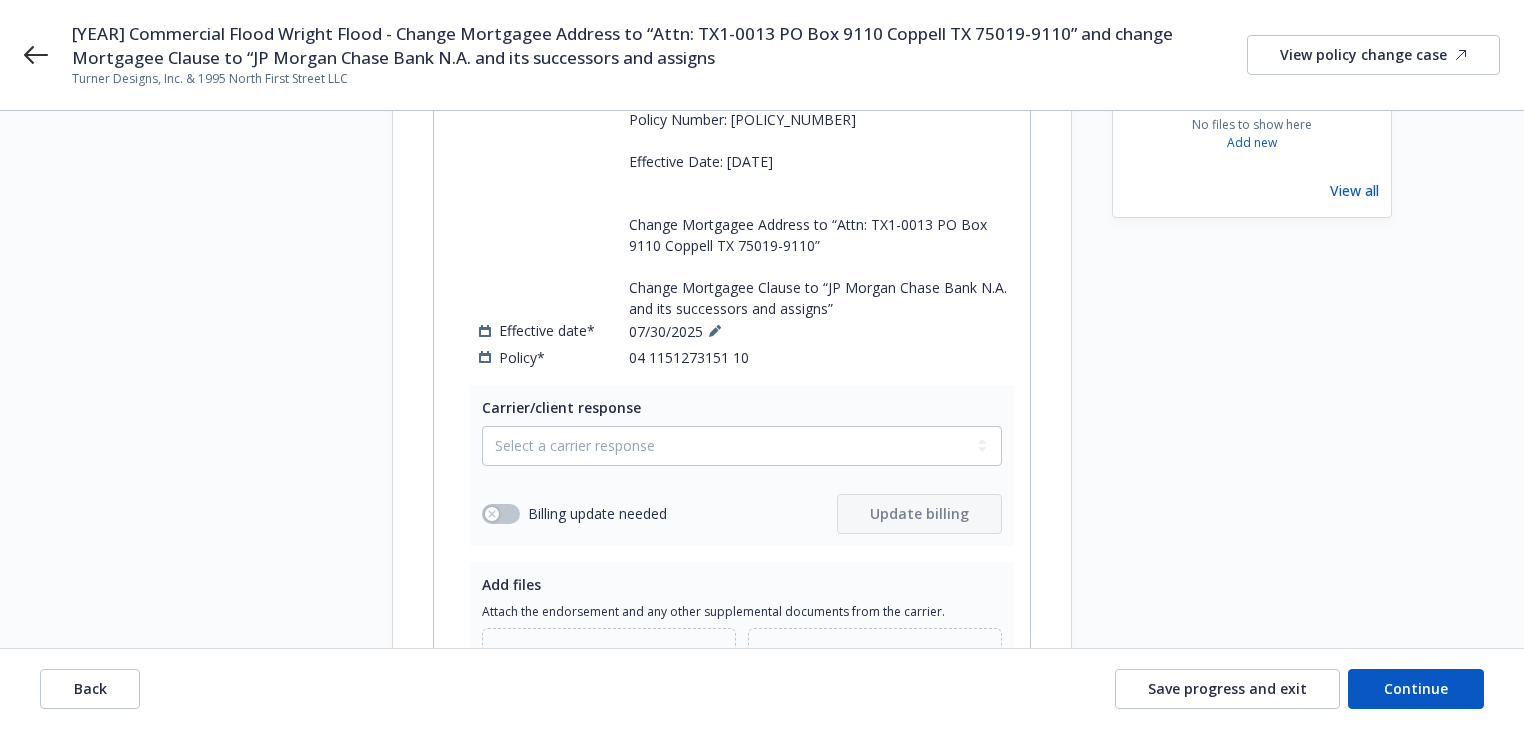 scroll, scrollTop: 448, scrollLeft: 0, axis: vertical 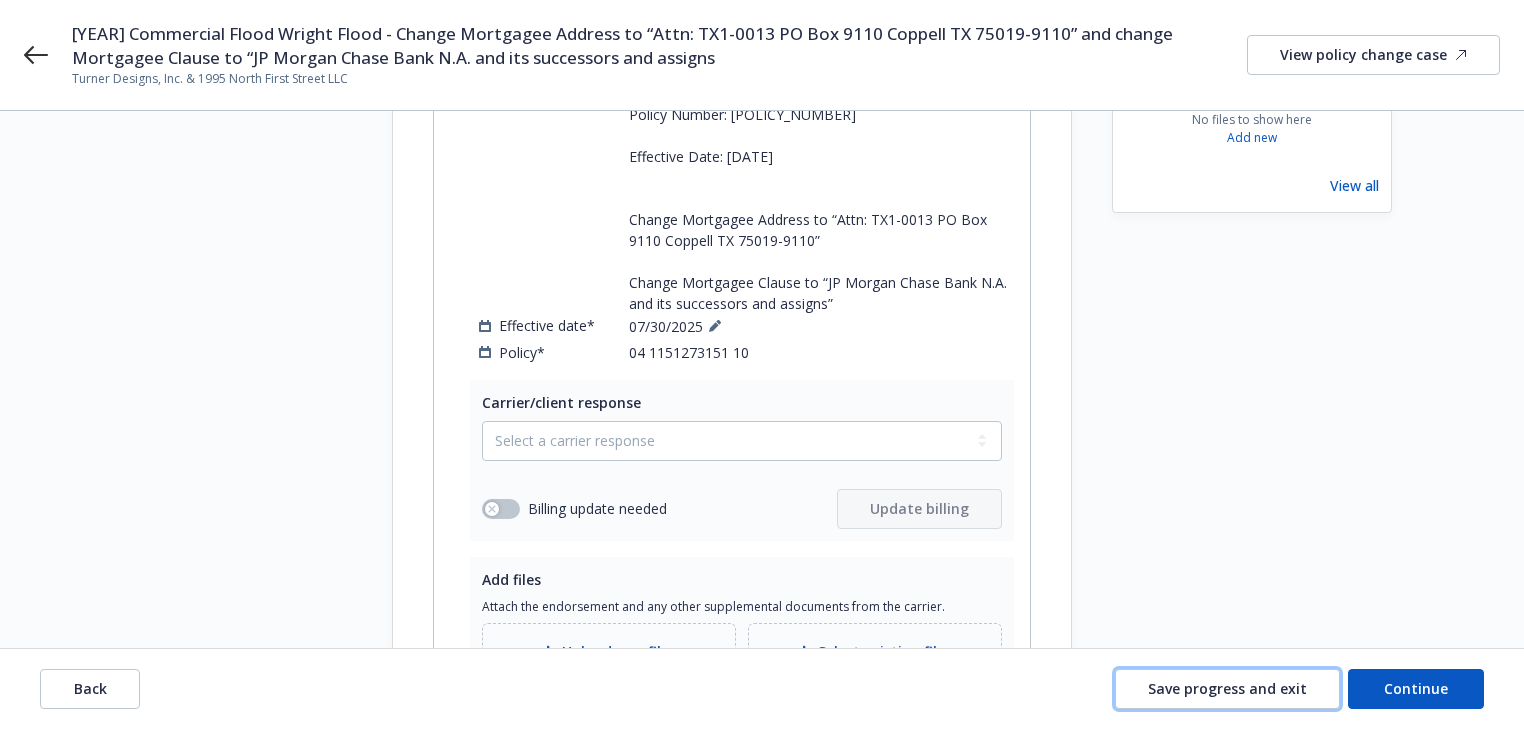 drag, startPoint x: 1244, startPoint y: 684, endPoint x: 1182, endPoint y: 645, distance: 73.24616 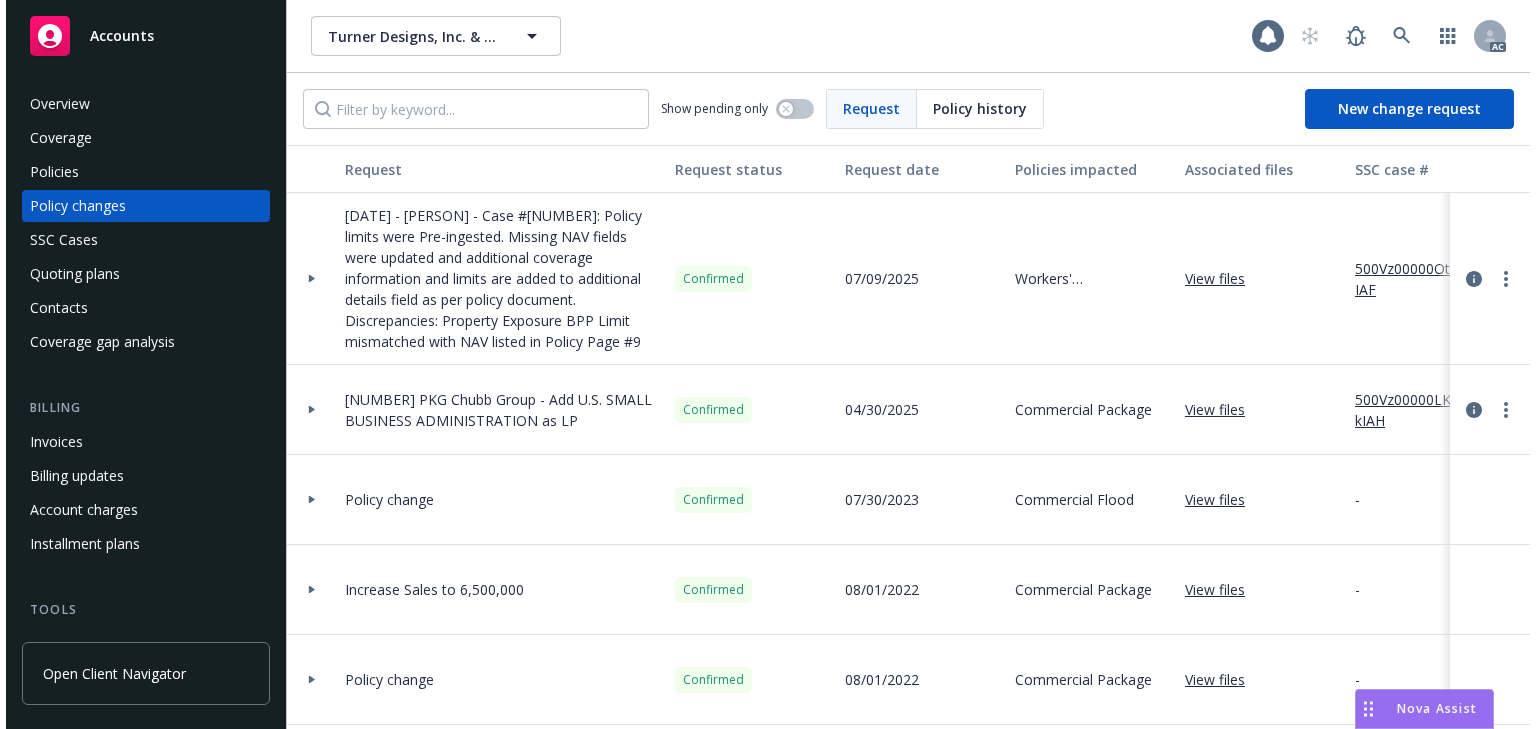 scroll, scrollTop: 0, scrollLeft: 0, axis: both 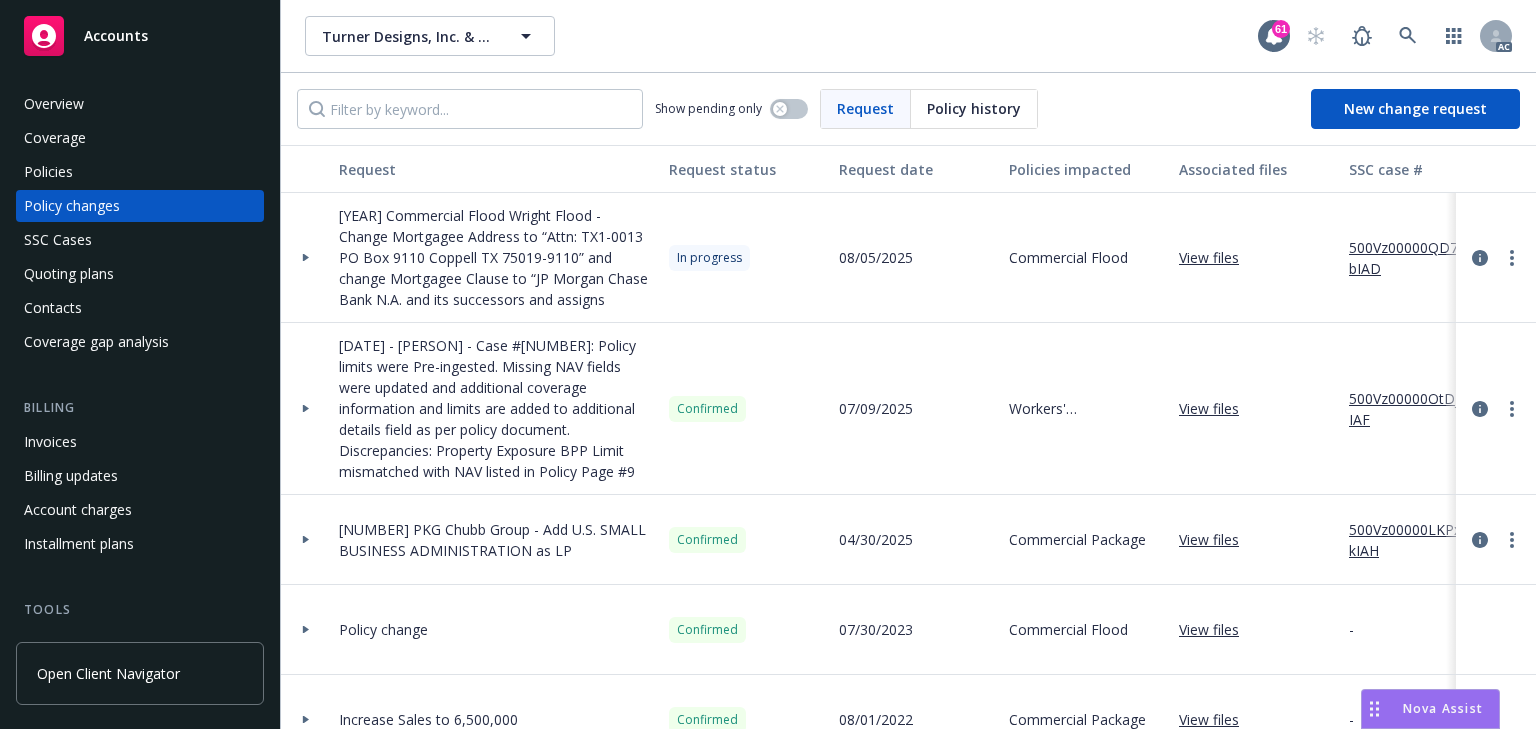 click on "500Vz00000QD7xbIAD" at bounding box center (1416, 258) 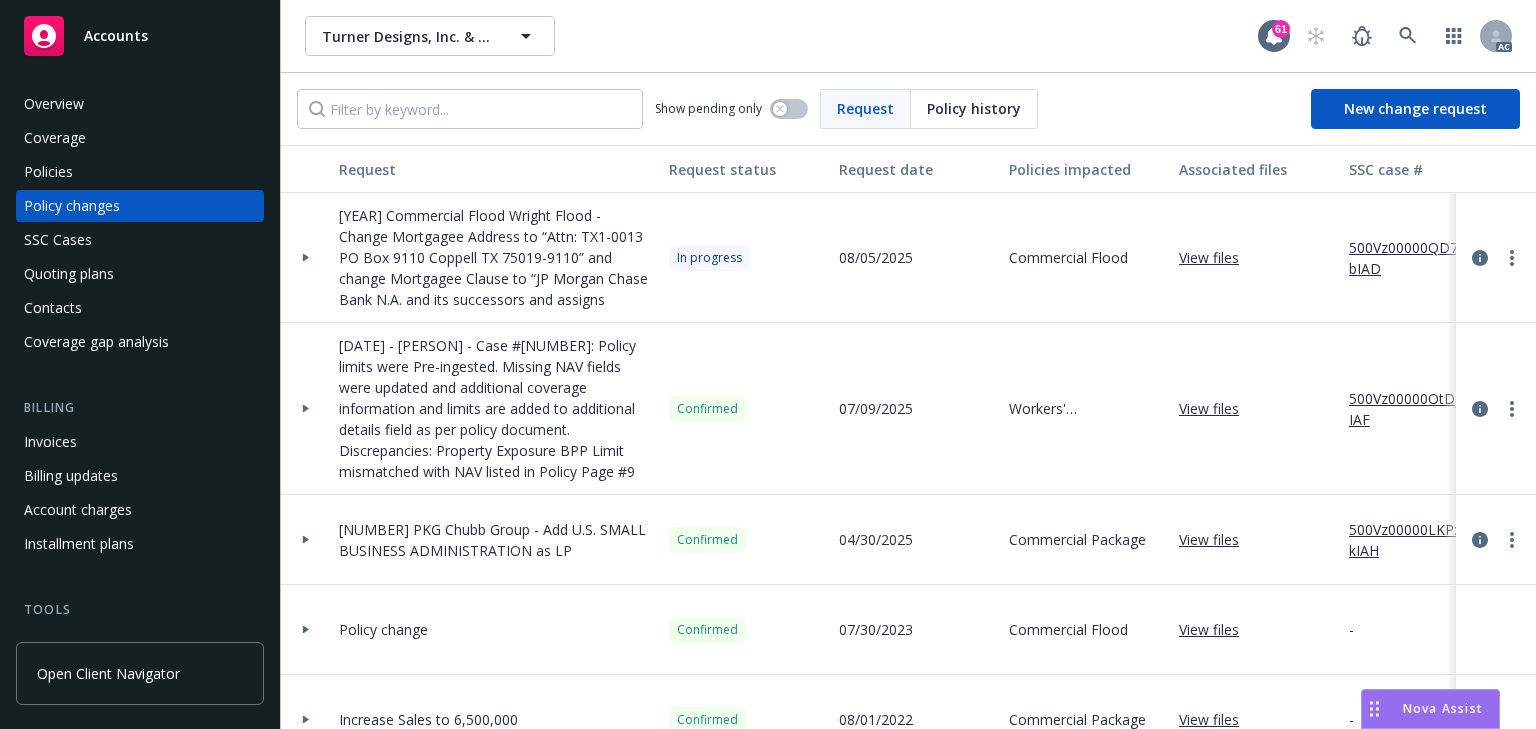 click on "Policies" at bounding box center [48, 172] 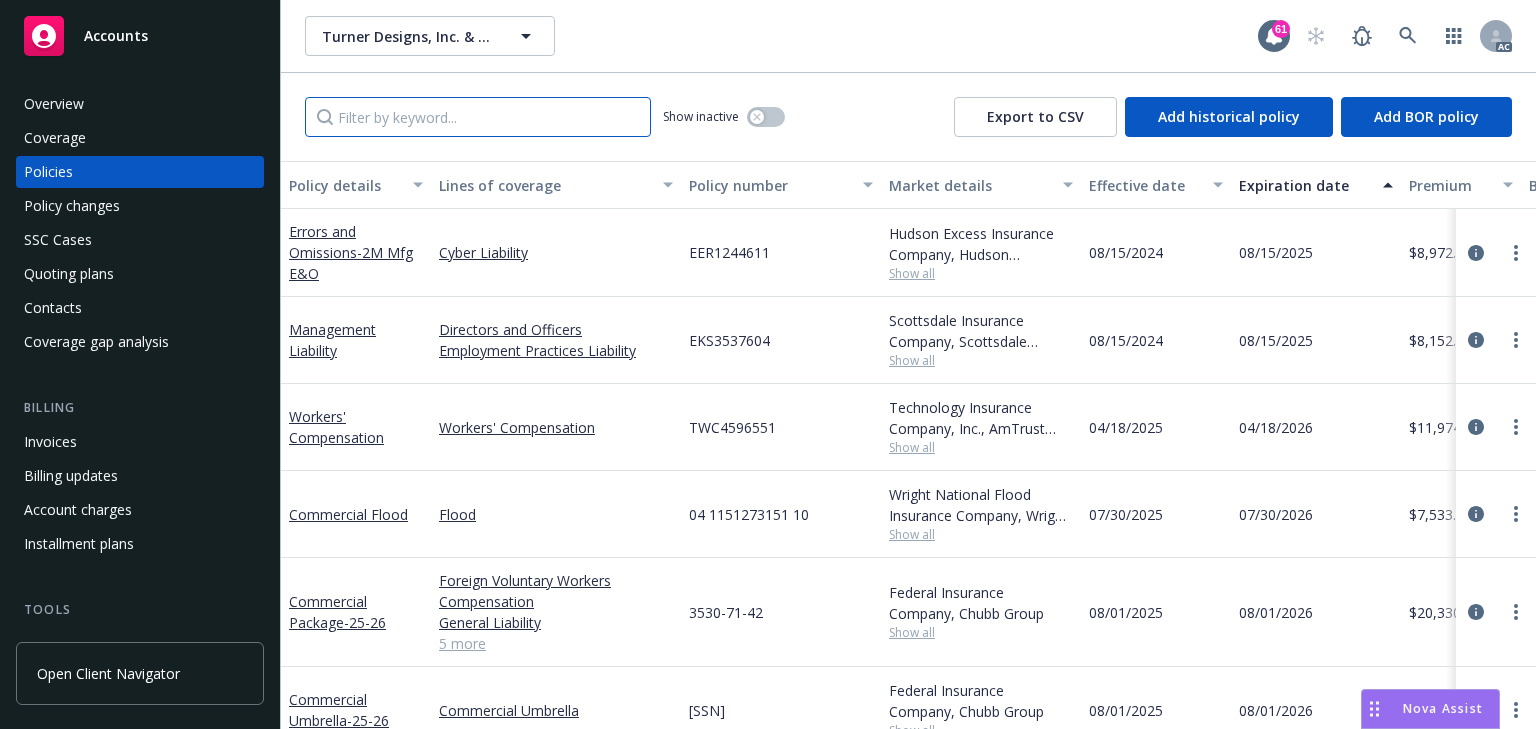 click at bounding box center (478, 117) 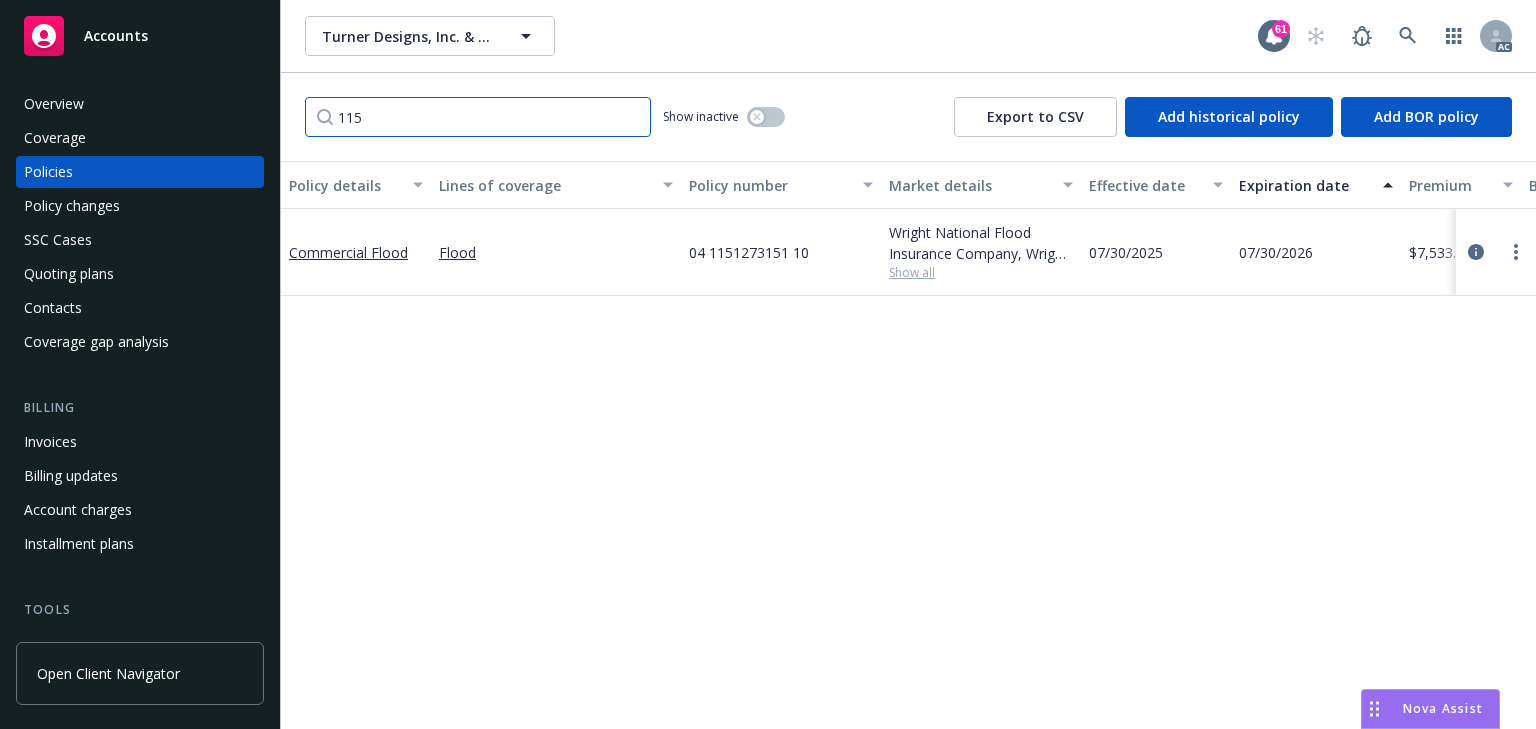type on "115" 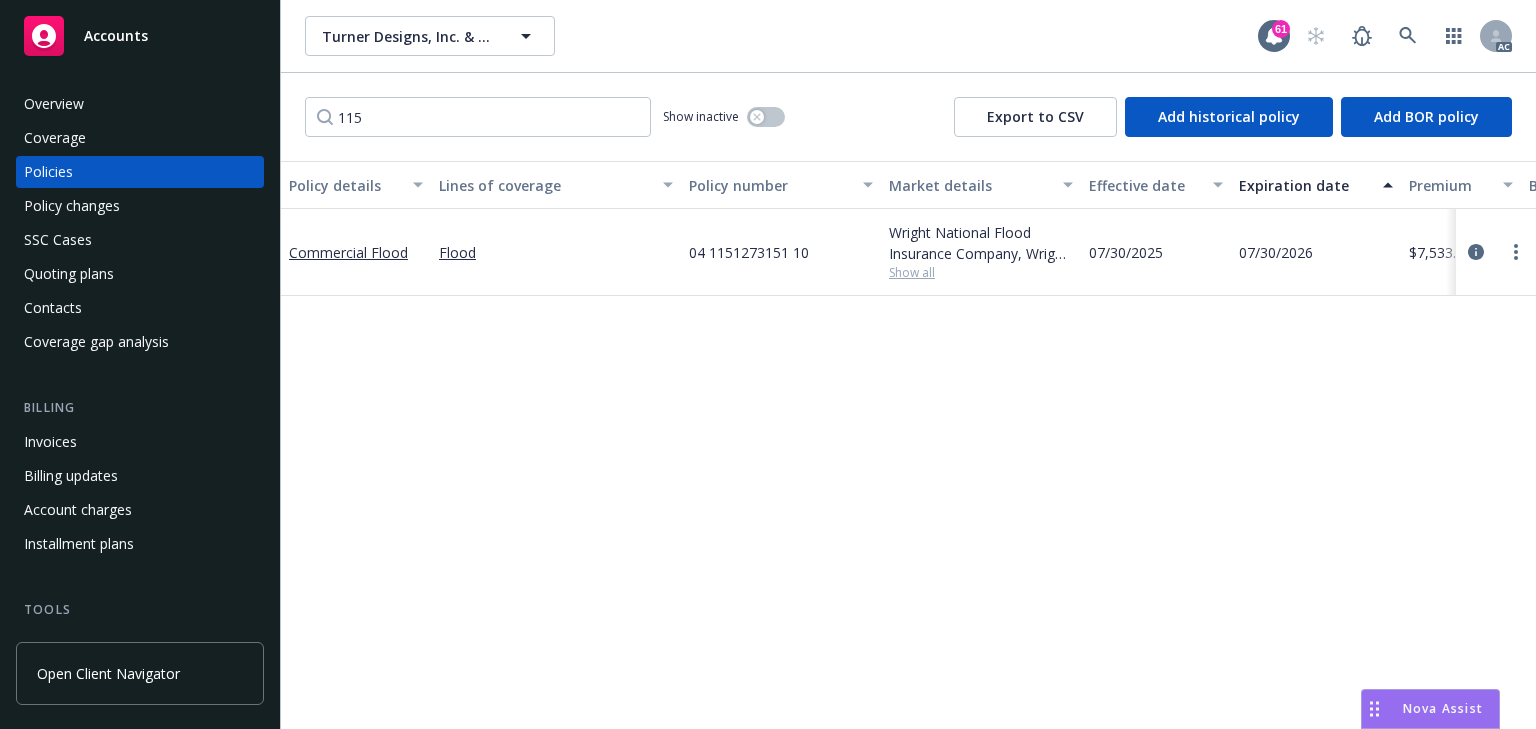 drag, startPoint x: 893, startPoint y: 467, endPoint x: 898, endPoint y: 411, distance: 56.22277 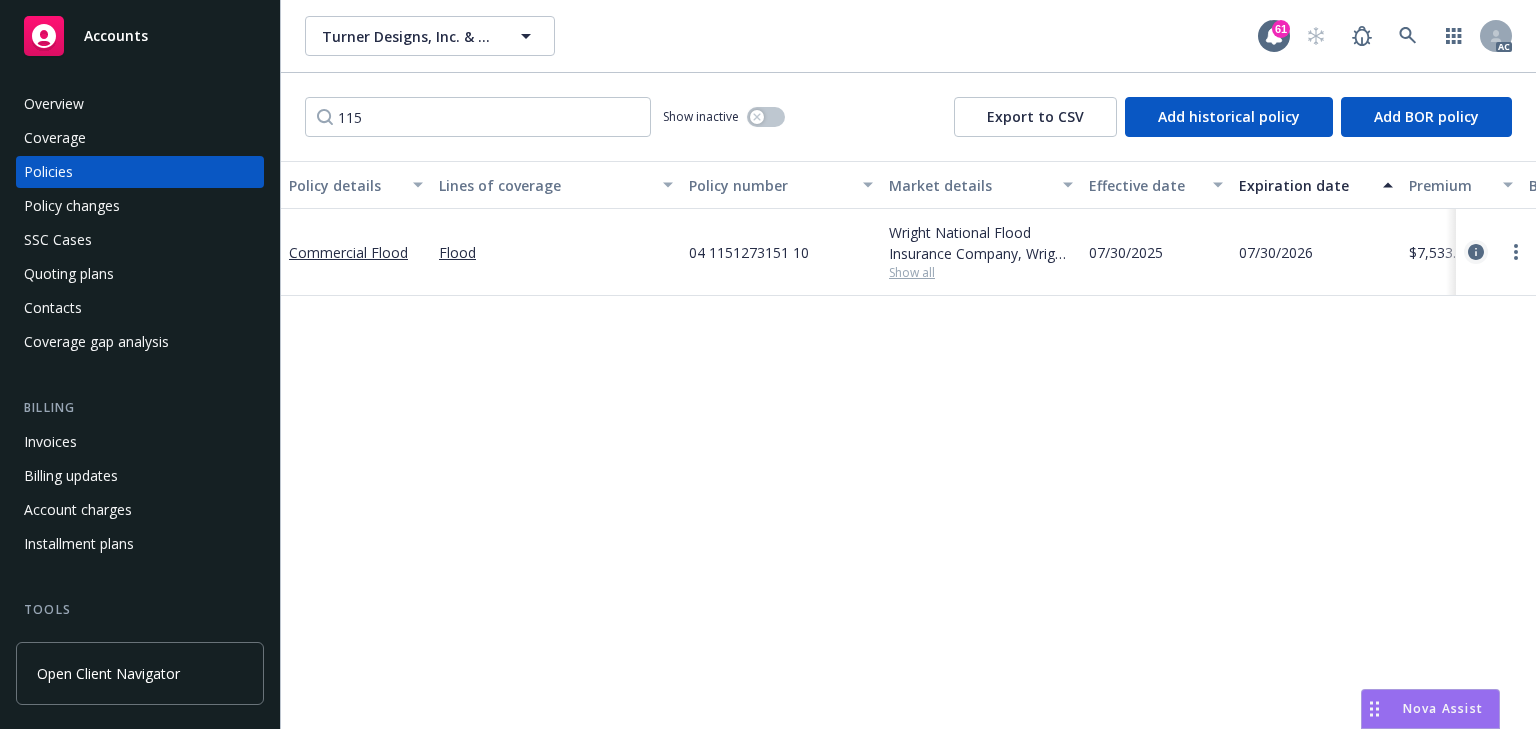 click 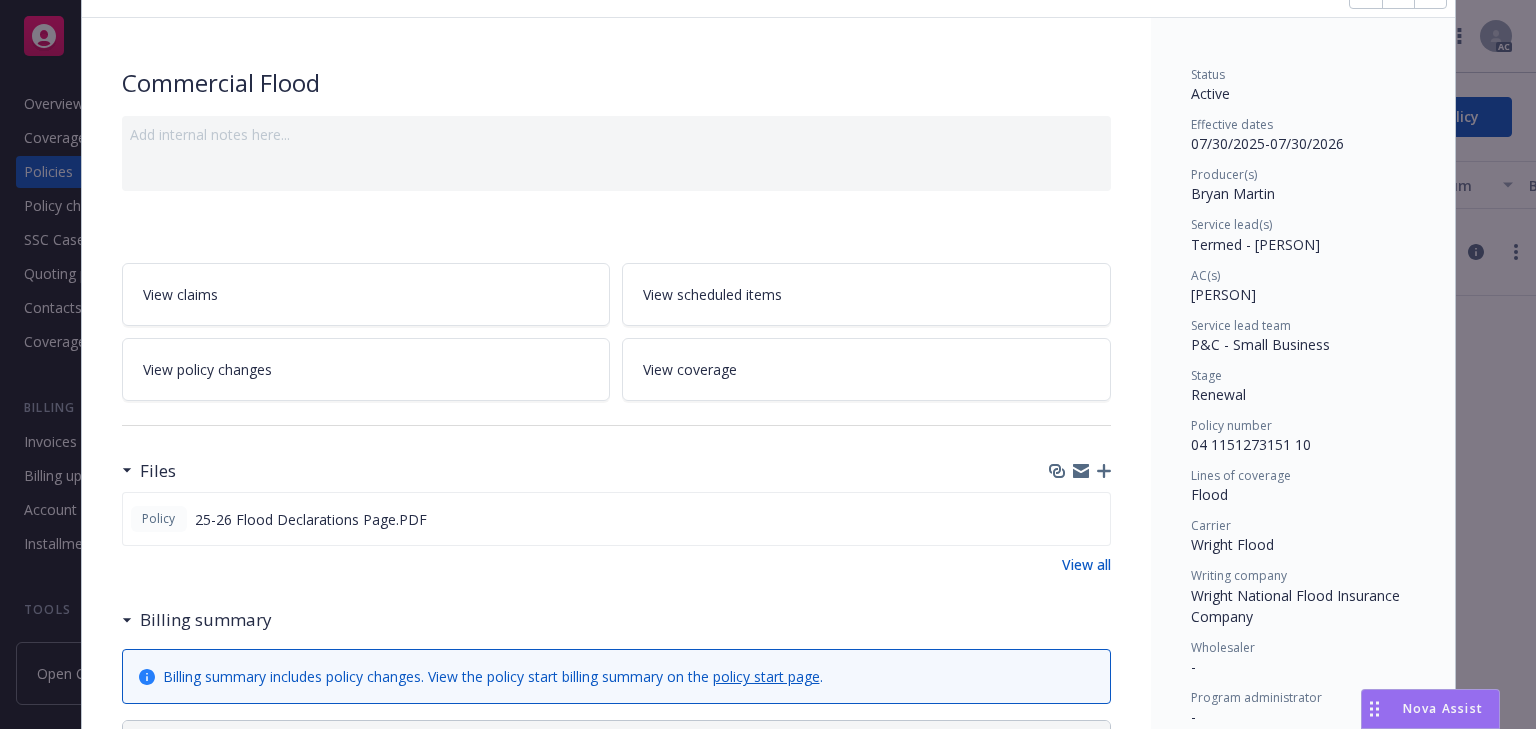 scroll, scrollTop: 0, scrollLeft: 0, axis: both 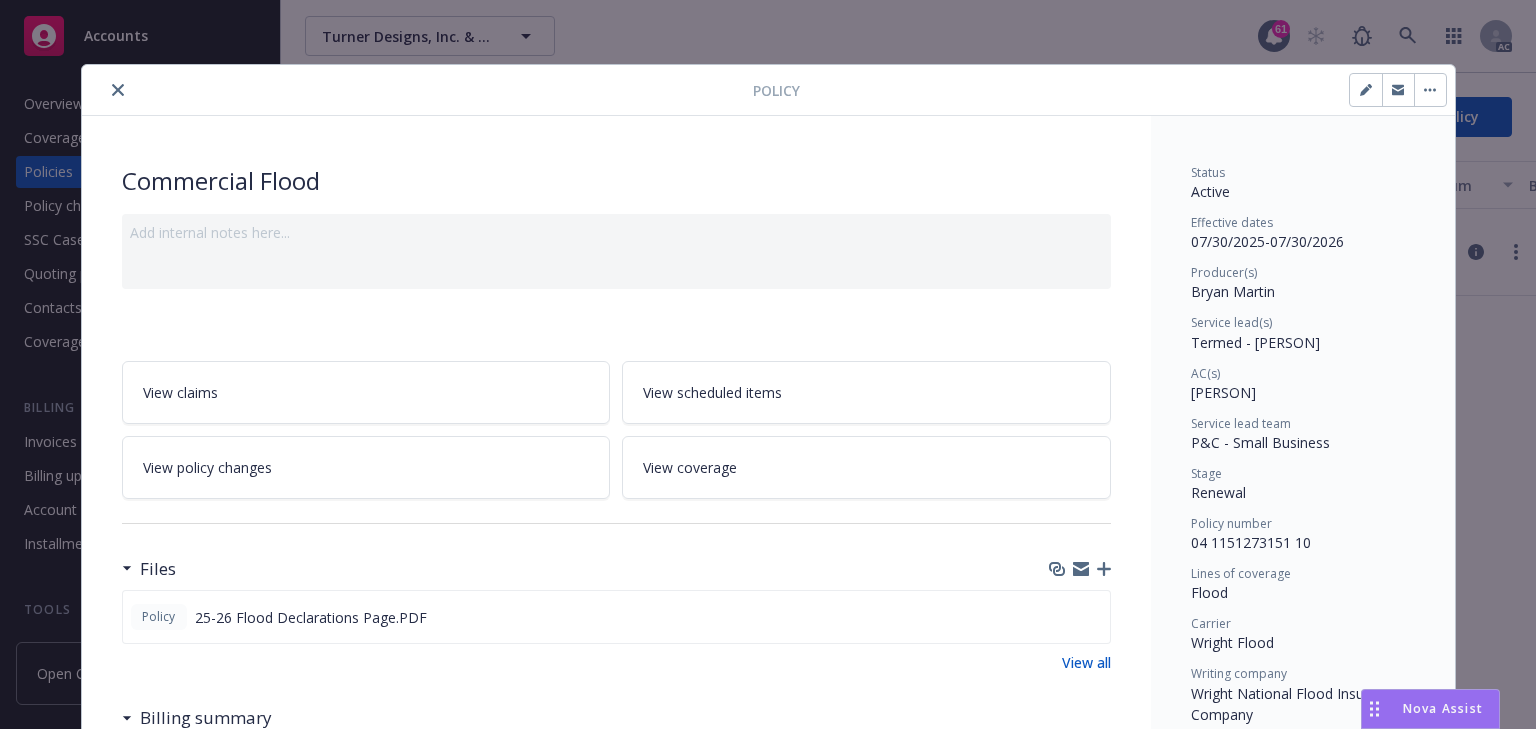 click 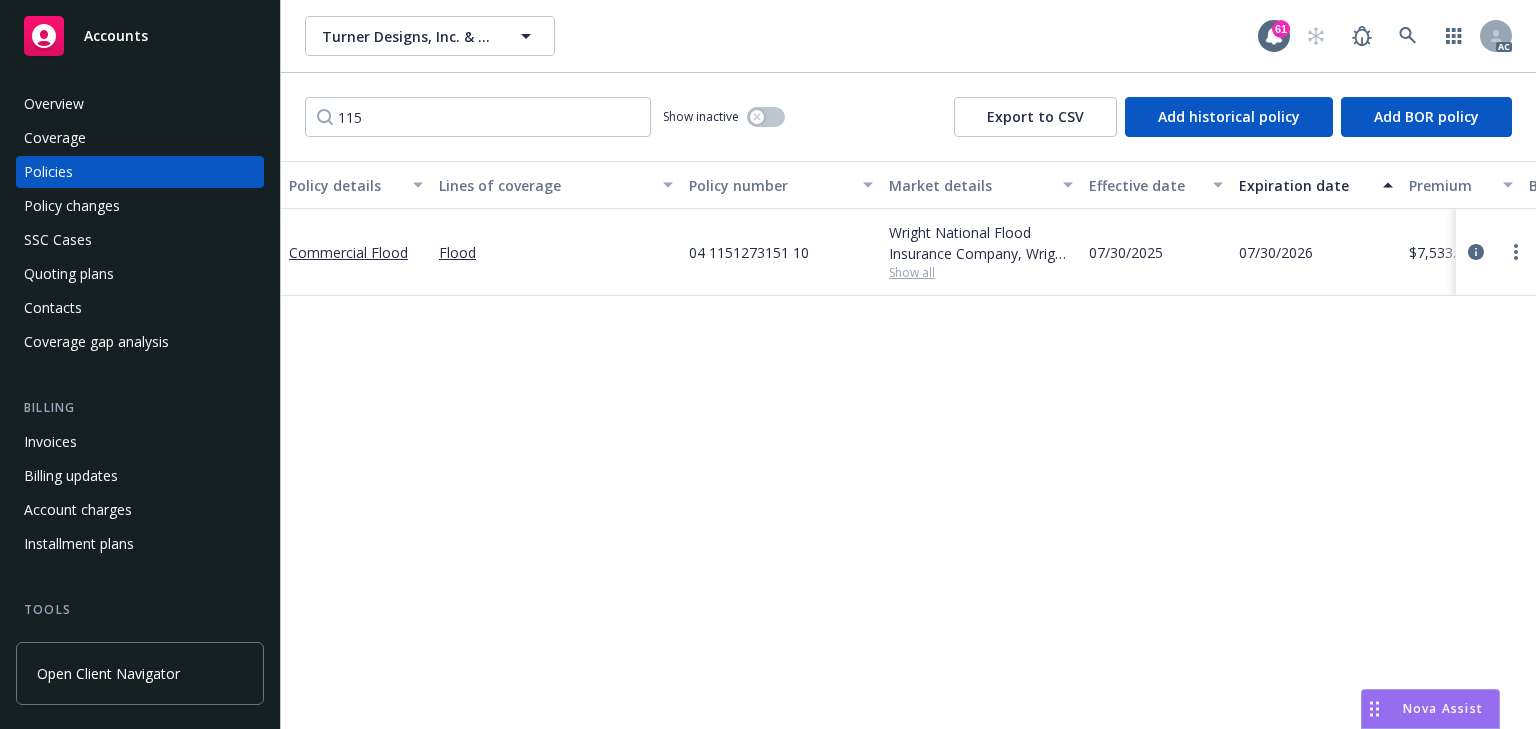 click on "Policy changes" at bounding box center (72, 206) 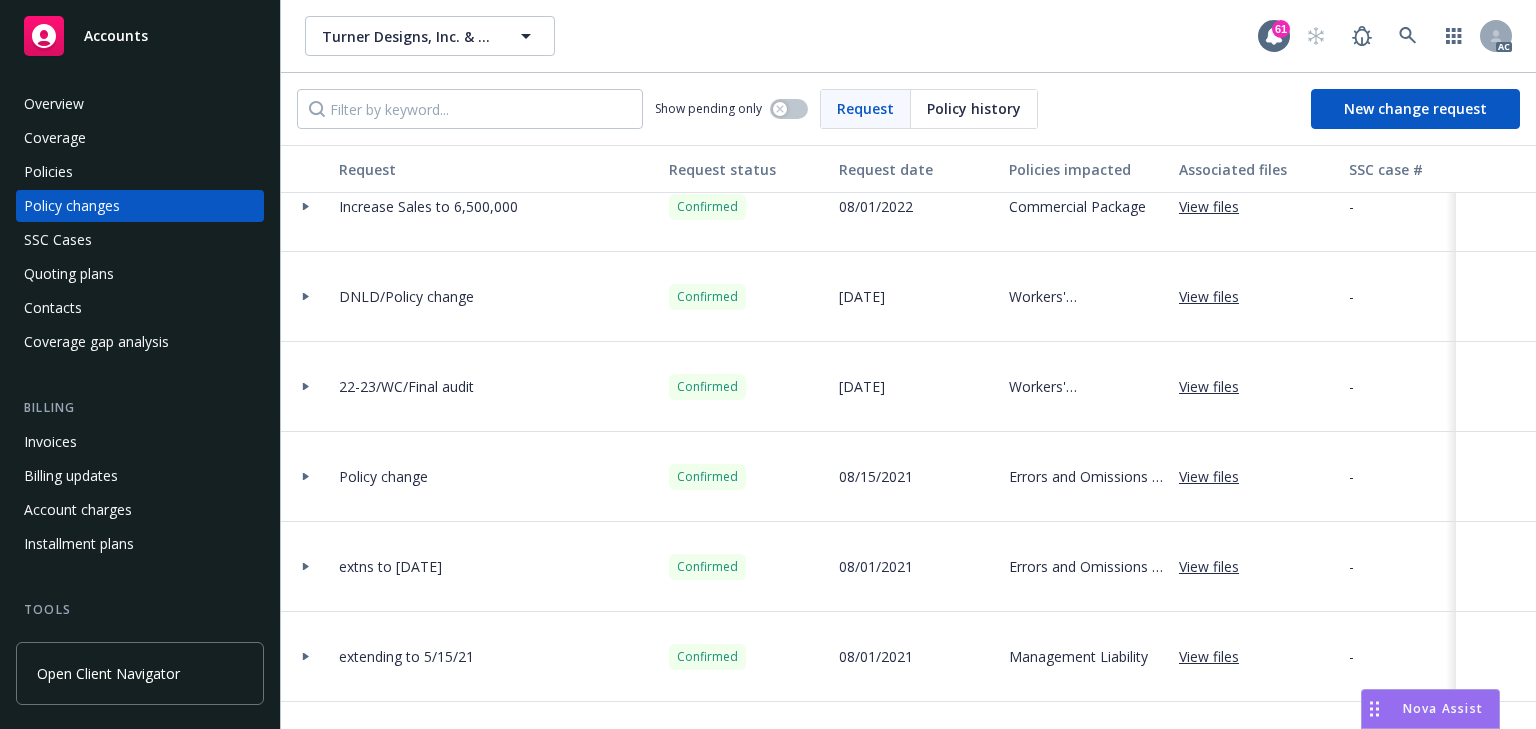 scroll, scrollTop: 800, scrollLeft: 0, axis: vertical 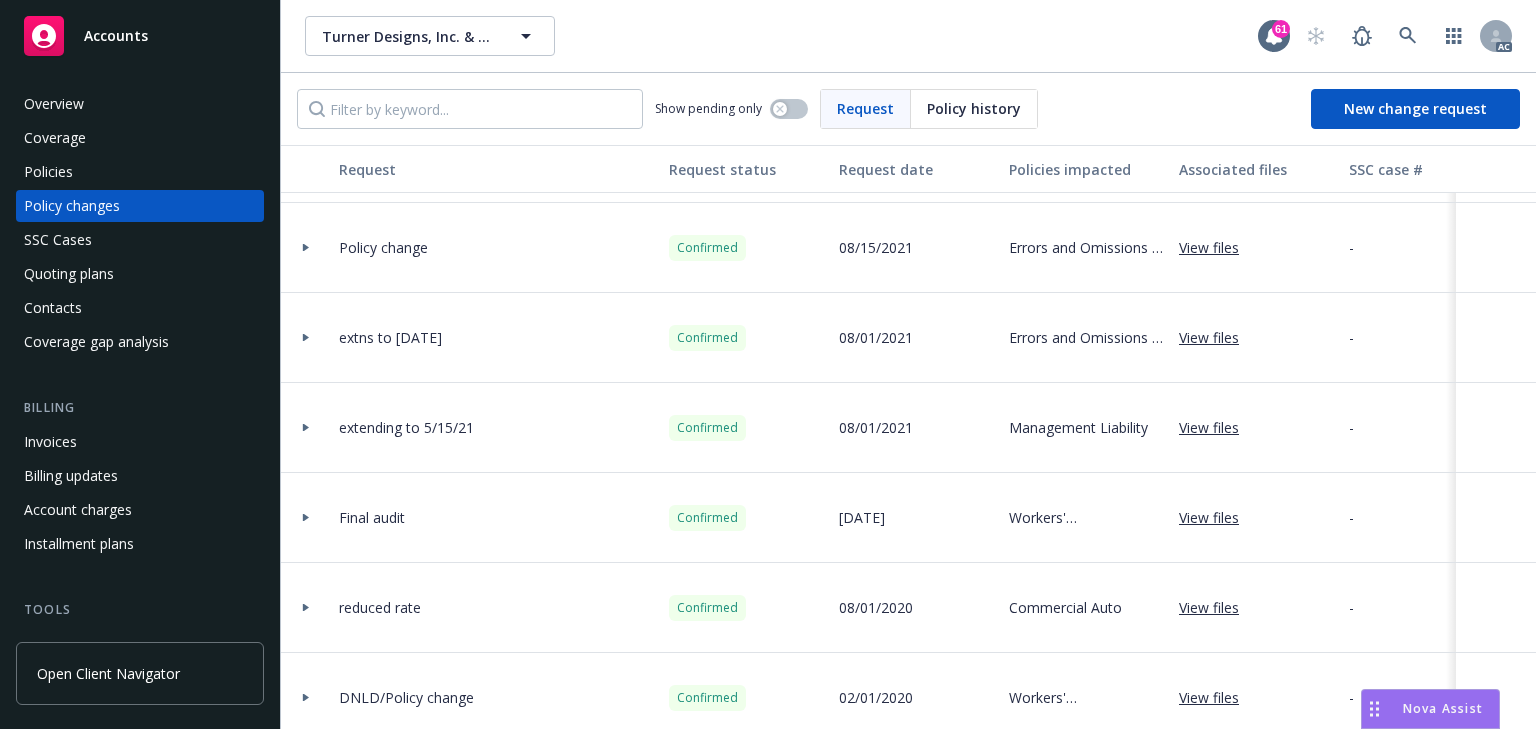 click on "Policies" at bounding box center [48, 172] 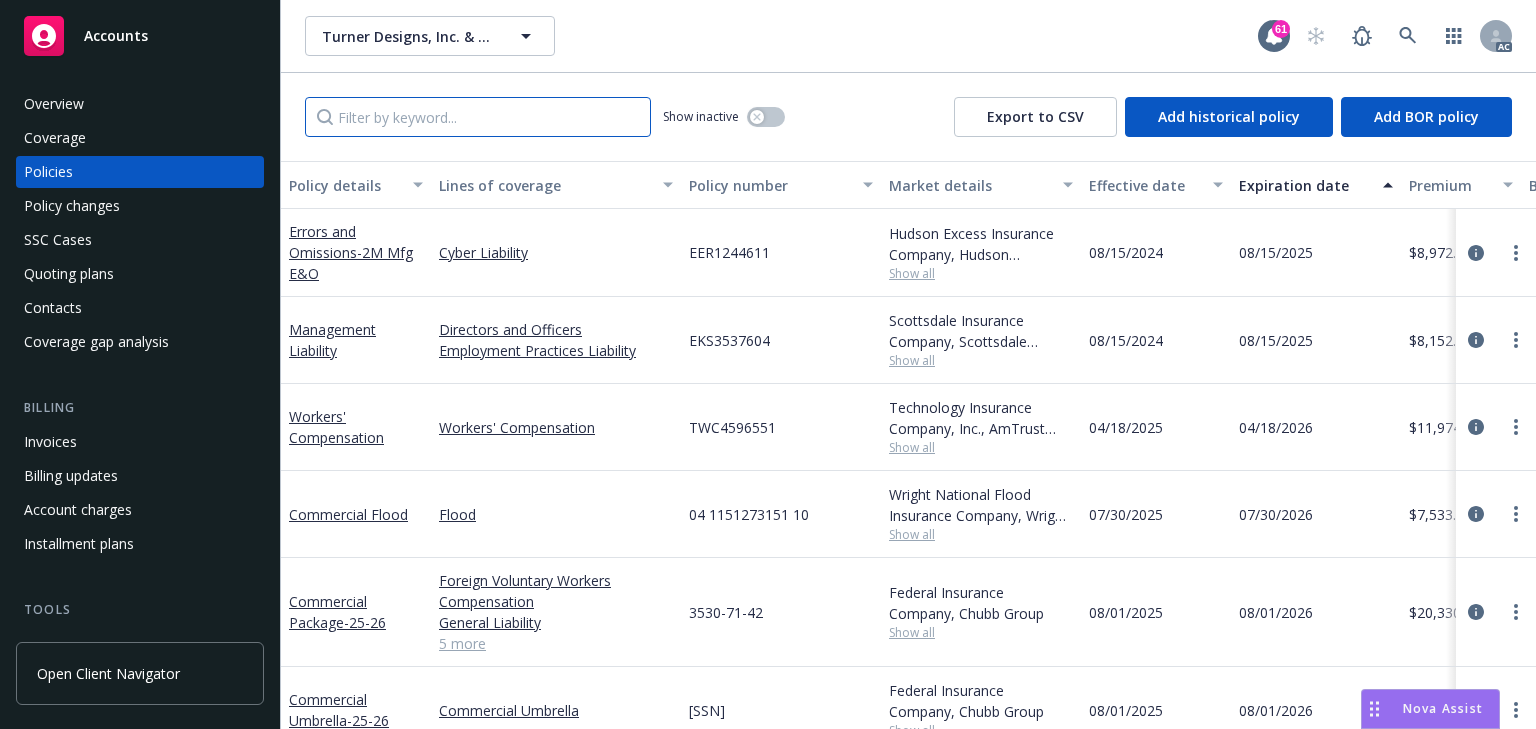 click at bounding box center (478, 117) 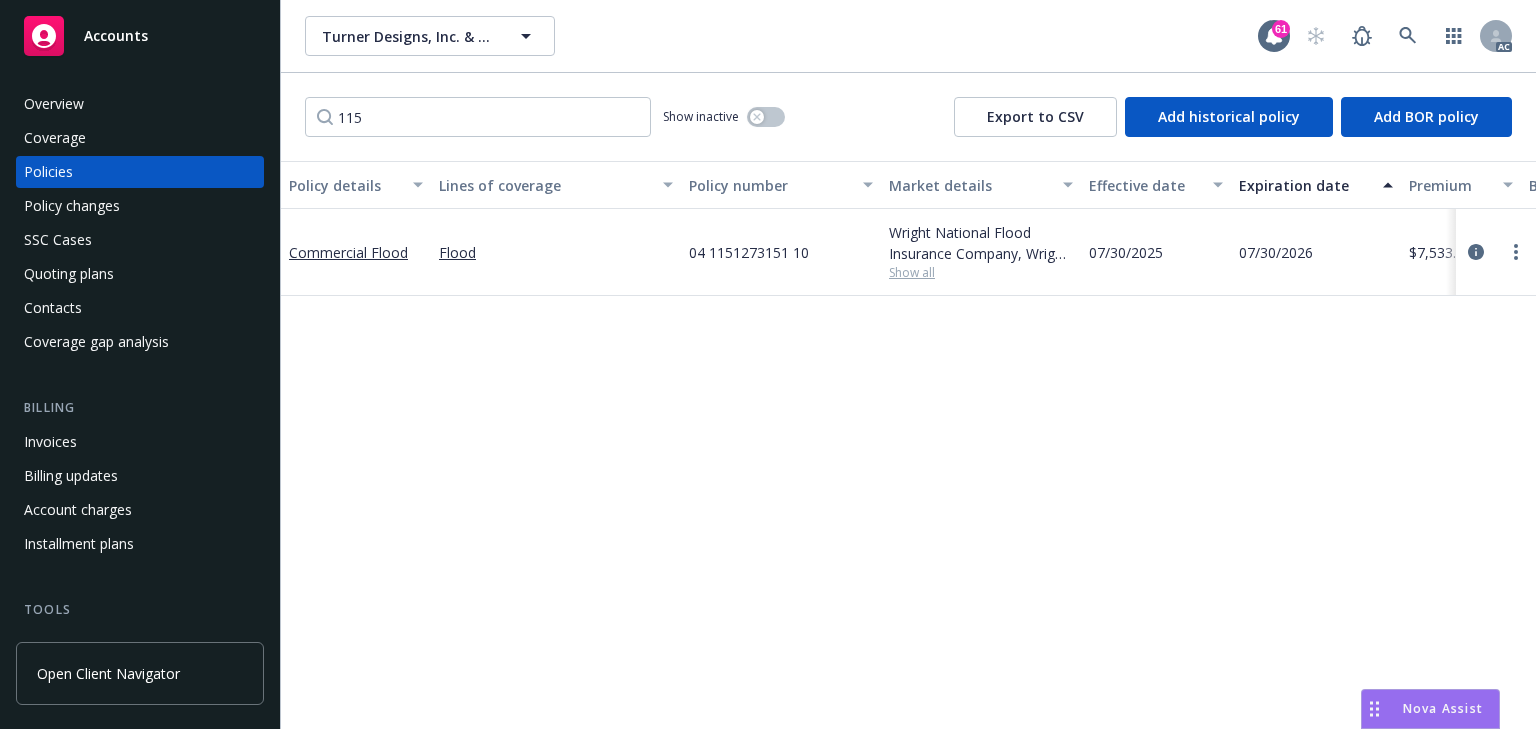 click on "Show all" at bounding box center [981, 272] 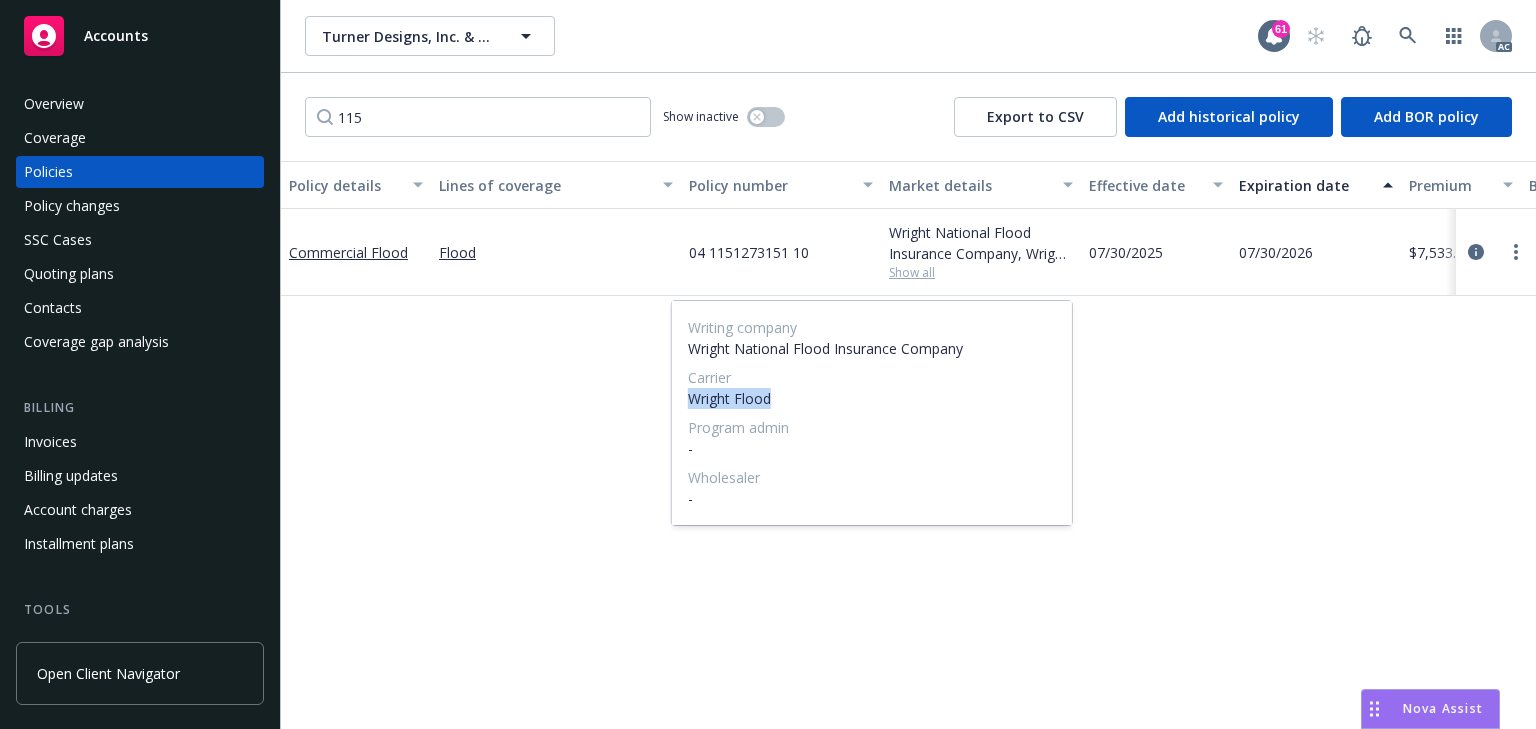 drag, startPoint x: 740, startPoint y: 402, endPoint x: 776, endPoint y: 402, distance: 36 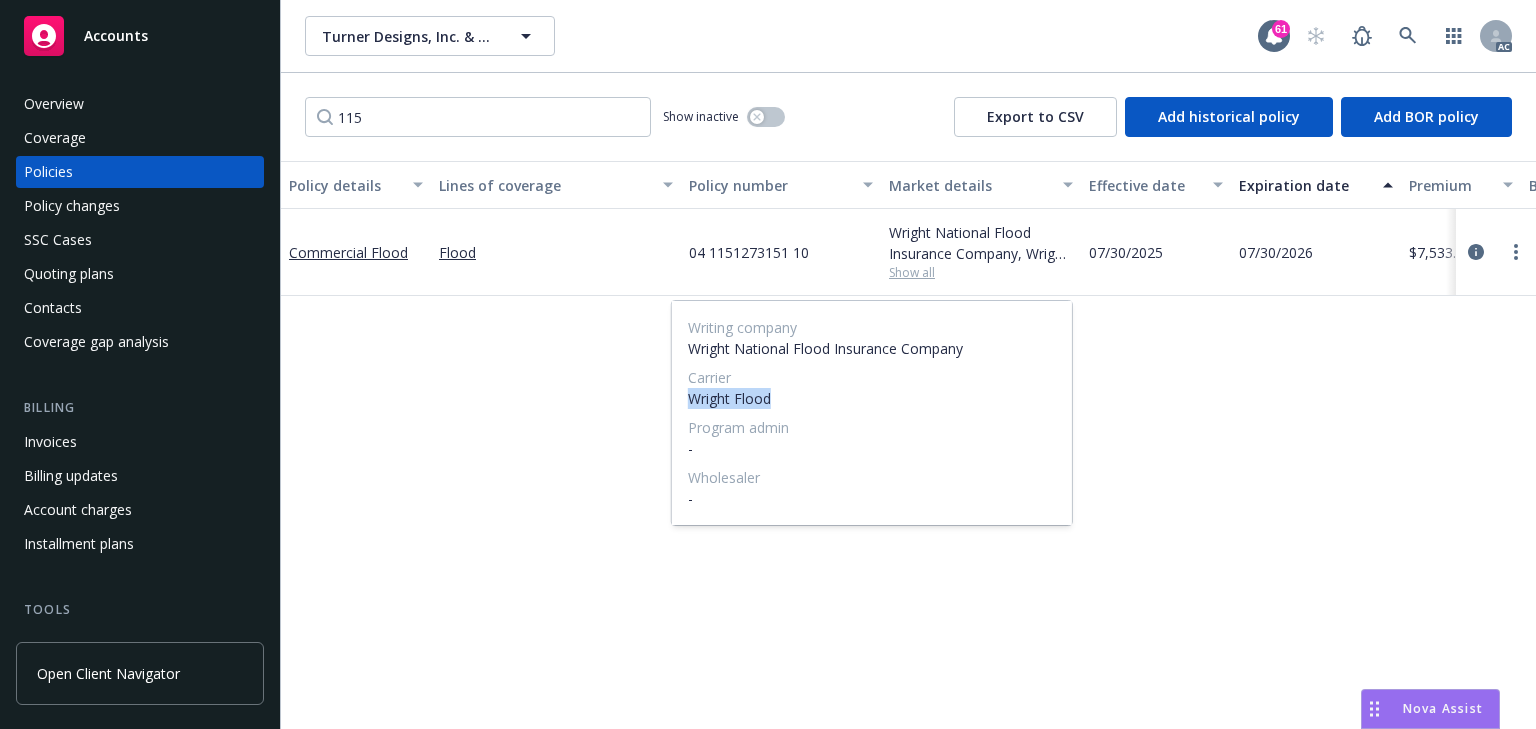 click on "Wright Flood" at bounding box center (872, 398) 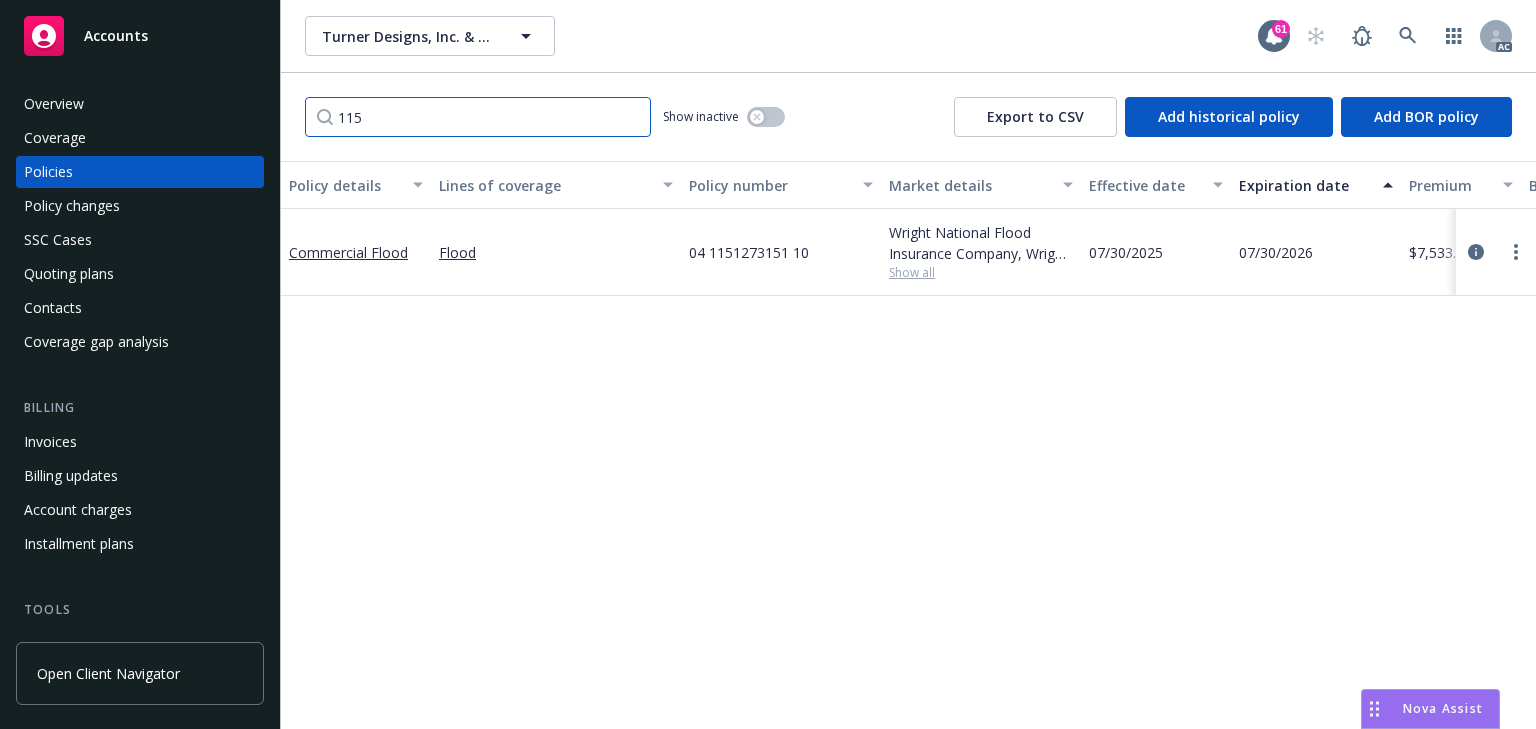 click on "115" at bounding box center [478, 117] 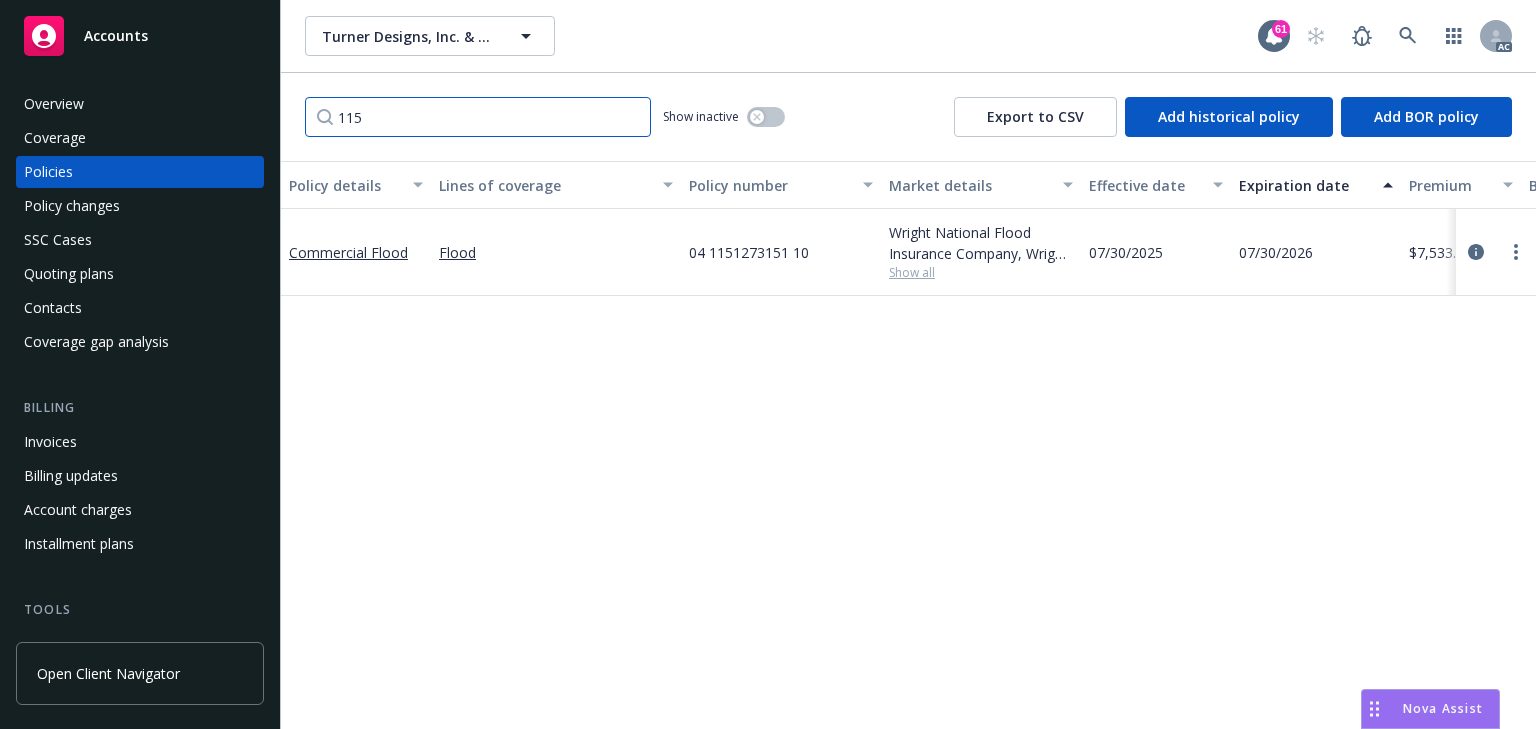 paste on "Wright Flood" 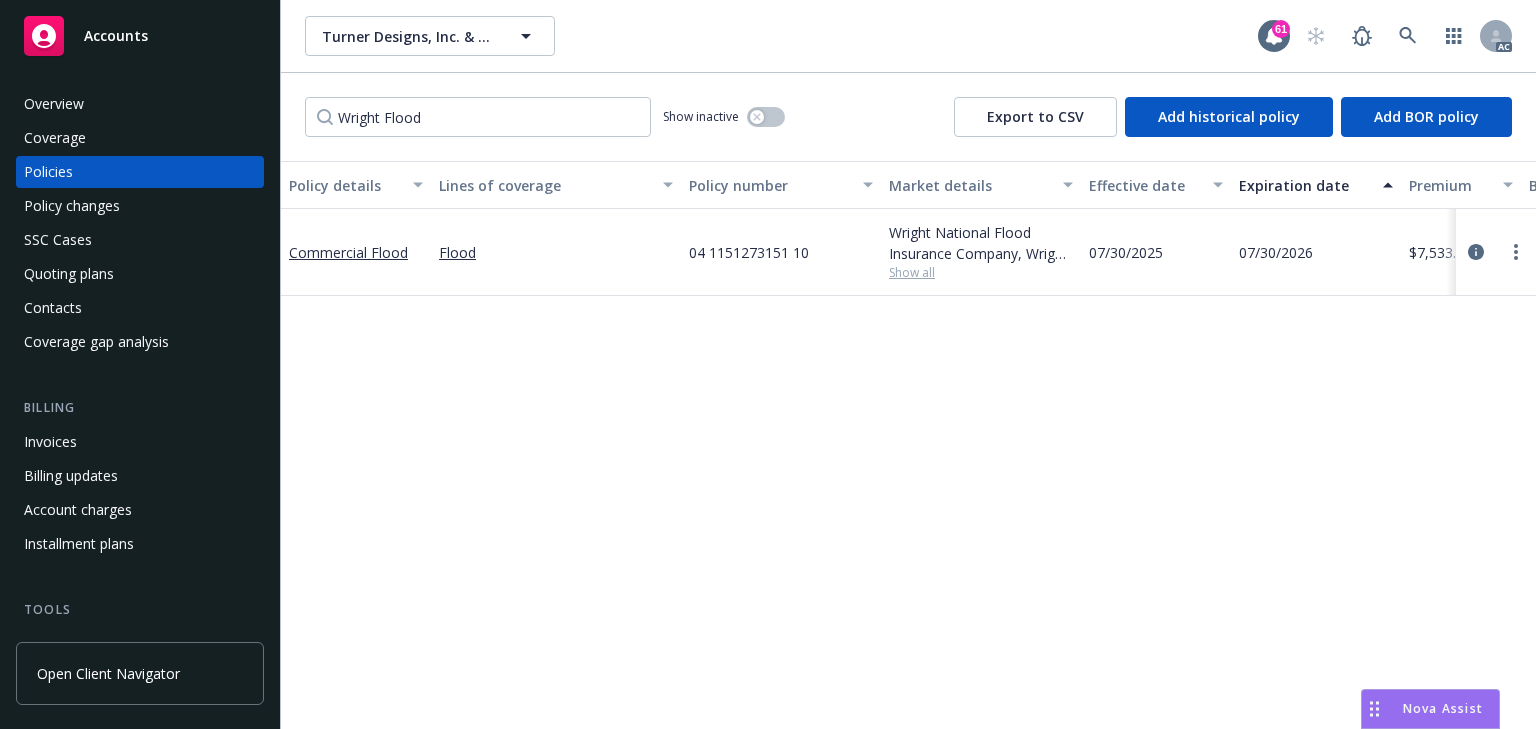 click on "Policy details Lines of coverage Policy number Market details Effective date Expiration date Premium Billing method Stage Status Service team leaders Commercial Flood Flood [NUMBER] [COMPANY], Wright Flood Show all [DATE] [DATE] $[PRICE] Direct Renewal Active [PERSON] AC Termed - [PERSON] AM 1 more" at bounding box center [908, 445] 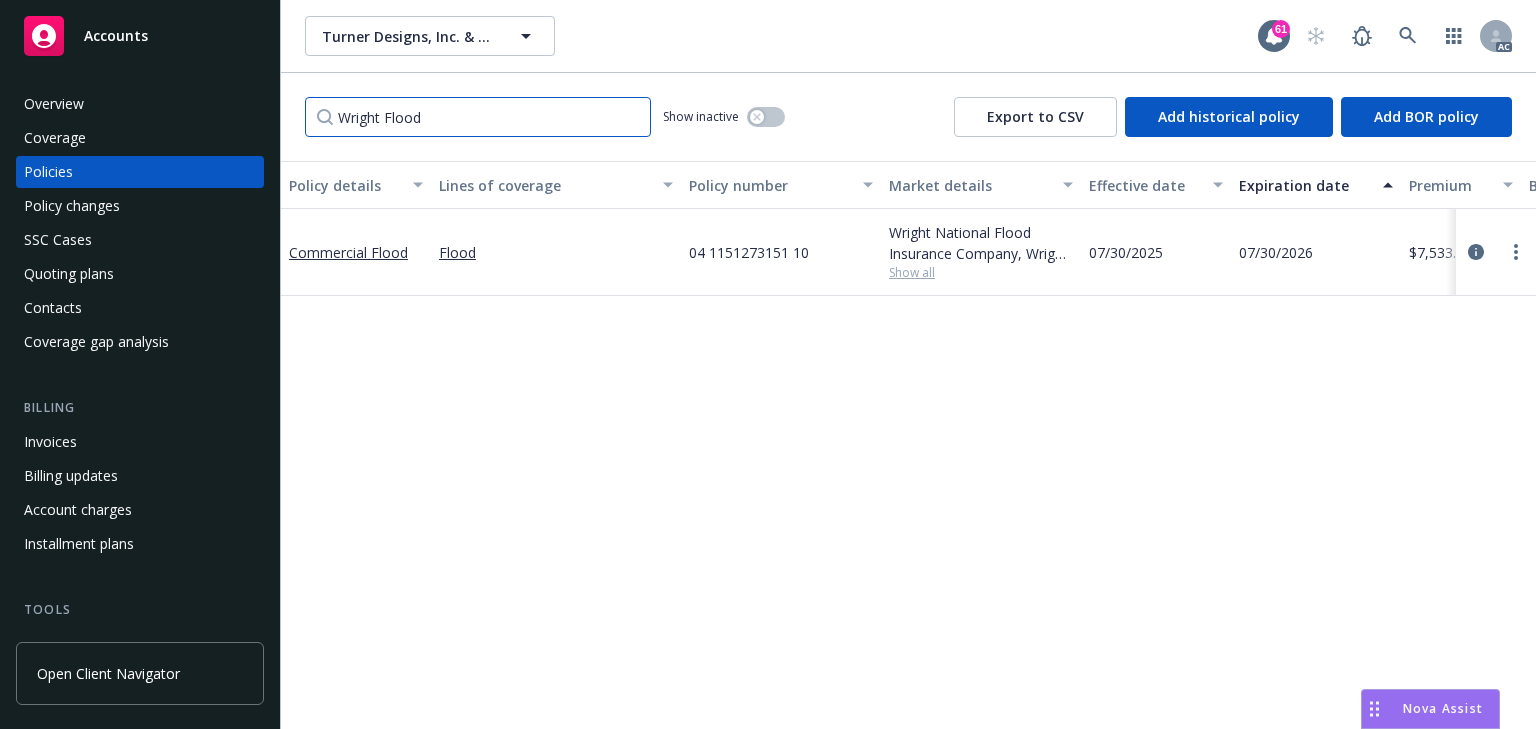 drag, startPoint x: 387, startPoint y: 120, endPoint x: 51, endPoint y: 140, distance: 336.59473 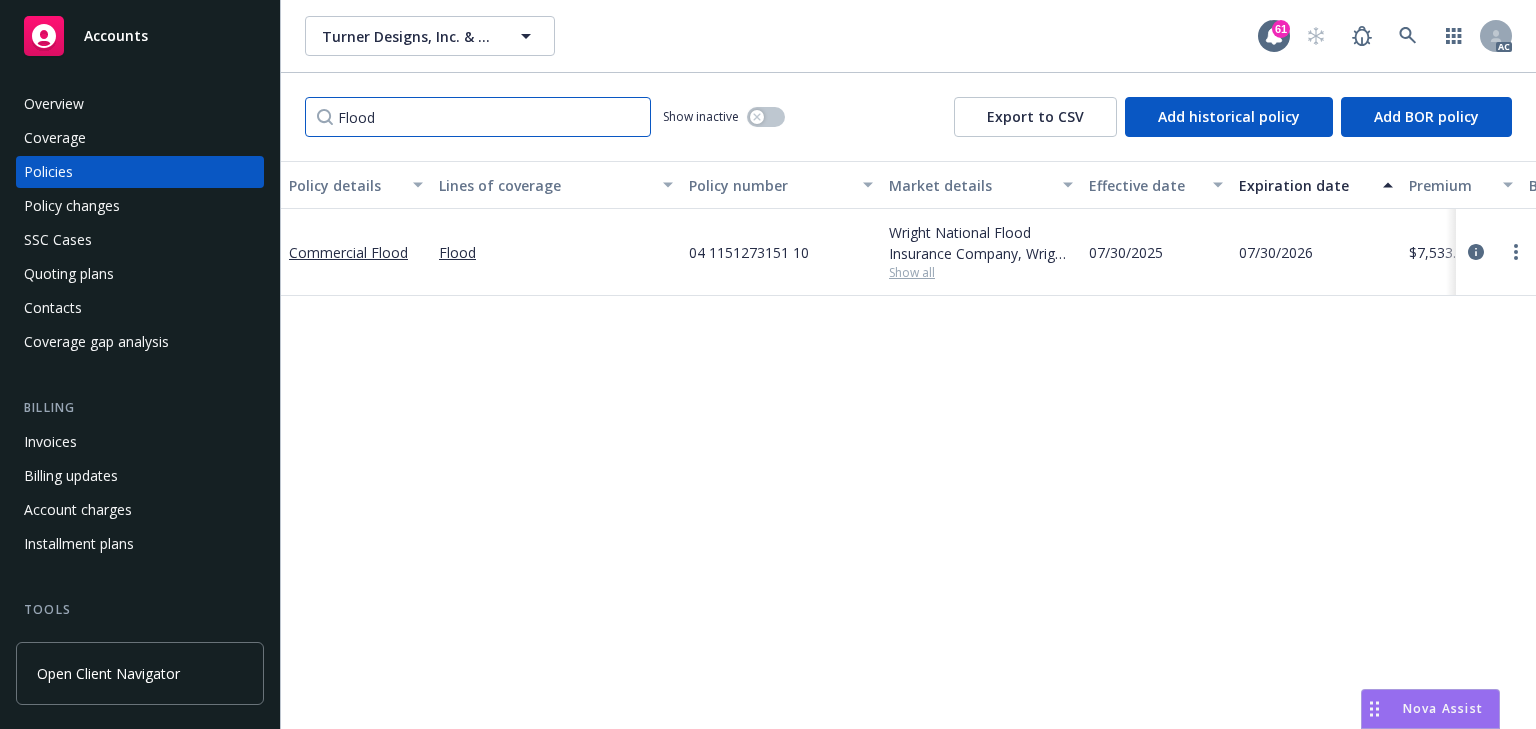 type on "Flood" 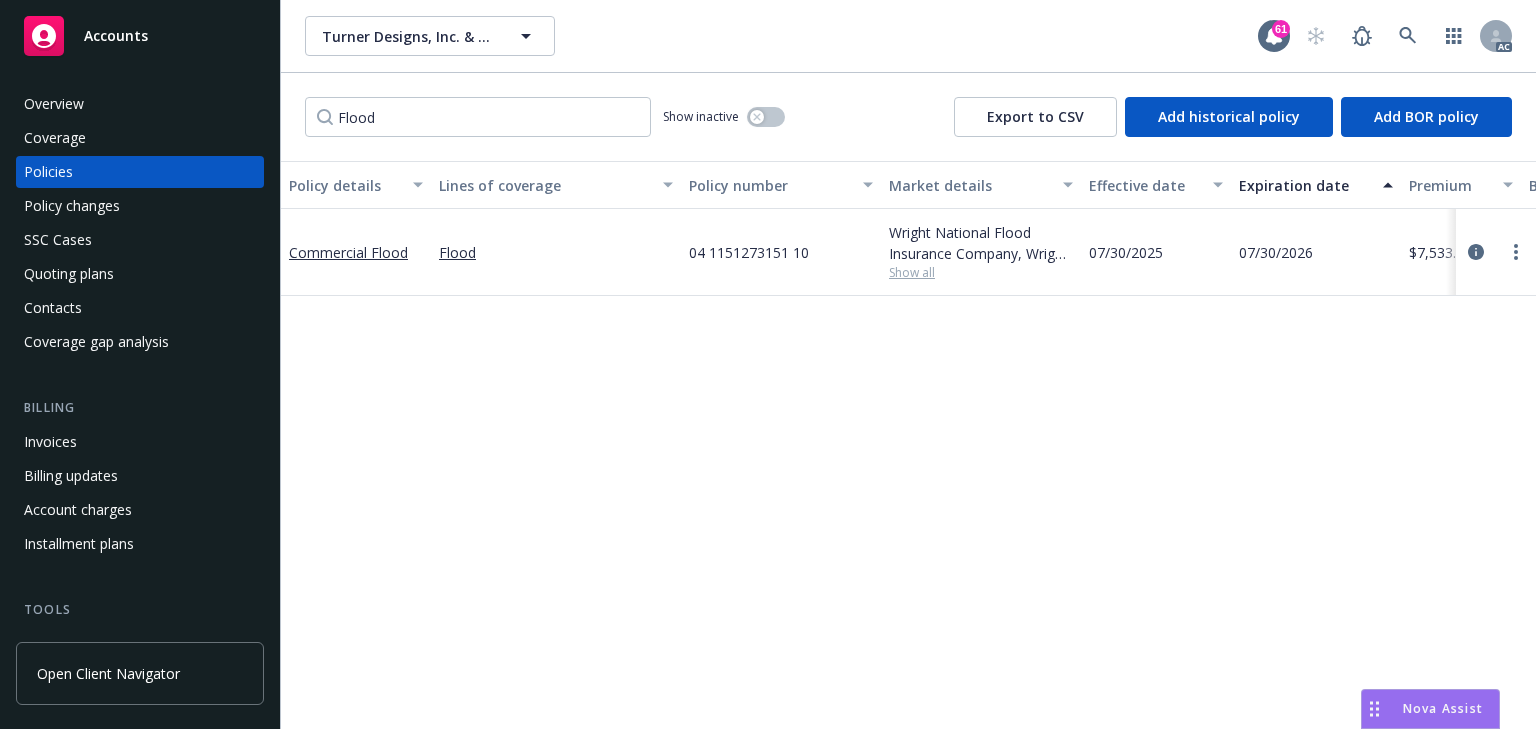 click on "Show all" at bounding box center (981, 272) 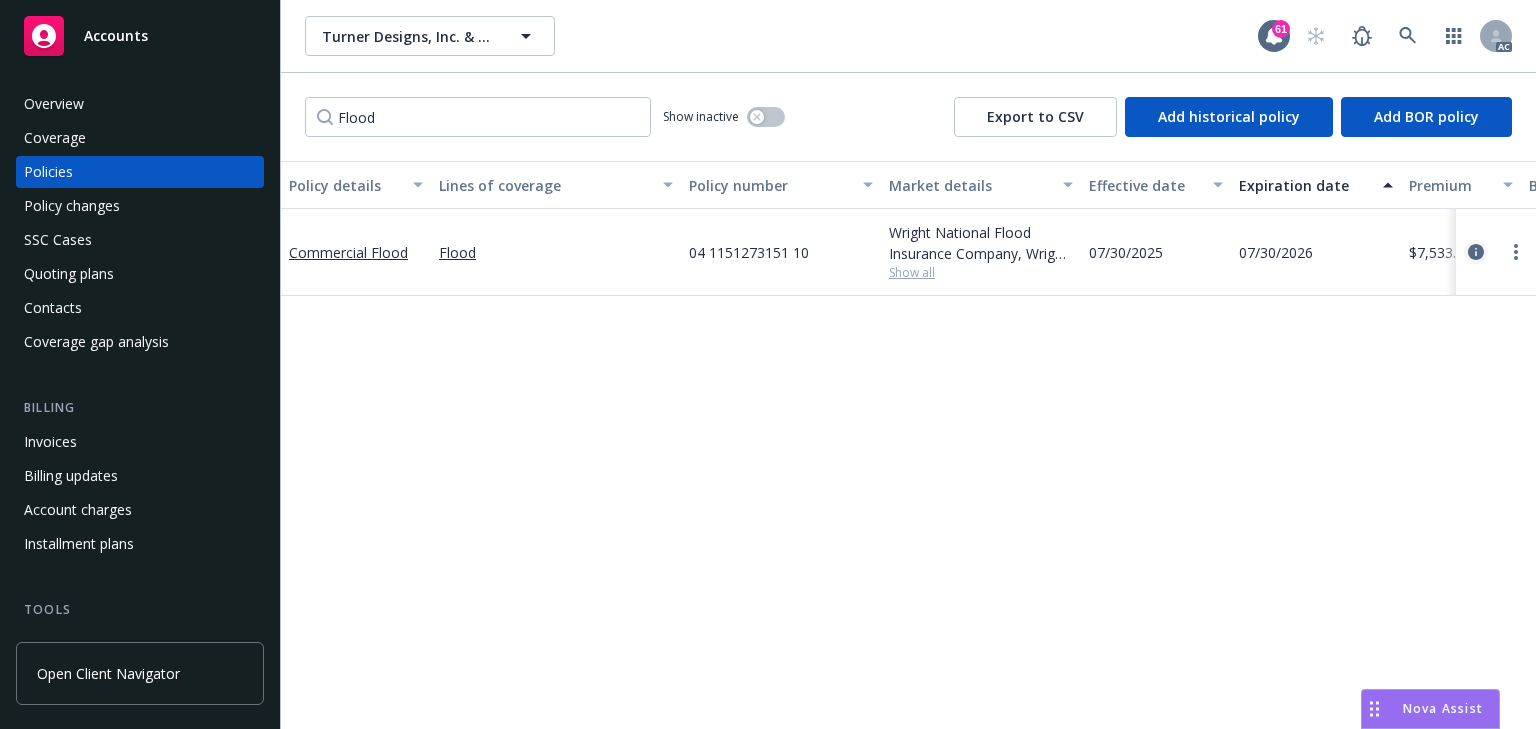 click 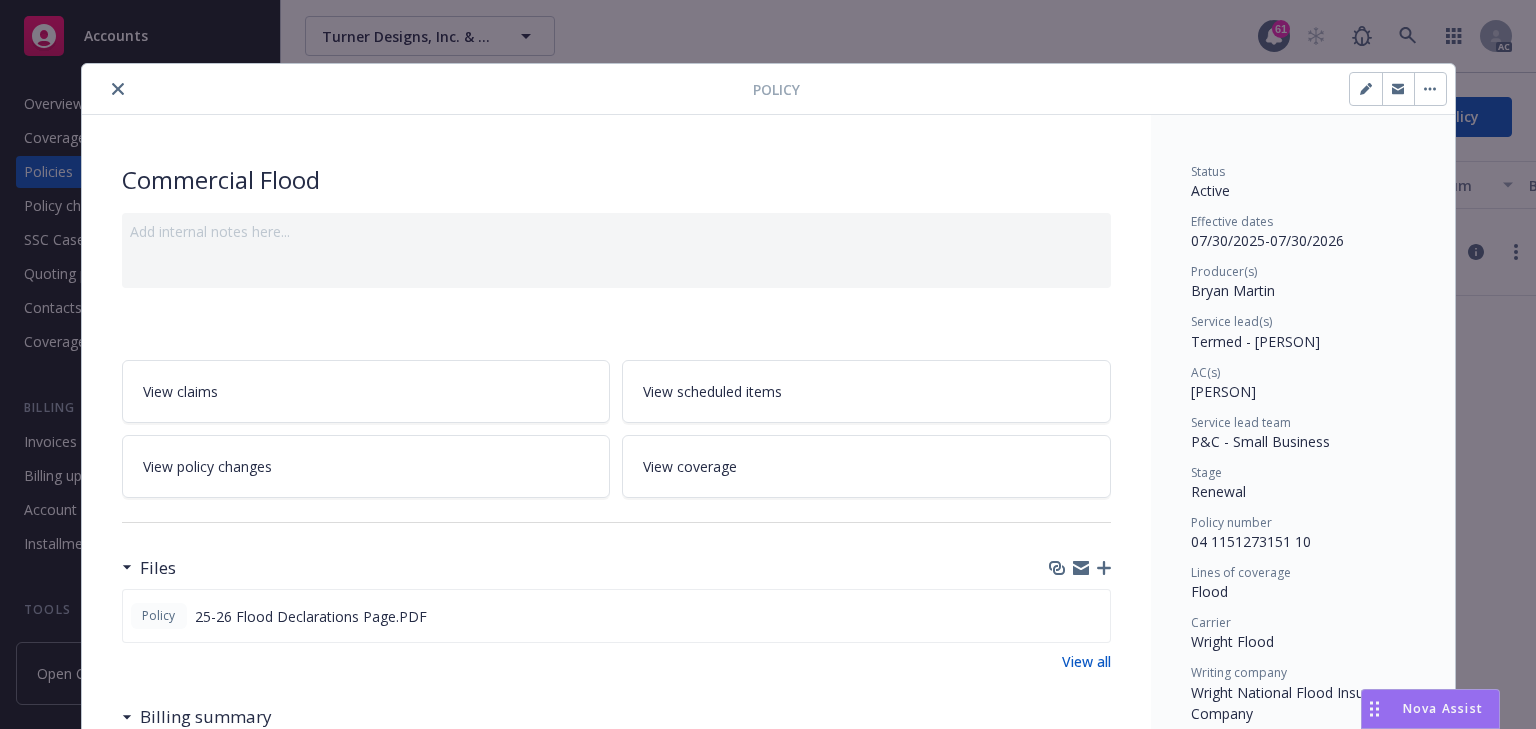 scroll, scrollTop: 0, scrollLeft: 0, axis: both 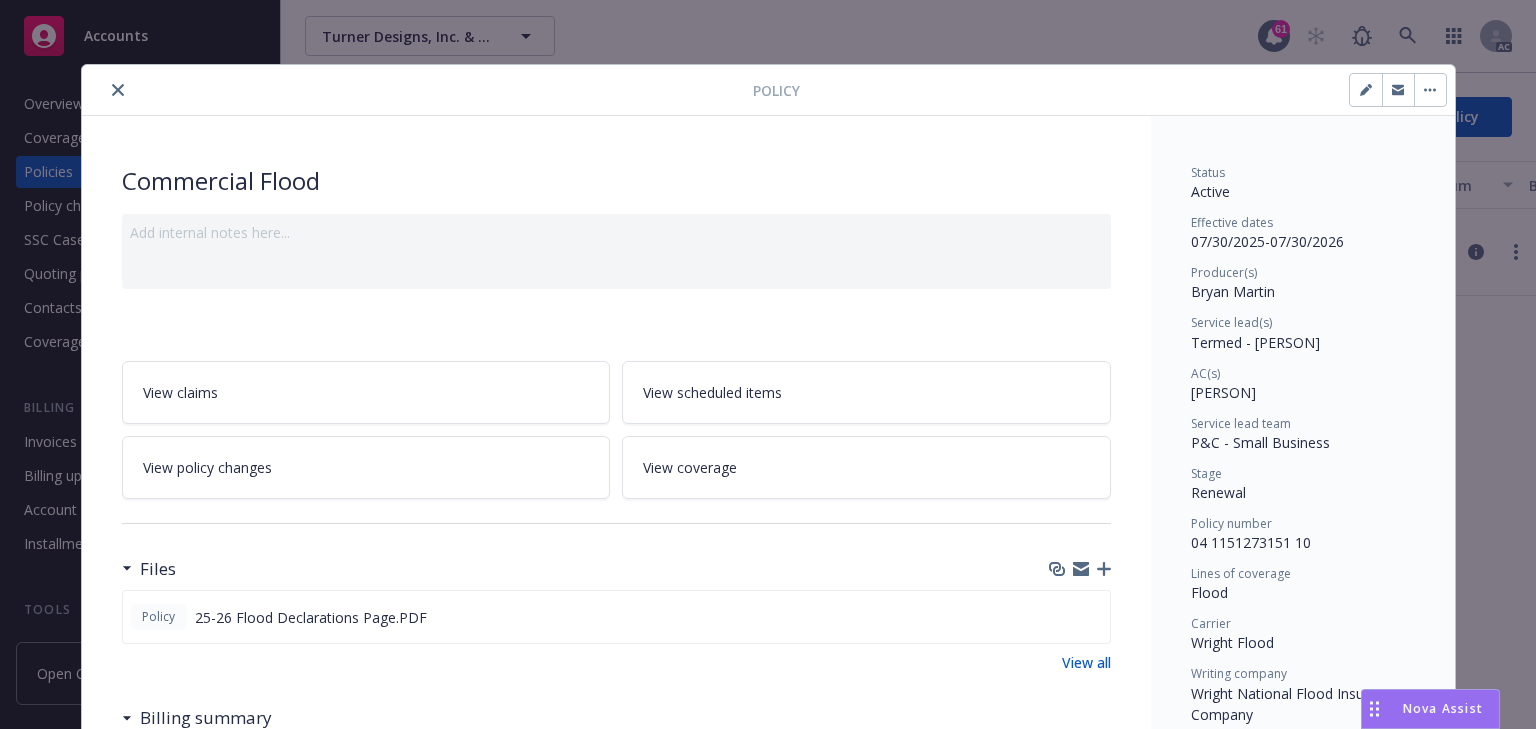 drag, startPoint x: 1178, startPoint y: 342, endPoint x: 1440, endPoint y: 327, distance: 262.42905 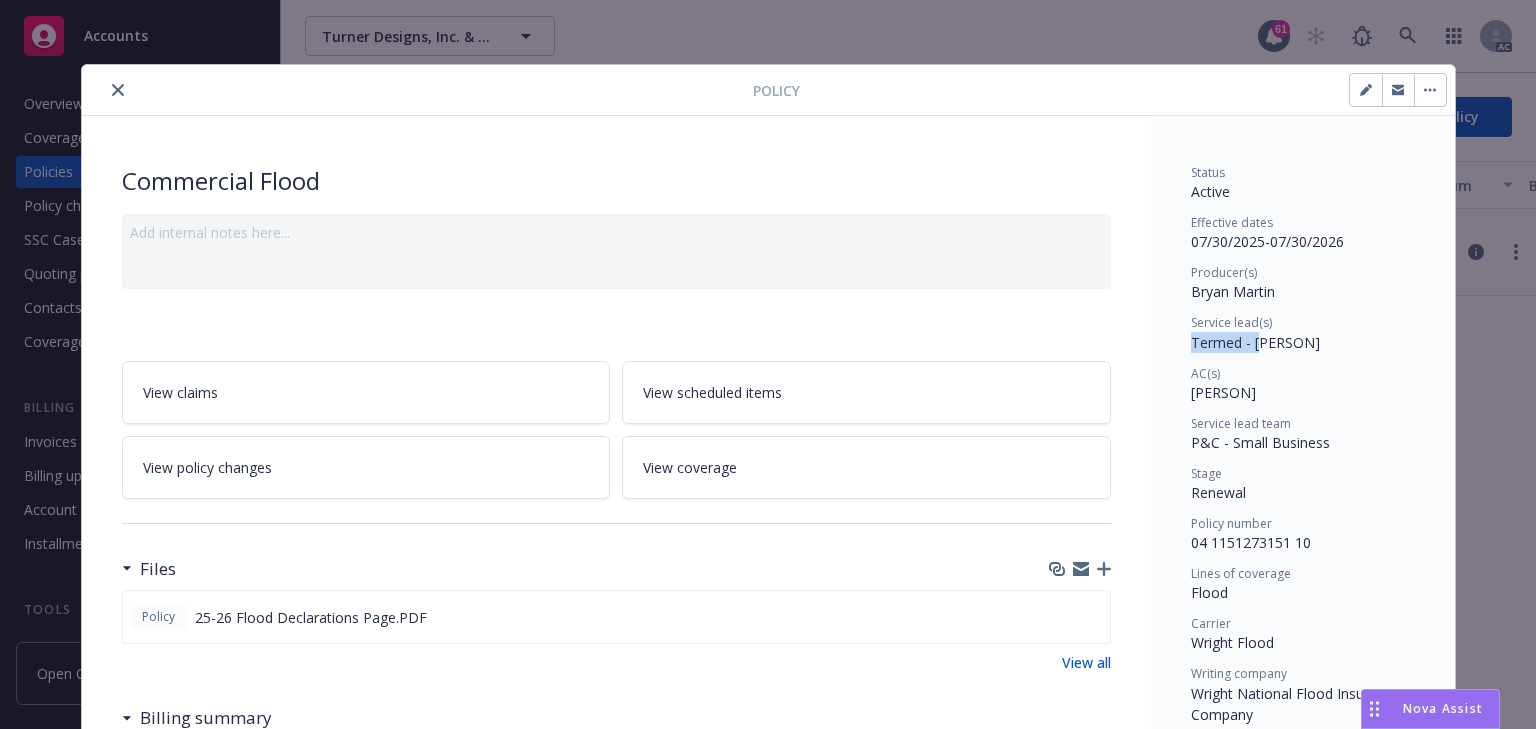 drag, startPoint x: 1252, startPoint y: 341, endPoint x: 1414, endPoint y: 329, distance: 162.44383 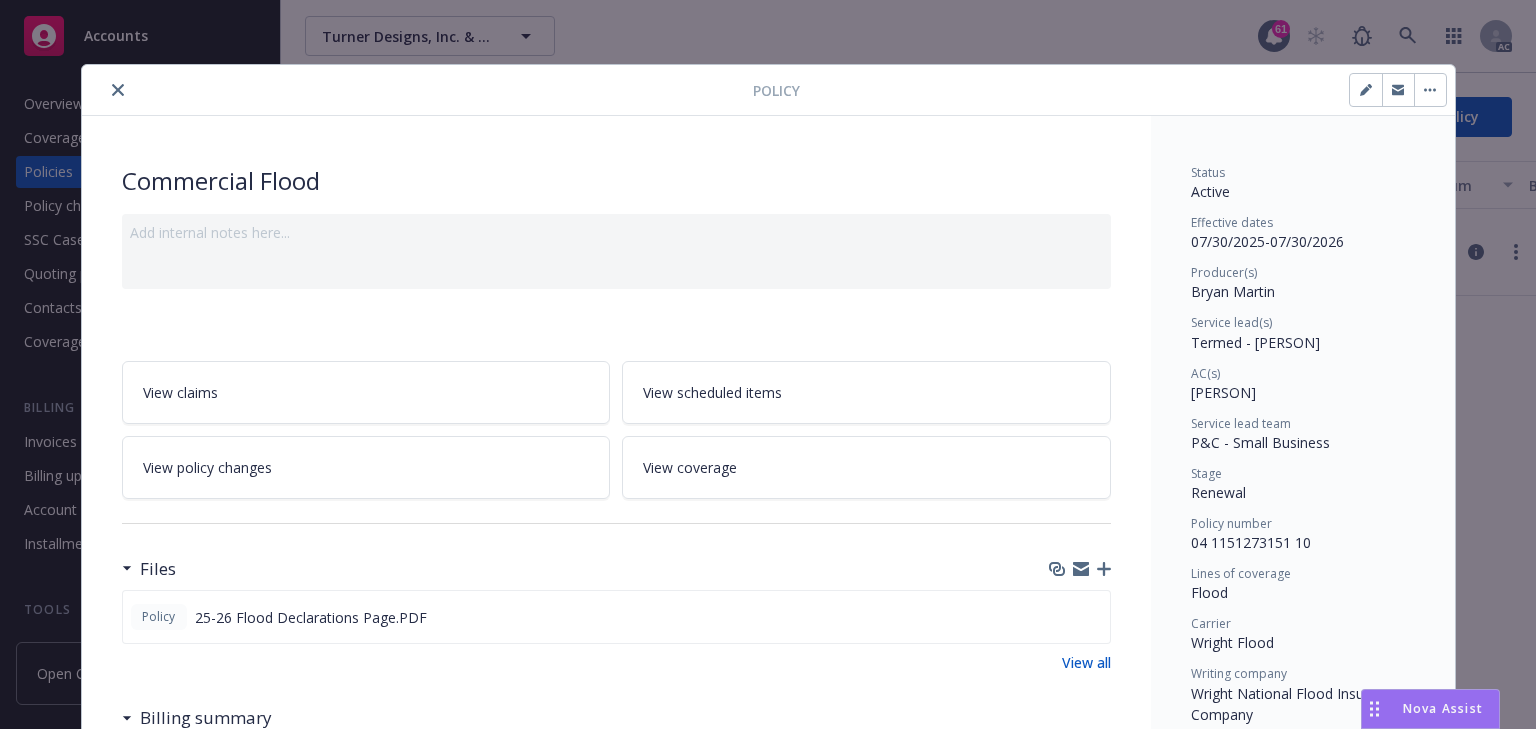 click on "Status Active Effective dates [DATE]  -  [DATE] Producer(s) [FIRST] [LAST] Service lead(s) Termed - [FIRST] [LAST] AC(s) [FIRST] [LAST] Service lead team P&C - Small Business Stage Renewal Policy number [NUMBER] Lines of coverage Flood Carrier Wright Flood Writing company Wright National Flood Insurance Company Wholesaler - Program administrator - Premium $[AMOUNT] Newfront will file state taxes and fees No Commission [PERCENT] / $[AMOUNT] Policy term 12 months Carrier payment status - Client payment status -" at bounding box center [1303, 645] 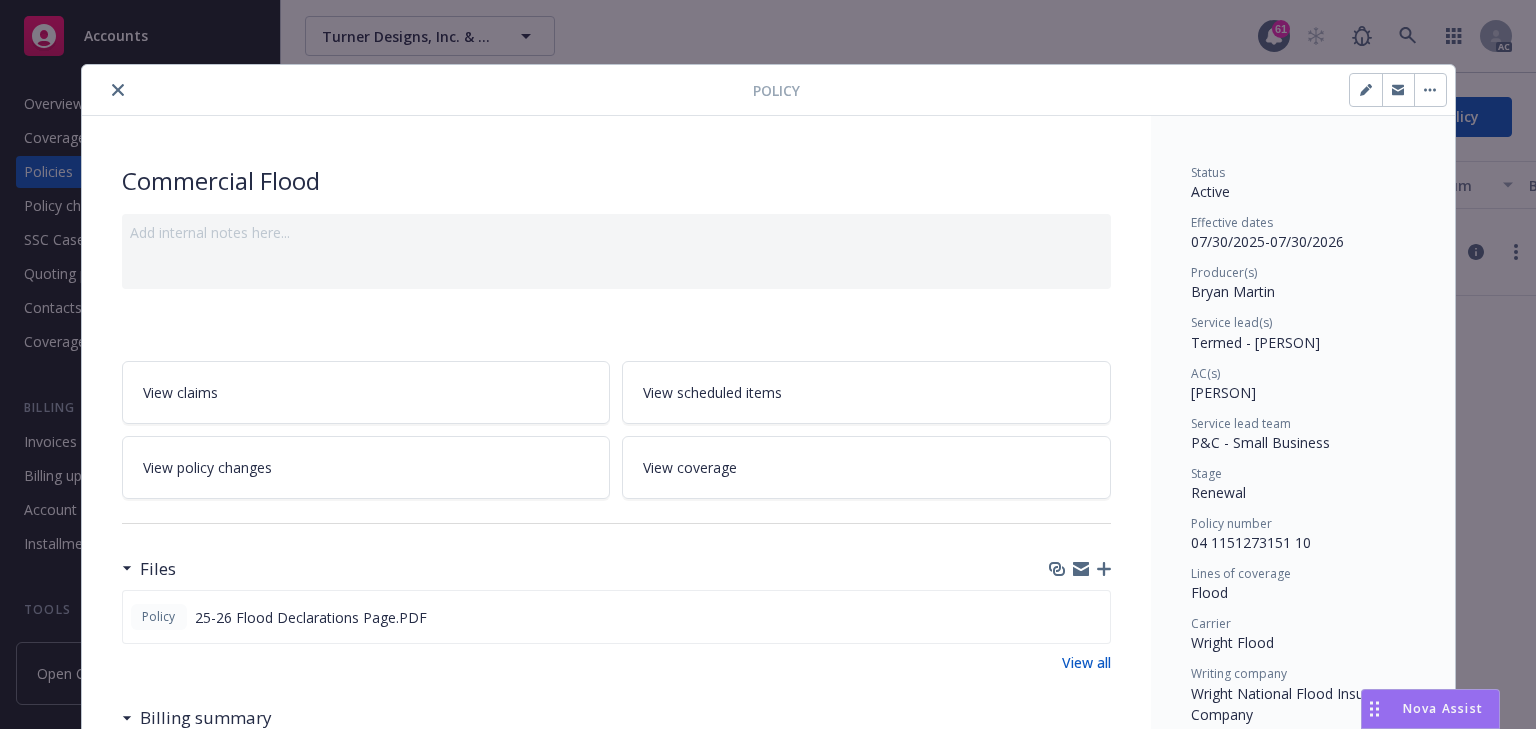 drag, startPoint x: 1250, startPoint y: 388, endPoint x: 1365, endPoint y: 388, distance: 115 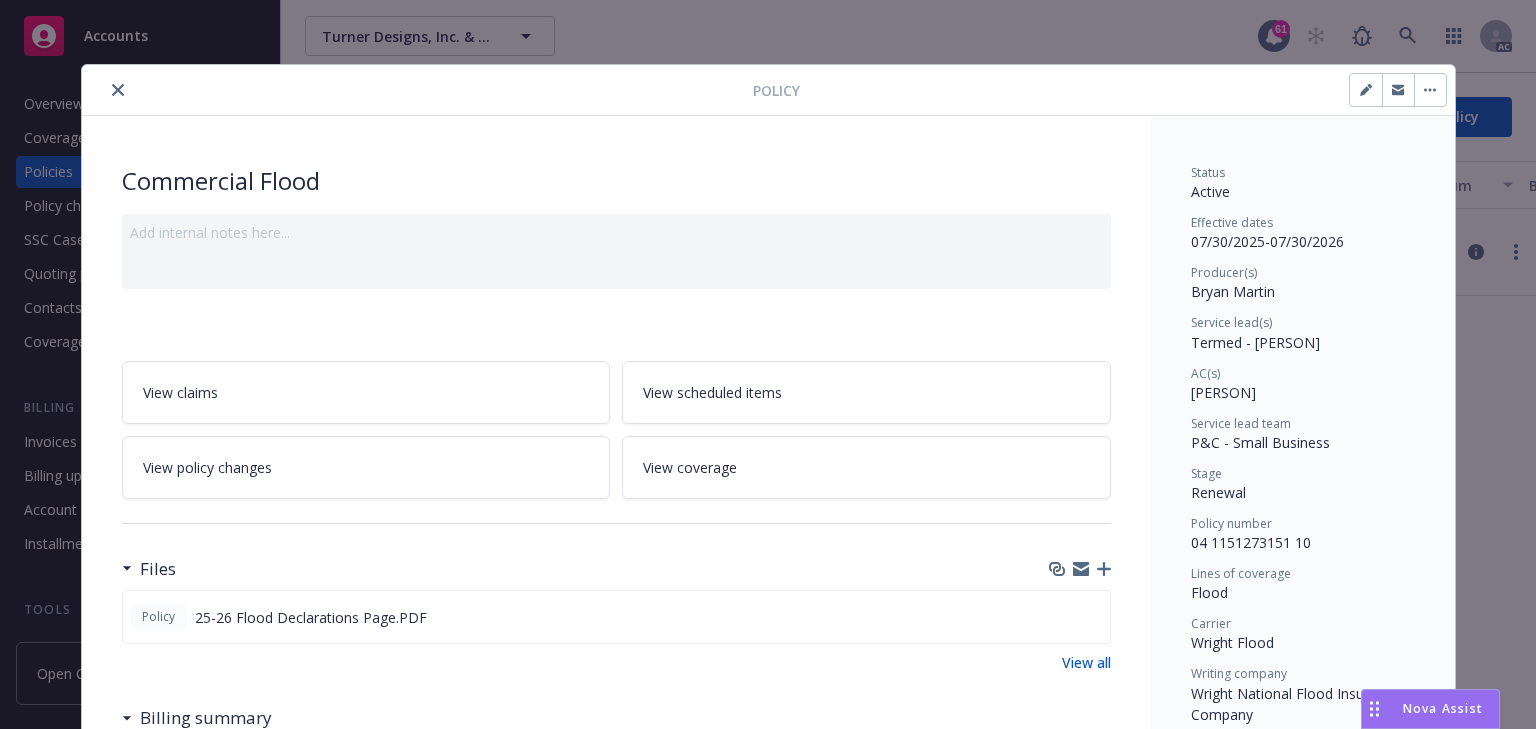 click on "Flood" at bounding box center [1303, 592] 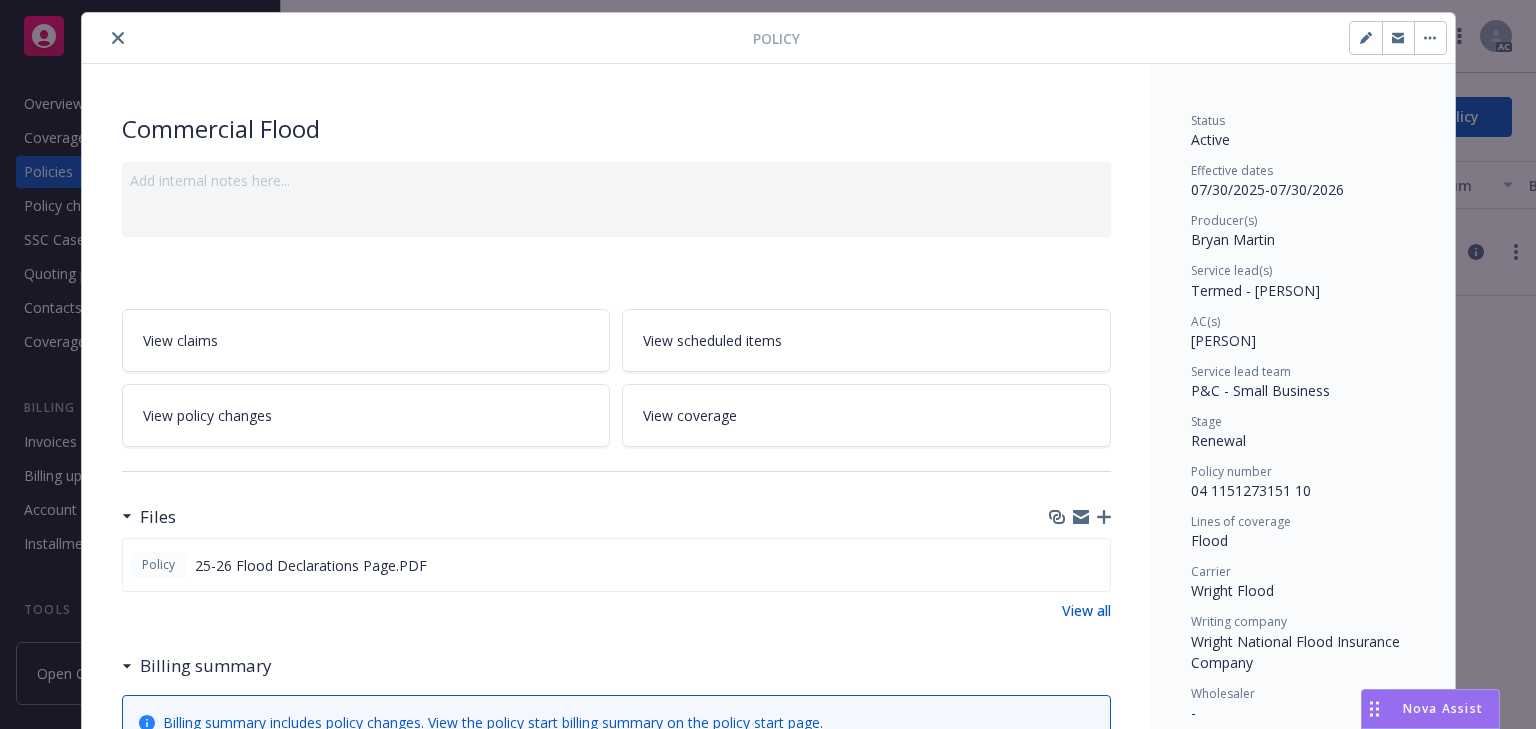scroll, scrollTop: 80, scrollLeft: 0, axis: vertical 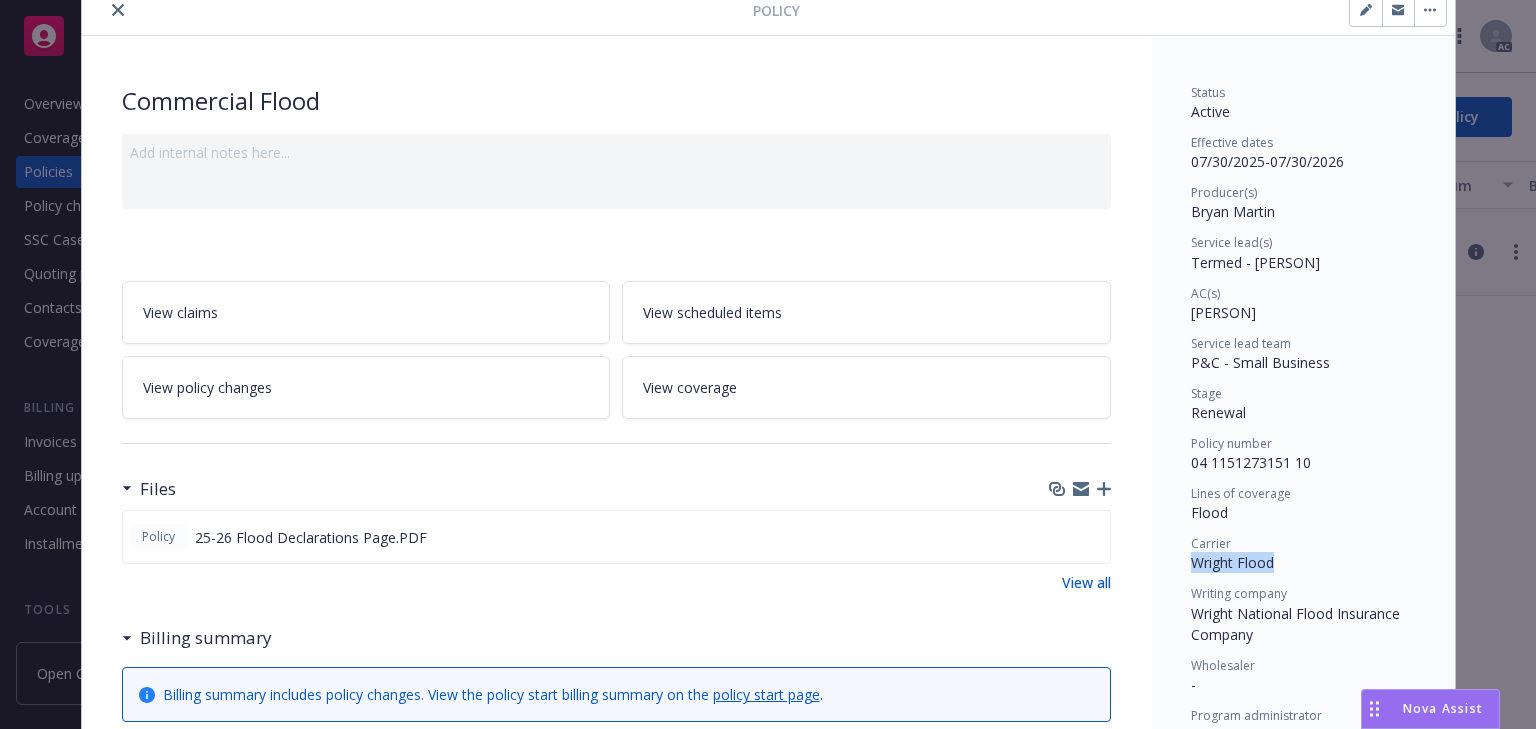drag, startPoint x: 1183, startPoint y: 569, endPoint x: 1290, endPoint y: 568, distance: 107.00467 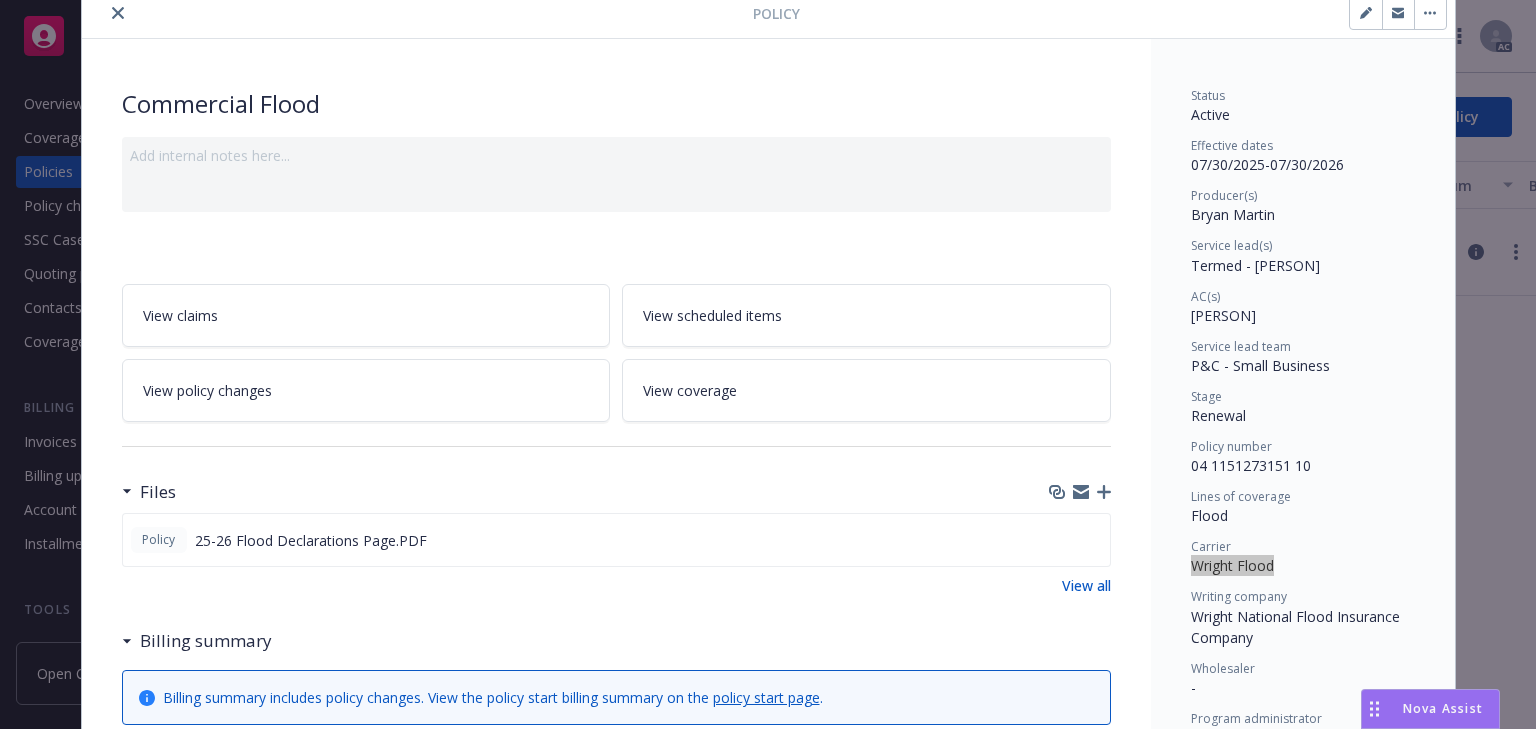 scroll, scrollTop: 0, scrollLeft: 0, axis: both 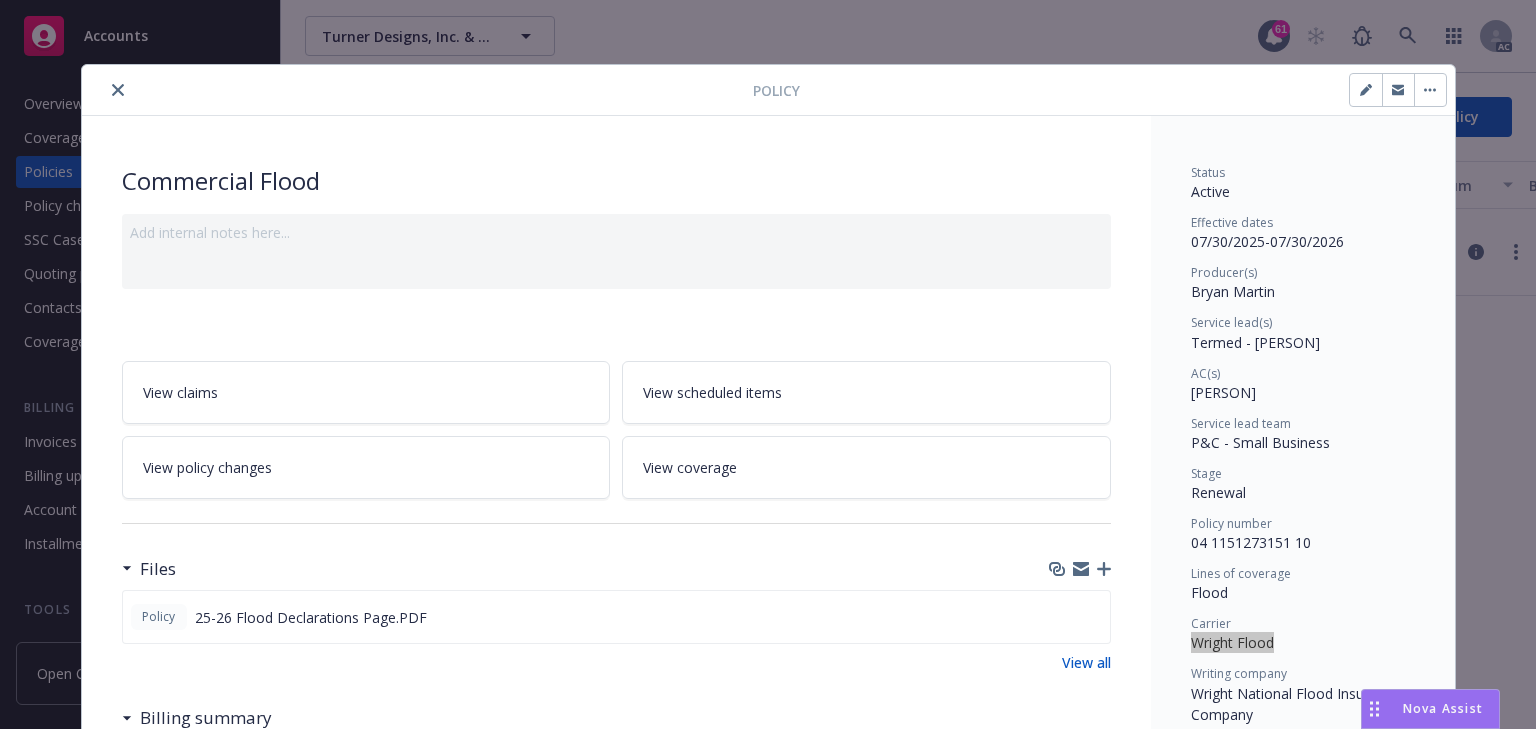 click at bounding box center (118, 90) 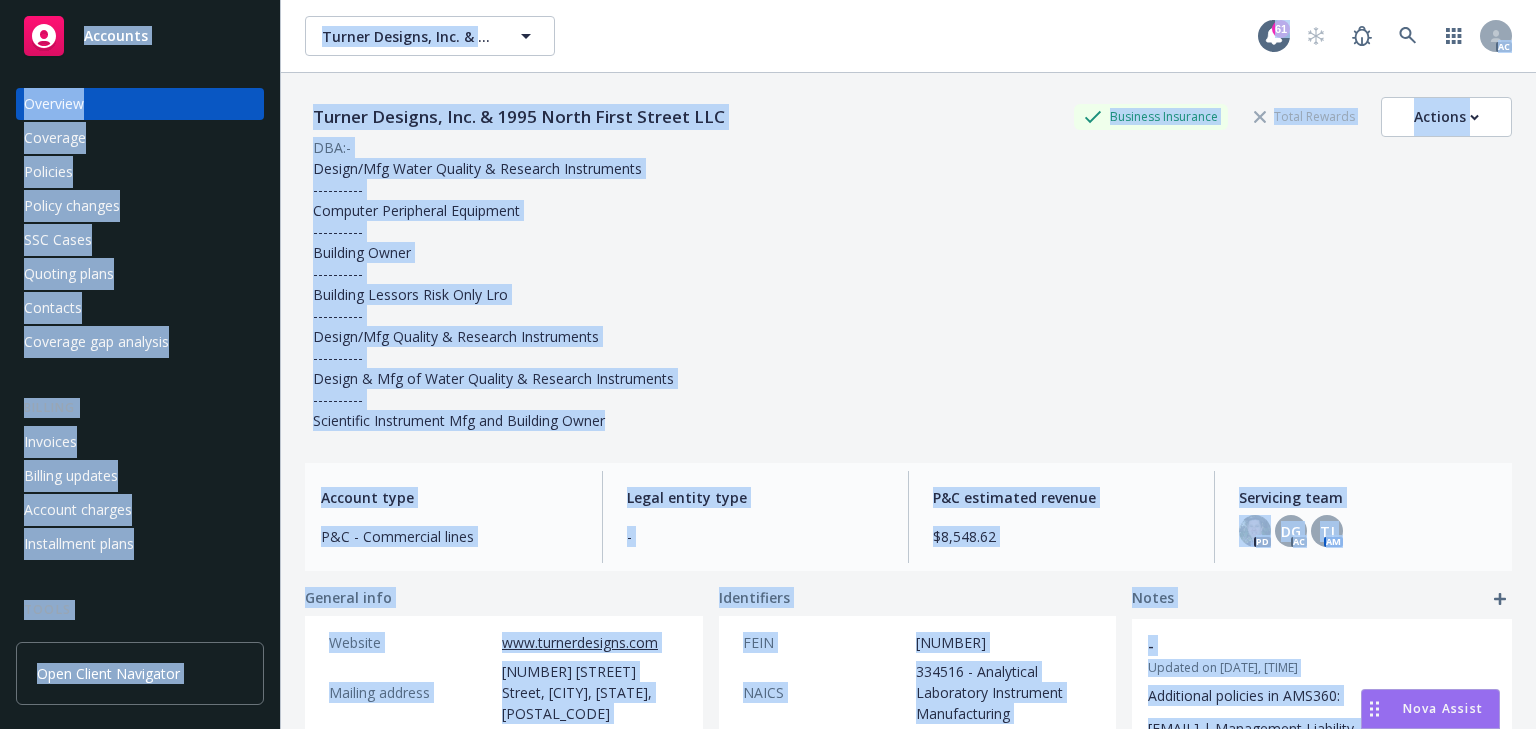 click on "Policies" at bounding box center (140, 172) 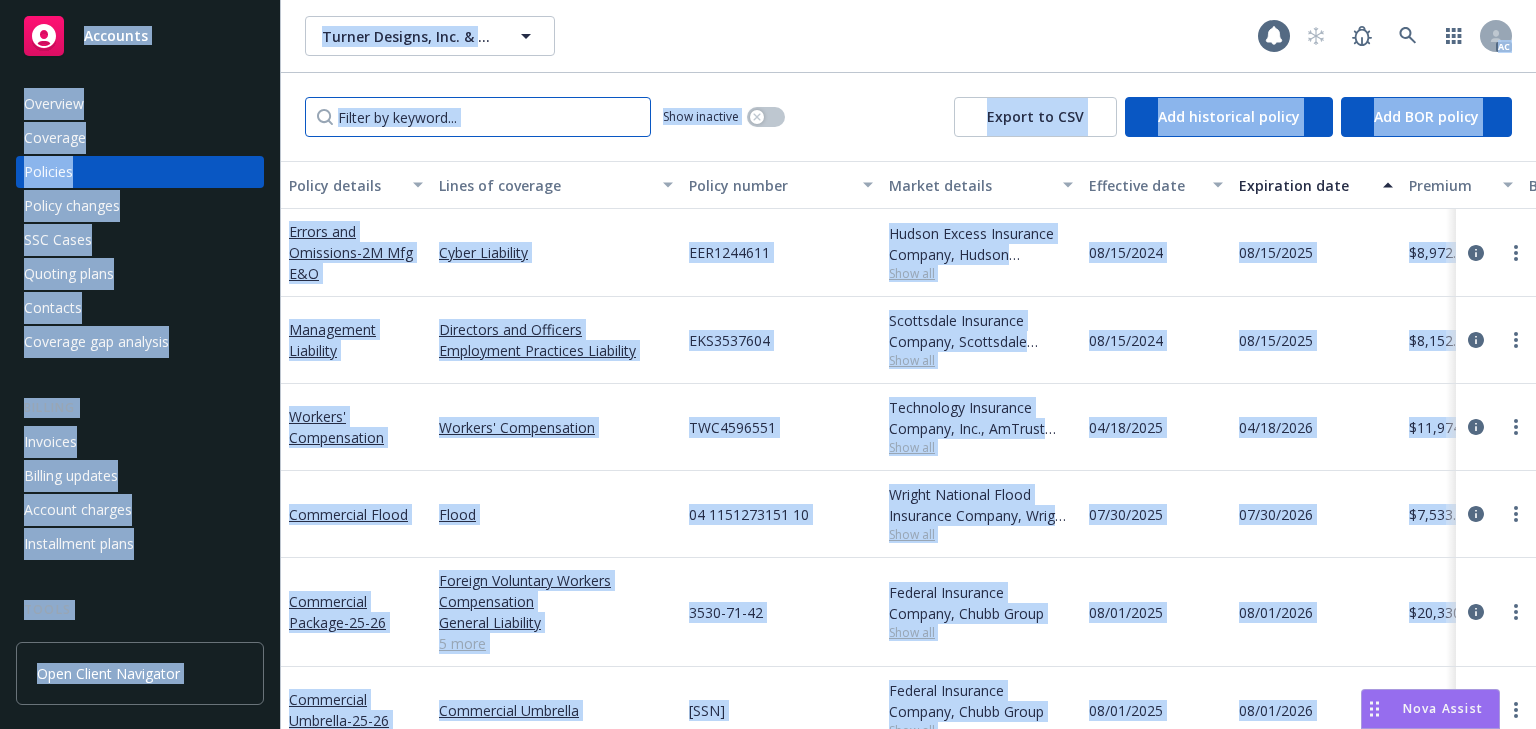 click at bounding box center (478, 117) 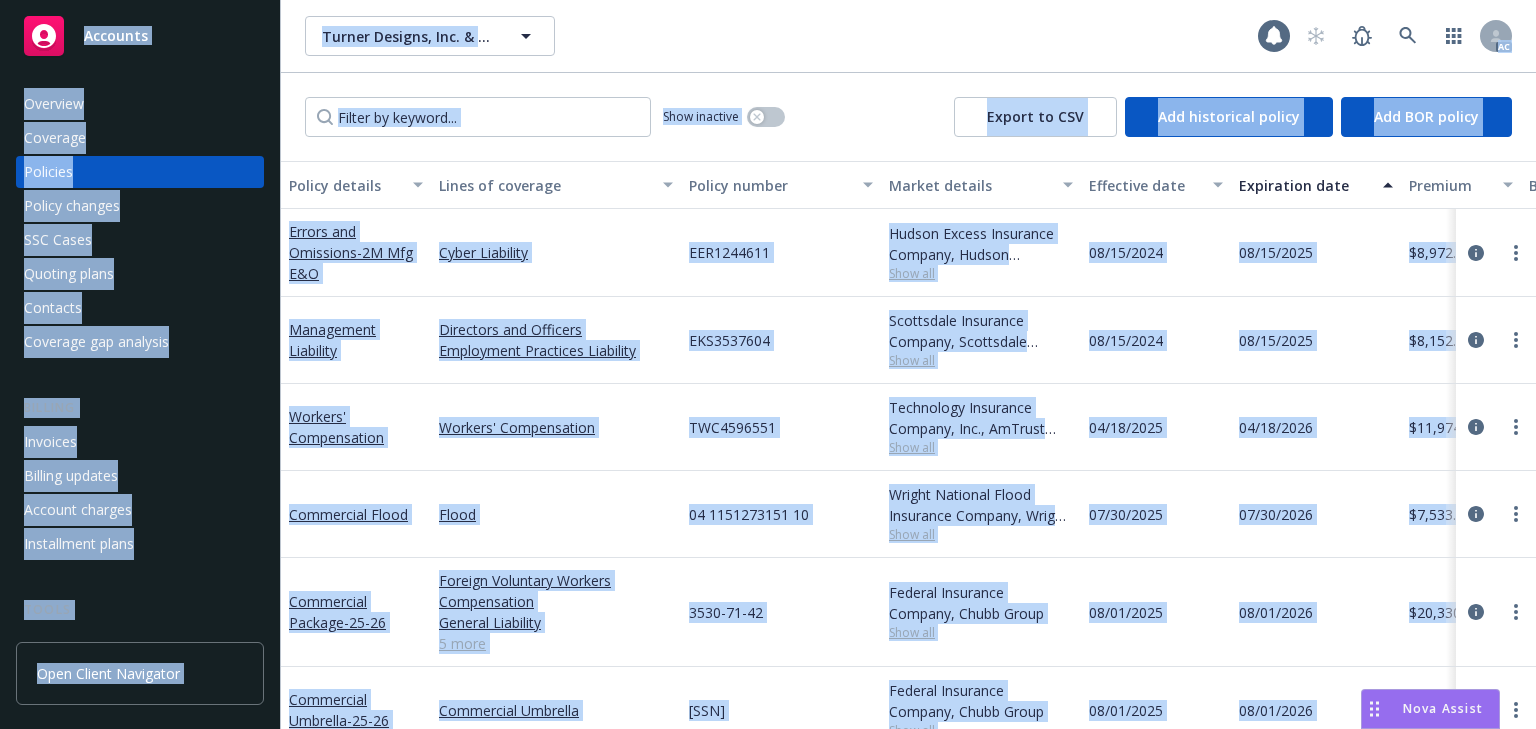 click on "[COMPANY_NAME] & [COMPANY_NAME] [COMPANY_NAME] & [COMPANY_NAME] AC" at bounding box center [908, 36] 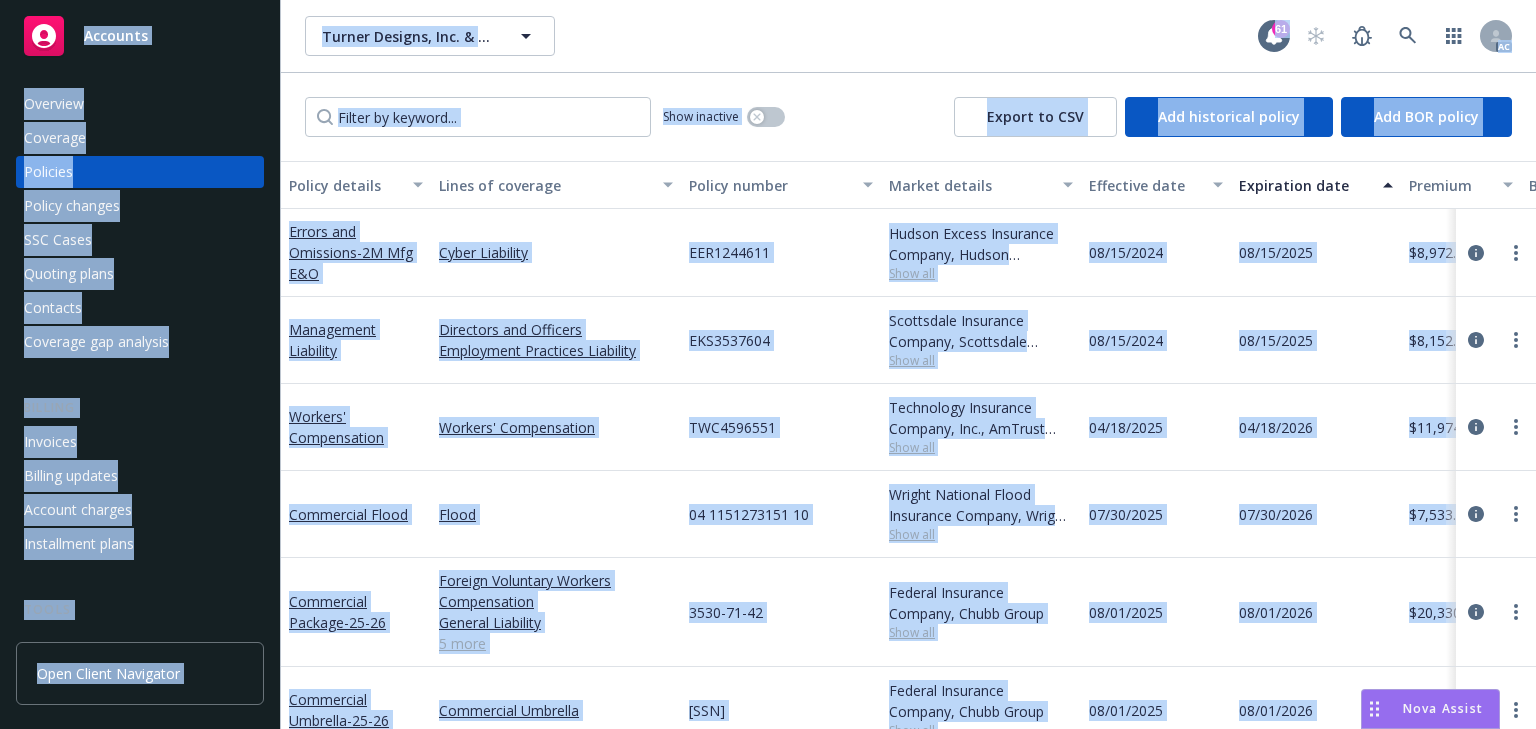 click on "[COMPANY] & [NUMBER] [STREET] LLC [COMPANY] & [NUMBER] [STREET] LLC" at bounding box center (781, 36) 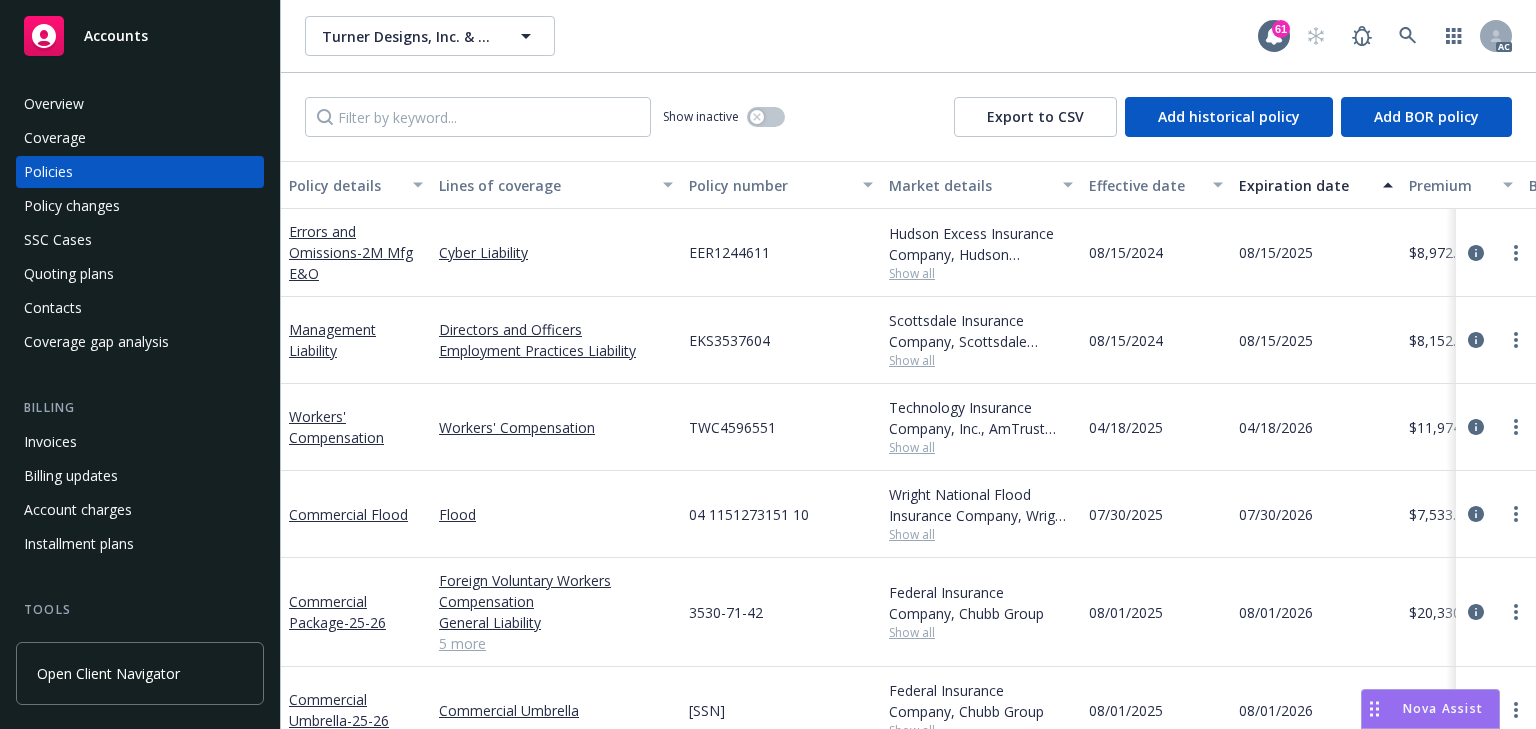 click on "Show inactive Export to CSV Add historical policy Add BOR policy" at bounding box center (908, 117) 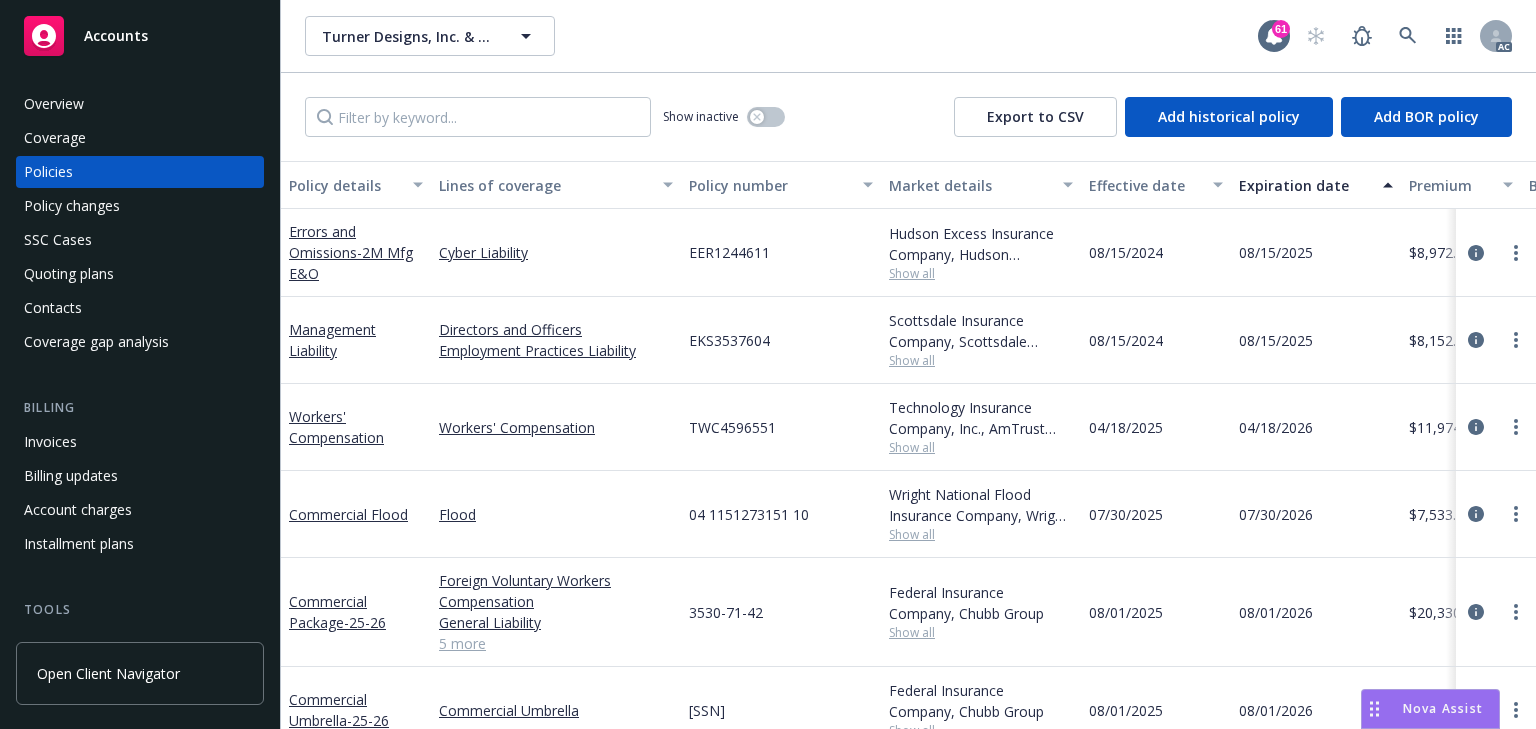 click on "Show all" at bounding box center [981, 273] 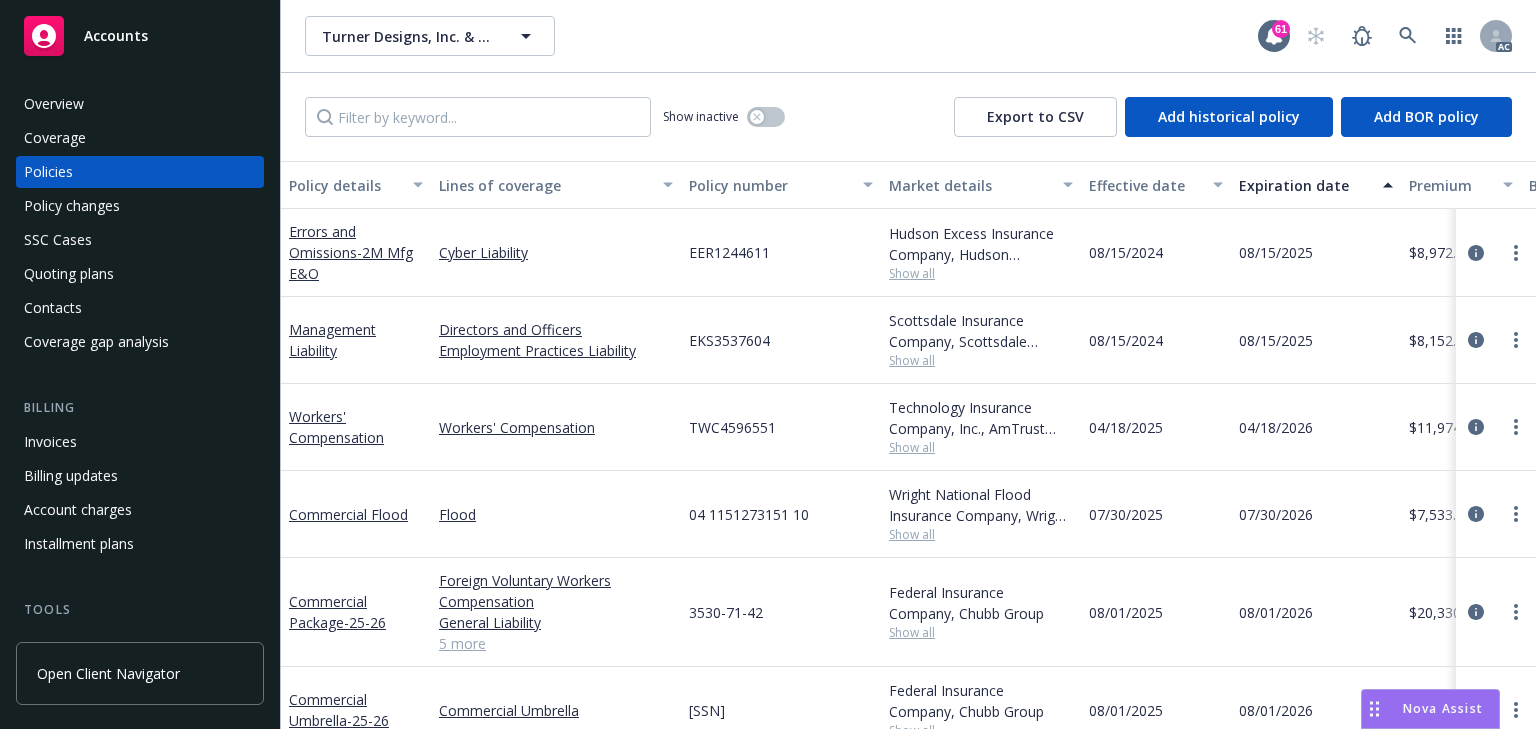 drag, startPoint x: 847, startPoint y: 269, endPoint x: 848, endPoint y: 281, distance: 12.0415945 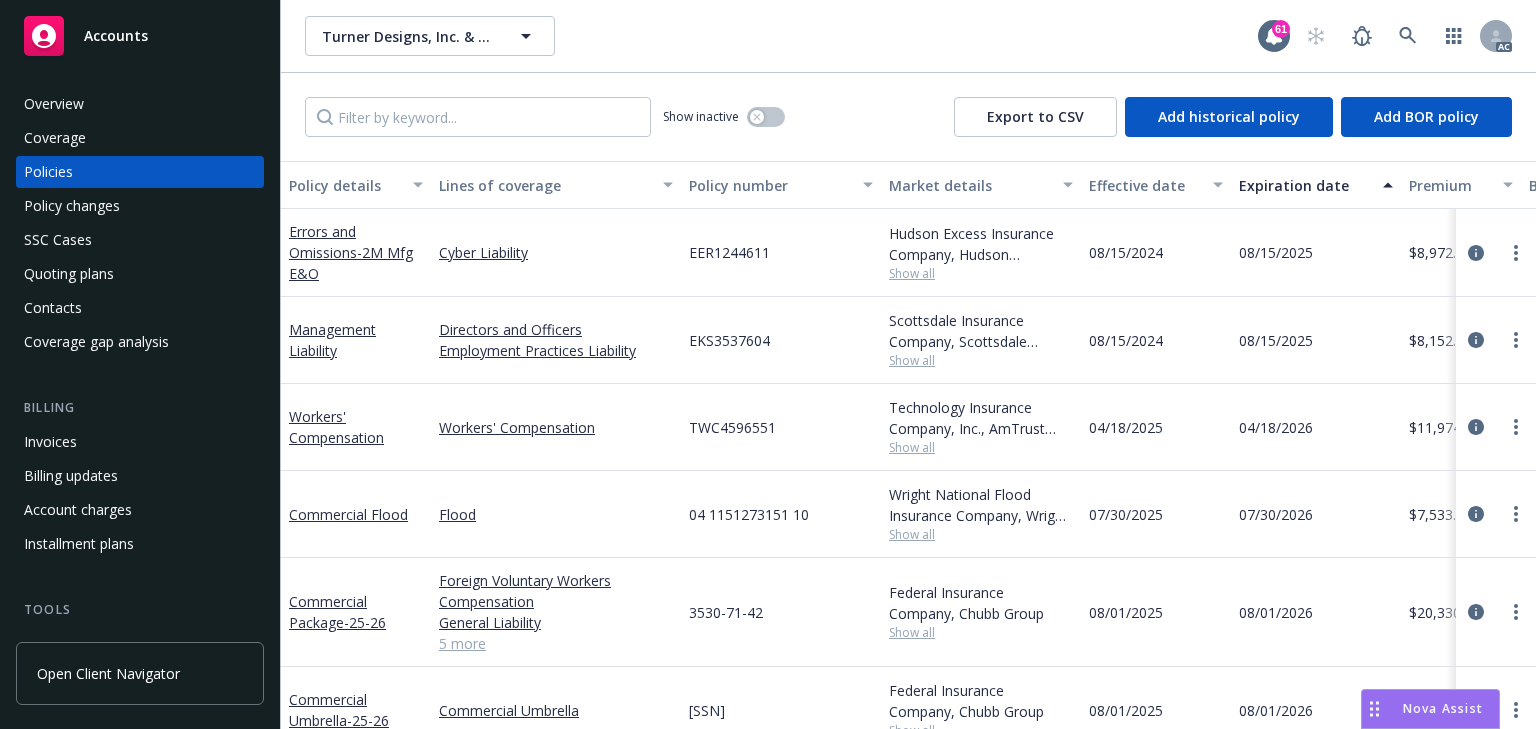 click on "EER1244611" at bounding box center [781, 253] 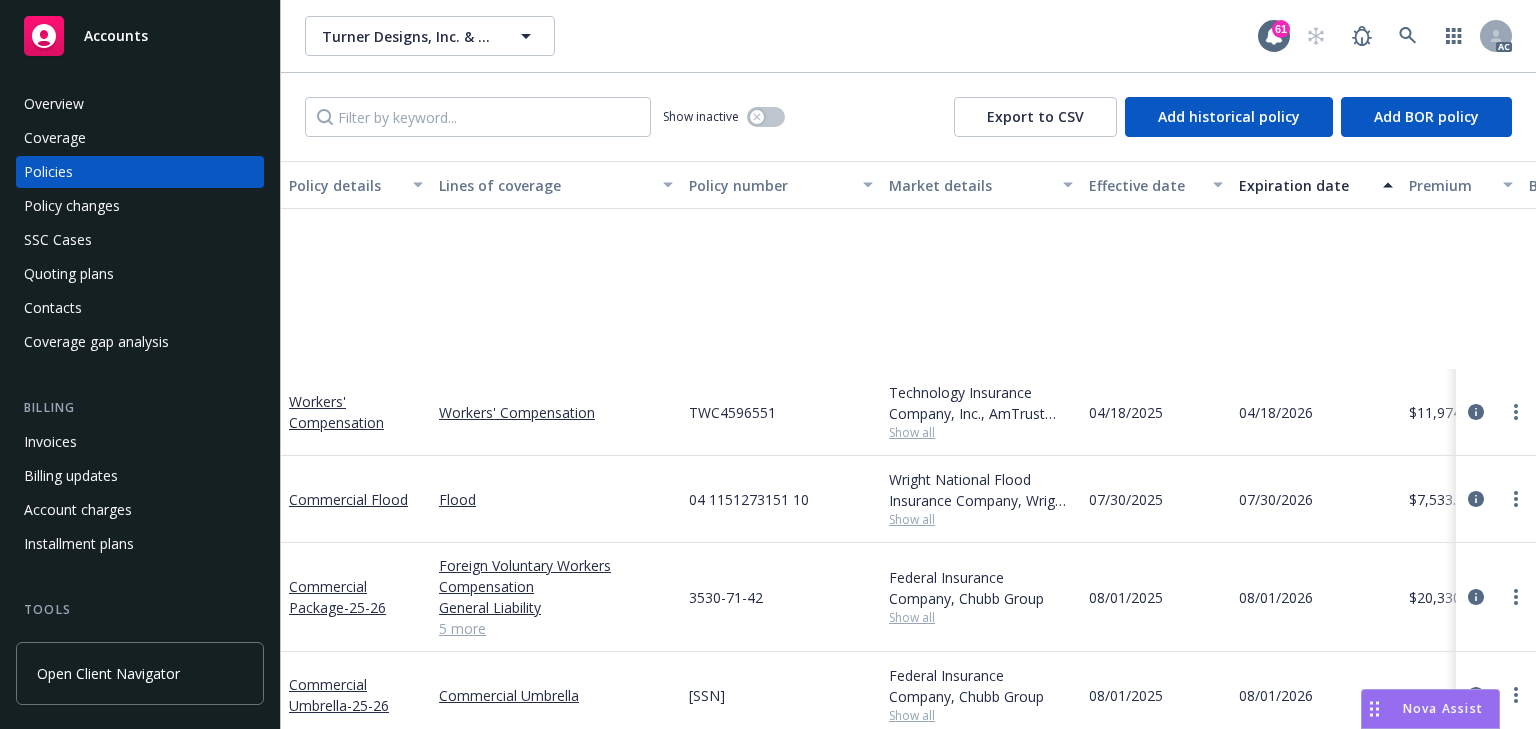 scroll, scrollTop: 240, scrollLeft: 0, axis: vertical 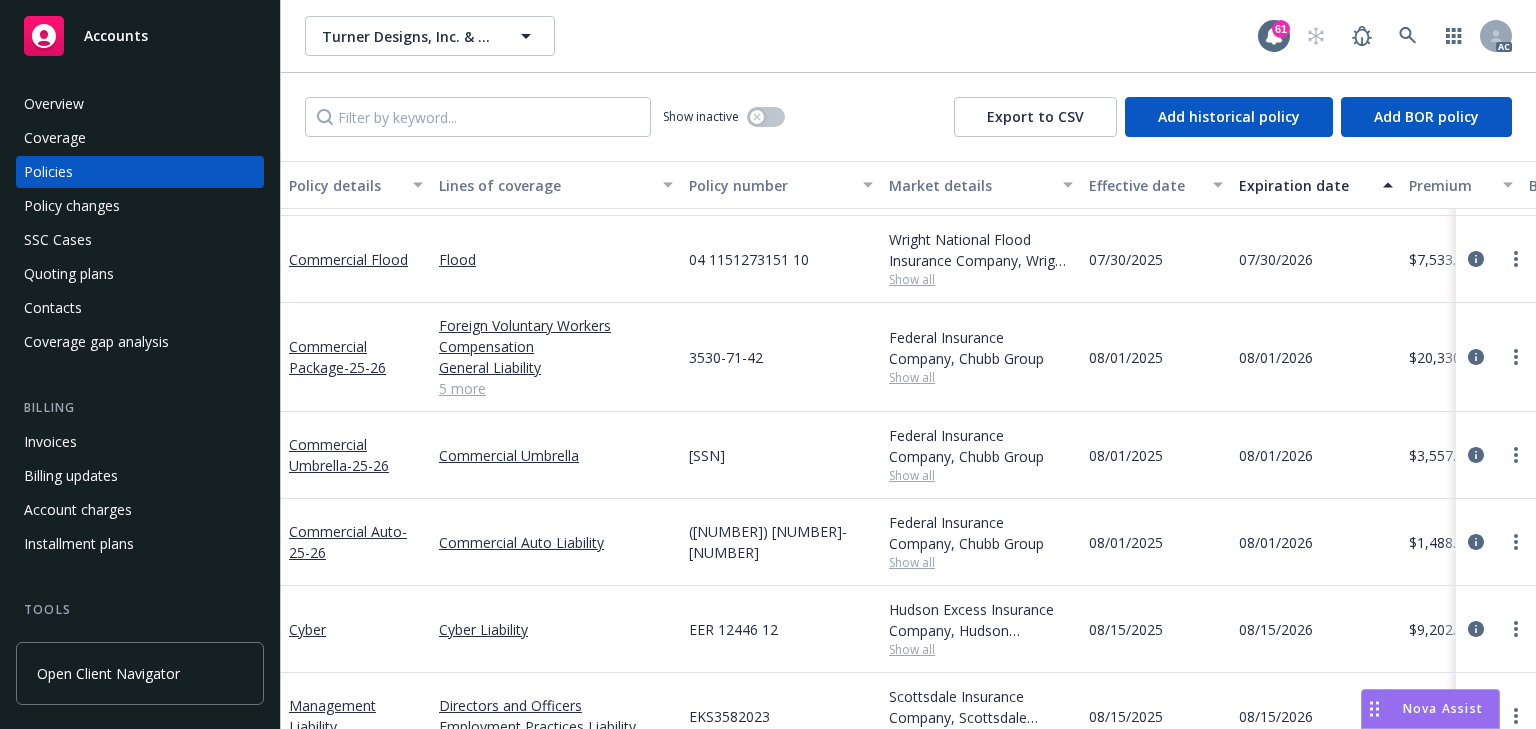 click on "Show all" at bounding box center (981, 279) 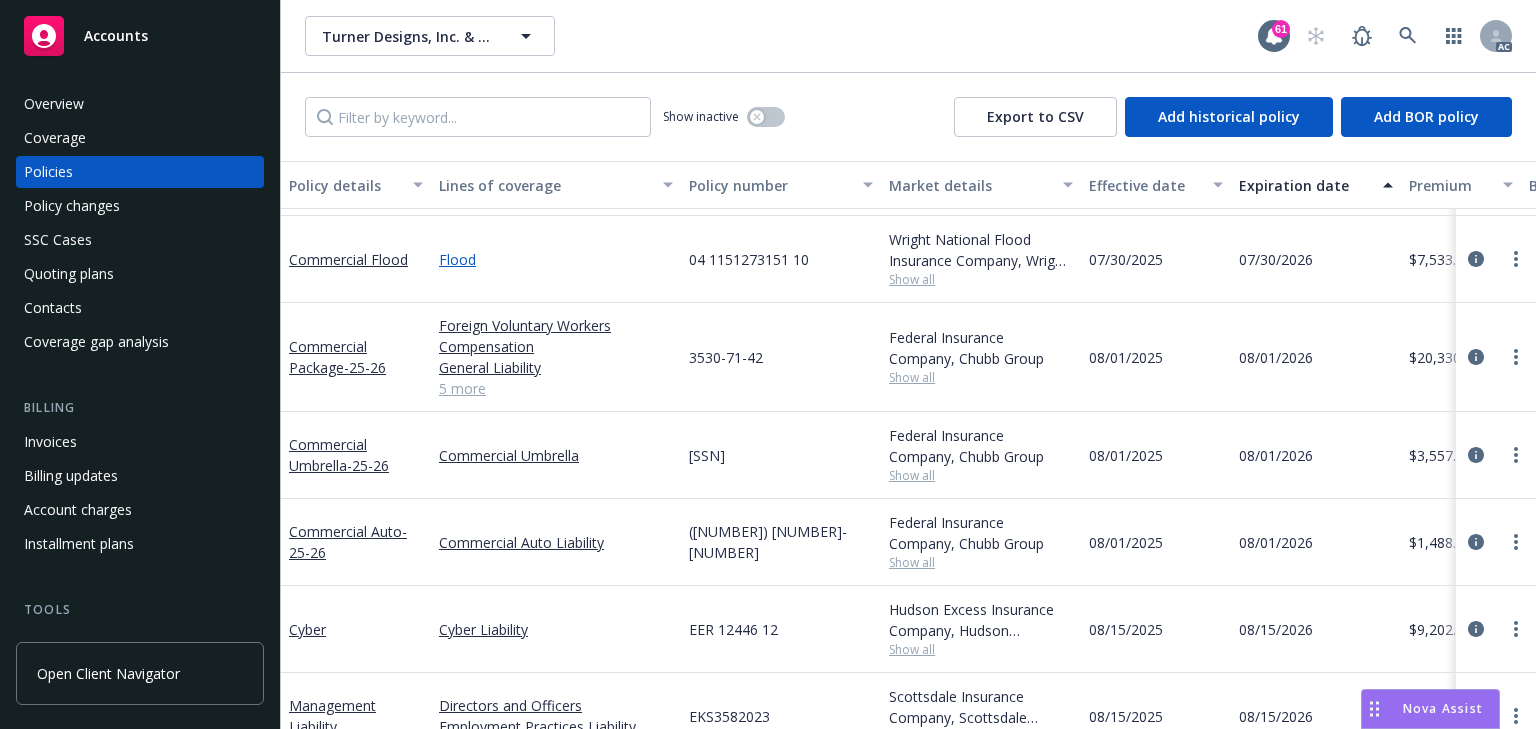 click on "Flood" at bounding box center (556, 259) 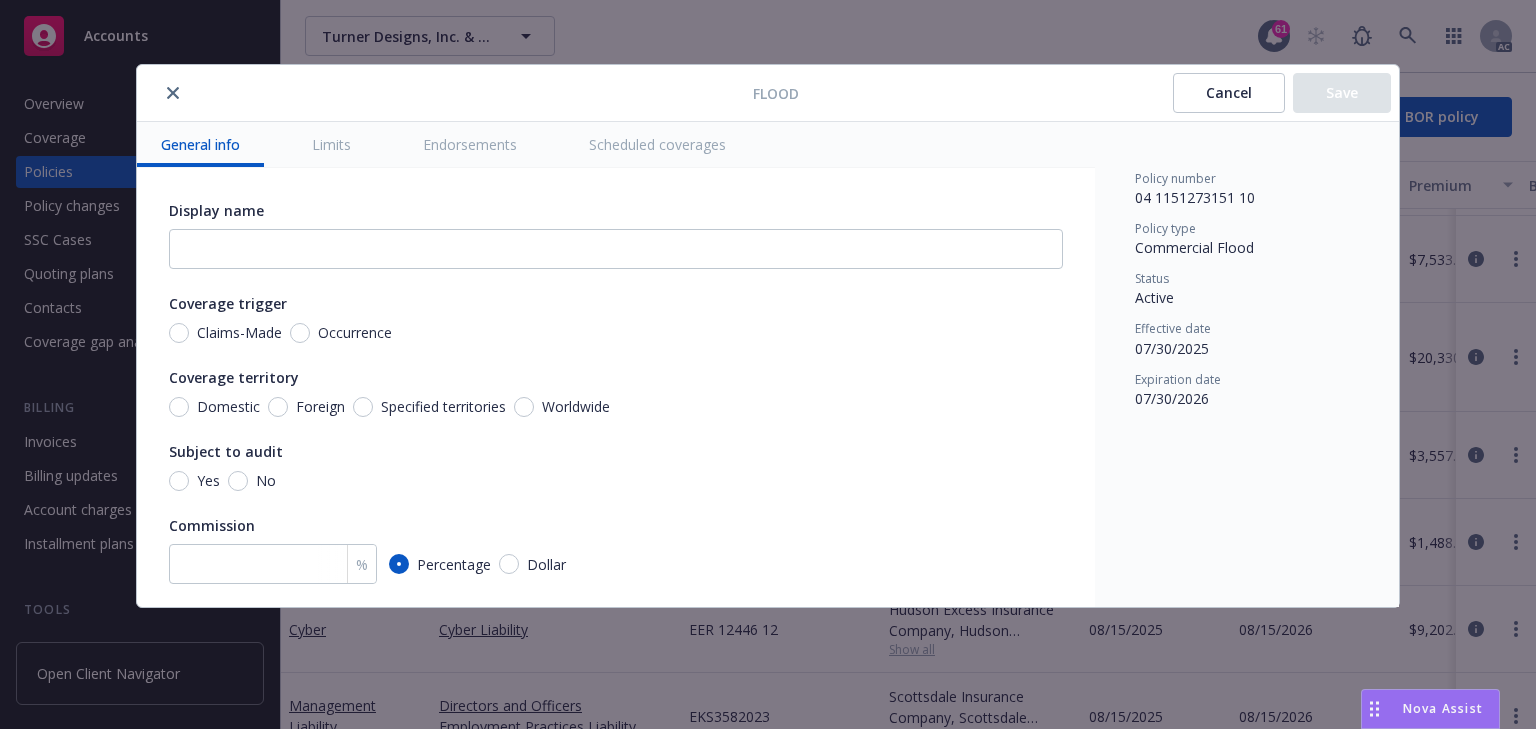 click 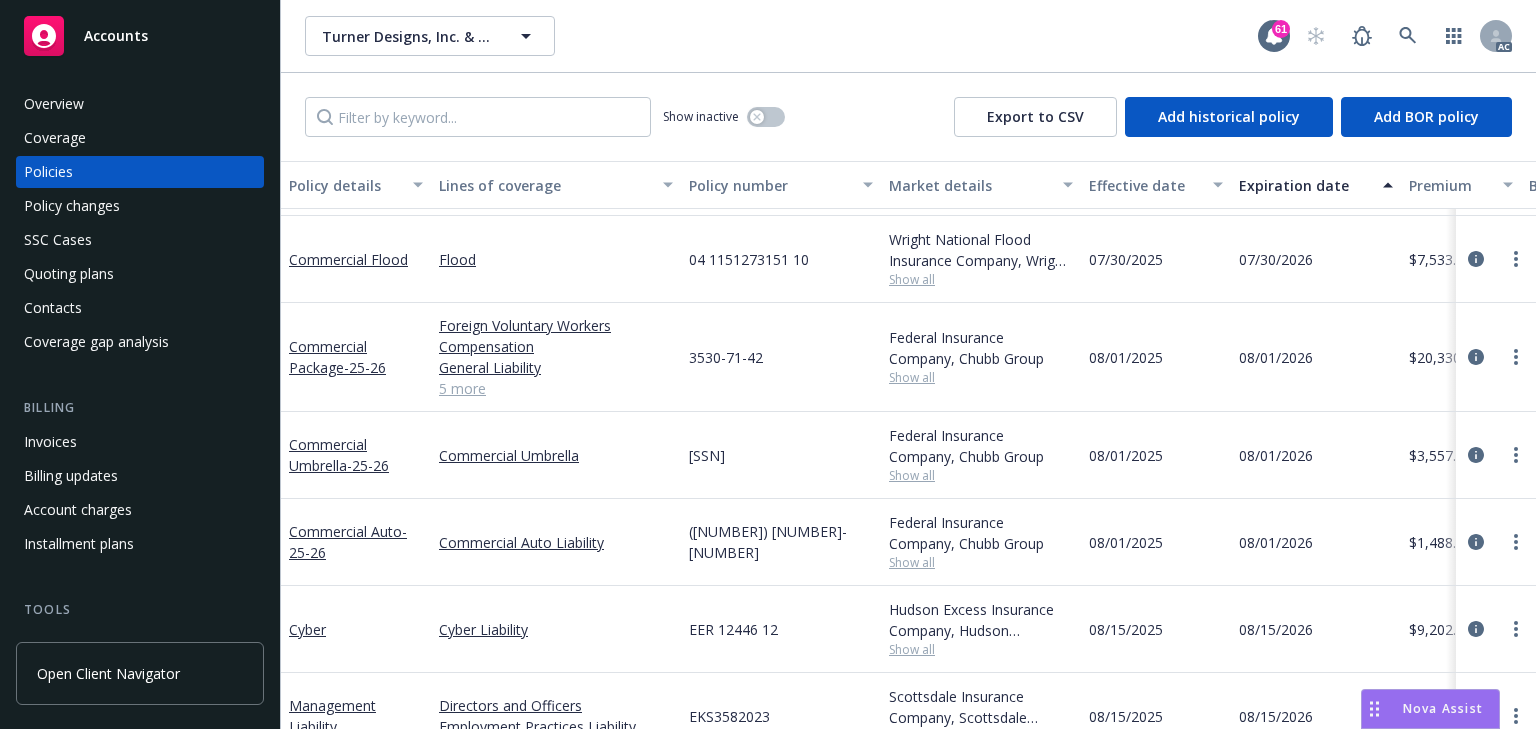 click on "[SSN]" at bounding box center (781, 455) 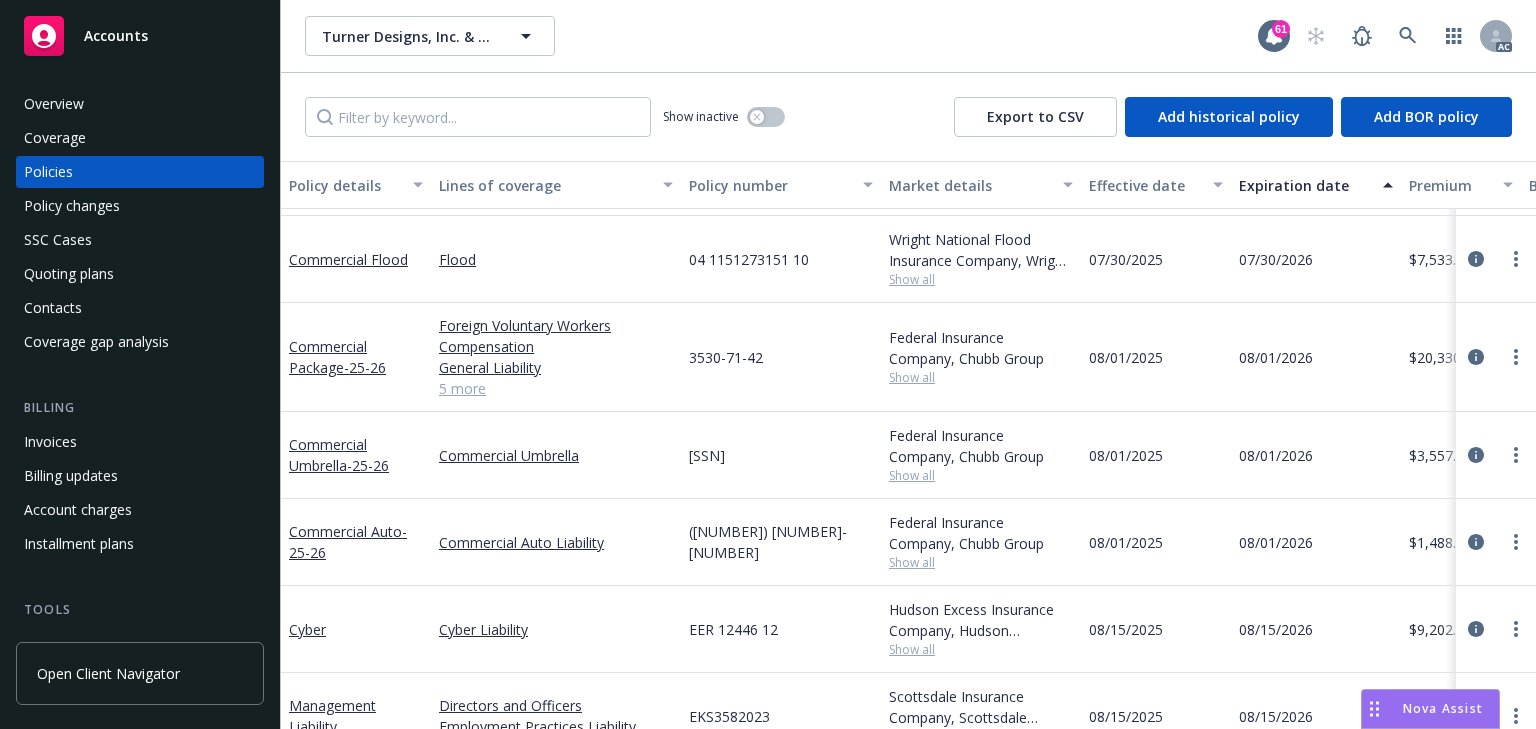 click on "Show all" at bounding box center [981, 562] 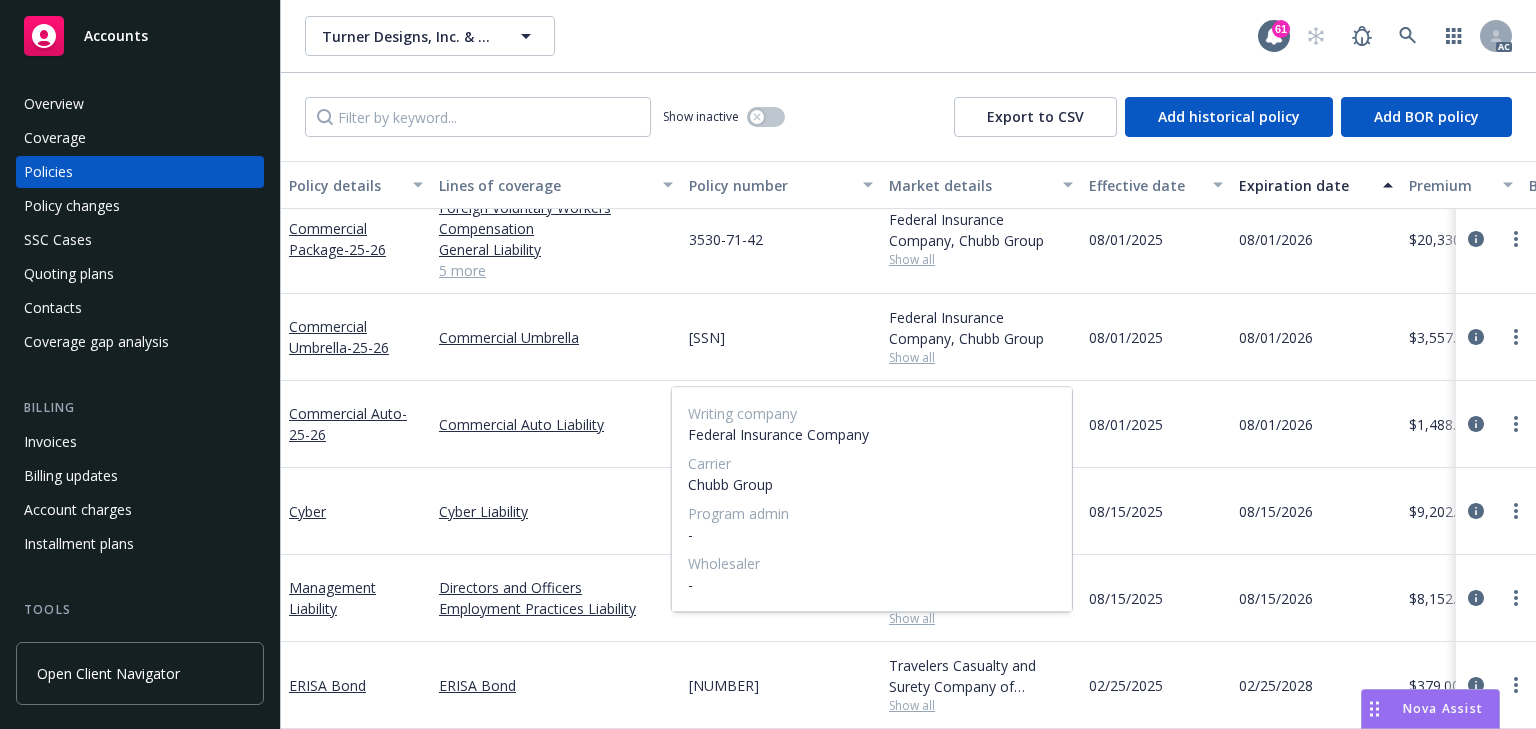 scroll, scrollTop: 439, scrollLeft: 0, axis: vertical 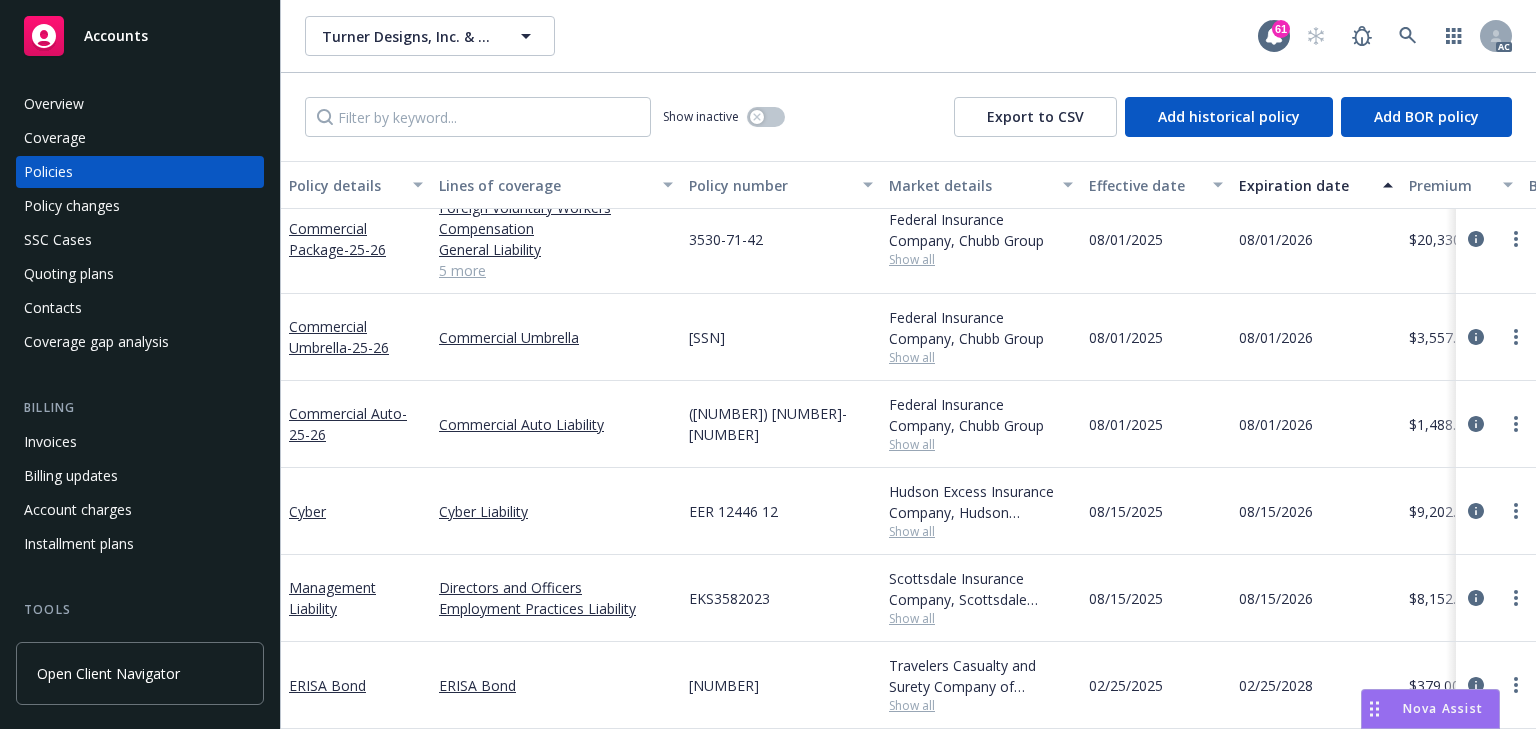 click on "Commercial Auto Liability" at bounding box center (556, 424) 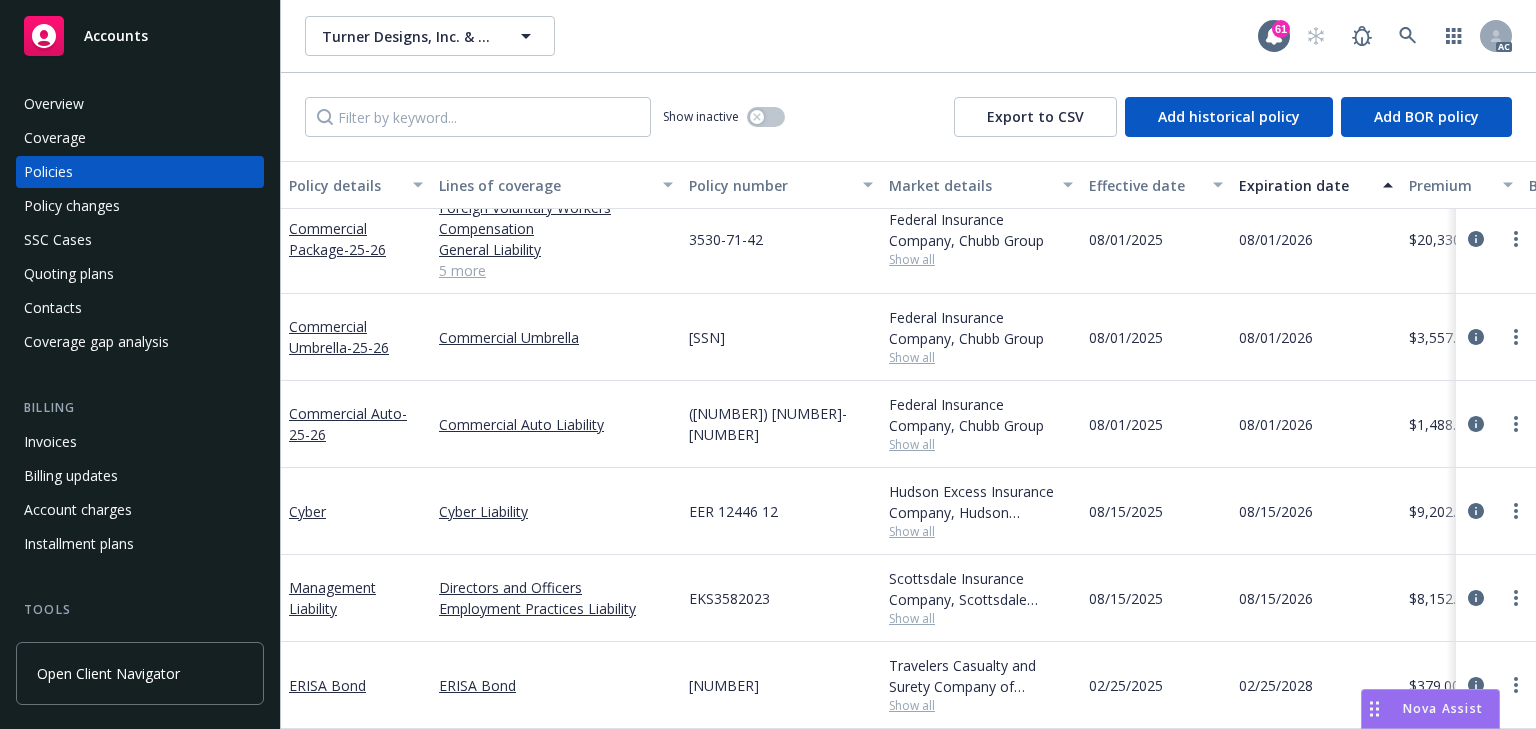 click on "Show all" at bounding box center [981, 531] 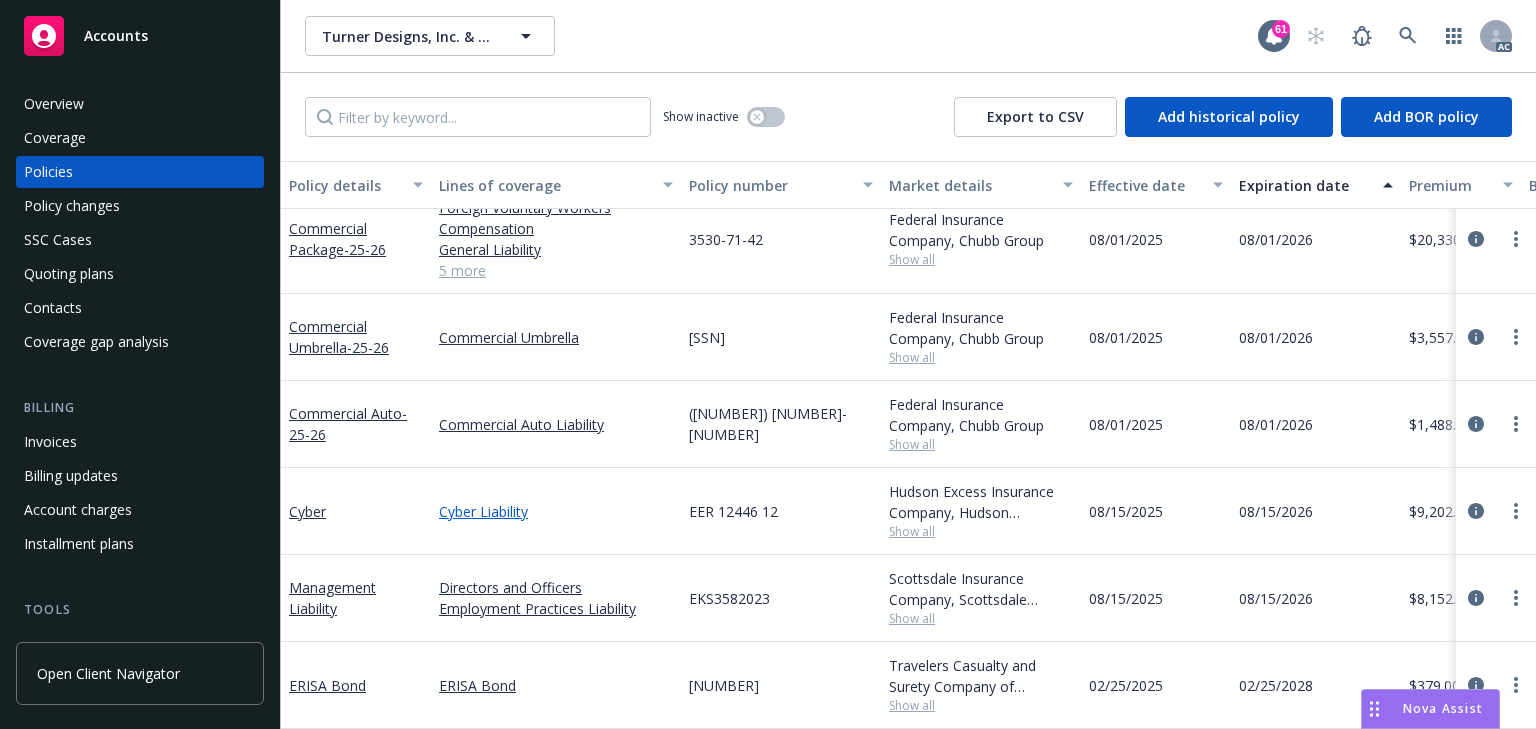 click on "Cyber Liability" at bounding box center [556, 511] 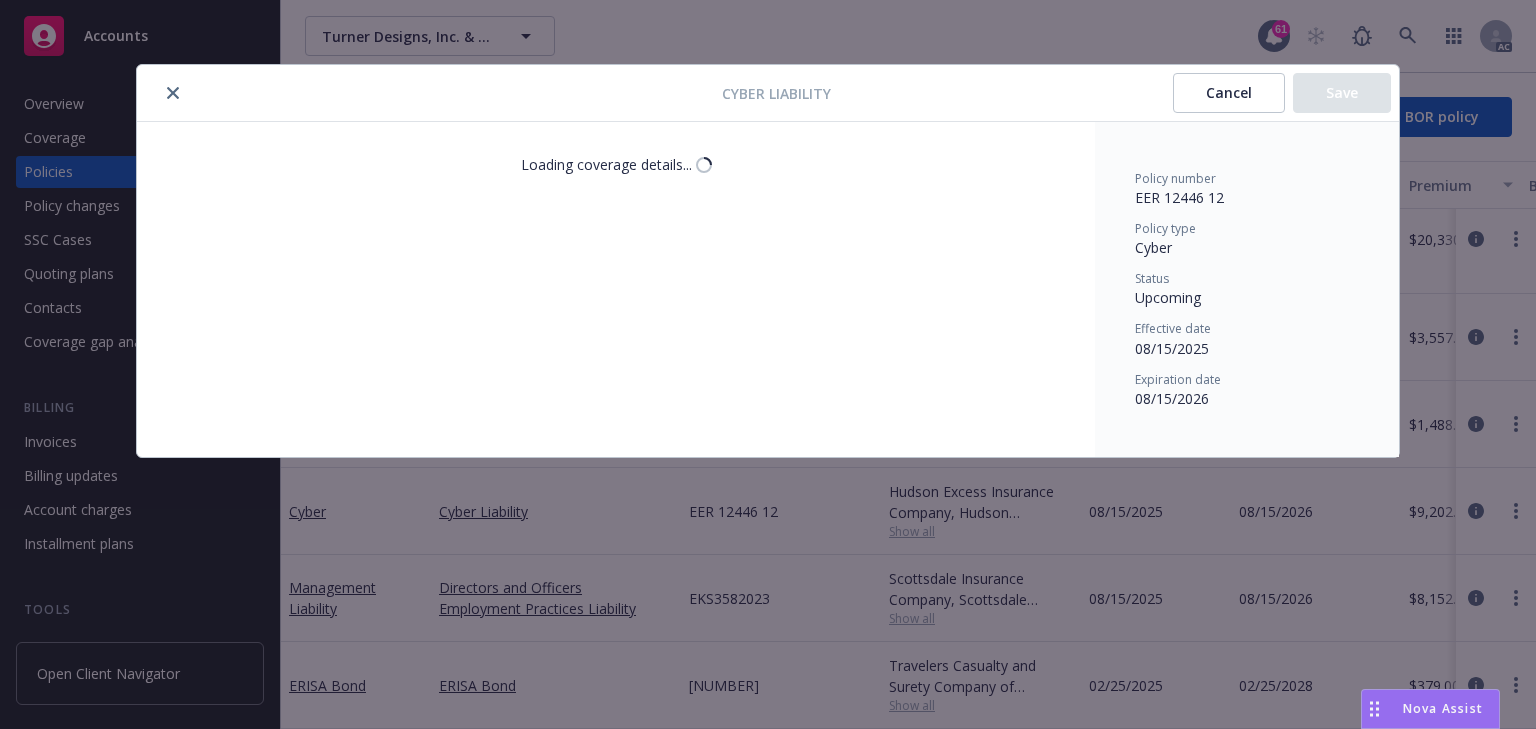 click 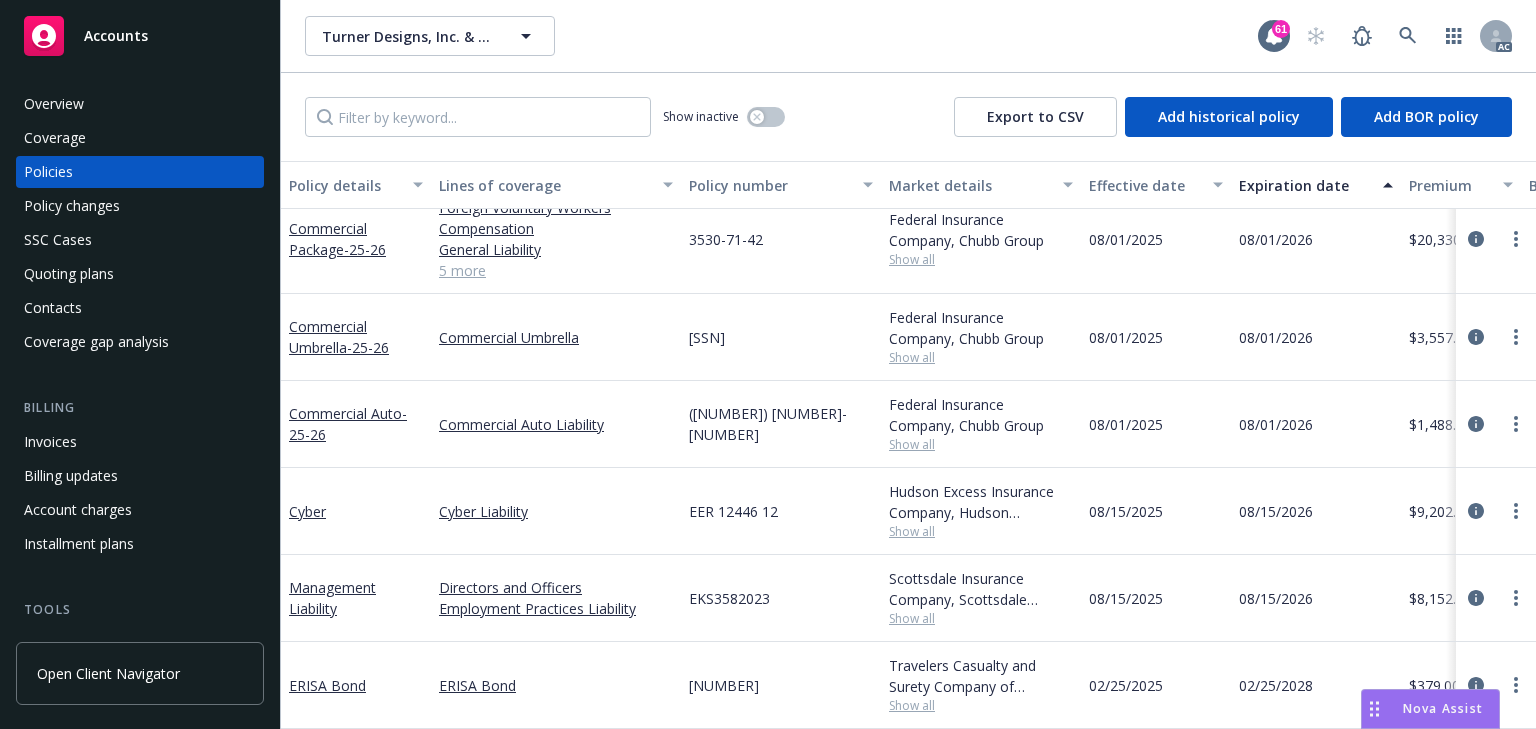 type on "x" 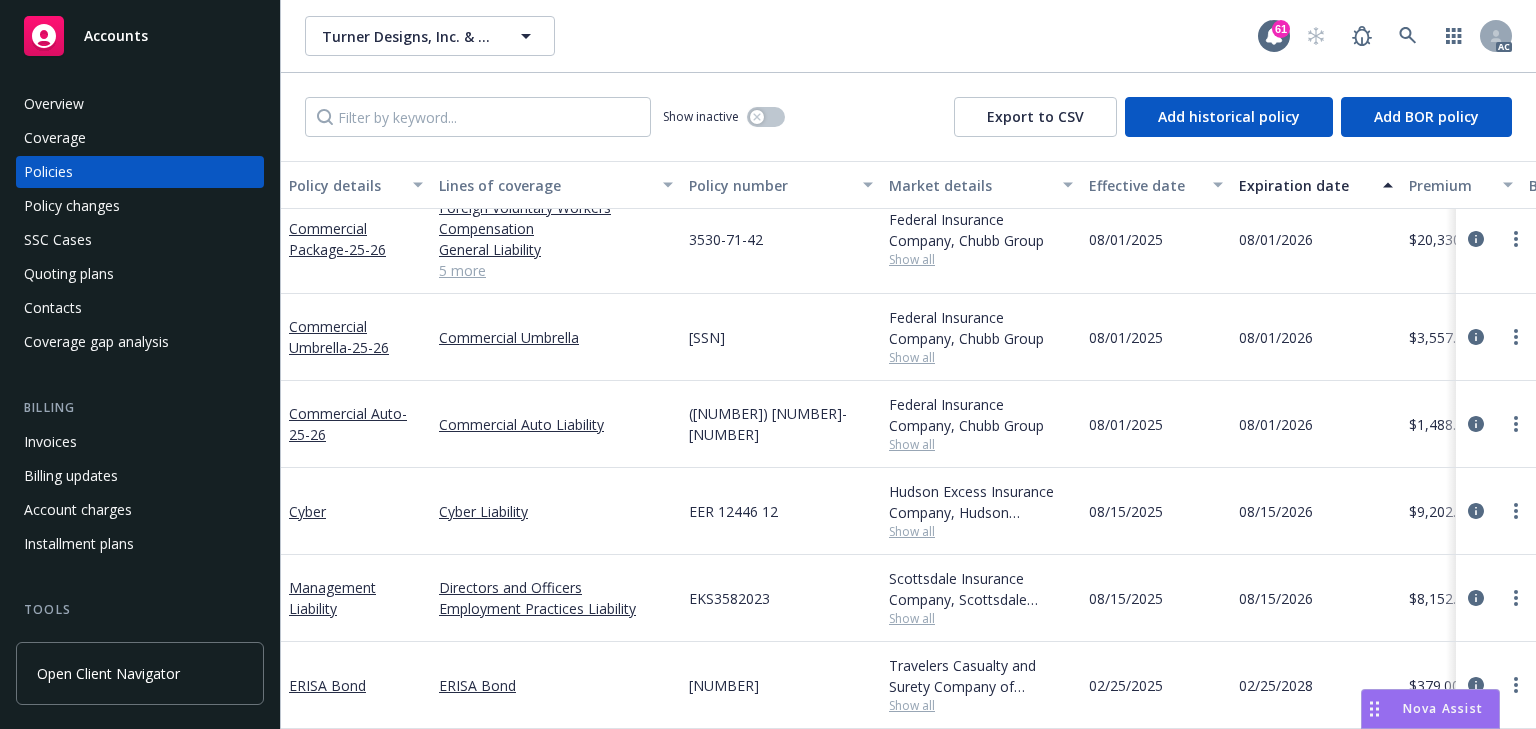 click on "Show all" at bounding box center [981, 618] 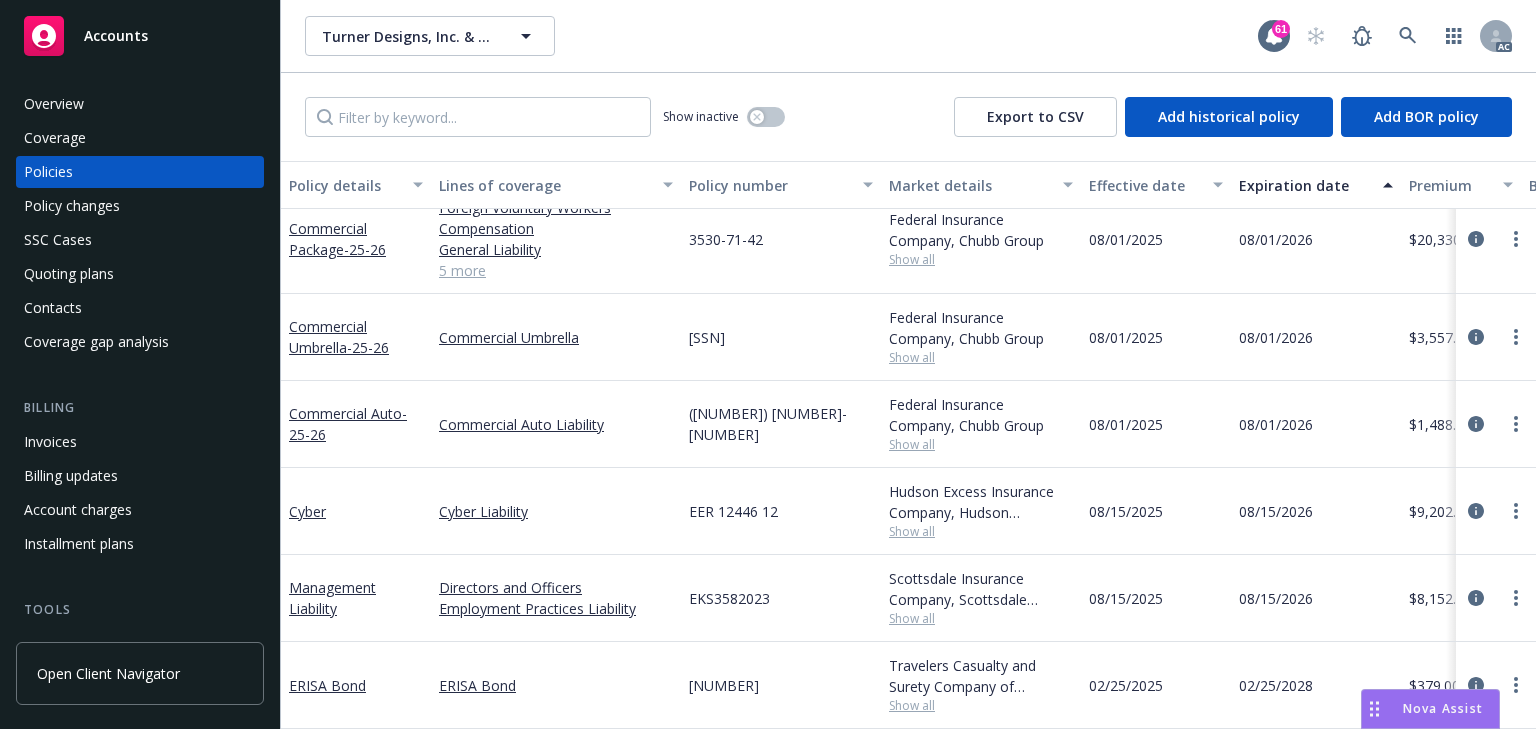 click on "ERISA Bond" at bounding box center (556, 685) 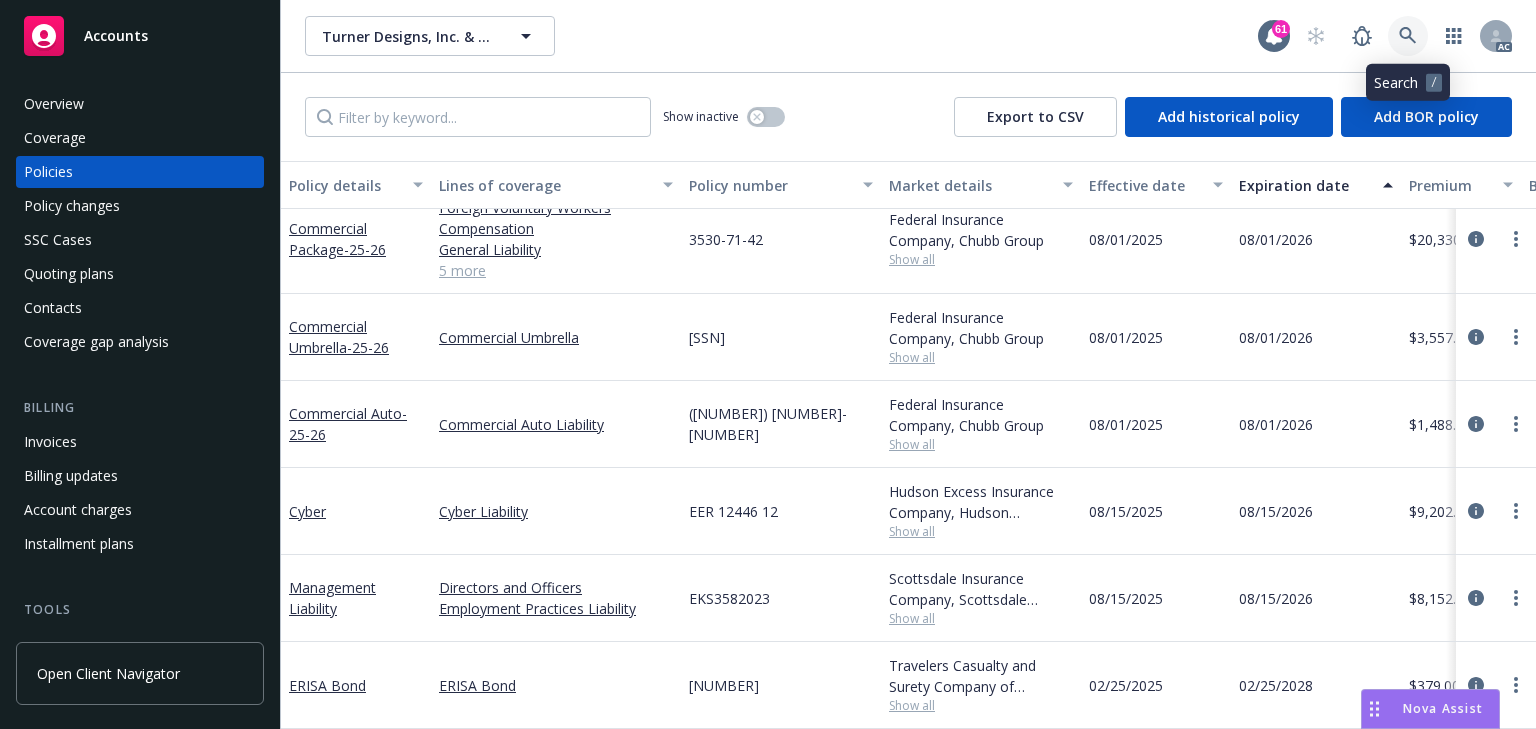 click 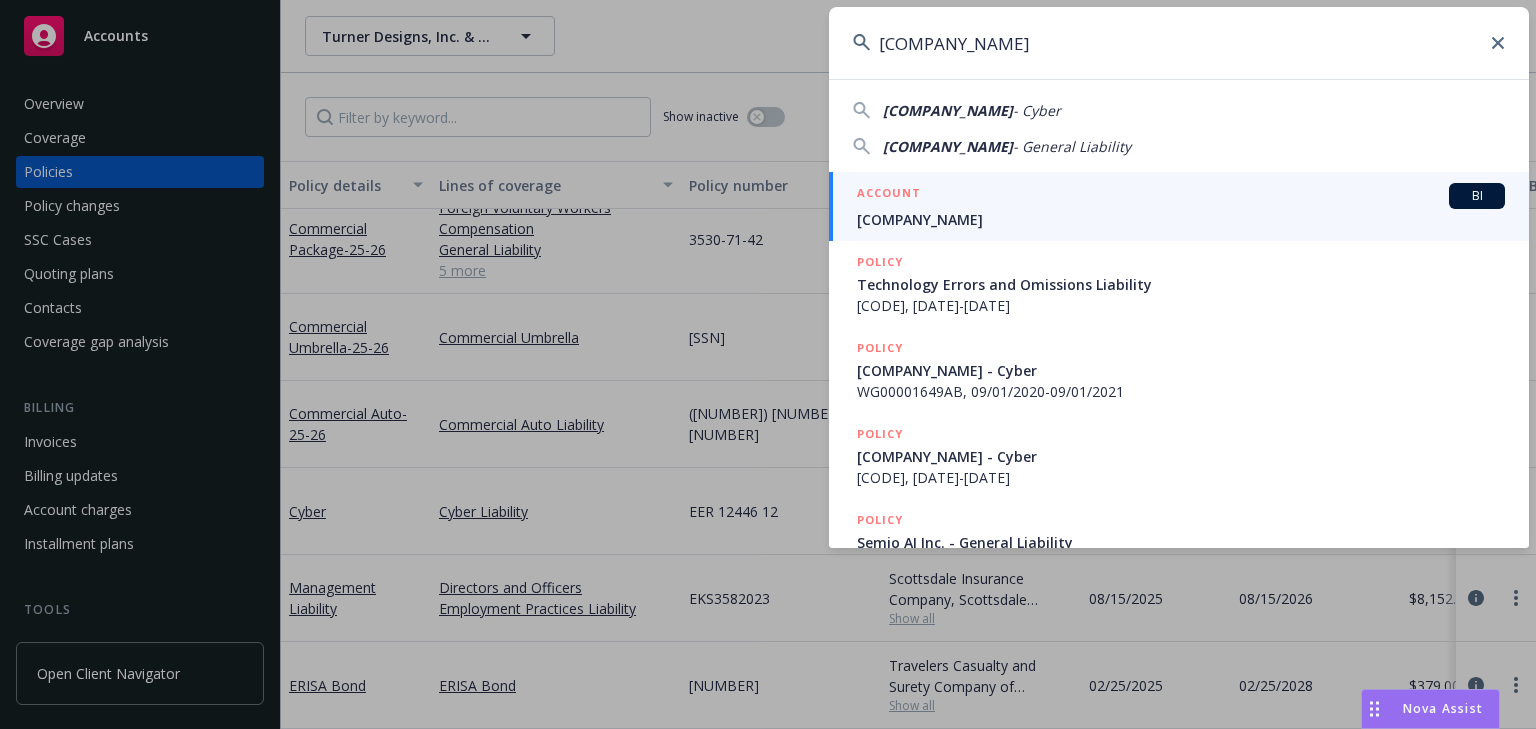 type on "[COMPANY_NAME]" 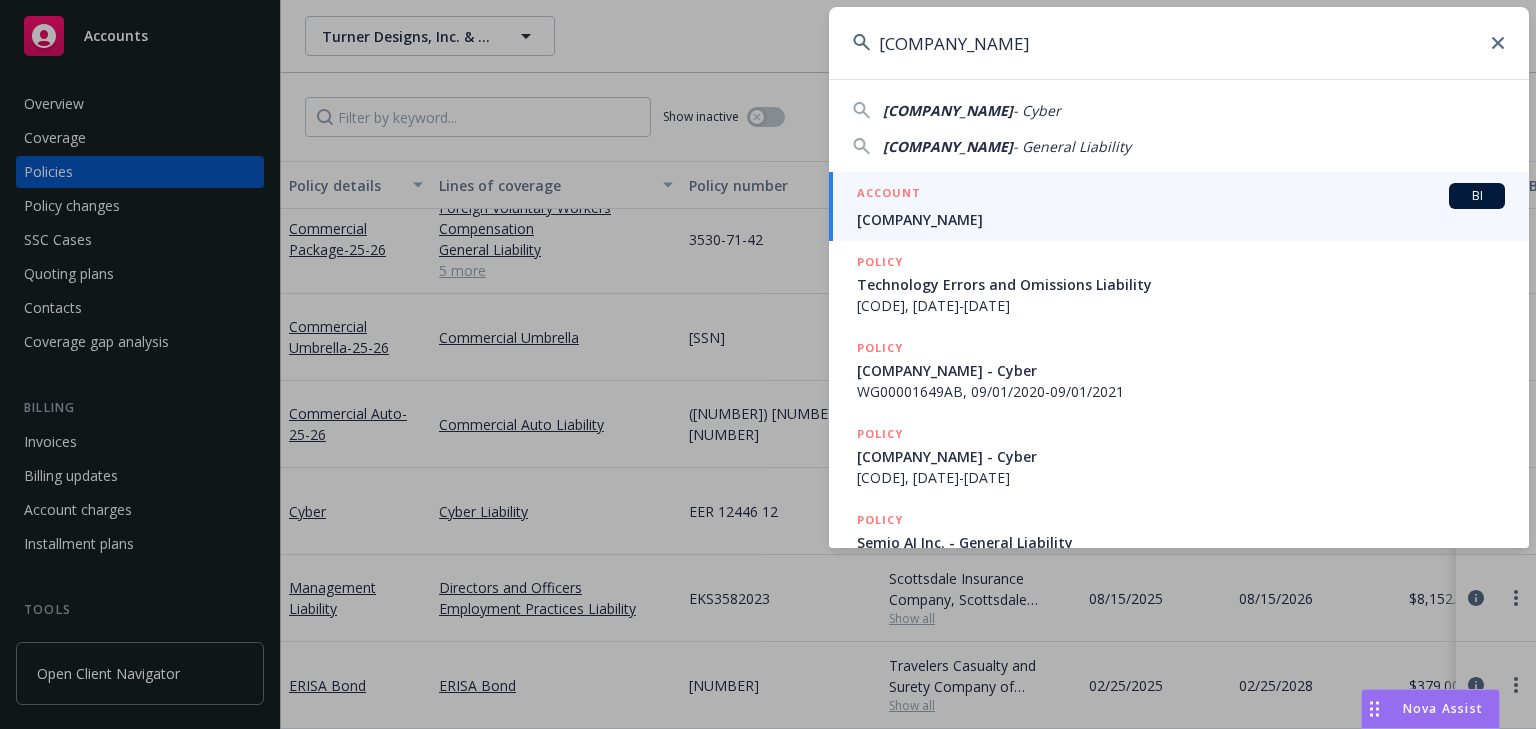 click on "[COMPANY_NAME]" at bounding box center (1181, 219) 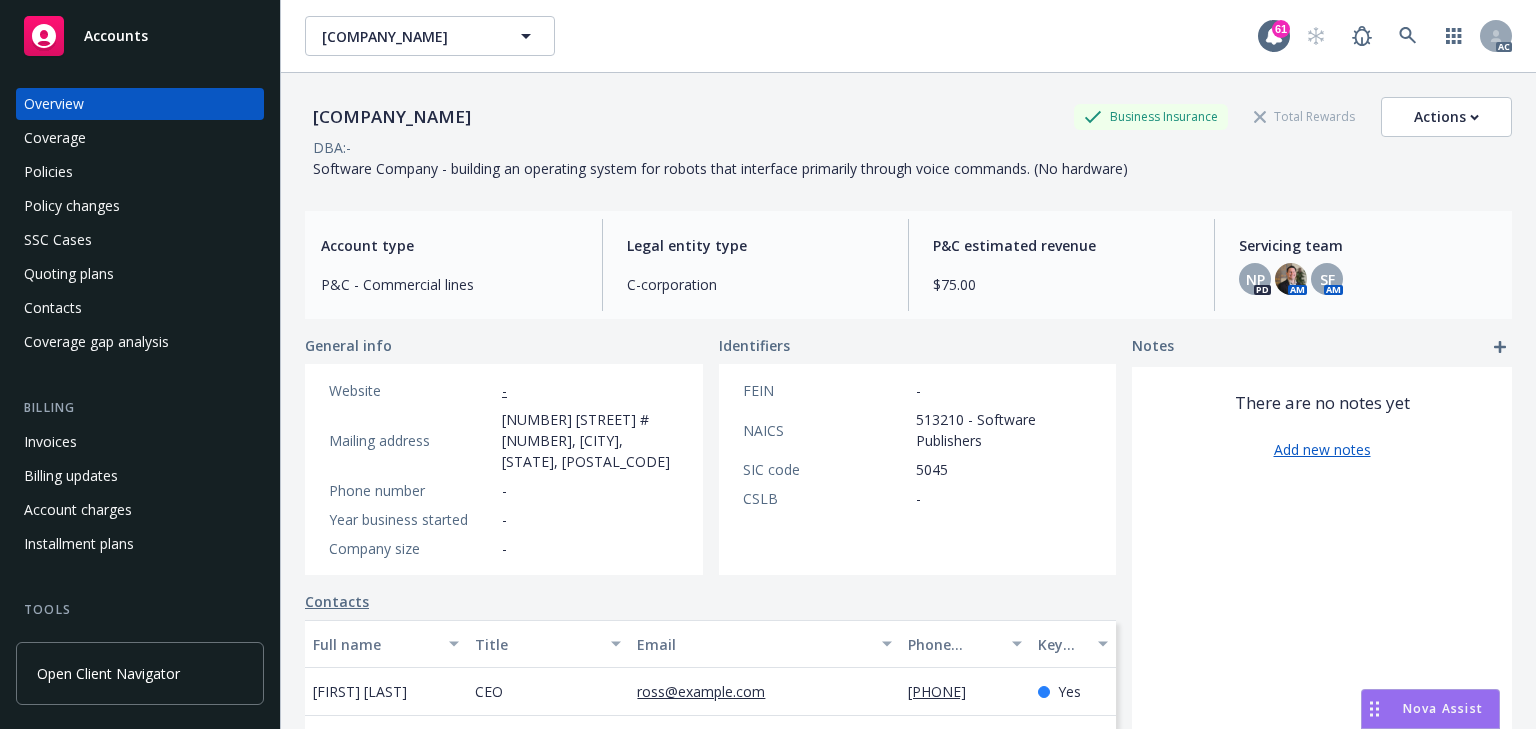 click on "Policies" at bounding box center [140, 172] 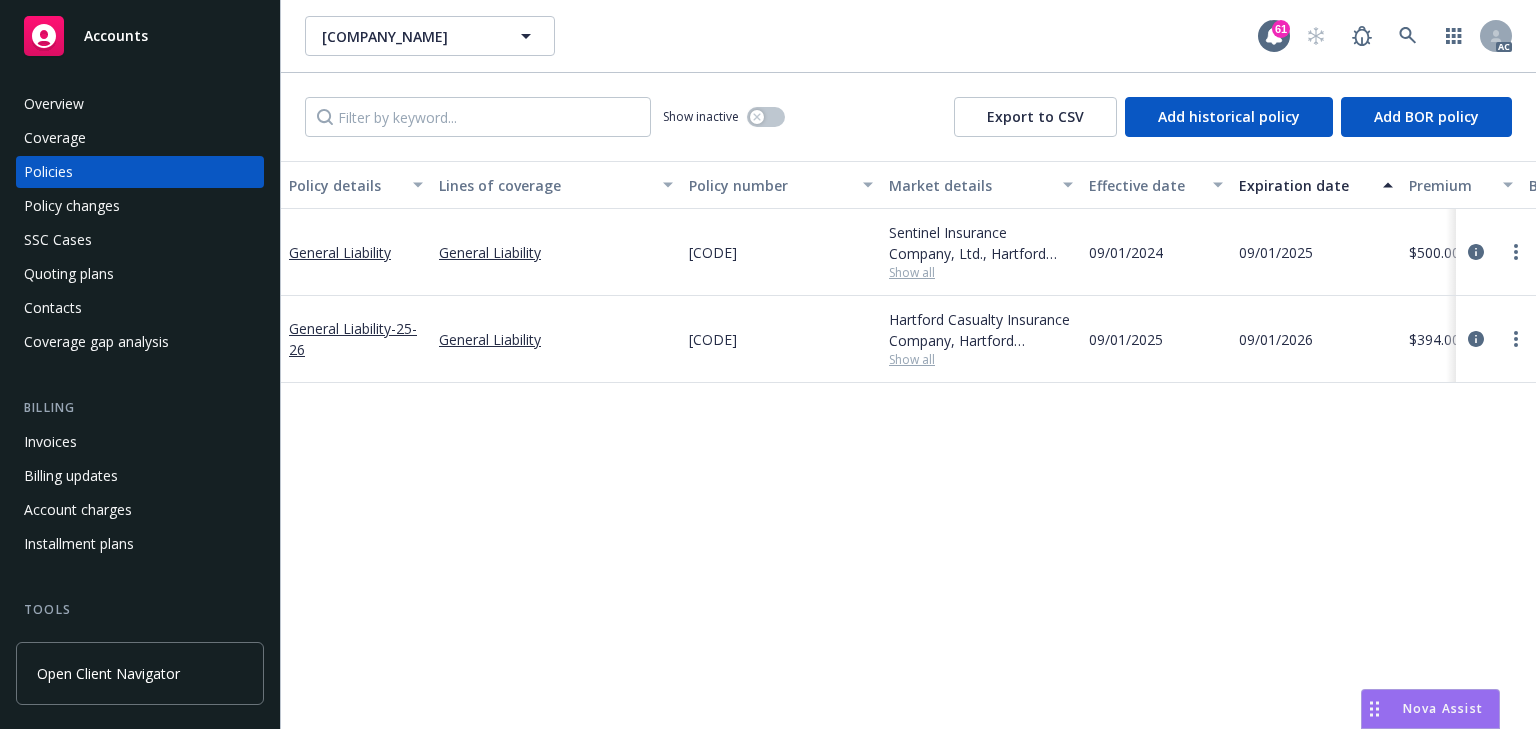 click on "Policy details Lines of coverage Policy number Market details Effective date Expiration date Premium Billing method Stage Status Service team leaders General Liability General Liability 57 SBM BD7MU5 Sentinel Insurance Company, Ltd., Hartford Insurance Group Show all [DATE] [DATE] $[PRICE] Direct Renewal Active [PERSON] AC [PERSON] AM 1 more General Liability  -  [YEAR] General Liability 57 SBM BD7MU5 Hartford Casualty Insurance Company, Hartford Insurance Group Show all [DATE] [DATE] $[PRICE] Direct Renewal Upcoming [PERSON] AC [PERSON] AM 1 more" at bounding box center (908, 445) 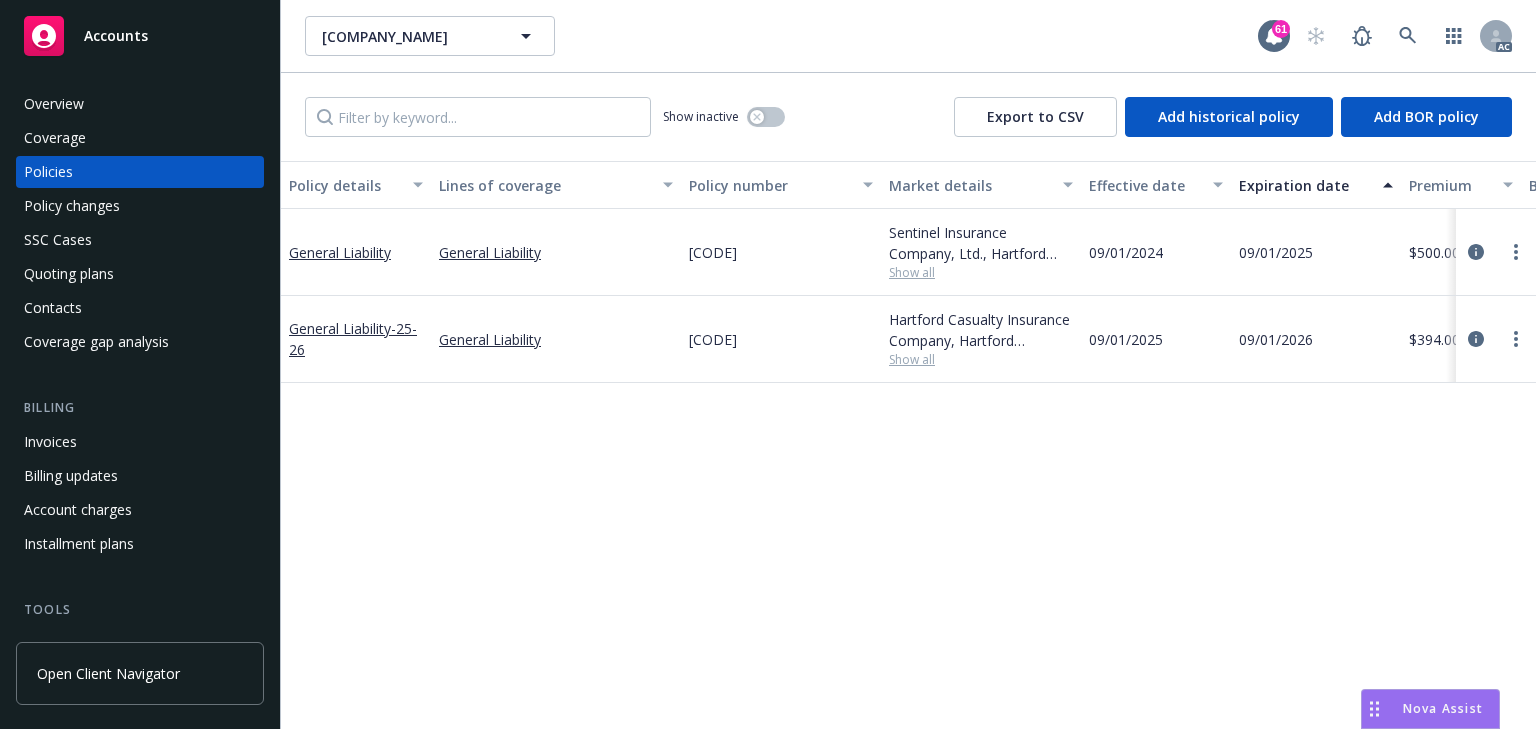 click on "Show all" at bounding box center [981, 272] 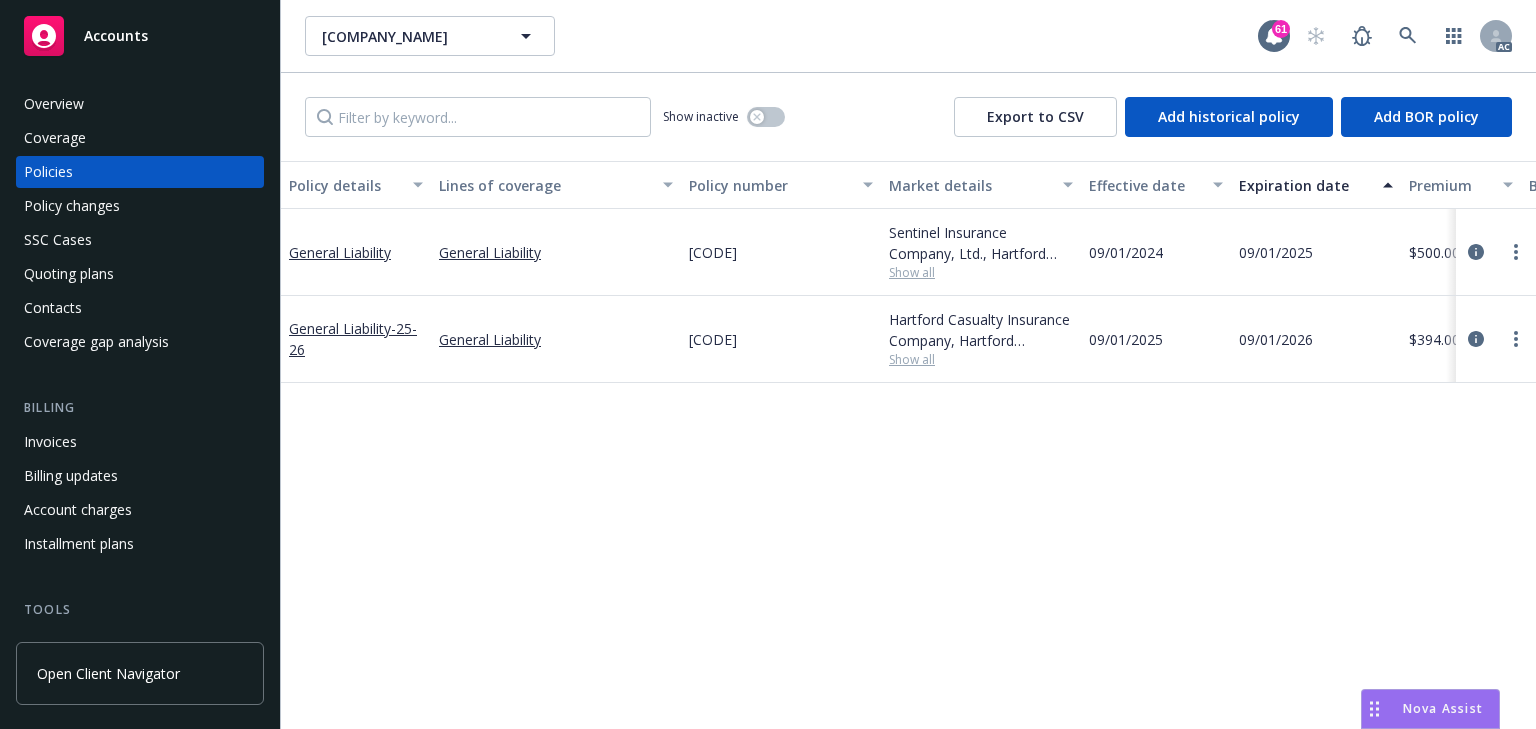 drag, startPoint x: 1187, startPoint y: 427, endPoint x: 1312, endPoint y: 372, distance: 136.565 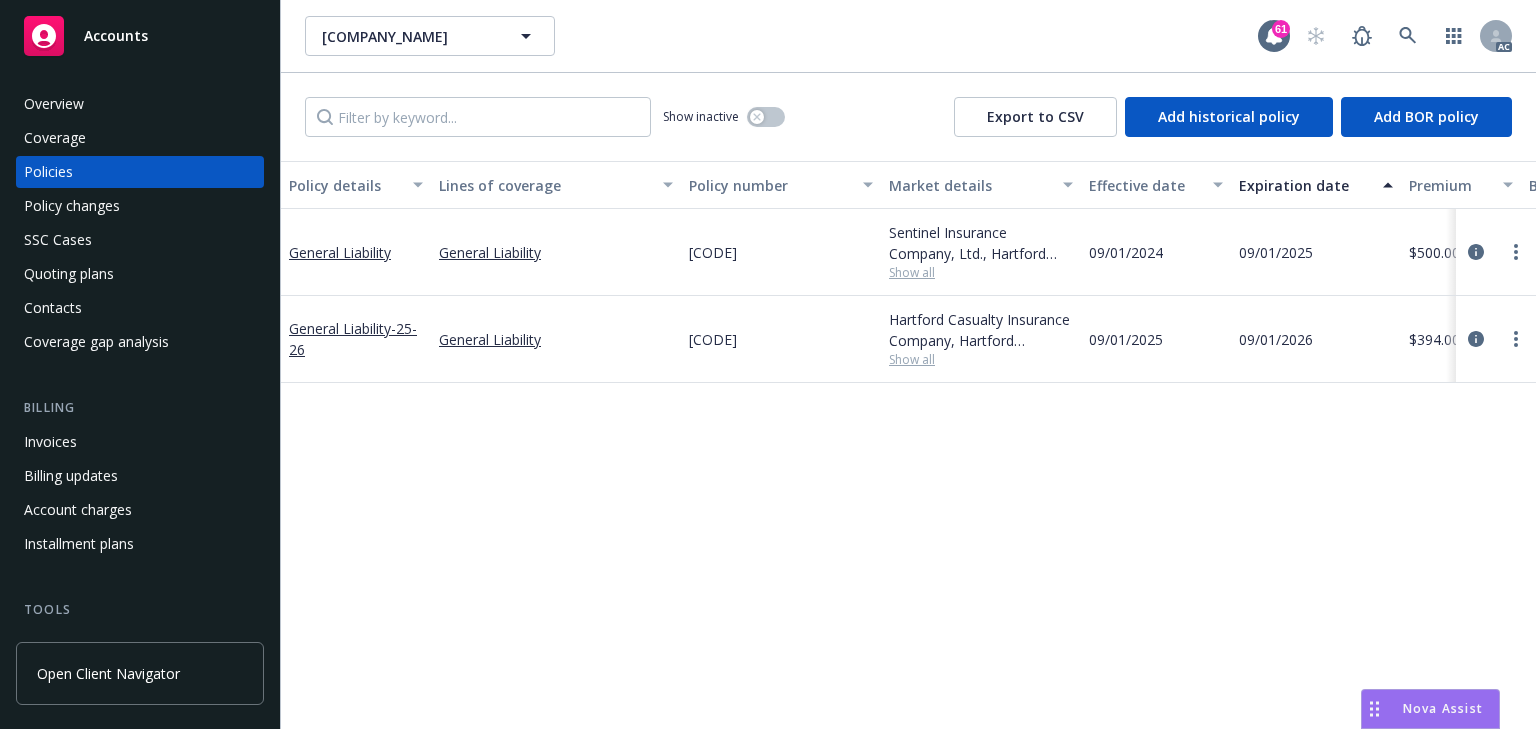 click on "Policy details Lines of coverage Policy number Market details Effective date Expiration date Premium Billing method Stage Status Service team leaders General Liability General Liability 57 SBM BD7MU5 Sentinel Insurance Company, Ltd., Hartford Insurance Group Show all [DATE] [DATE] $[PRICE] Direct Renewal Active [PERSON] AC [PERSON] AM 1 more General Liability  -  [YEAR] General Liability 57 SBM BD7MU5 Hartford Casualty Insurance Company, Hartford Insurance Group Show all [DATE] [DATE] $[PRICE] Direct Renewal Upcoming [PERSON] AC [PERSON] AM 1 more" at bounding box center [908, 445] 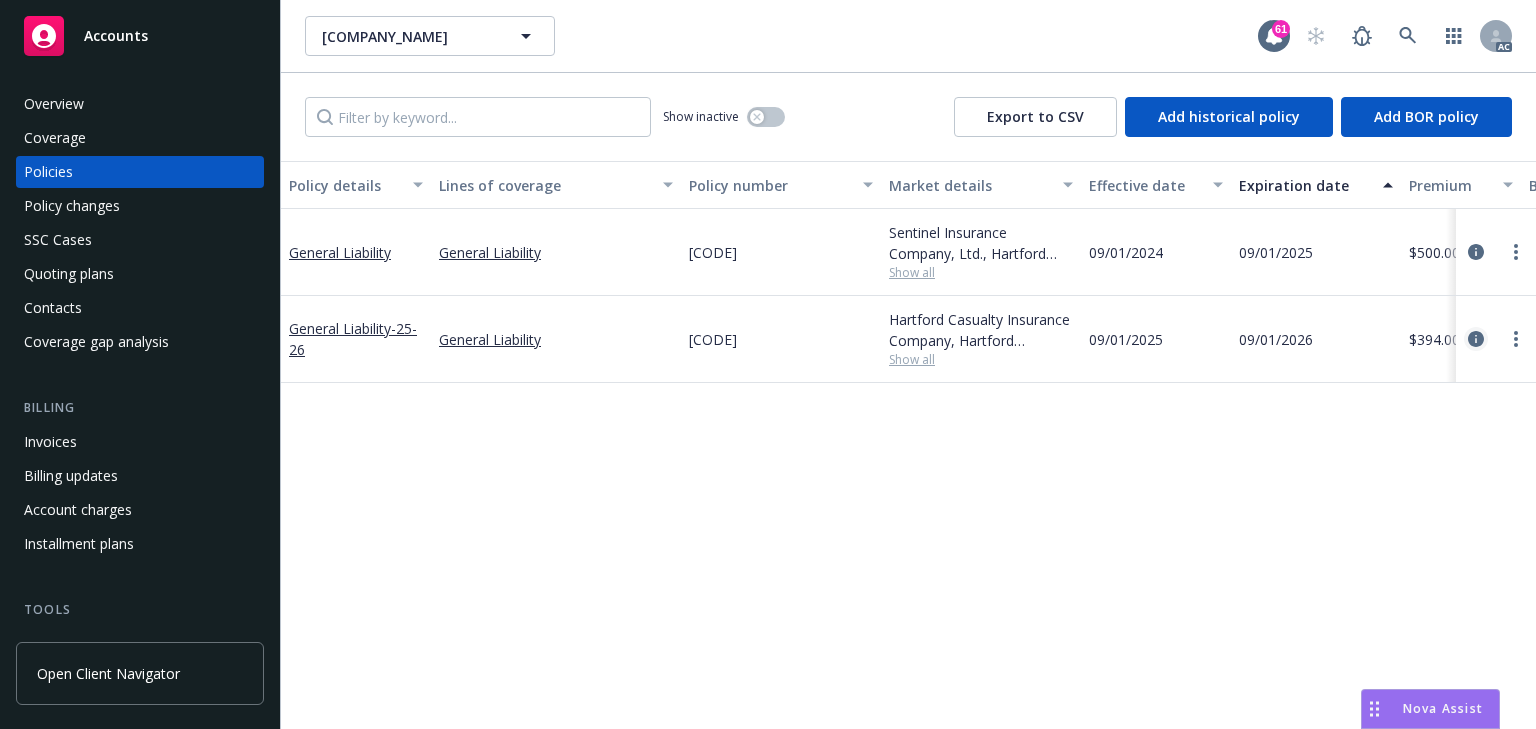 click 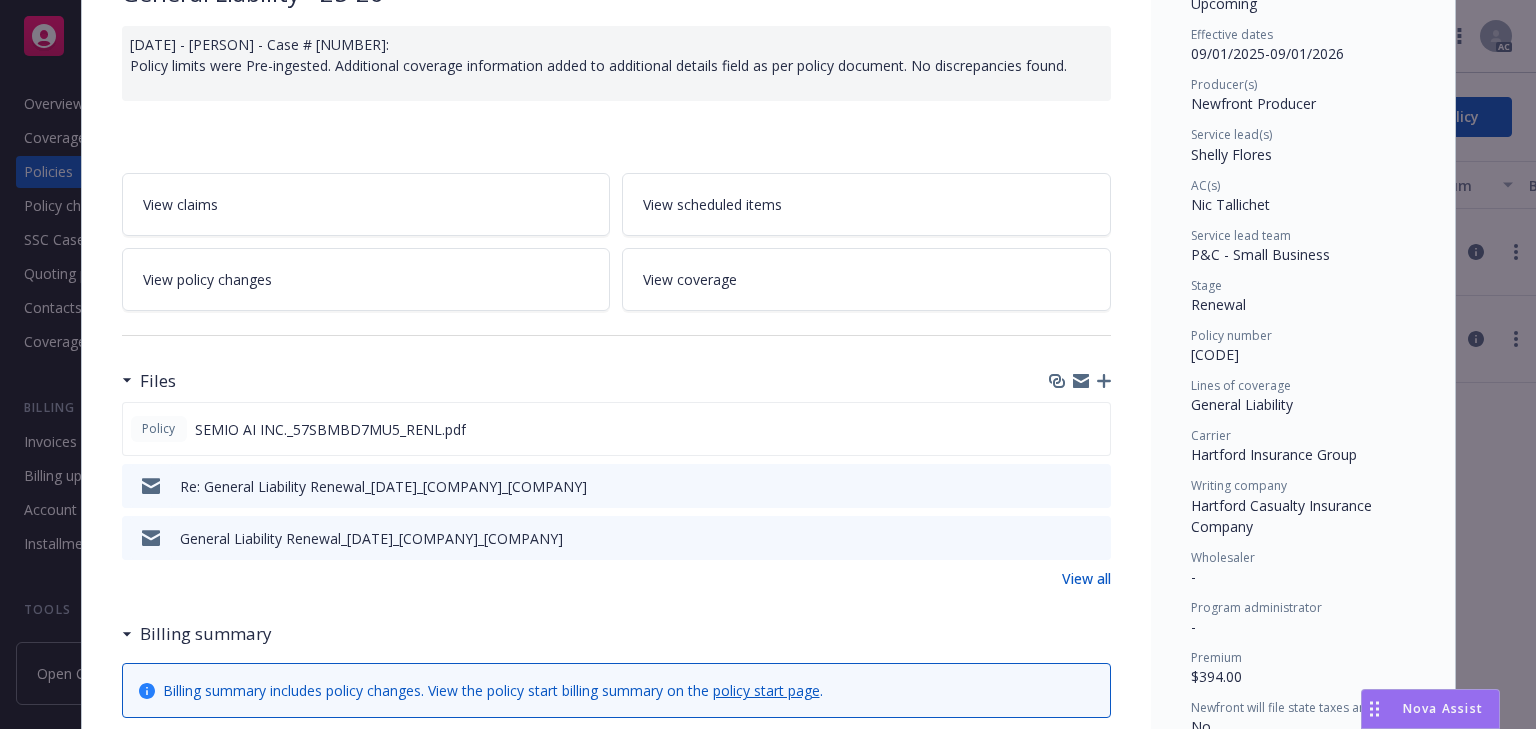 scroll, scrollTop: 240, scrollLeft: 0, axis: vertical 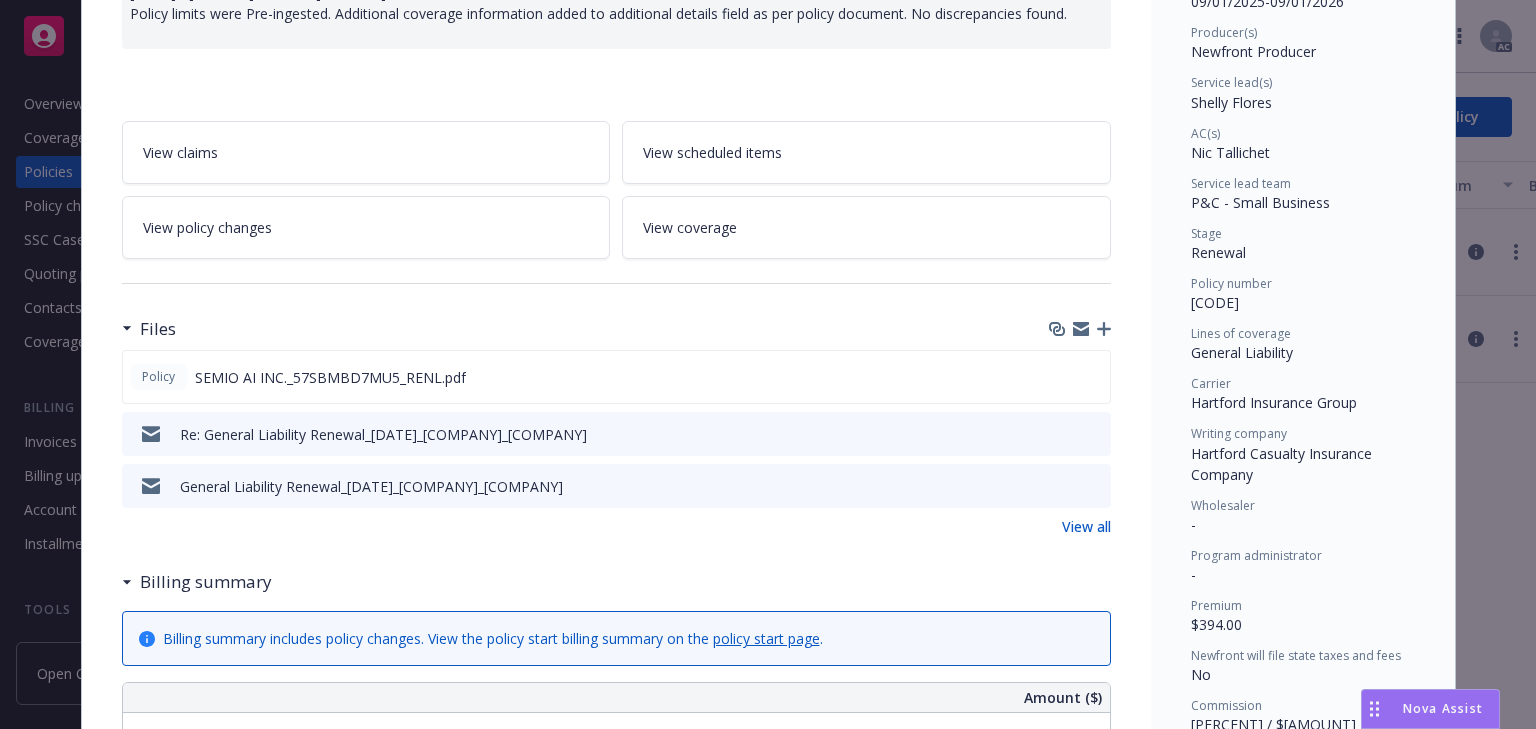 click 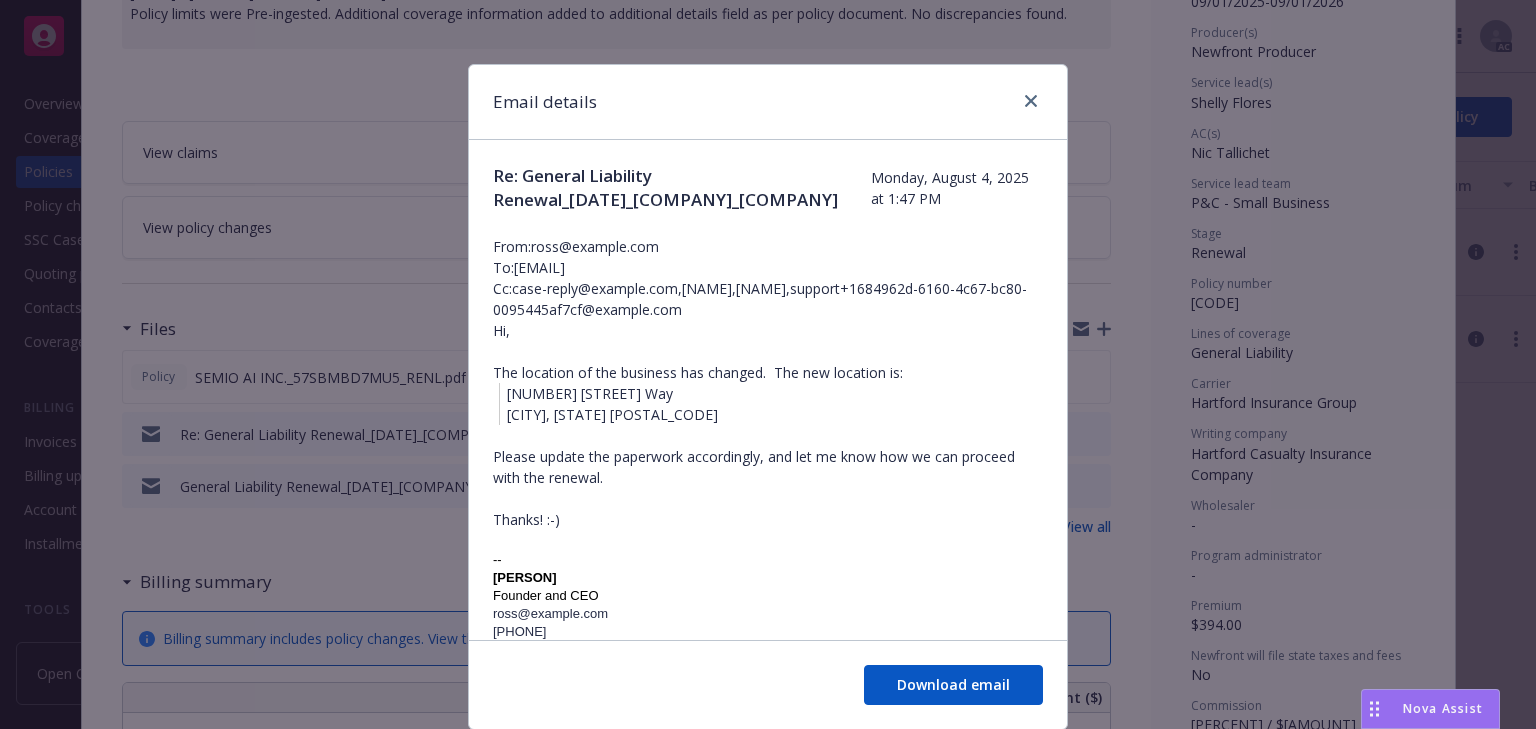 click at bounding box center [768, 435] 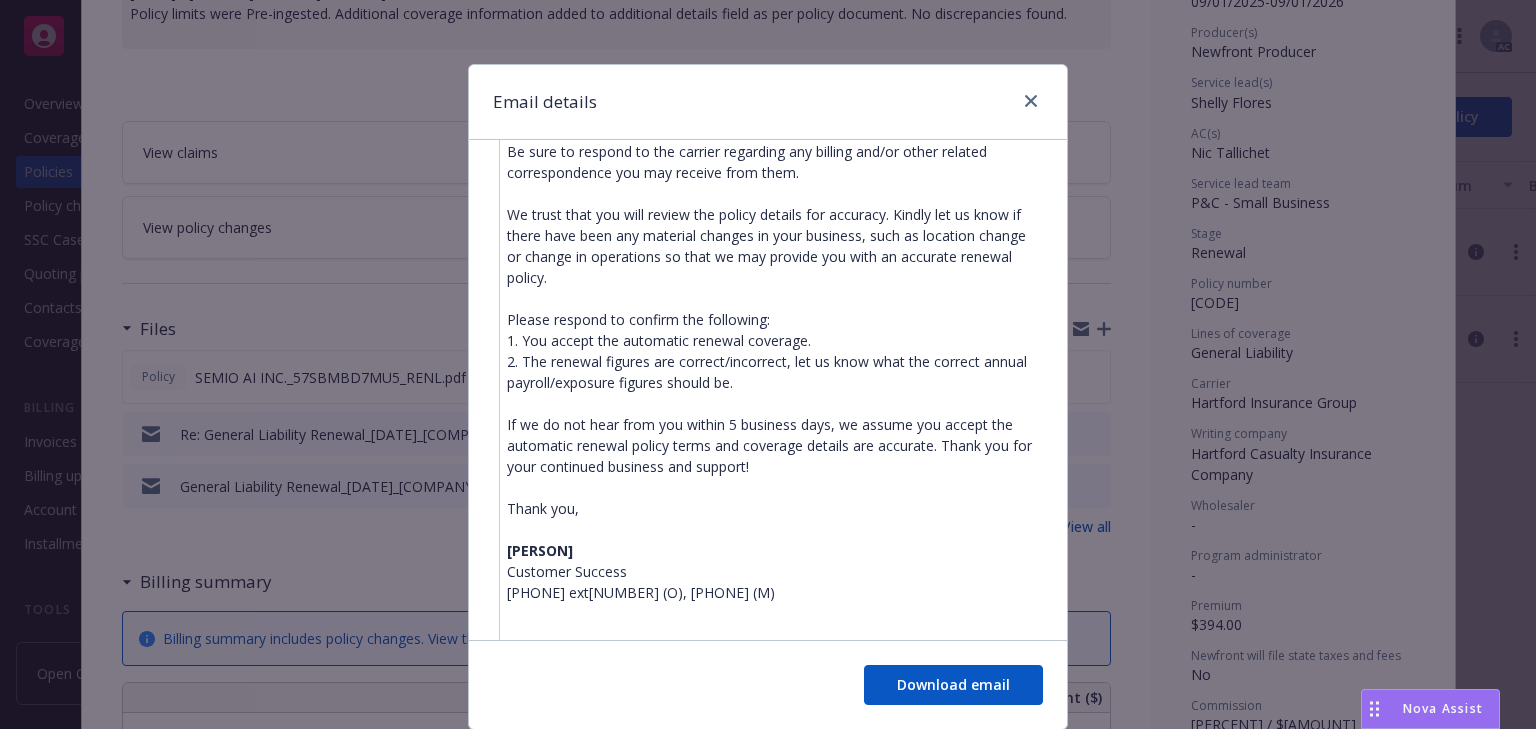 scroll, scrollTop: 1060, scrollLeft: 0, axis: vertical 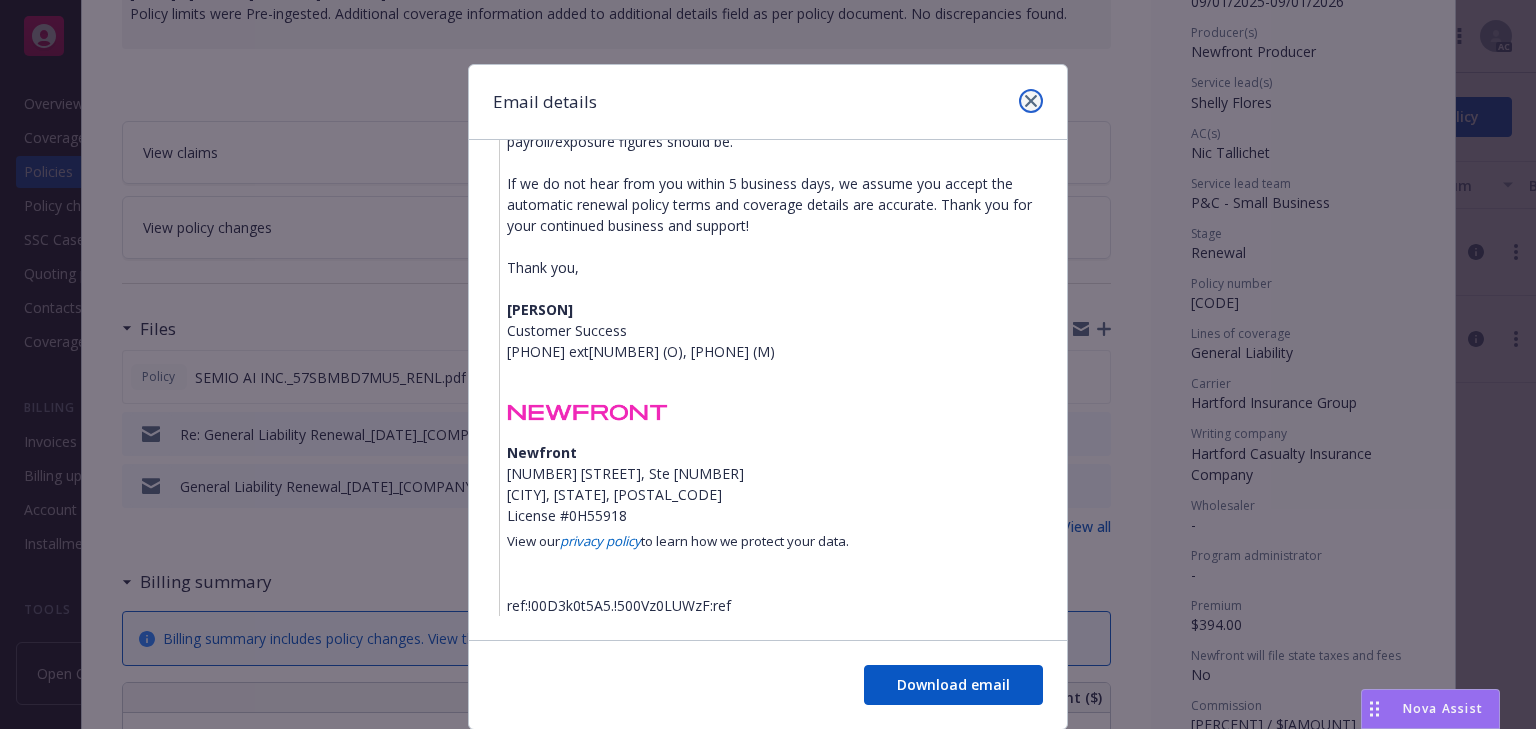 click 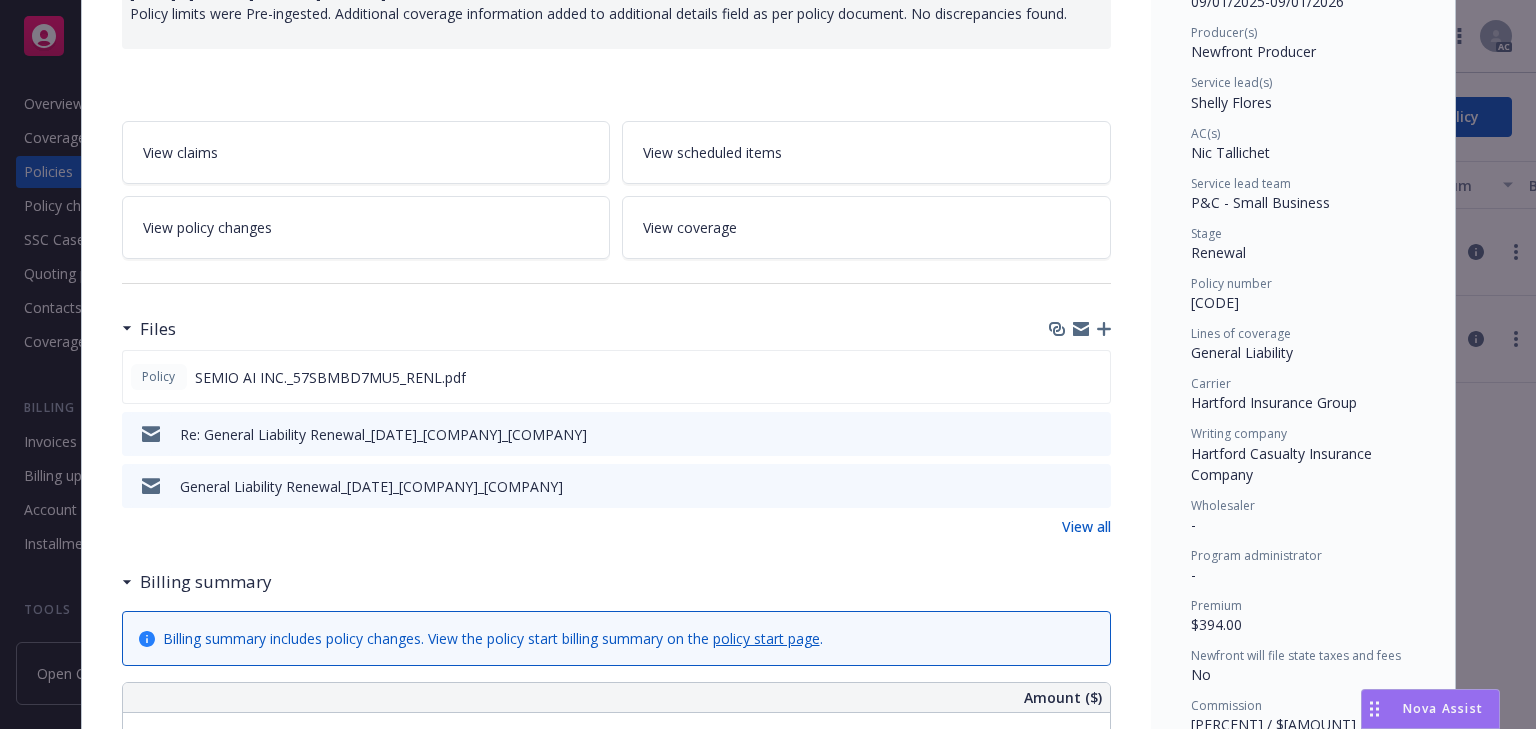 click 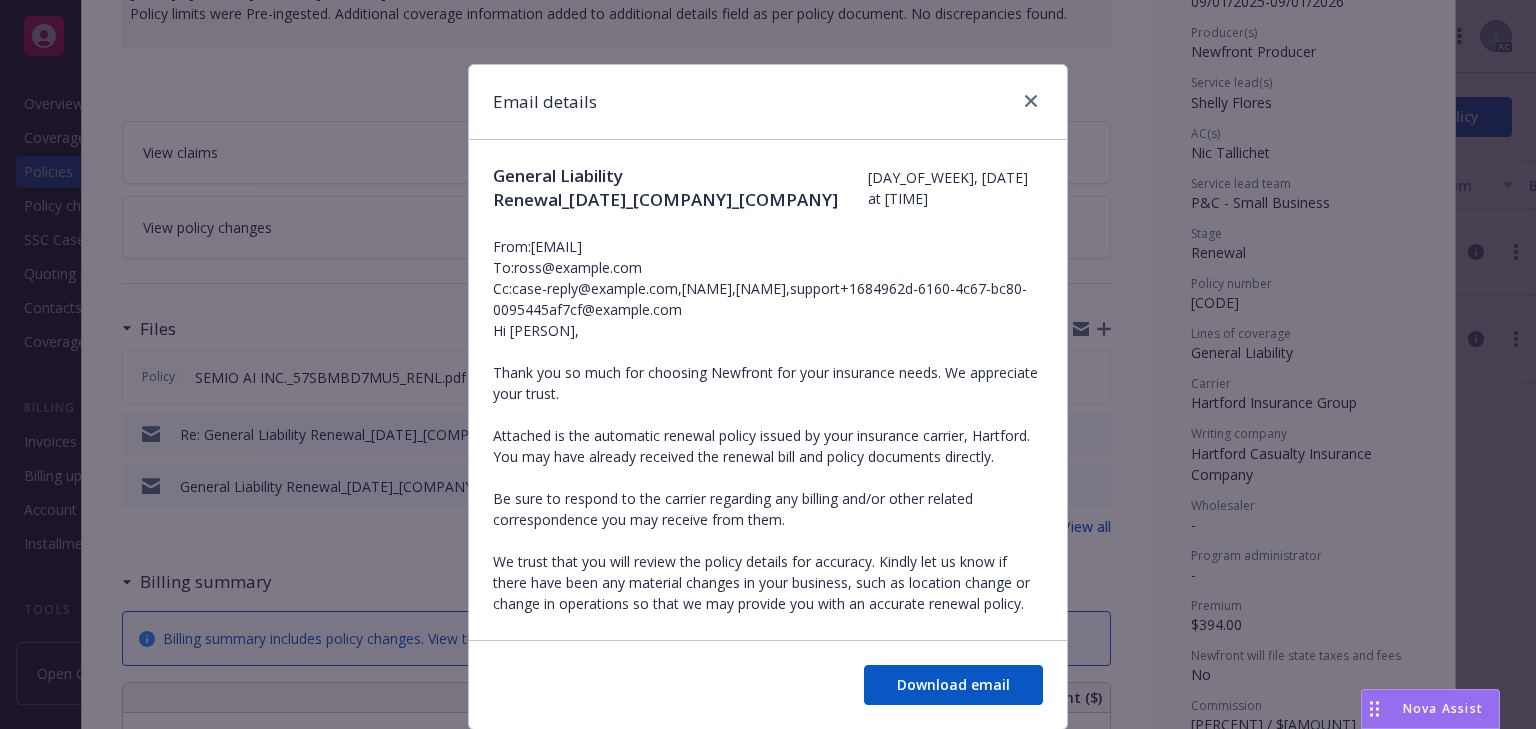 click on "Hi [PERSON],
Thank you so much for choosing Newfront for your insurance needs. We appreciate your trust.
Attached is the automatic renewal policy issued by your insurance carrier, Hartford. You may have already received the renewal bill and policy documents directly.
Be sure to respond to the carrier regarding any billing and/or other related correspondence you may receive from them.
We trust that you will review the policy details for accuracy. Kindly let us know if there have been any material changes in your business, such as location change or change in operations so that we may provide you with an accurate renewal policy.
Please respond to confirm the following:
1. You accept the automatic renewal coverage.
2. The renewal figures are correct/incorrect, let us know what the correct annual payroll/exposure figures should be.
Thank you,
[PERSON]
Customer Success
[PHONE] ext[NUMBER] (O), [PHONE] (M)
Newfront
[NUMBER] [STREET] Blvd, Ste [NUMBER]" at bounding box center [768, 755] 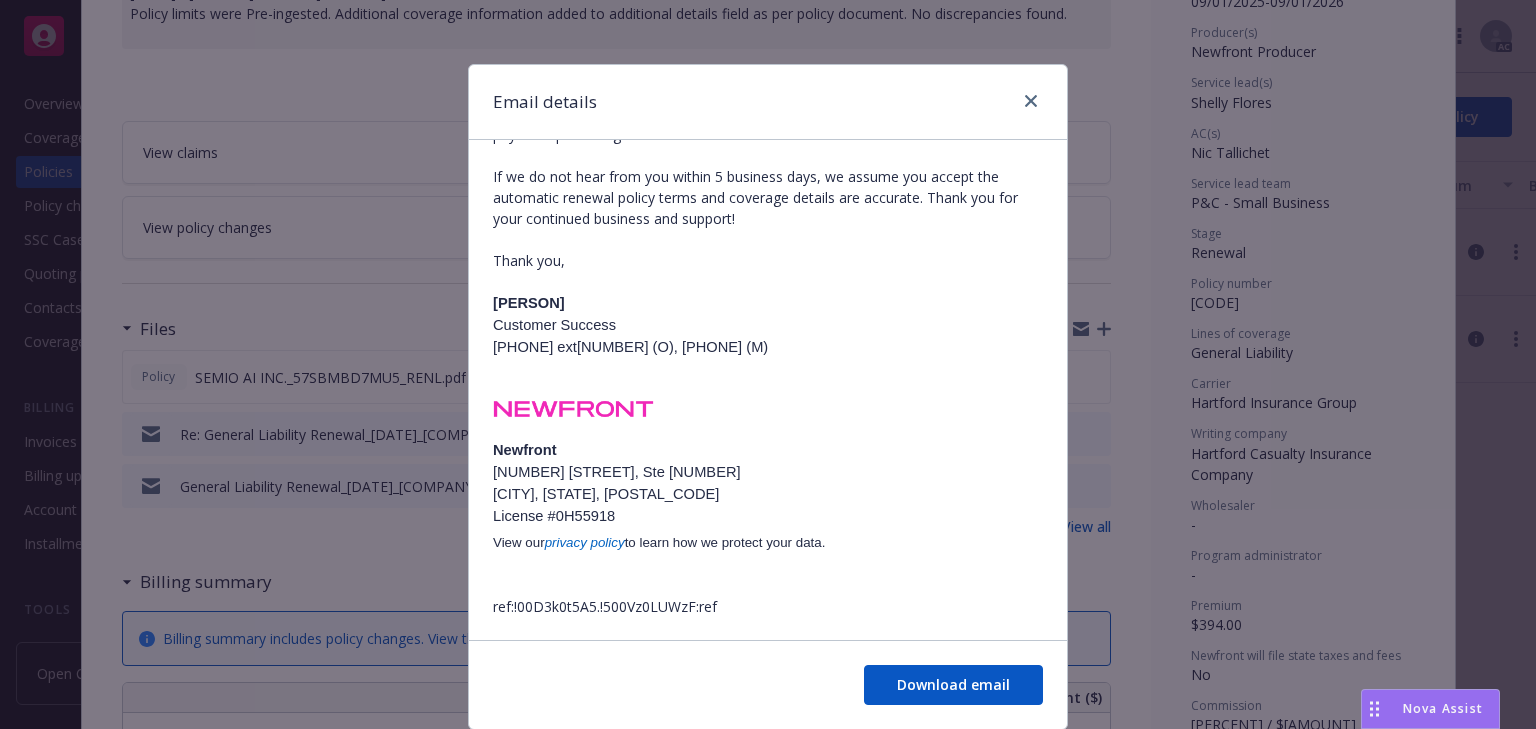 scroll, scrollTop: 636, scrollLeft: 0, axis: vertical 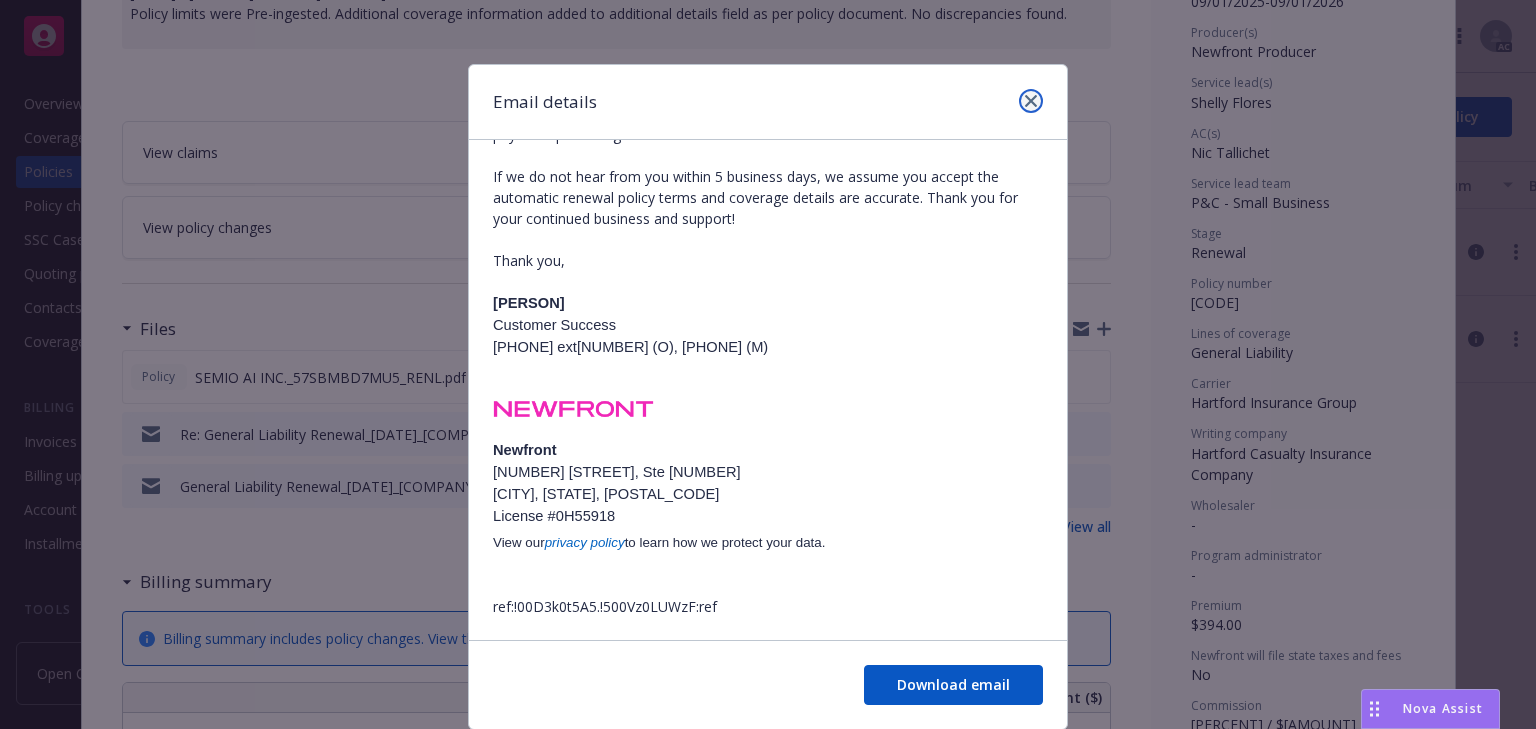 click at bounding box center [1031, 101] 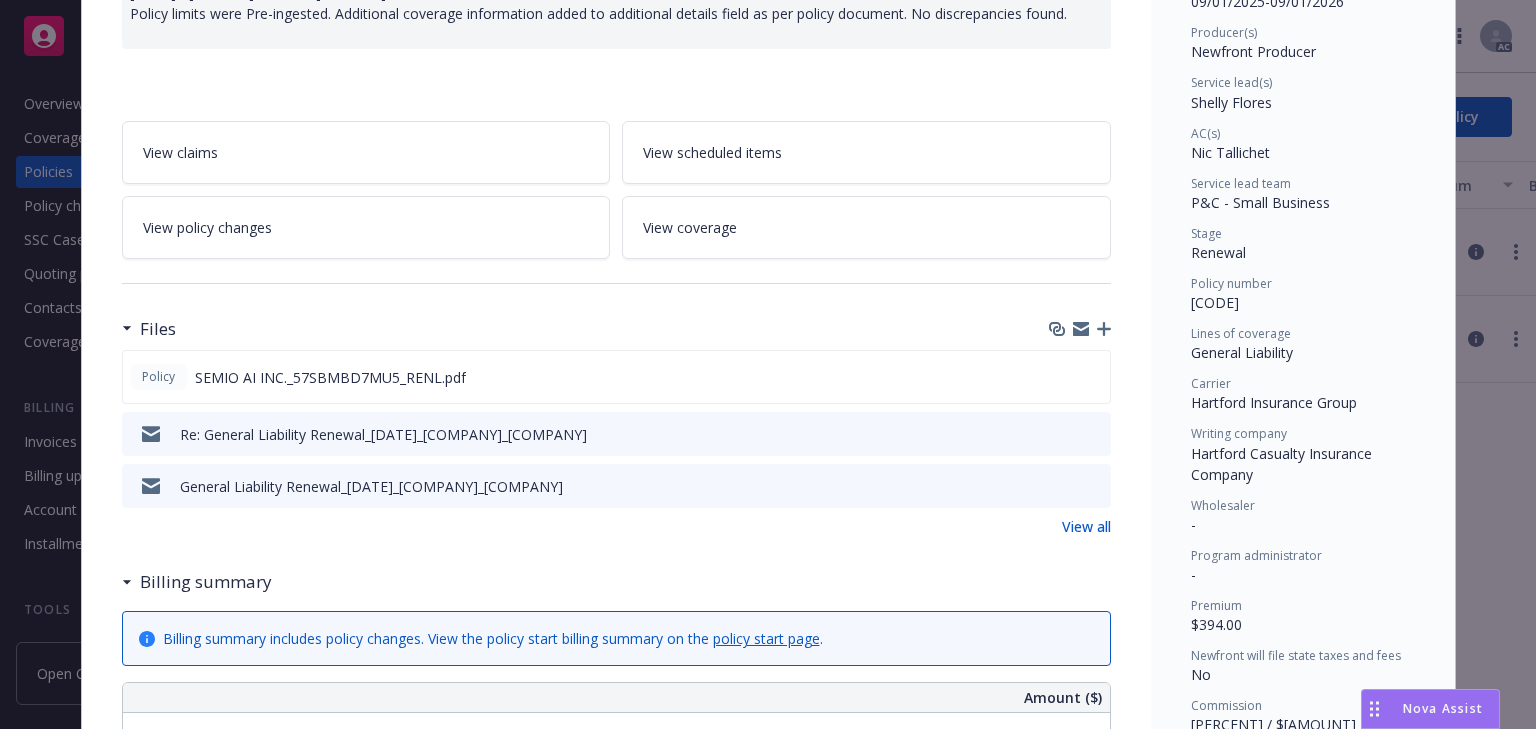 click on "View policy changes" at bounding box center (366, 227) 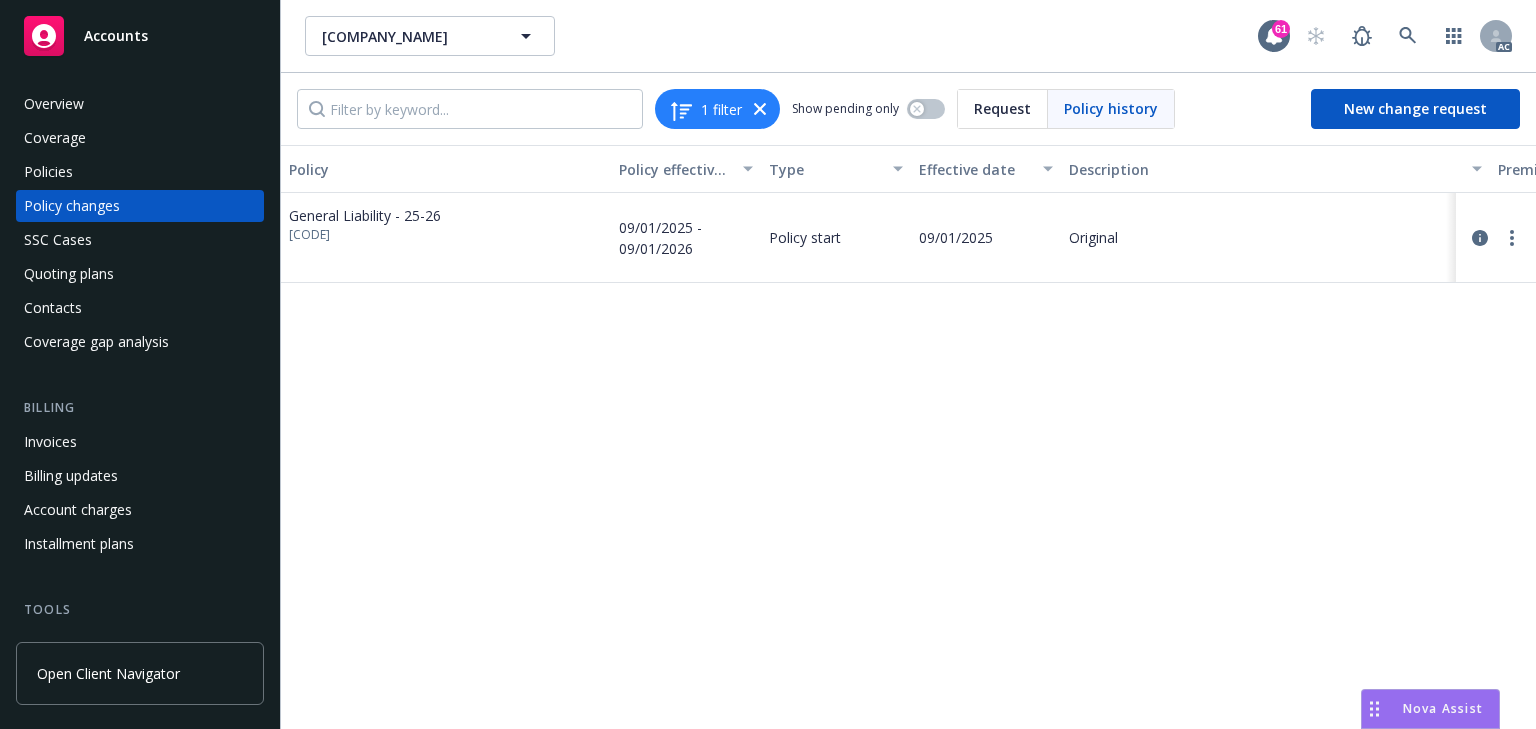click on "Policies" at bounding box center [140, 172] 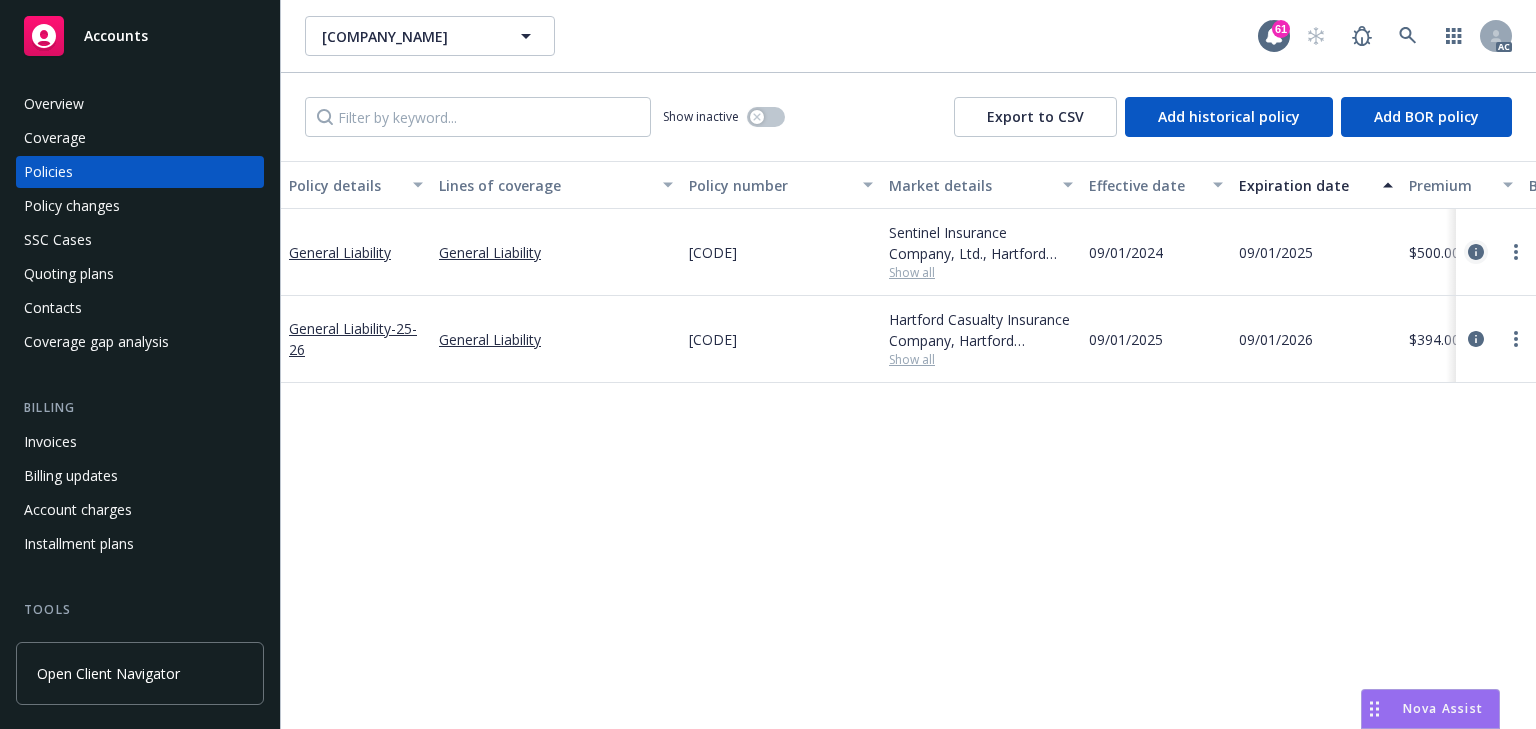click 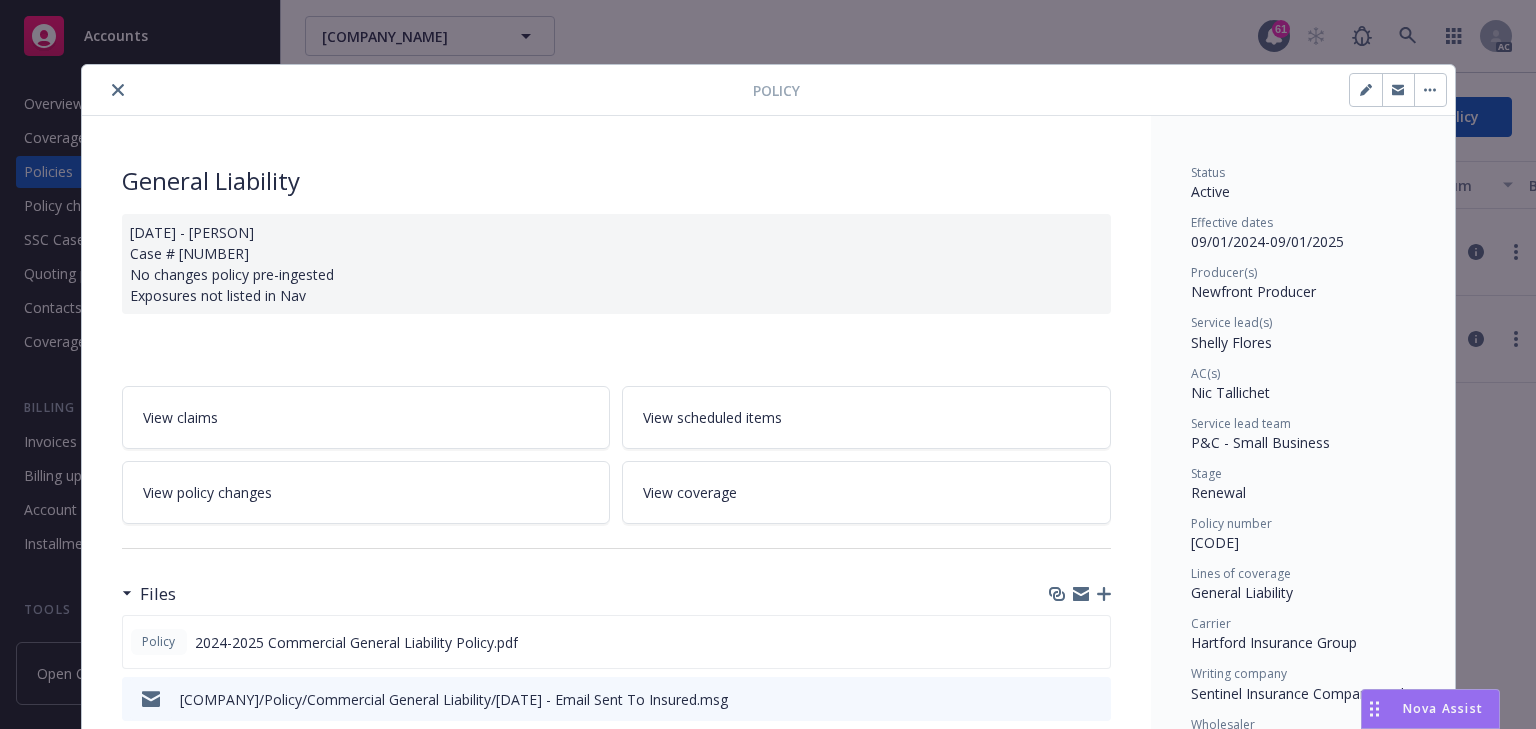 click on "View policy changes" at bounding box center [207, 492] 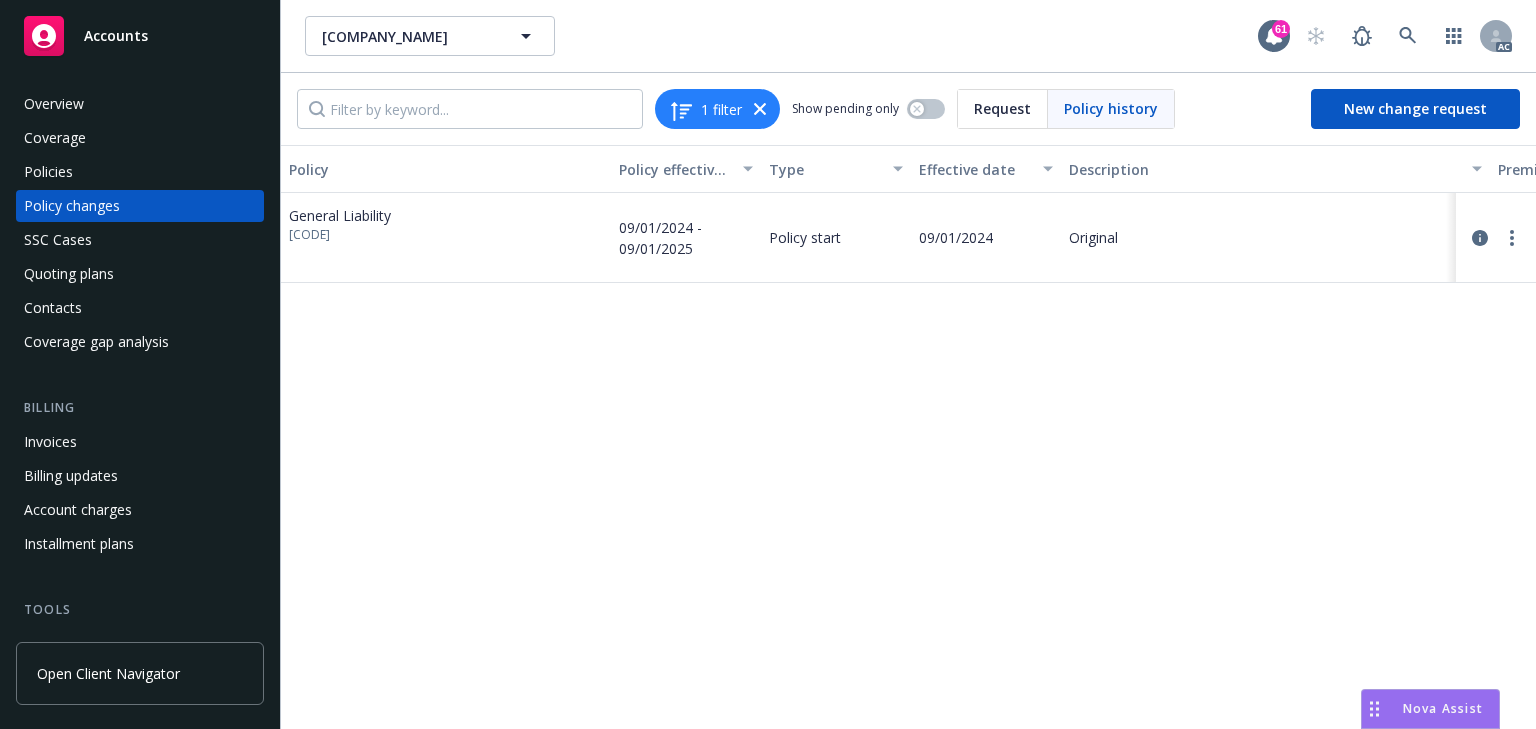 click on "Policies" at bounding box center [48, 172] 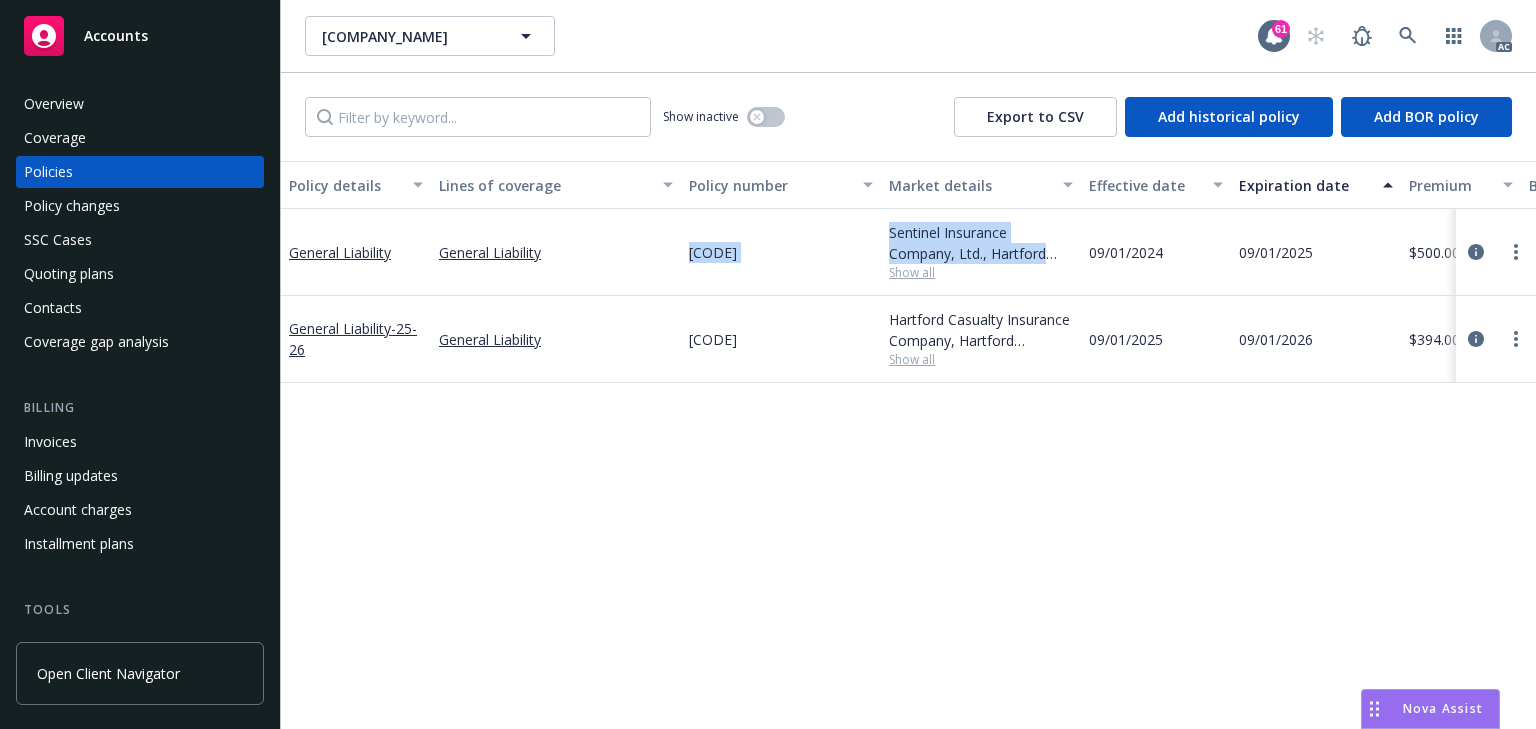 drag, startPoint x: 644, startPoint y: 236, endPoint x: 1077, endPoint y: 262, distance: 433.7799 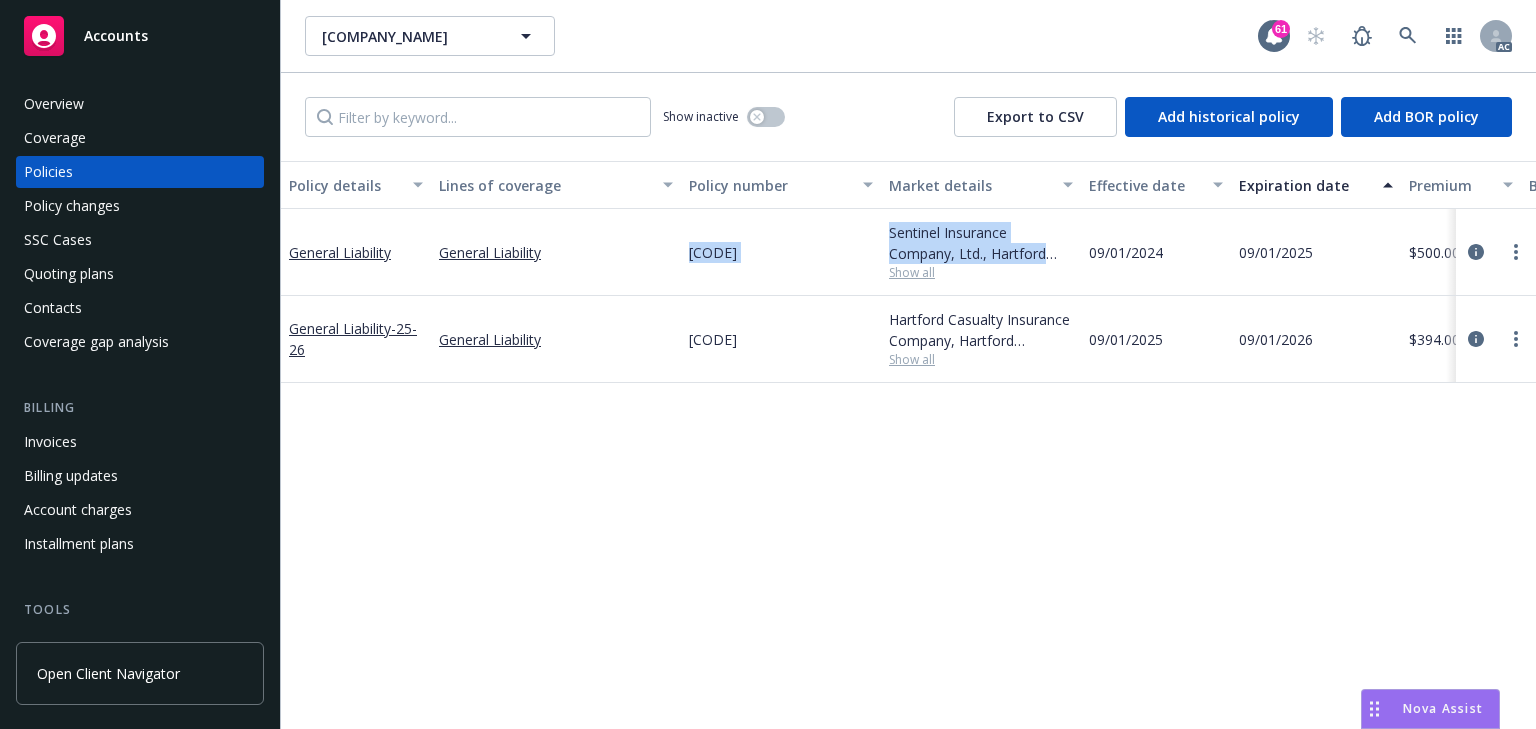 click on "General Liability General Liability 57 SBM BD7MU5 Sentinel Insurance Company, Ltd., Hartford Insurance Group Show all 09/01/2024 09/01/2025 $500.00 Direct Renewal Active [NAME] AC [NAME] AM 1 more" at bounding box center [1246, 252] 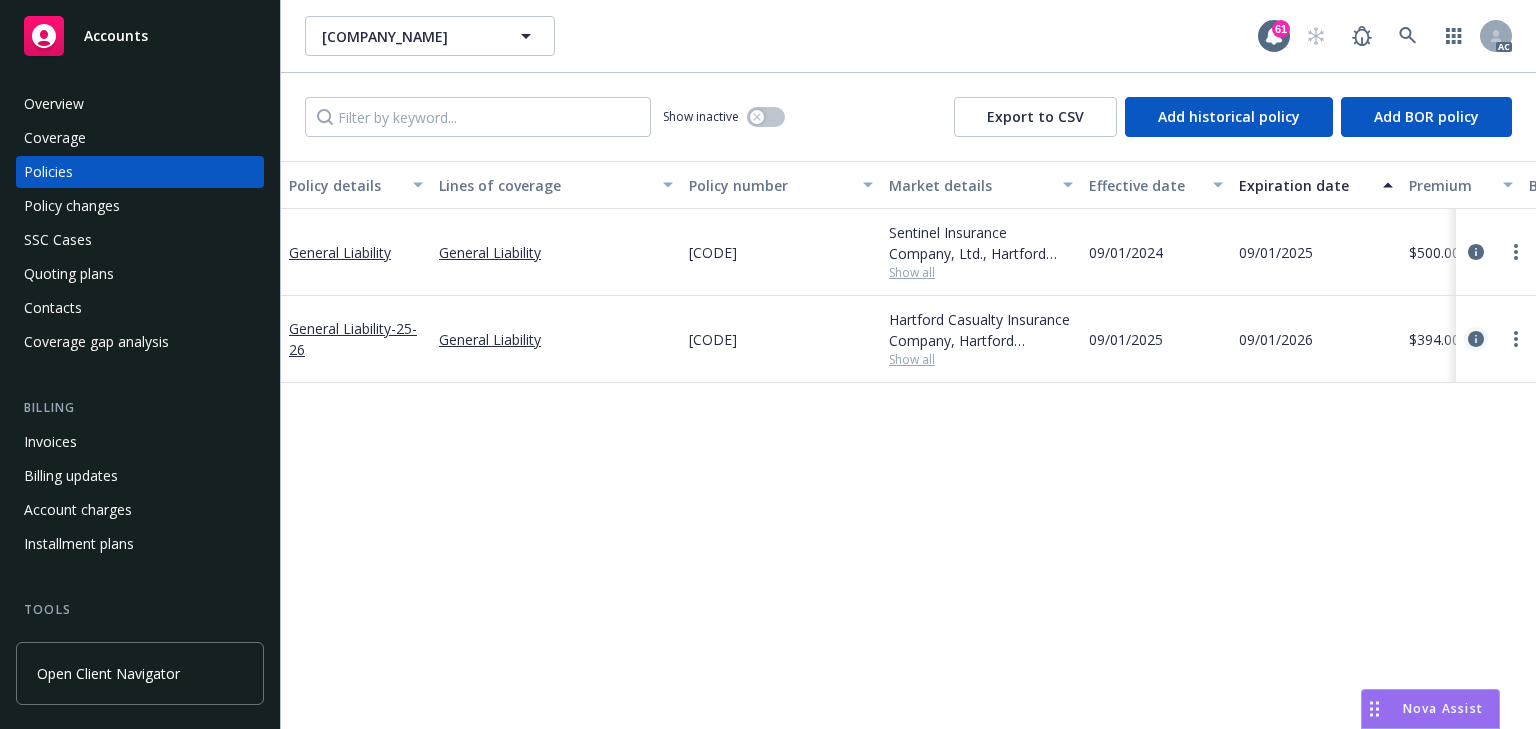 click 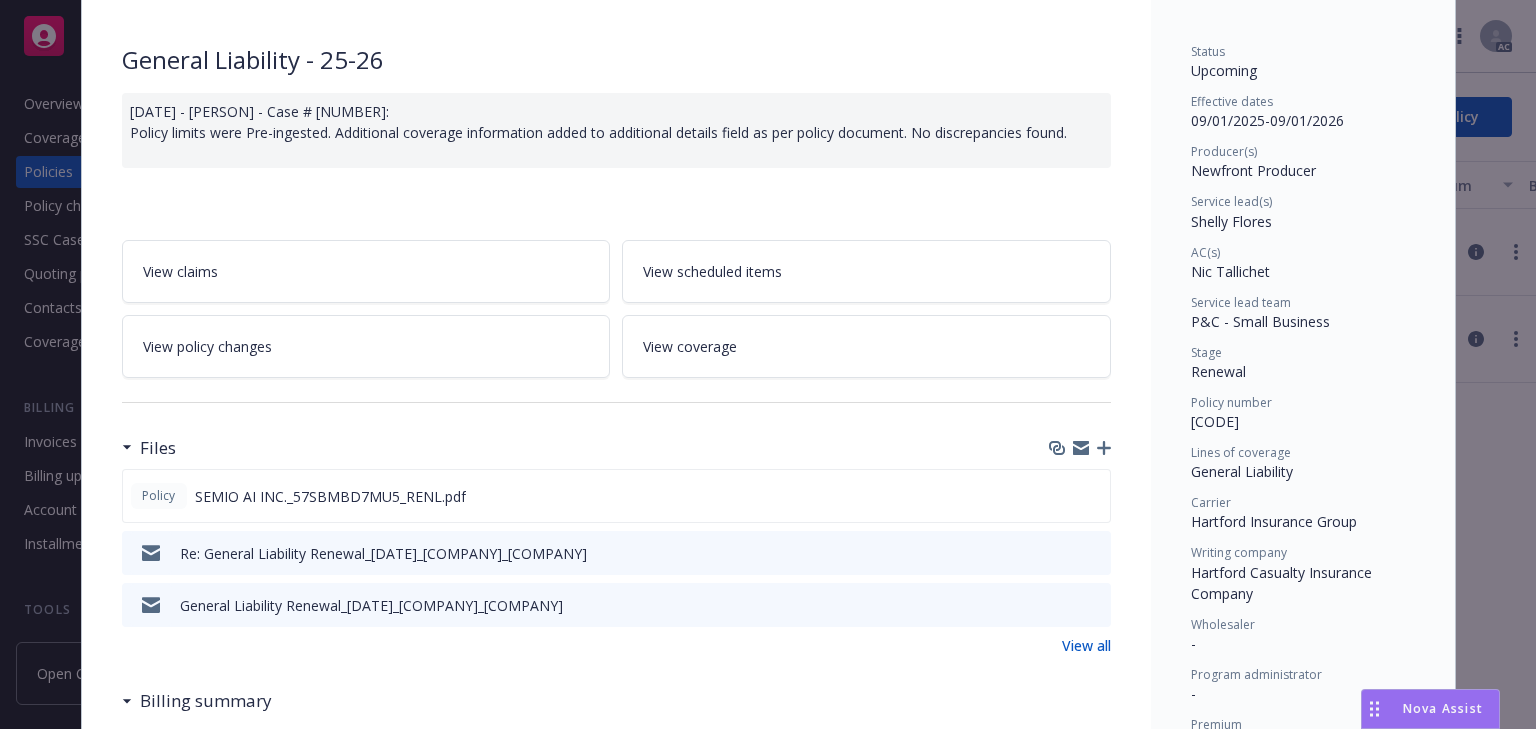 scroll, scrollTop: 140, scrollLeft: 0, axis: vertical 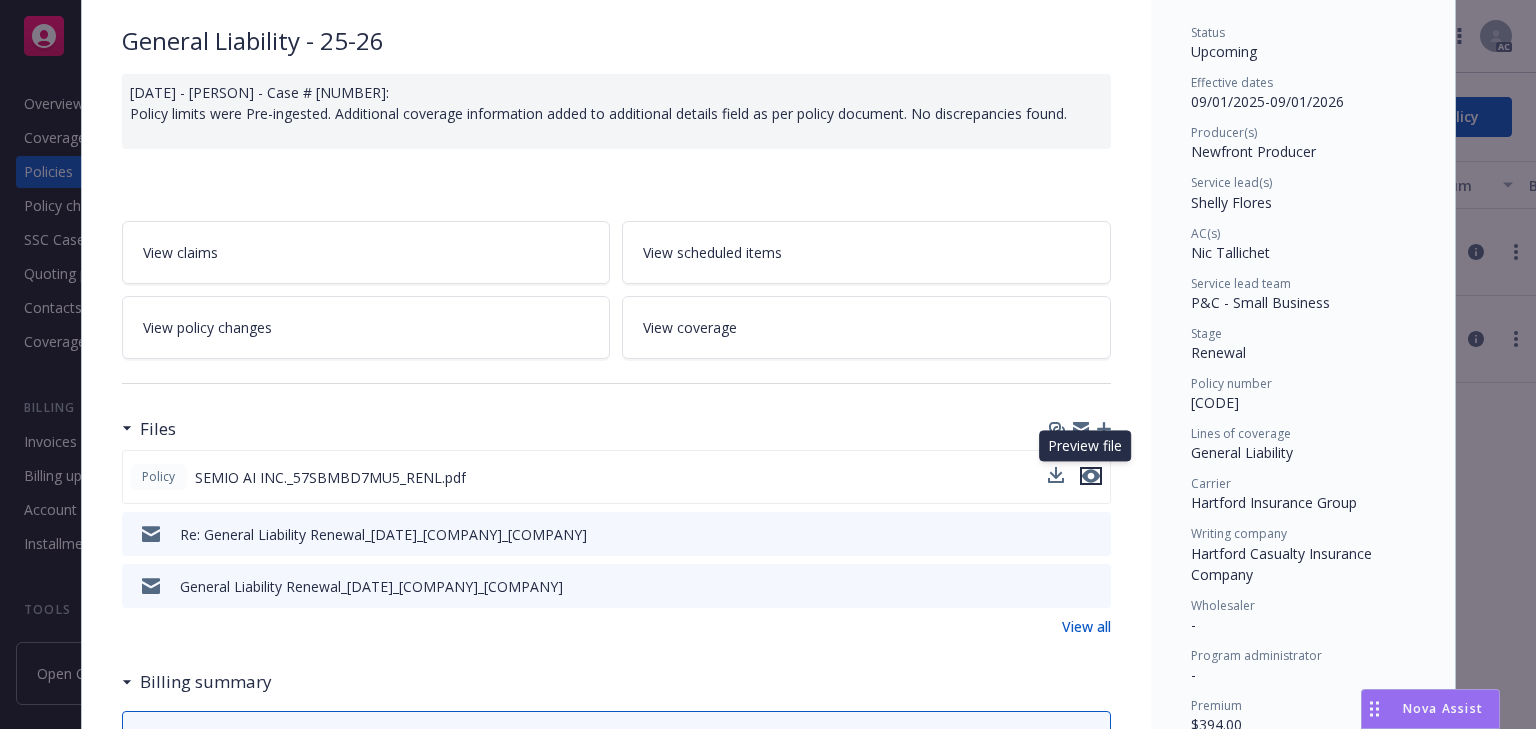 click 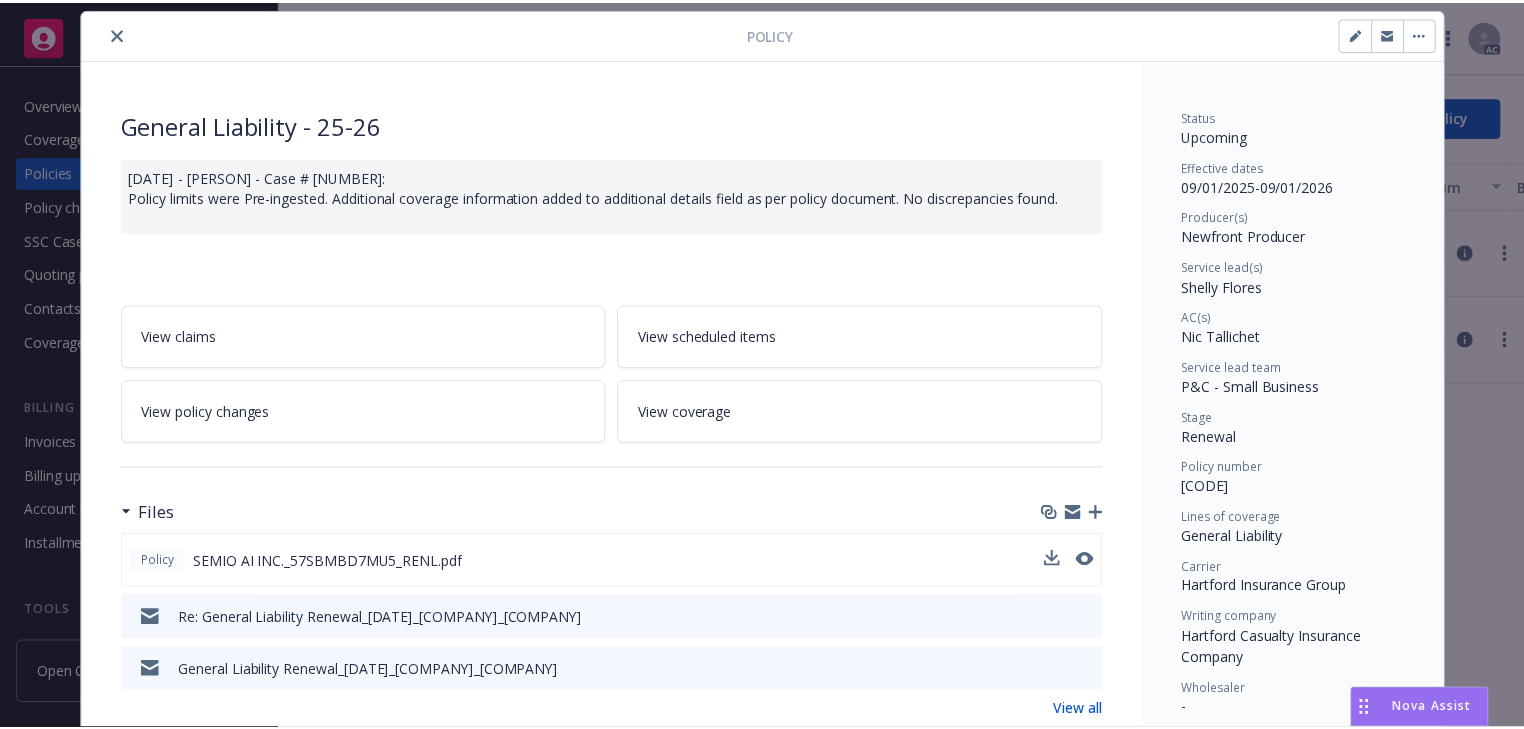 scroll, scrollTop: 0, scrollLeft: 0, axis: both 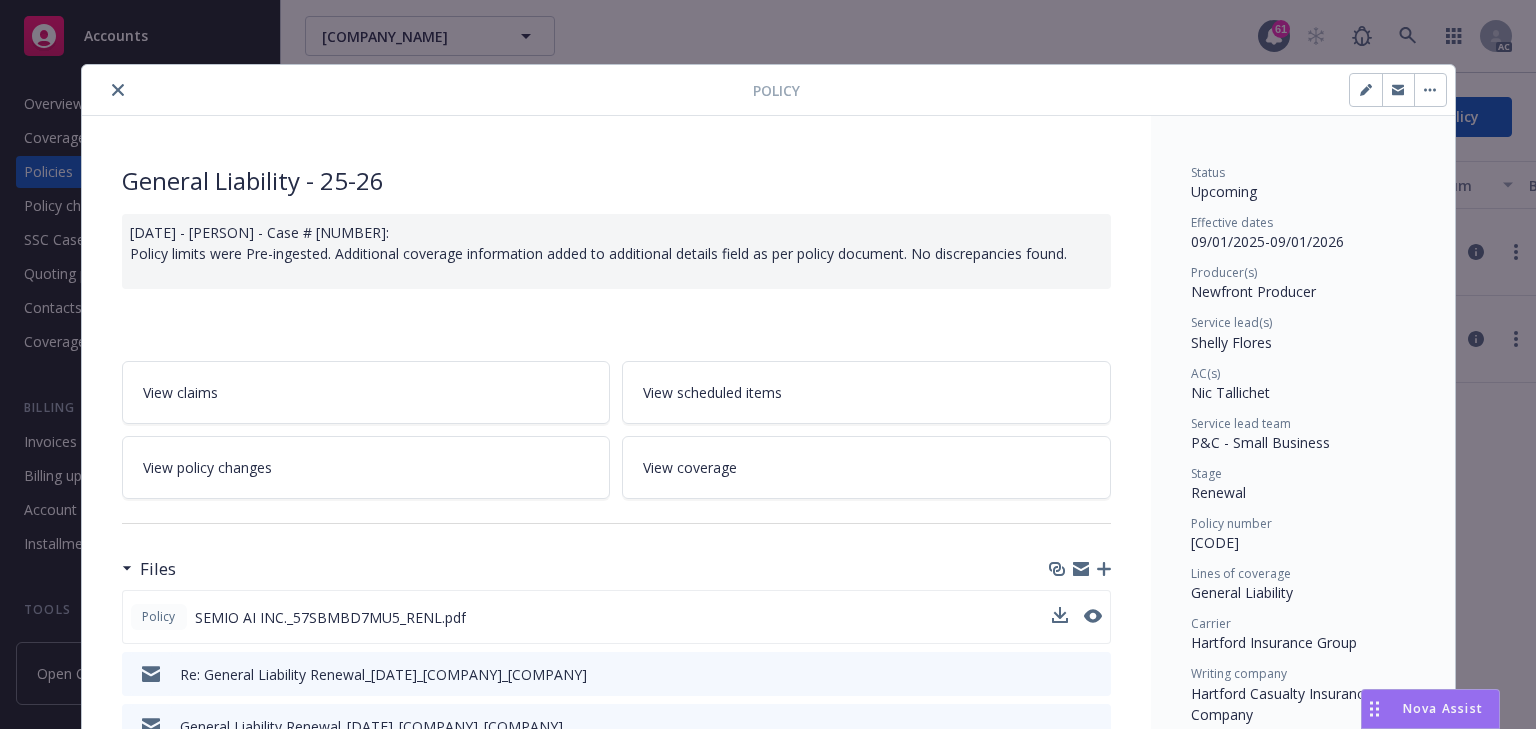 click 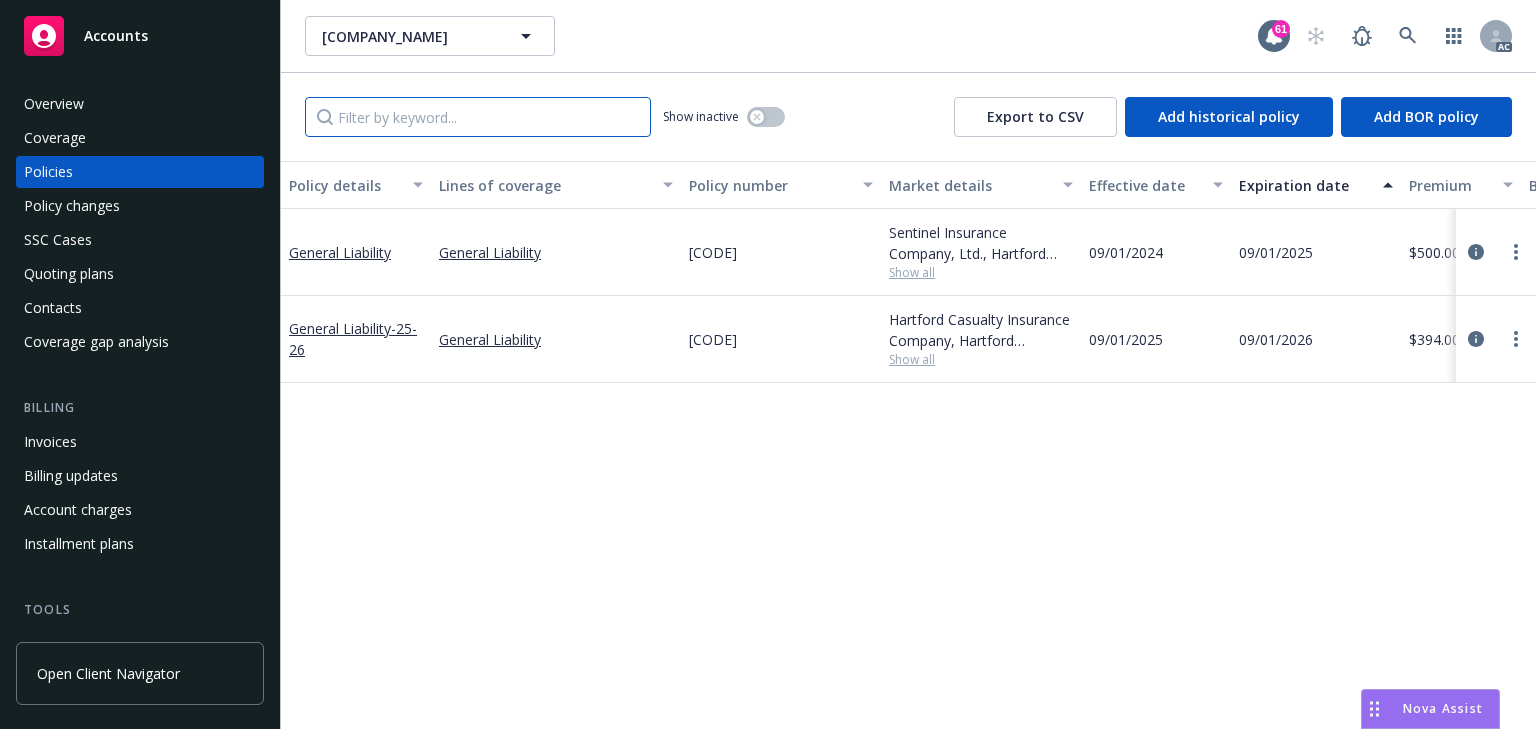 click at bounding box center (478, 117) 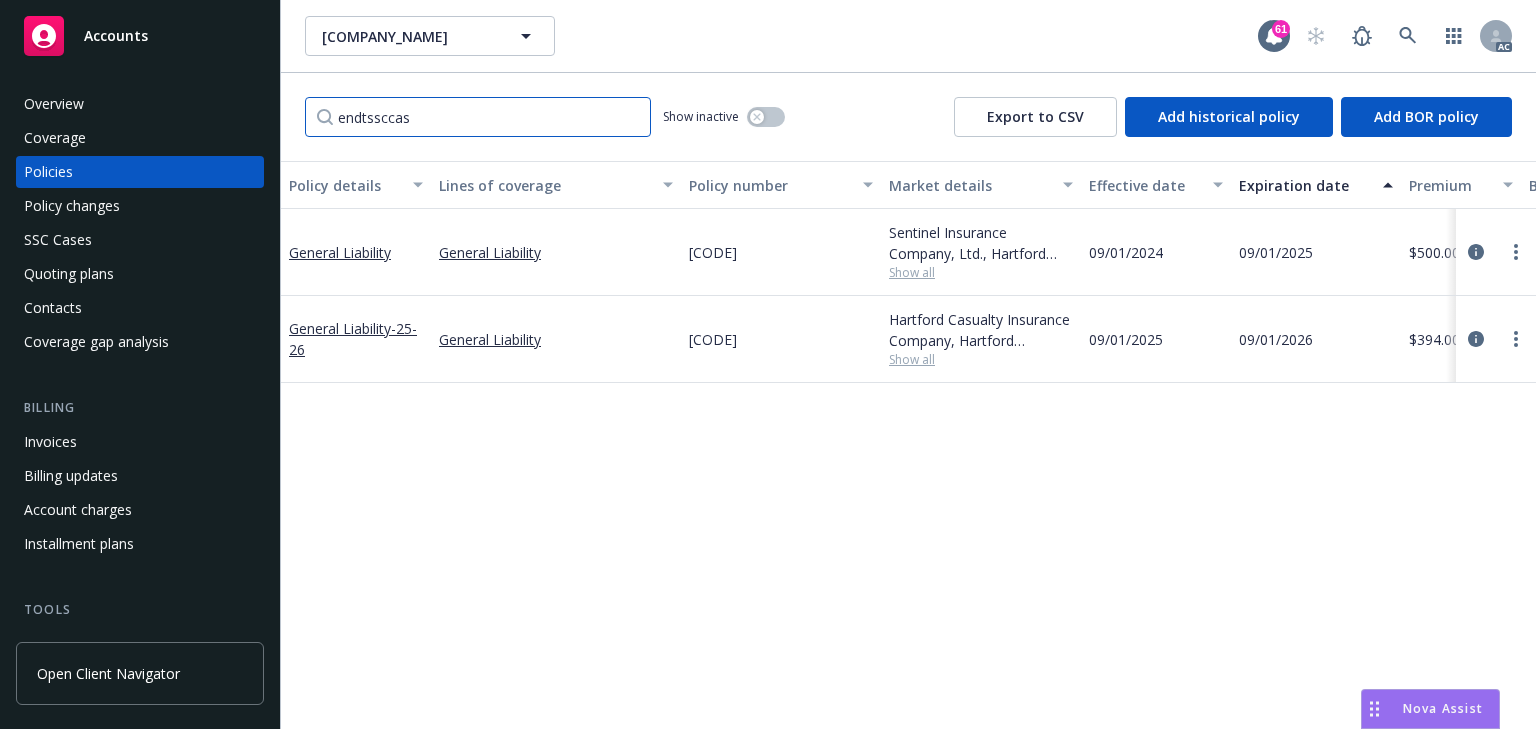 type on "endtssccase" 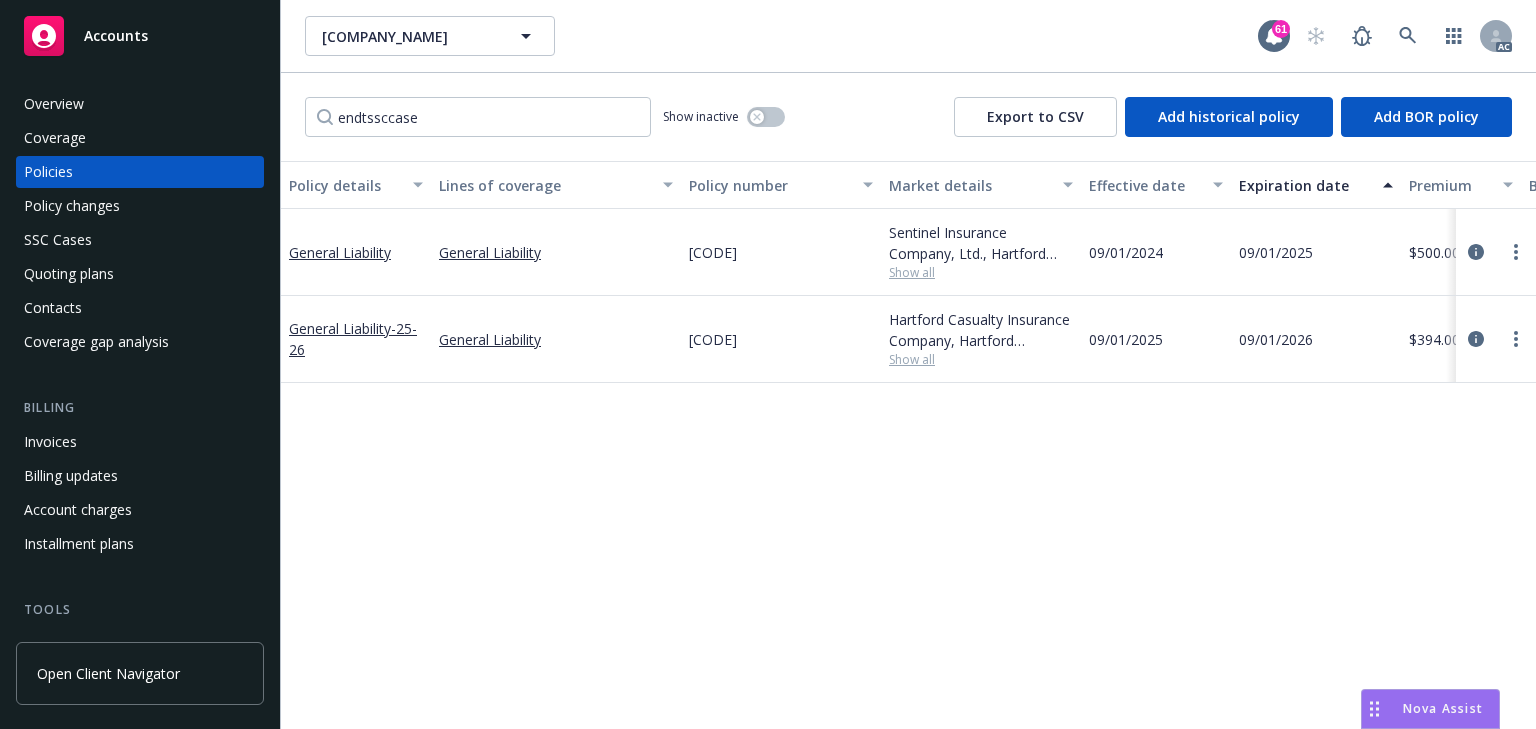 click on "Show all" at bounding box center [981, 272] 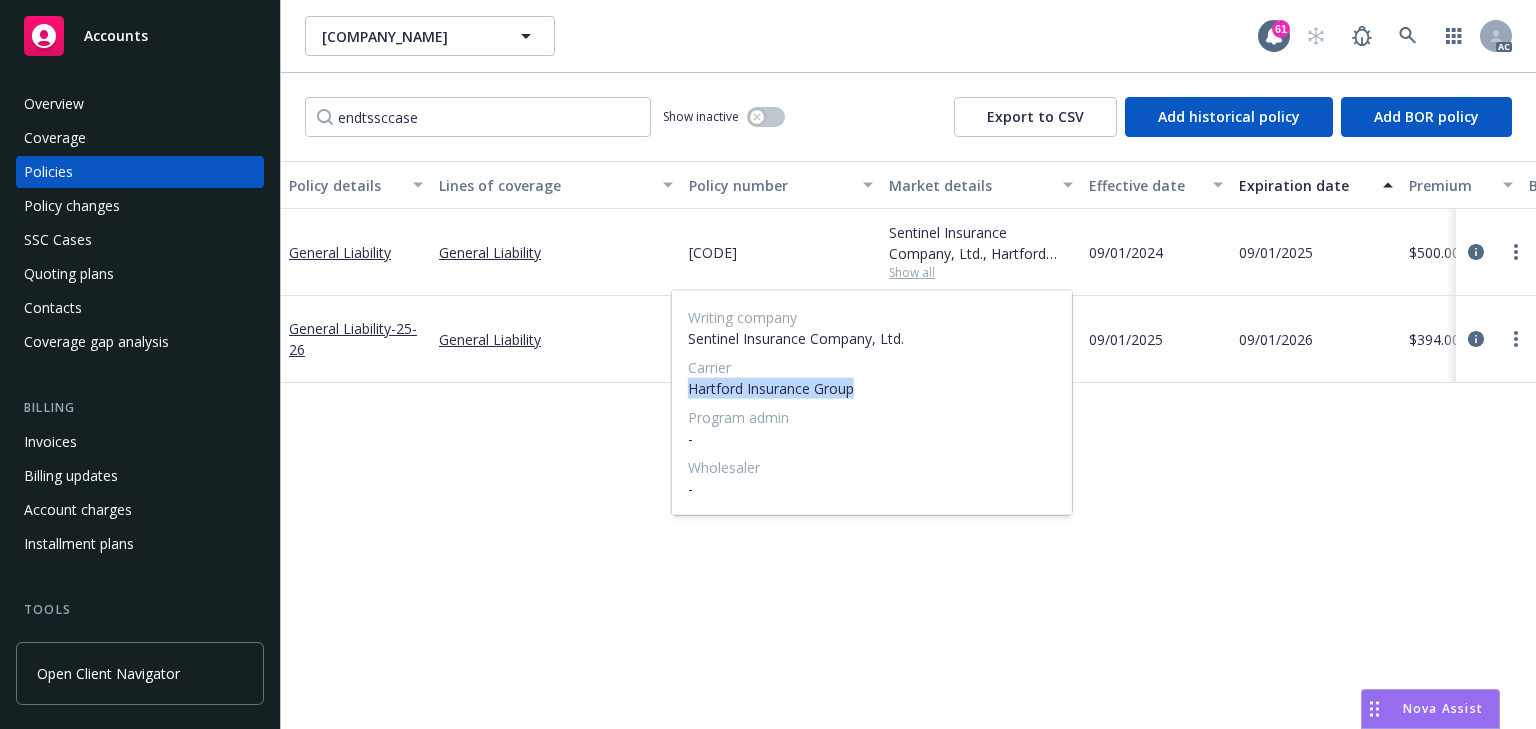 drag, startPoint x: 681, startPoint y: 393, endPoint x: 897, endPoint y: 394, distance: 216.00232 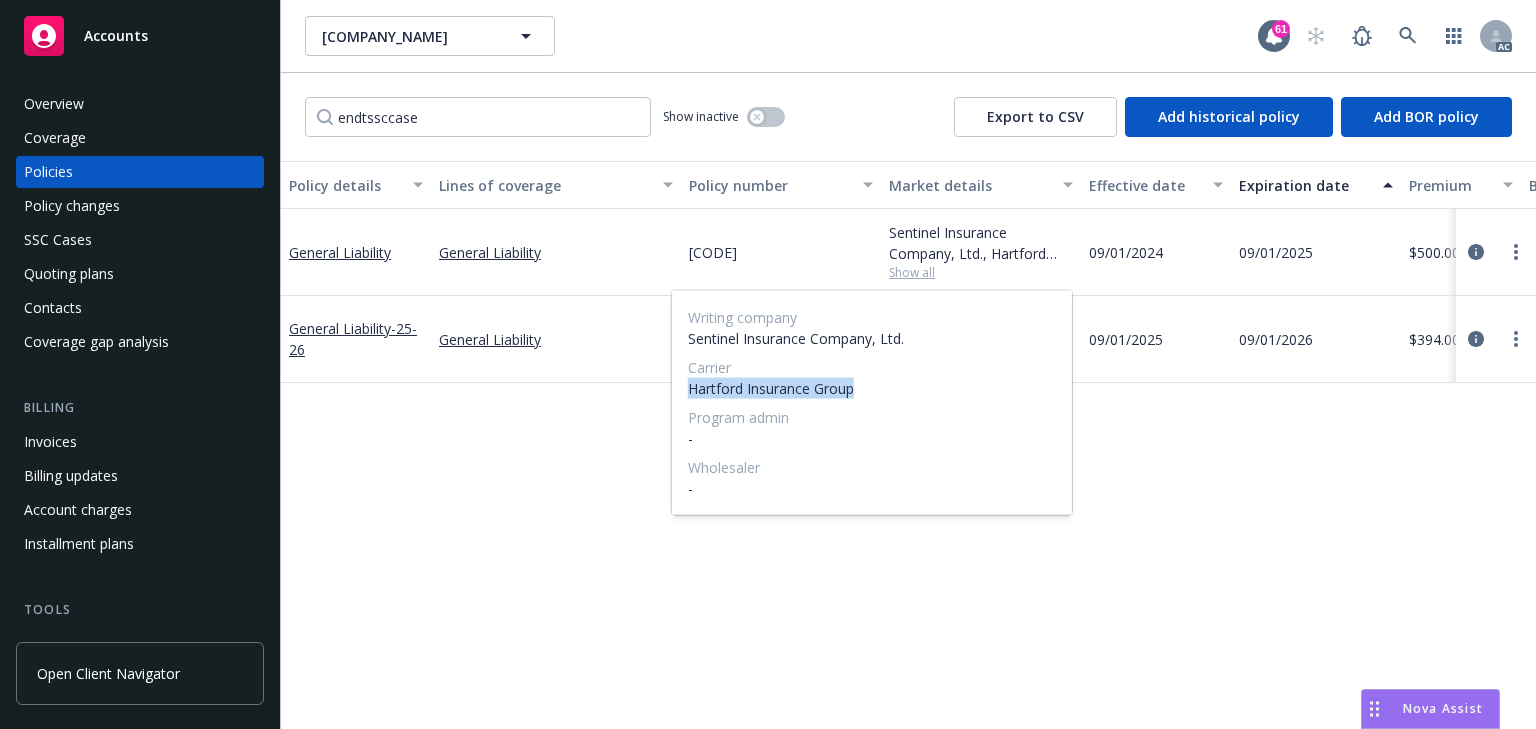 click on "Writing company Sentinel Insurance Company, Ltd. Carrier Hartford Insurance Group Program admin - Wholesaler -" at bounding box center (872, 403) 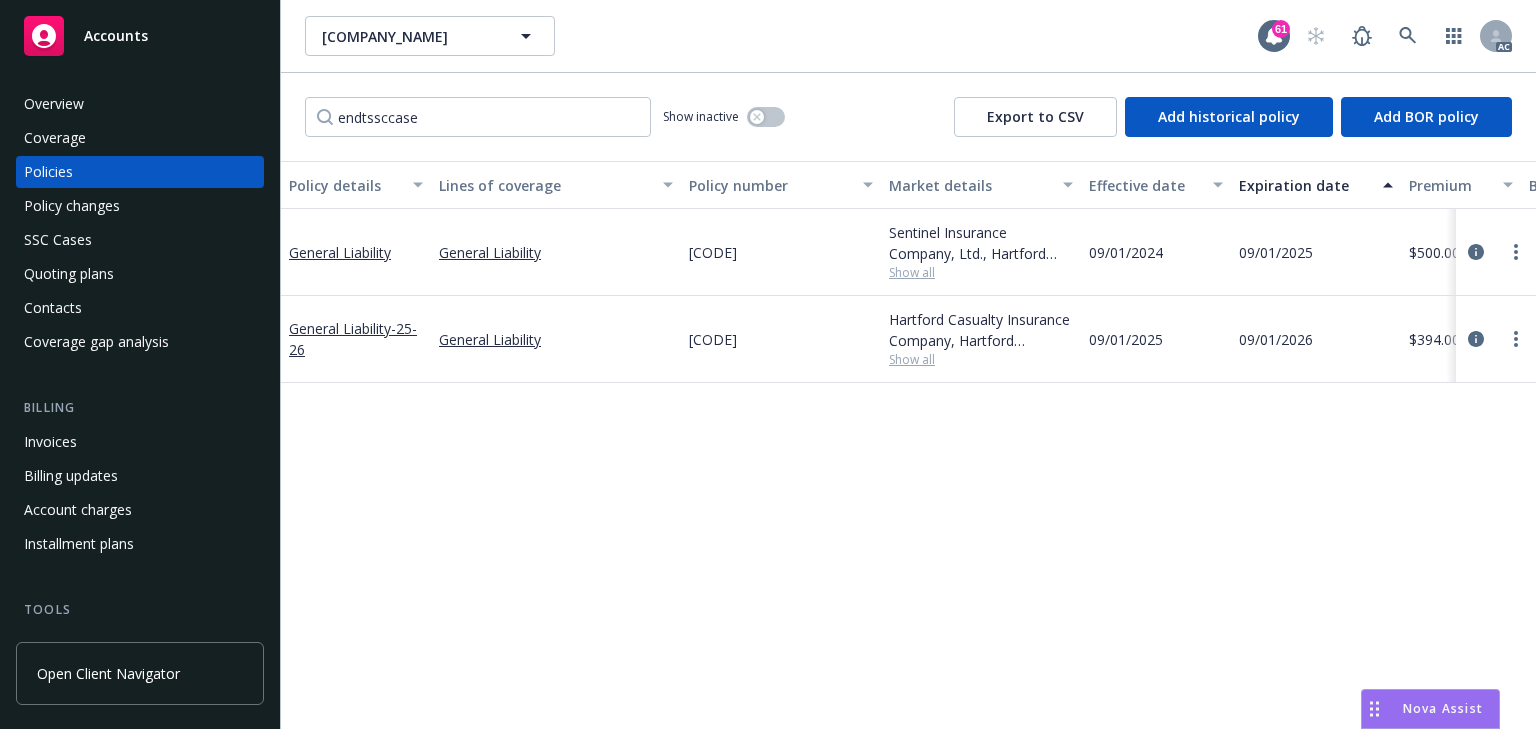 click on "Policy changes" at bounding box center (72, 206) 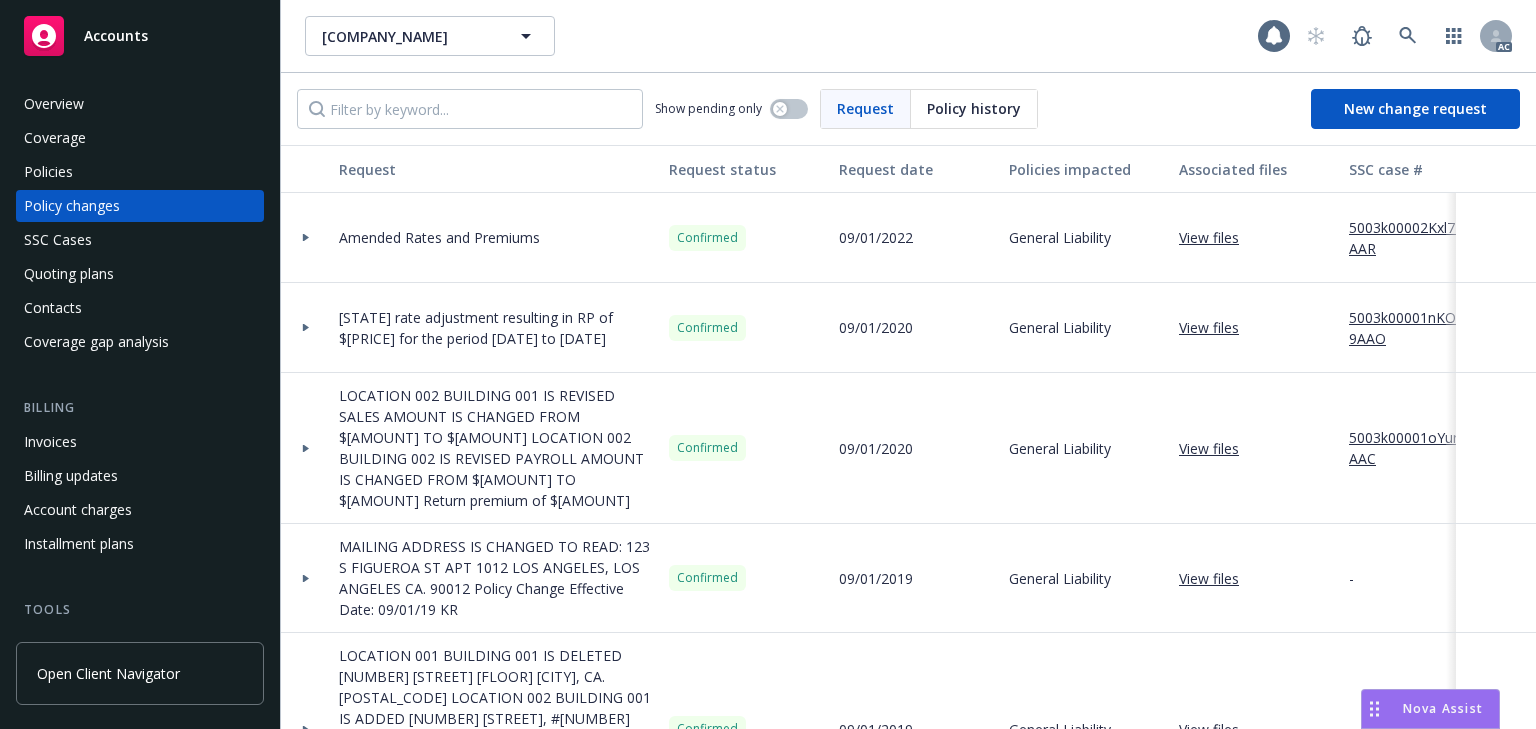 click on "SSC case #" at bounding box center [1416, 169] 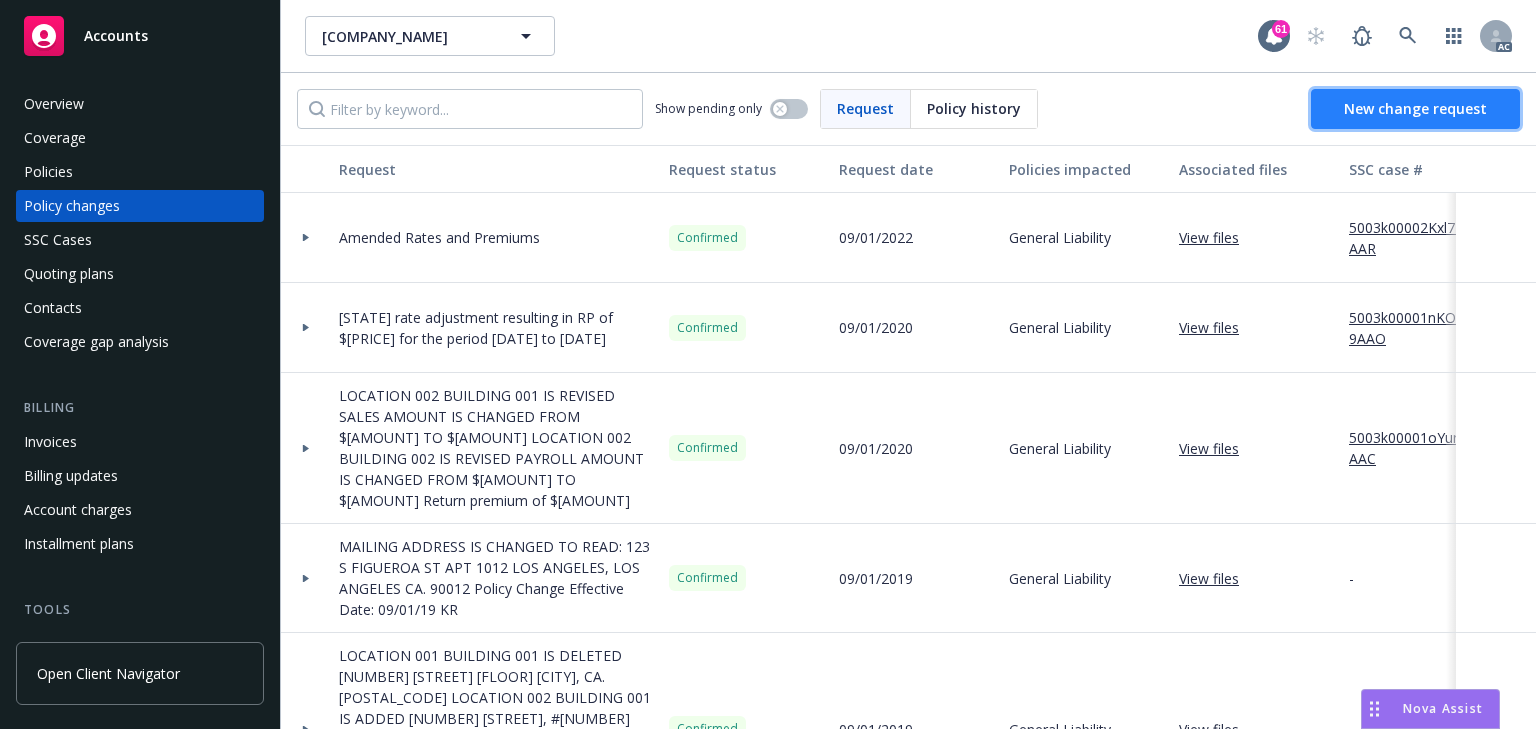 click on "New change request" at bounding box center (1415, 108) 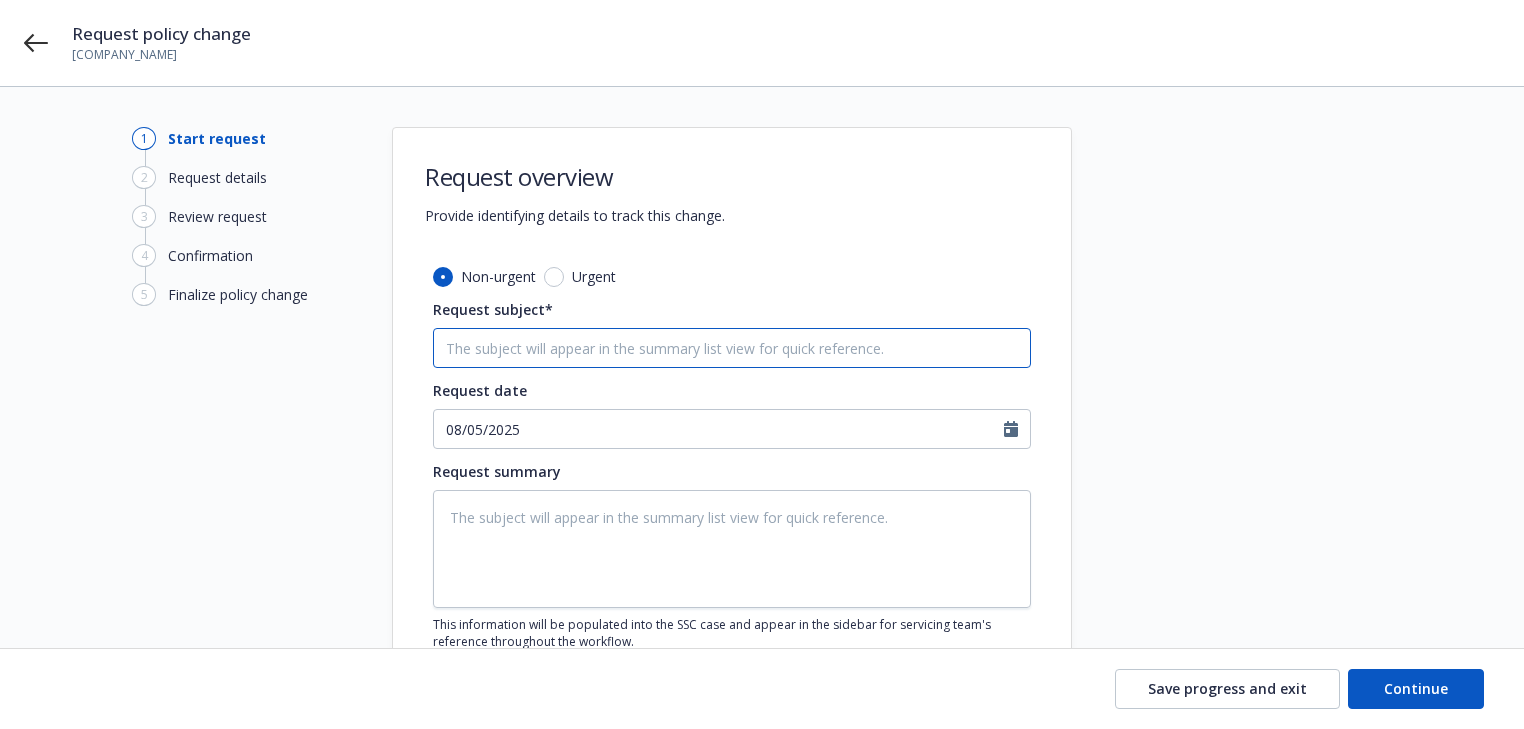 drag, startPoint x: 564, startPoint y: 340, endPoint x: 403, endPoint y: 350, distance: 161.31026 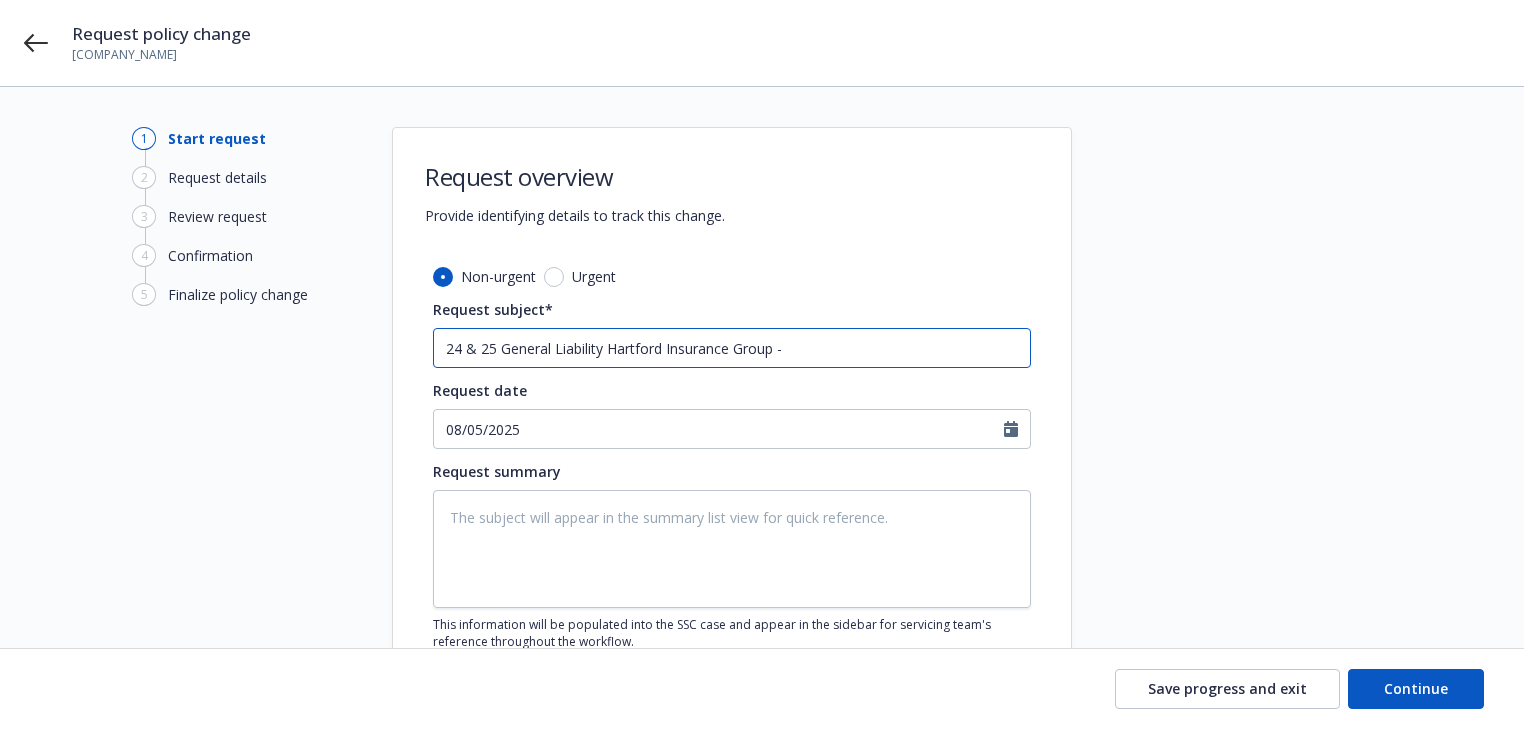 type on "x" 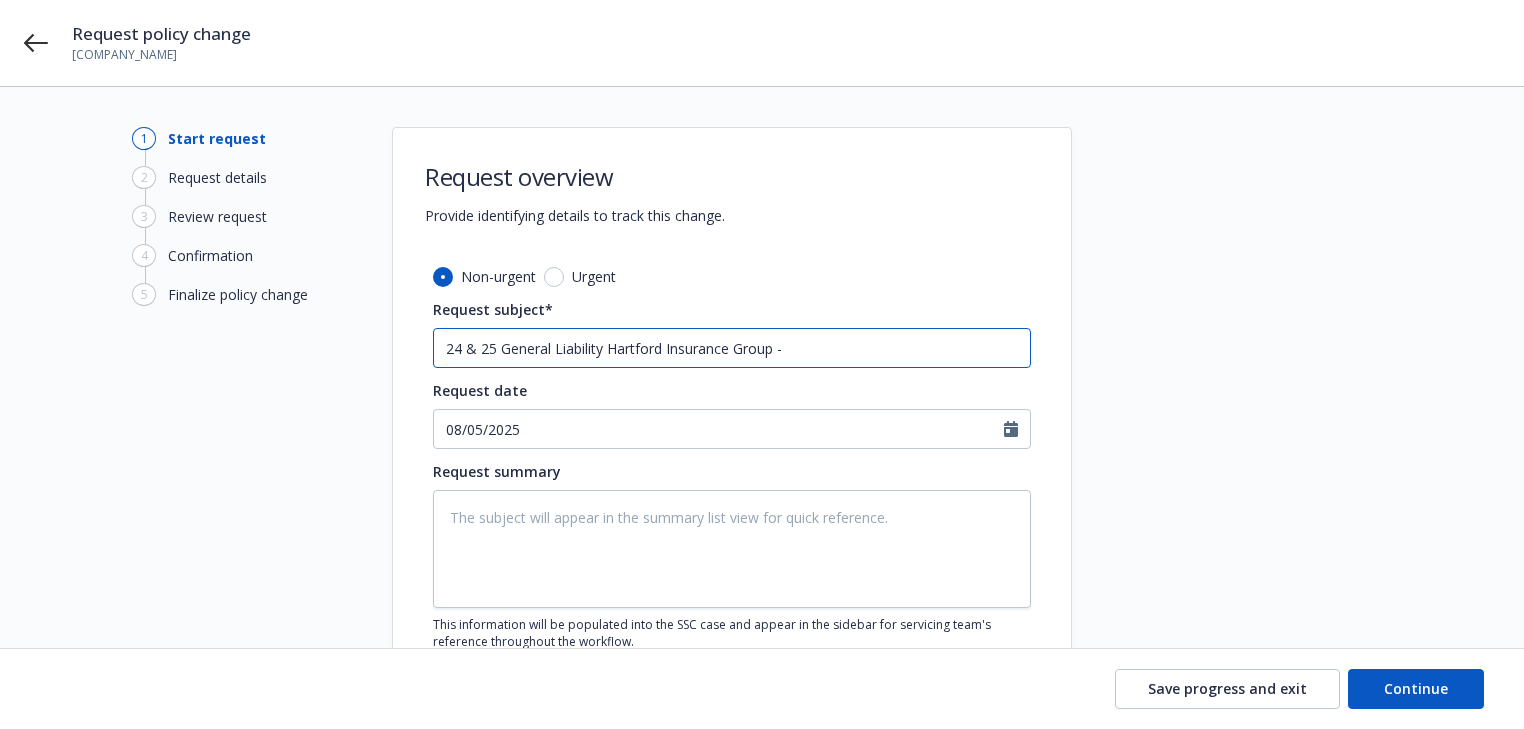 type on "24 & 25 General Liability Hartford Insurance Group -" 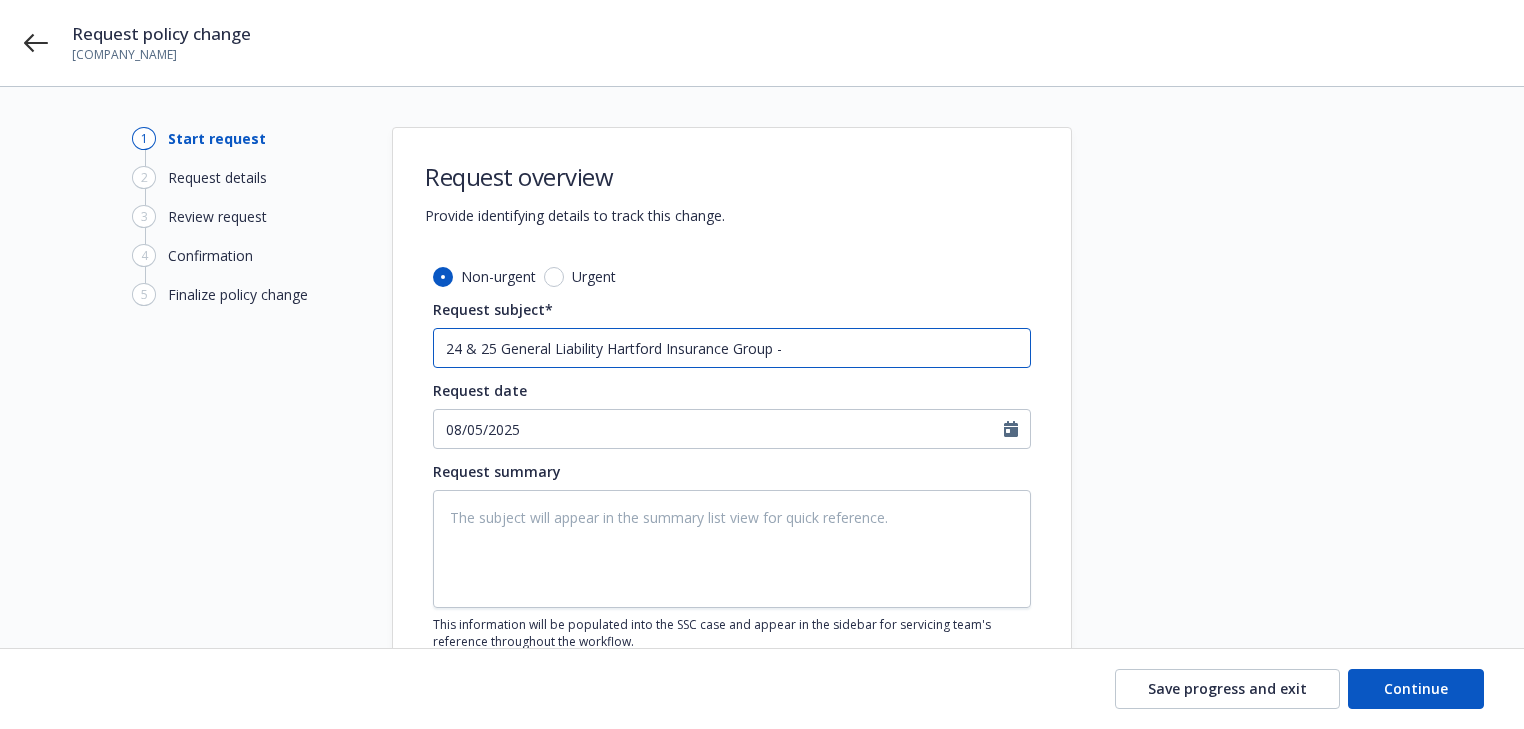 click on "24 & 25 General Liability Hartford Insurance Group -" at bounding box center (732, 348) 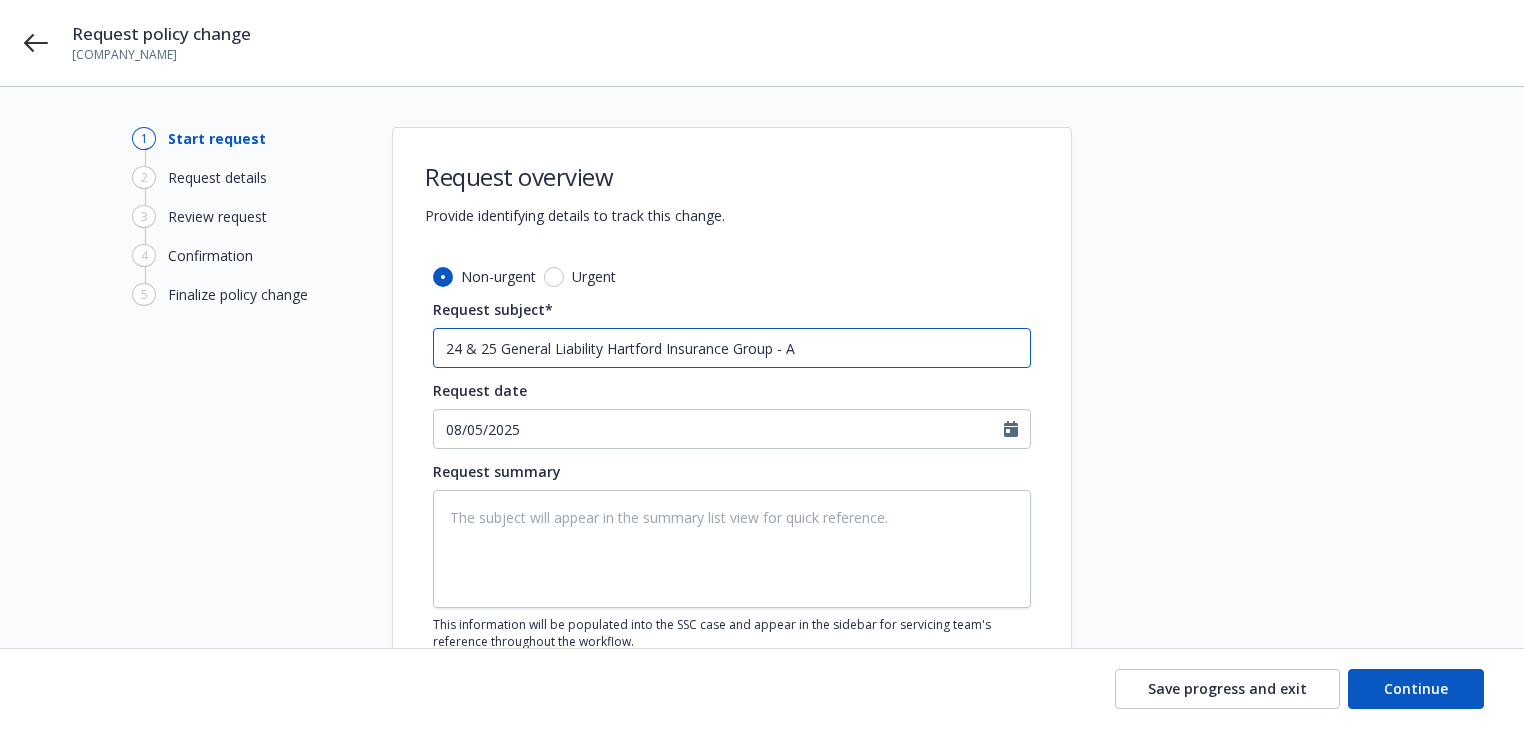 type on "x" 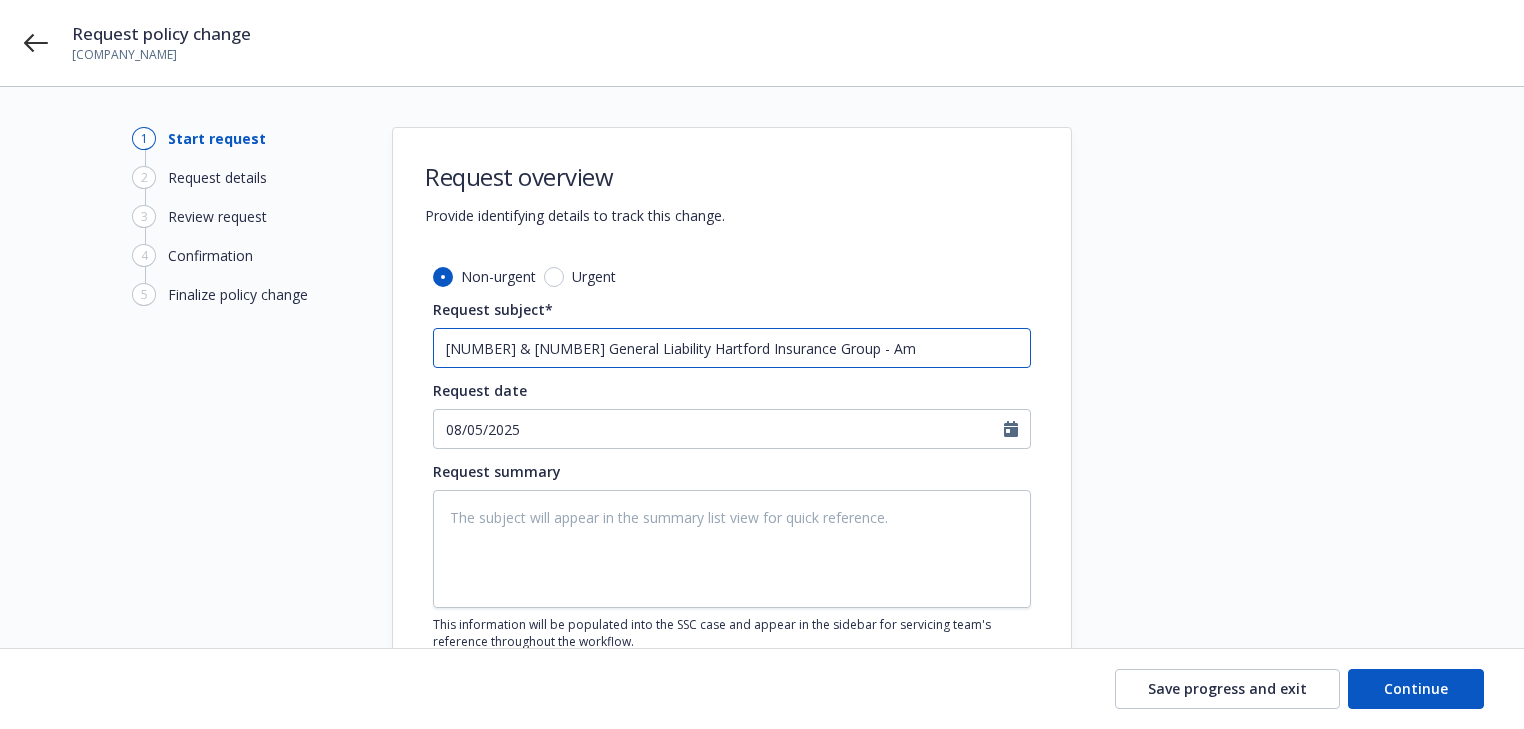 type on "x" 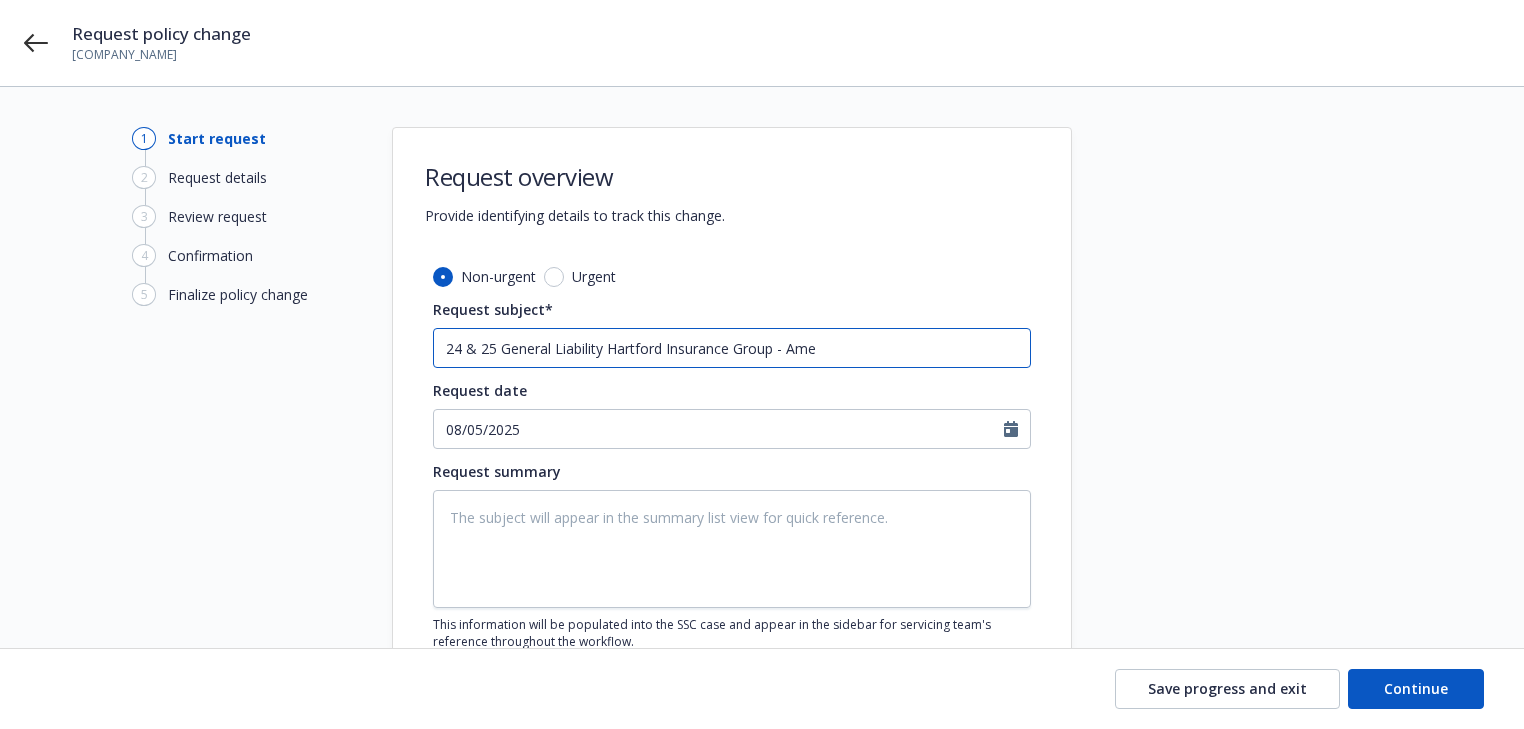 type on "x" 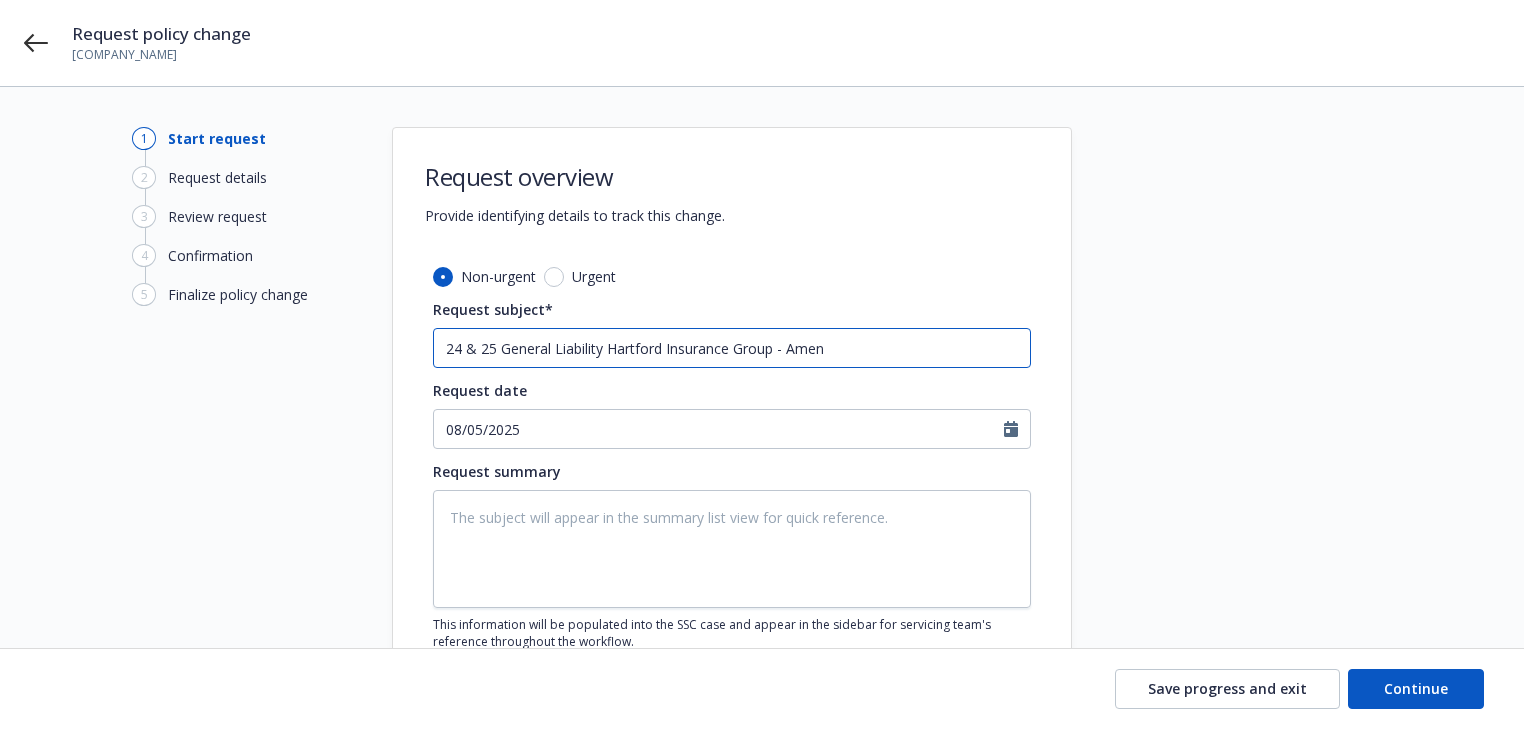 type on "x" 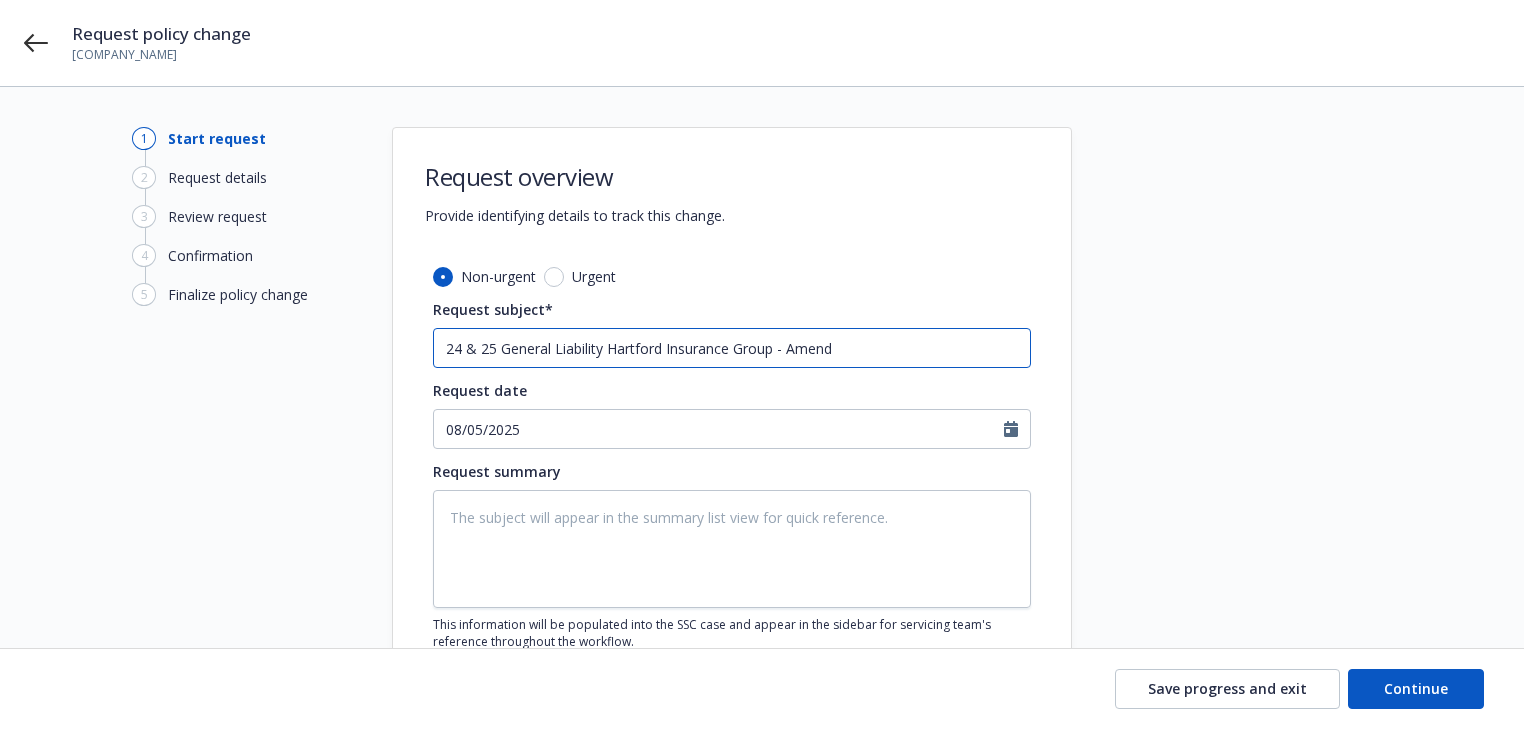type on "x" 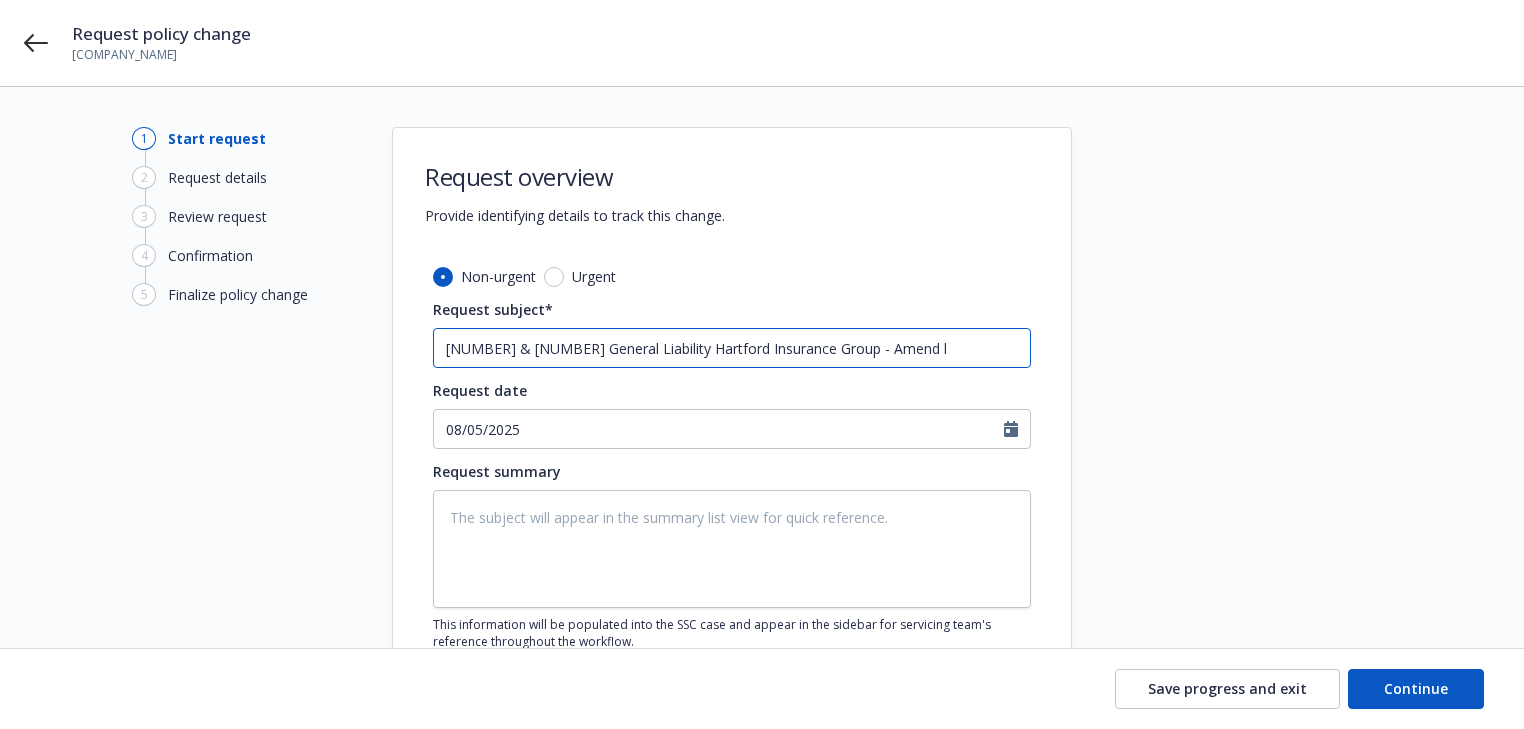 type on "x" 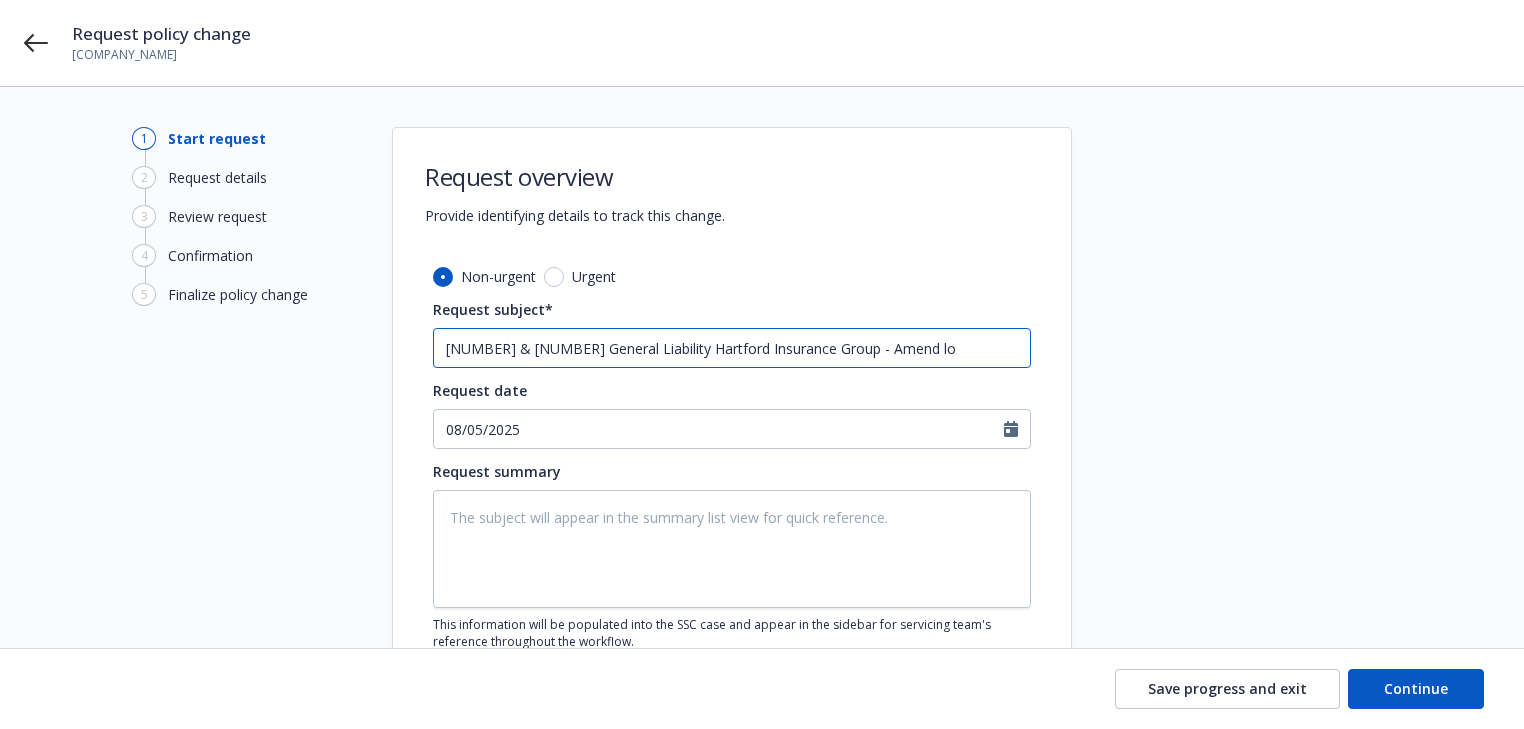 type on "x" 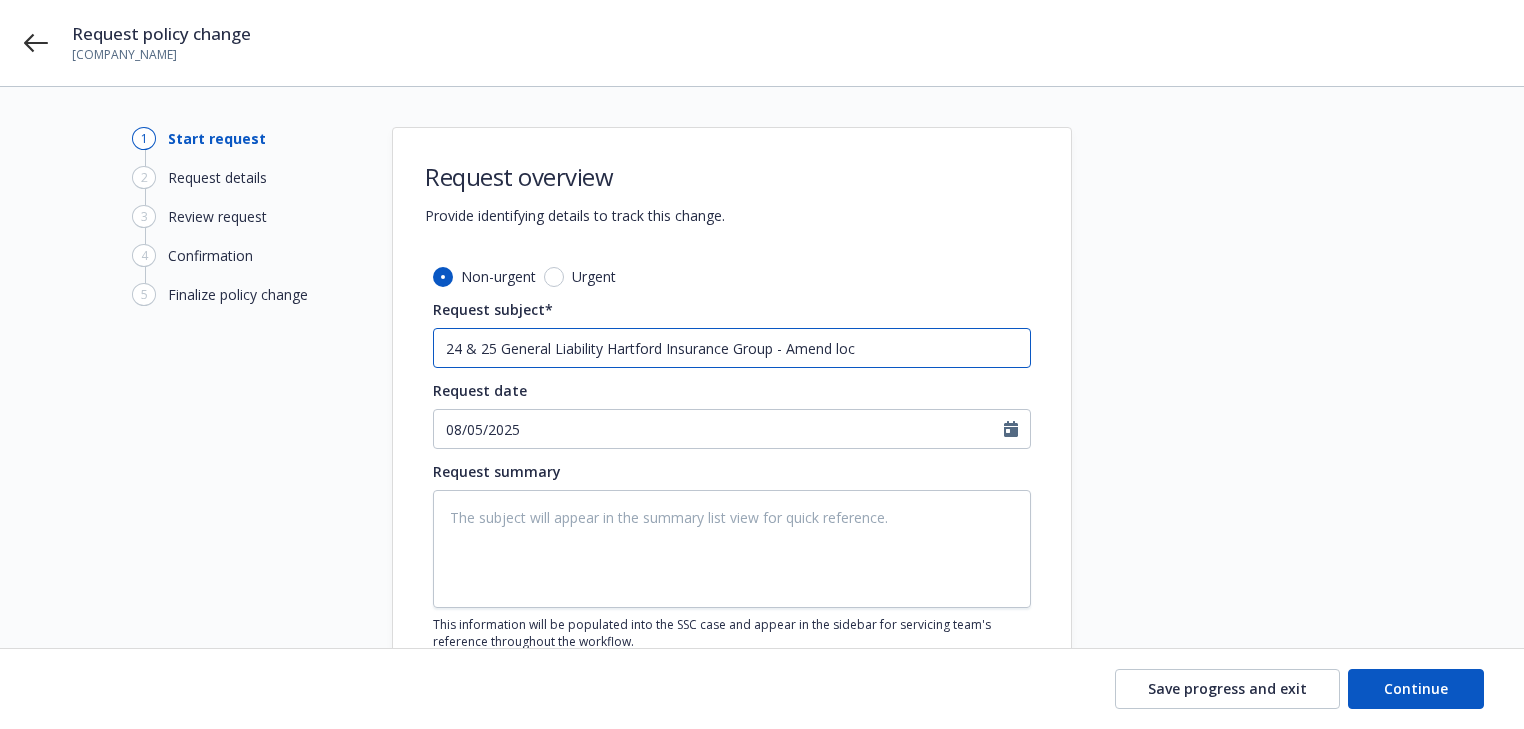 type on "x" 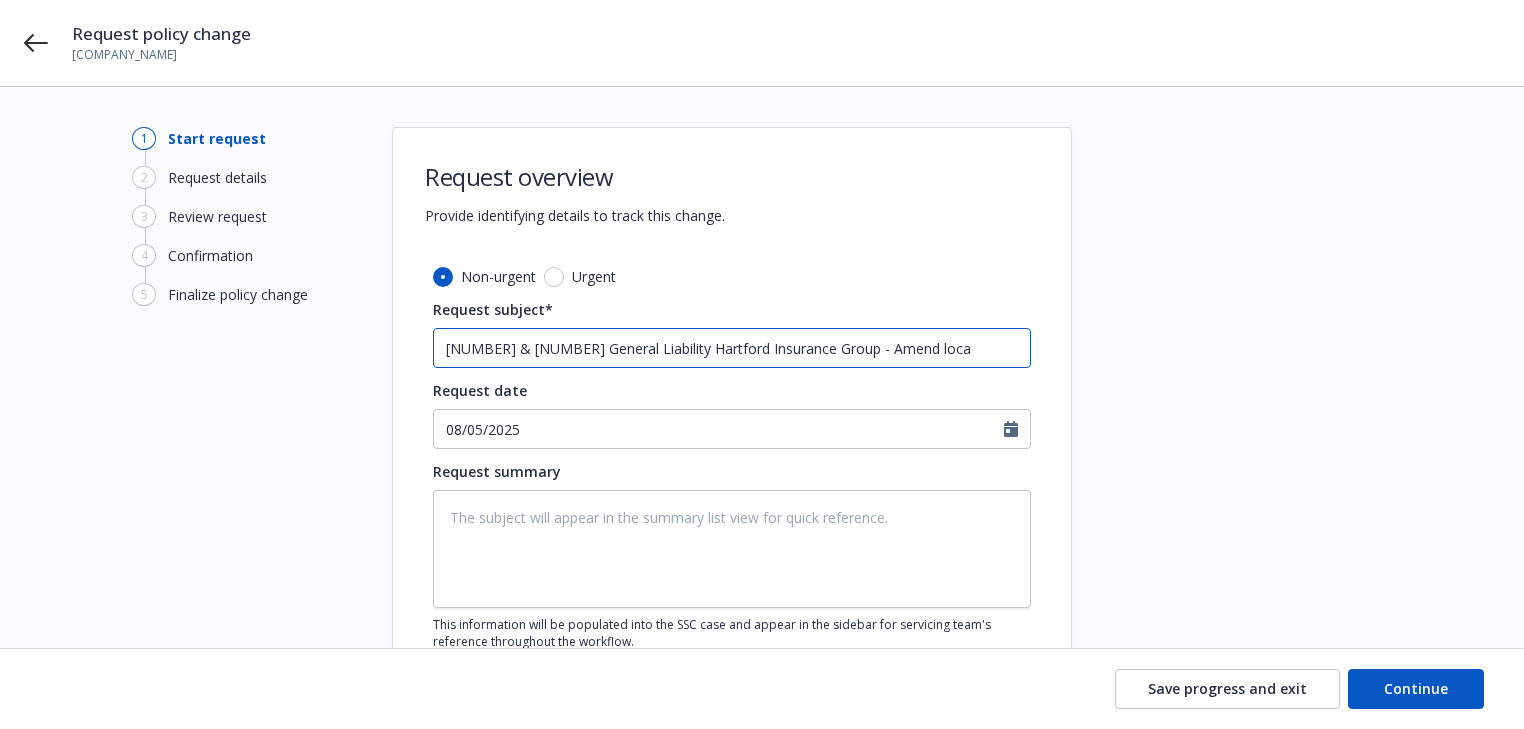 type on "x" 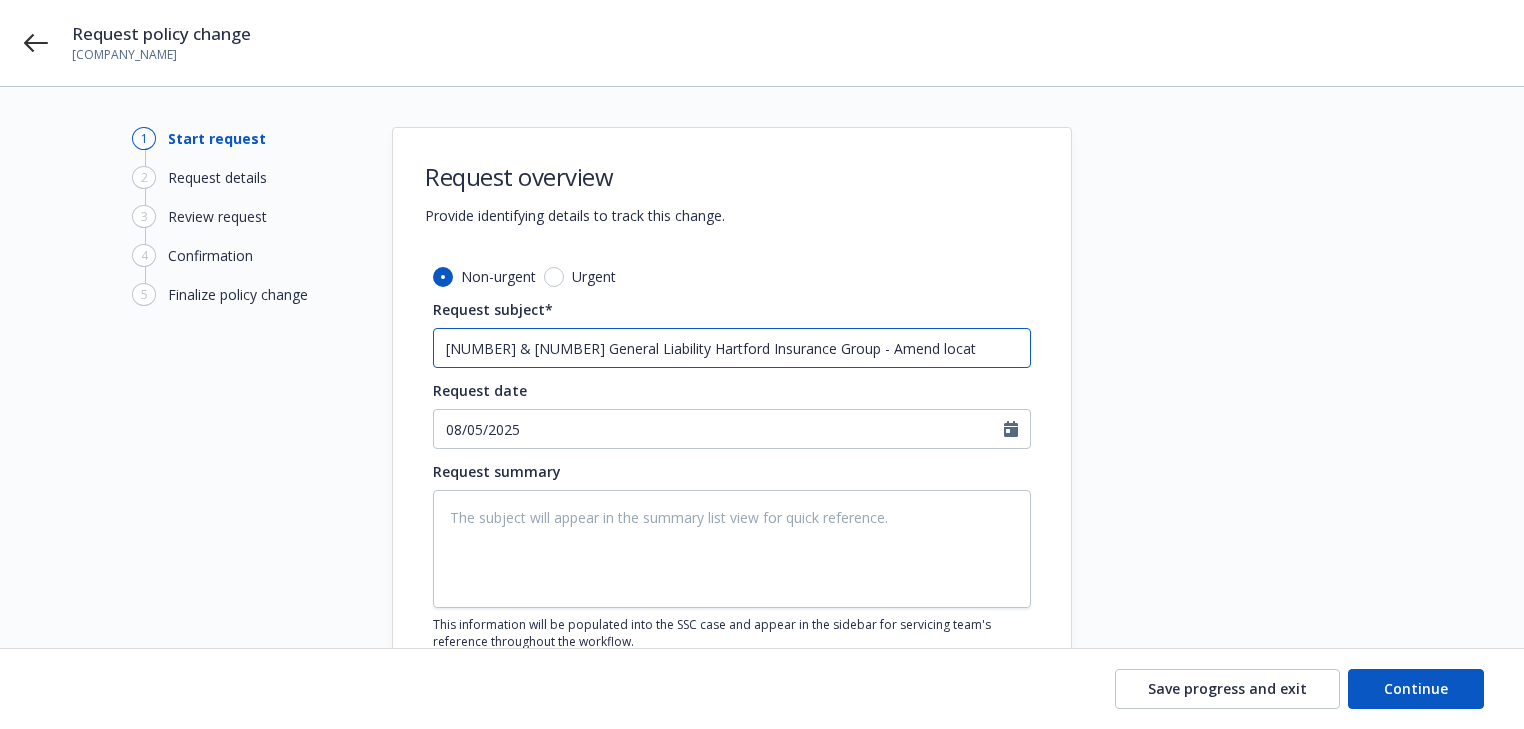 type on "x" 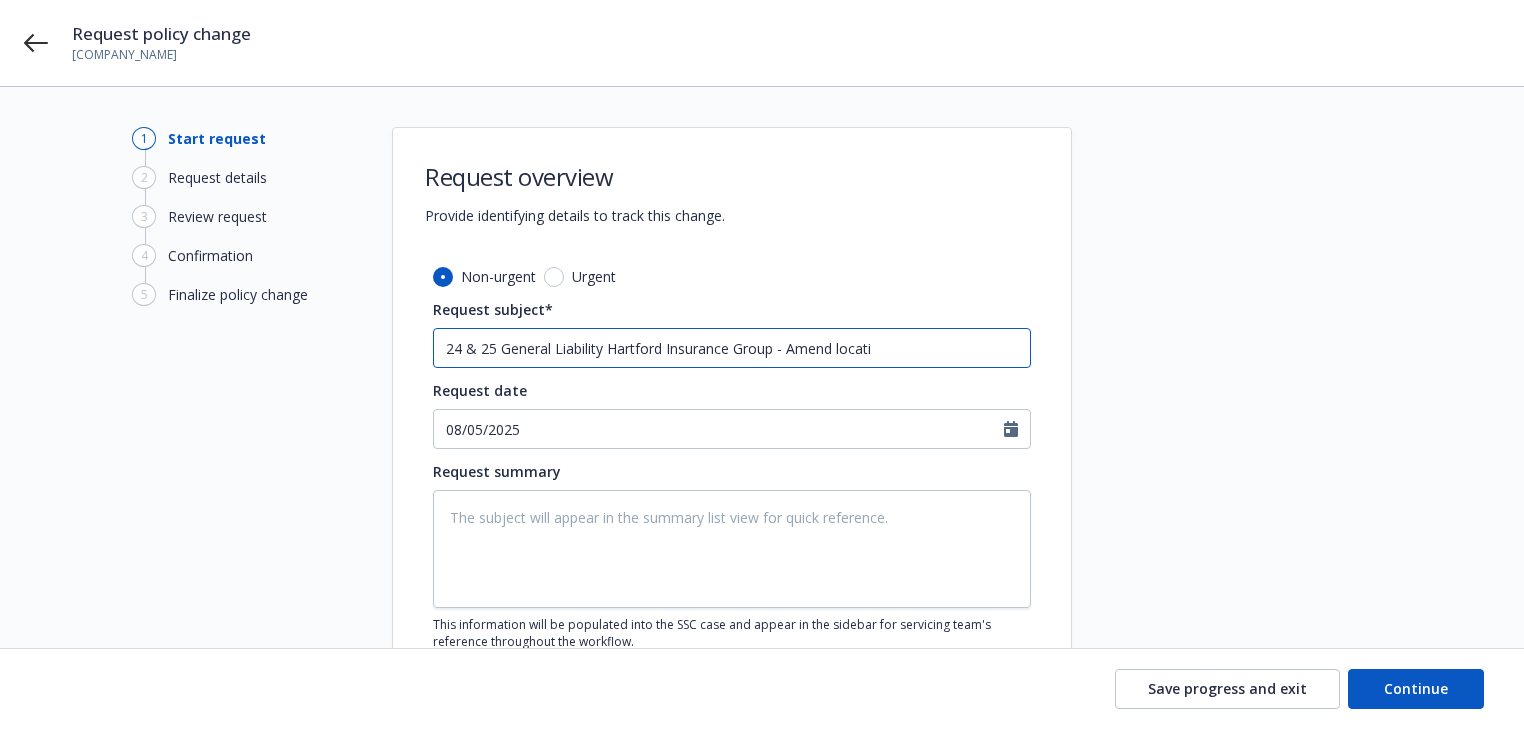 type on "x" 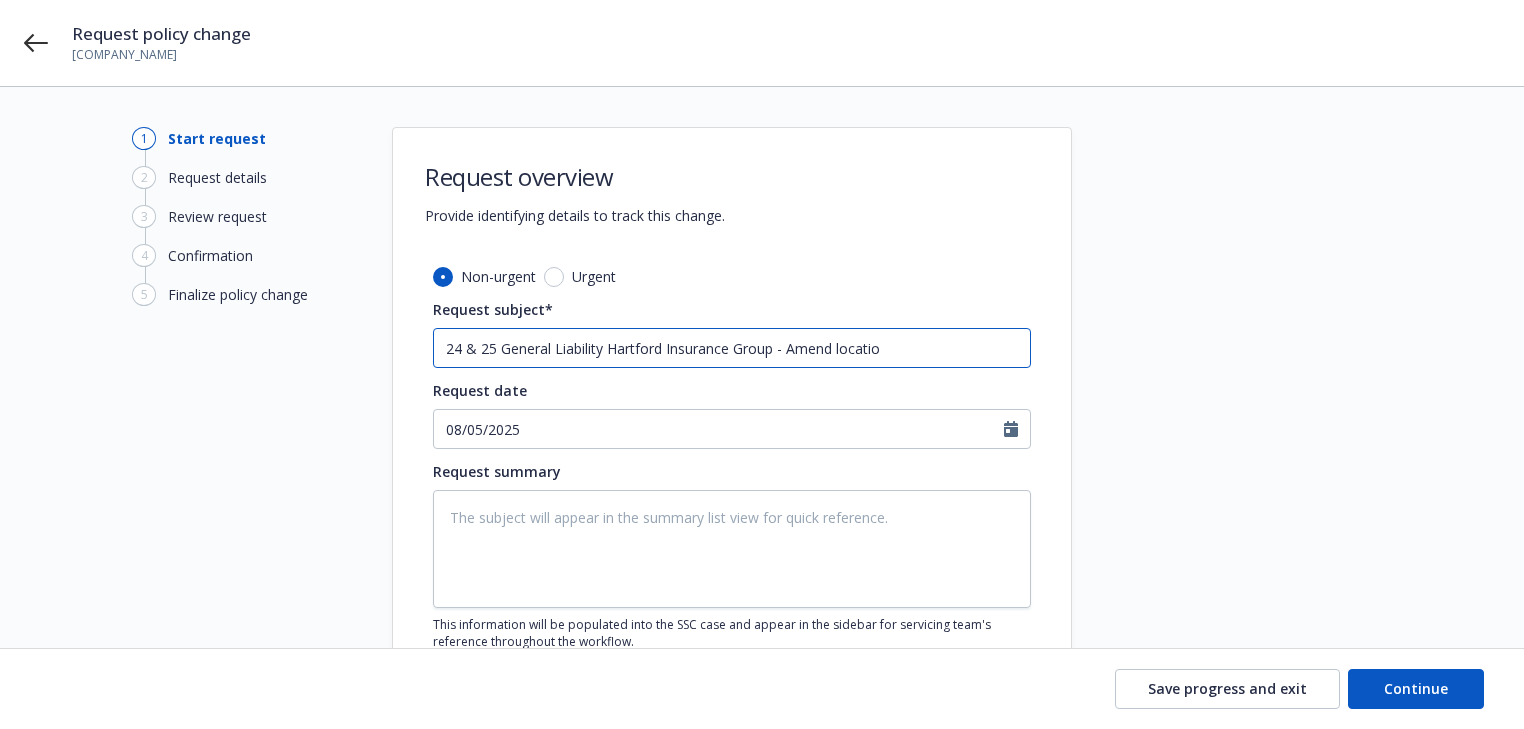 type on "x" 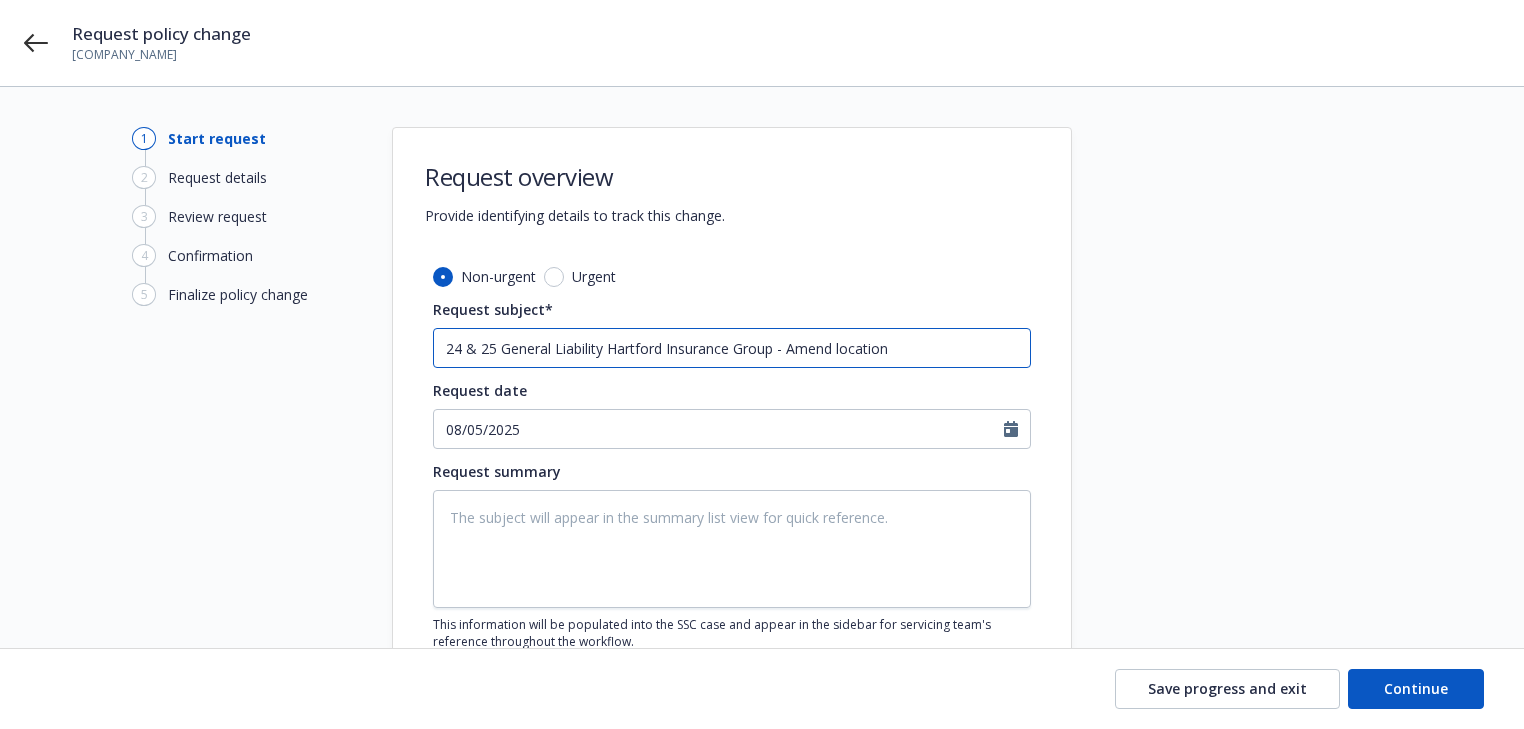 type on "x" 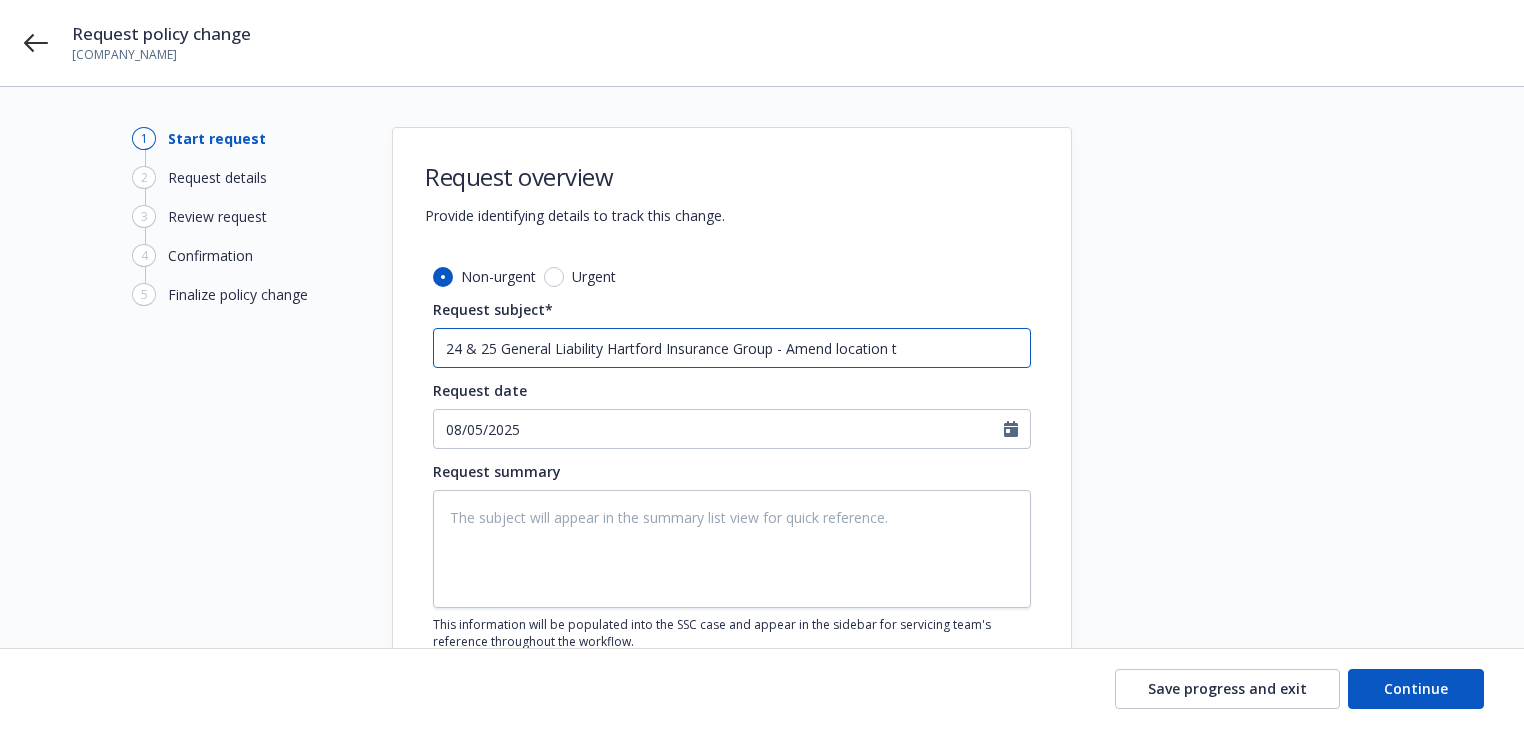 type on "x" 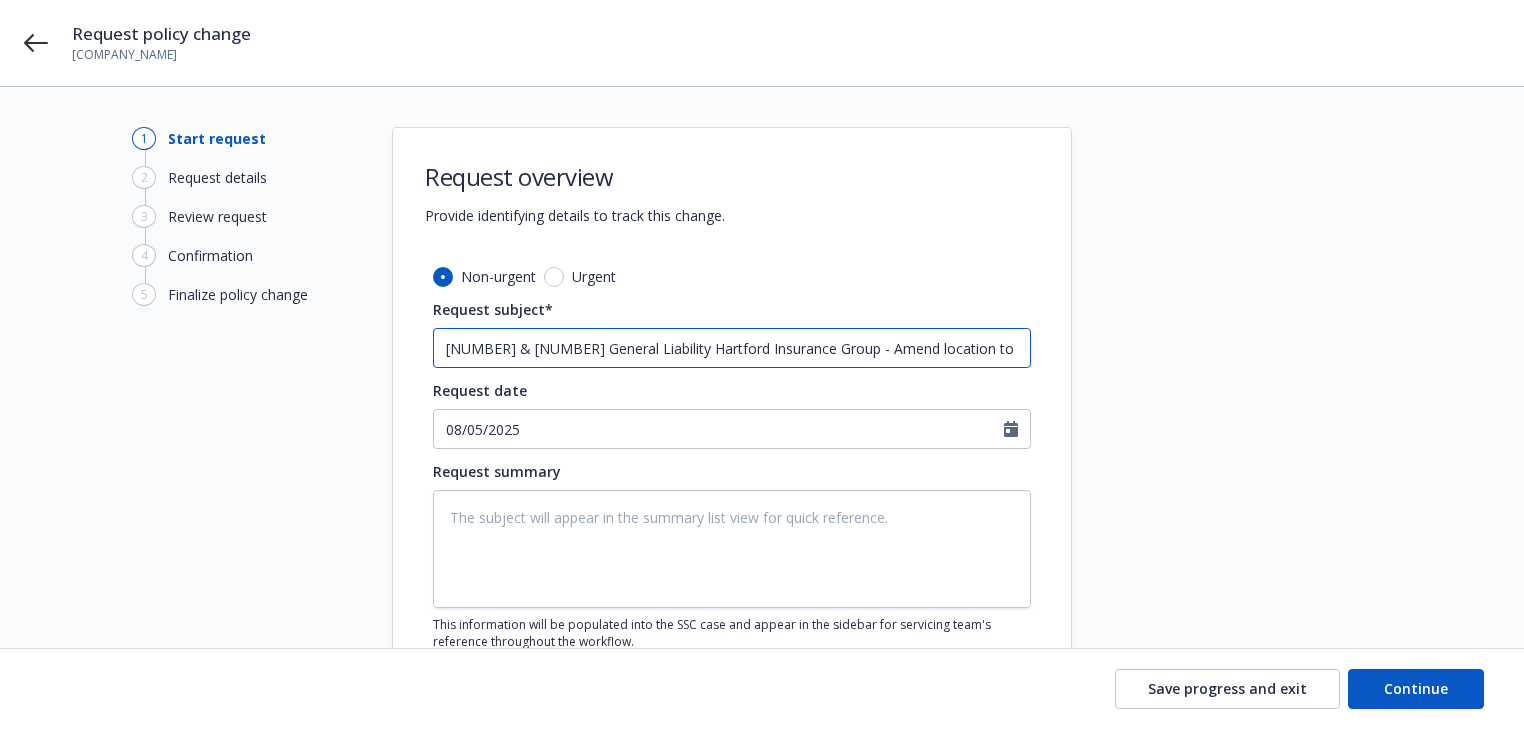 type on "x" 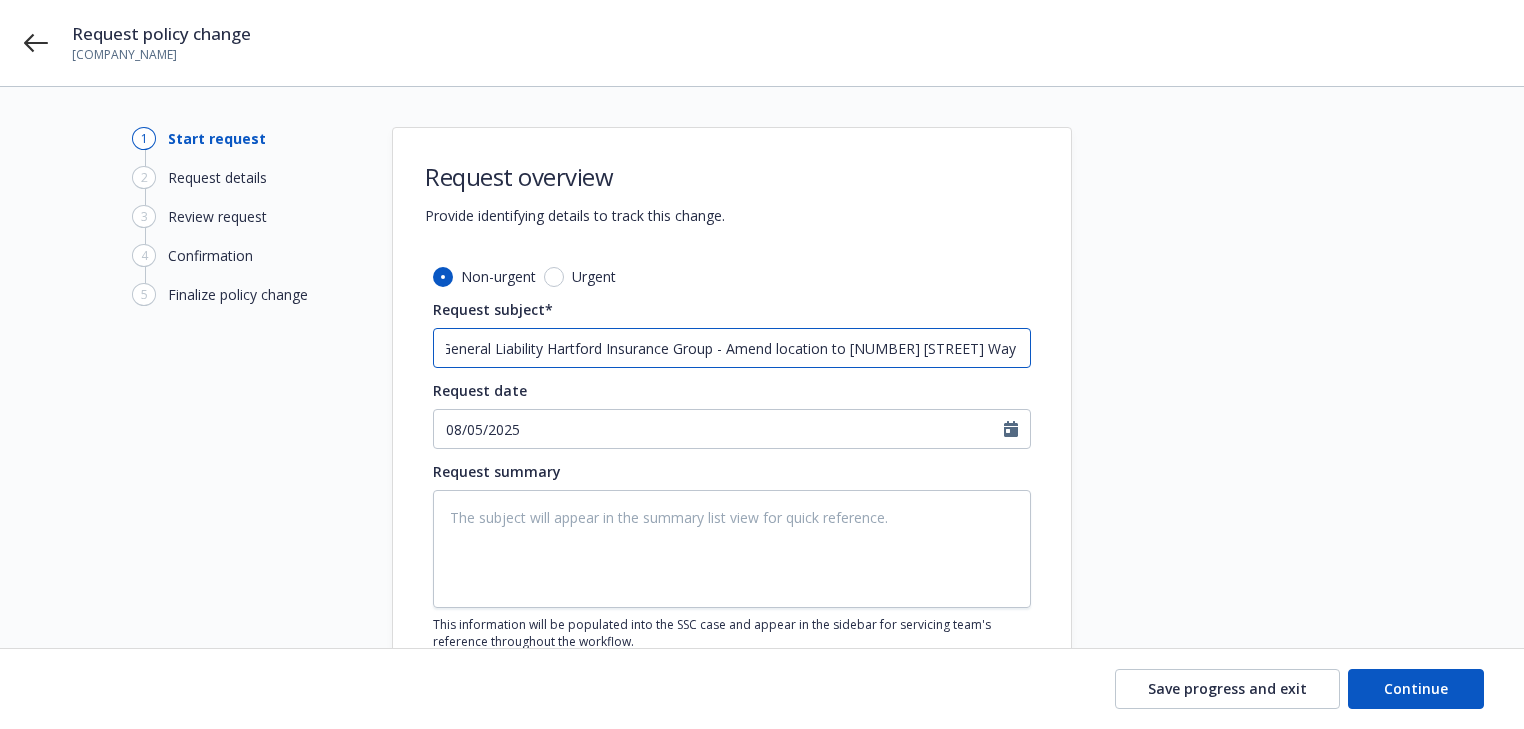type on "[NUMBER] & [NUMBER] General Liability Hartford Insurance Group - Amend location to [NUMBER] [STREET] Way [CITY], [STATE] [POSTAL_CODE]" 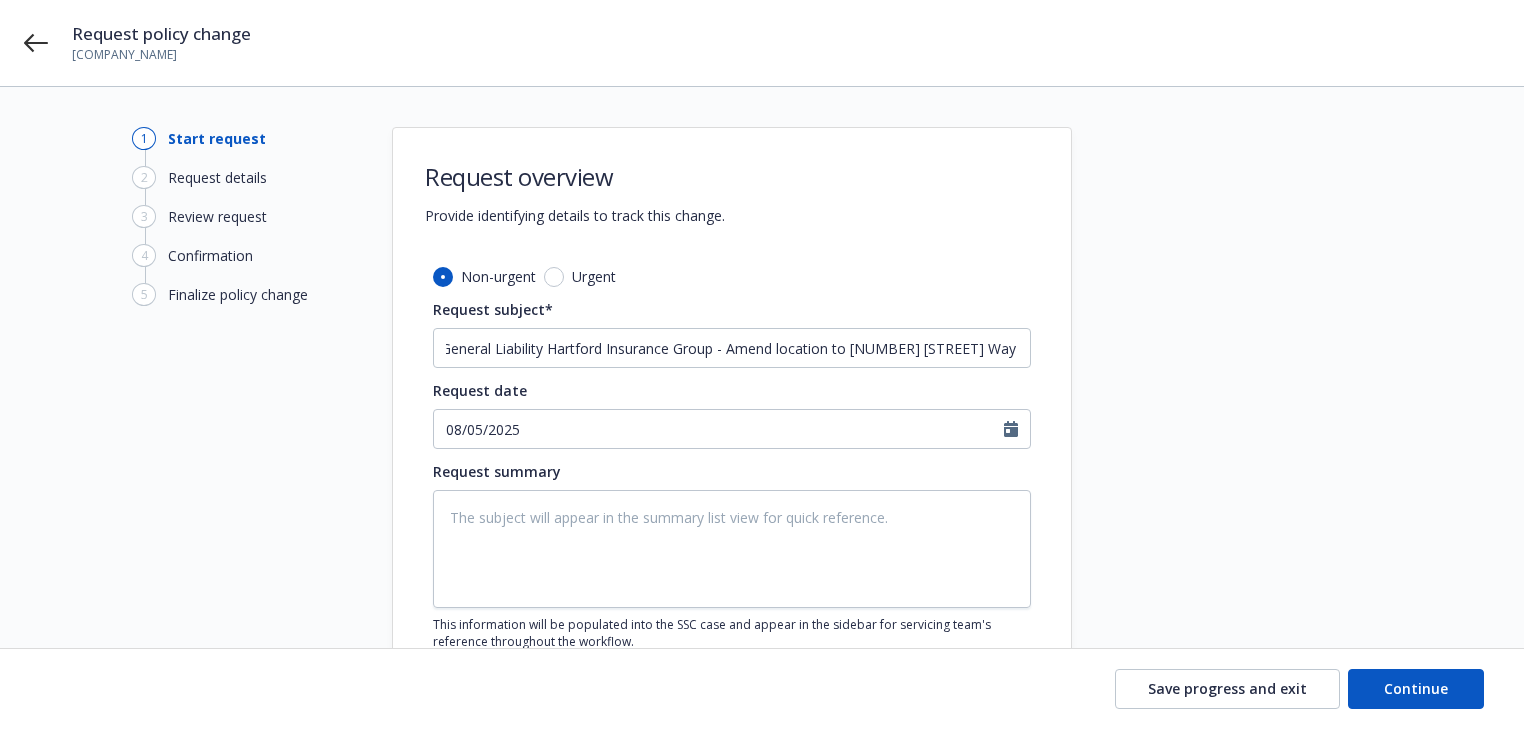scroll, scrollTop: 0, scrollLeft: 0, axis: both 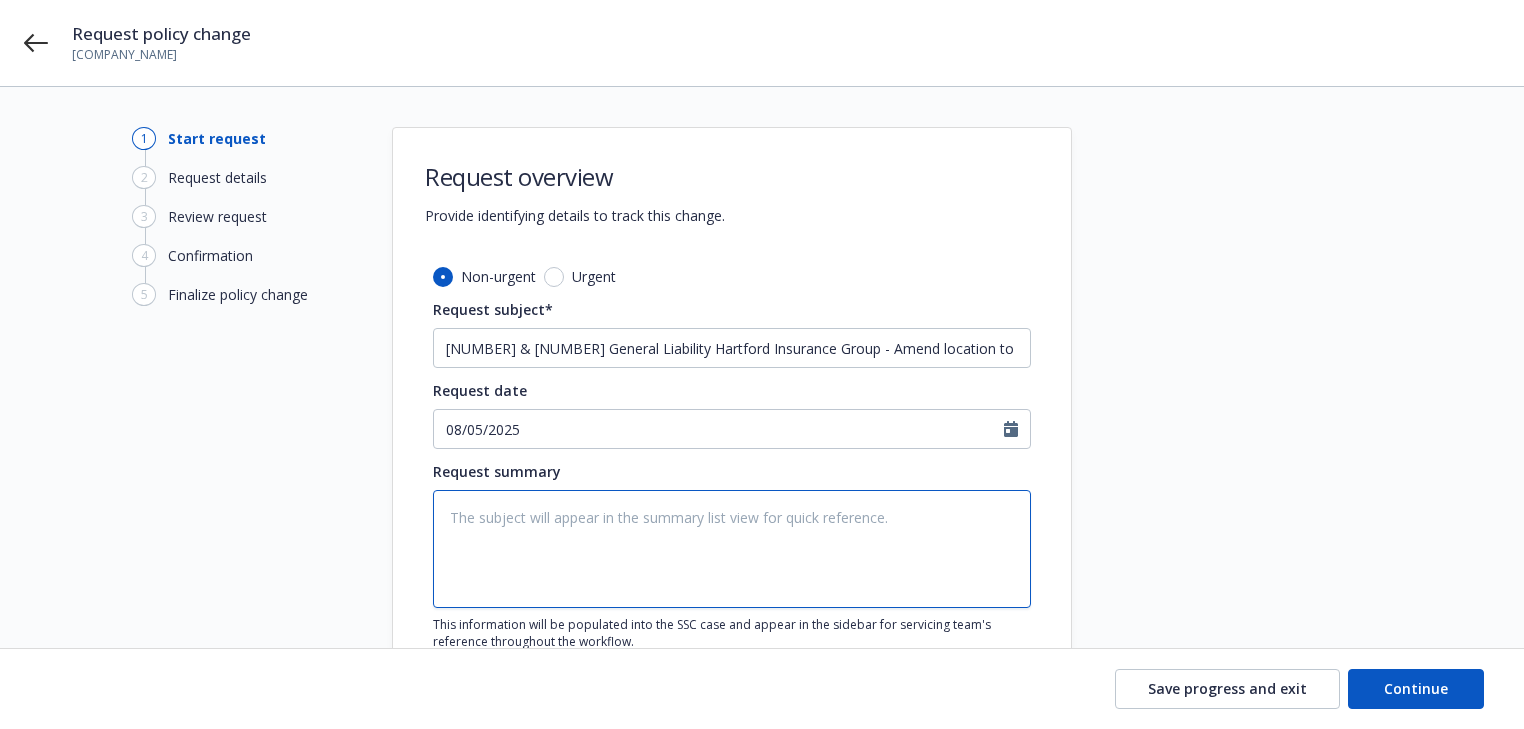 click at bounding box center (732, 549) 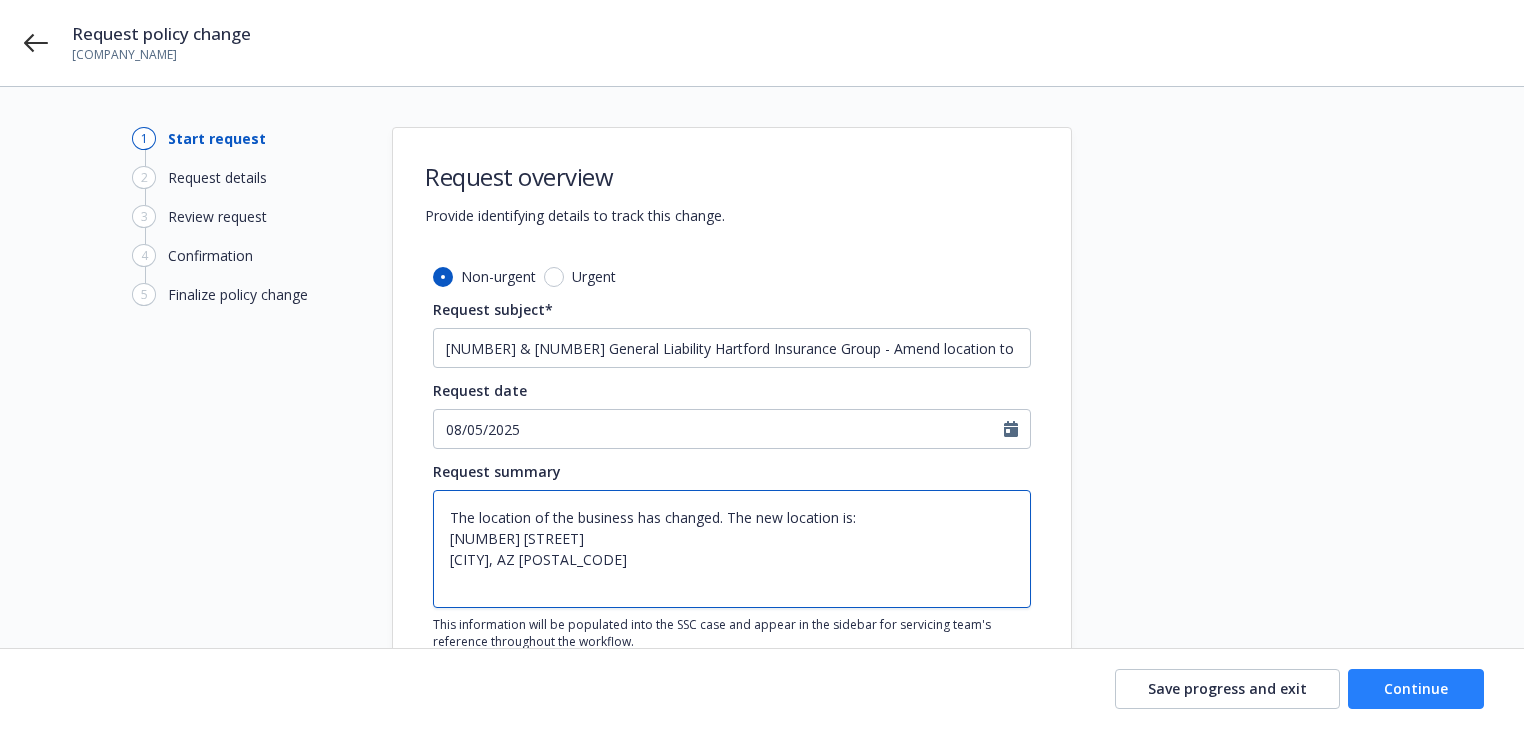 type on "The location of the business has changed. The new location is:
[NUMBER] [STREET]
[CITY], AZ [POSTAL_CODE]" 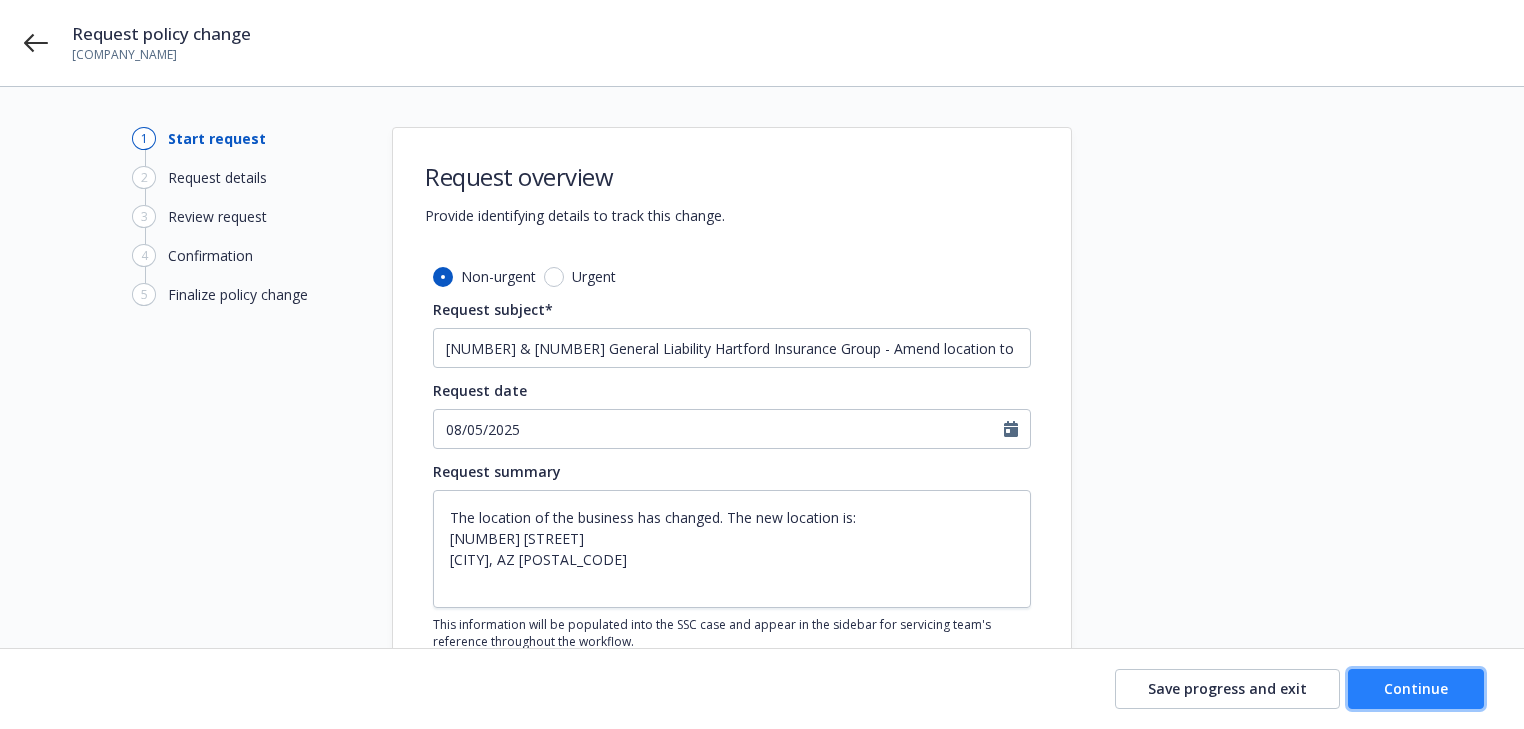 click on "Continue" at bounding box center (1416, 688) 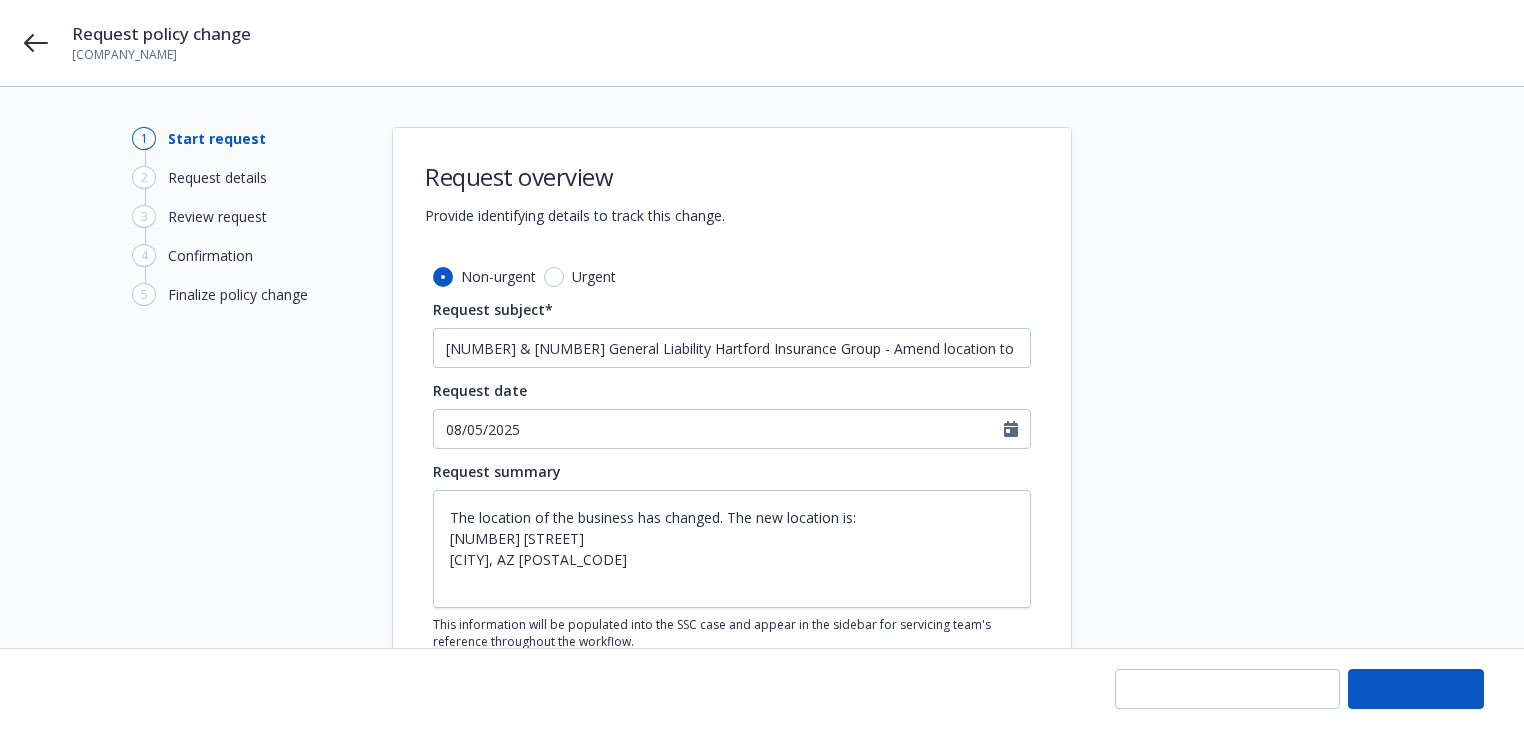 type on "x" 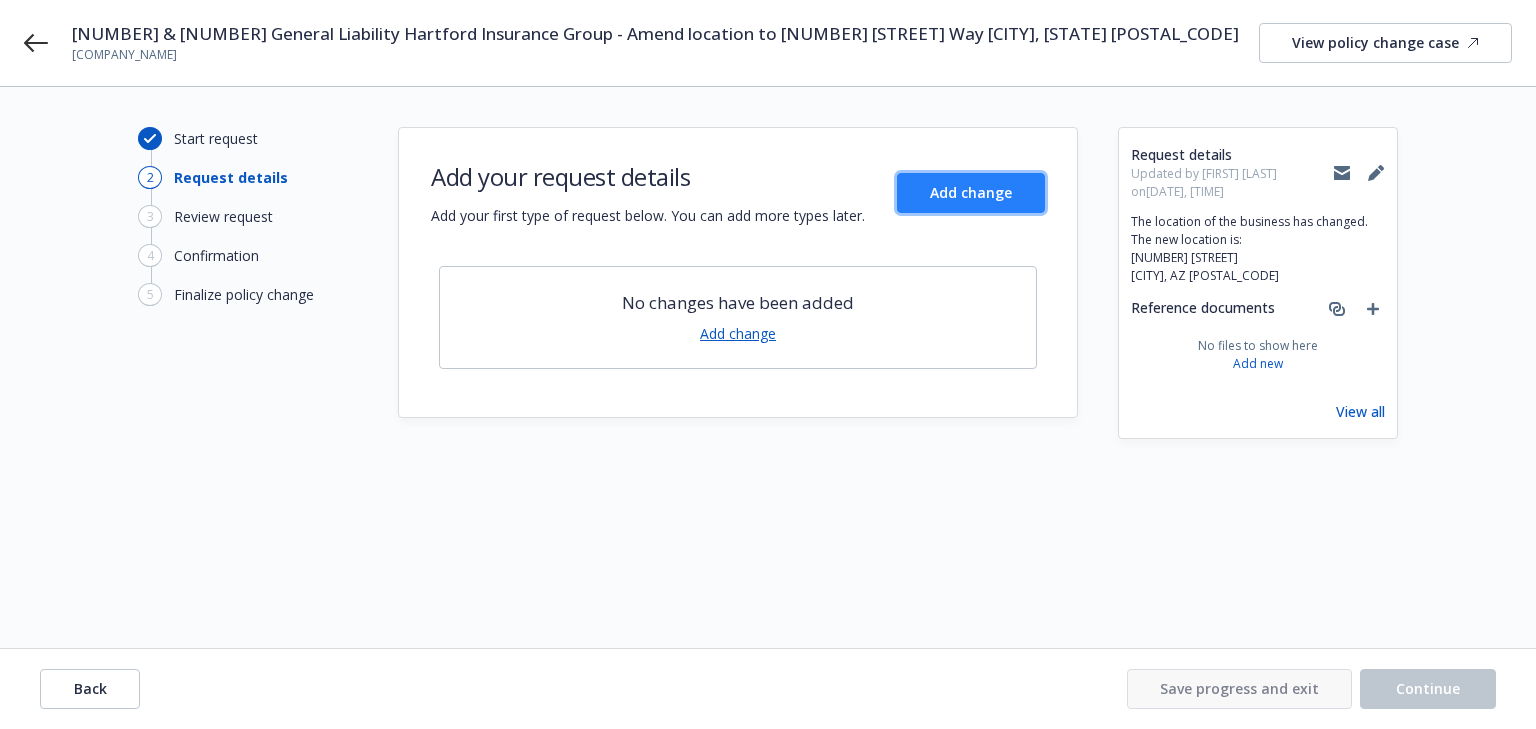 click on "Add change" at bounding box center [971, 192] 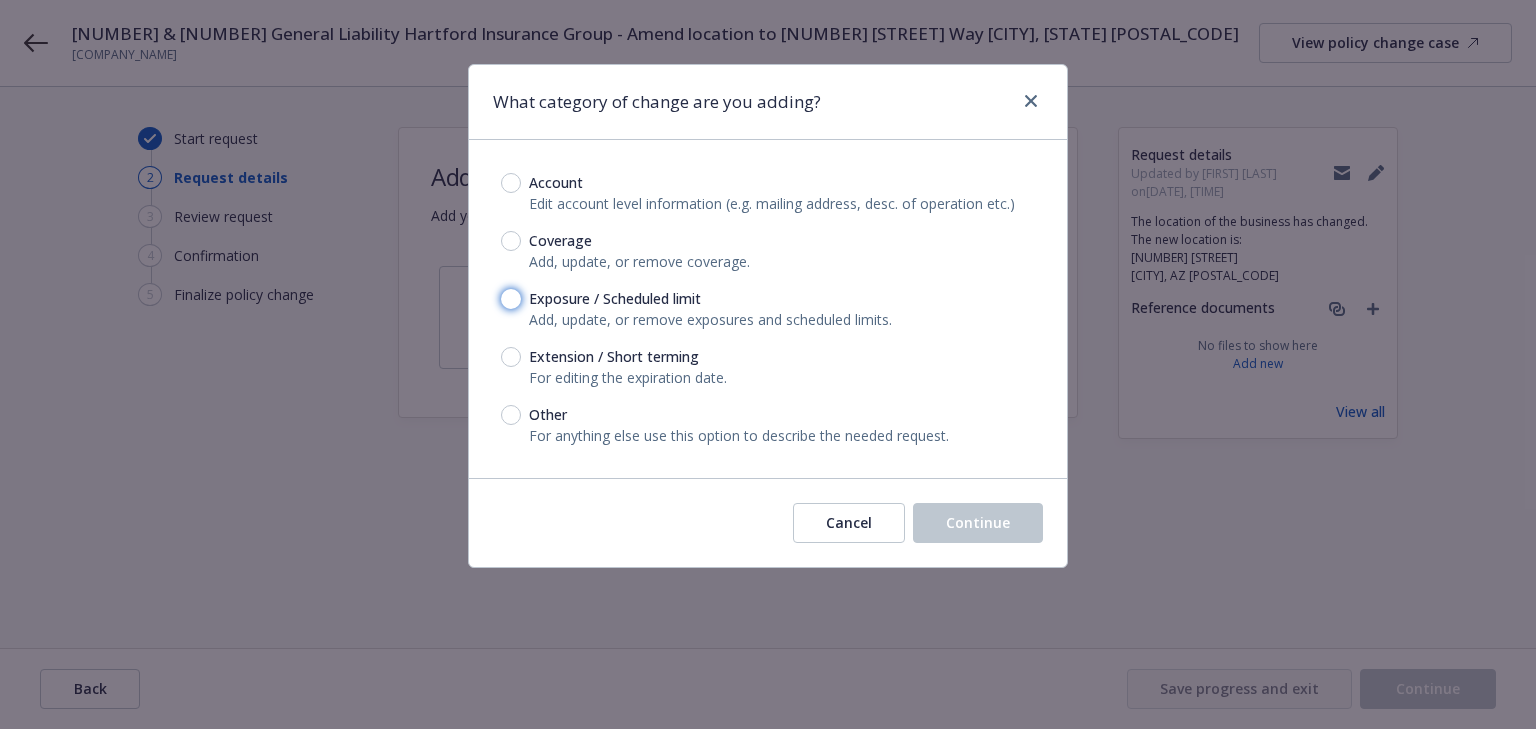 click on "Exposure / Scheduled limit" at bounding box center (511, 299) 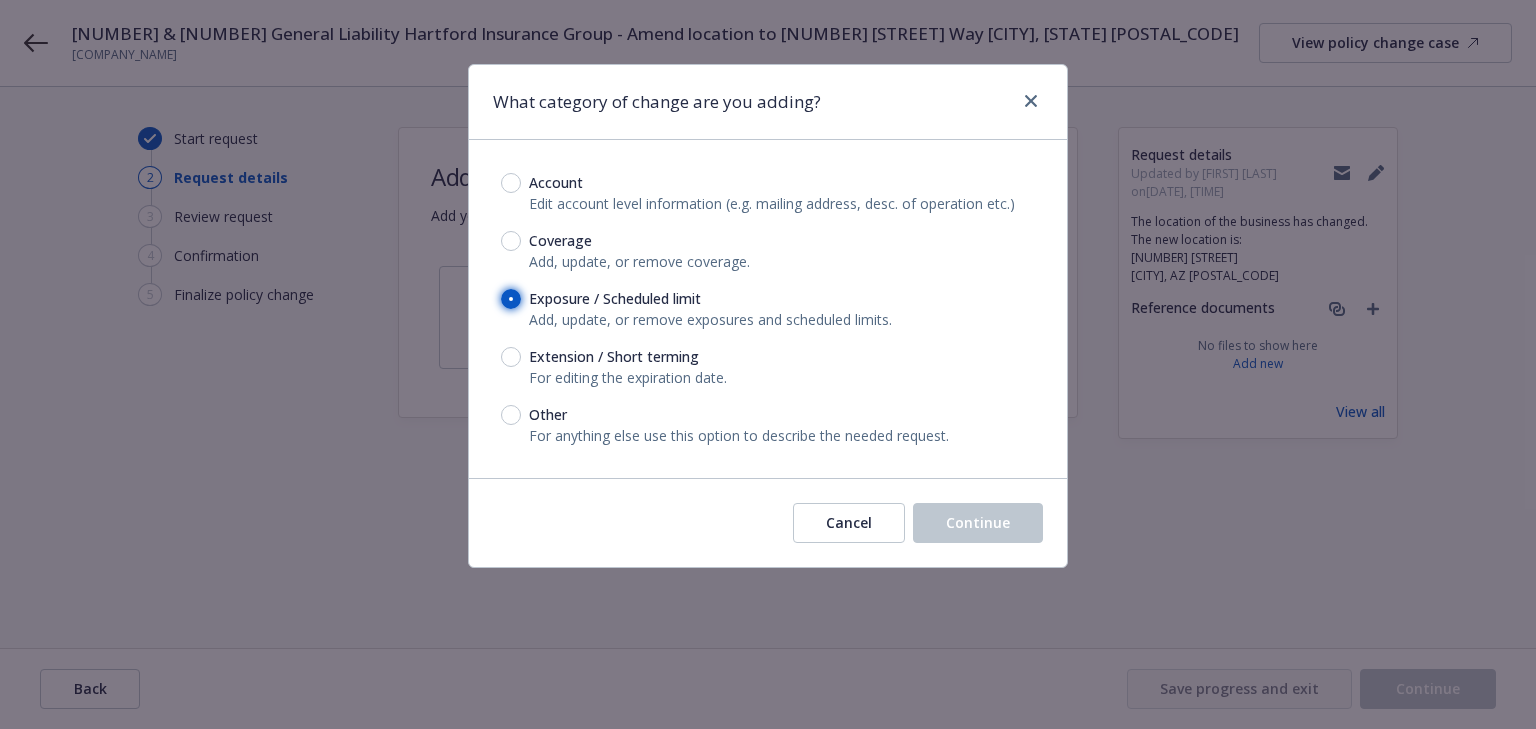 radio on "true" 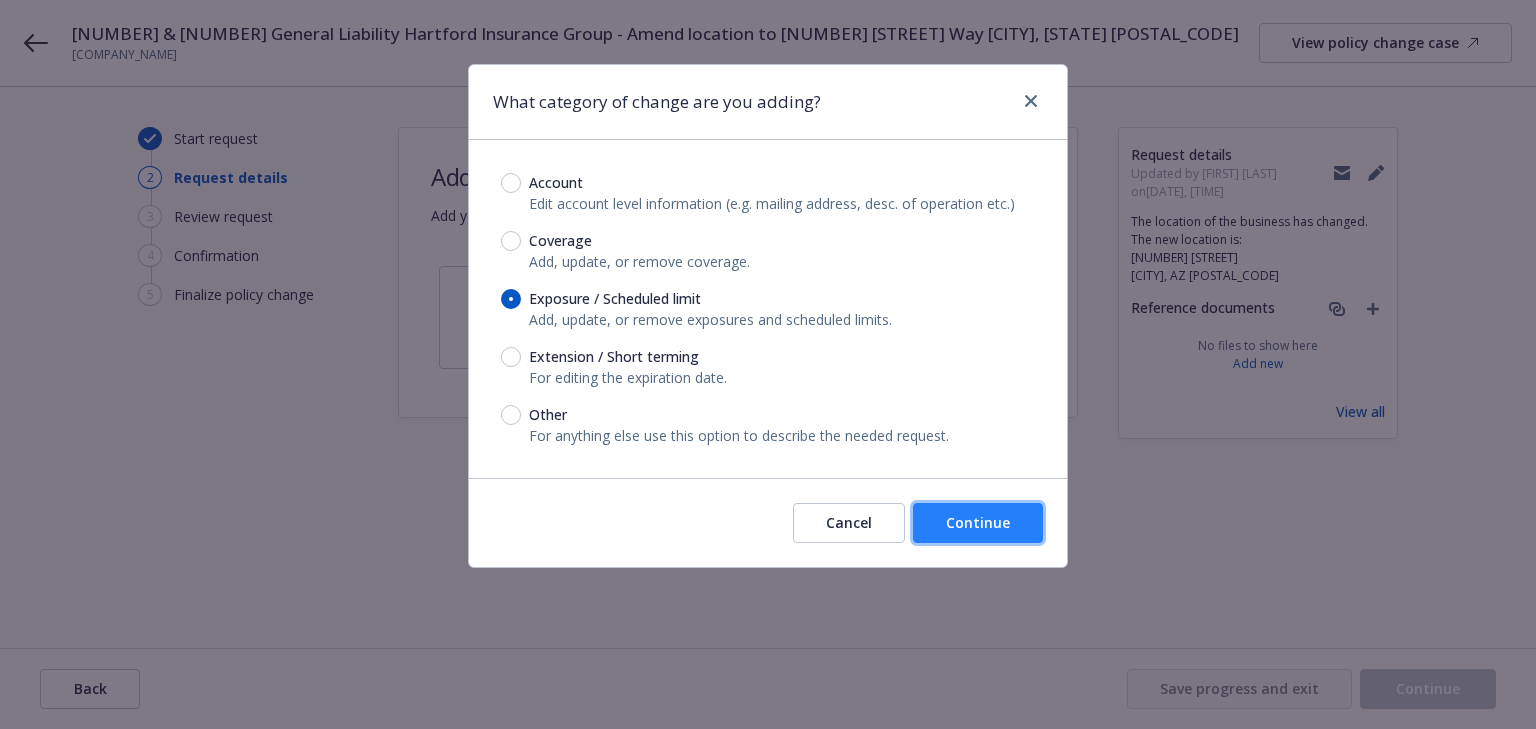 click on "Continue" at bounding box center (978, 523) 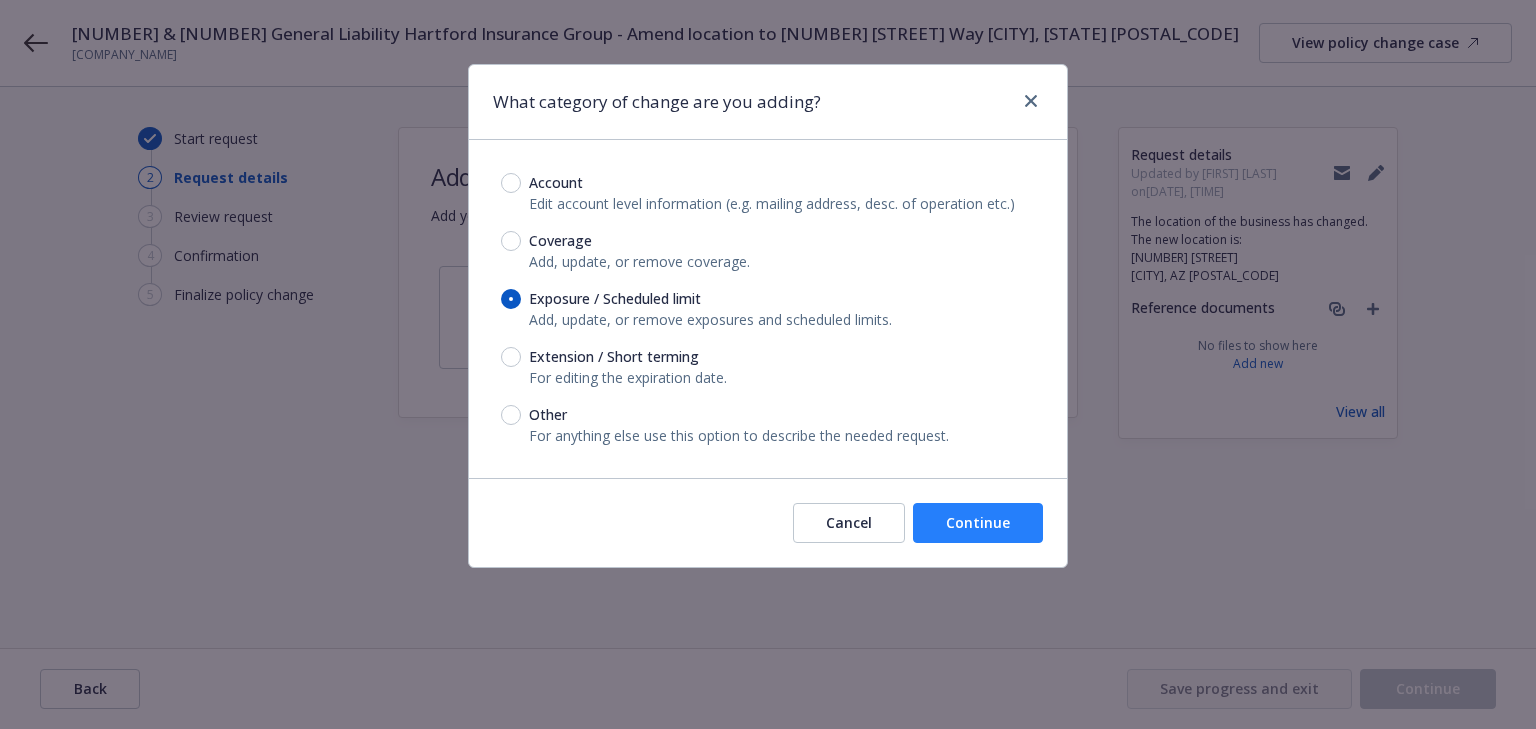 type on "x" 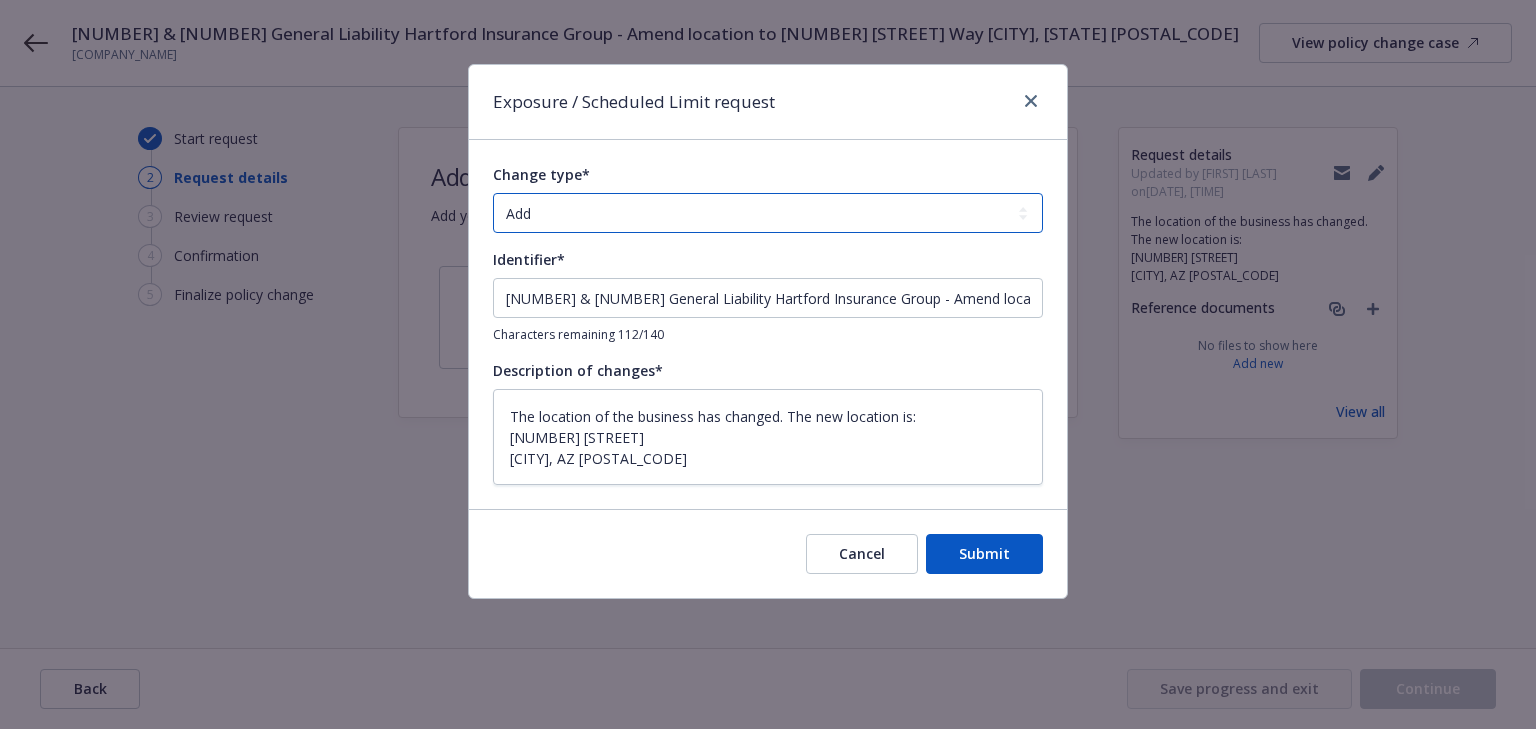 drag, startPoint x: 595, startPoint y: 199, endPoint x: 600, endPoint y: 227, distance: 28.442924 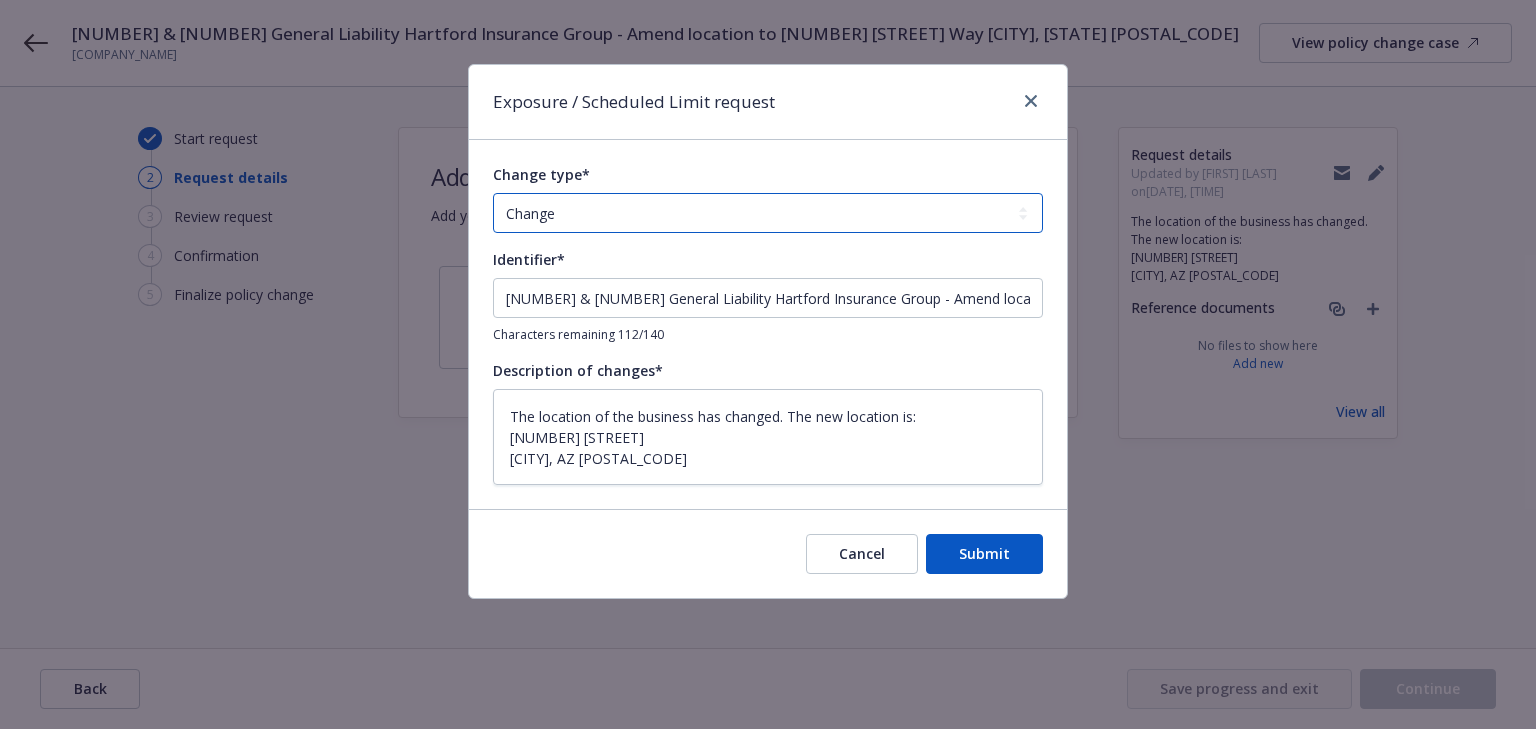 click on "Add Audit Change Remove" at bounding box center [768, 213] 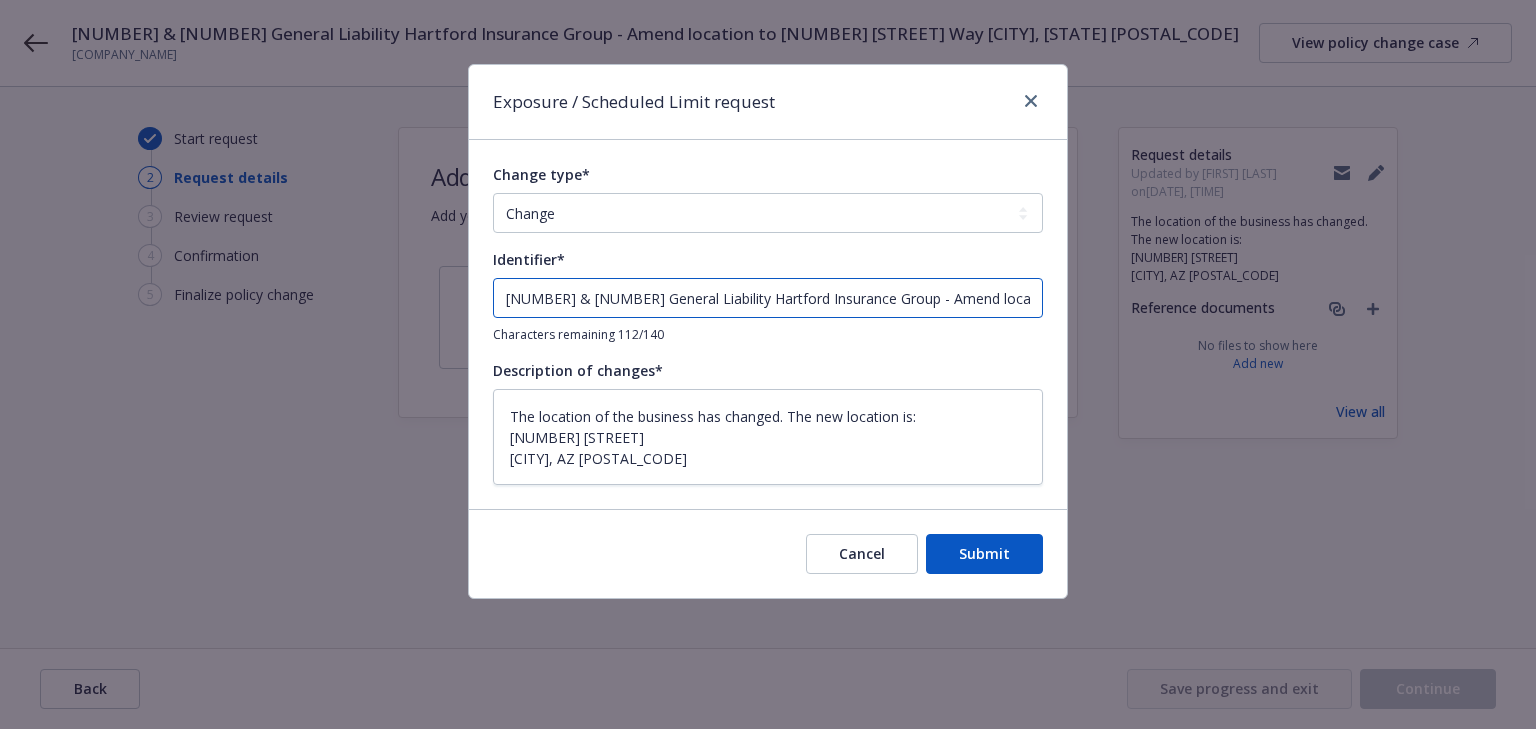 drag, startPoint x: 852, startPoint y: 300, endPoint x: -164, endPoint y: 324, distance: 1016.28345 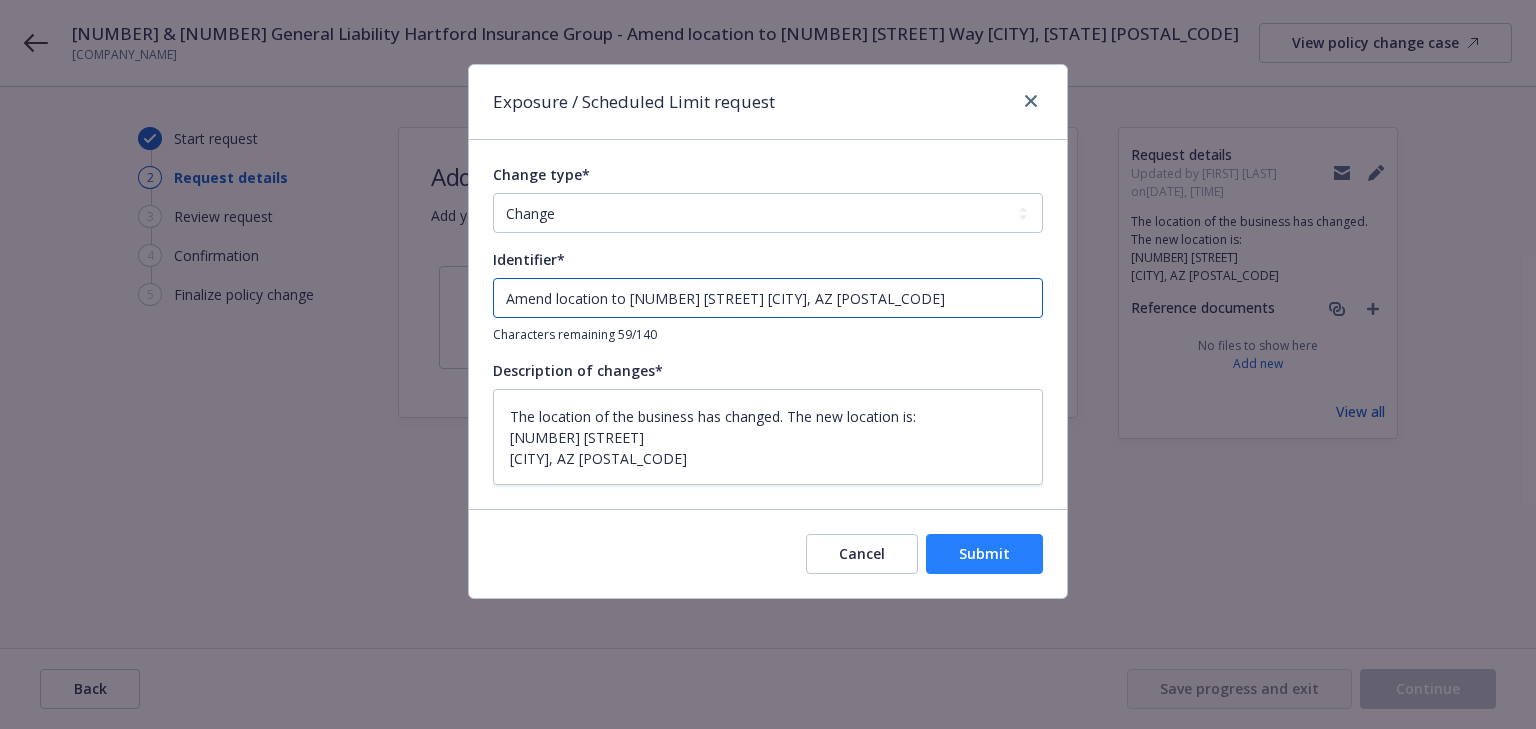 type on "Amend location to [NUMBER] [STREET] [CITY], AZ [POSTAL_CODE]" 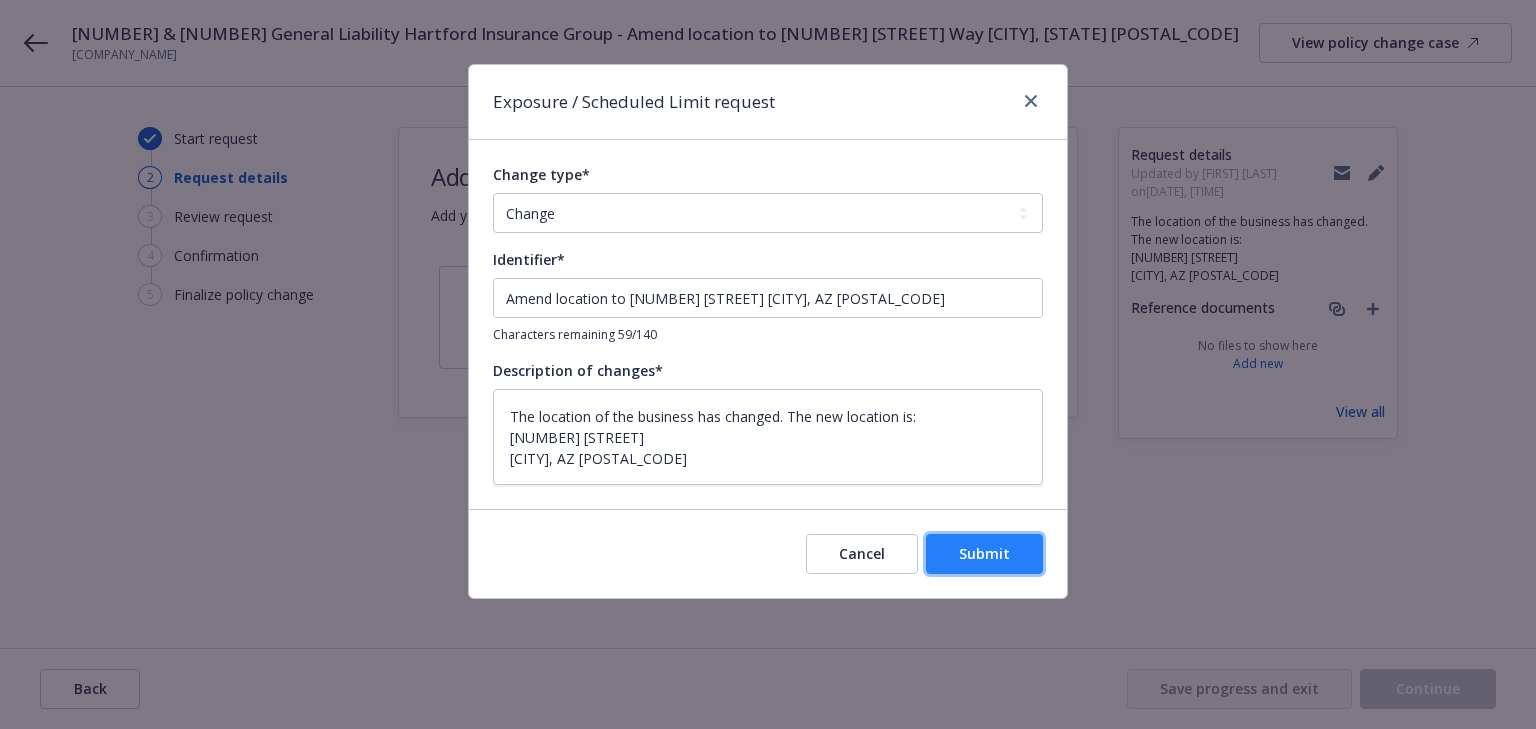 click on "Submit" at bounding box center (984, 553) 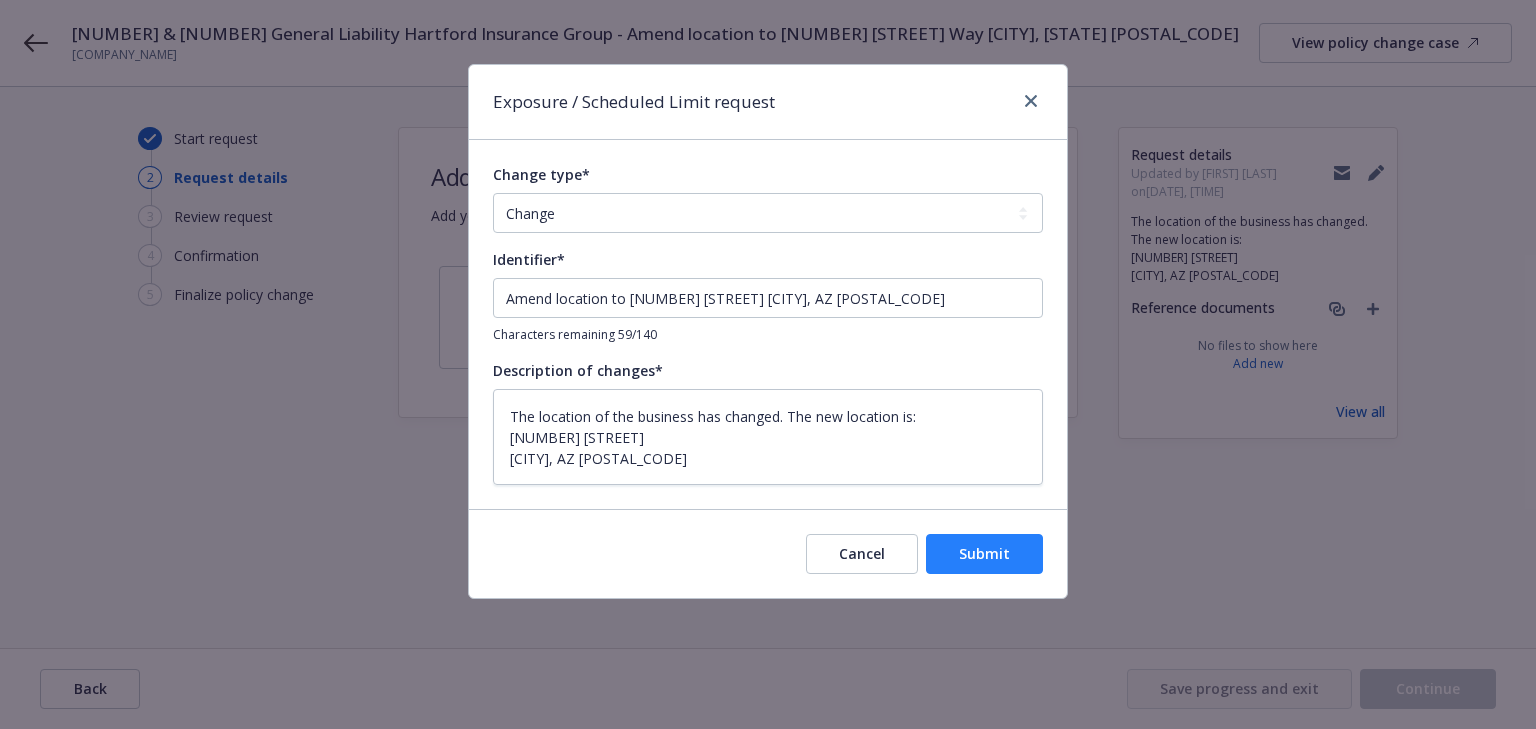 type on "x" 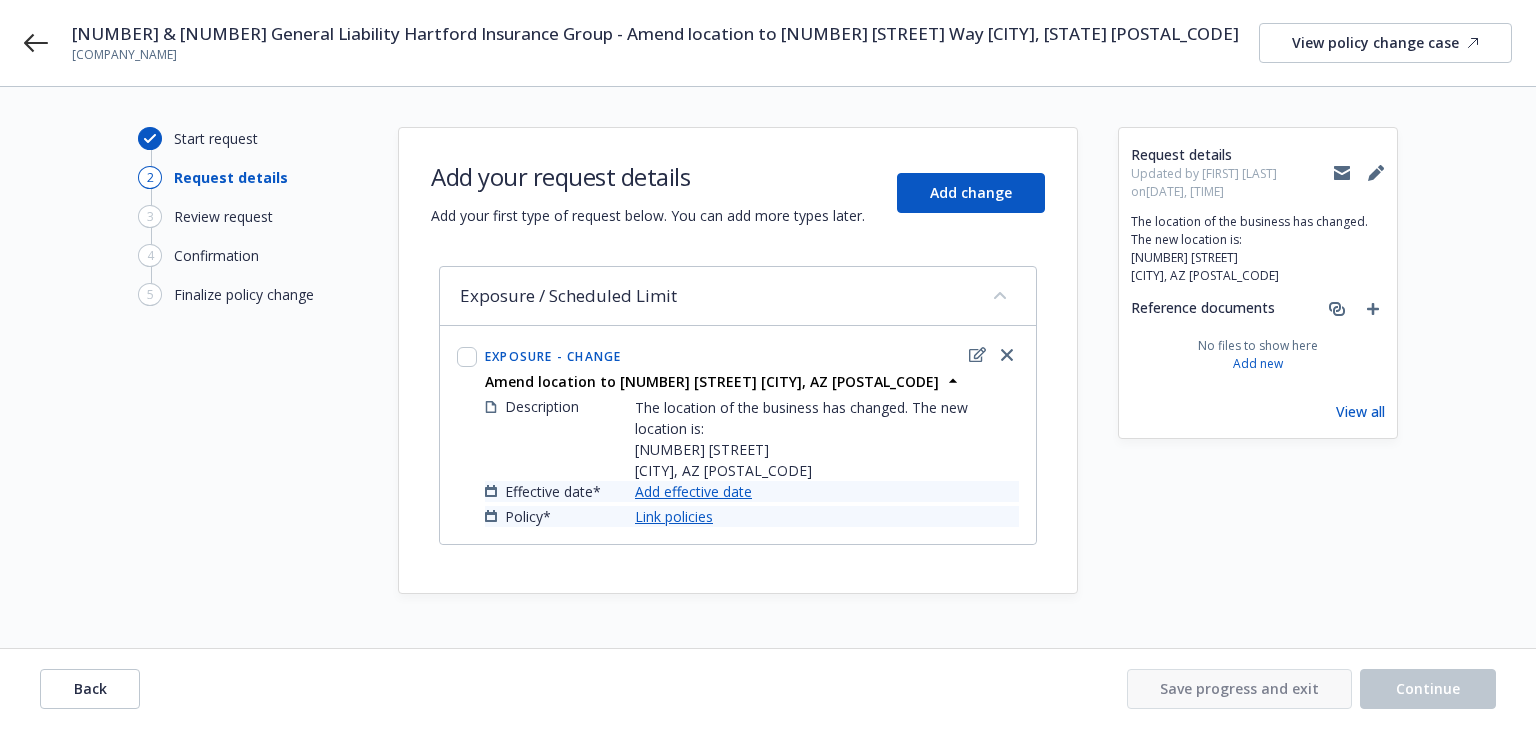 click on "Add effective date" at bounding box center [693, 491] 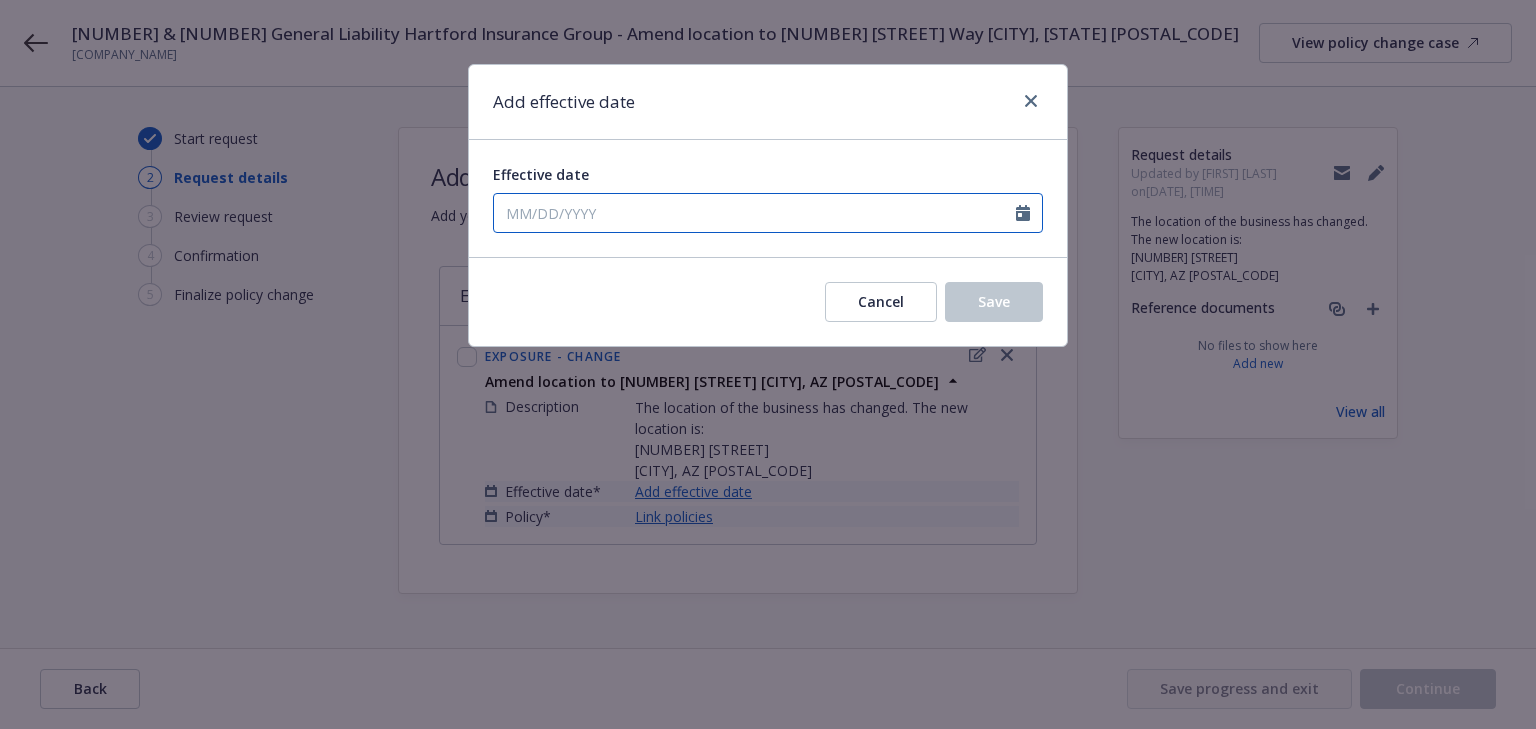 click on "Effective date" at bounding box center (755, 213) 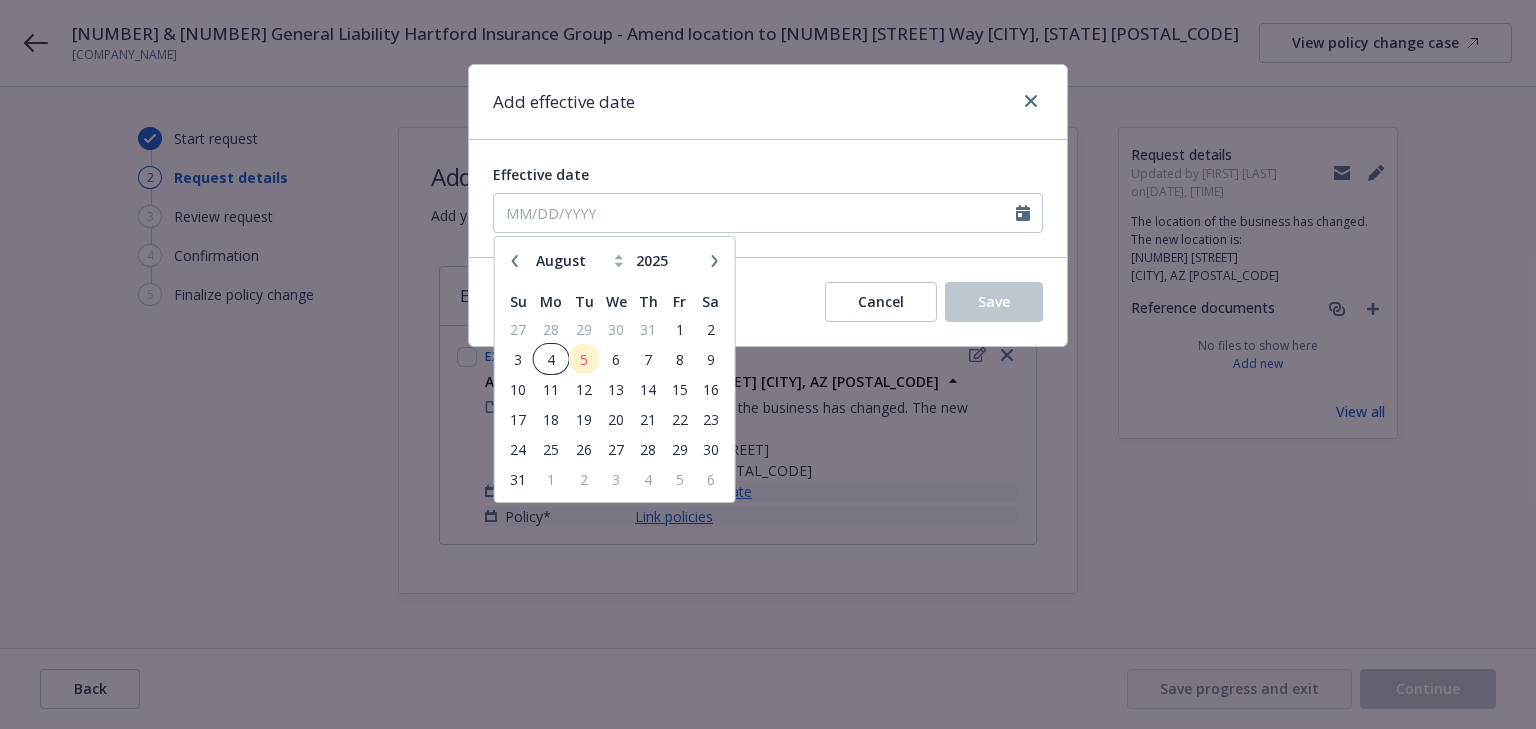 click on "4" at bounding box center [551, 359] 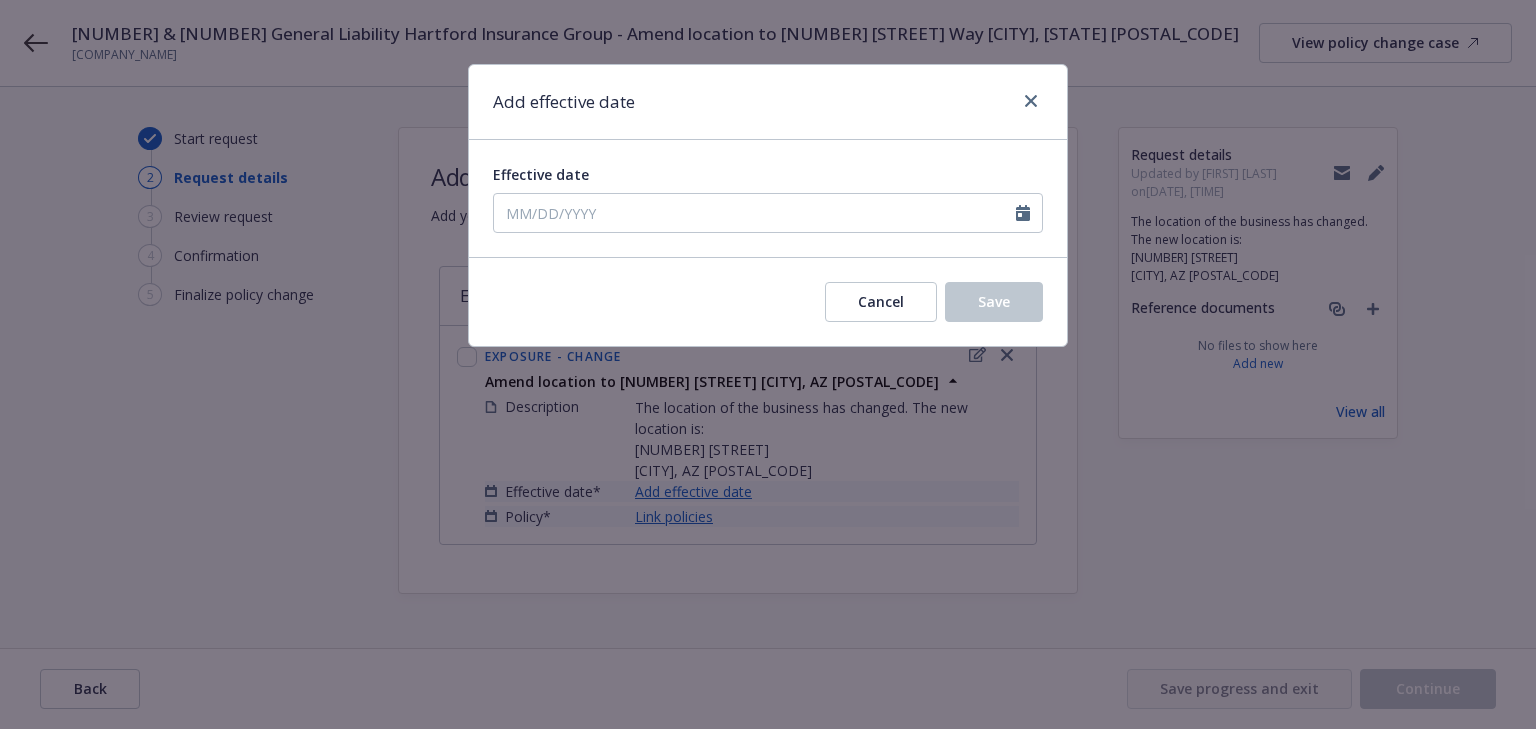 type on "08/04/2025" 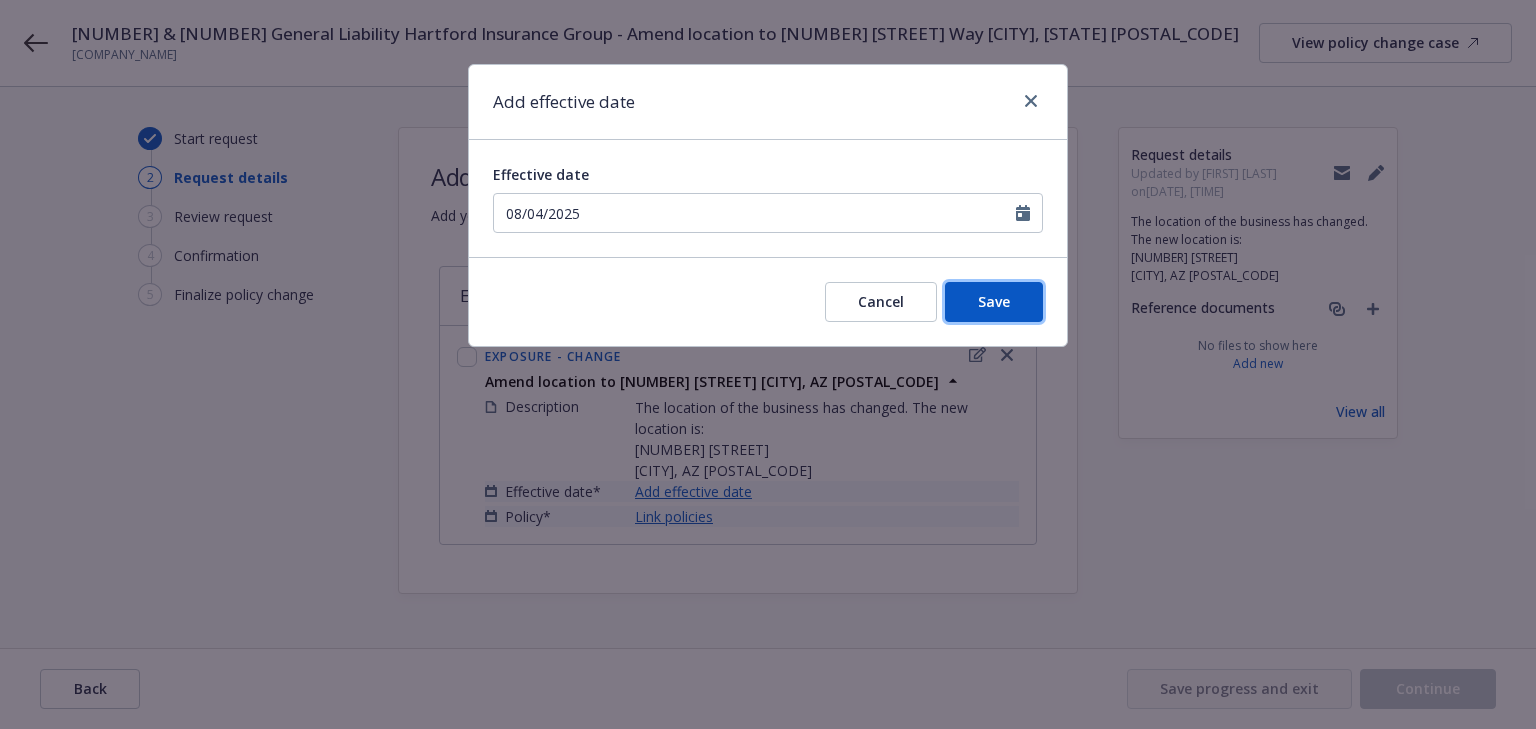 drag, startPoint x: 982, startPoint y: 303, endPoint x: 939, endPoint y: 355, distance: 67.47592 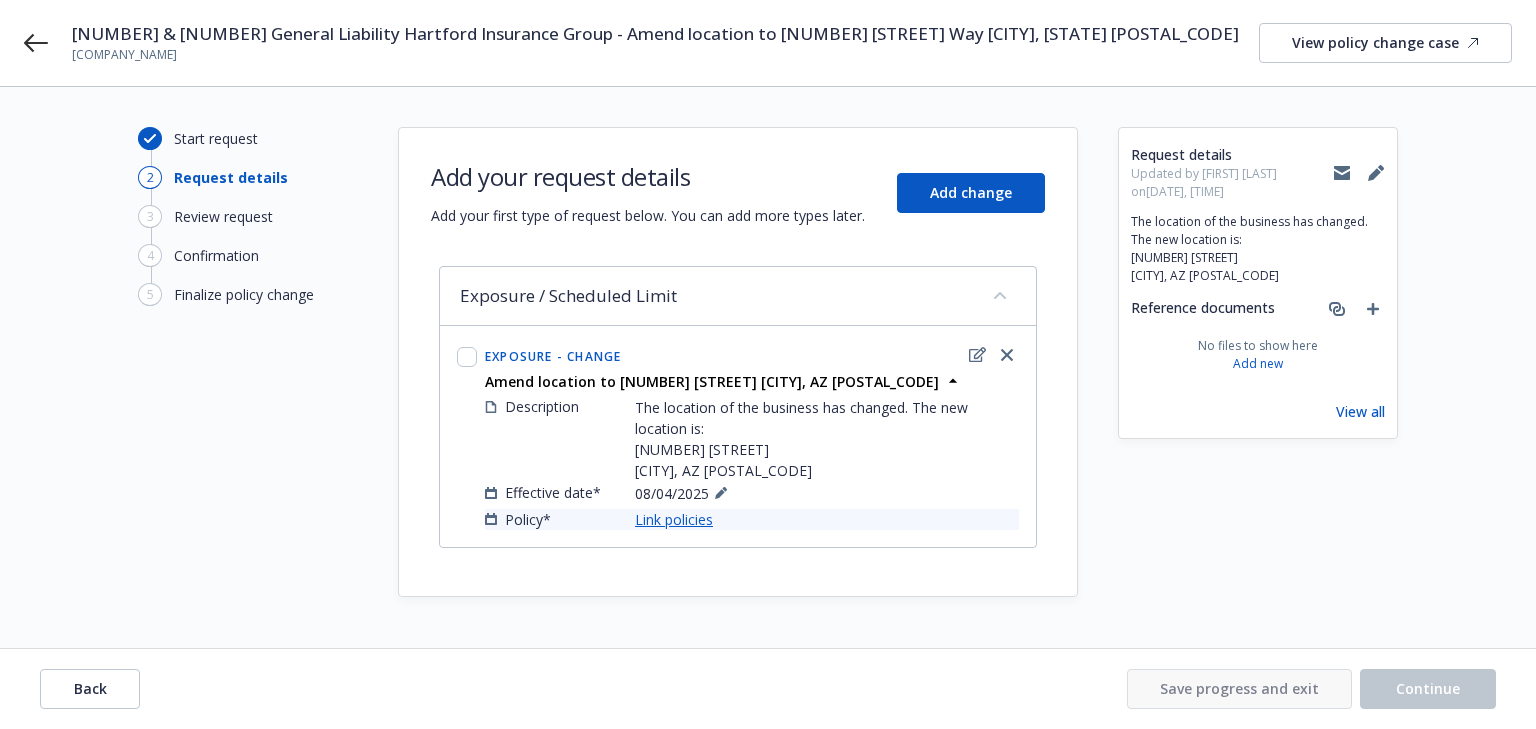 click on "Link policies" at bounding box center [674, 519] 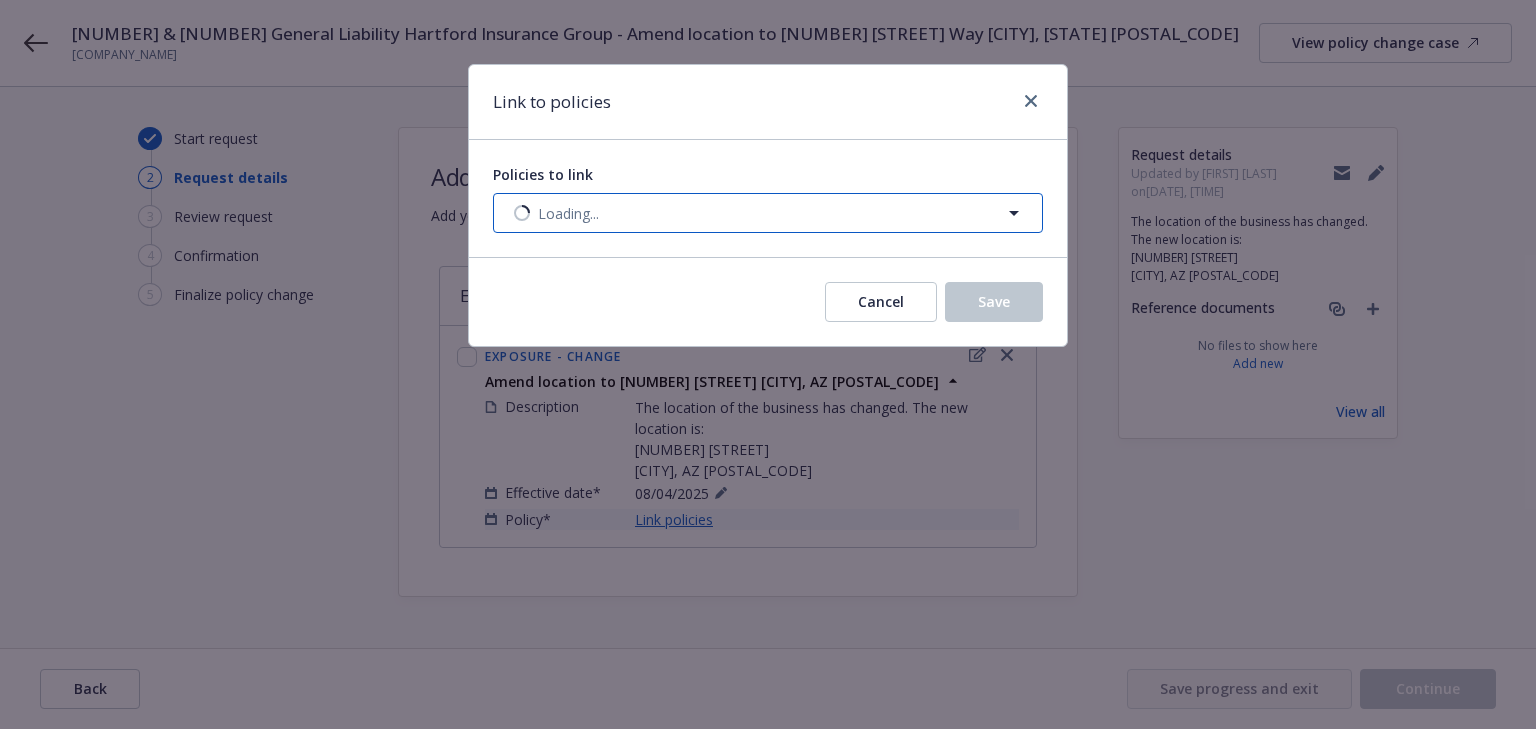 click on "Loading..." at bounding box center (568, 213) 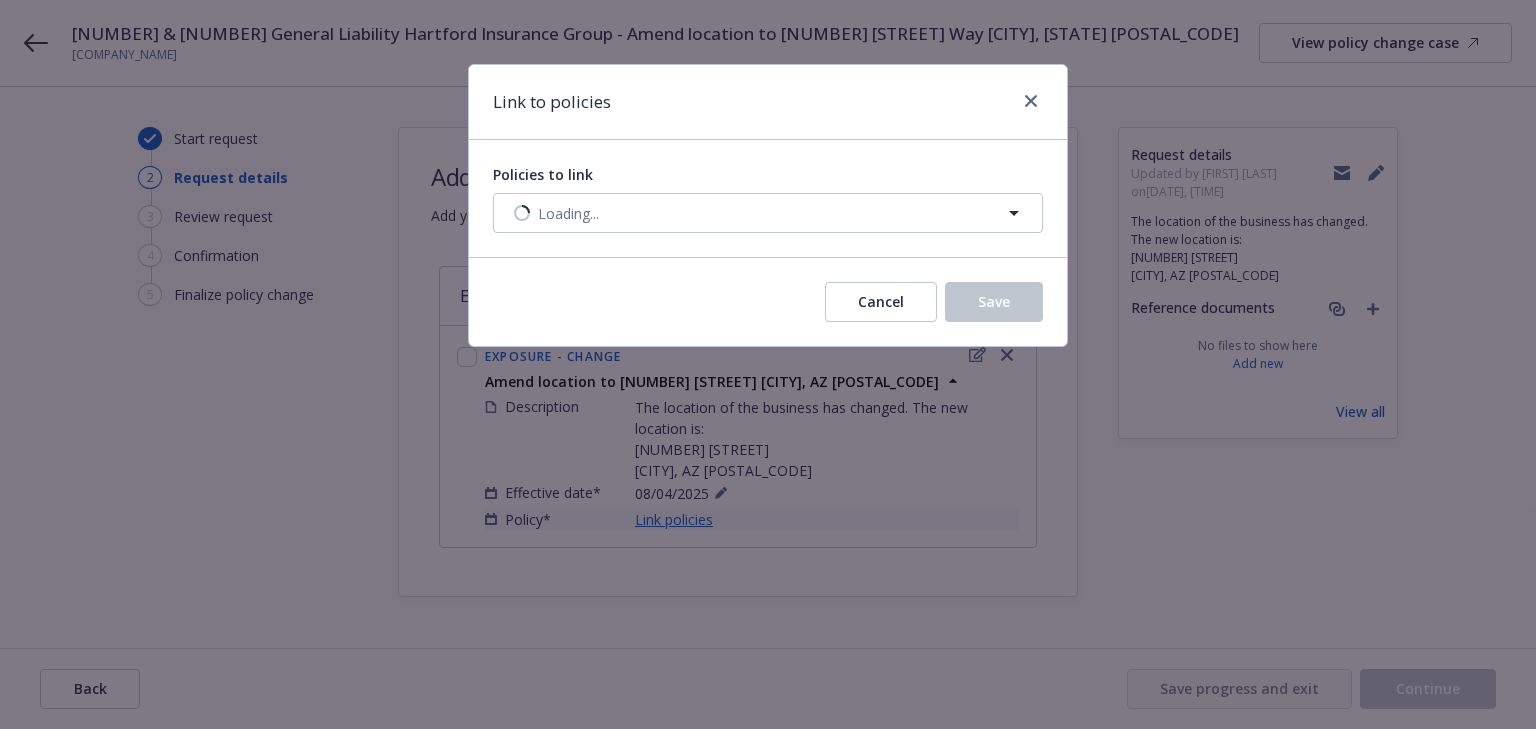 select on "ACTIVE" 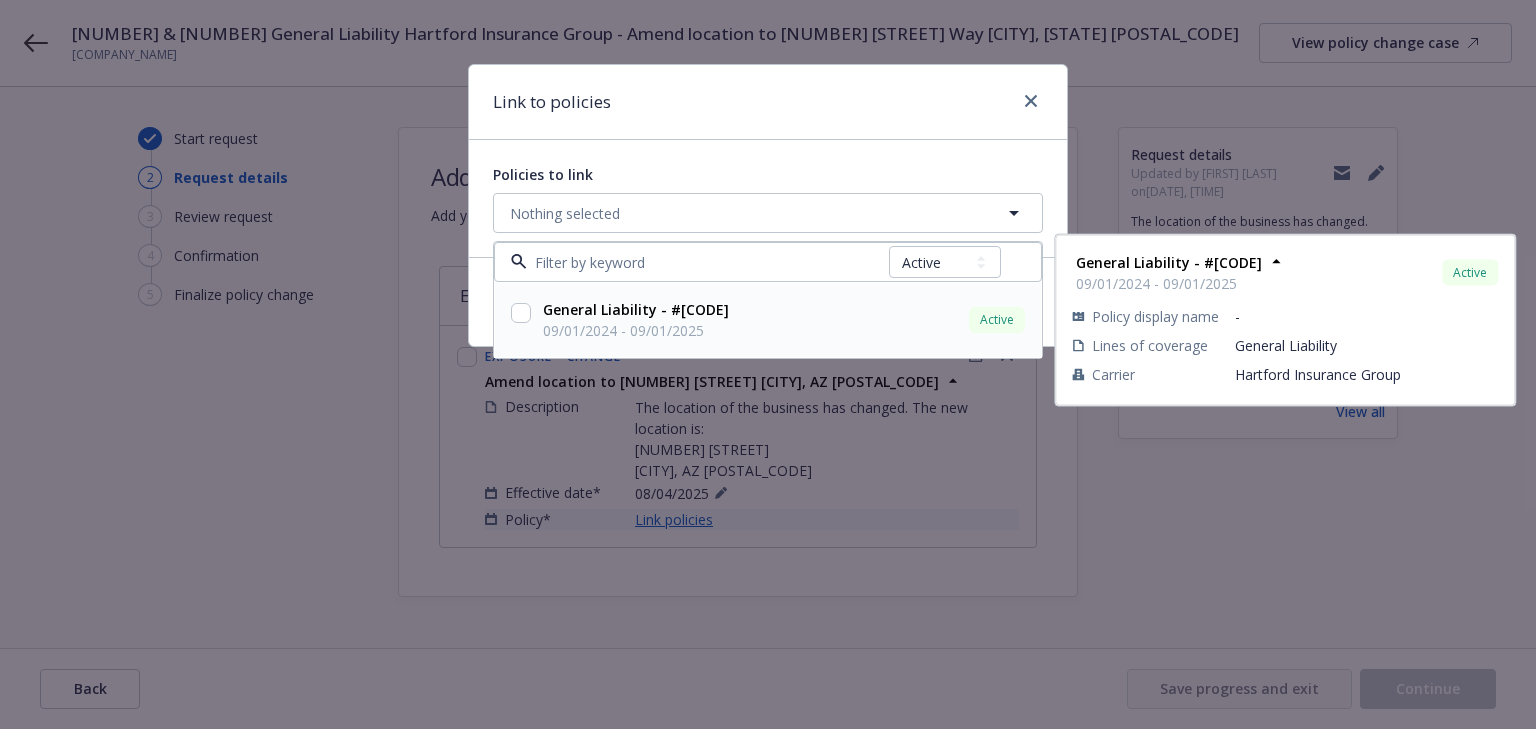 click at bounding box center [521, 313] 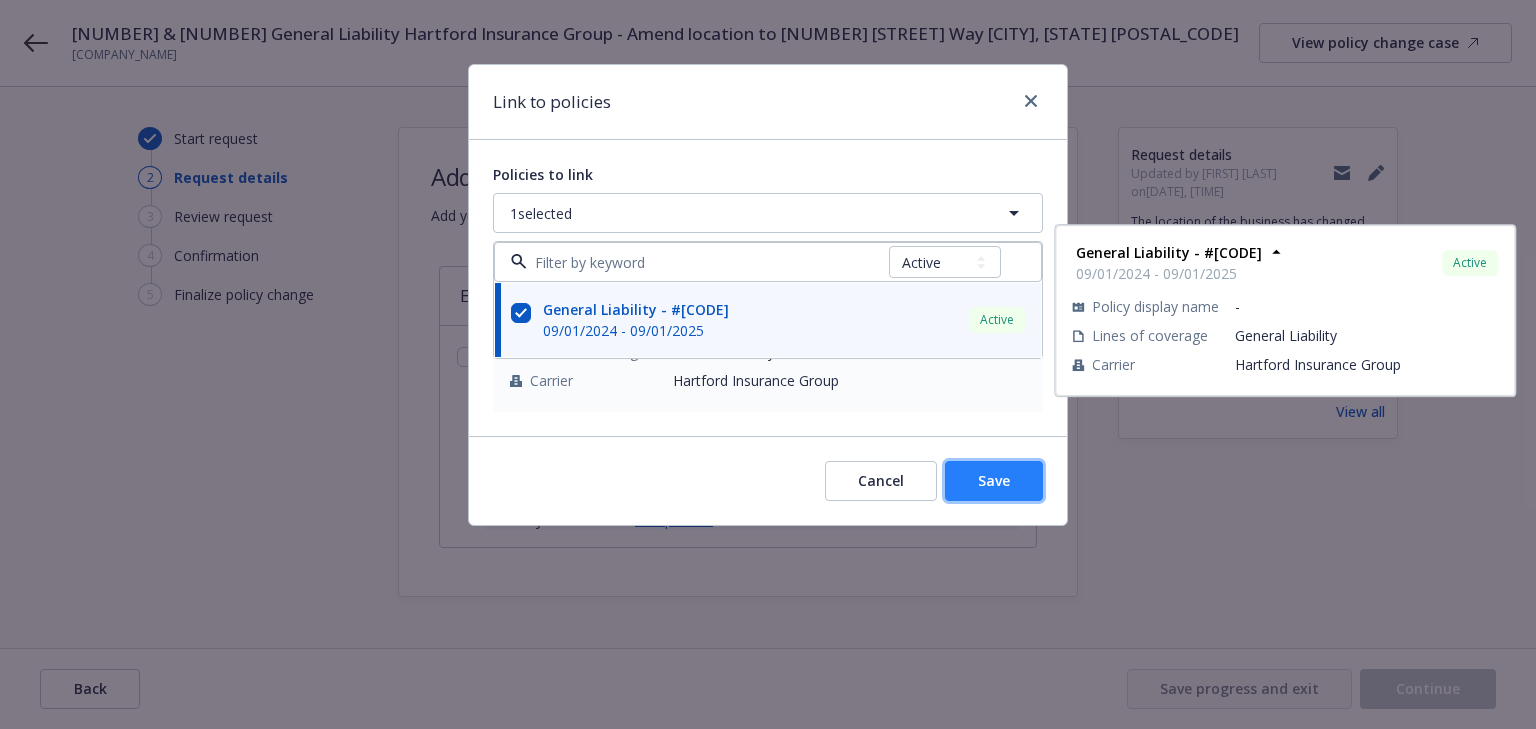 click on "Save" at bounding box center [994, 480] 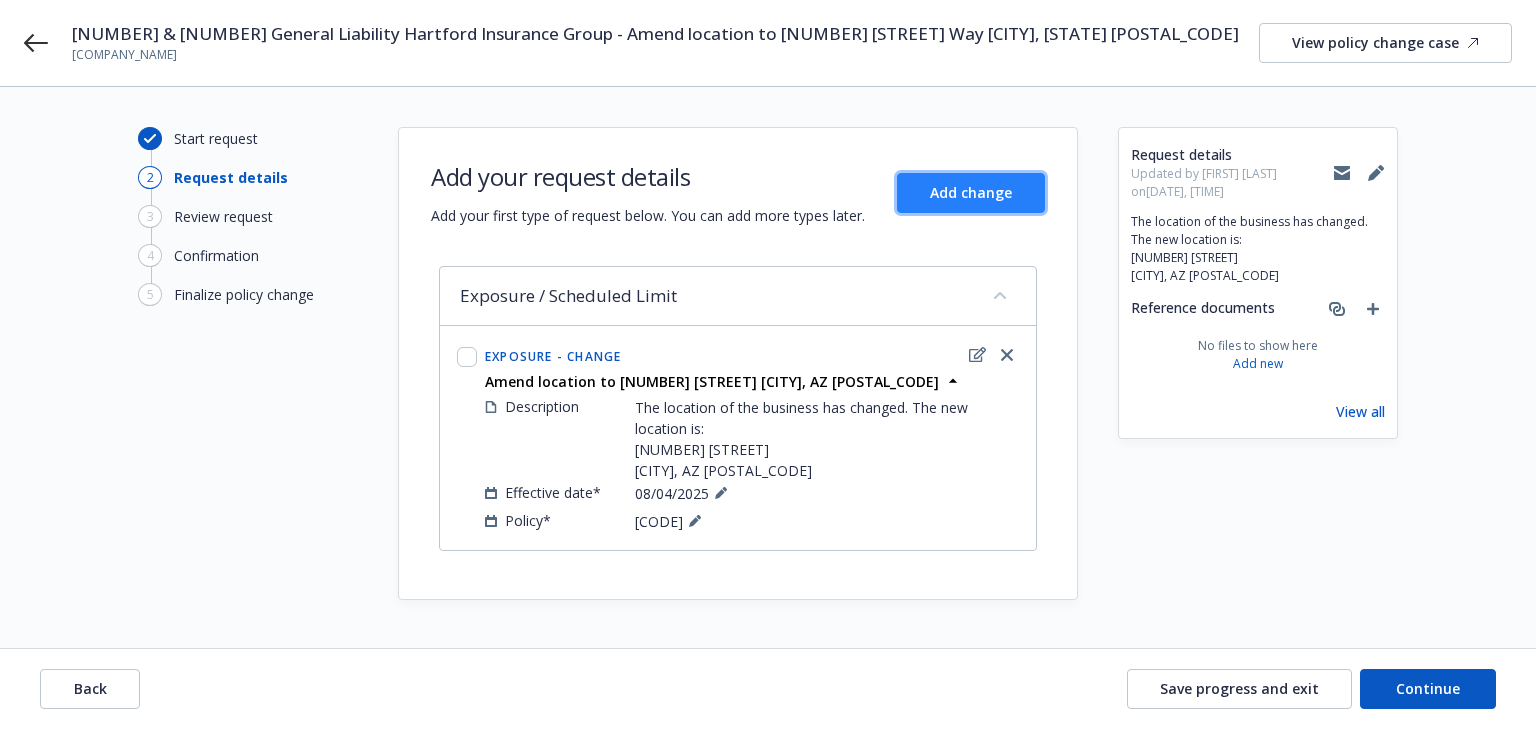 click on "Add change" at bounding box center [971, 193] 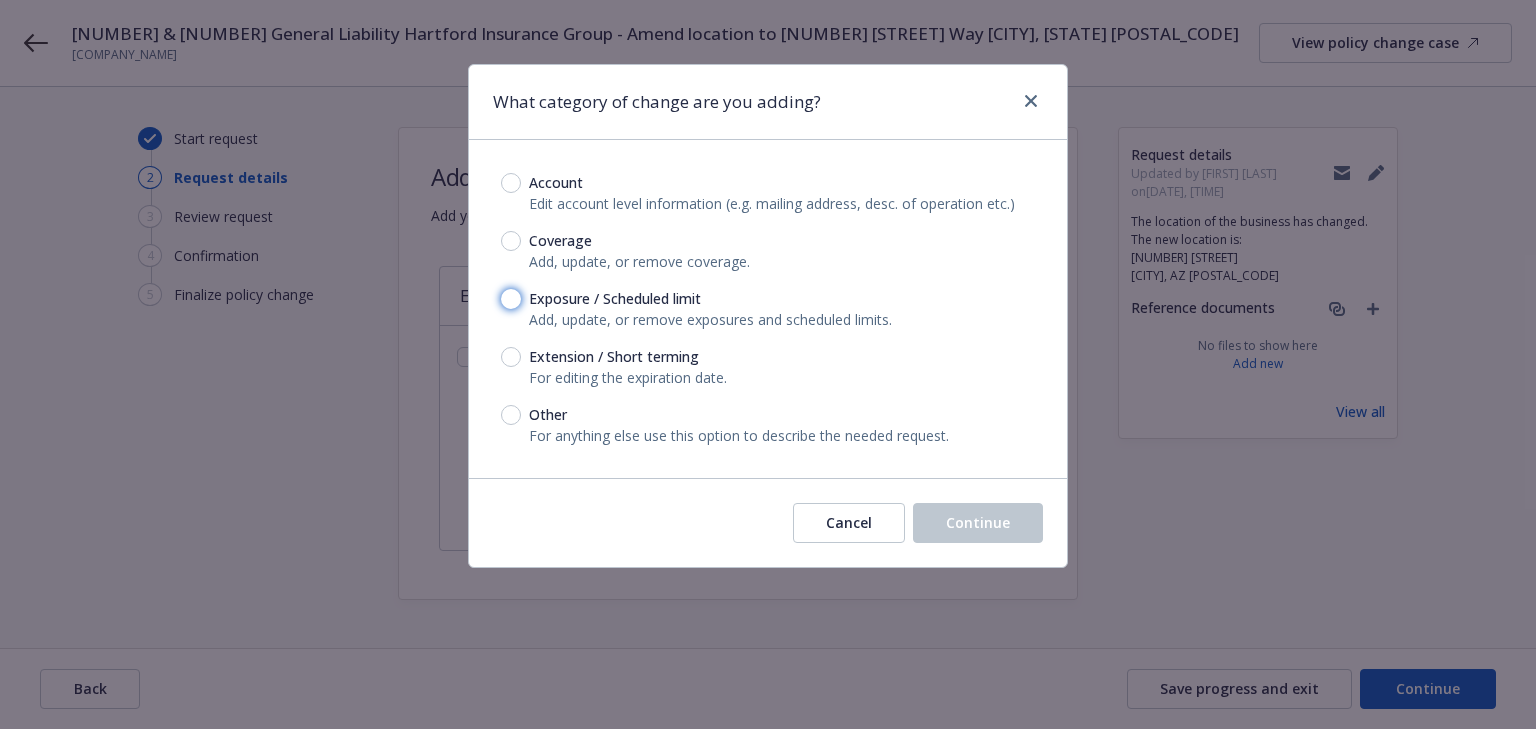 click on "Exposure / Scheduled limit" at bounding box center [511, 299] 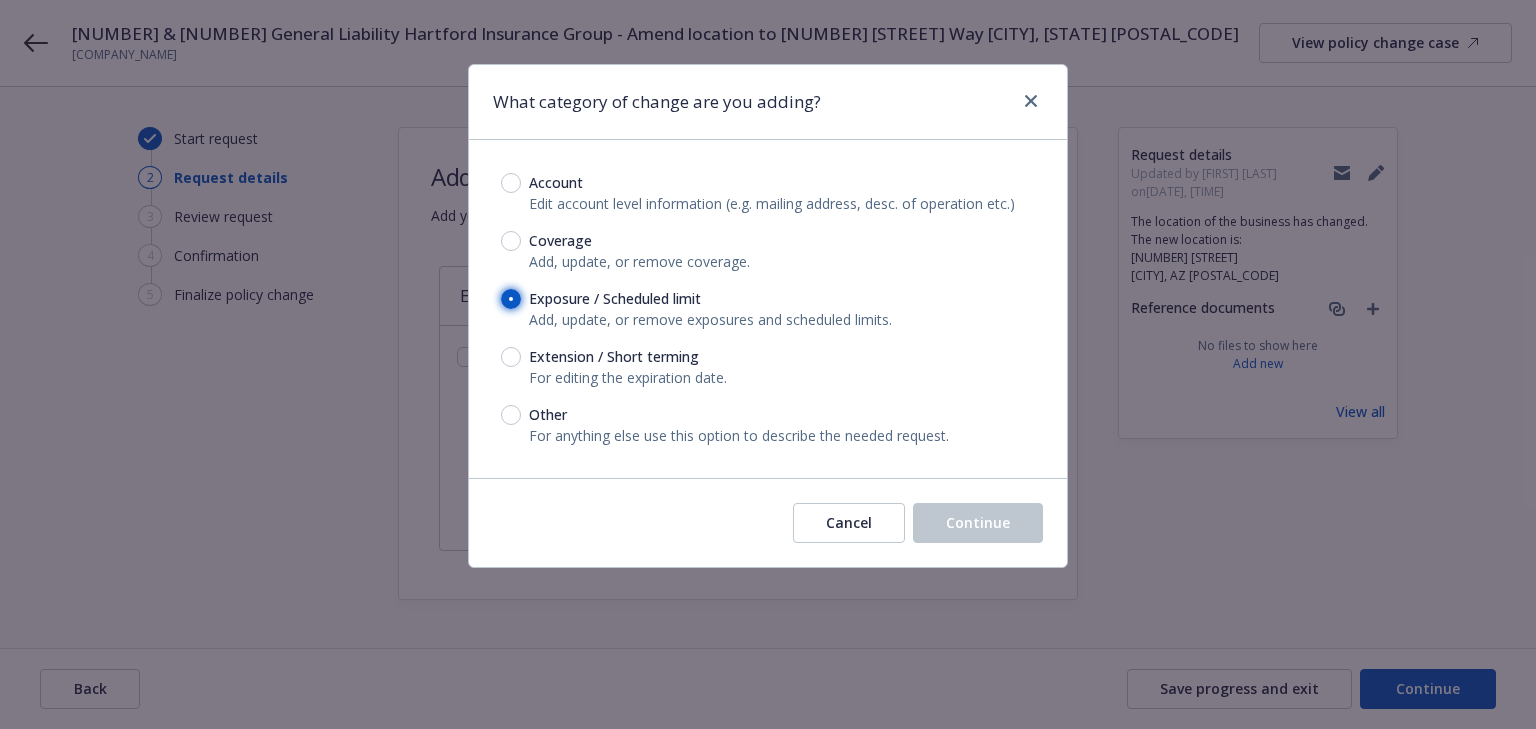 radio on "true" 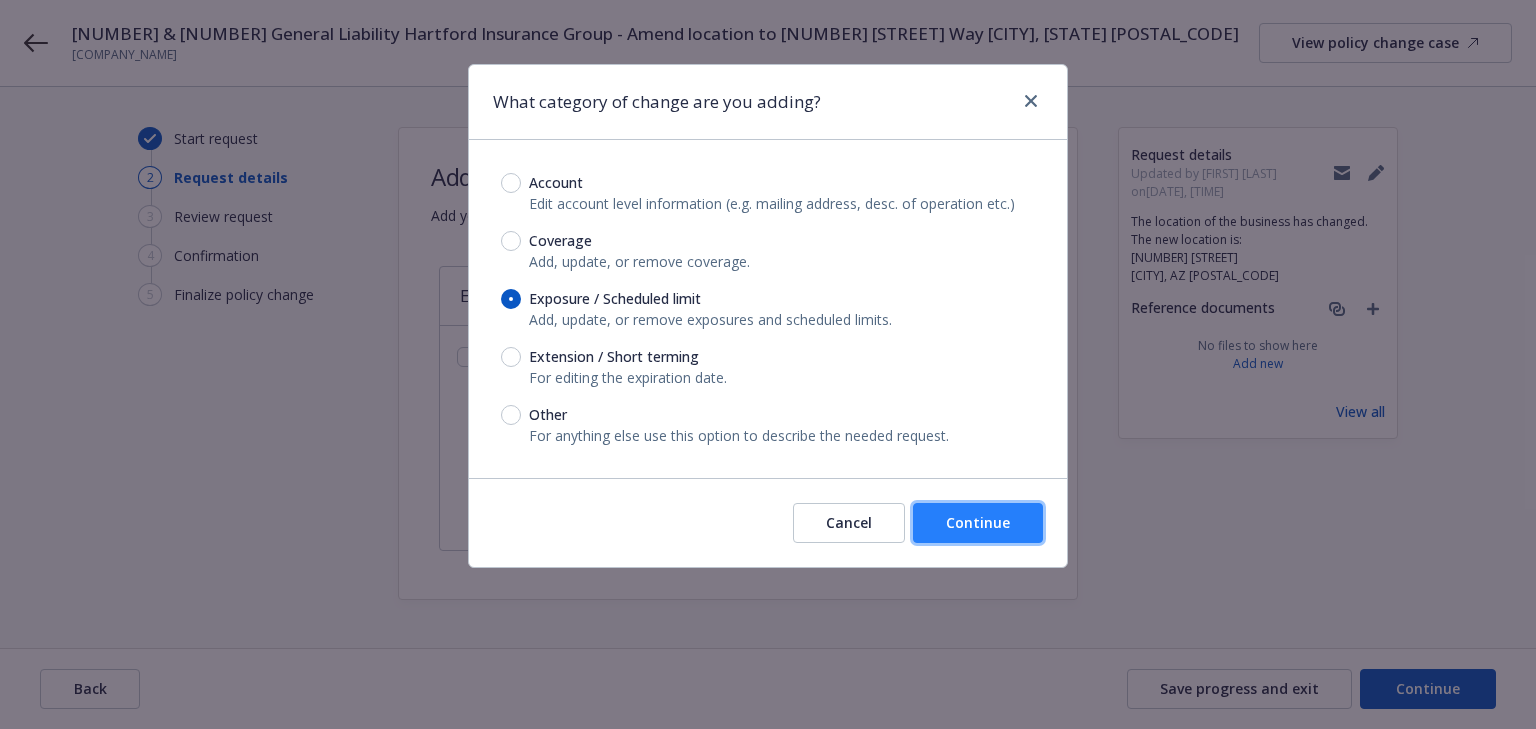 click on "Continue" at bounding box center (978, 522) 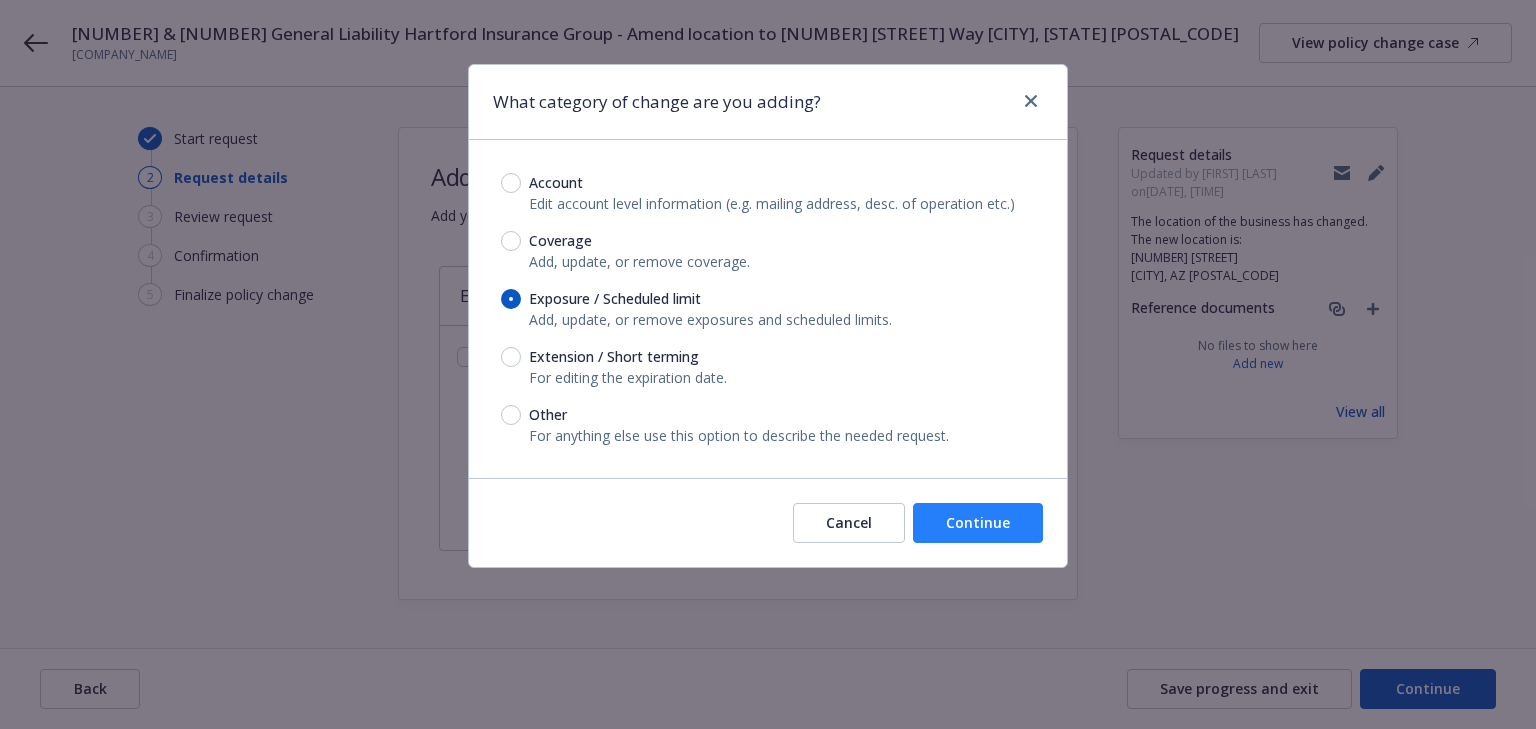 type on "x" 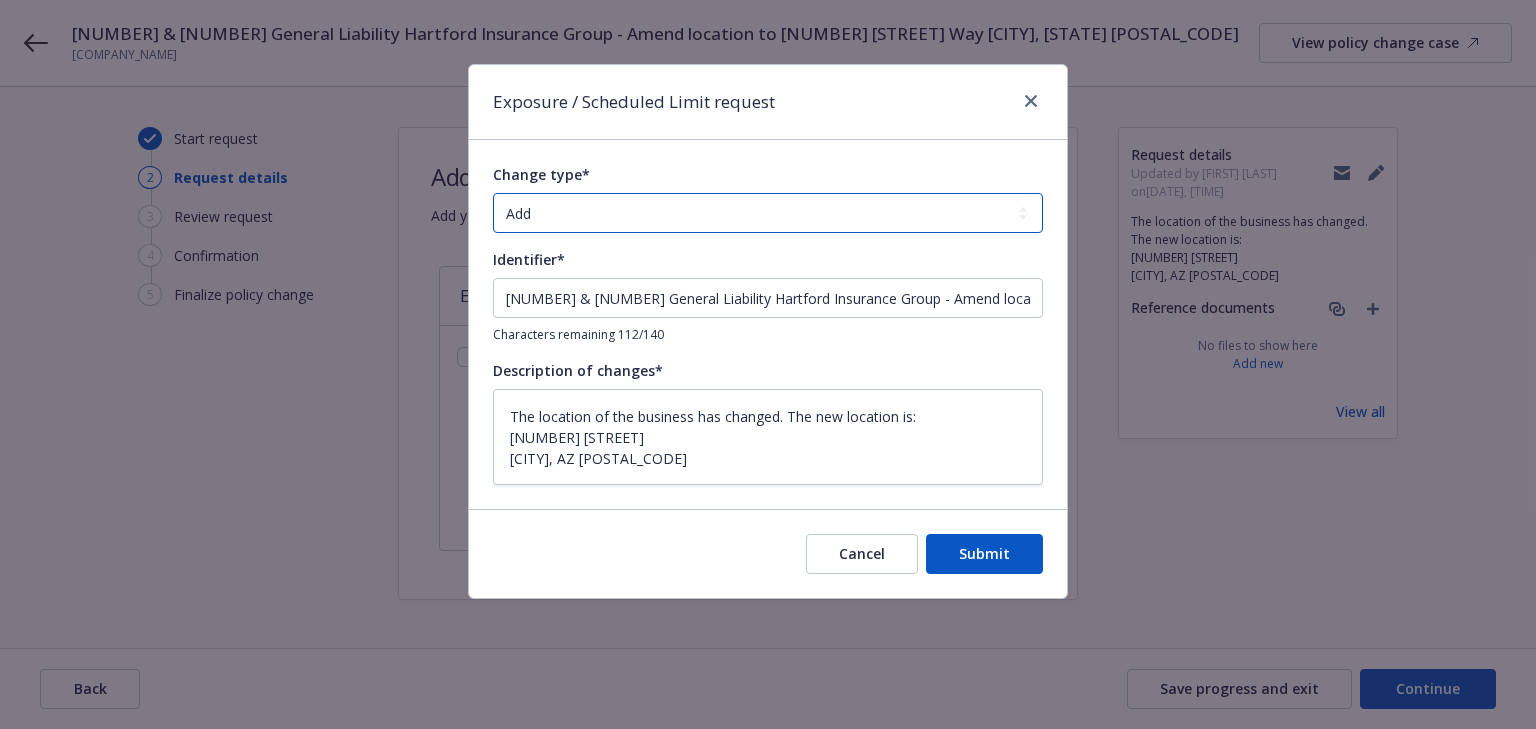 click on "Add Audit Change Remove" at bounding box center [768, 213] 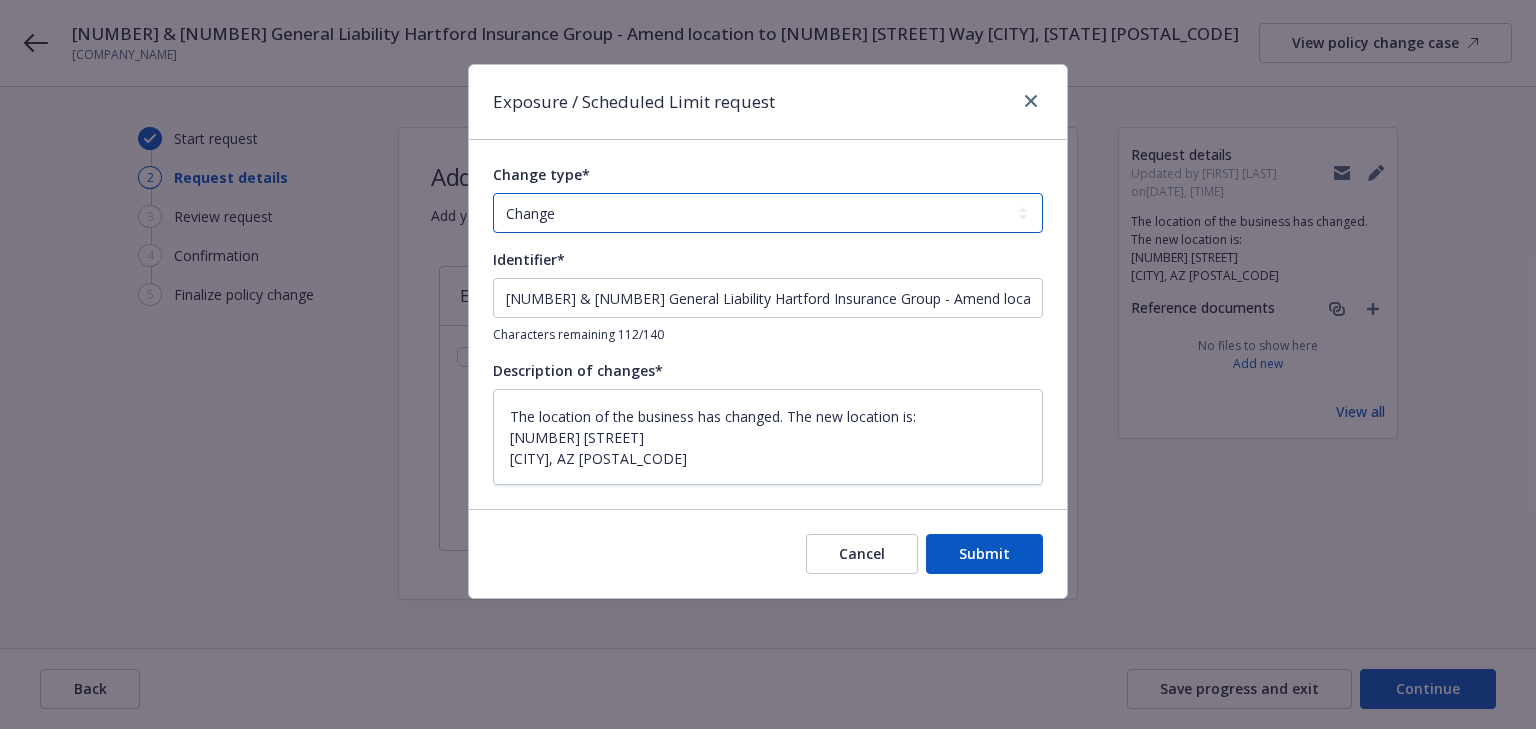 click on "Add Audit Change Remove" at bounding box center [768, 213] 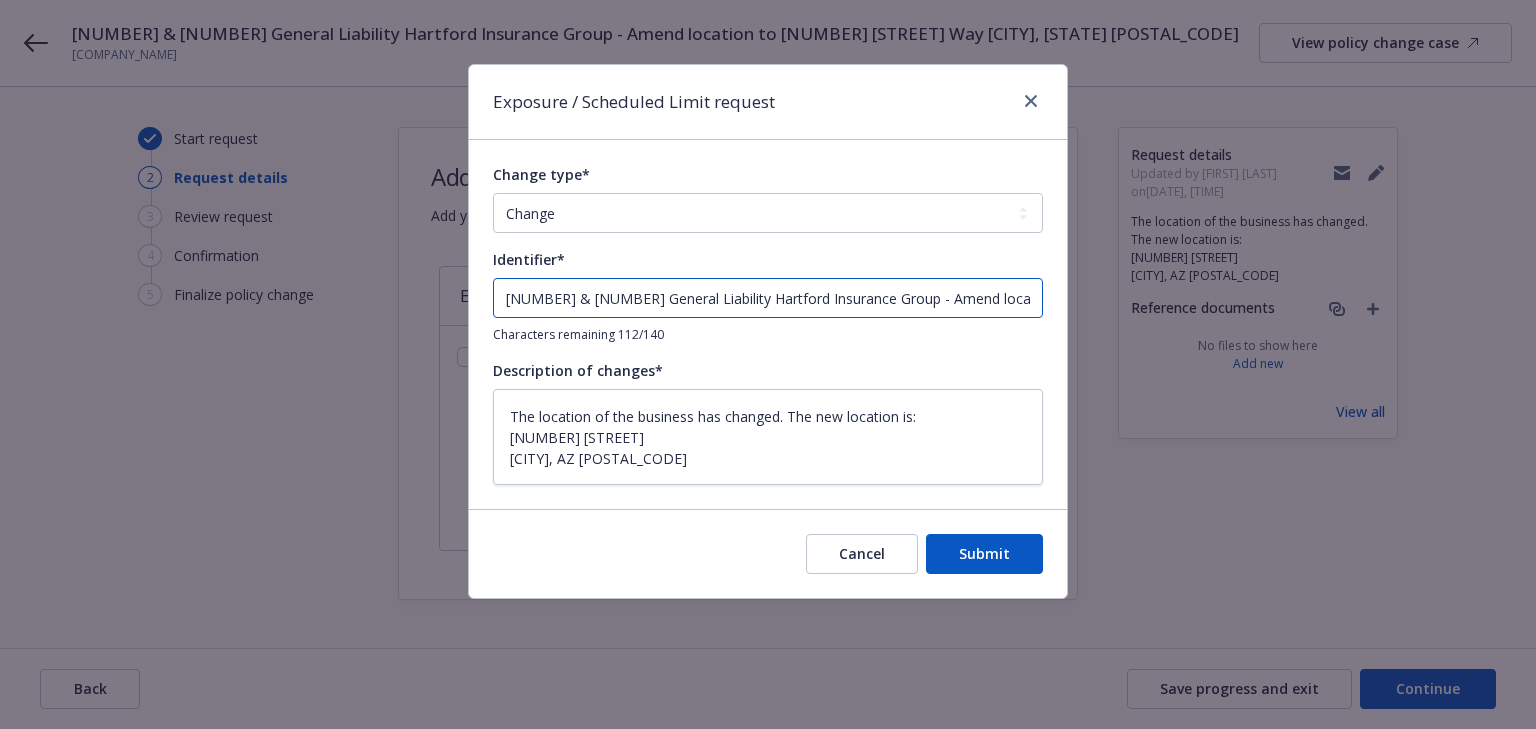 drag, startPoint x: 845, startPoint y: 301, endPoint x: -404, endPoint y: 276, distance: 1249.2501 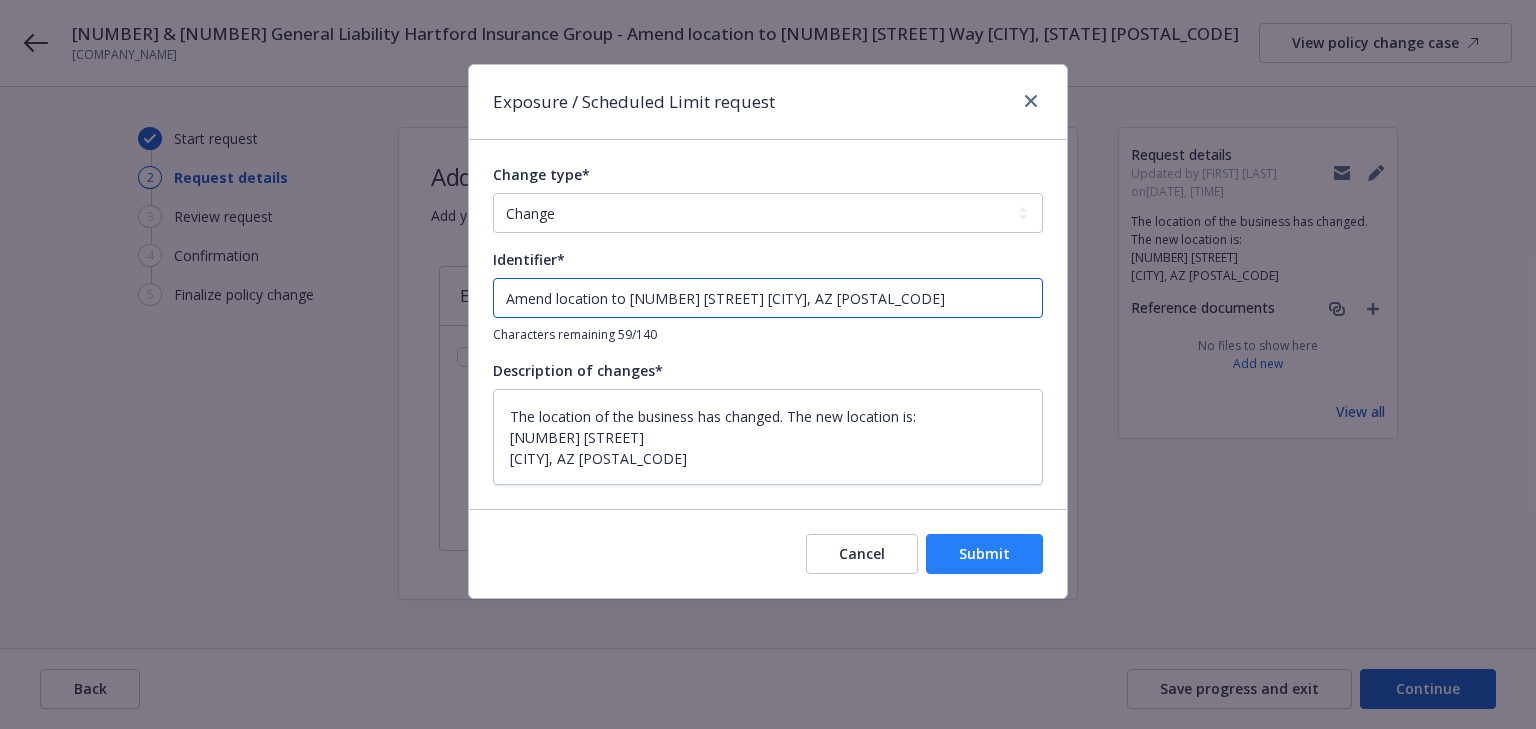 type on "Amend location to [NUMBER] [STREET] [CITY], AZ [POSTAL_CODE]" 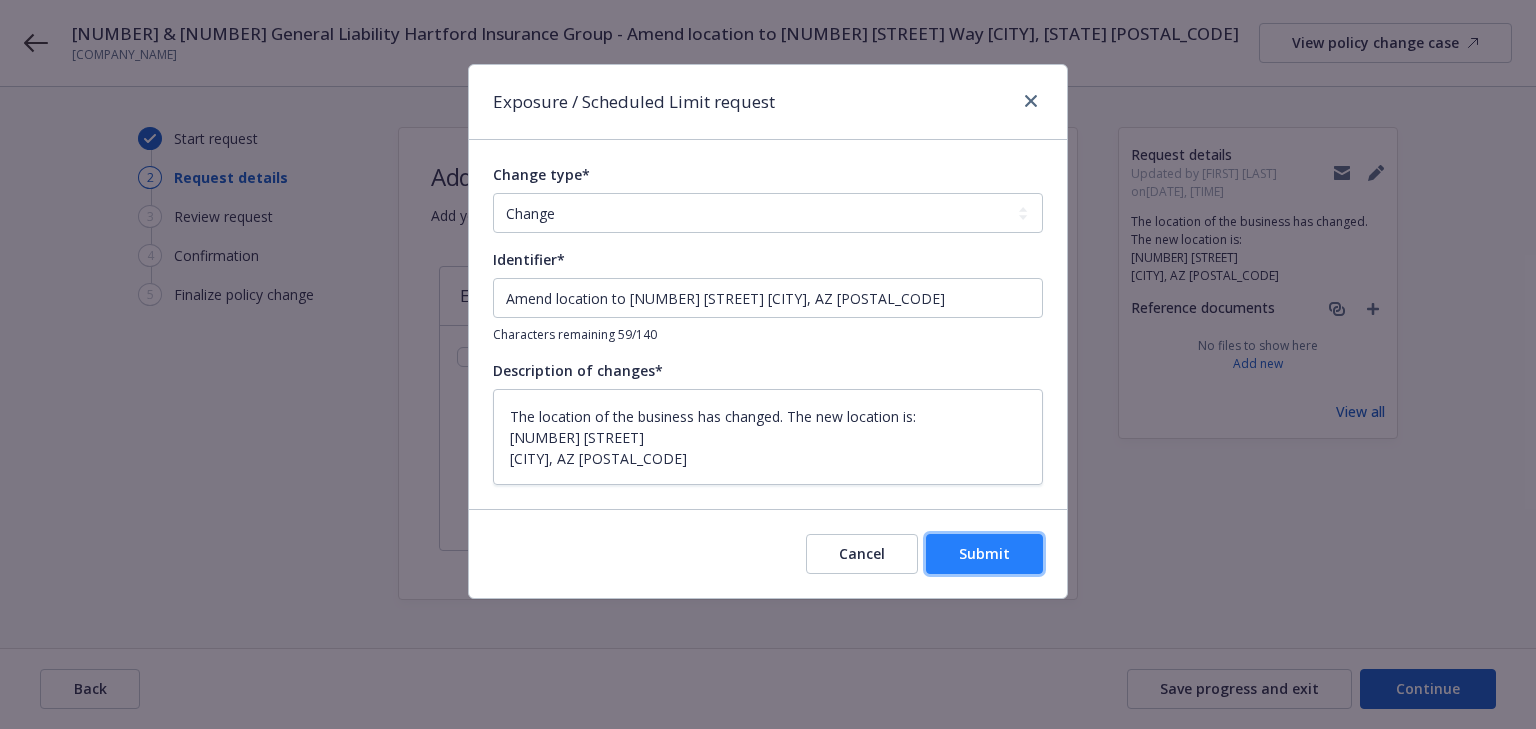 click on "Submit" at bounding box center (984, 554) 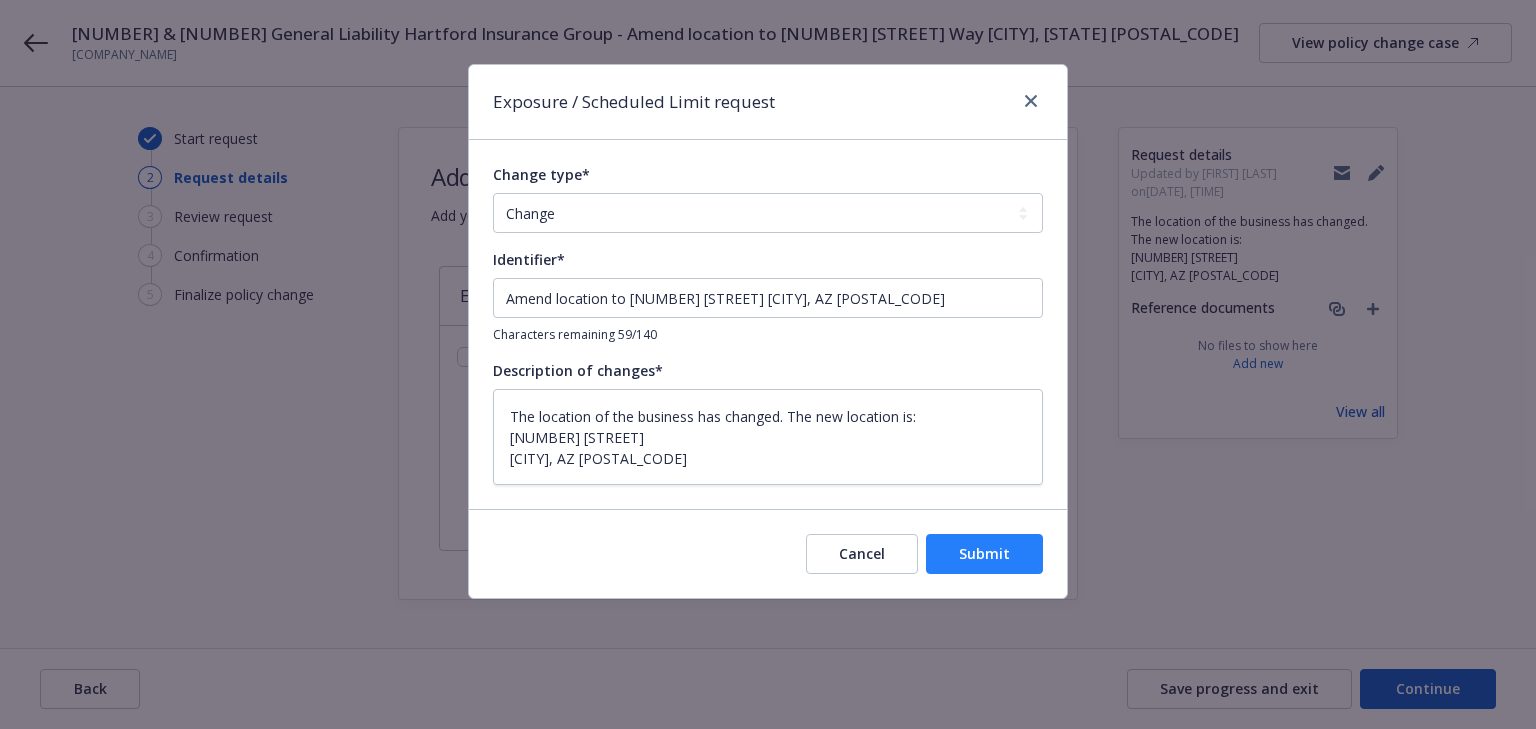 type on "x" 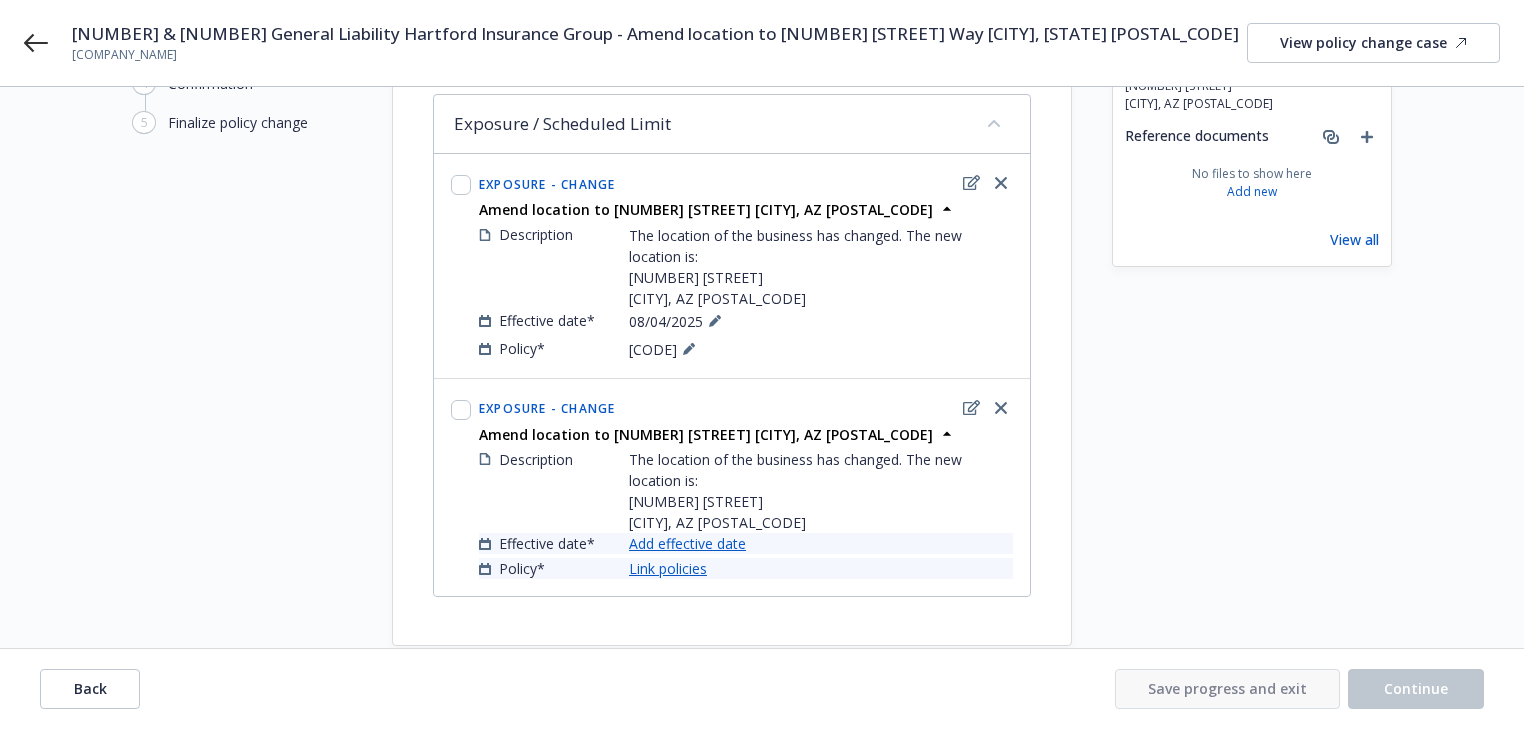 scroll, scrollTop: 208, scrollLeft: 0, axis: vertical 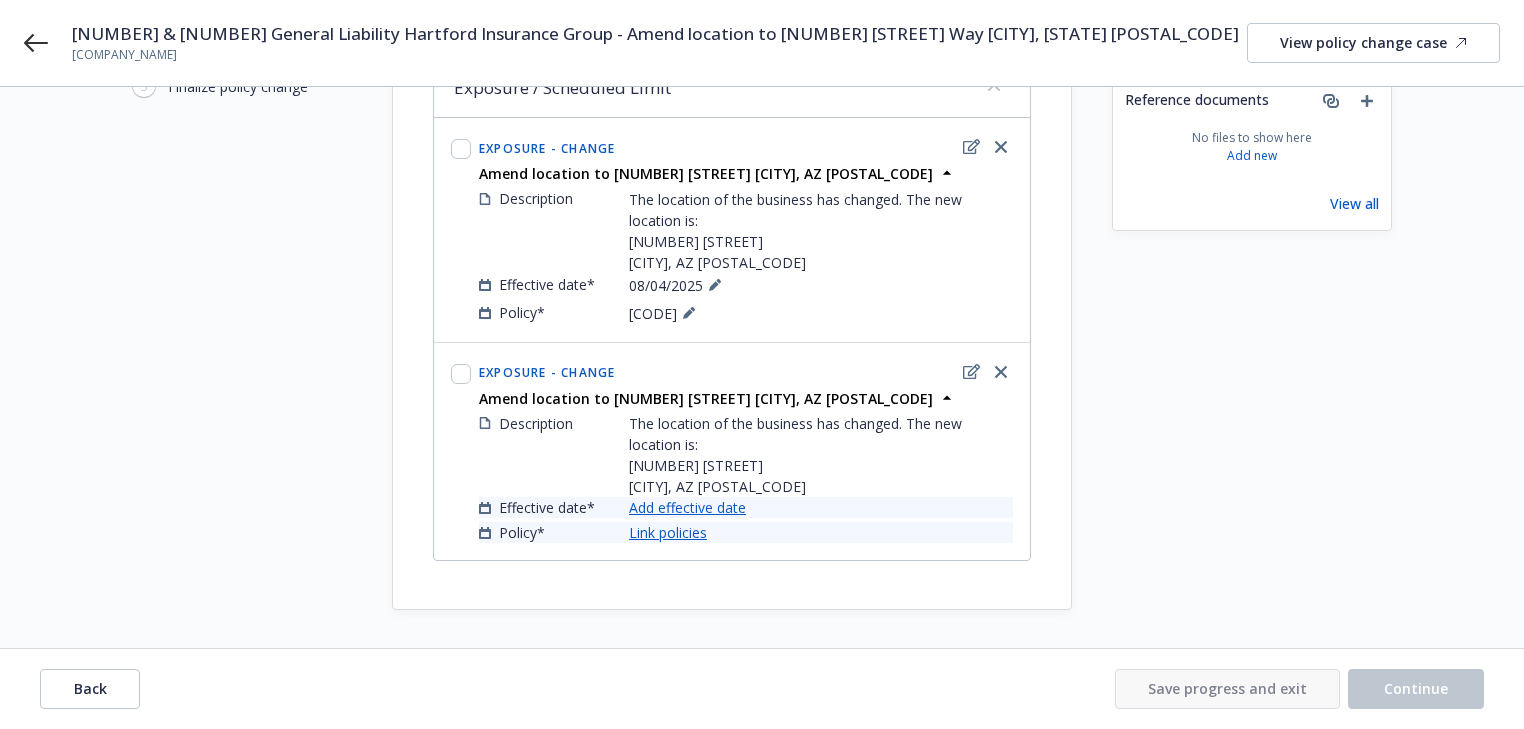 click on "Link policies" at bounding box center [668, 532] 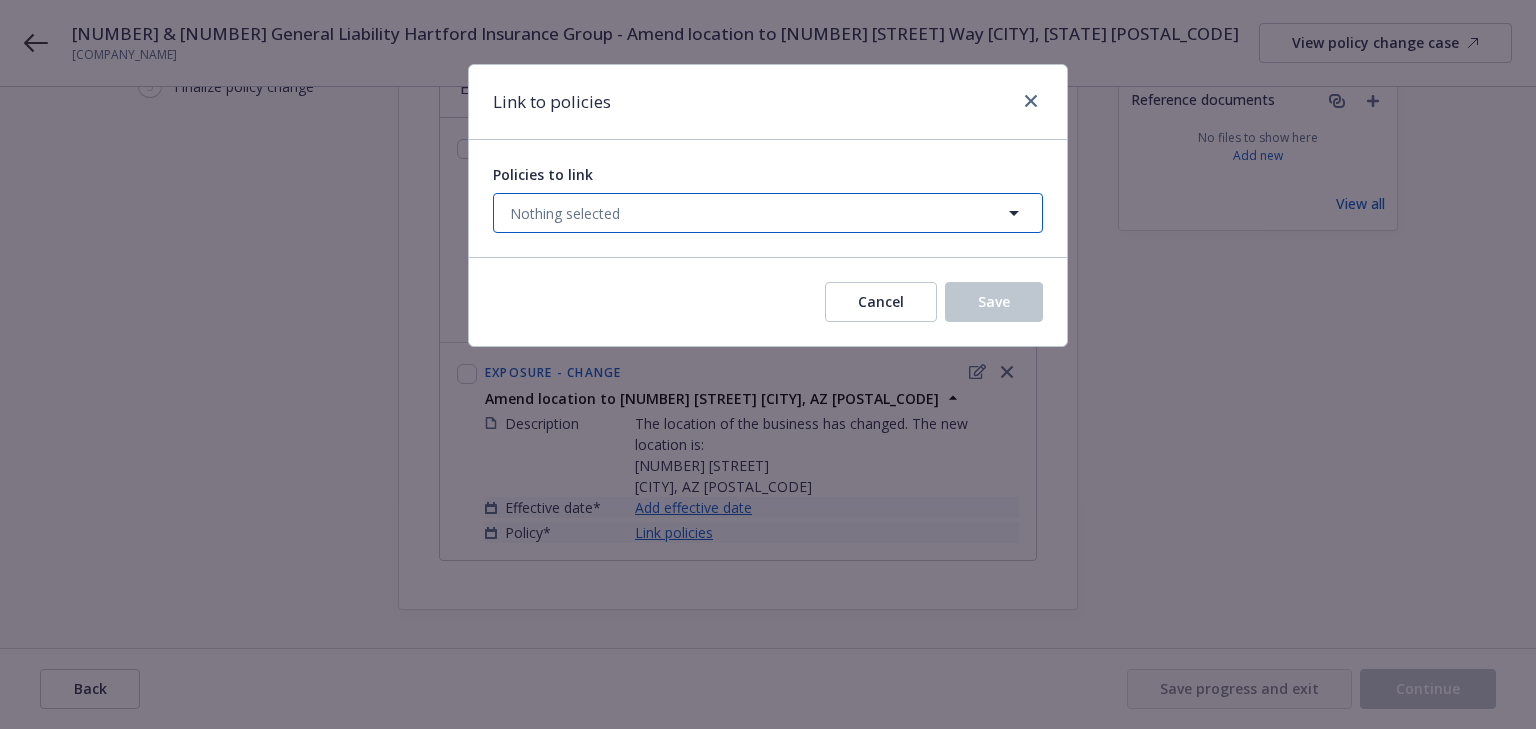 click on "Nothing selected" at bounding box center [565, 213] 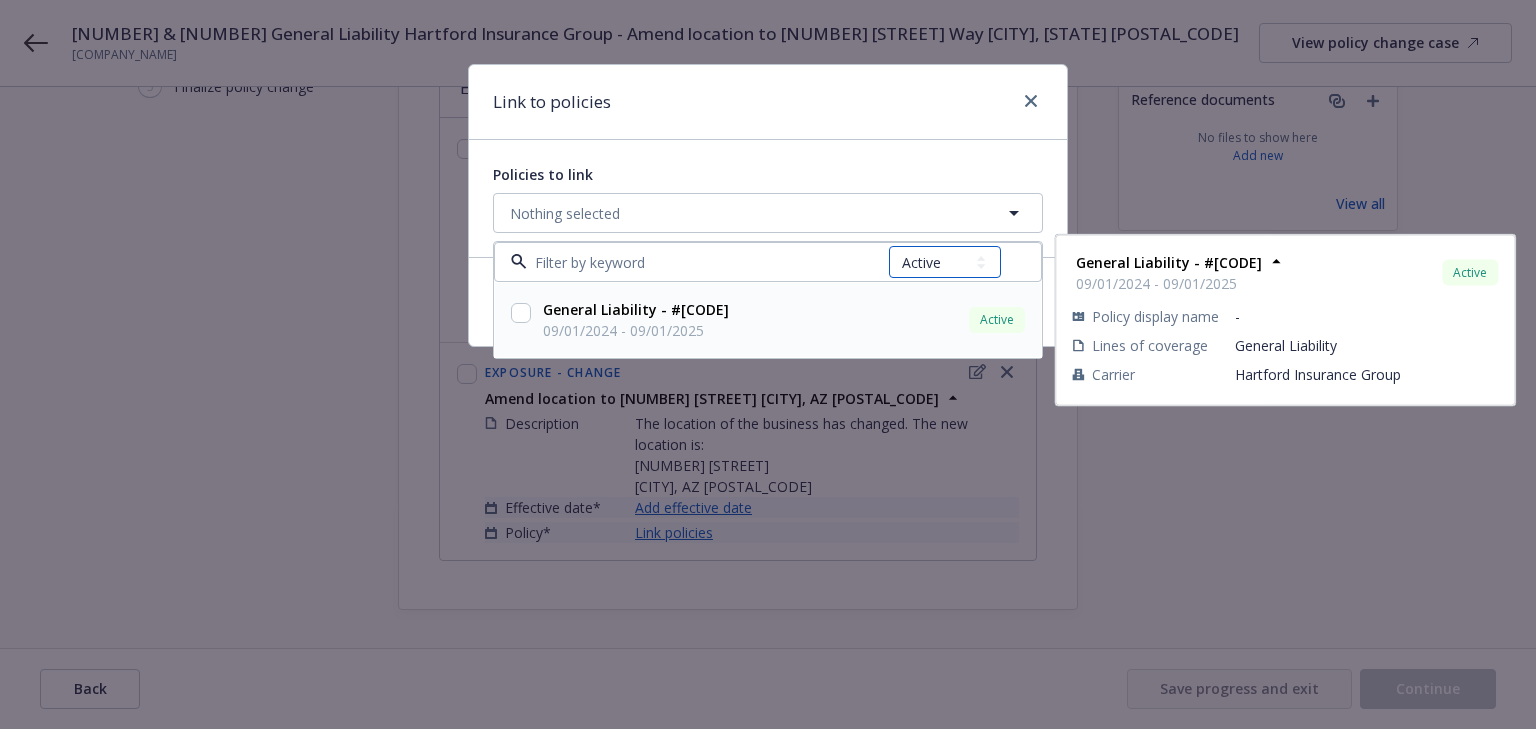 click on "All Active Upcoming Expired Cancelled" at bounding box center [945, 262] 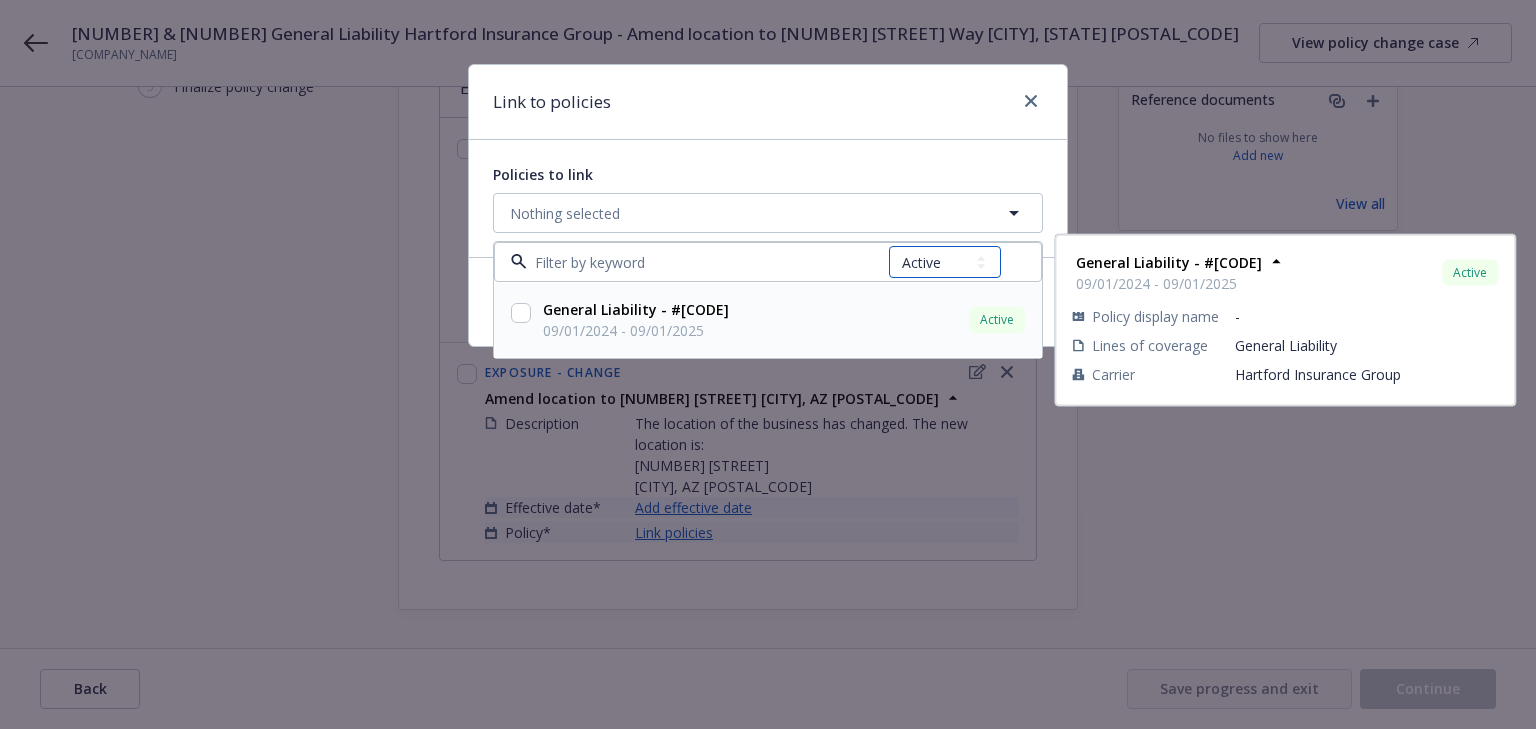 select on "UPCOMING" 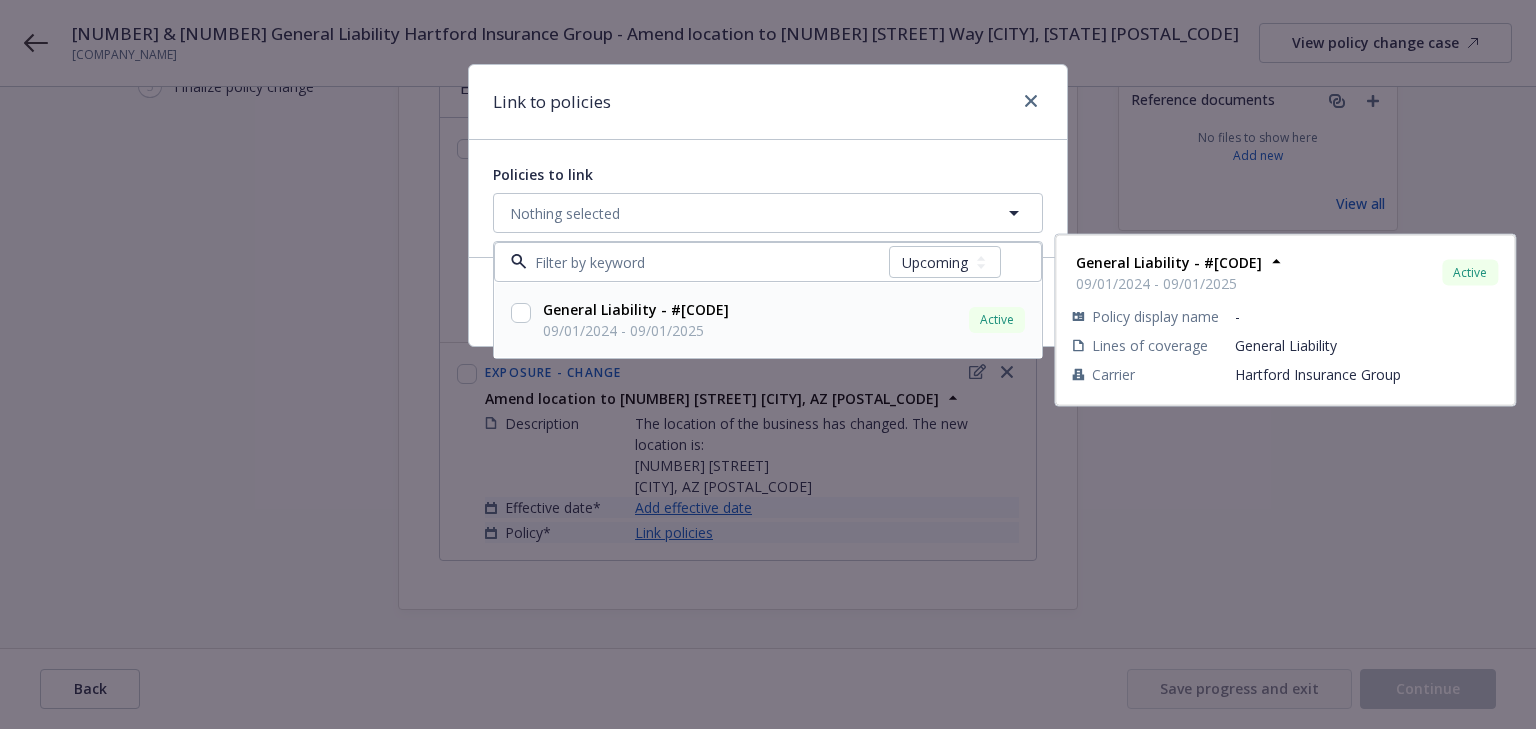 click on "All Active Upcoming Expired Cancelled" at bounding box center (945, 262) 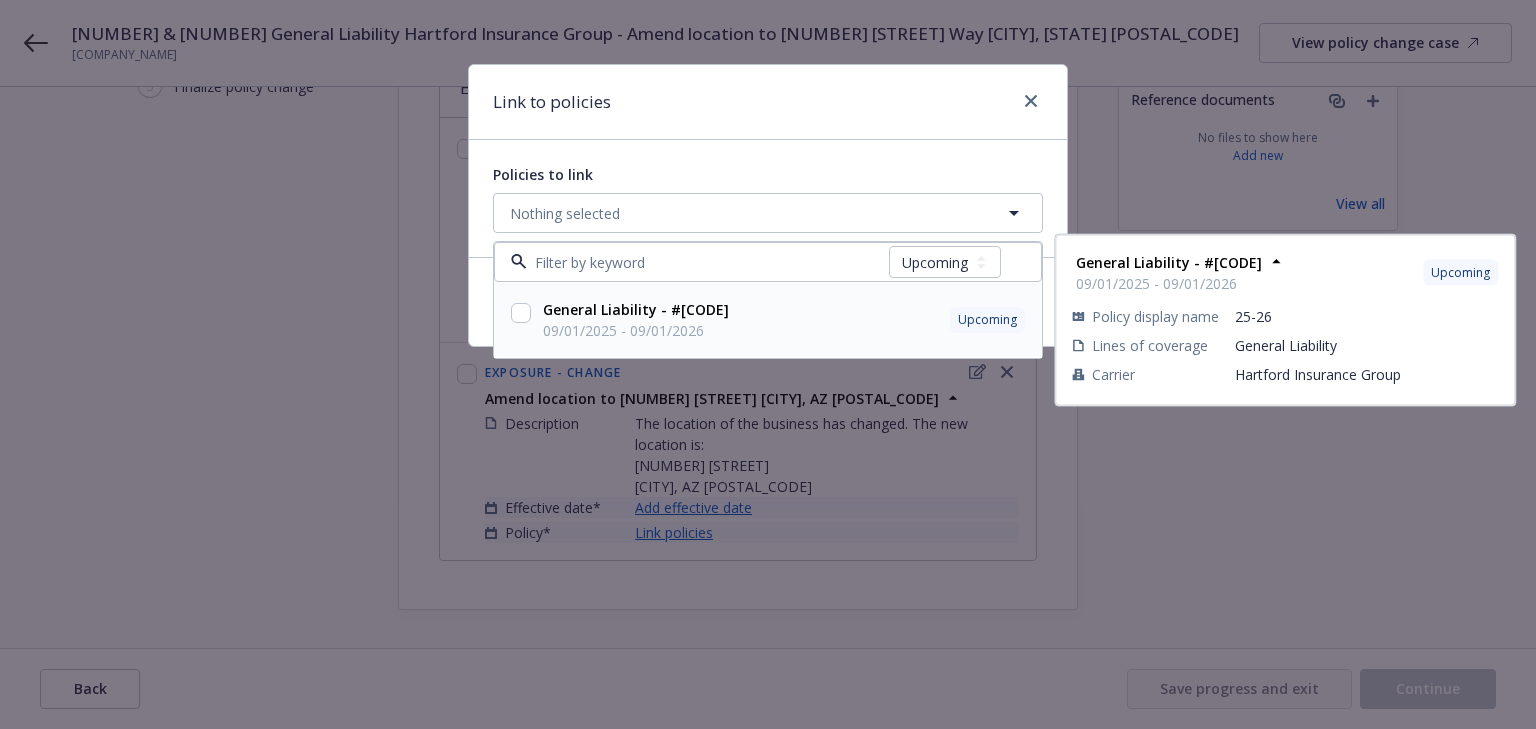 click at bounding box center [521, 313] 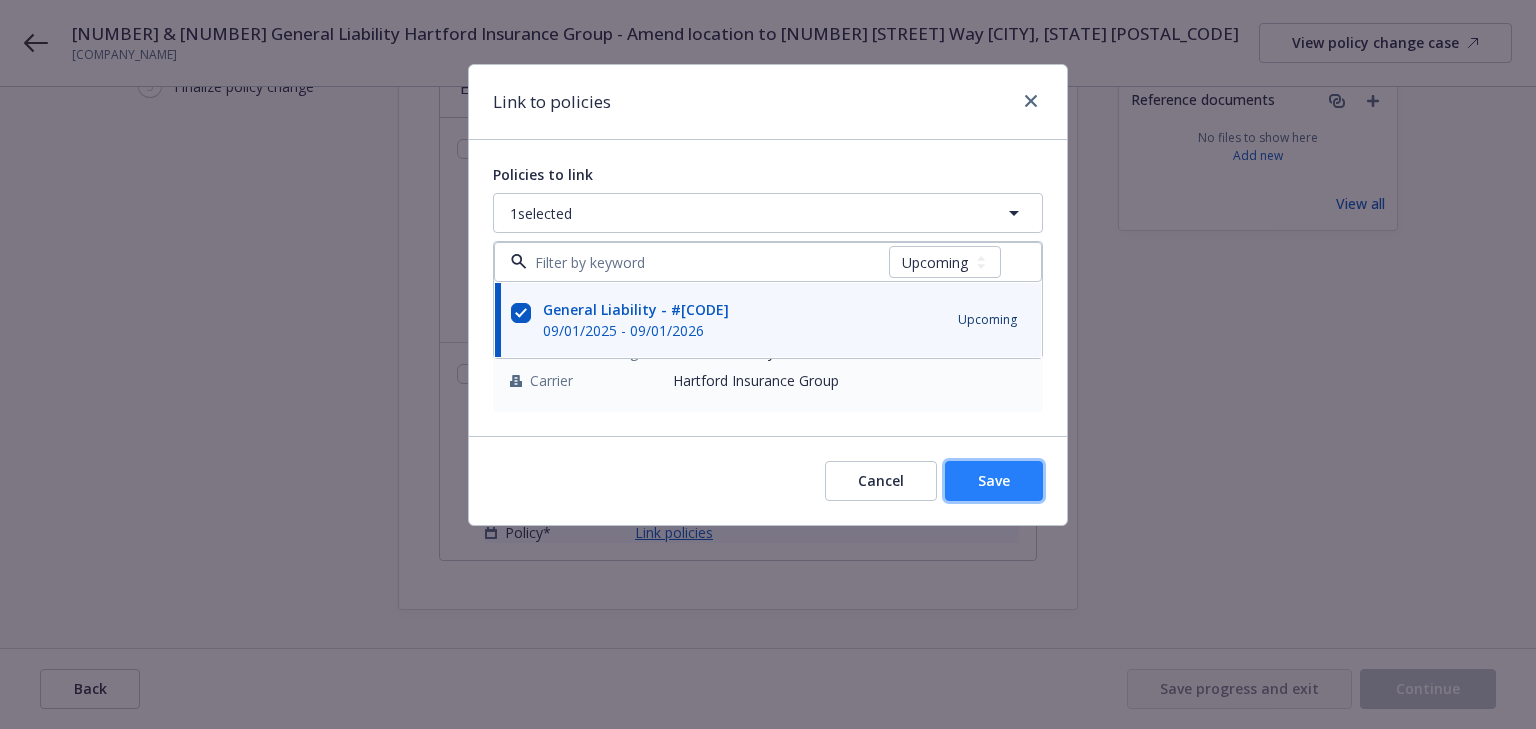 click on "Save" at bounding box center (994, 481) 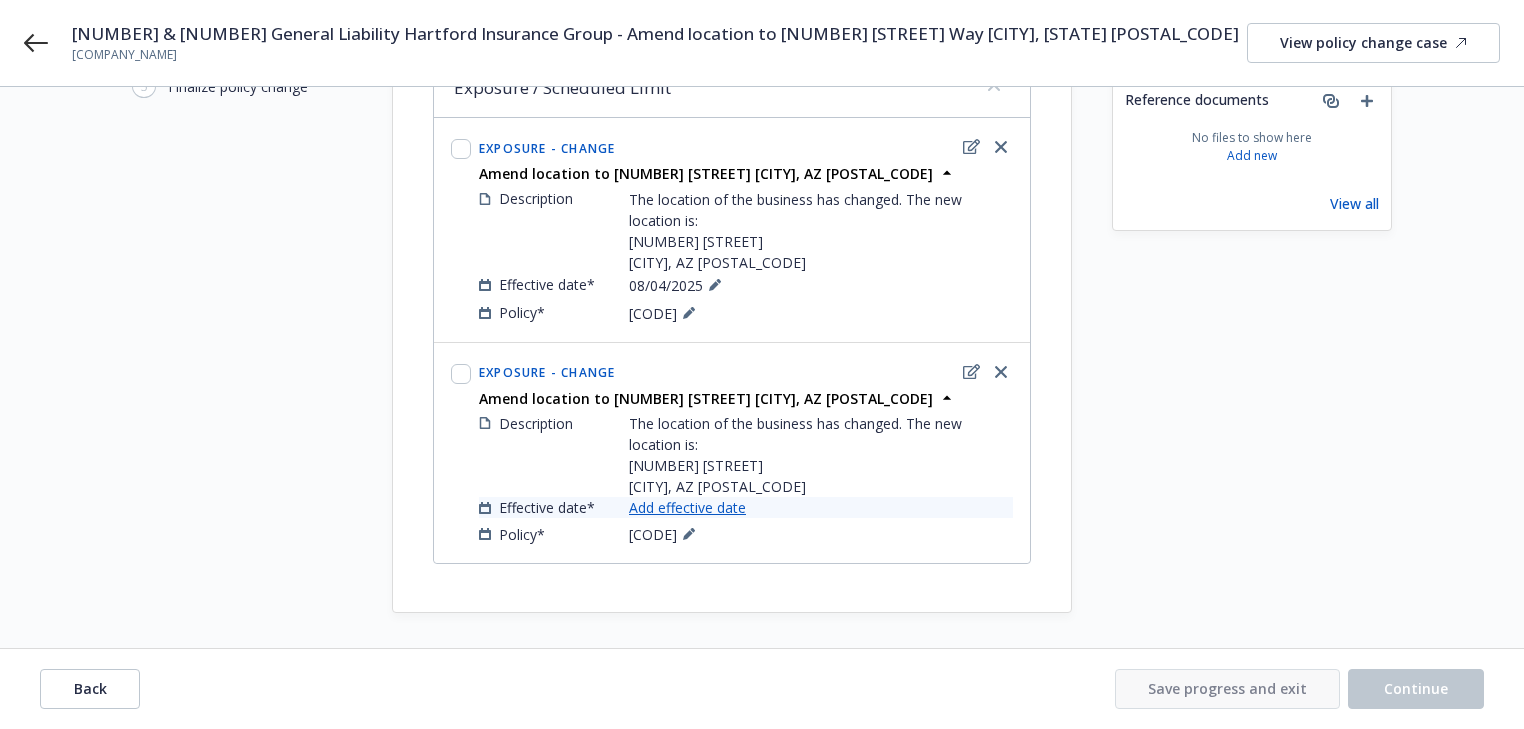 click on "Add effective date" at bounding box center (687, 507) 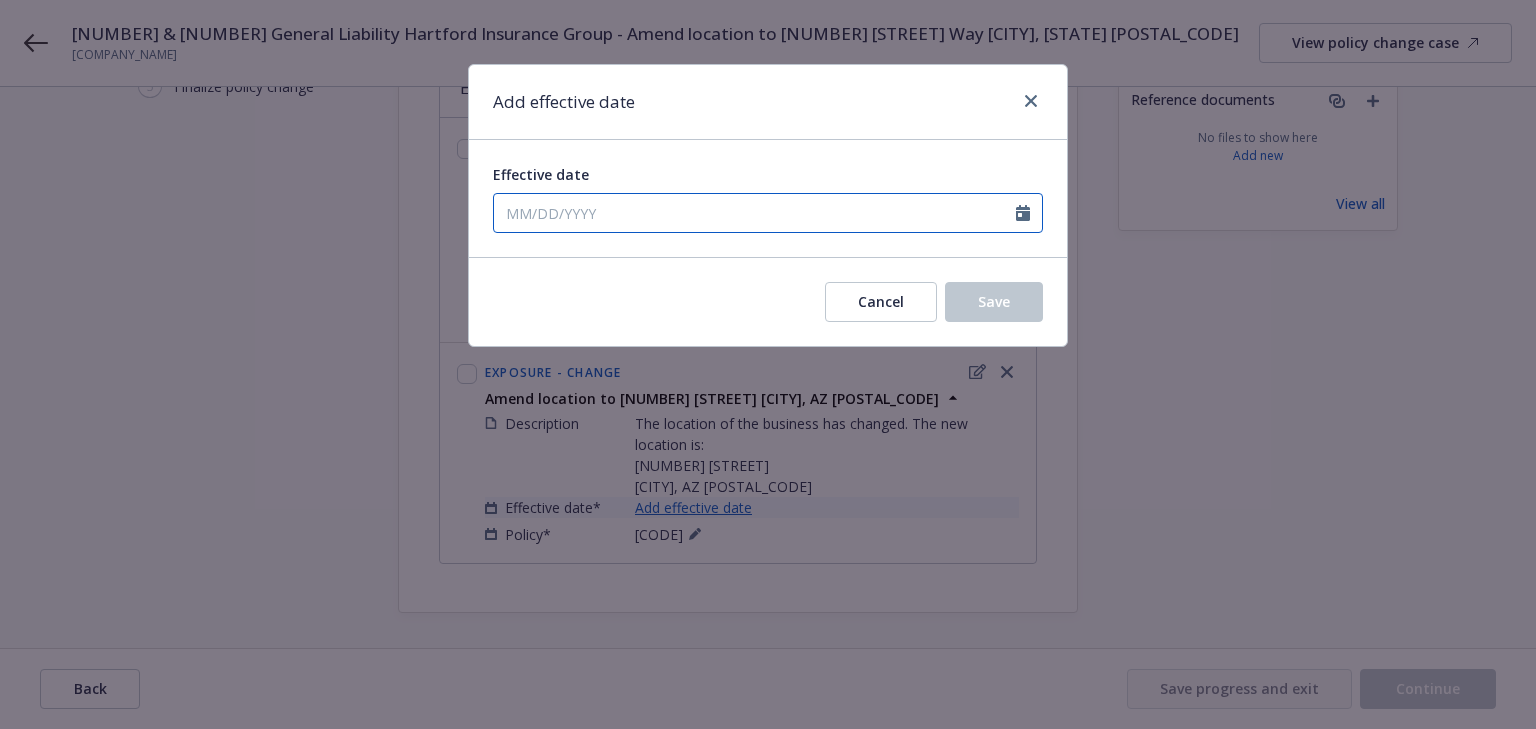 click on "Effective date" at bounding box center (755, 213) 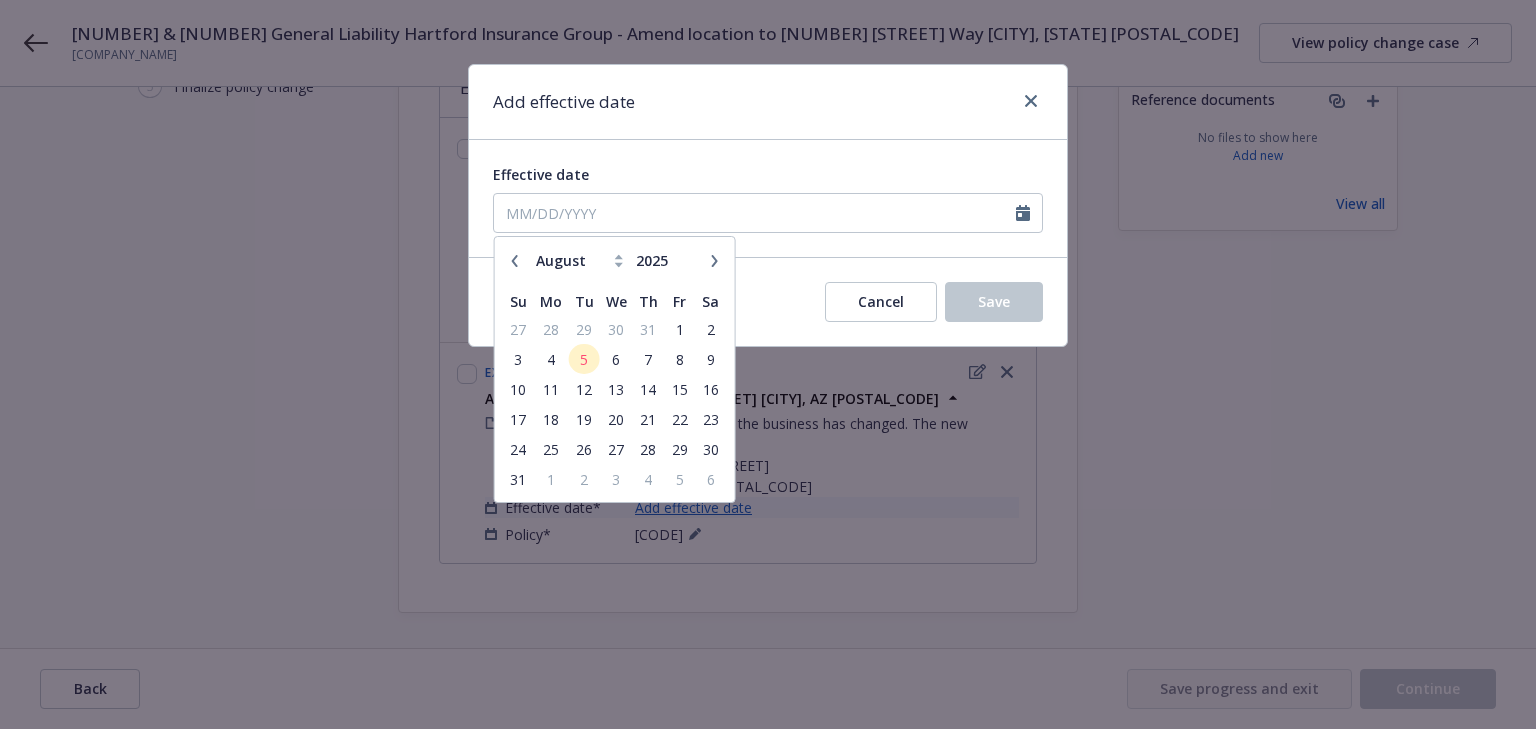click 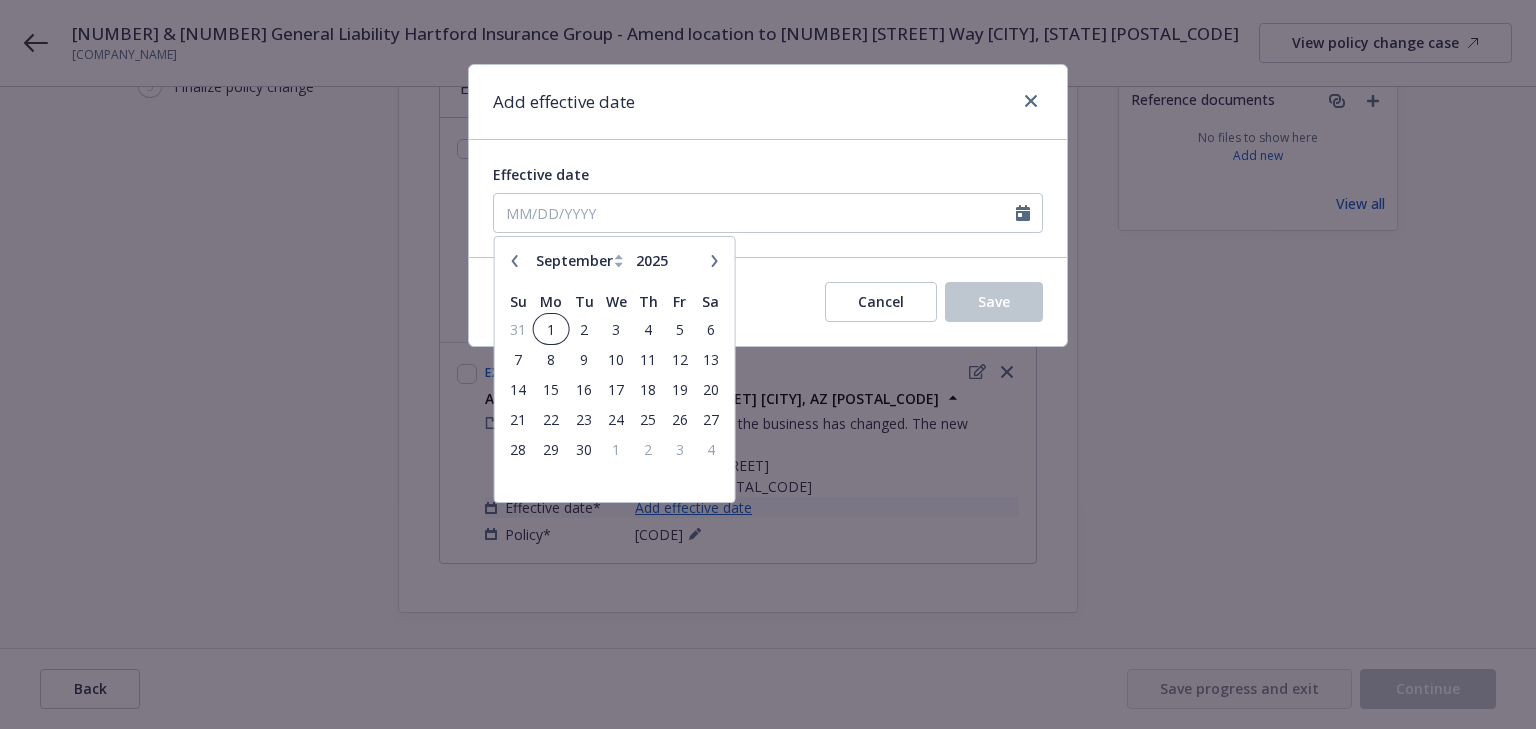click on "1" at bounding box center [551, 329] 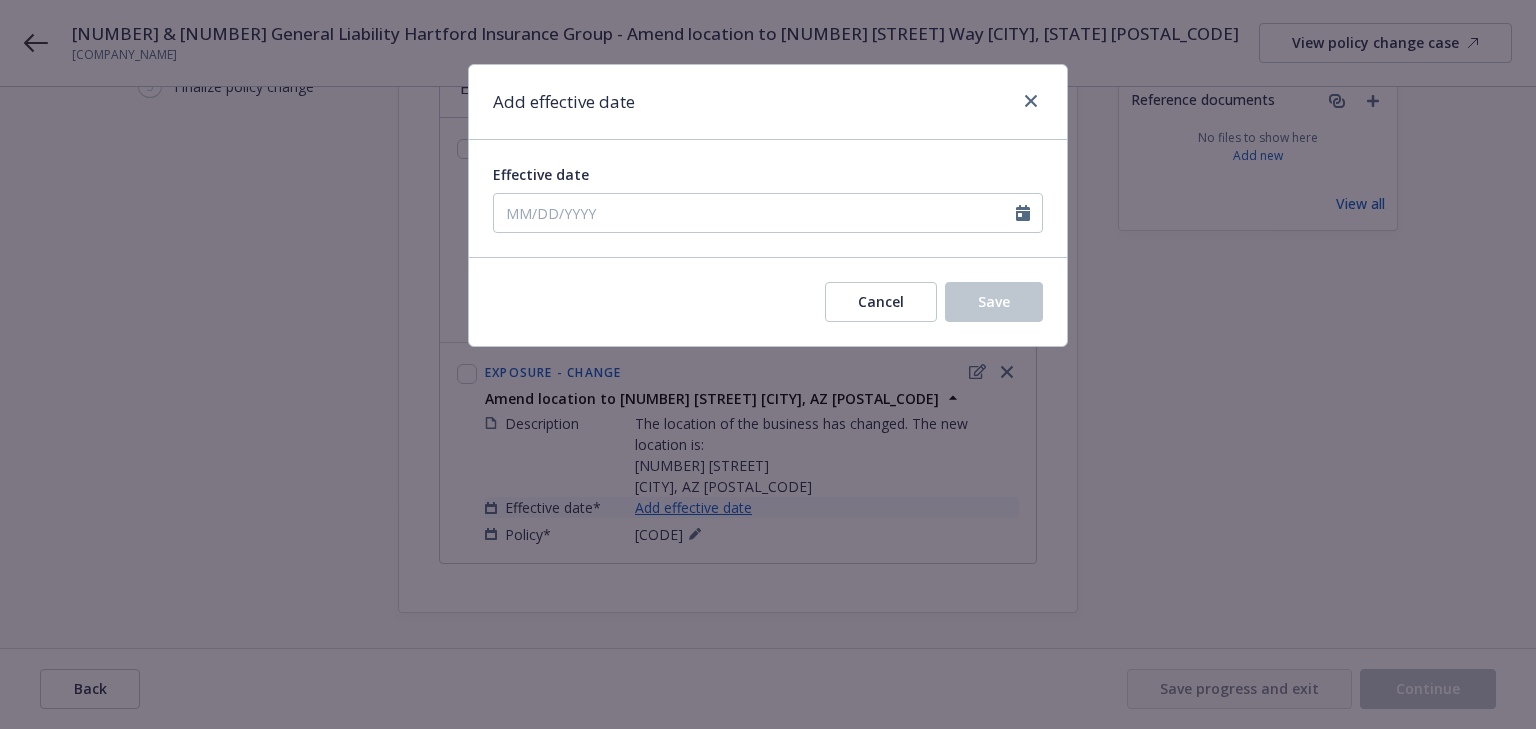 type on "09/01/2025" 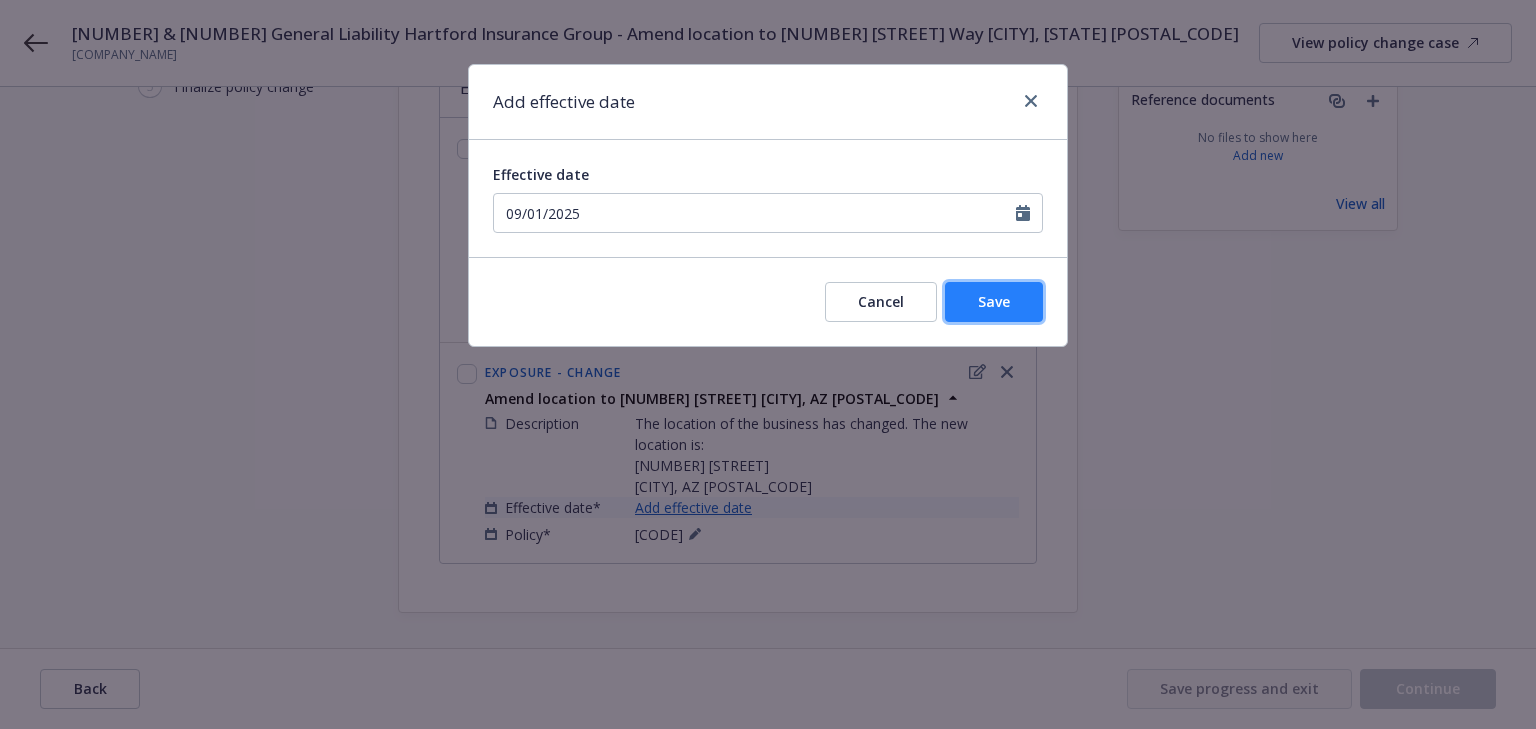 click on "Save" at bounding box center [994, 302] 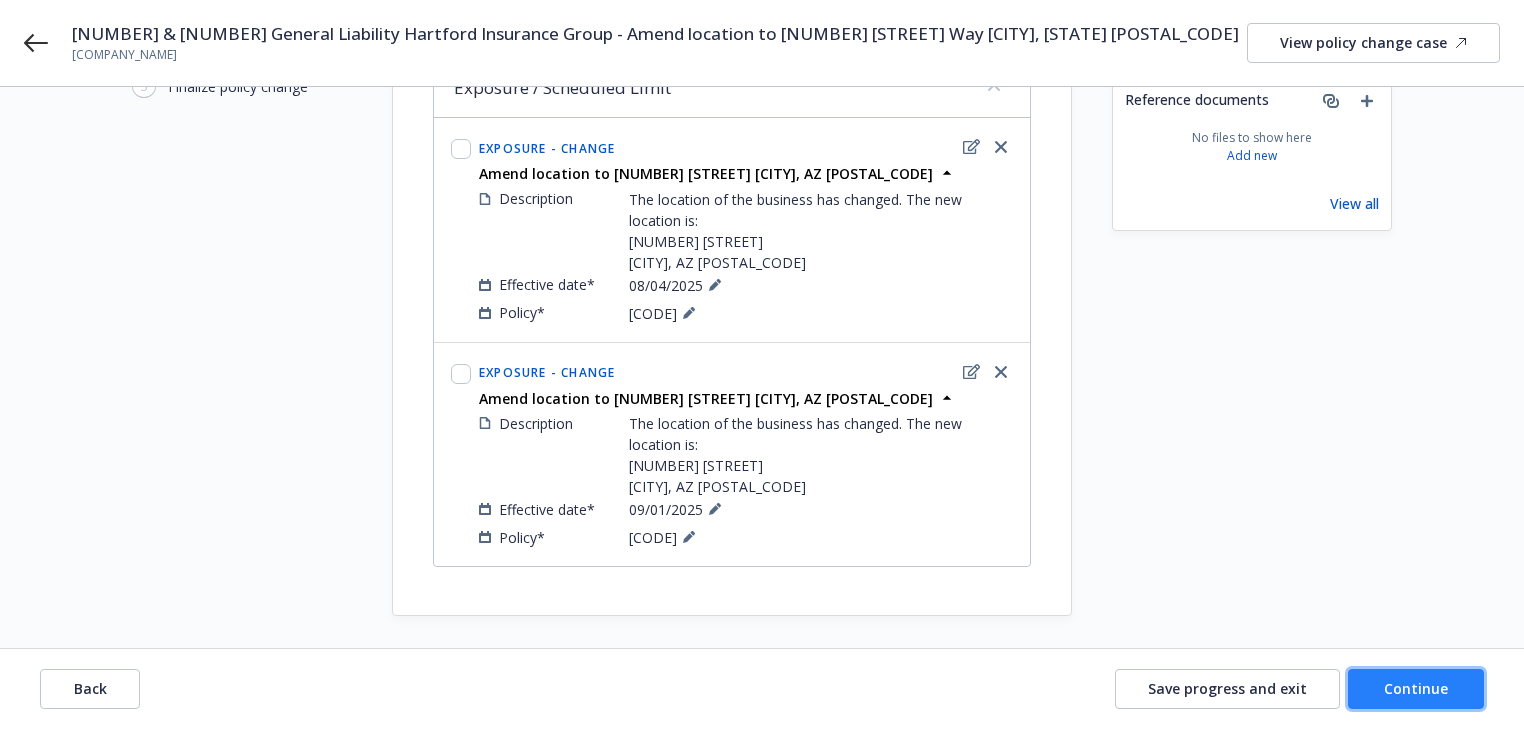 click on "Continue" at bounding box center [1416, 689] 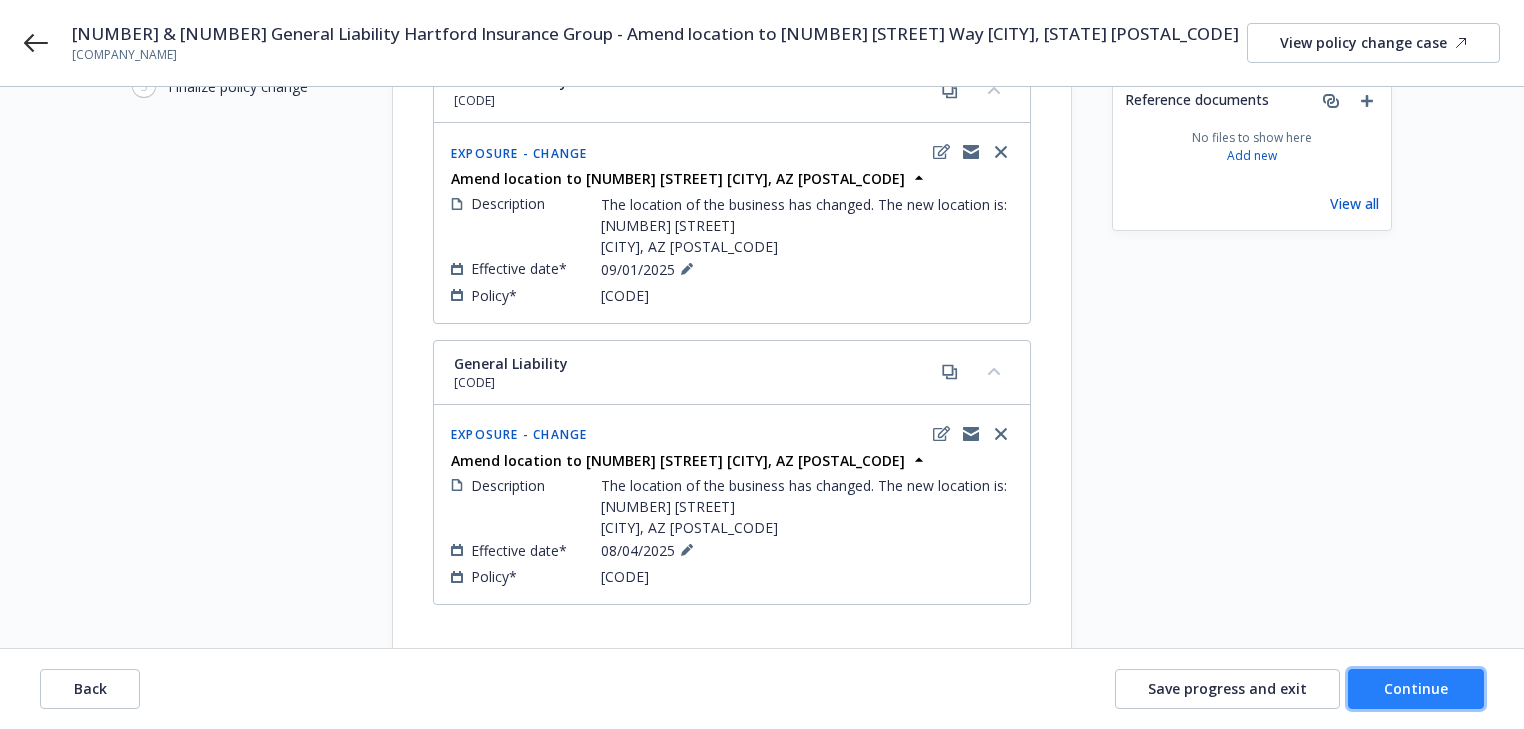 click on "Continue" at bounding box center (1416, 688) 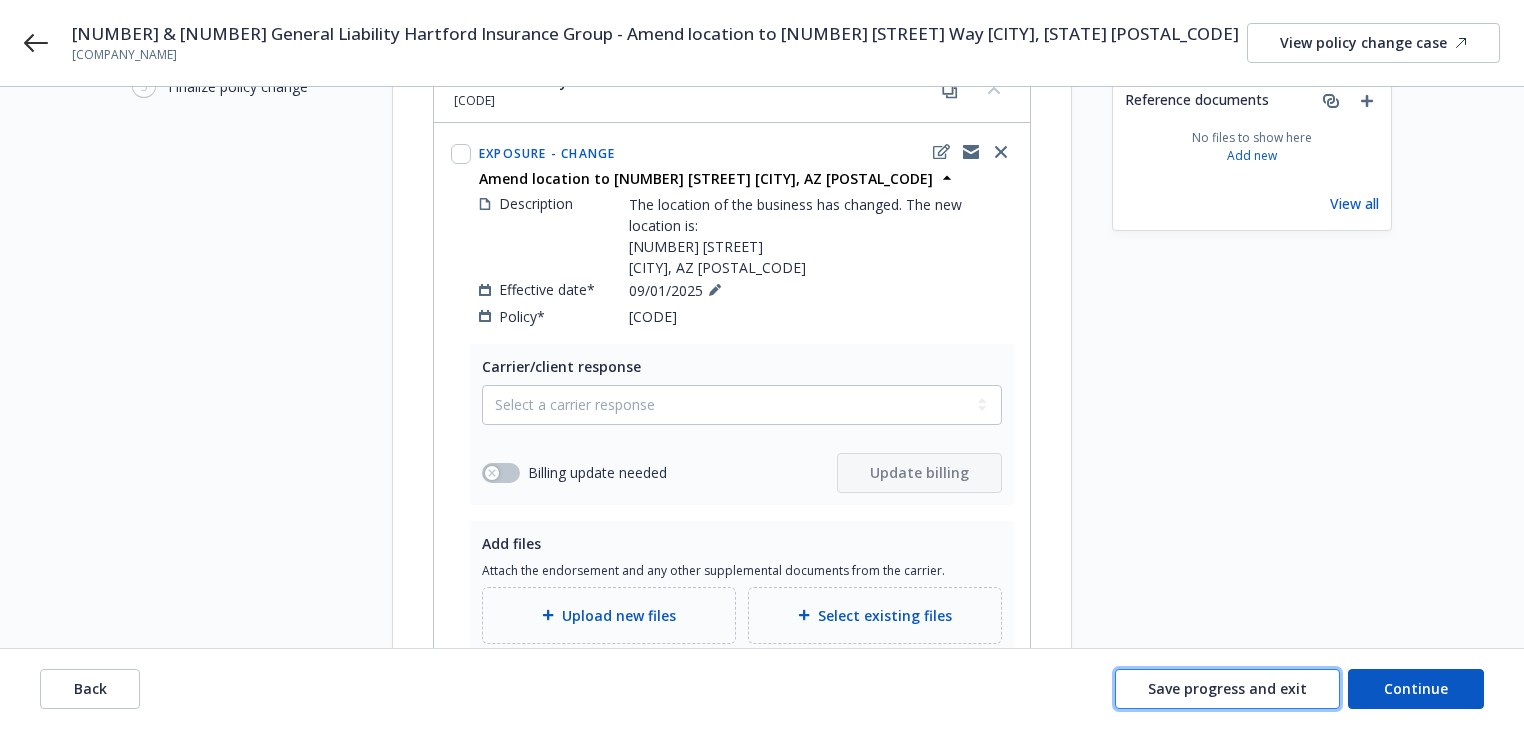 click on "Save progress and exit" at bounding box center [1227, 689] 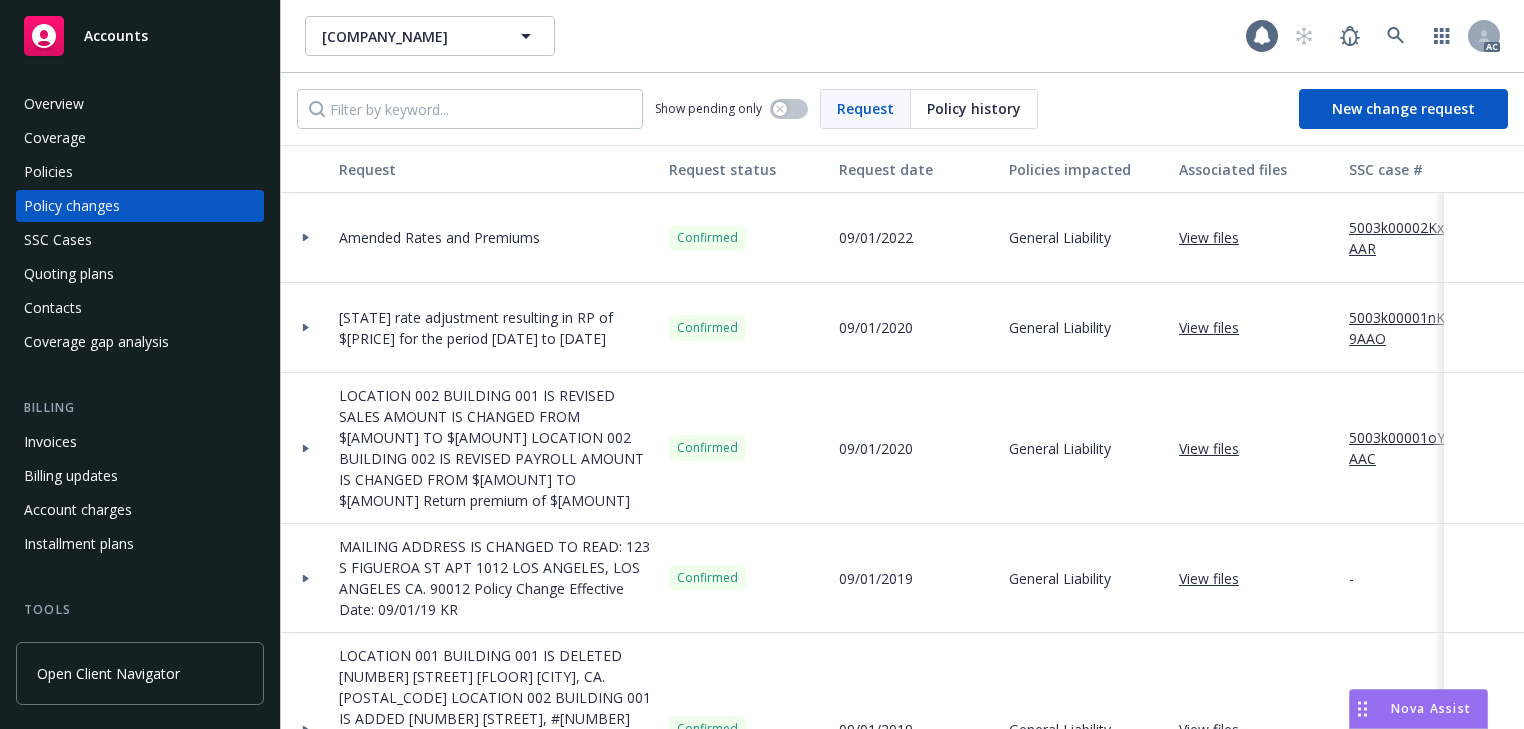 scroll, scrollTop: 0, scrollLeft: 0, axis: both 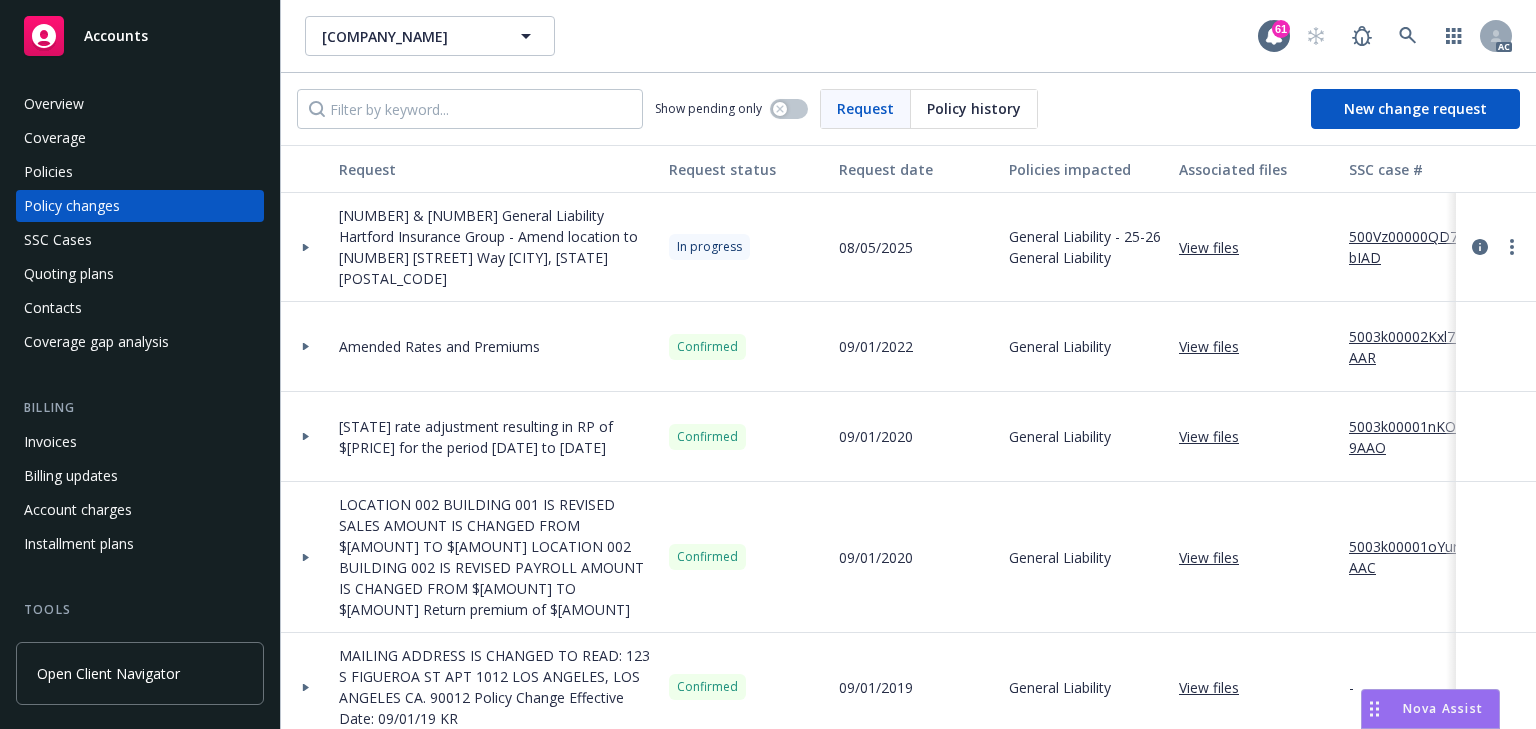 click on "500Vz00000QD79bIAD" at bounding box center [1416, 247] 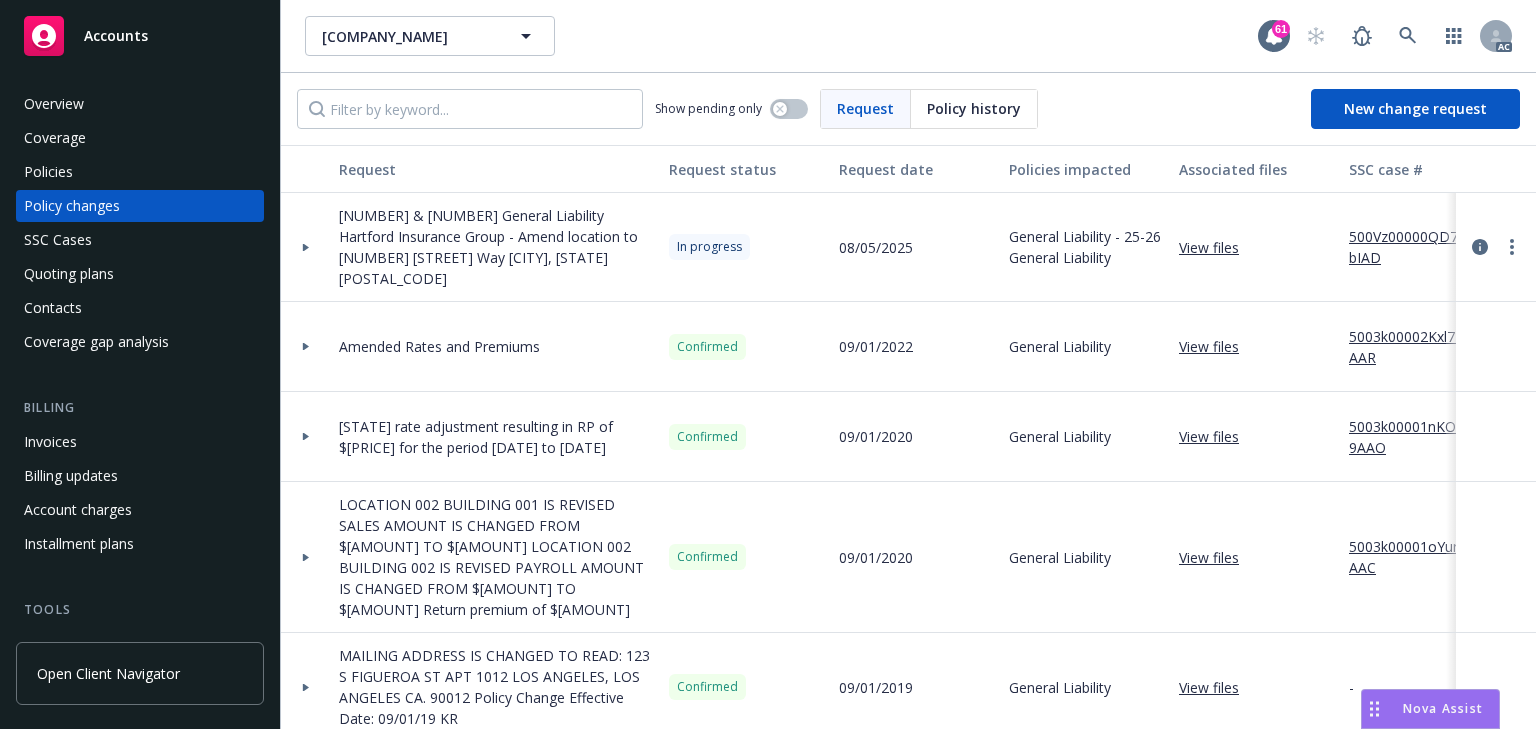 click on "Policies" at bounding box center [140, 172] 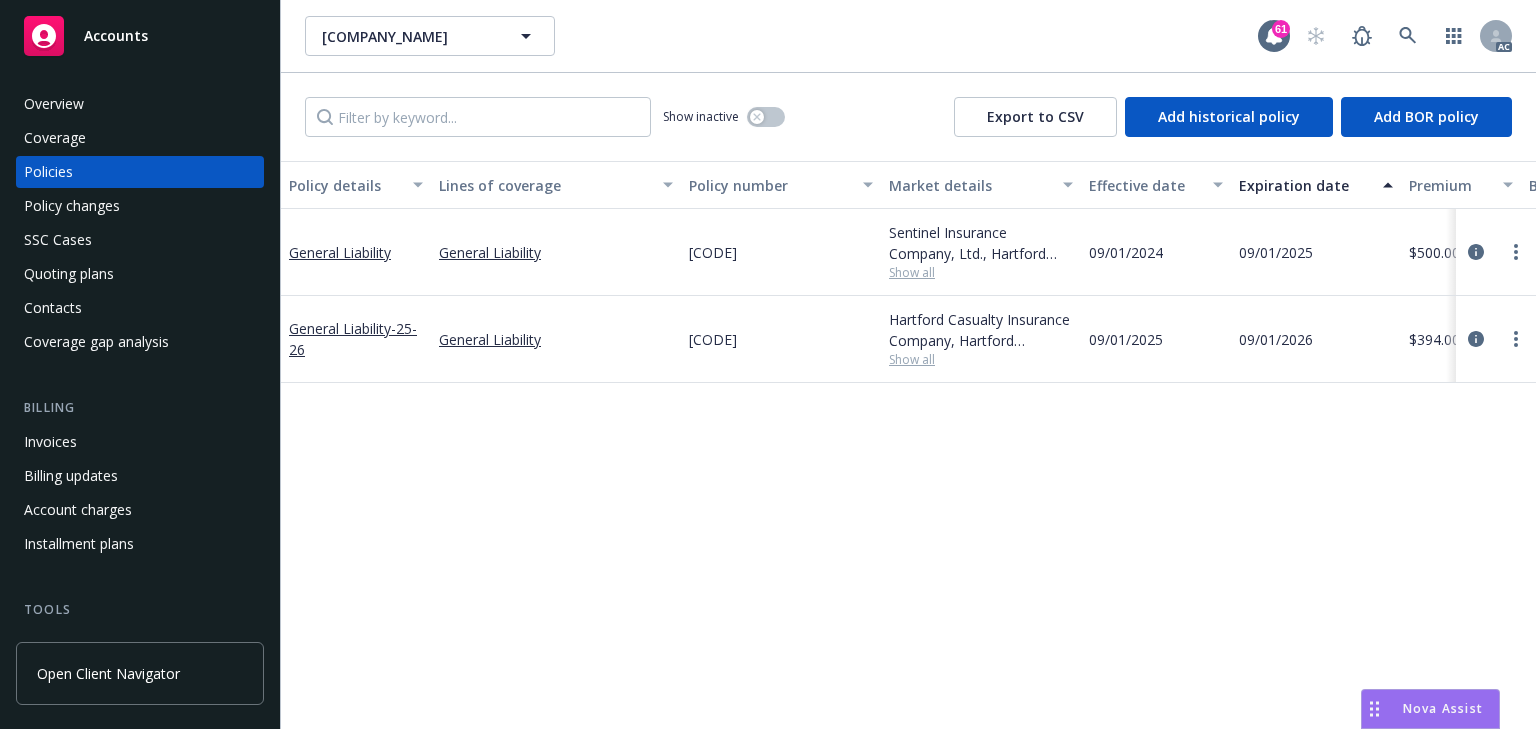drag, startPoint x: 668, startPoint y: 329, endPoint x: 825, endPoint y: 328, distance: 157.00319 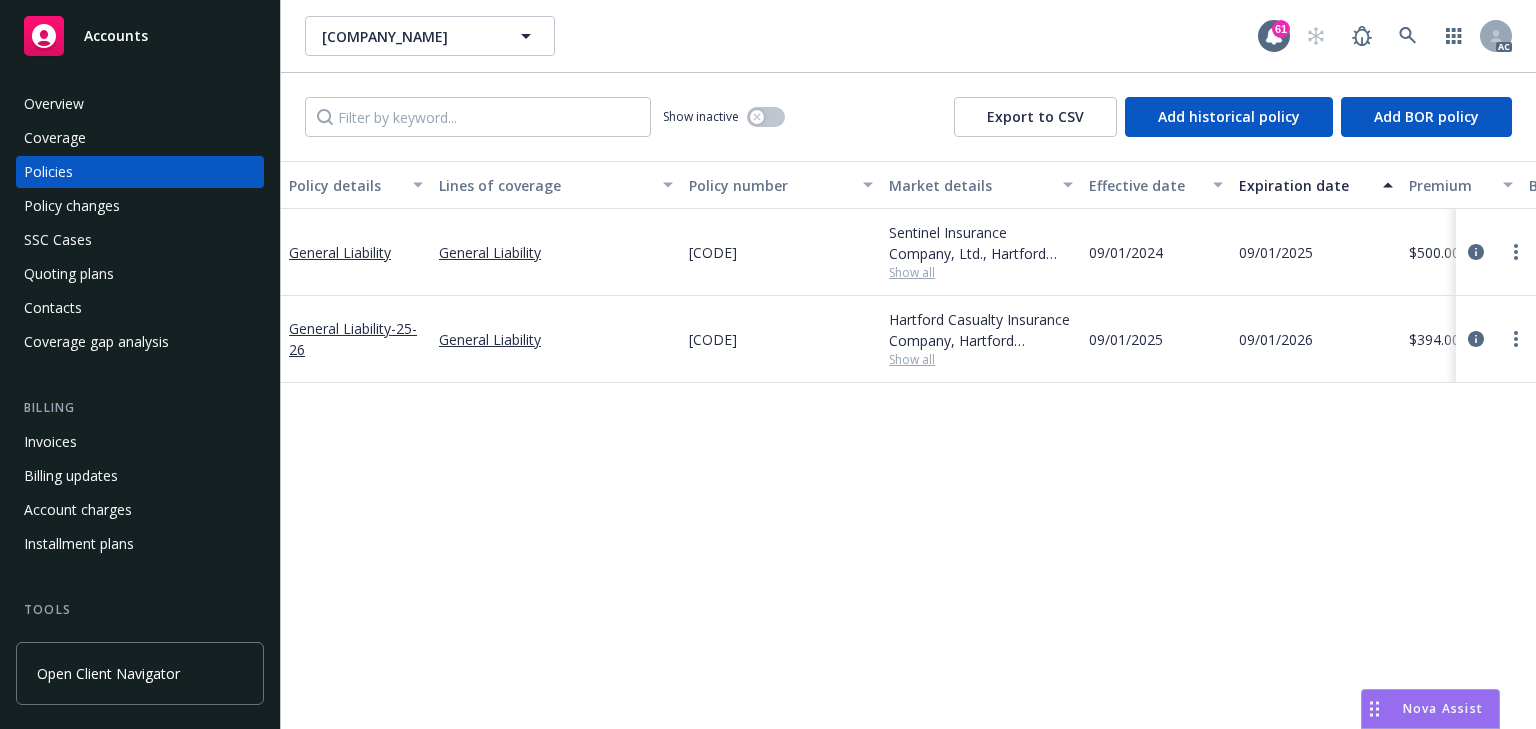 click on "General Liability - [NUMBER]-[NUMBER] General Liability [NUMBER] [CODE] Hartford Casualty Insurance Company, Hartford Insurance Group Show all [DATE] [DATE] $[PRICE] Direct Renewal Upcoming [PERSON] AC [PERSON] Flores AM 1 more" at bounding box center (1246, 339) 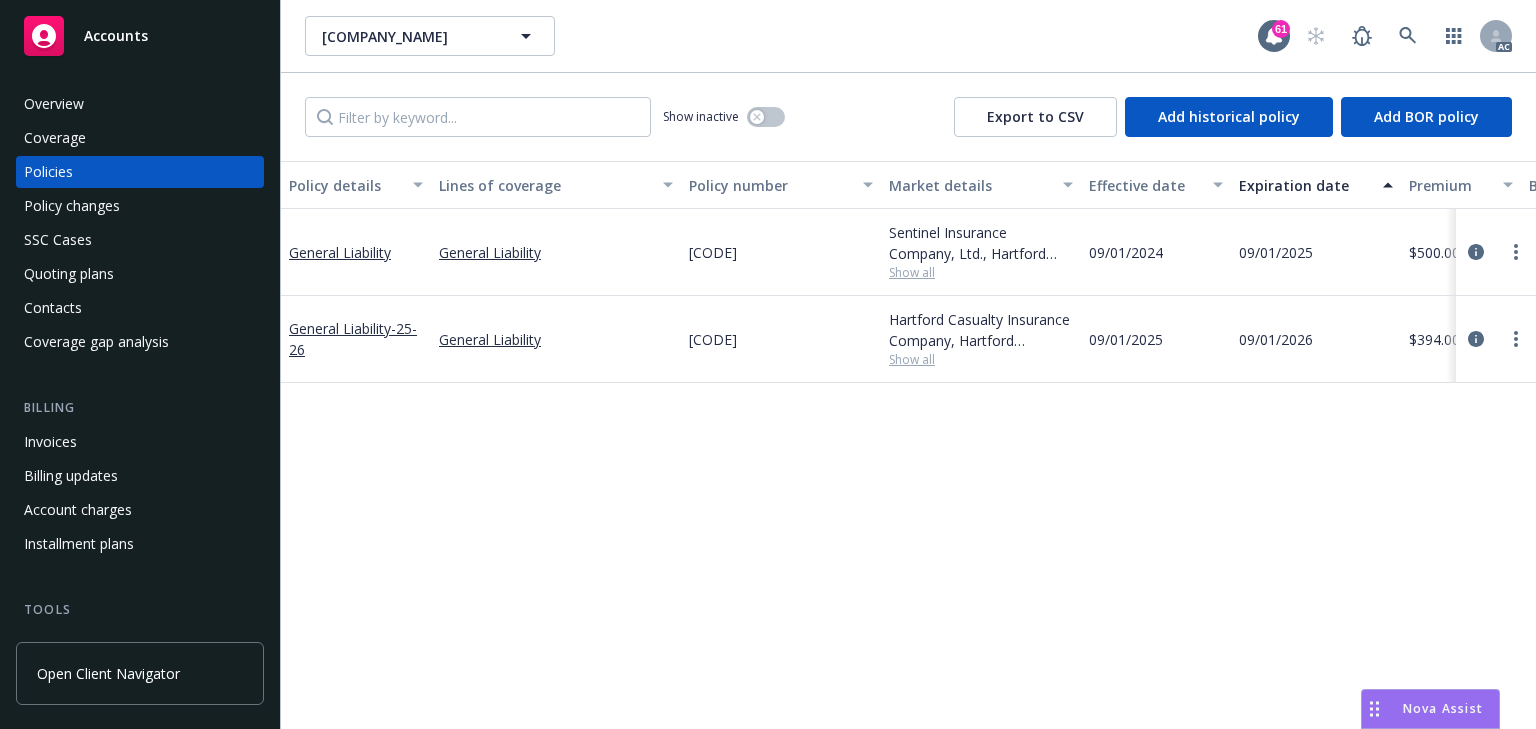 click on "Policy details Lines of coverage Policy number Market details Effective date Expiration date Premium Billing method Stage Status Service team leaders General Liability General Liability 57 SBM BD7MU5 Sentinel Insurance Company, Ltd., Hartford Insurance Group Show all [DATE] [DATE] $[PRICE] Direct Renewal Active [PERSON] AC [PERSON] AM 1 more General Liability  -  [YEAR] General Liability 57 SBM BD7MU5 Hartford Casualty Insurance Company, Hartford Insurance Group Show all [DATE] [DATE] $[PRICE] Direct Renewal Upcoming [PERSON] AC [PERSON] AM 1 more" at bounding box center (908, 445) 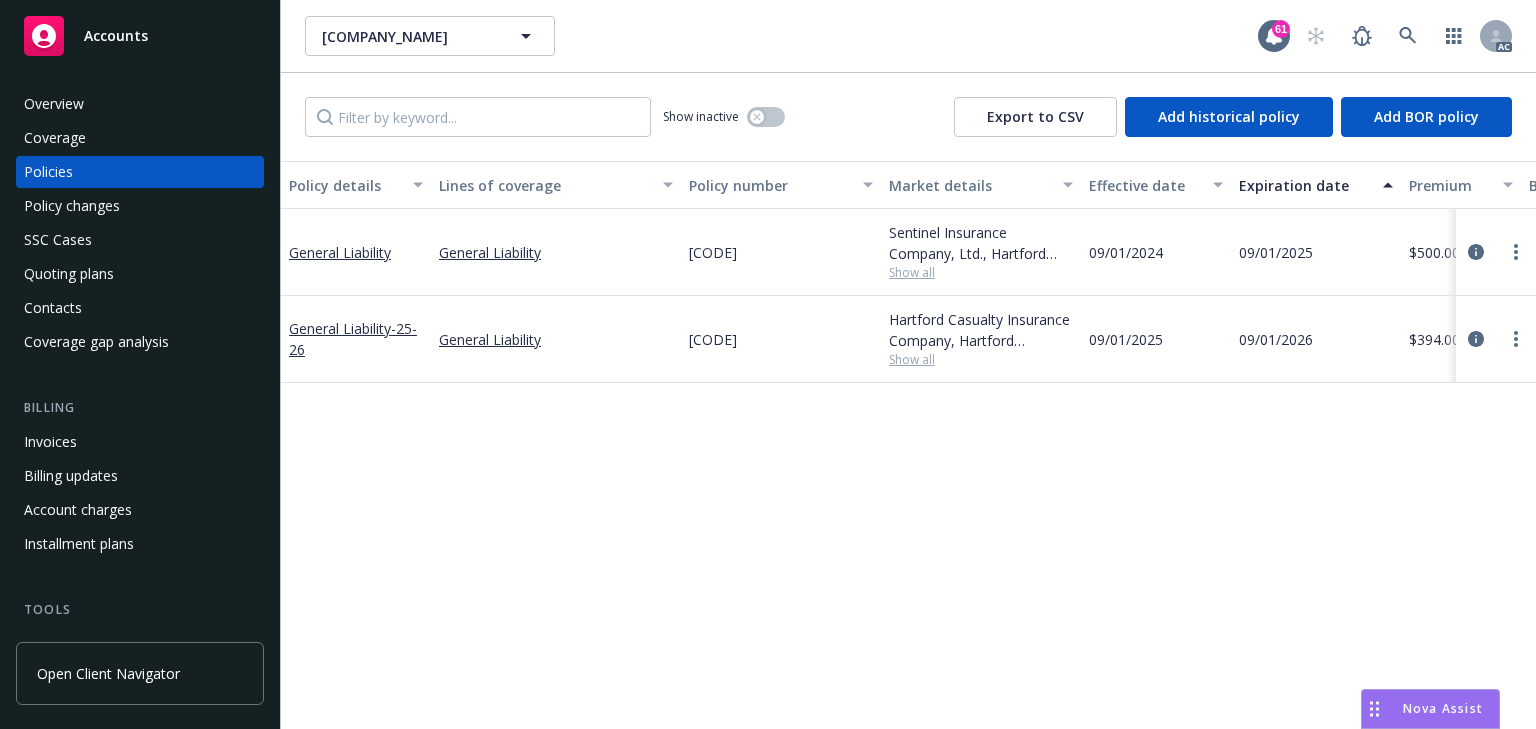 drag, startPoint x: 127, startPoint y: 200, endPoint x: 177, endPoint y: 206, distance: 50.358715 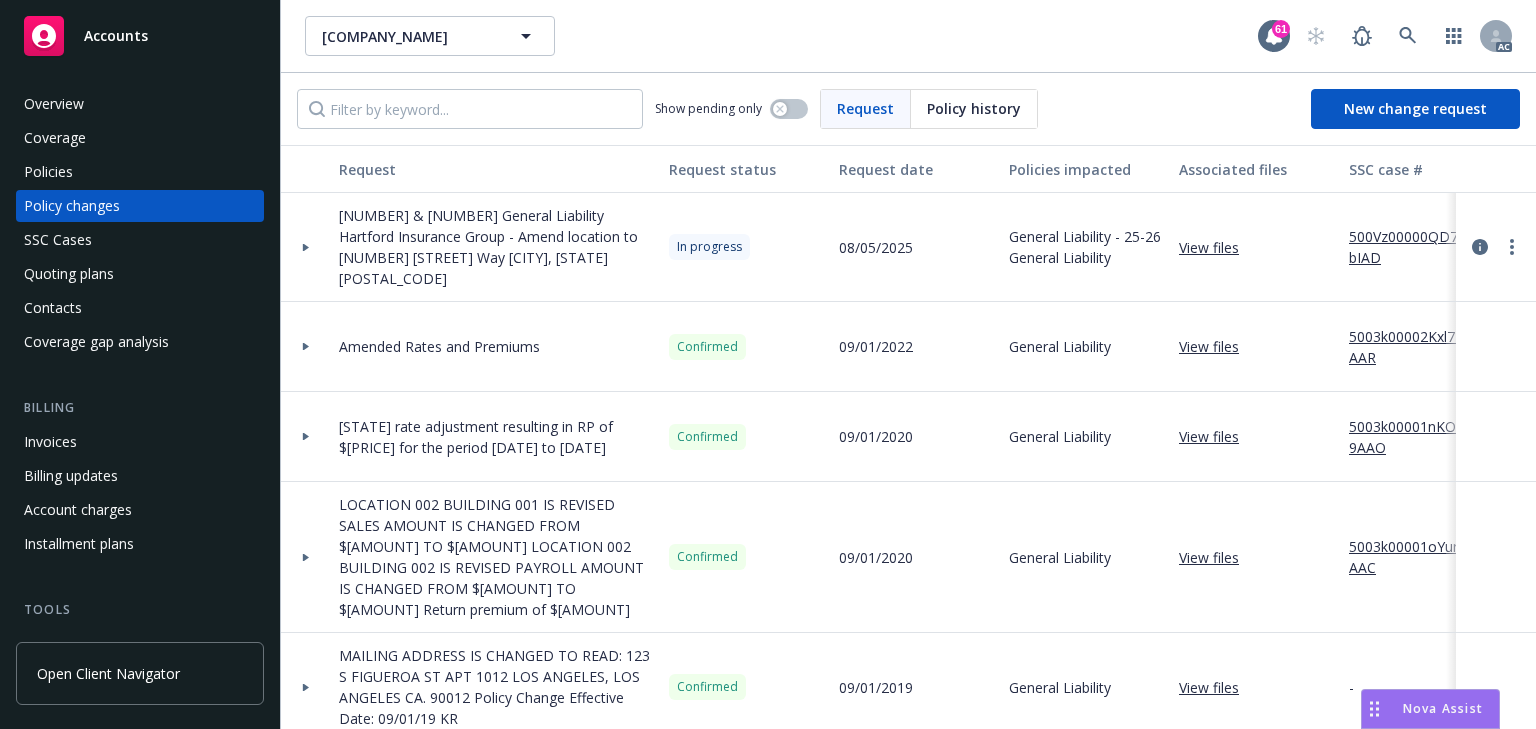 click 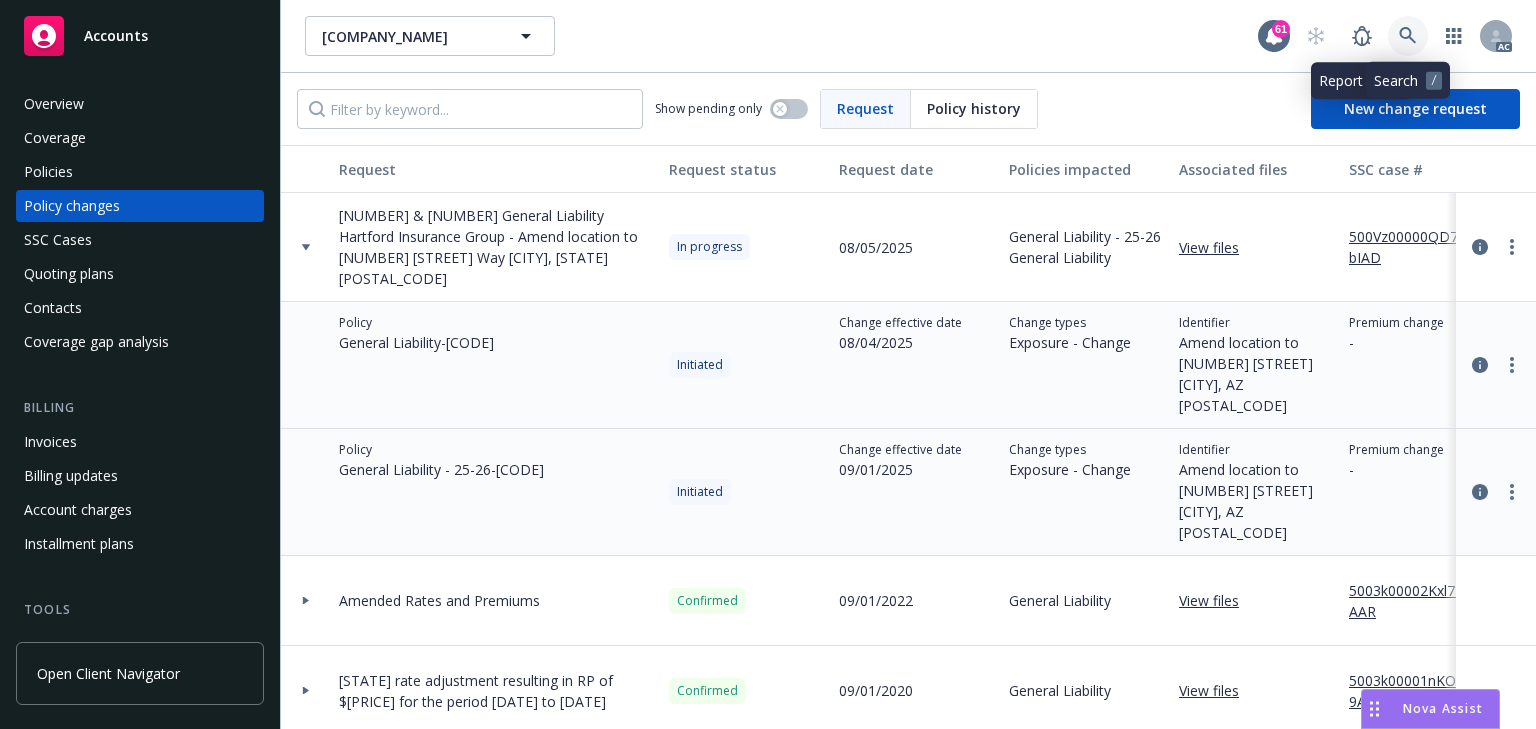 click 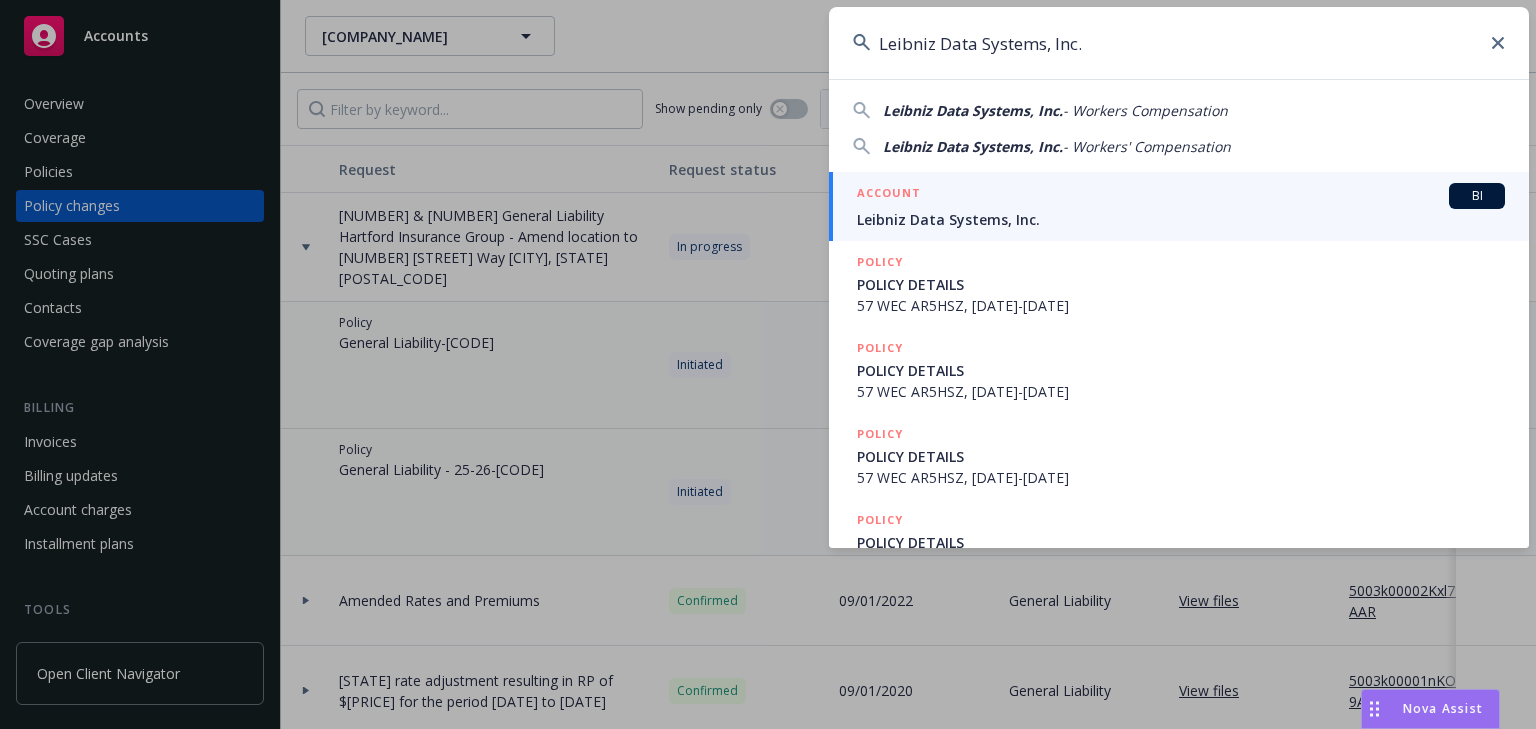 type on "Leibniz Data Systems, Inc." 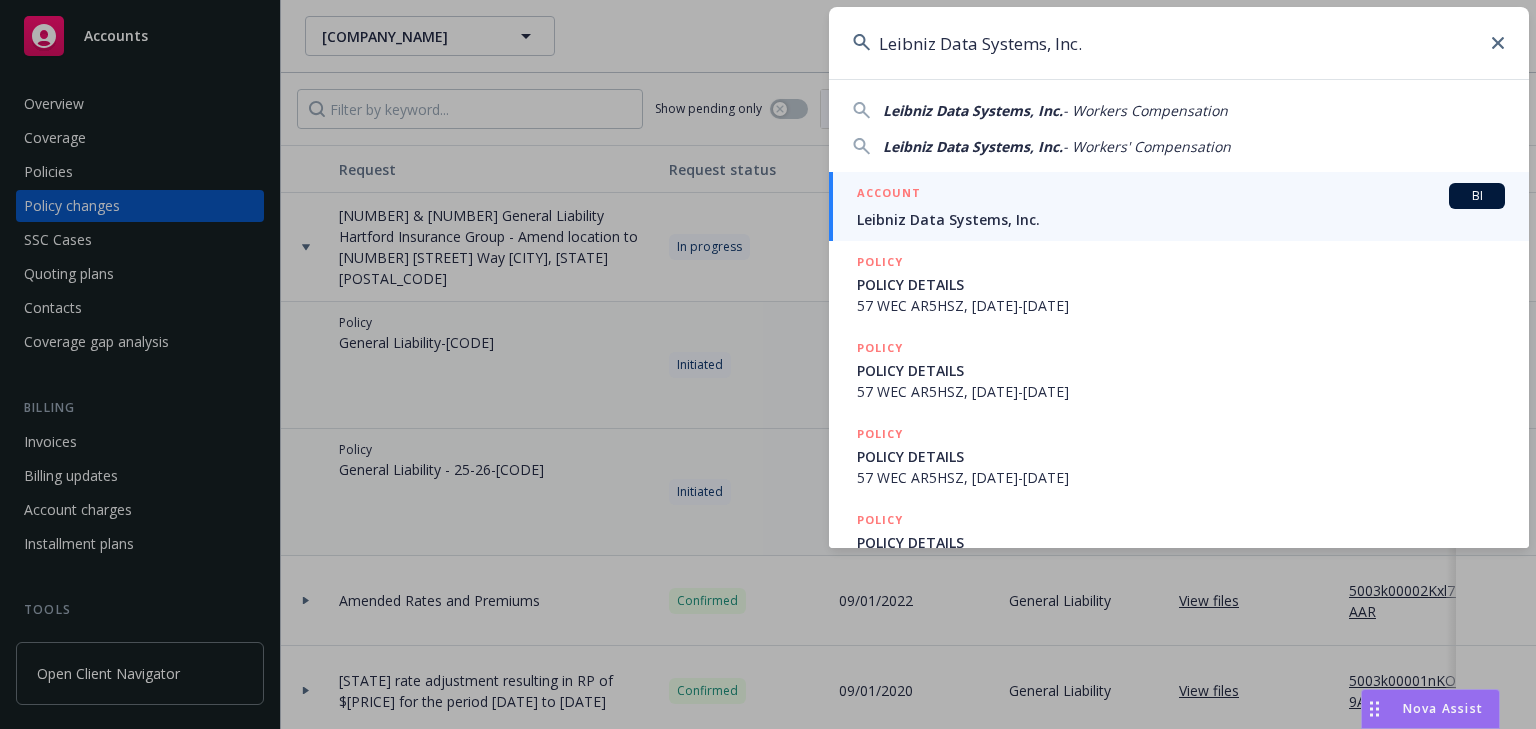 click on "Leibniz Data Systems, Inc." at bounding box center [1181, 219] 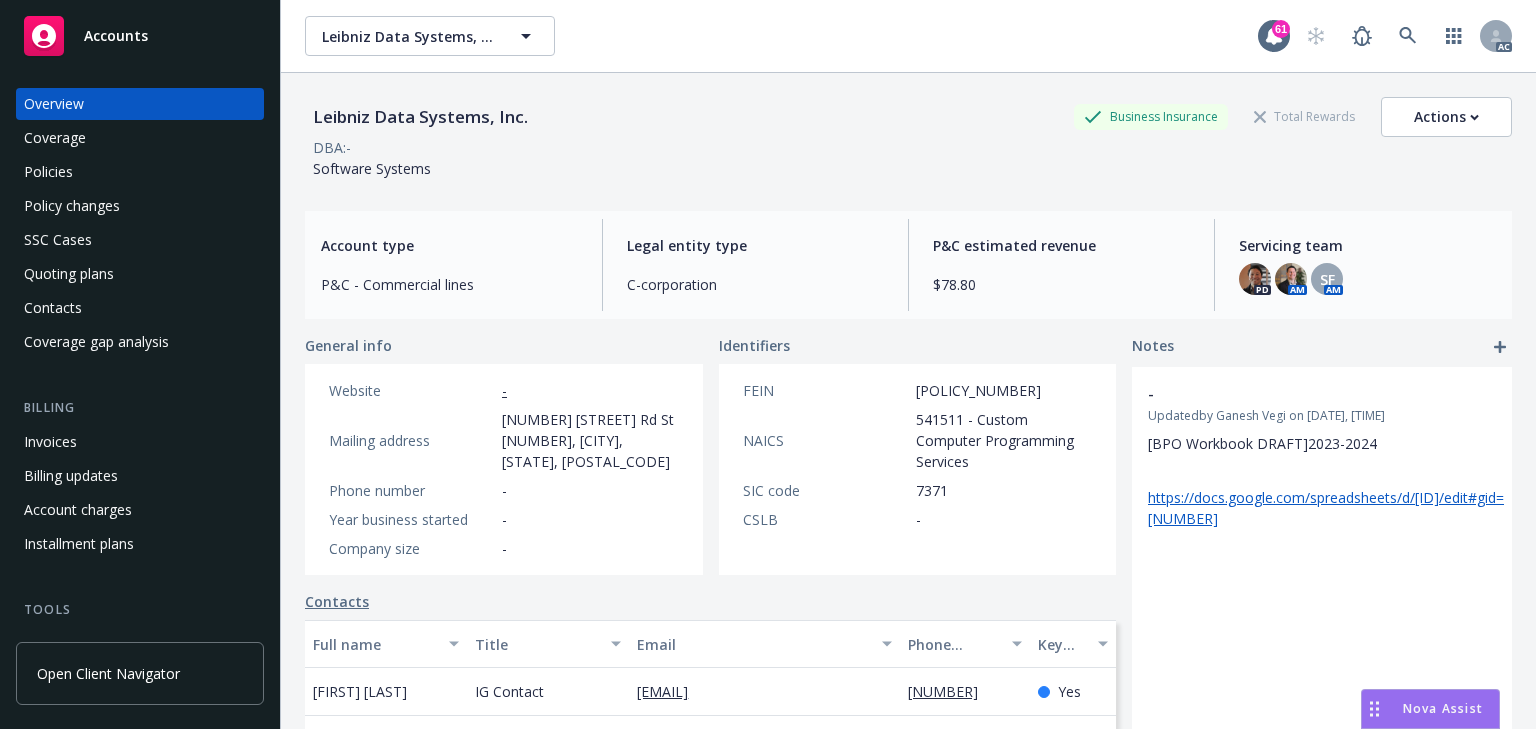 click on "Policies" at bounding box center [140, 172] 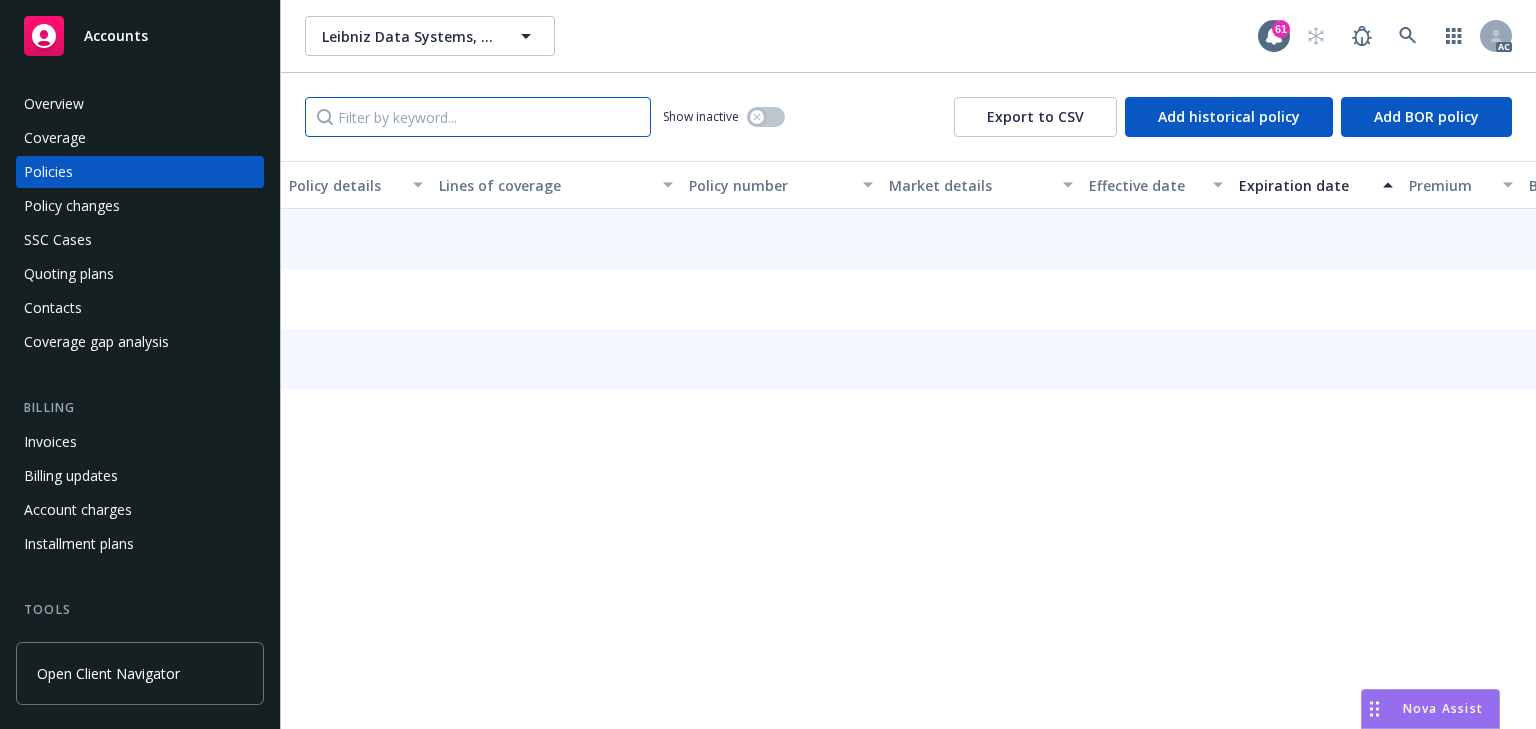 click at bounding box center [478, 117] 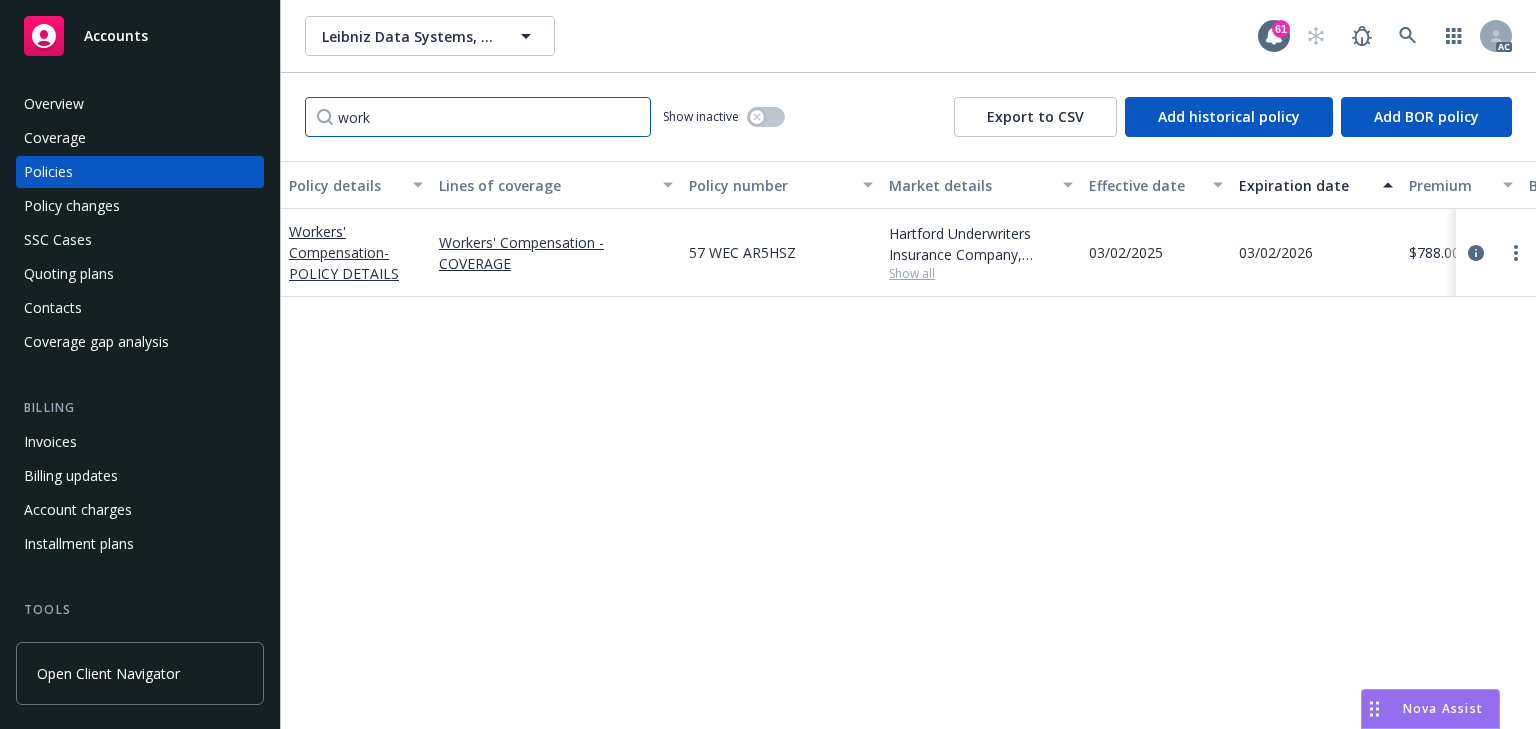 type on "work" 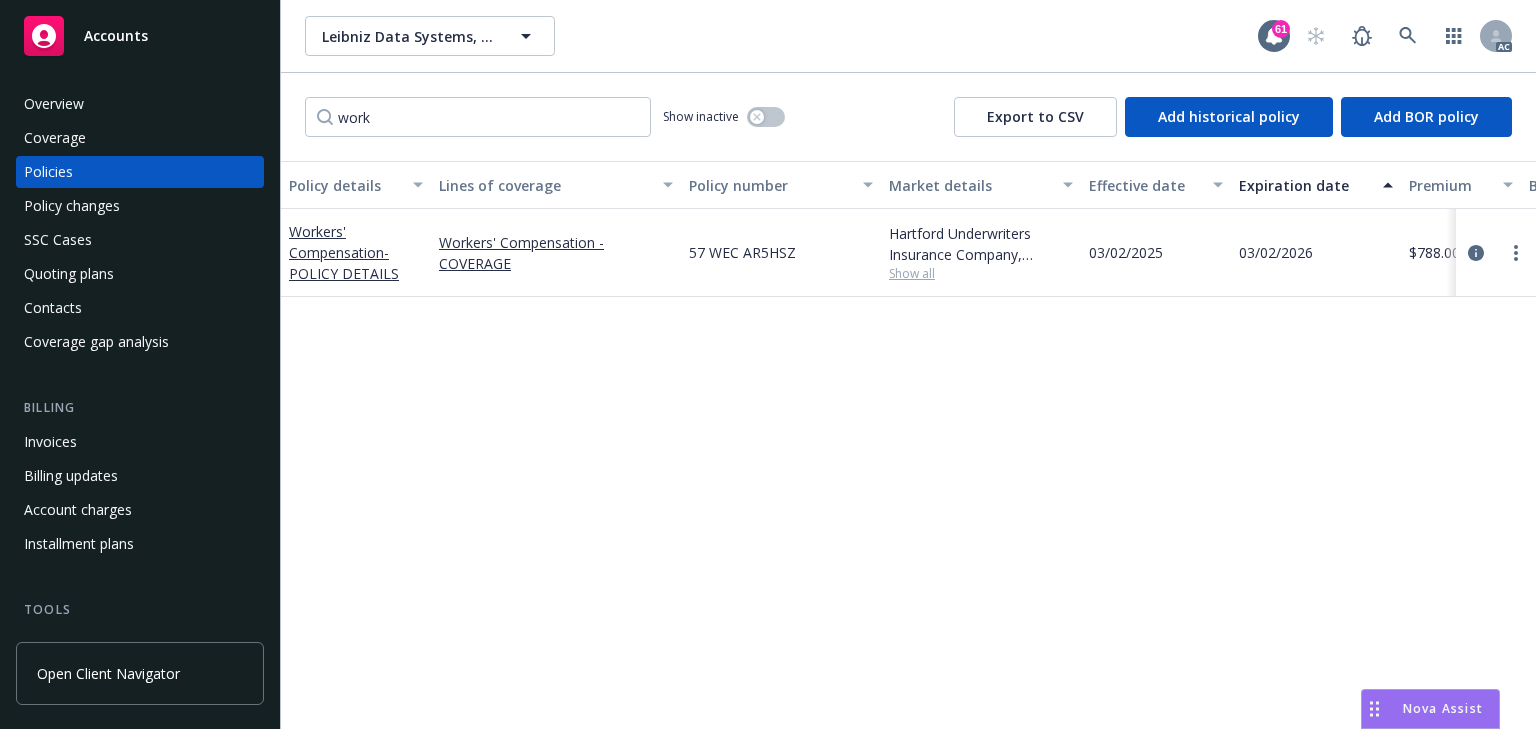 click on "Policy details Lines of coverage Policy number Market details Effective date Expiration date Premium Billing method Stage Status Service team leaders Workers' Compensation  -  POLICY DETAILS Workers' Compensation - COVERAGE 57 WEC AR5HSZ Hartford Underwriters Insurance Company, Hartford Insurance Group Show all [DATE] [DATE] $[PRICE] Direct Renewal Active [PERSON] AC [PERSON] AM 1 more" at bounding box center (908, 445) 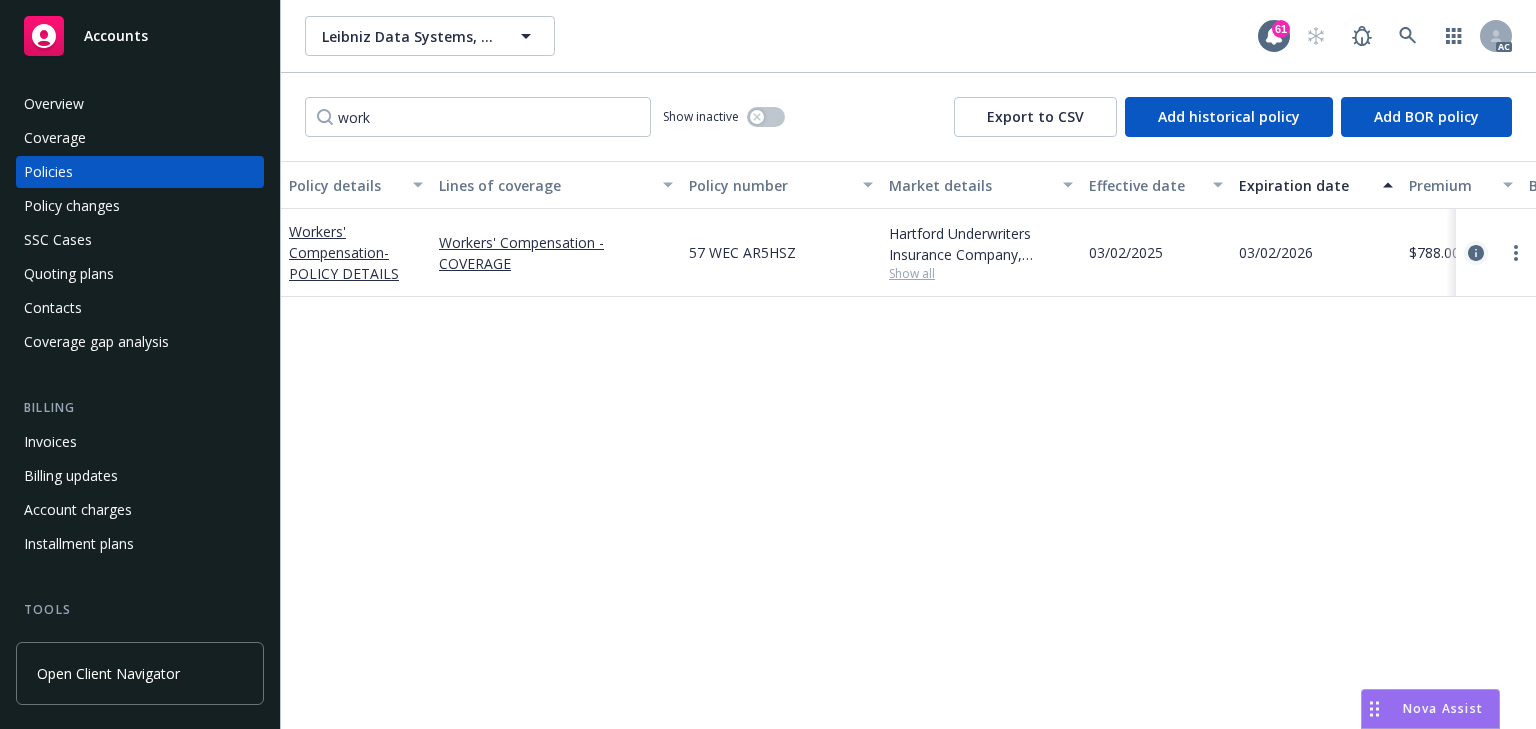 click 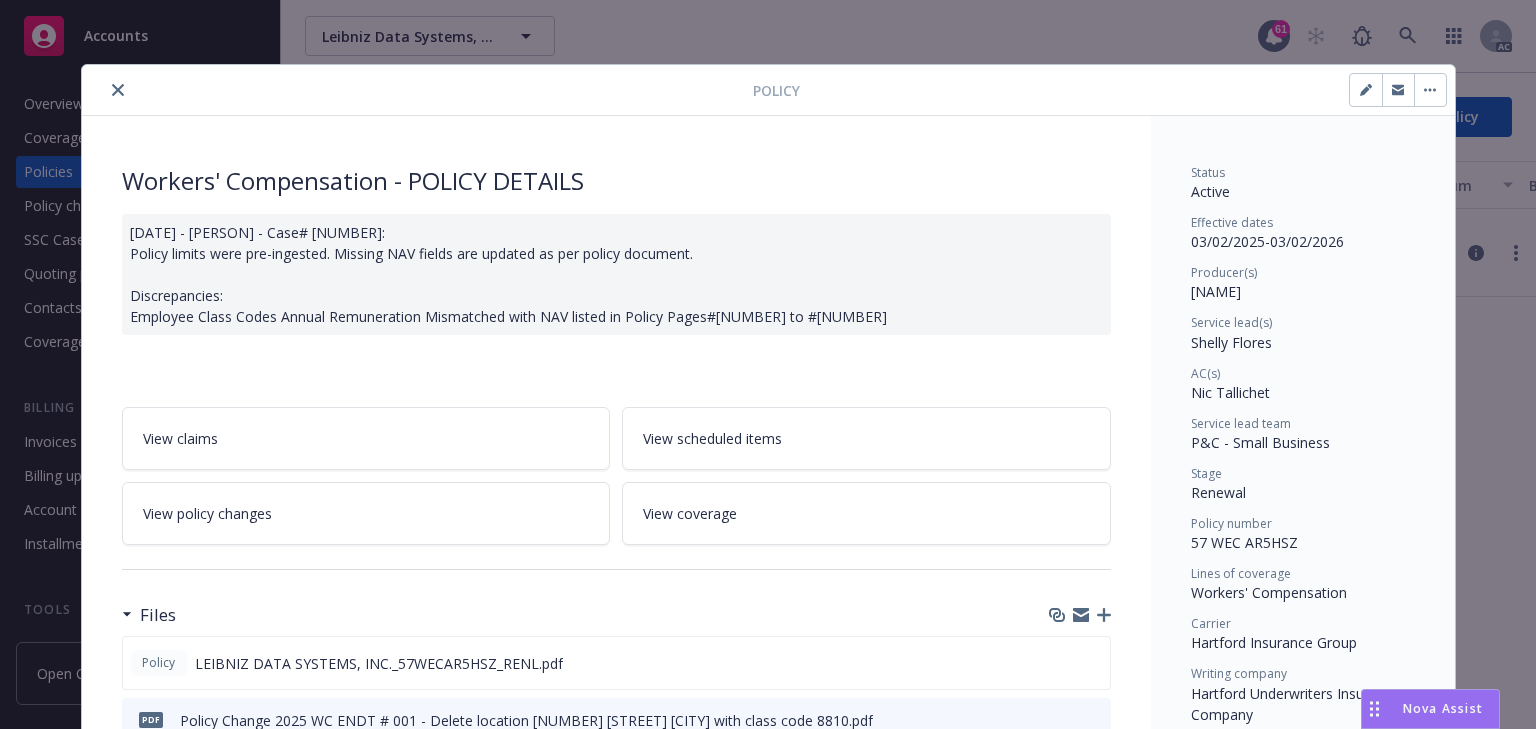 click on "View policy changes" at bounding box center [366, 513] 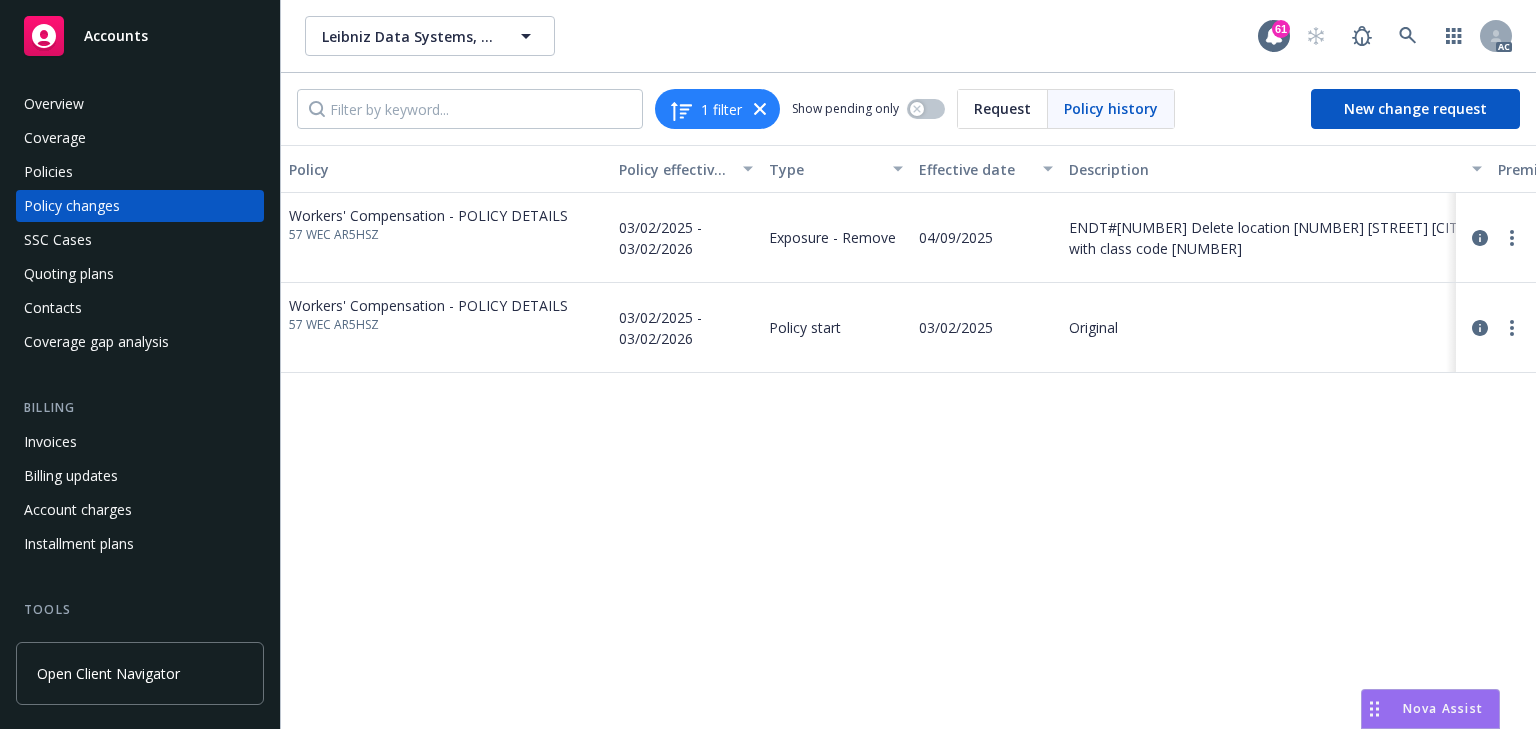 click on "Policy Policy effective dates Type Effective date Description Premium change Annualized total premium change Total premium Status Workers' Compensation - POLICY DETAILS 57 WEC AR5HSZ 03/02/2025   -   03/02/2026 Exposure - Remove 04/09/2025 ENDT#001  Delete location 217 27 TH STREET BROOKLYN with class code 8810 -$5.00 -$5.58 $788.00 Endorsed Workers' Compensation - POLICY DETAILS 57 WEC AR5HSZ 03/02/2025   -   03/02/2026 Policy start 03/02/2025 Original $793.00 $793.00 $793.00 Confirmed" at bounding box center [908, 437] 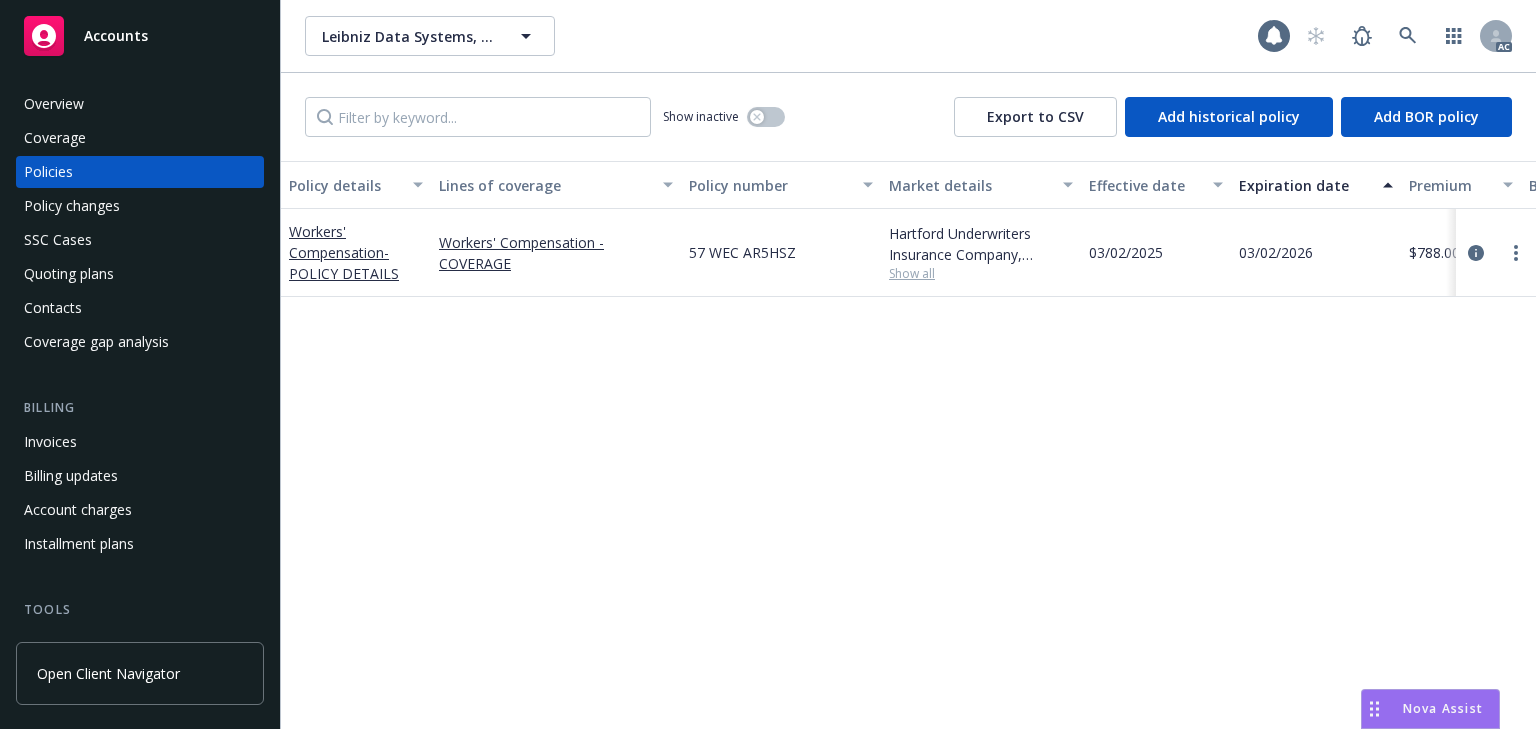 click on "Show all" at bounding box center (981, 273) 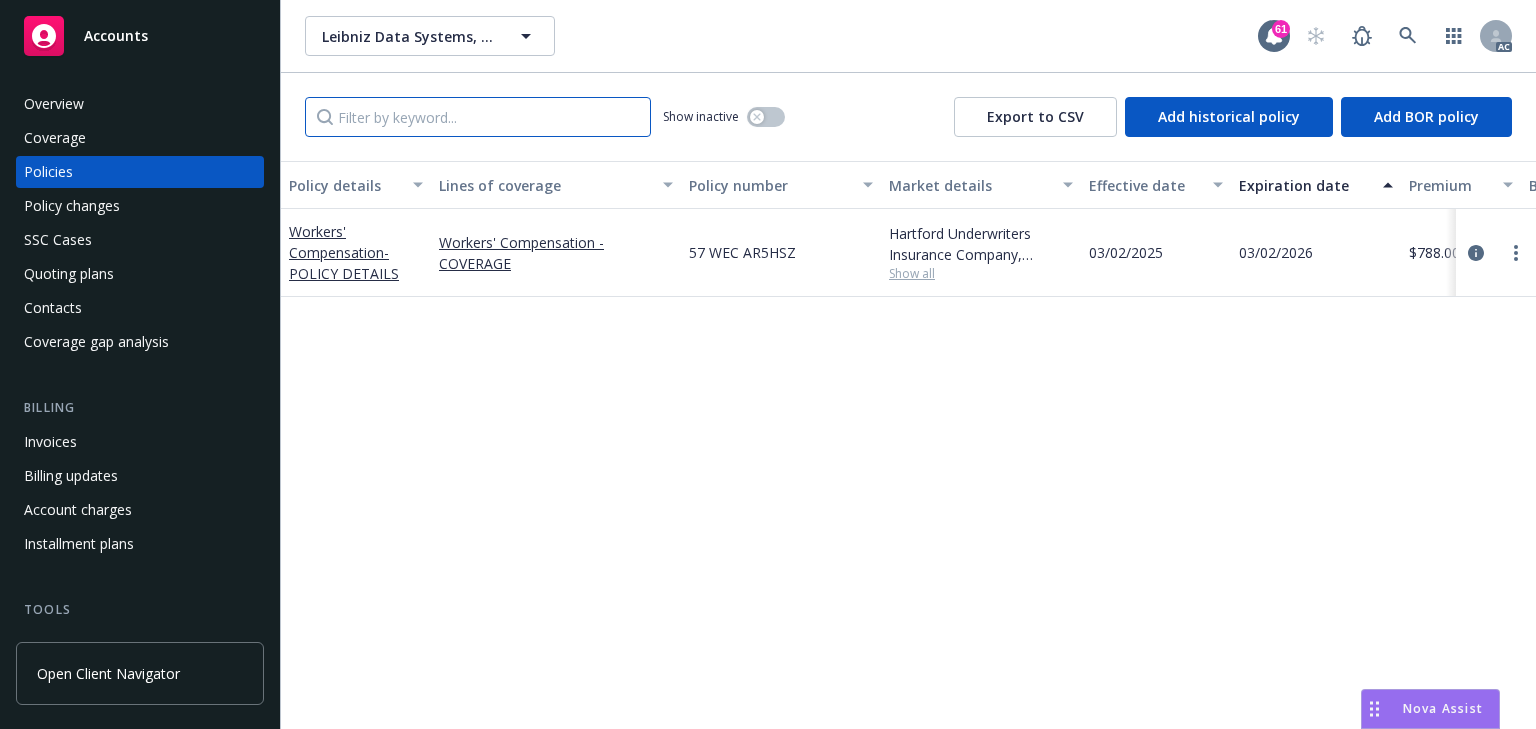 click at bounding box center [478, 117] 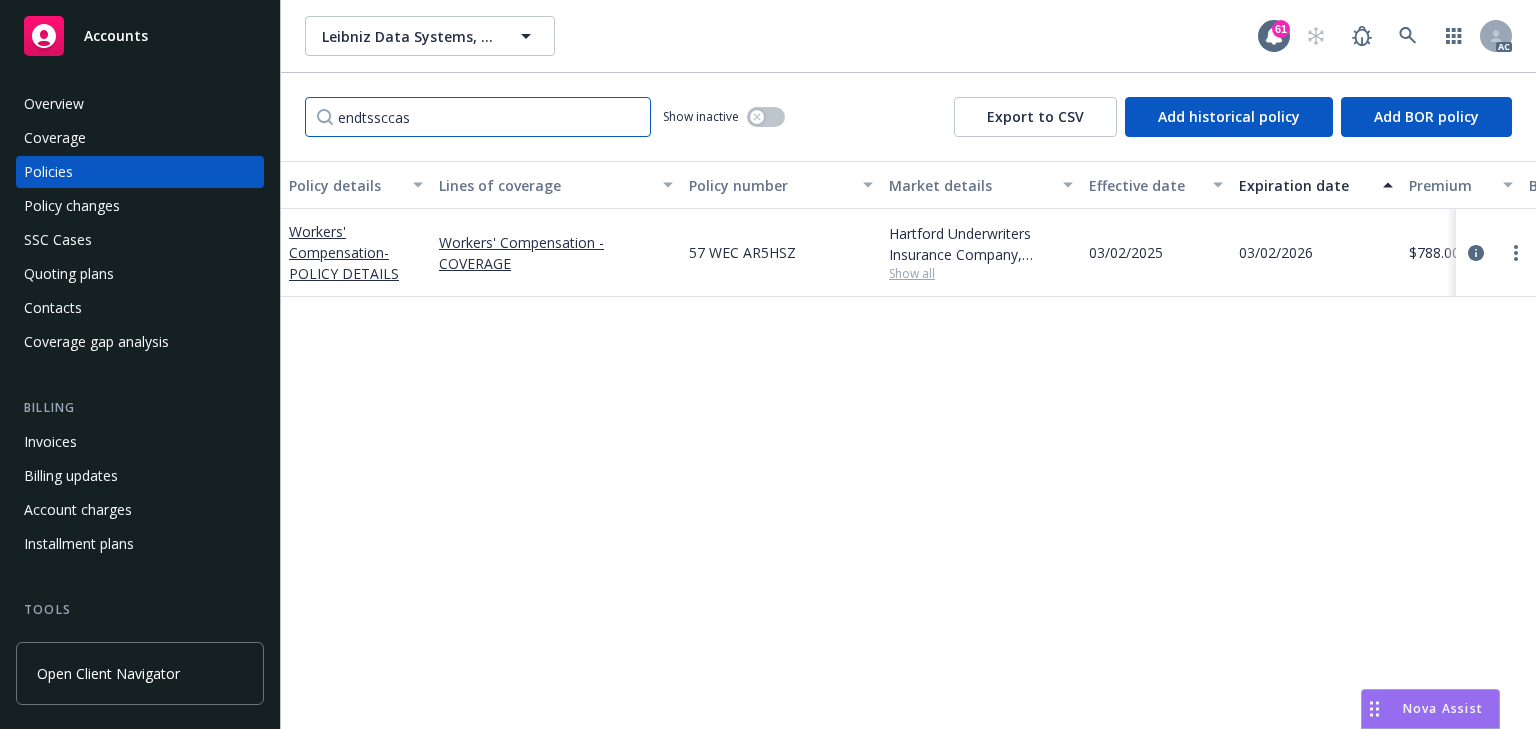 type on "endtssccase" 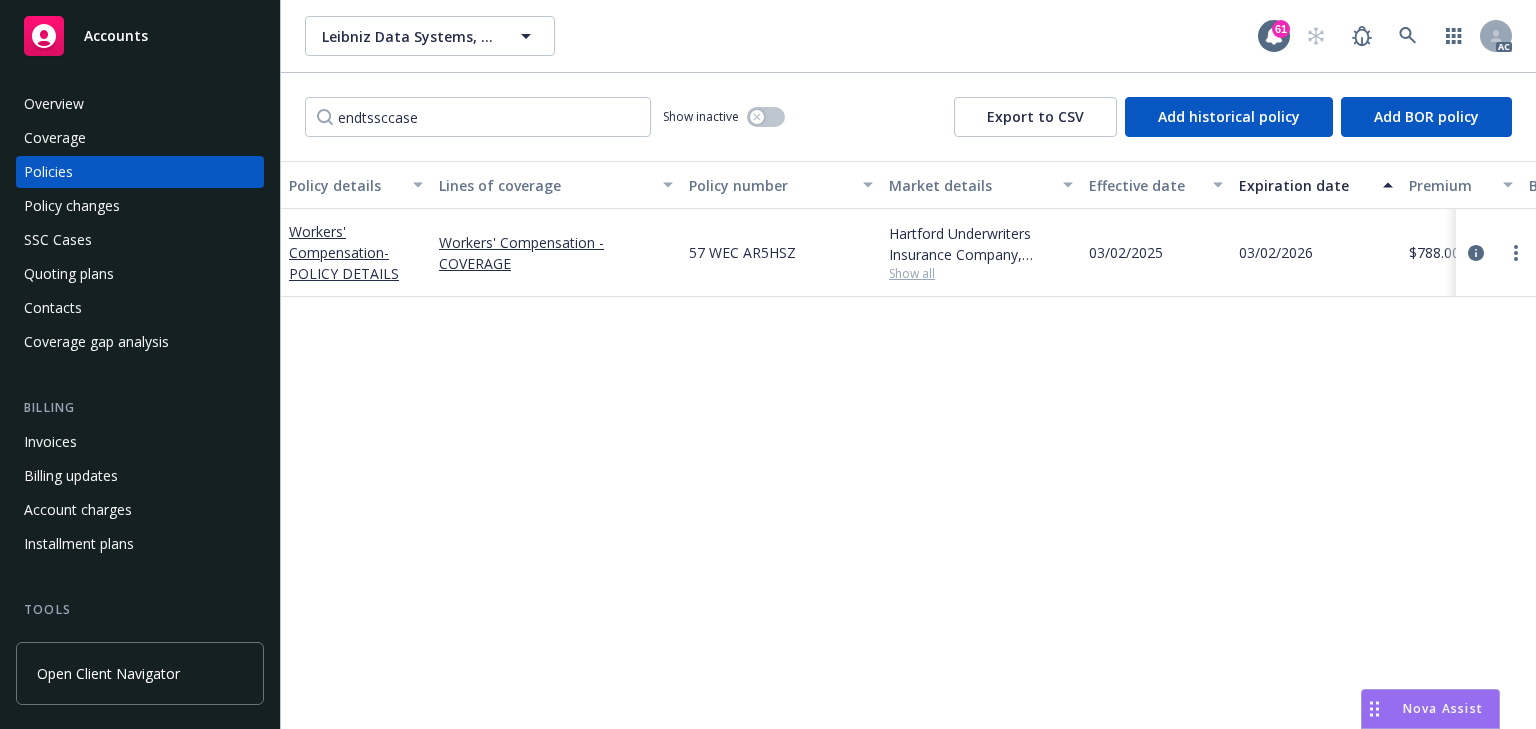 click on "Policy changes" at bounding box center [140, 206] 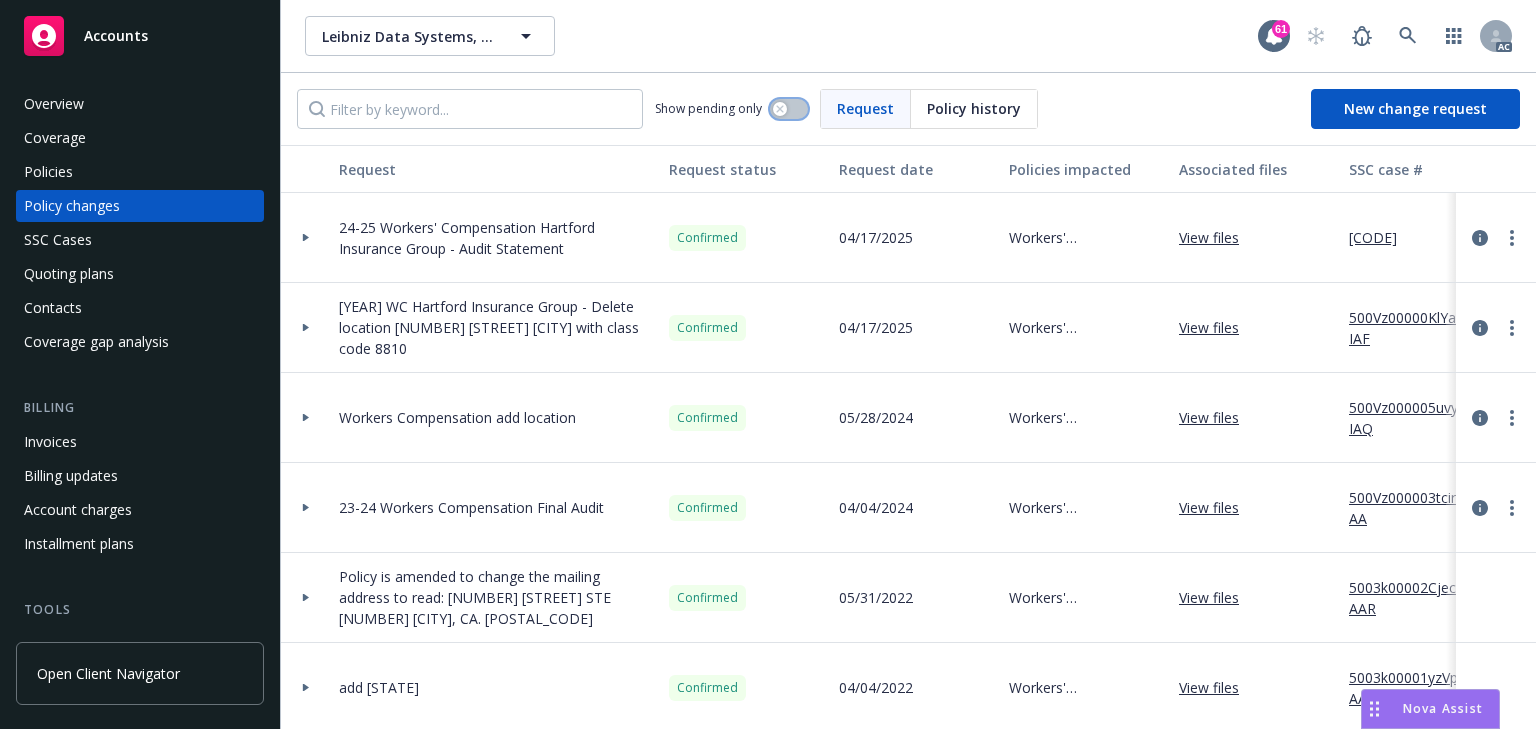 click at bounding box center [789, 109] 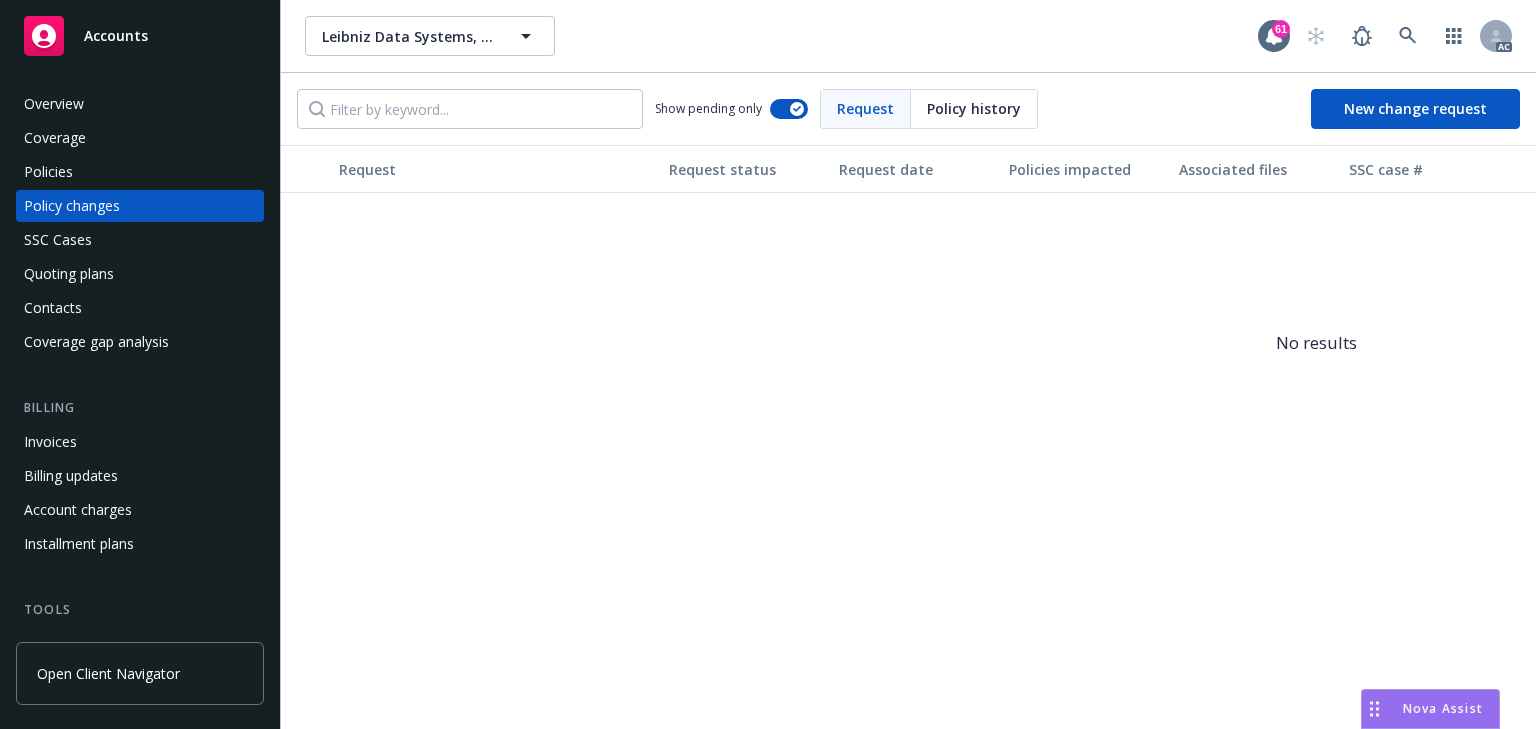 drag, startPoint x: 1388, startPoint y: 130, endPoint x: 1343, endPoint y: 144, distance: 47.127487 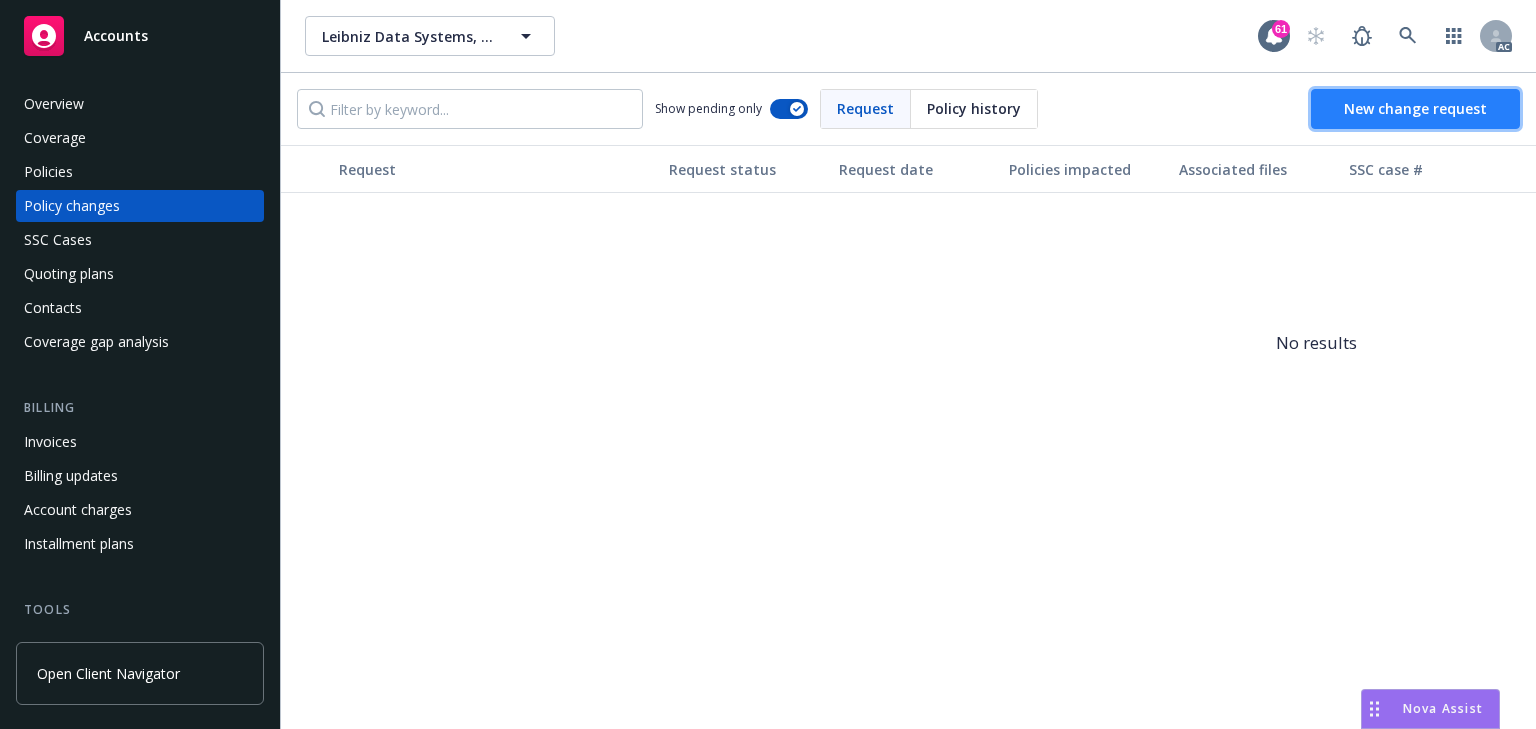 click on "New change request" at bounding box center [1415, 108] 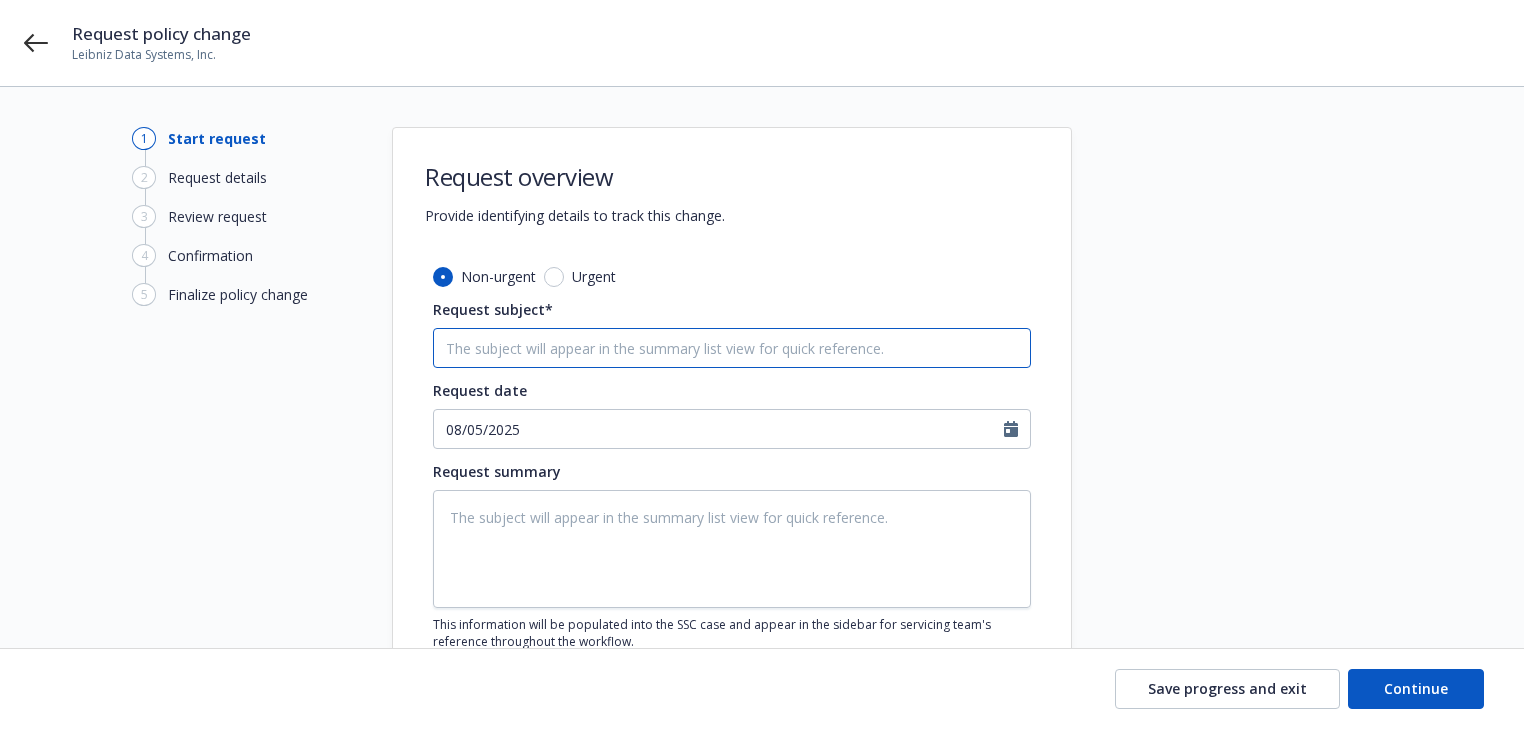 click on "Request subject*" at bounding box center (732, 348) 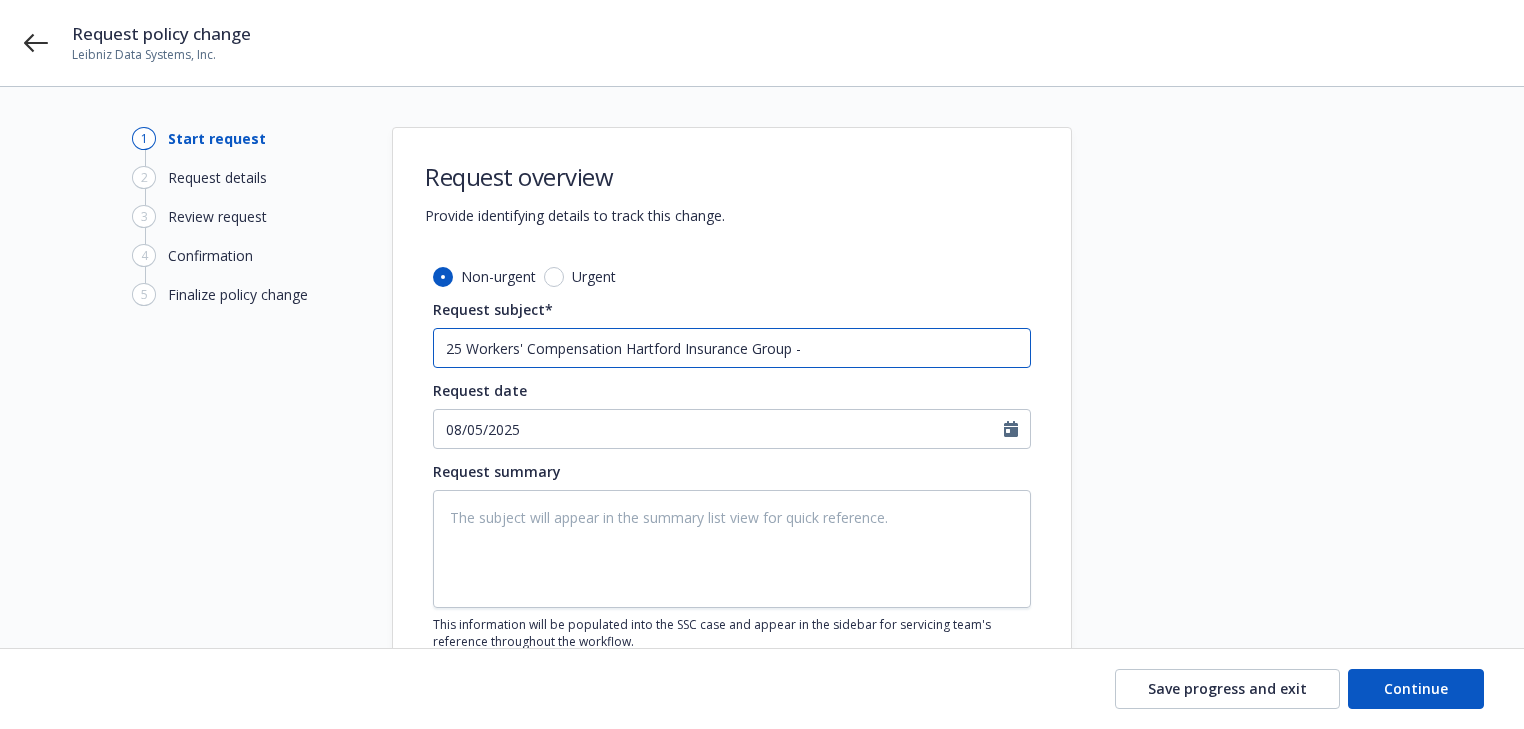type on "x" 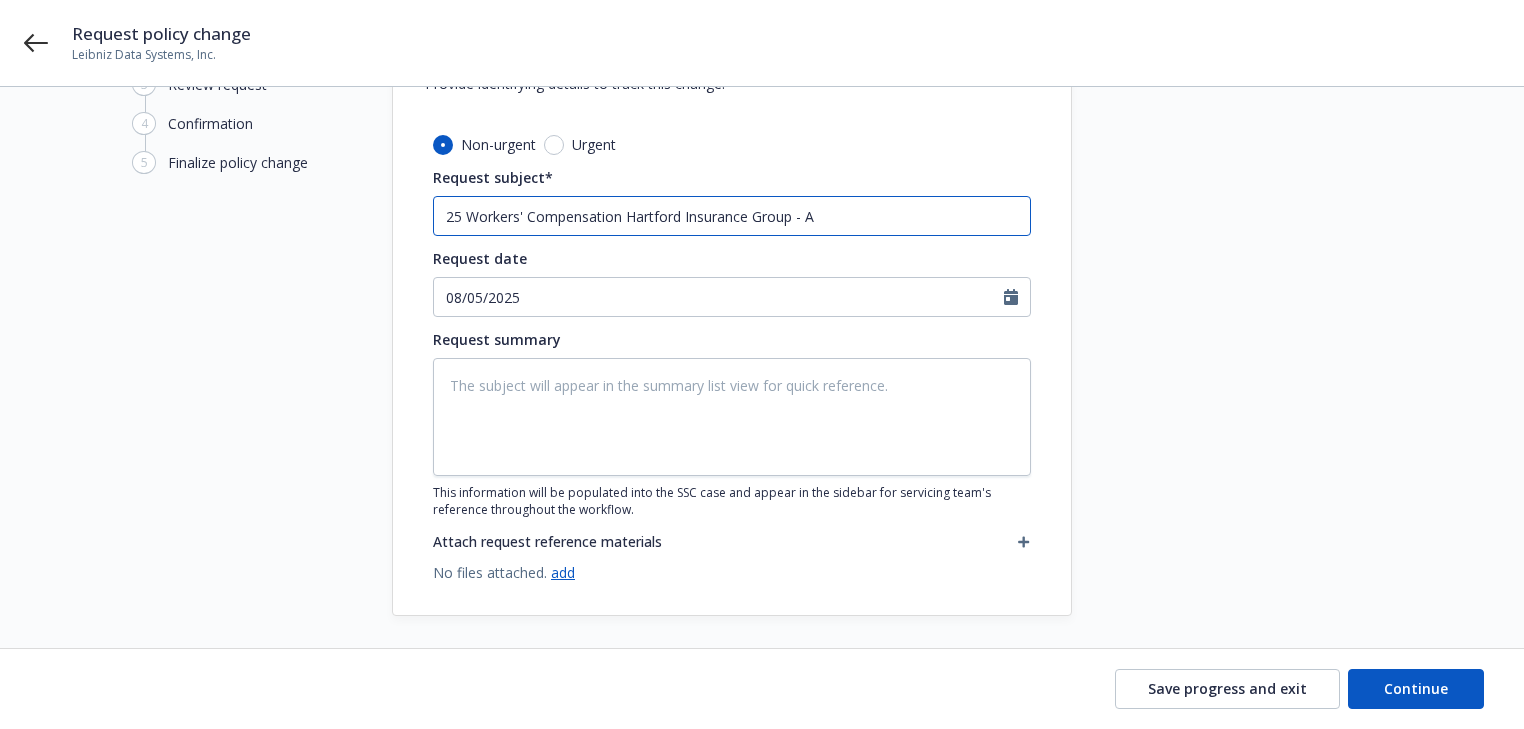 scroll, scrollTop: 139, scrollLeft: 0, axis: vertical 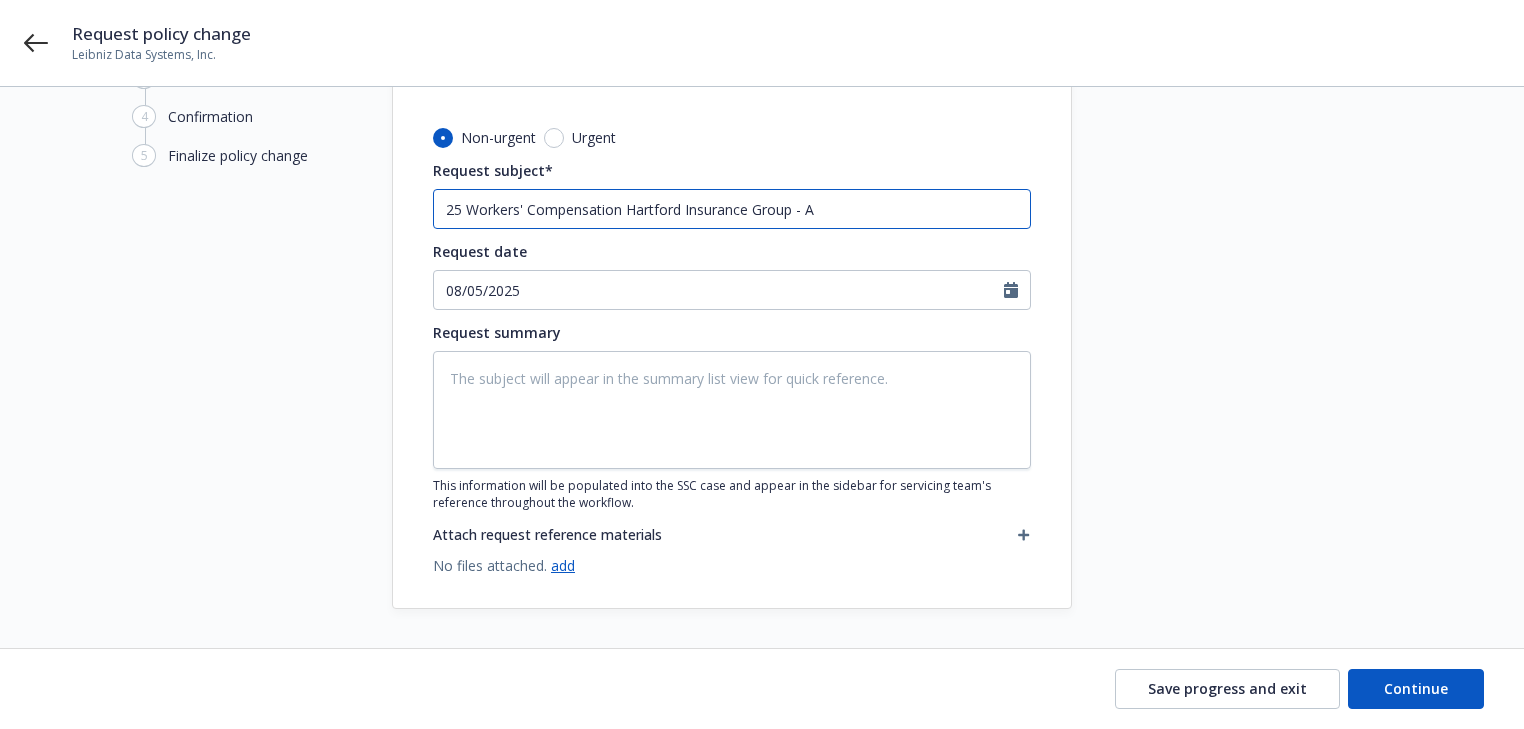 click on "25 Workers' Compensation Hartford Insurance Group - A" at bounding box center (732, 209) 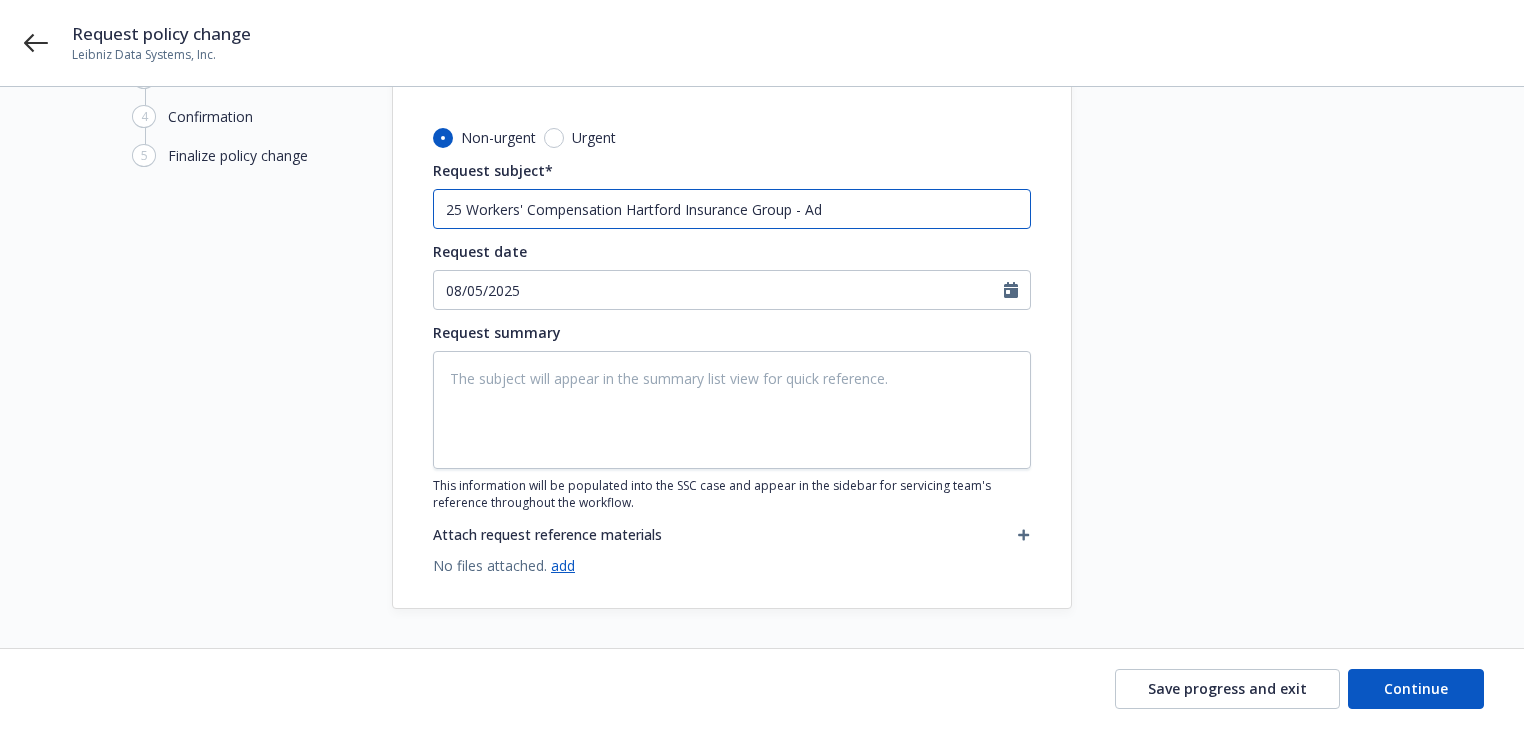 type on "x" 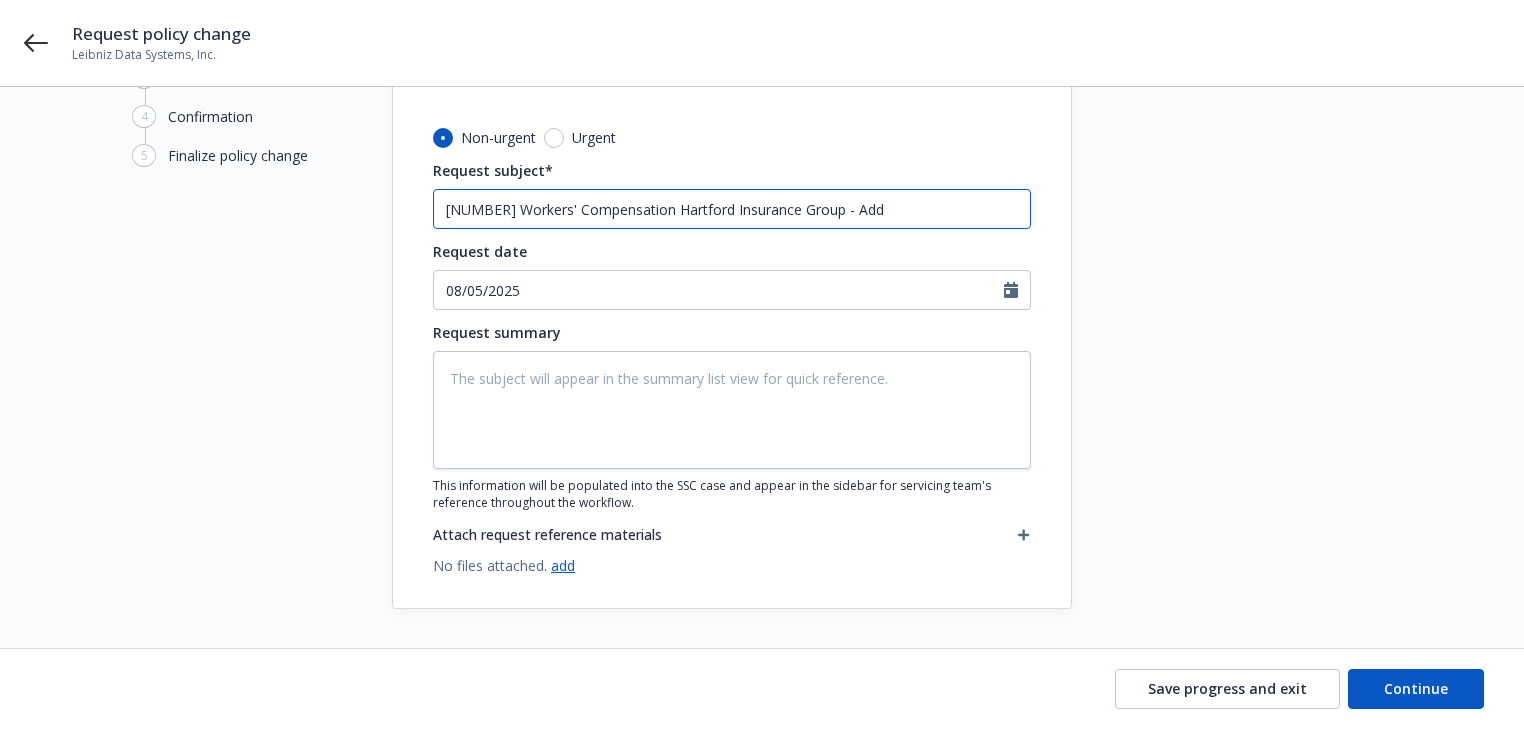 type on "x" 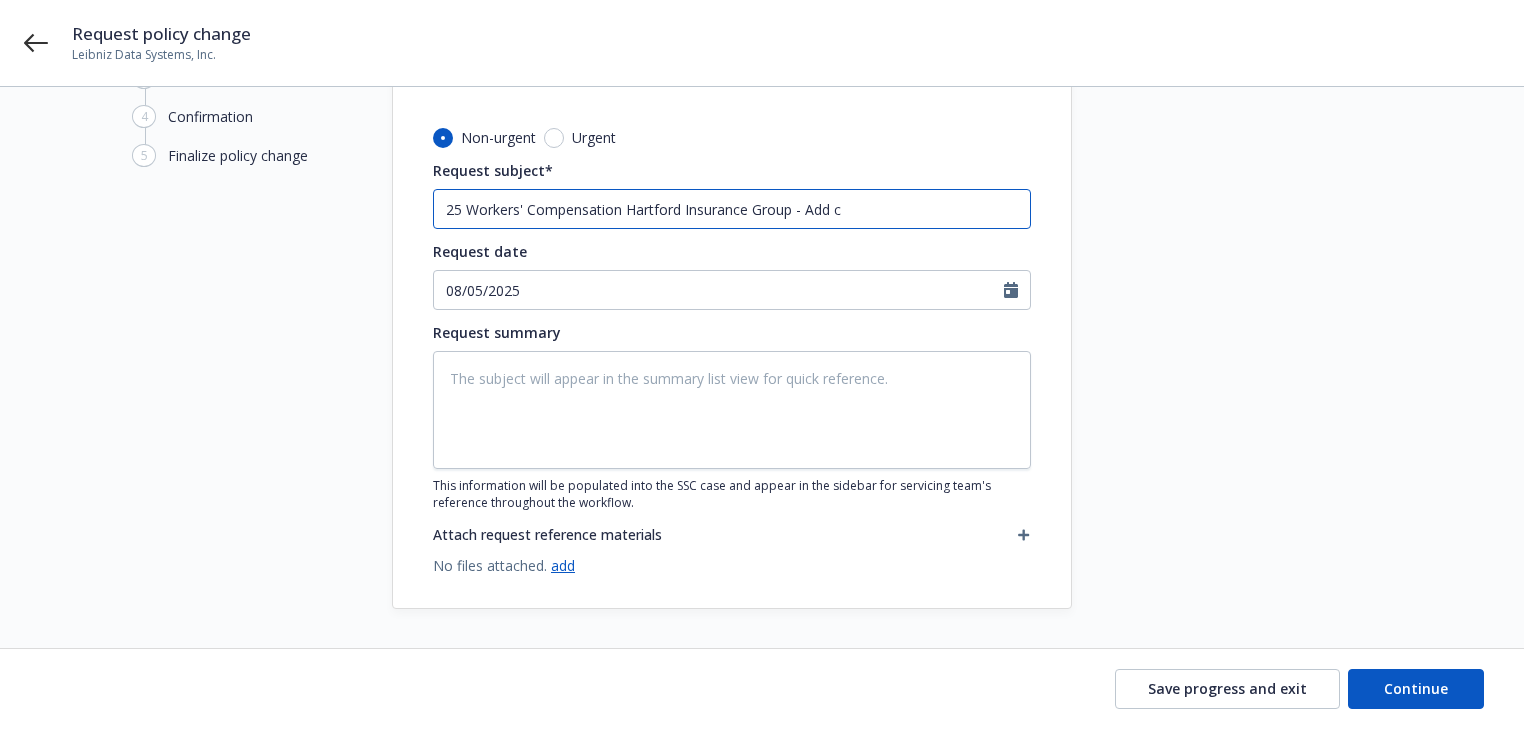 type on "x" 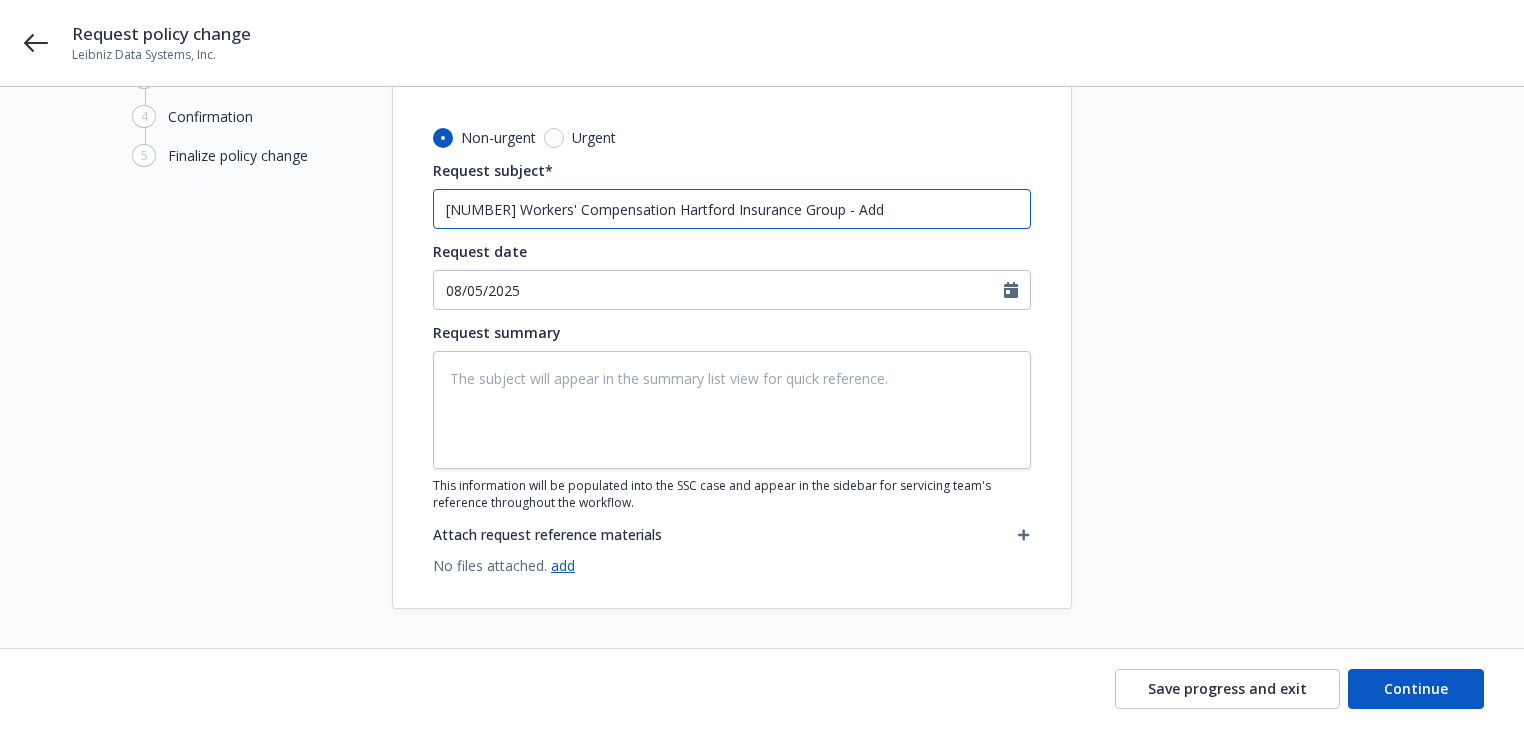 type on "x" 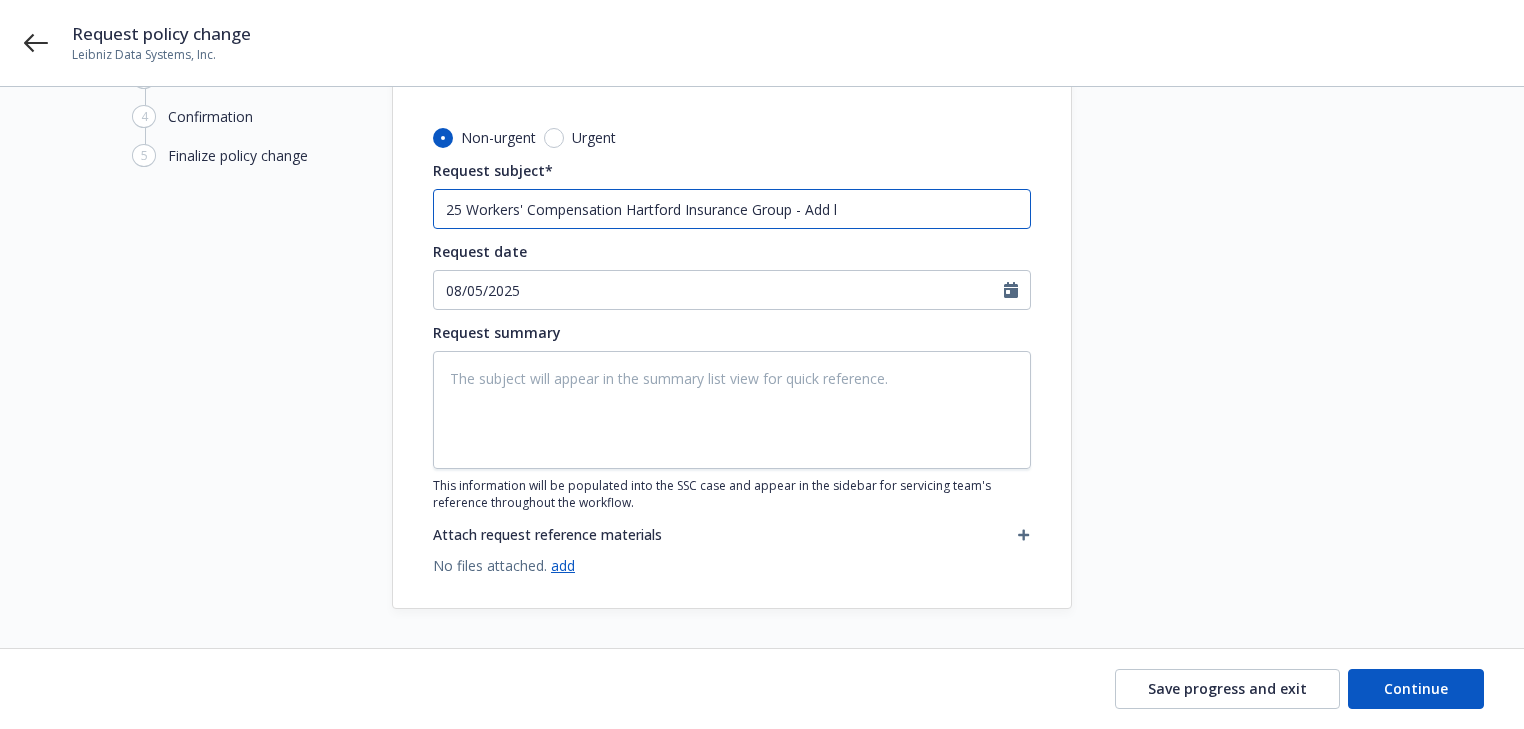 type on "x" 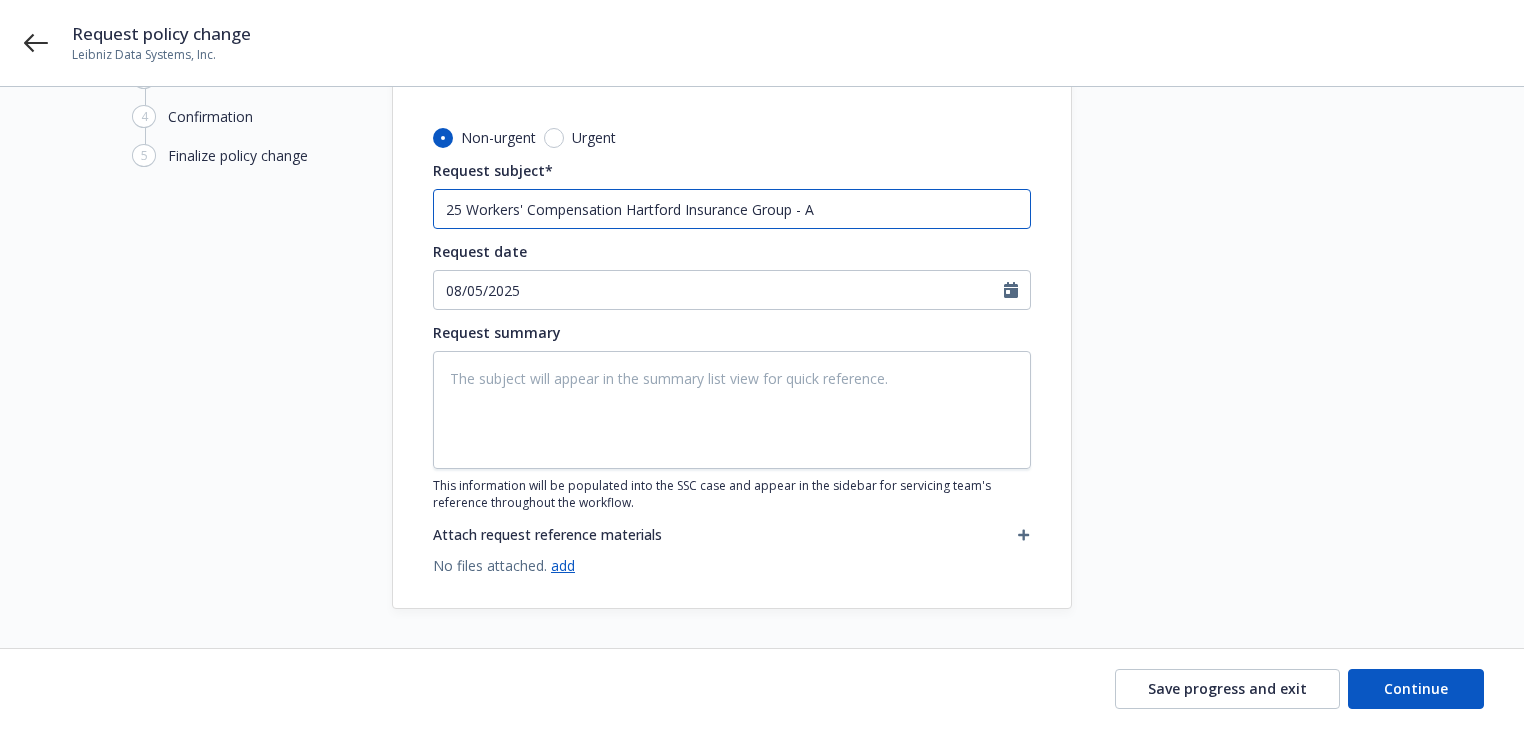 type on "x" 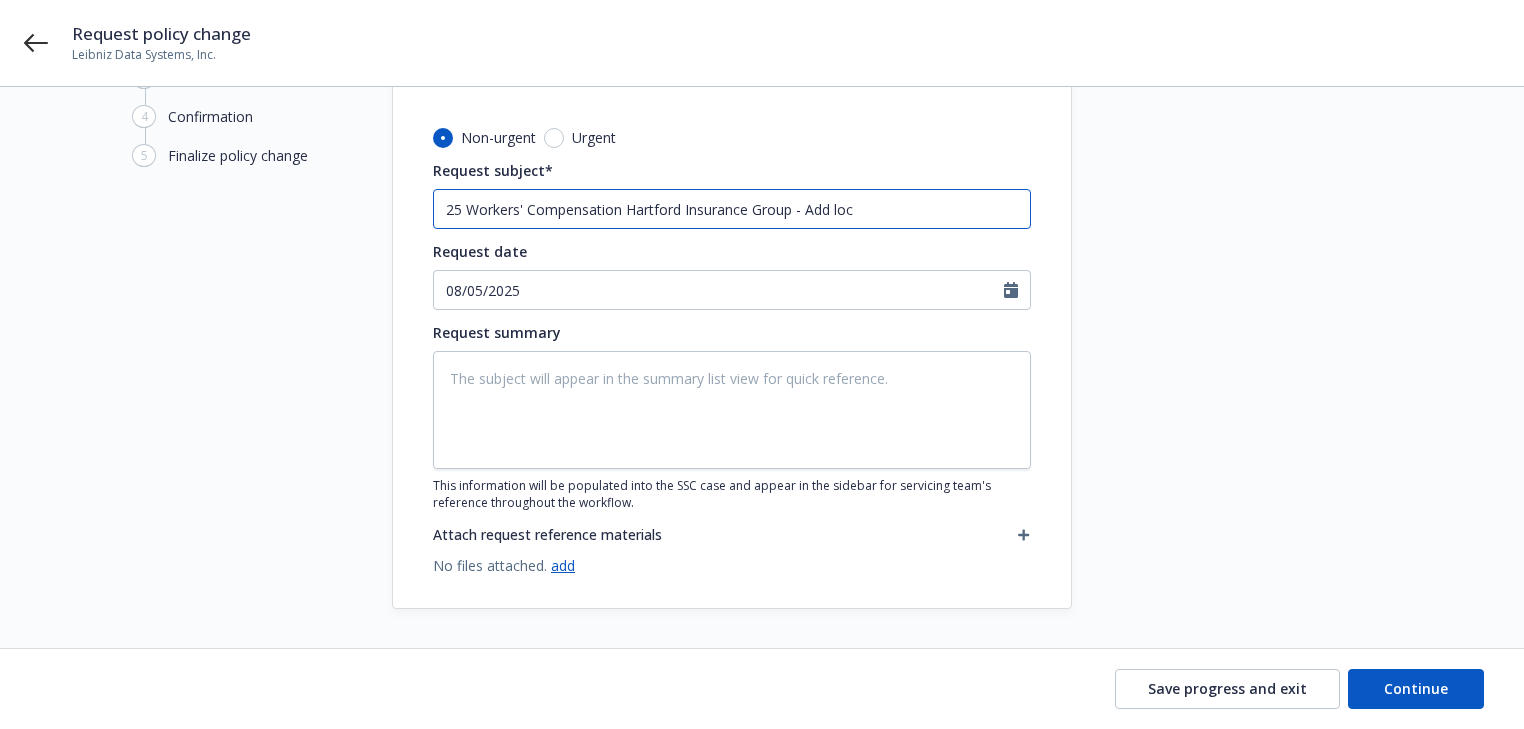 type on "x" 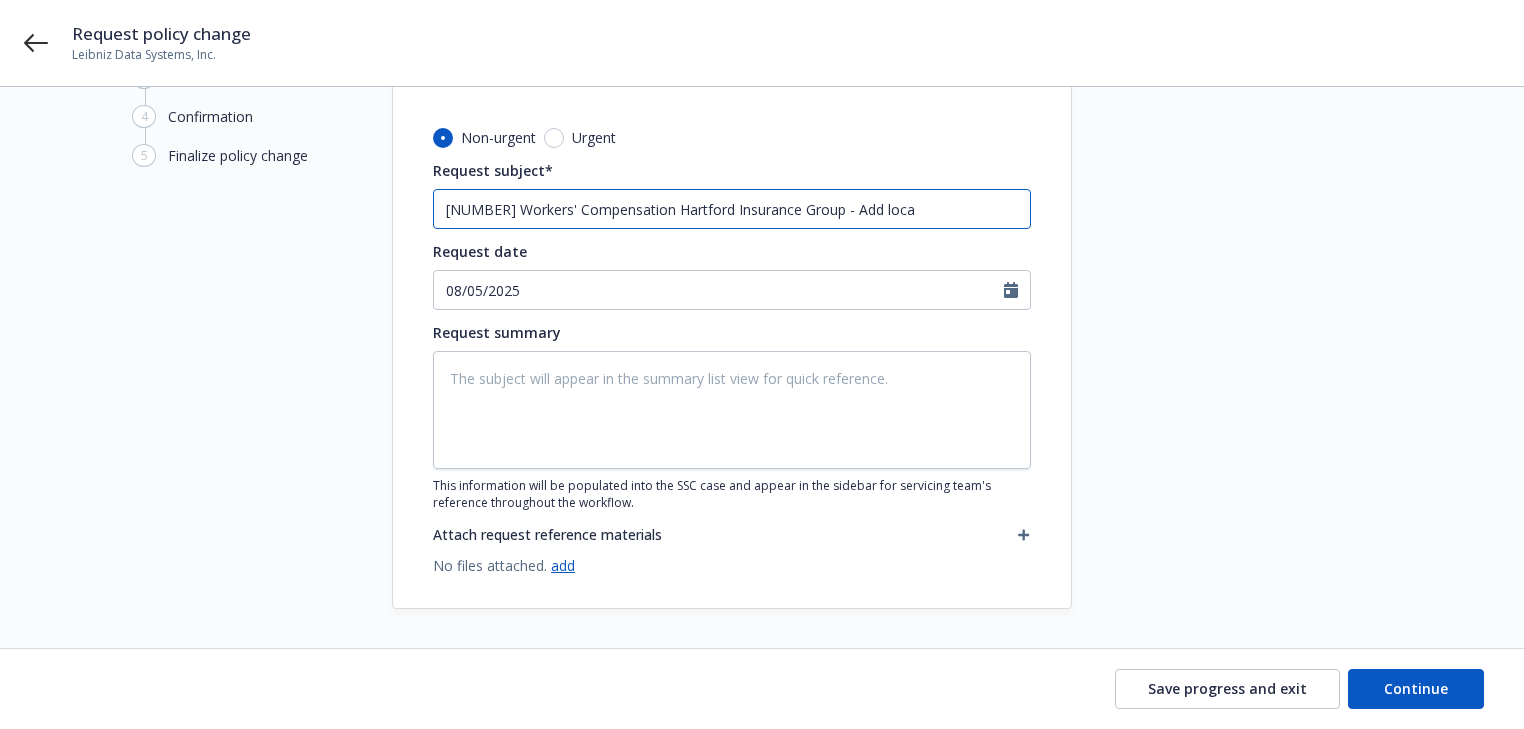 type on "x" 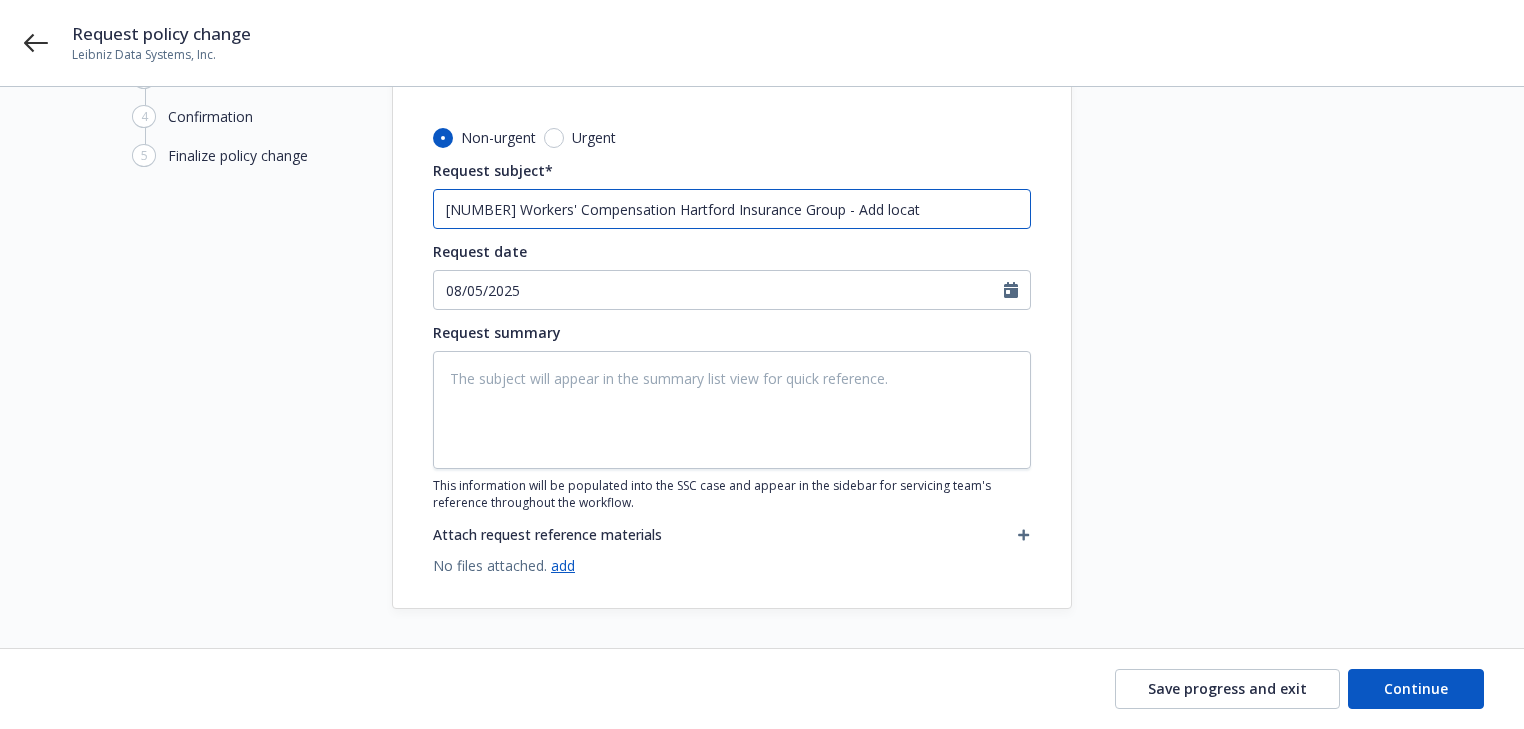 type on "x" 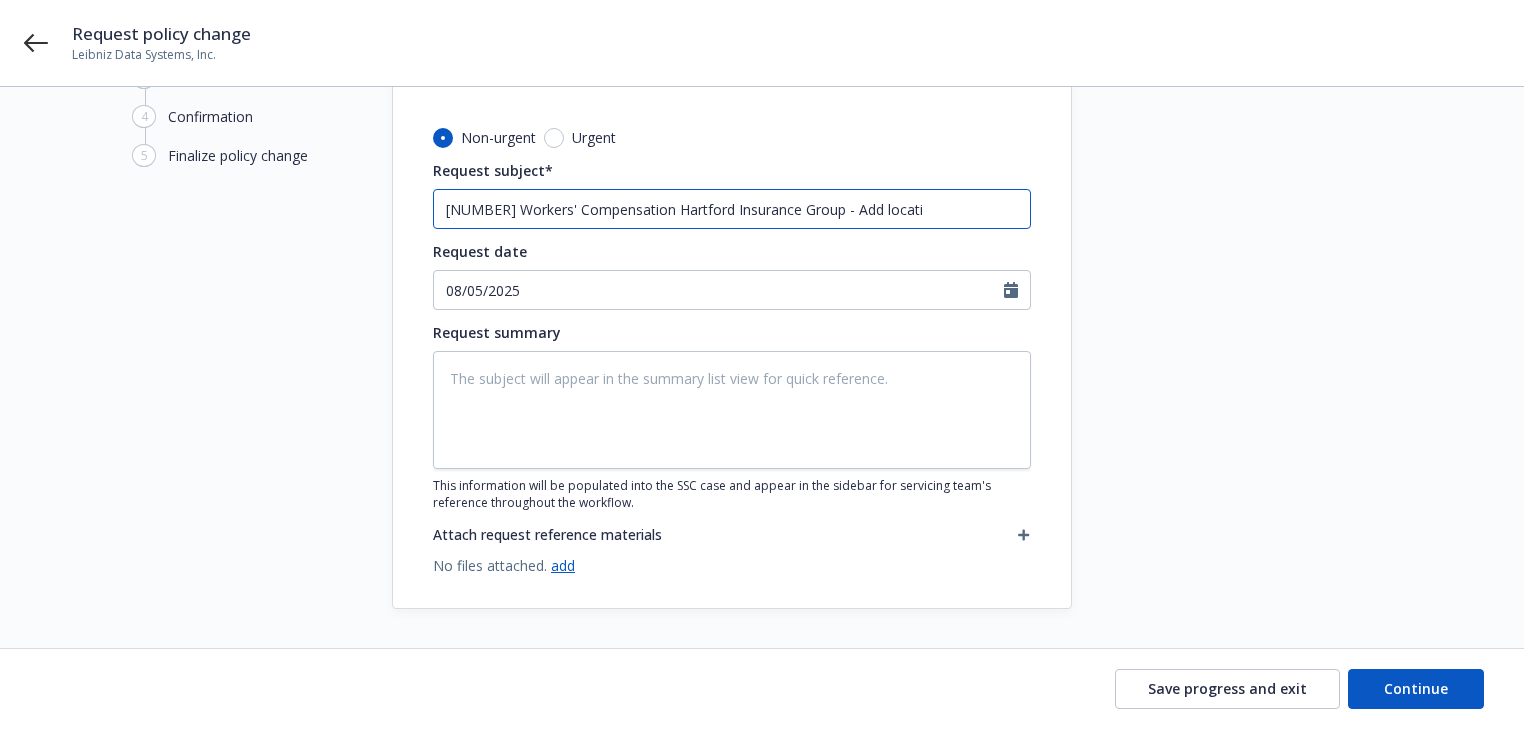 type on "x" 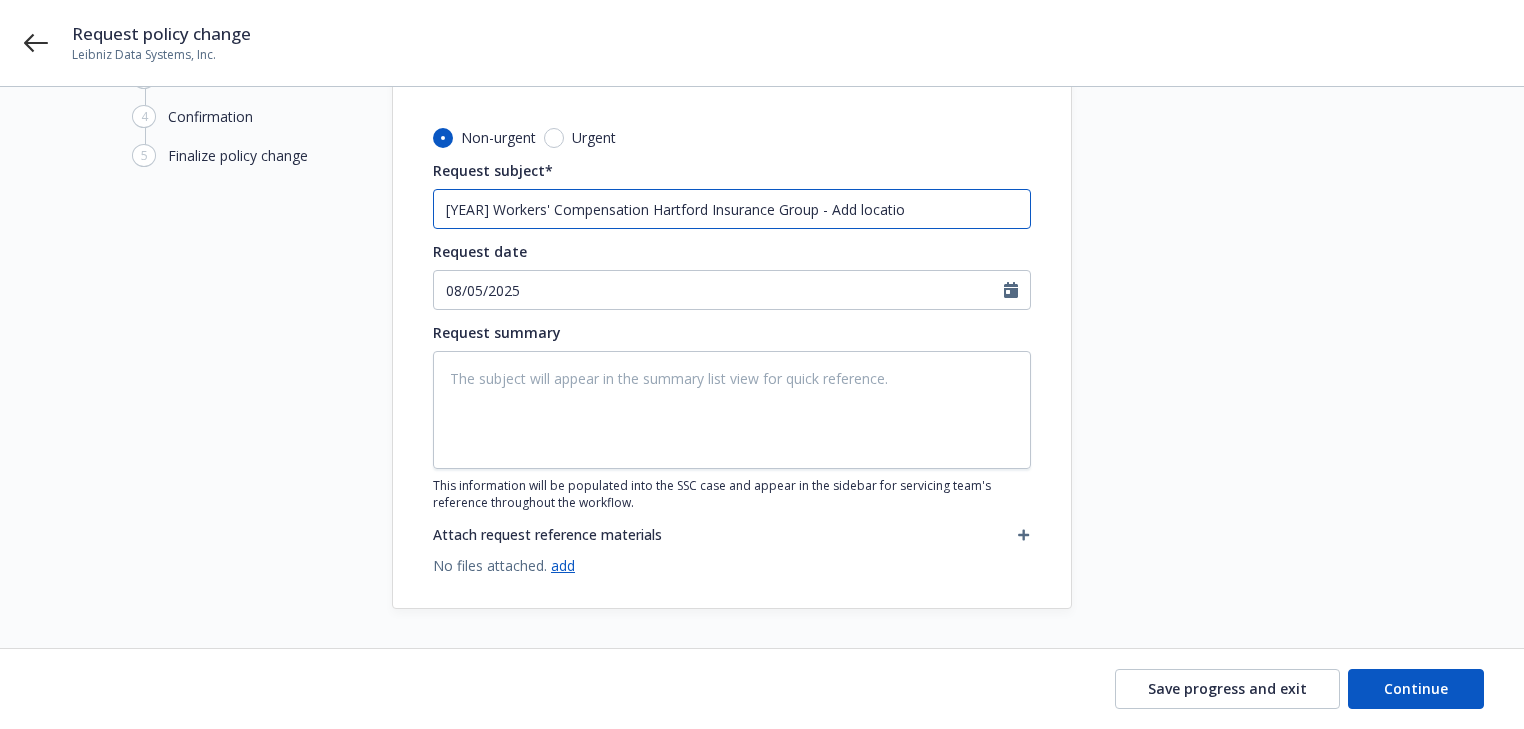 type on "x" 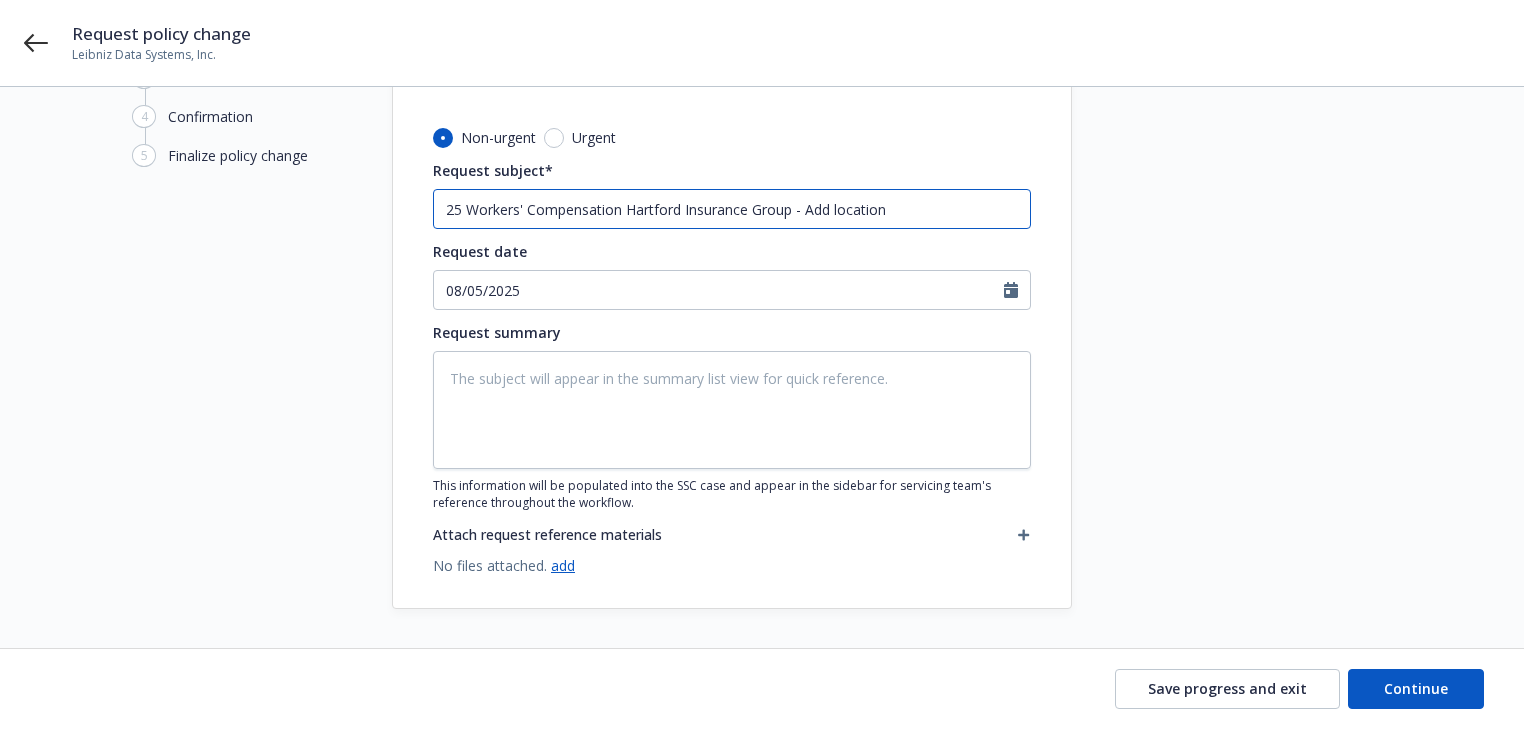 type on "x" 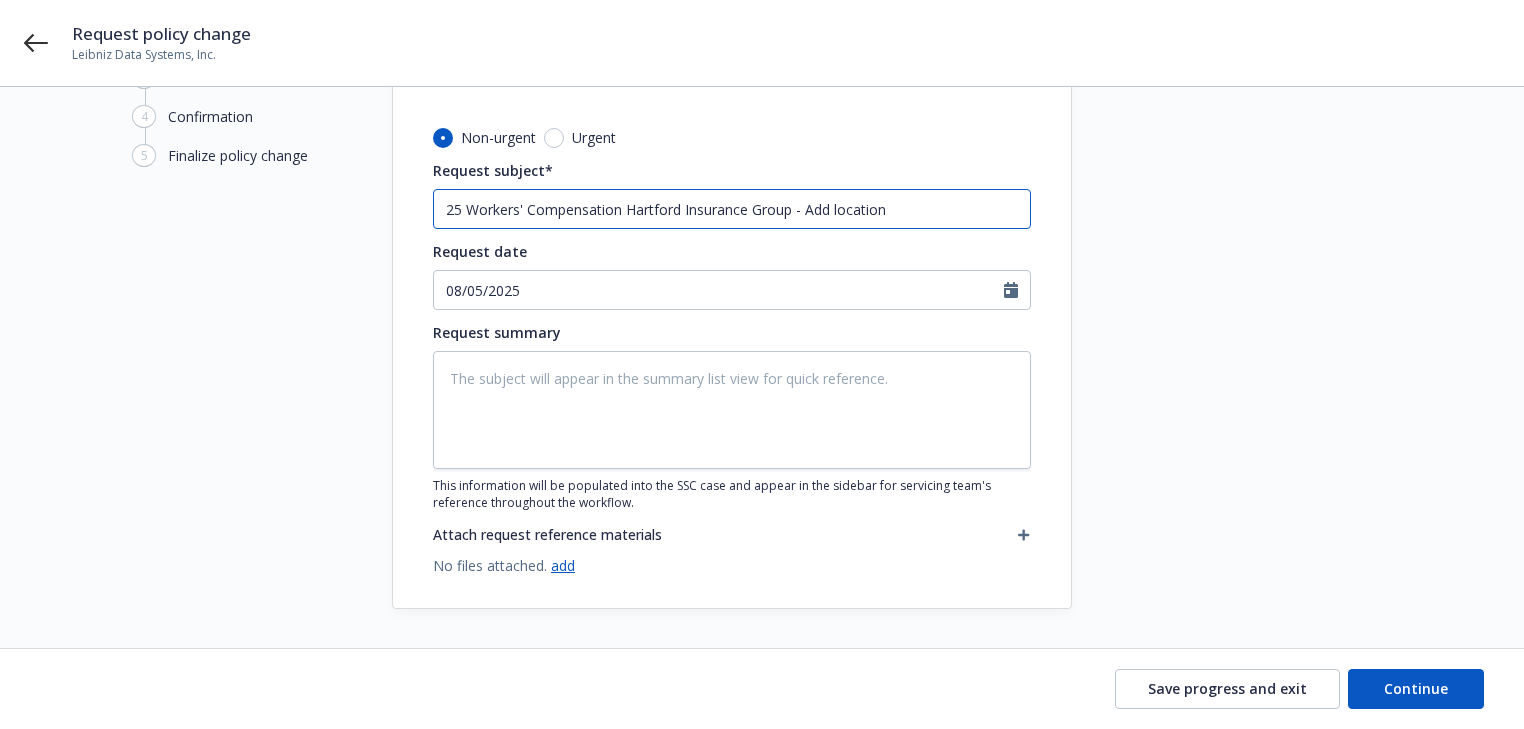 click on "25 Workers' Compensation Hartford Insurance Group - Add location" at bounding box center [732, 209] 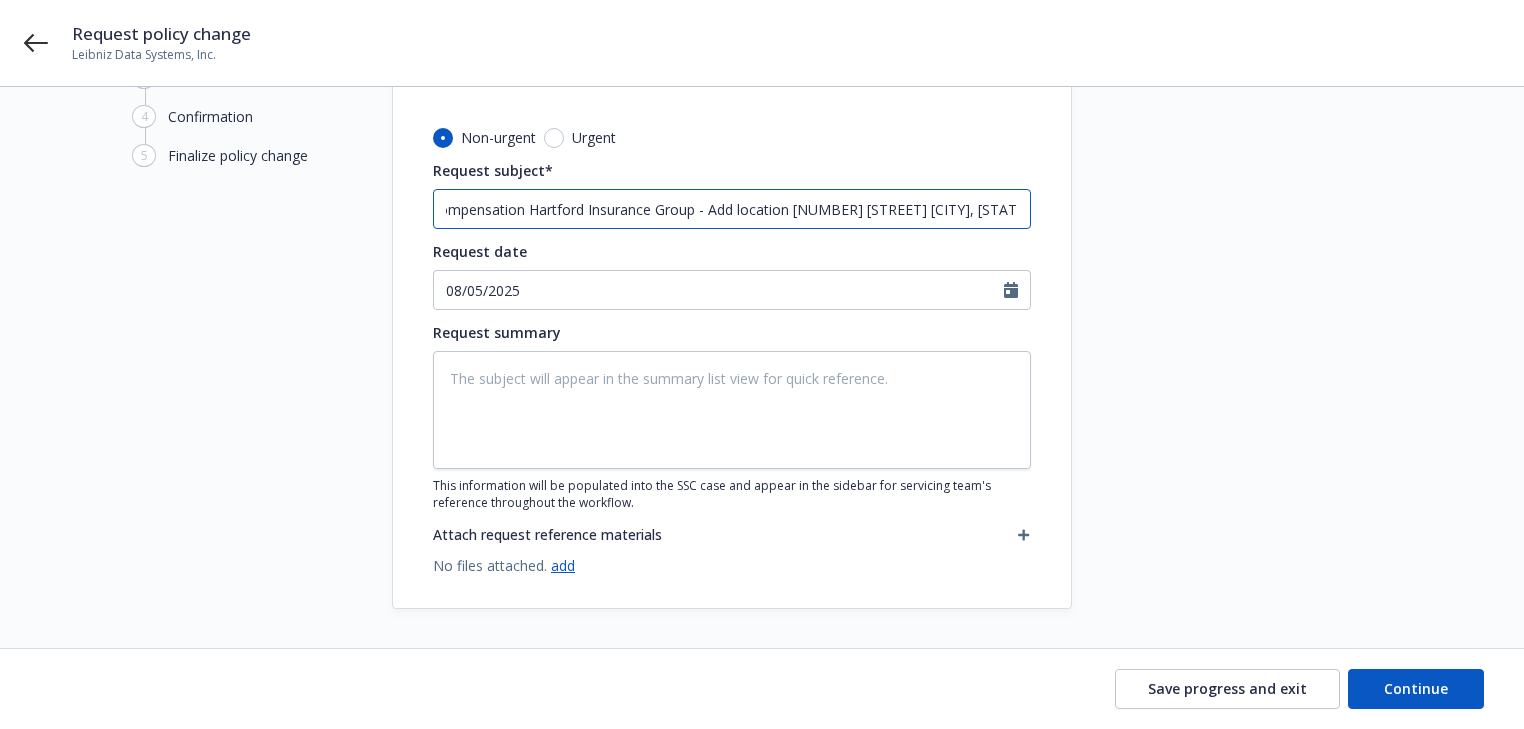 type on "x" 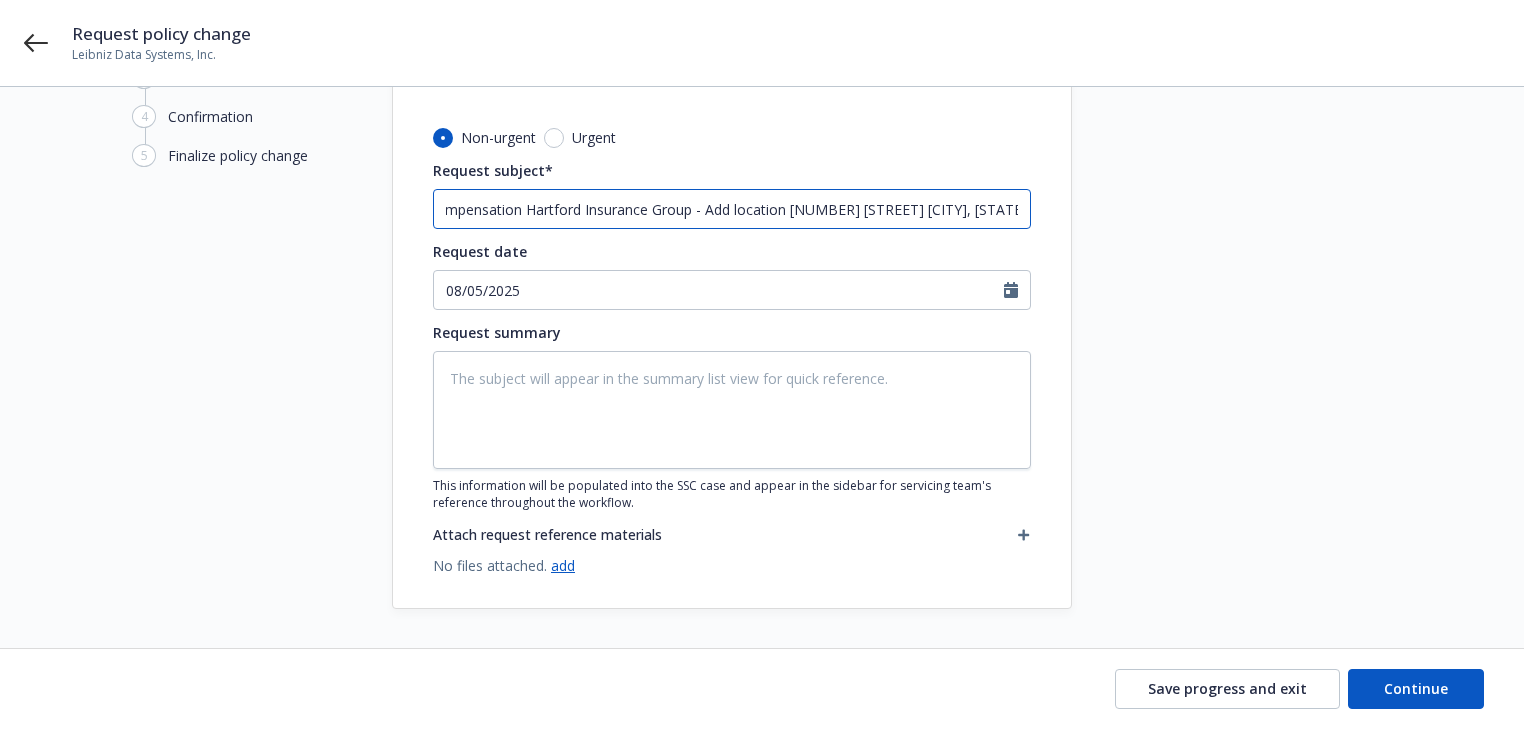 type on "x" 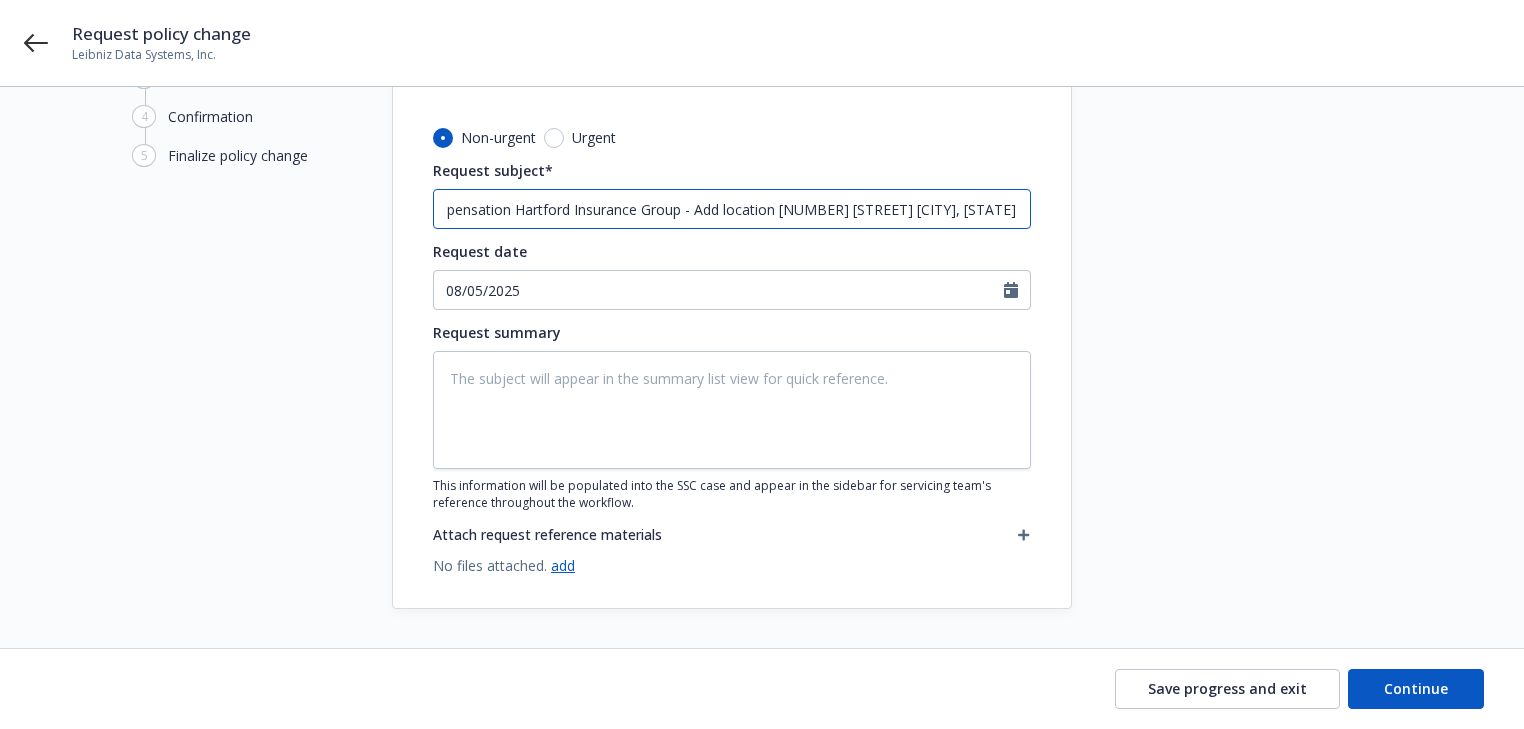 type on "x" 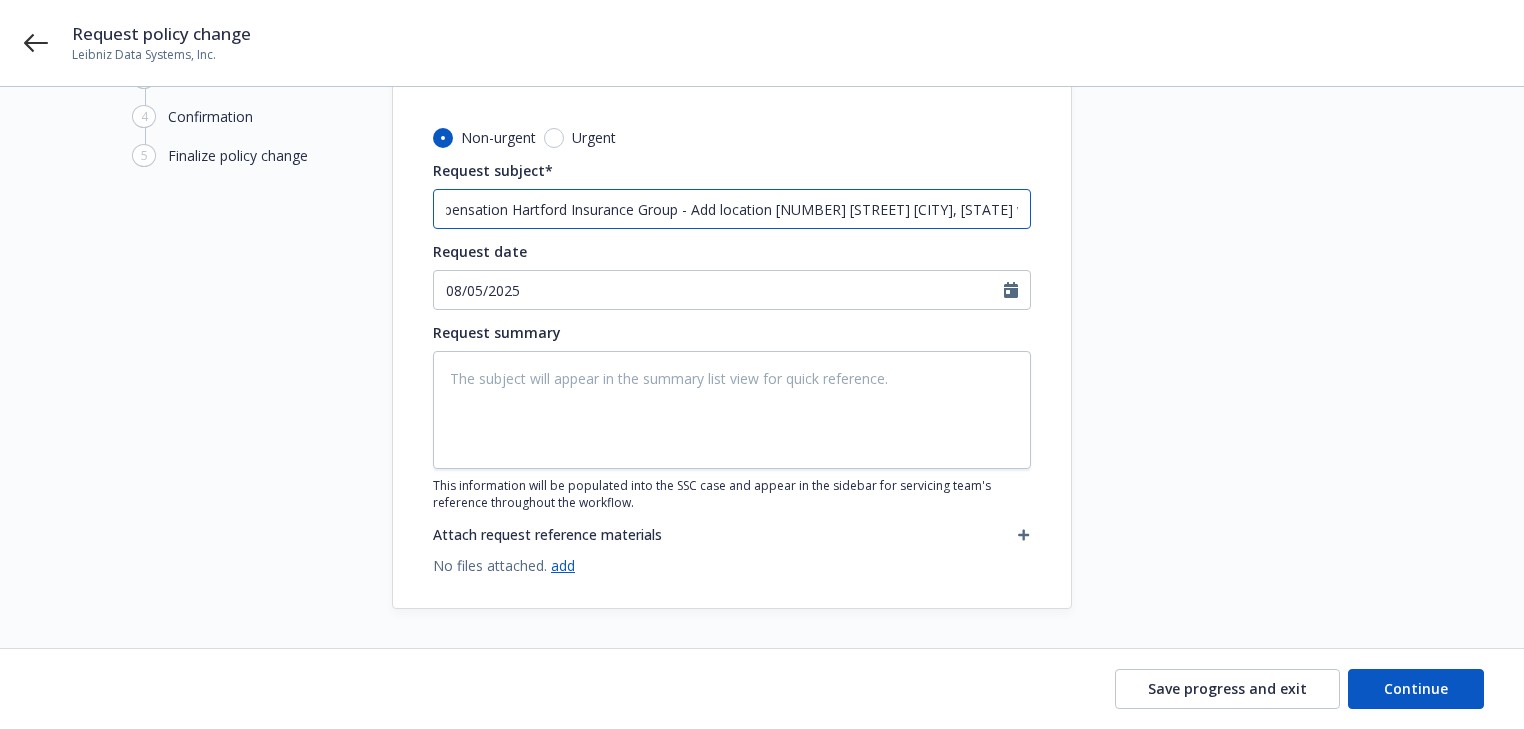type on "x" 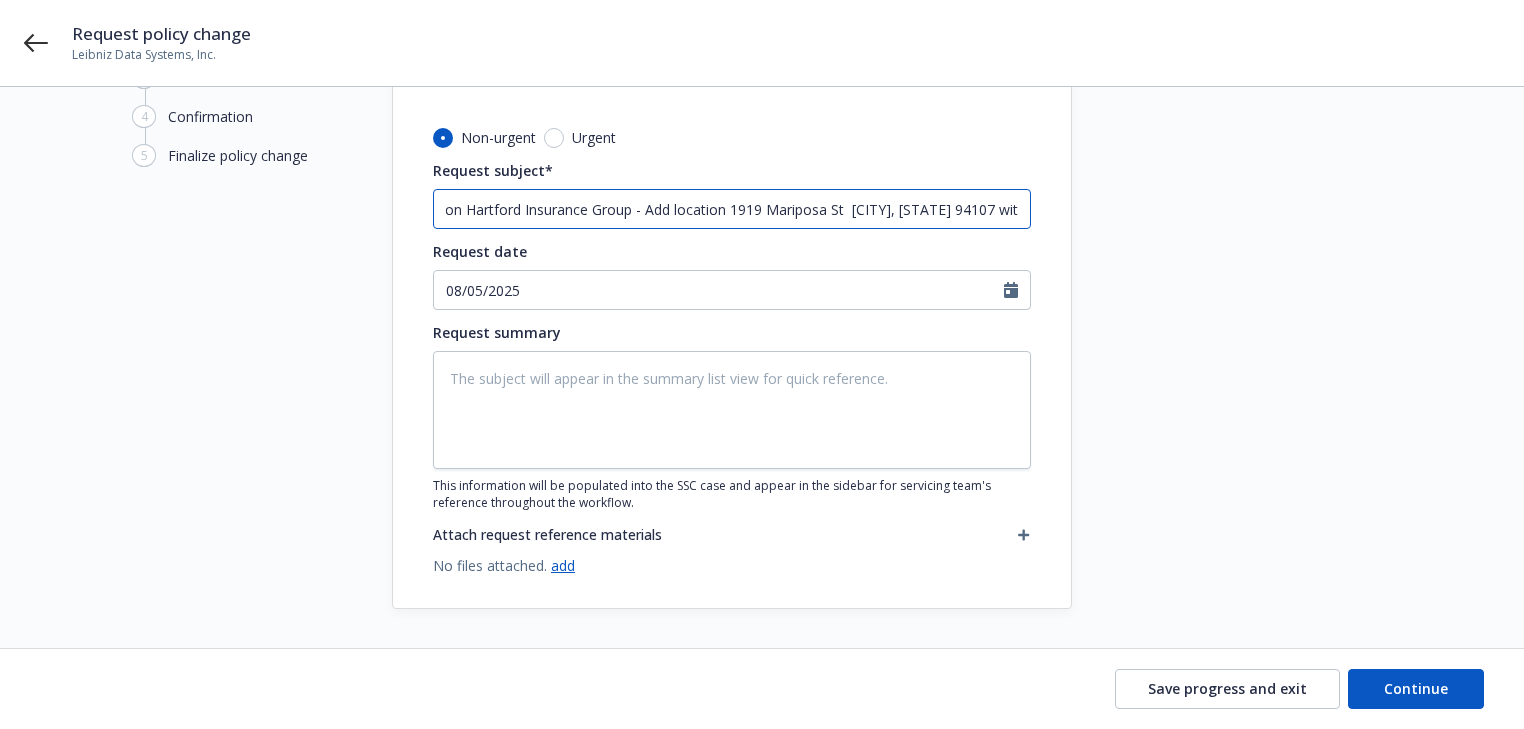 type on "x" 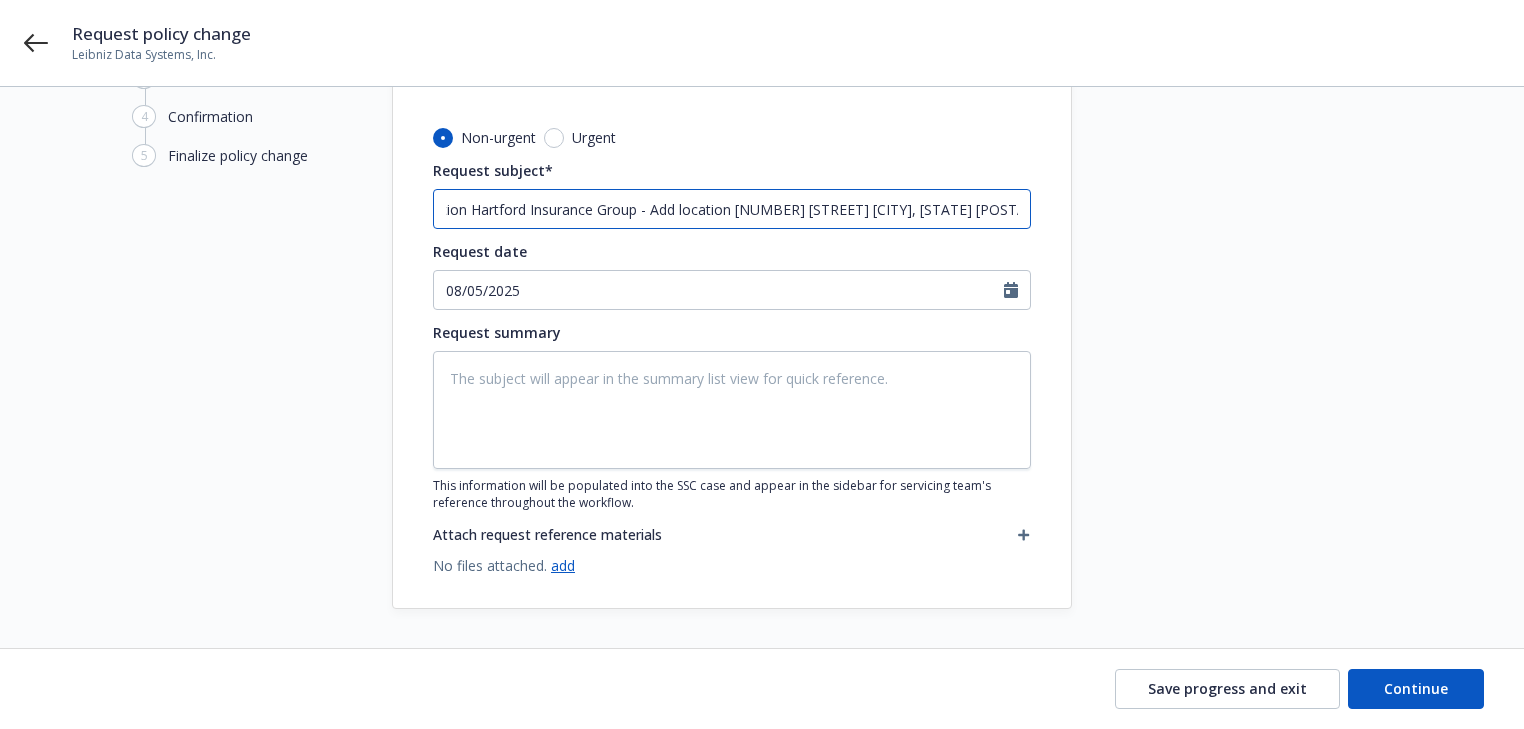 type on "x" 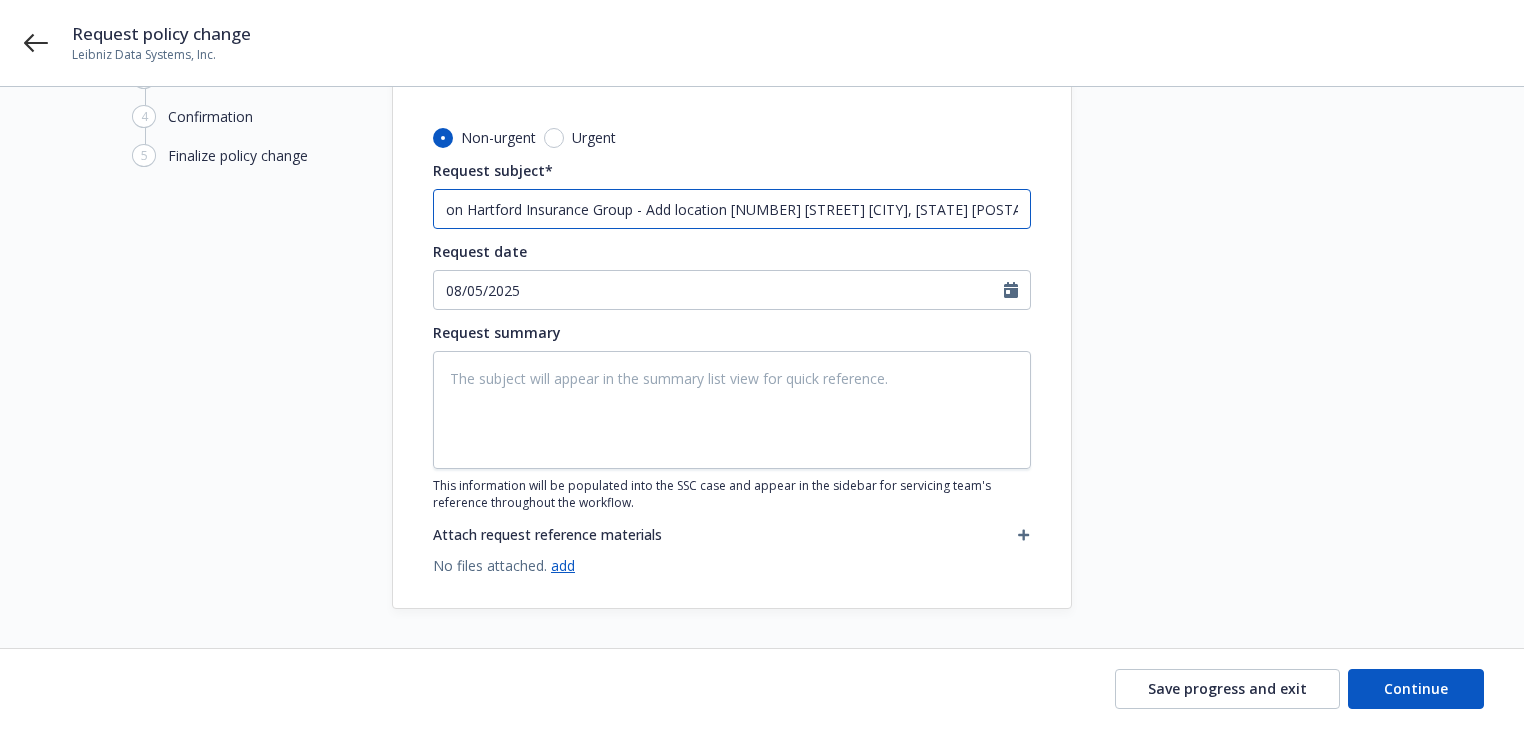 type on "x" 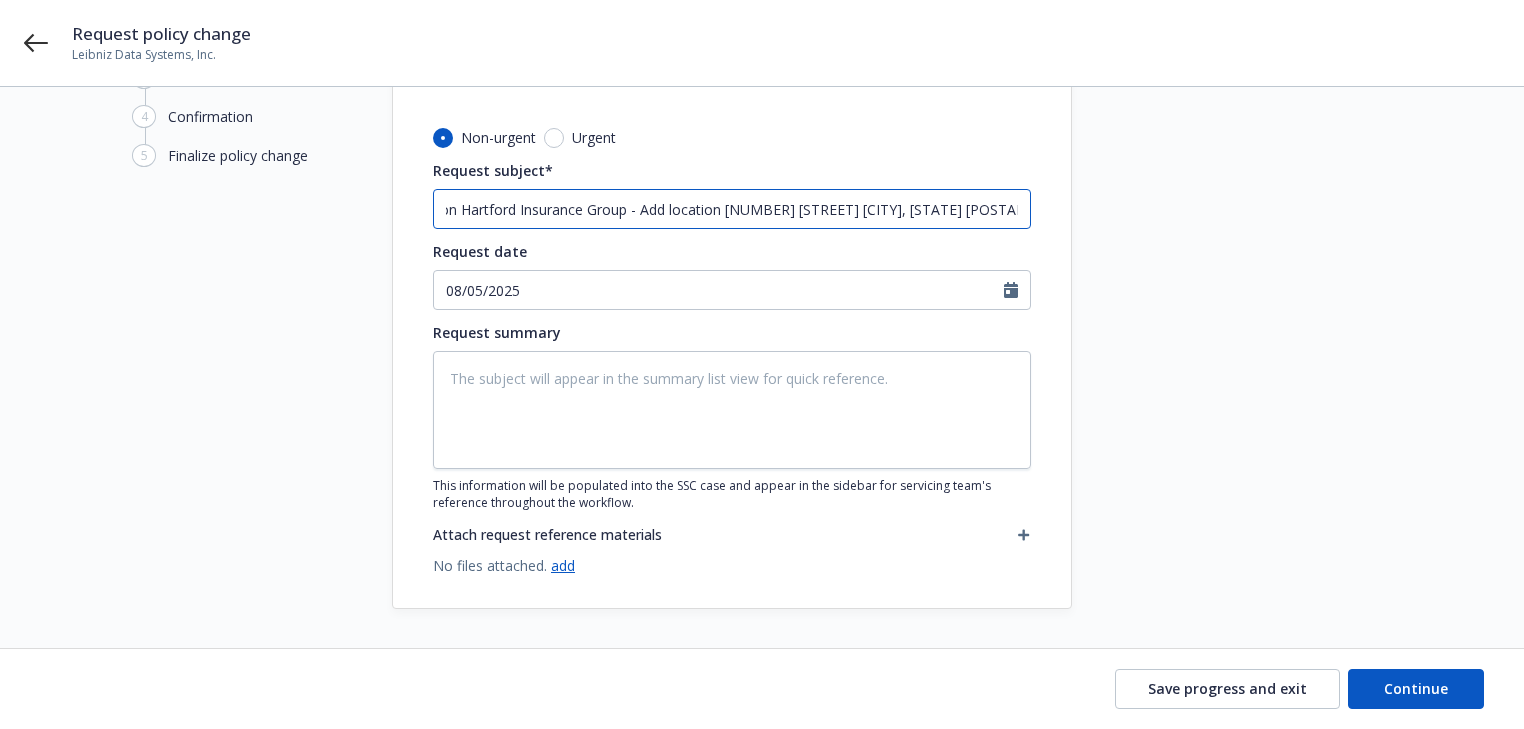 type on "x" 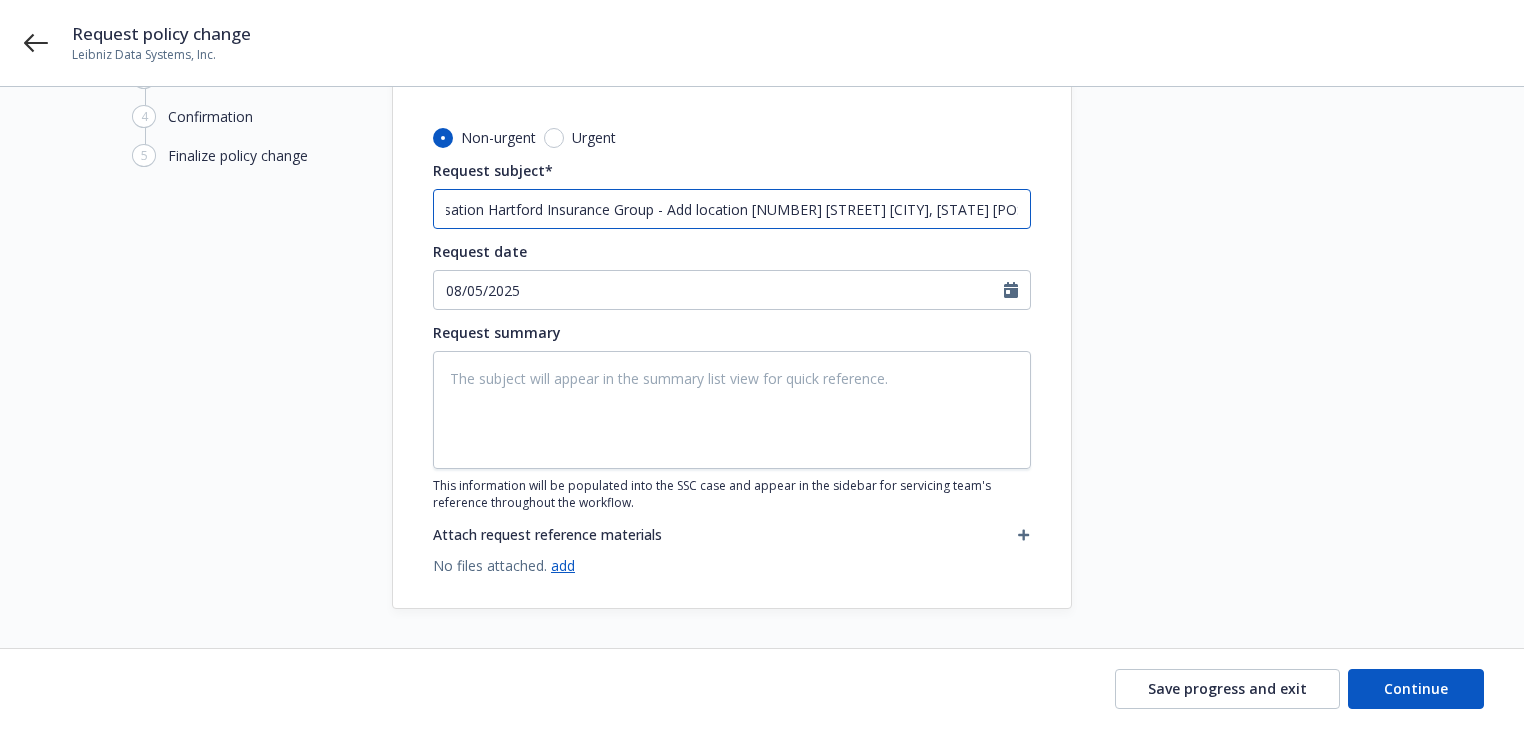 type on "x" 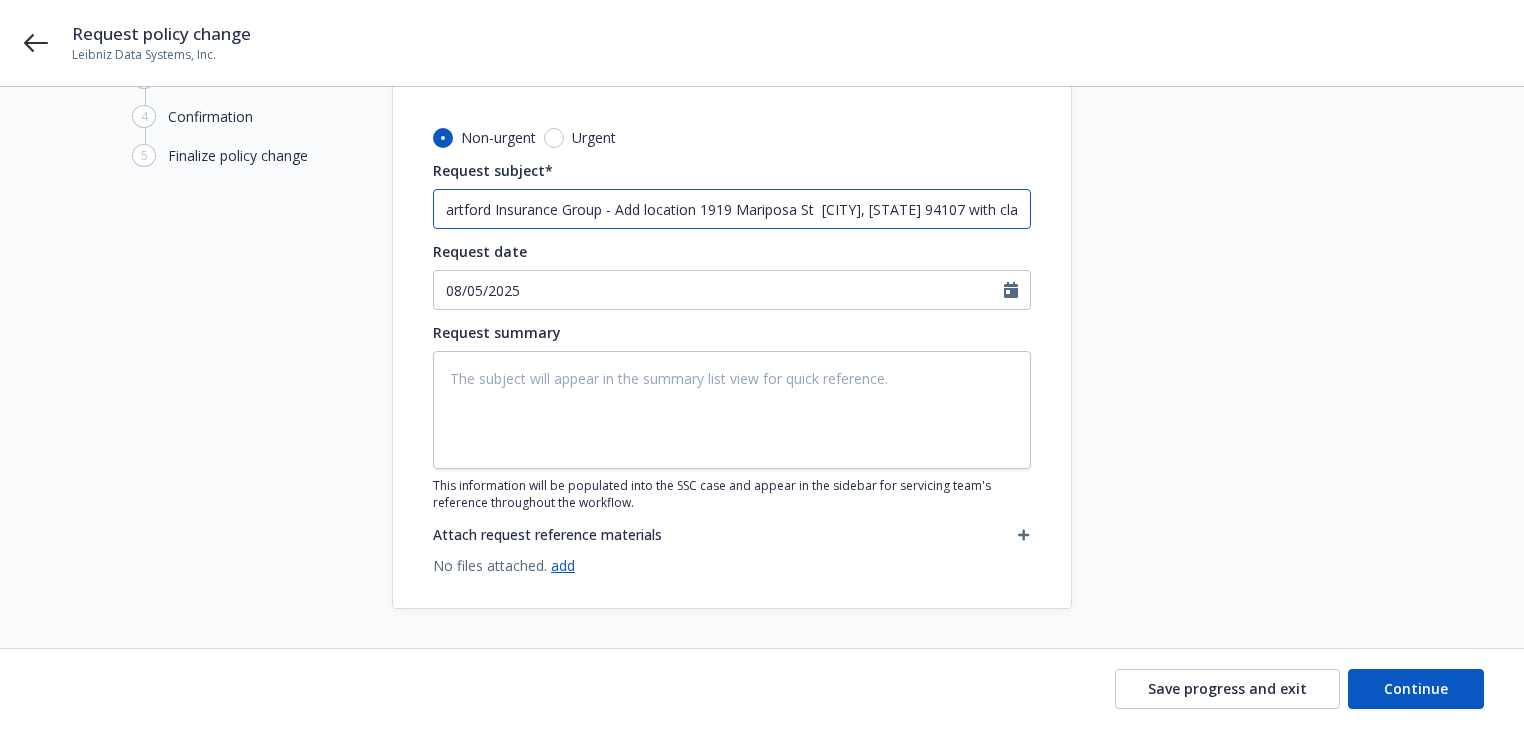 type on "x" 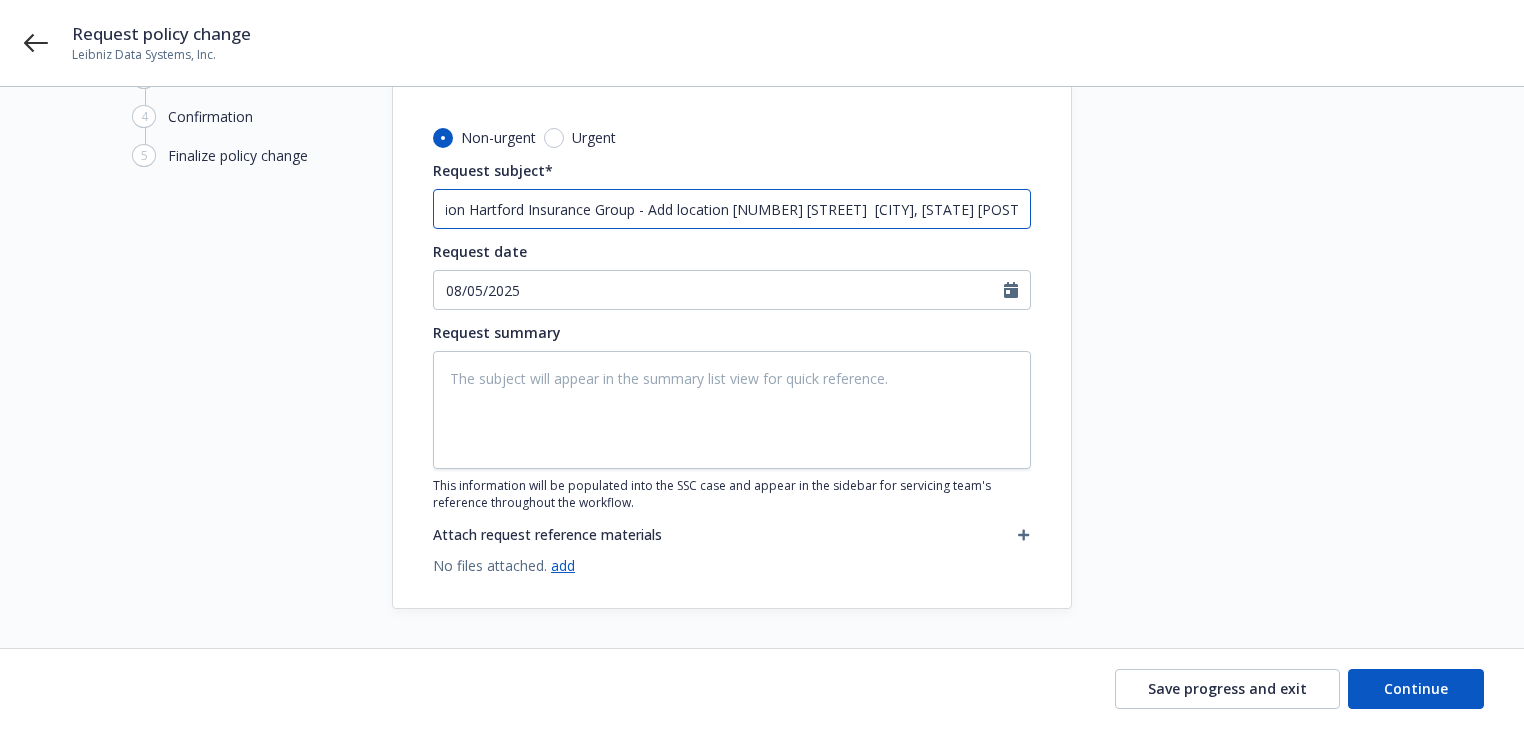 type on "x" 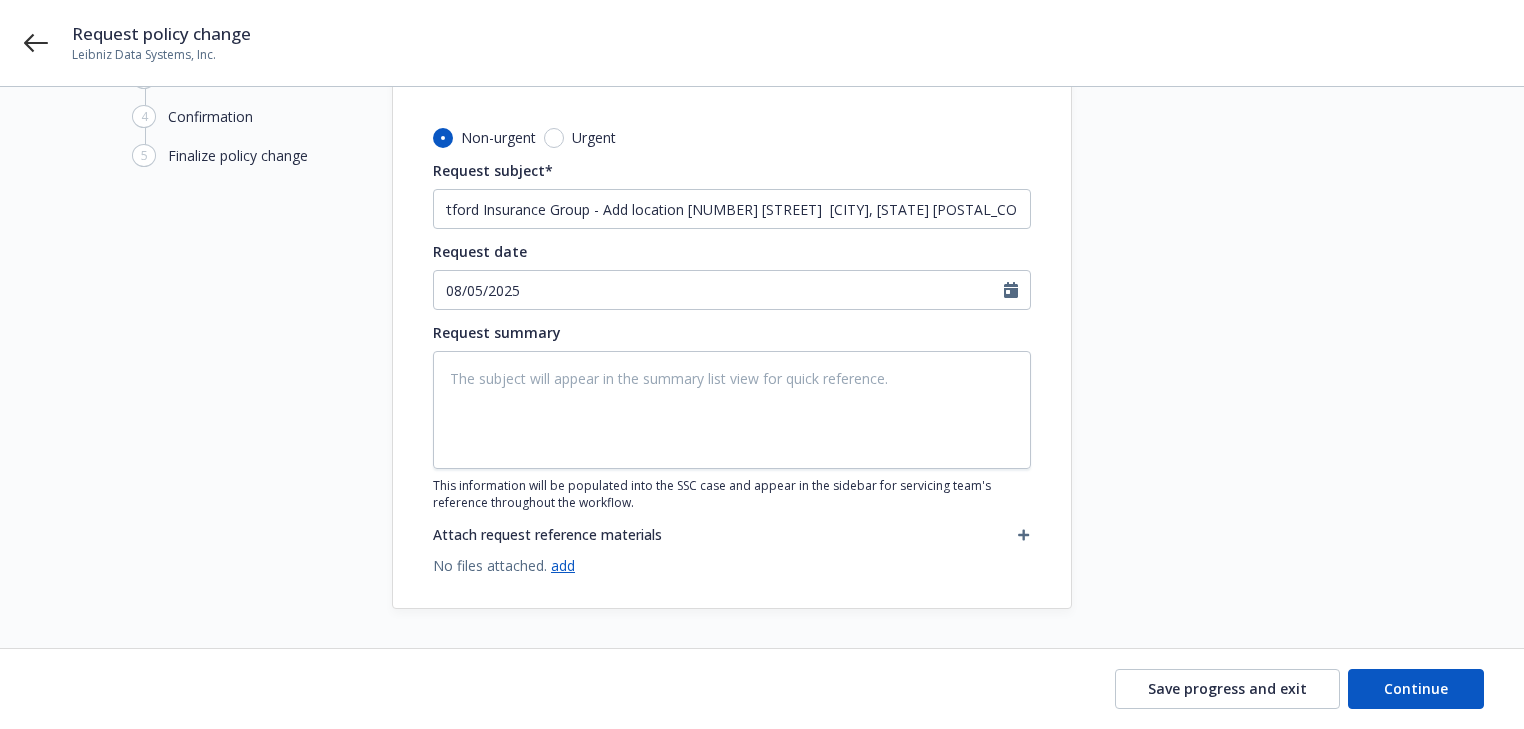 scroll, scrollTop: 0, scrollLeft: 0, axis: both 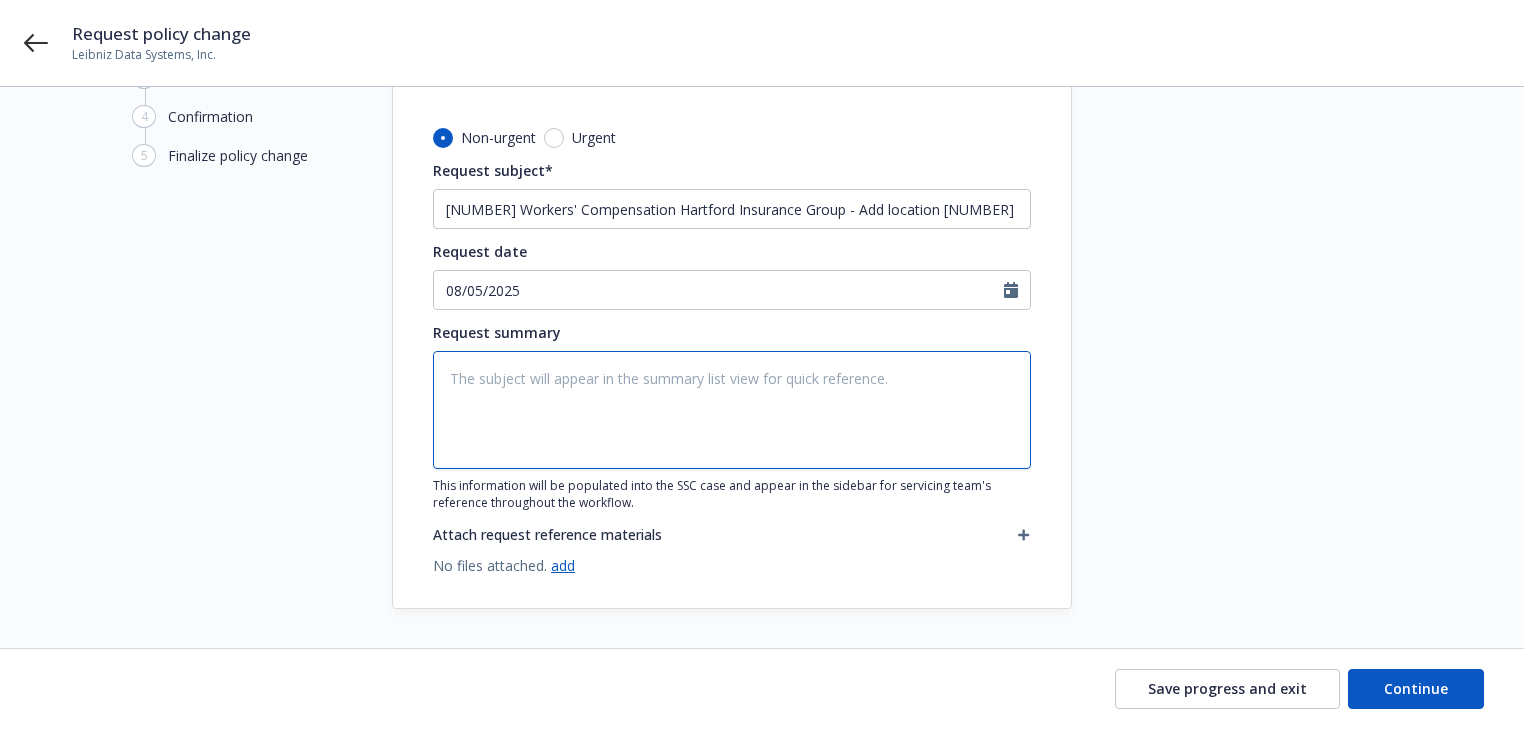 click at bounding box center [732, 410] 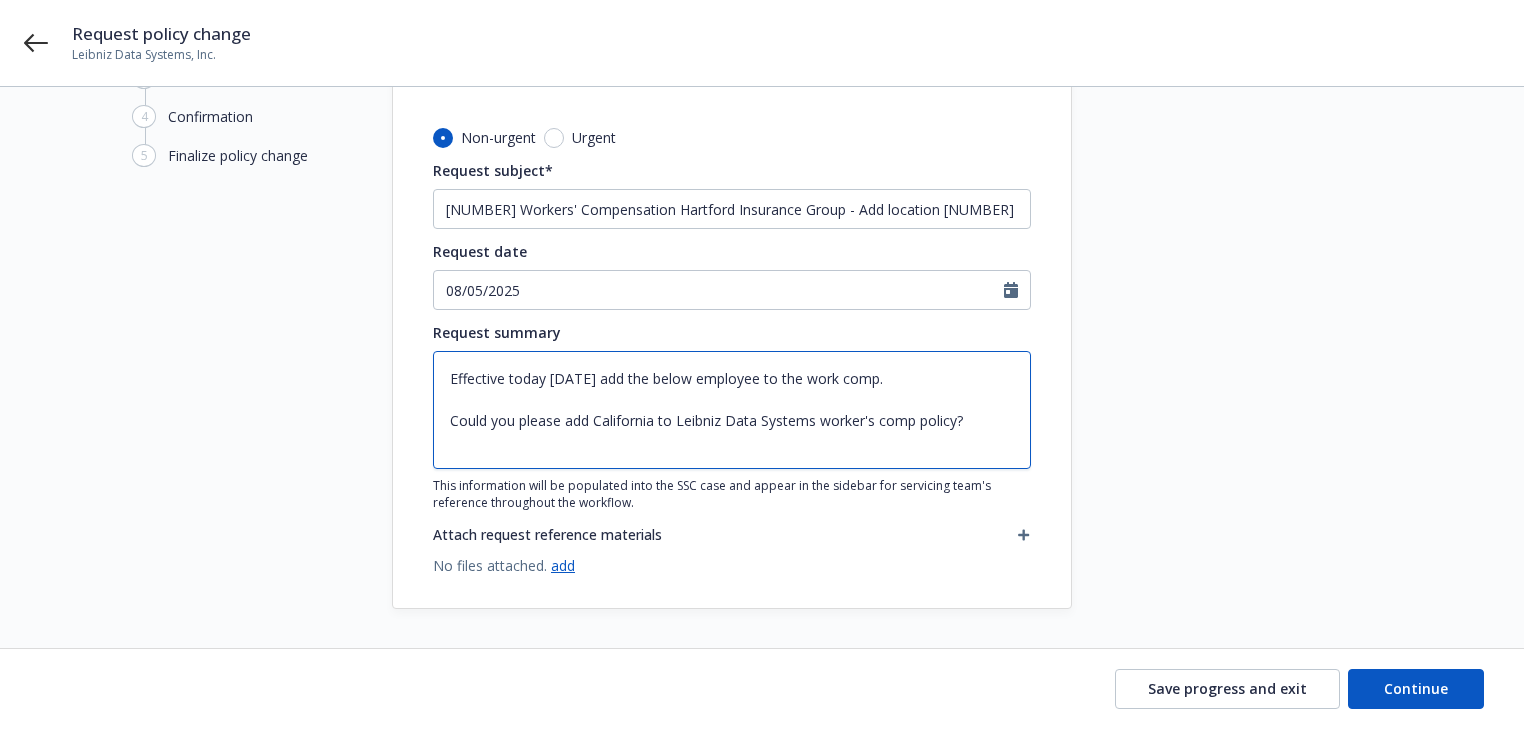 scroll, scrollTop: 217, scrollLeft: 0, axis: vertical 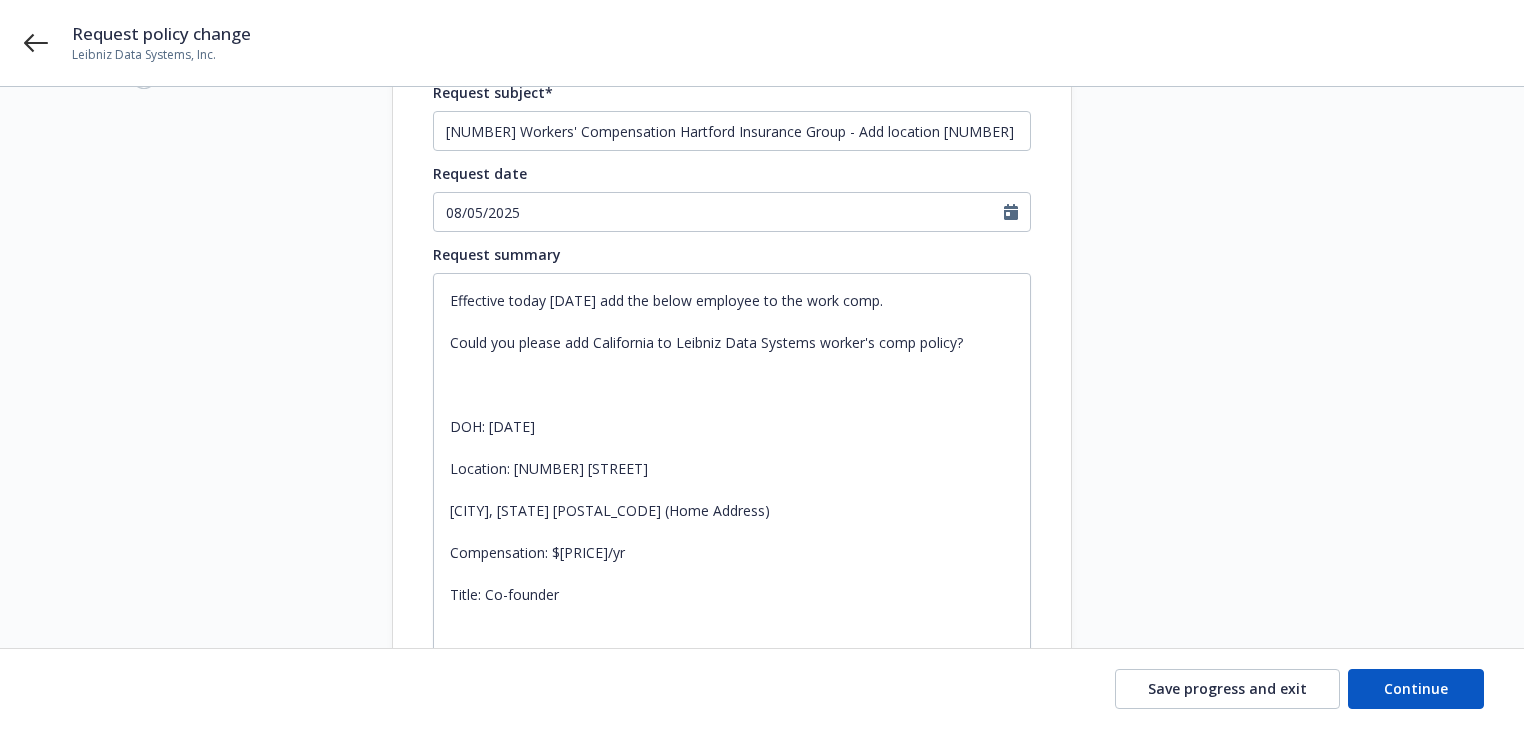 click at bounding box center (1252, 399) 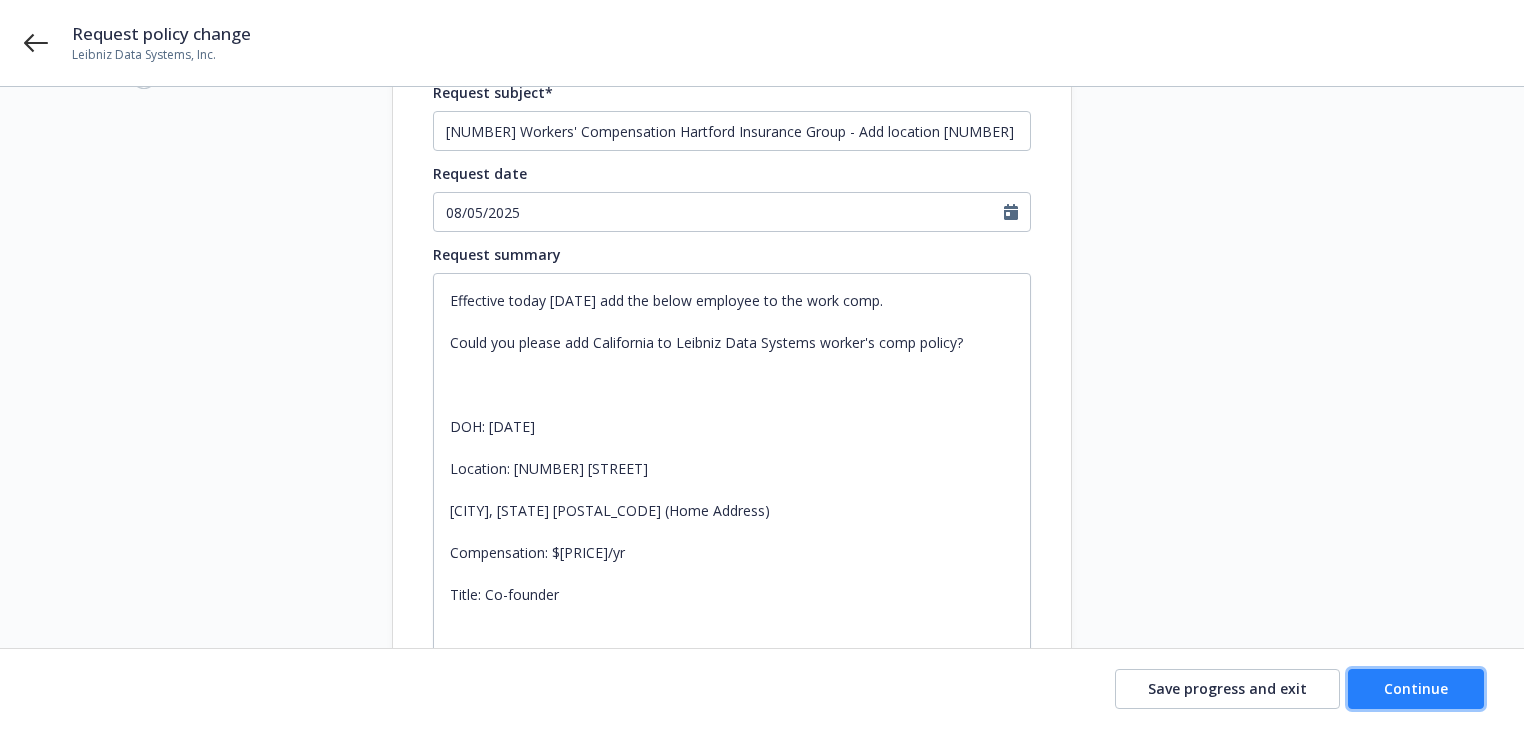 click on "Continue" at bounding box center (1416, 688) 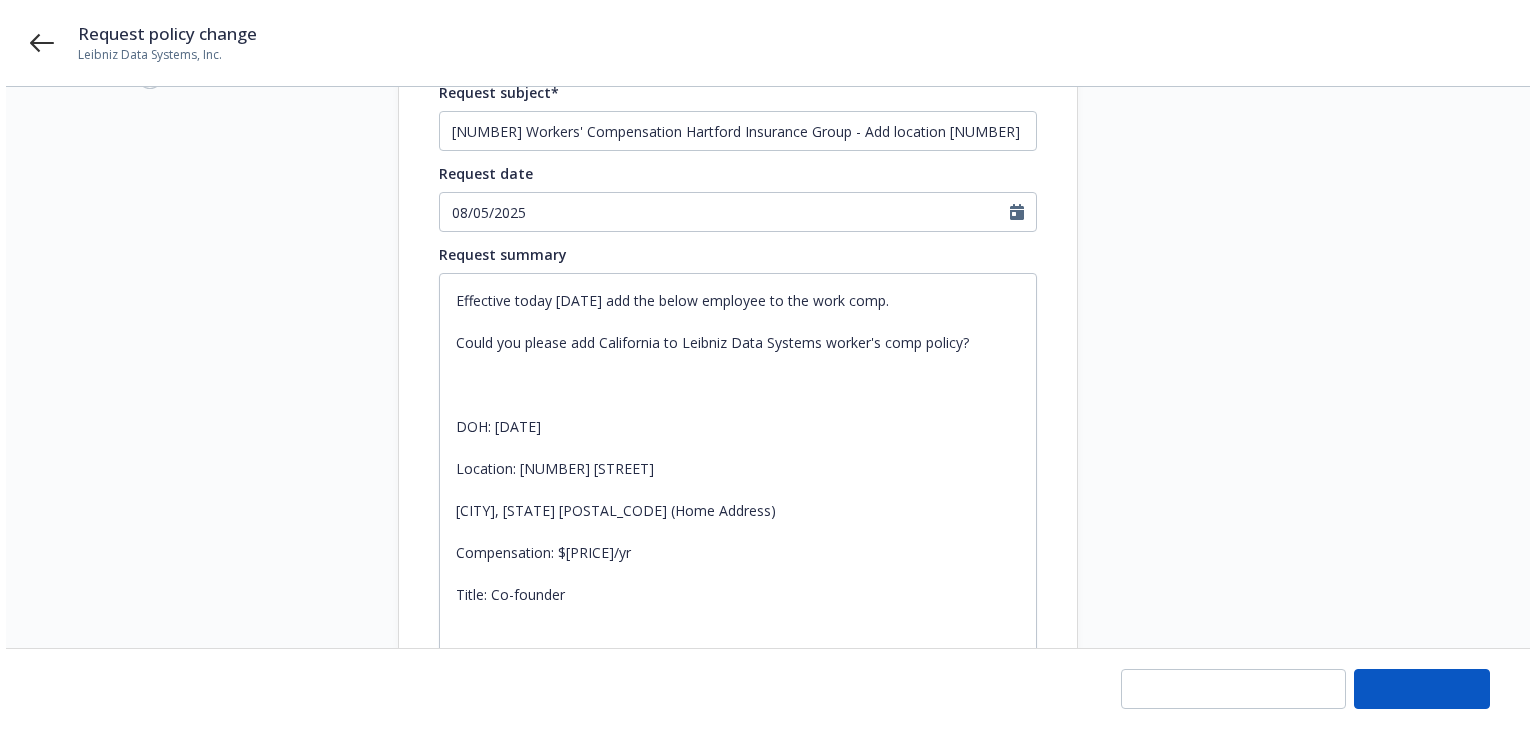 scroll, scrollTop: 0, scrollLeft: 0, axis: both 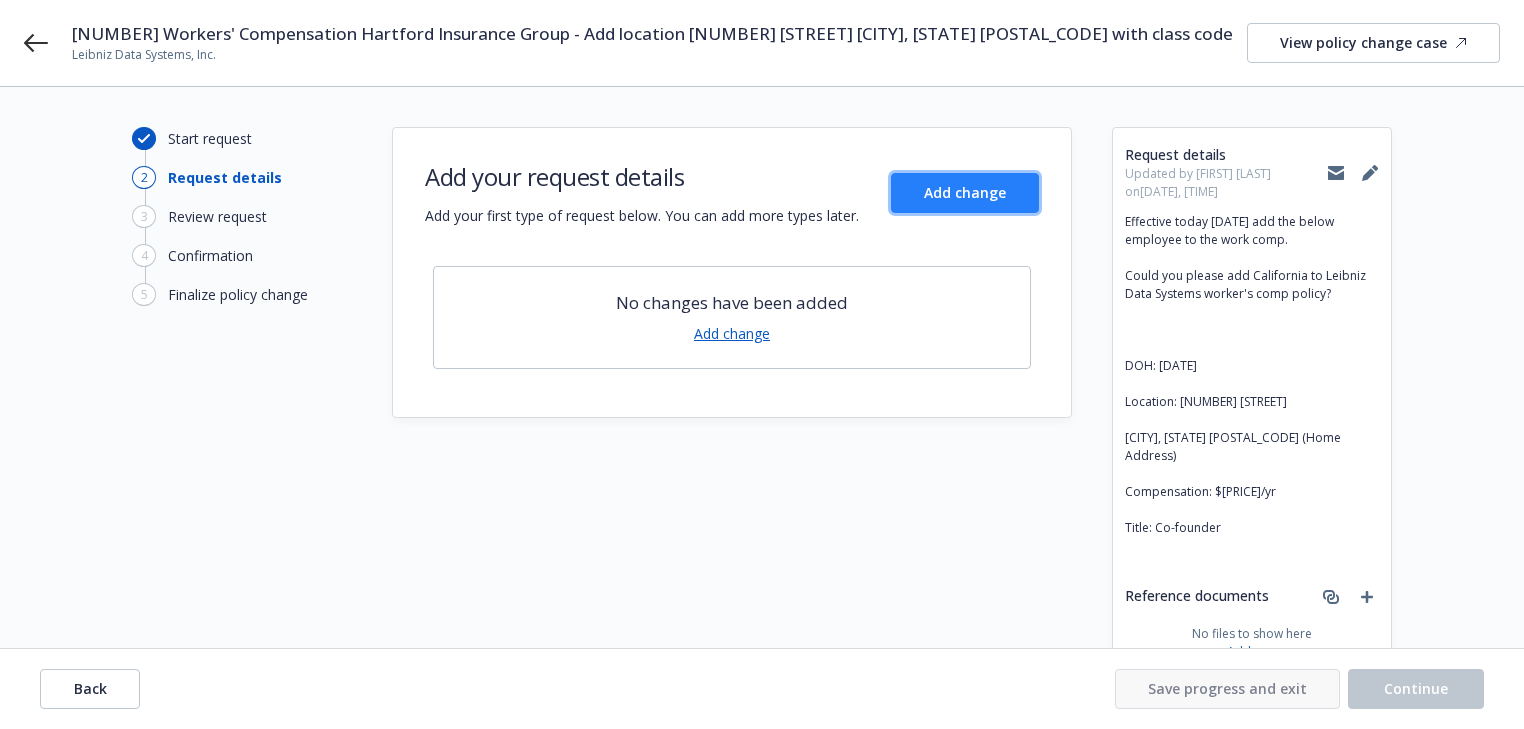 click on "Add change" at bounding box center (965, 192) 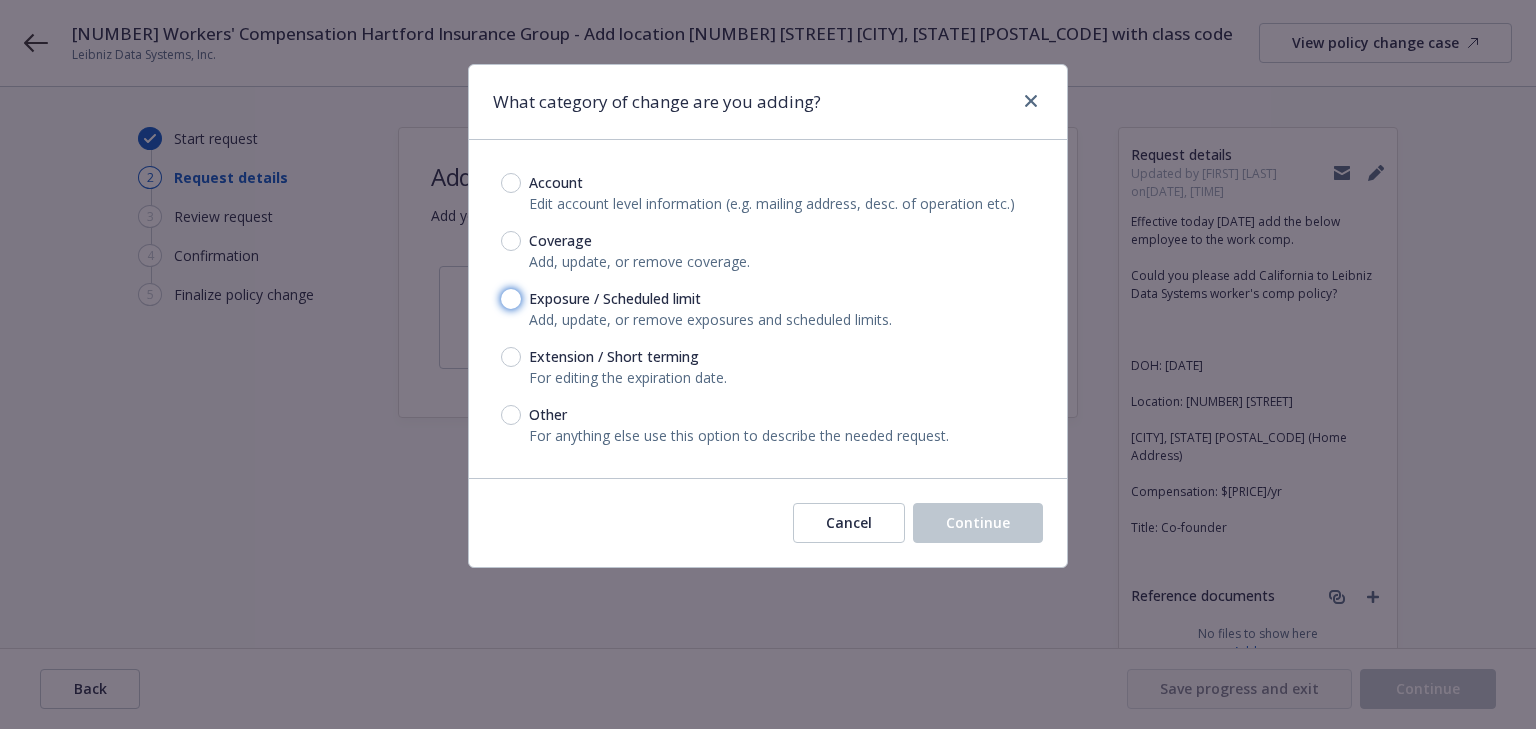 click on "Exposure / Scheduled limit" at bounding box center (511, 299) 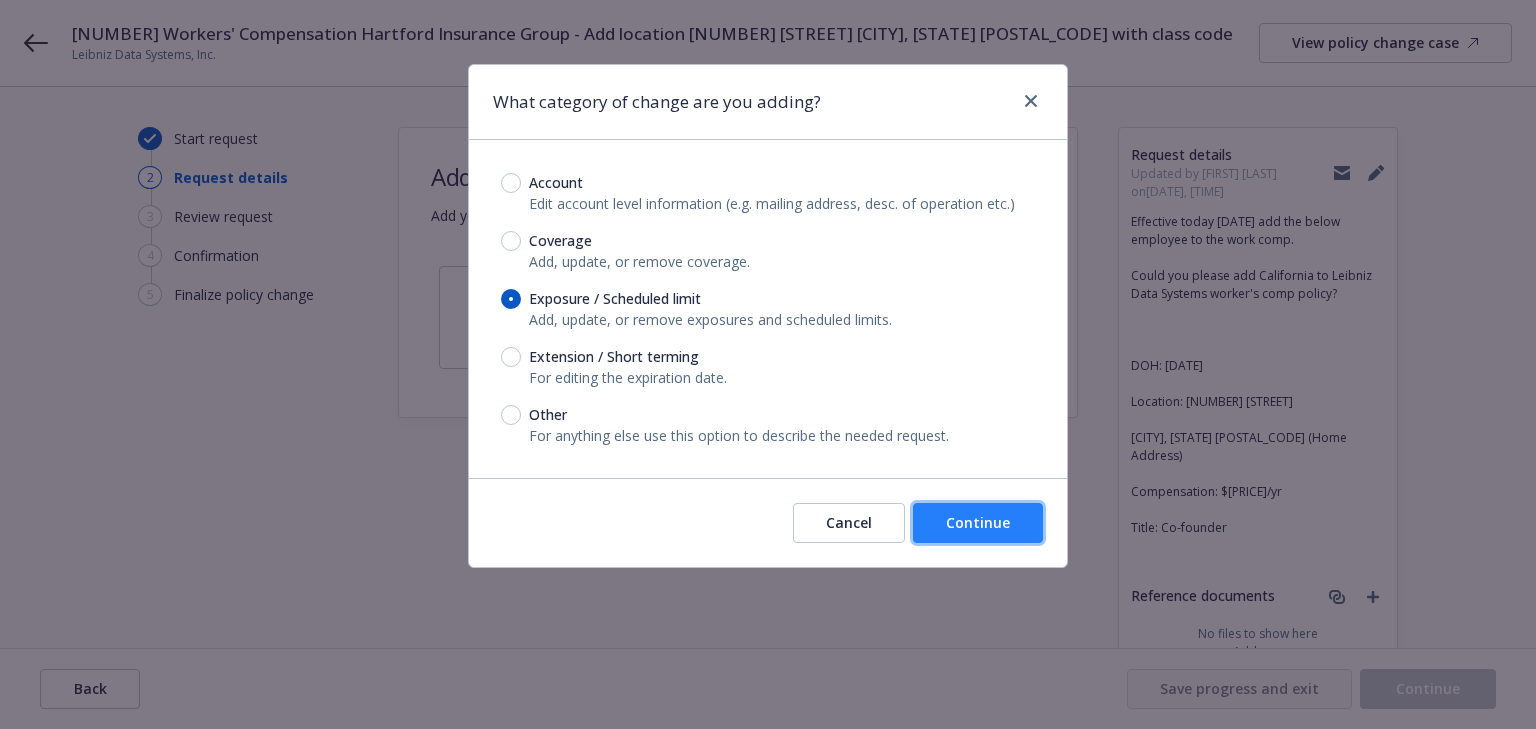 click on "Continue" at bounding box center (978, 522) 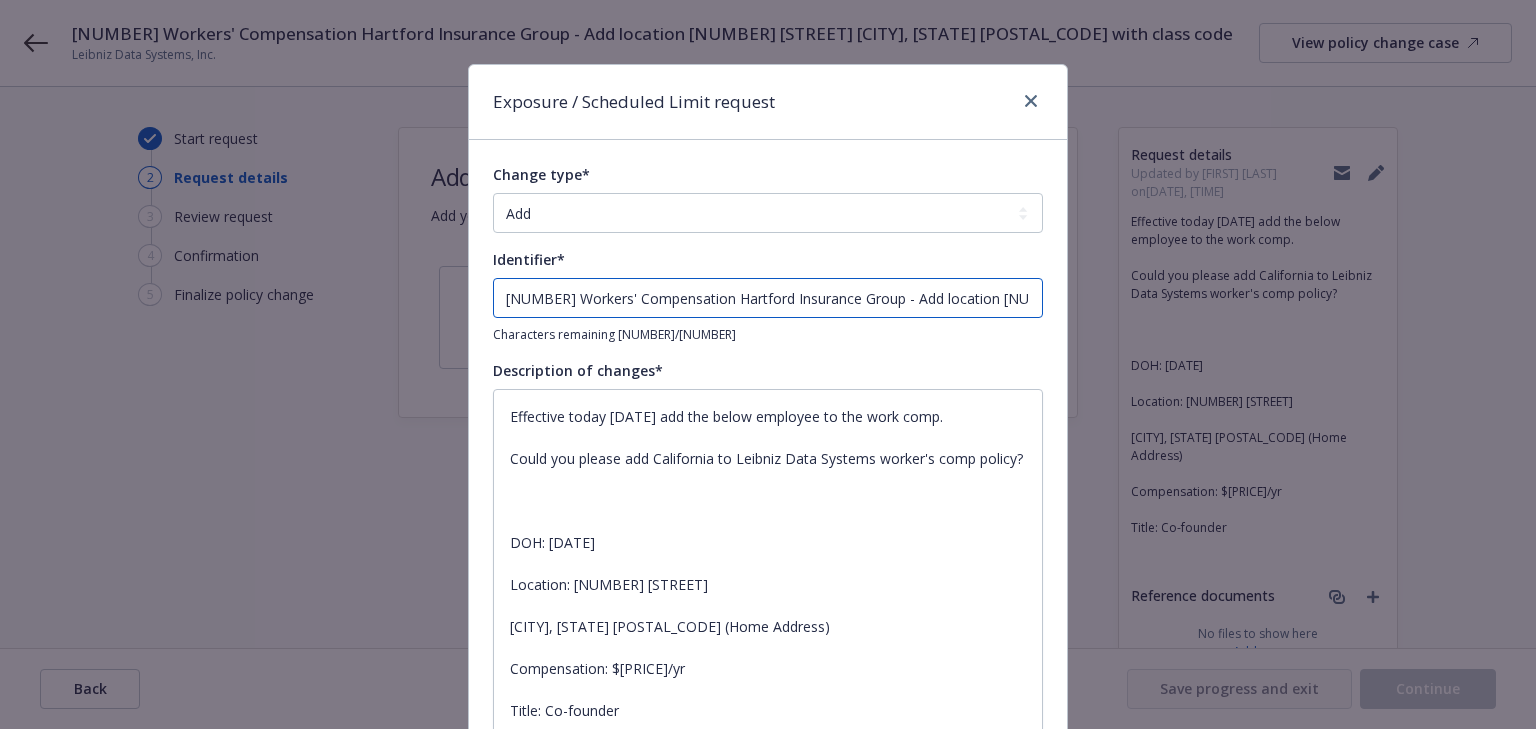 drag, startPoint x: 843, startPoint y: 297, endPoint x: -391, endPoint y: 277, distance: 1234.1621 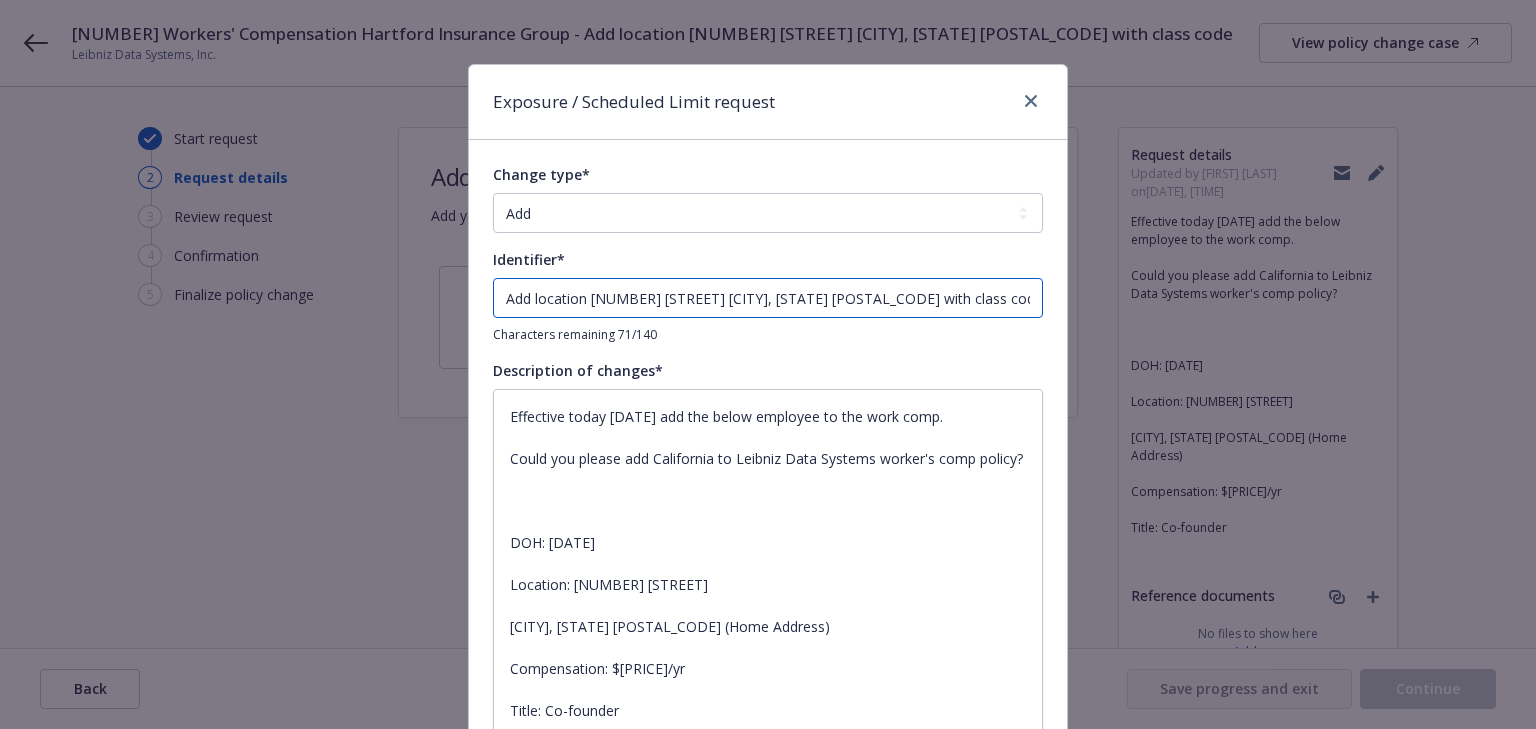 scroll, scrollTop: 21, scrollLeft: 0, axis: vertical 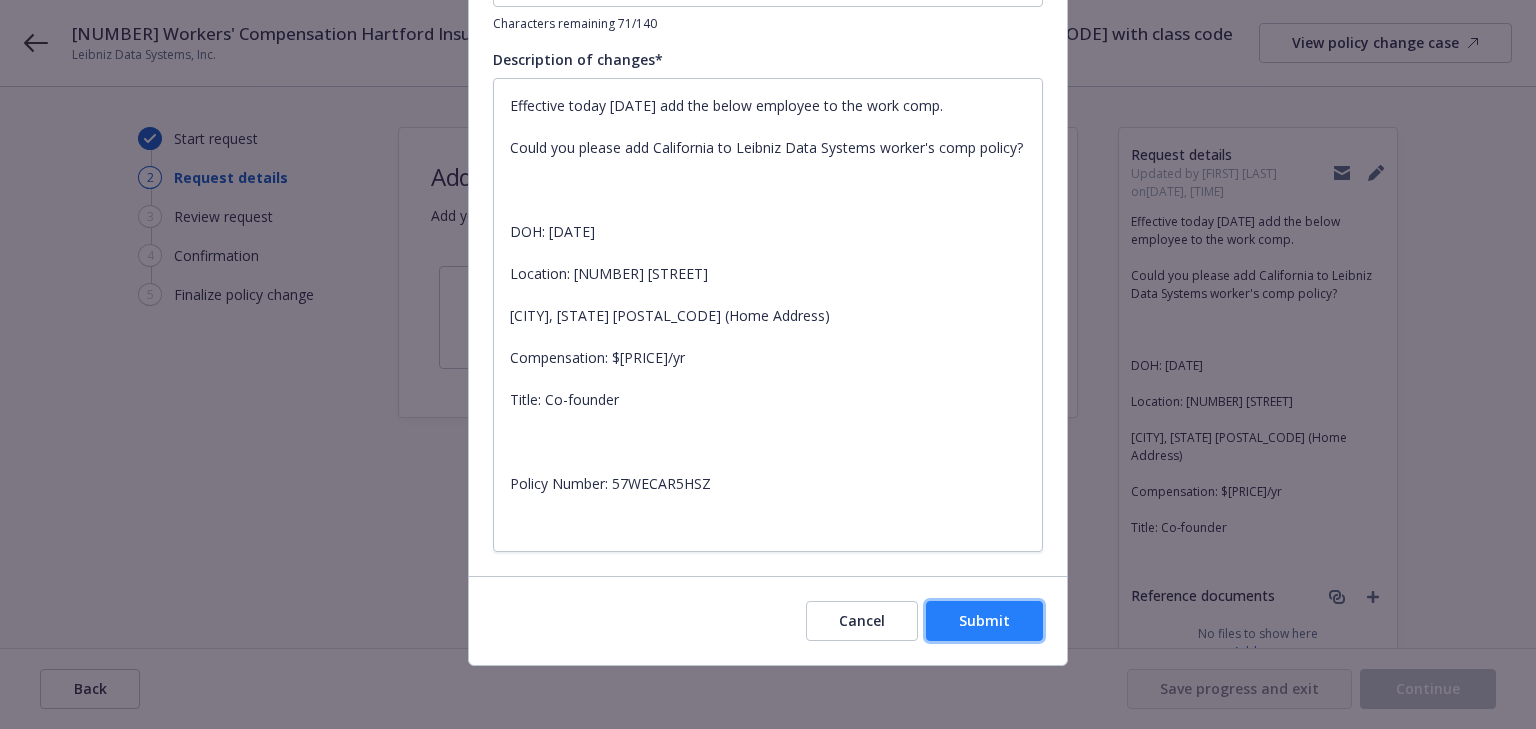 click on "Submit" at bounding box center [984, 620] 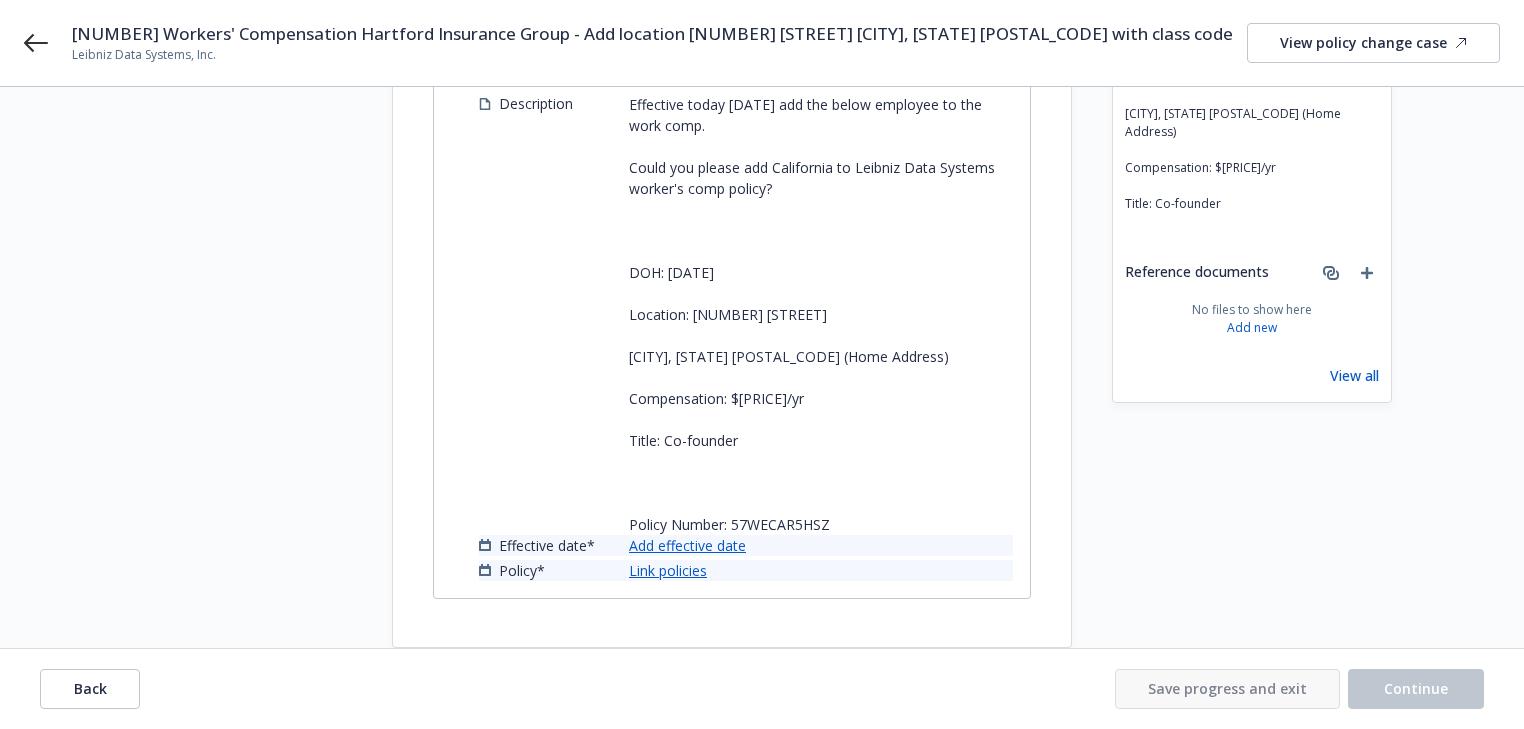 scroll, scrollTop: 361, scrollLeft: 0, axis: vertical 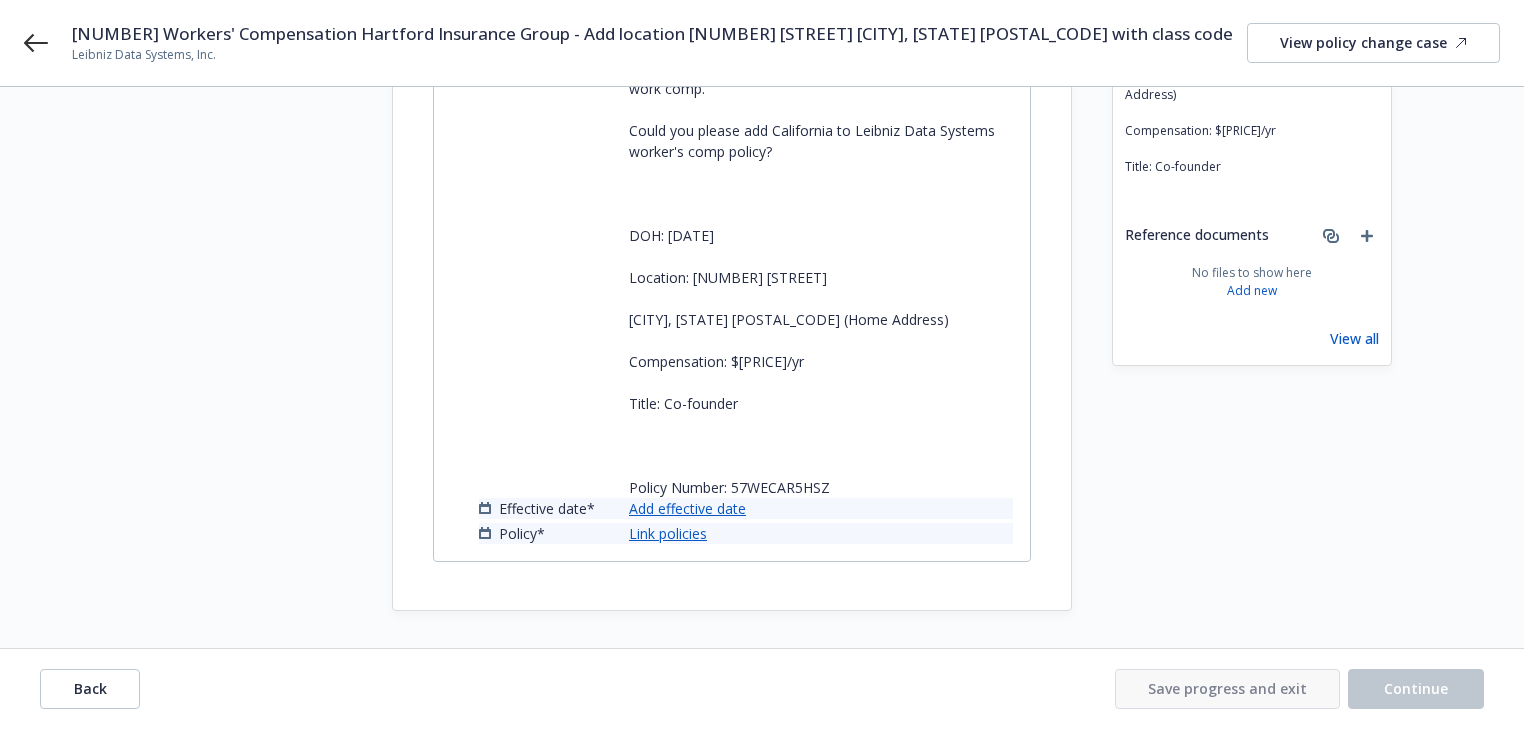 click on "Add effective date" at bounding box center [687, 508] 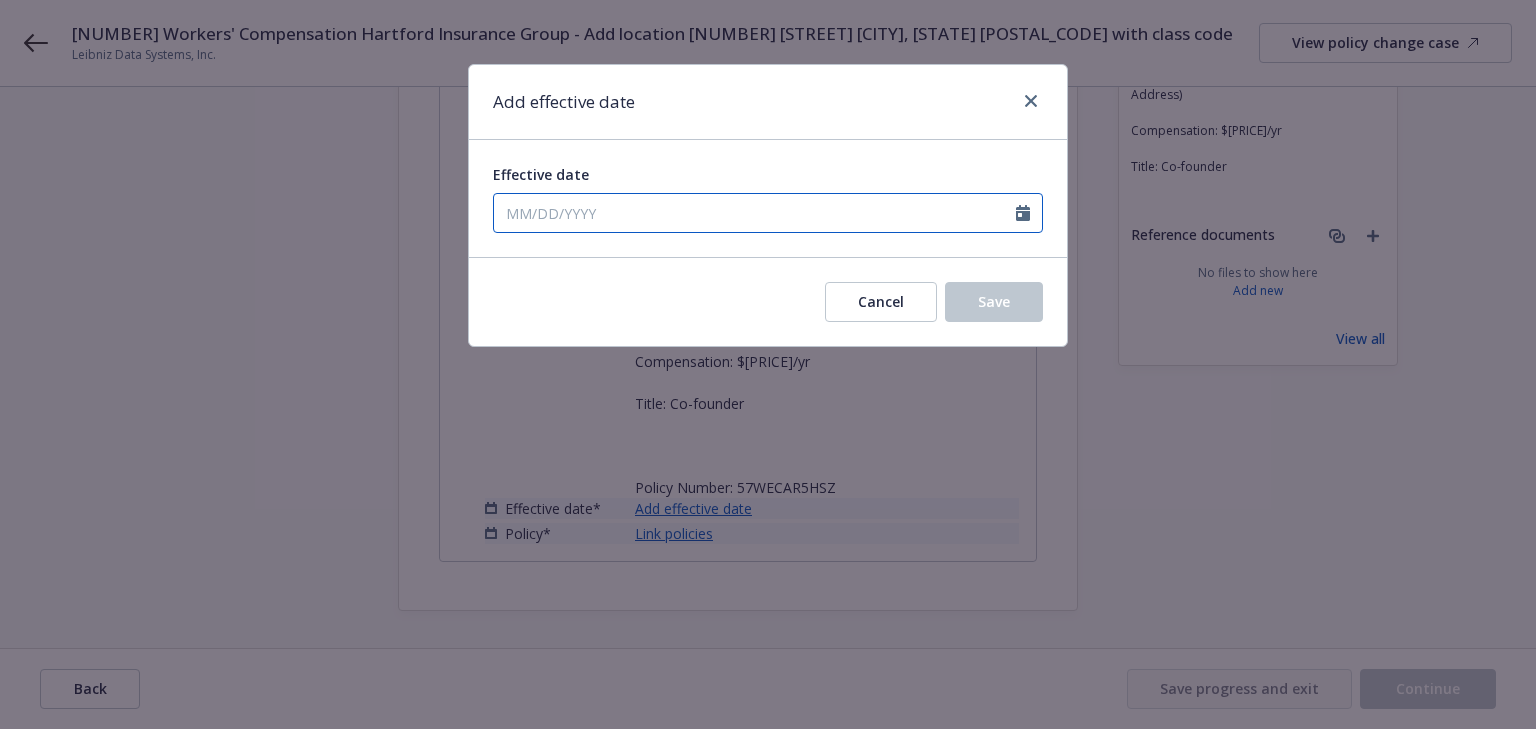 click on "Effective date" at bounding box center (755, 213) 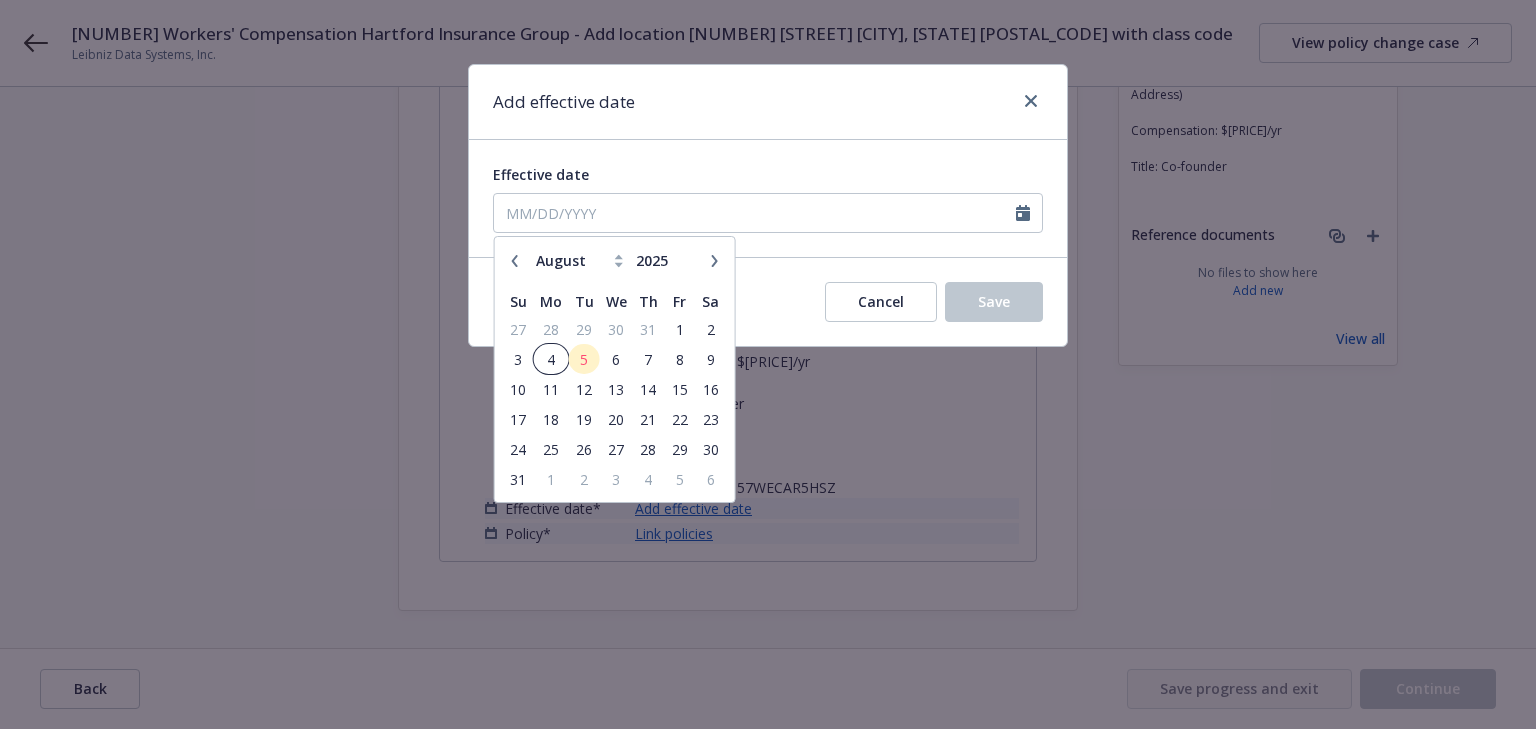 click on "4" at bounding box center [551, 359] 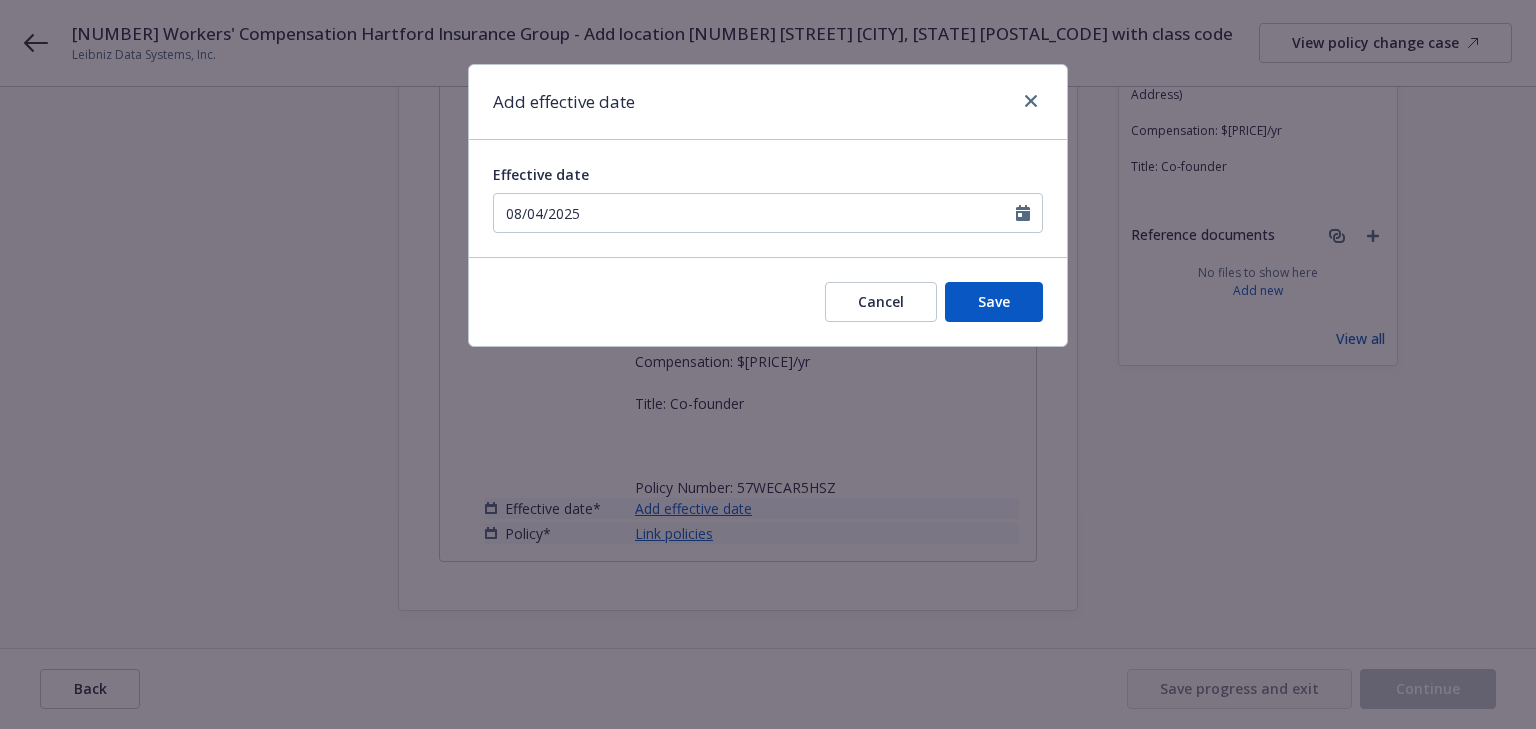 click on "Cancel Save" at bounding box center [768, 301] 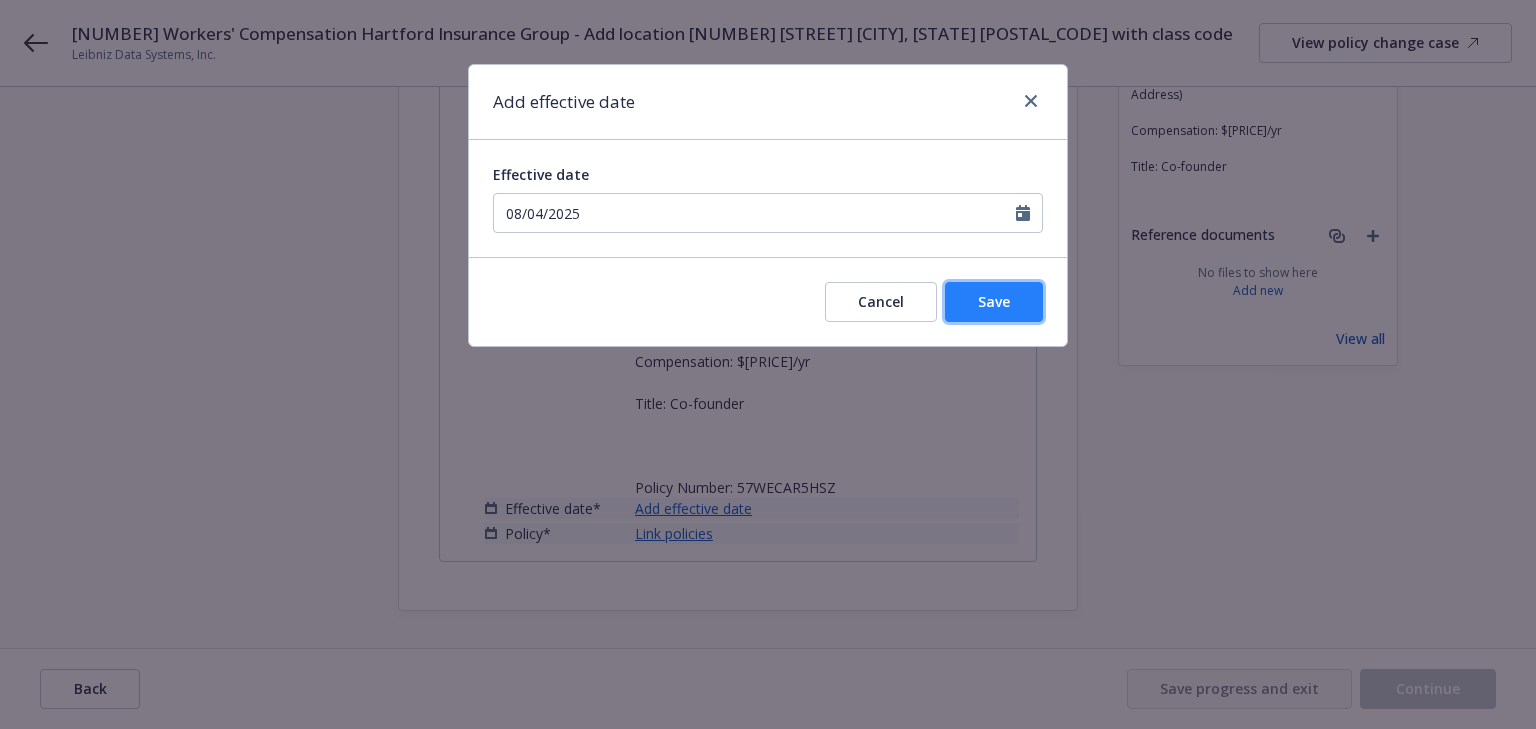 click on "Save" at bounding box center (994, 301) 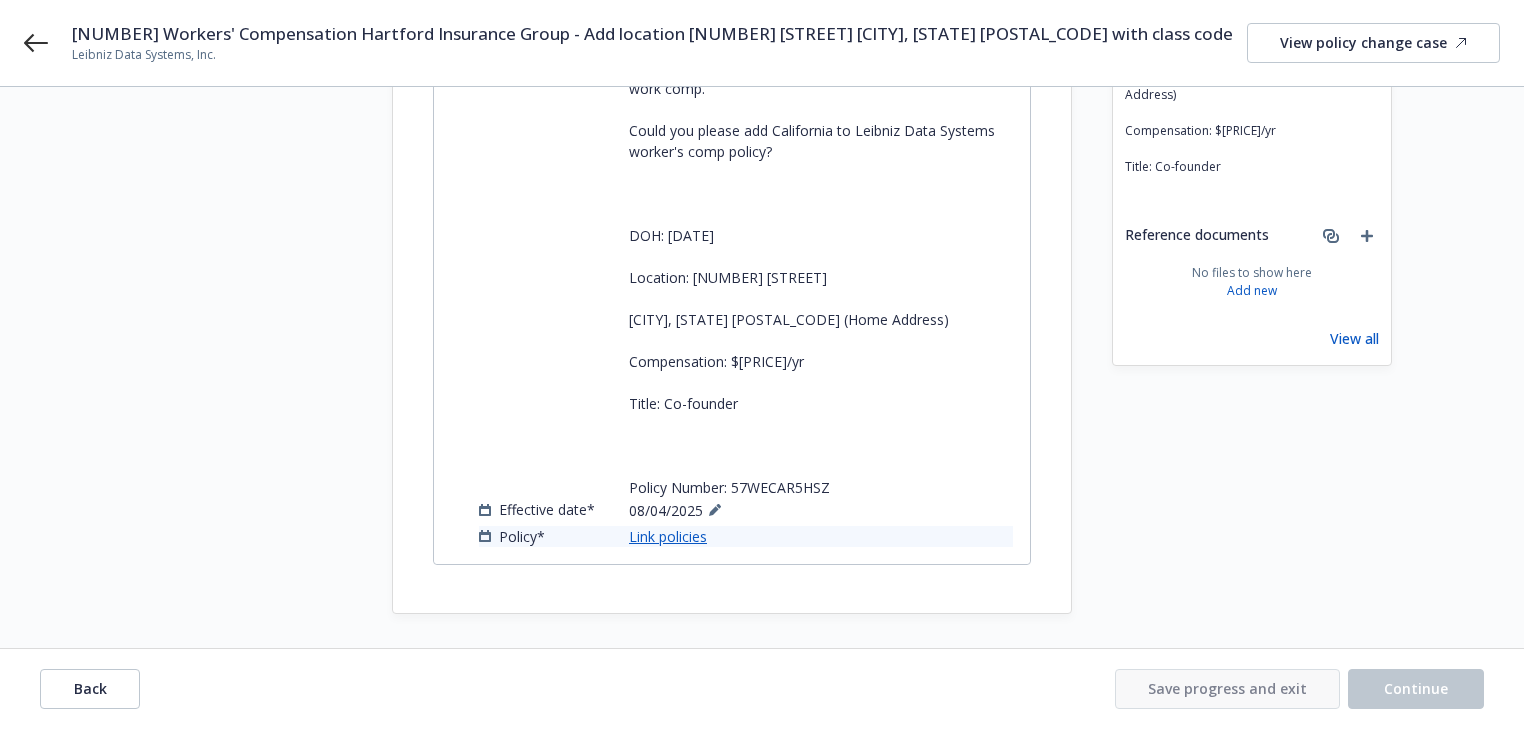 click on "Link policies" at bounding box center [668, 536] 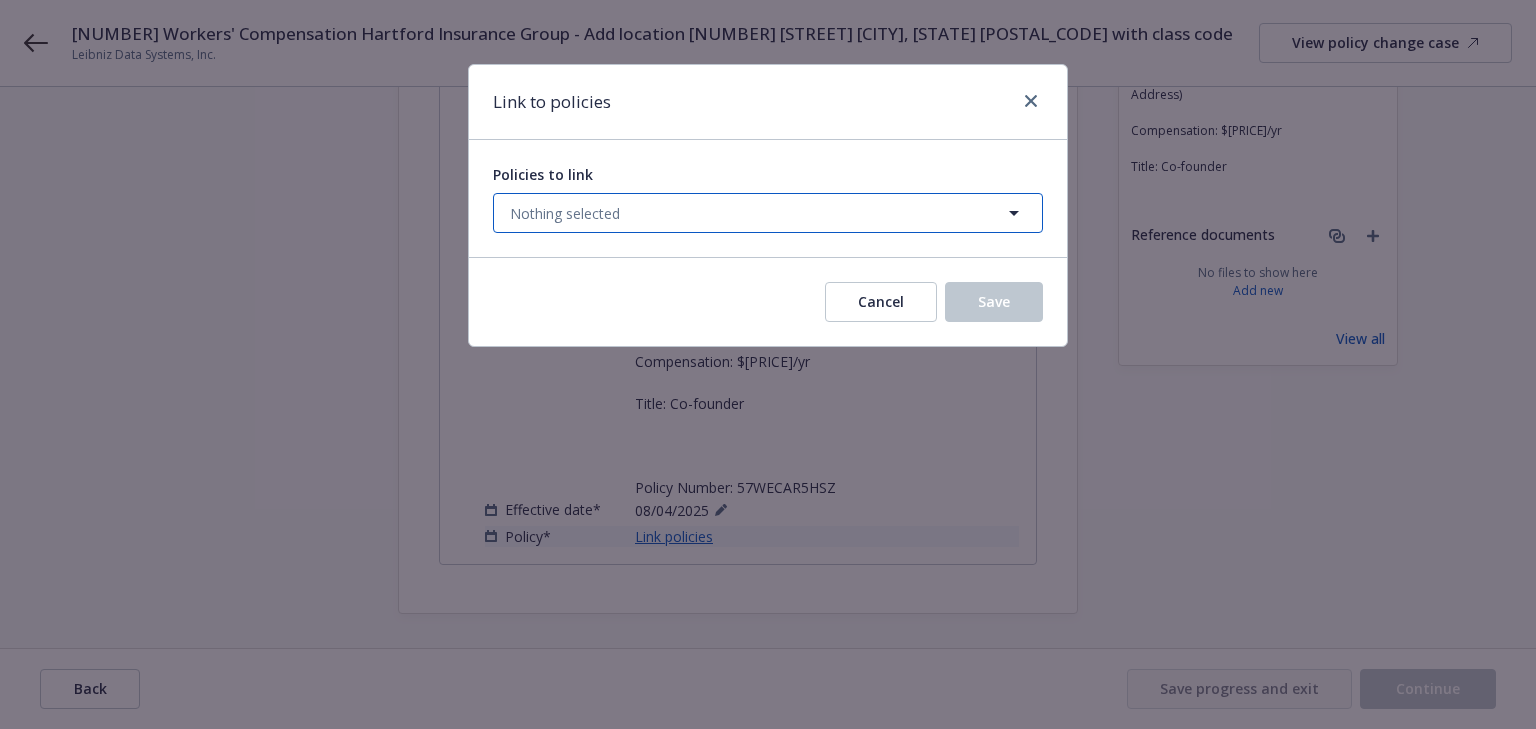 click on "Nothing selected" at bounding box center [768, 213] 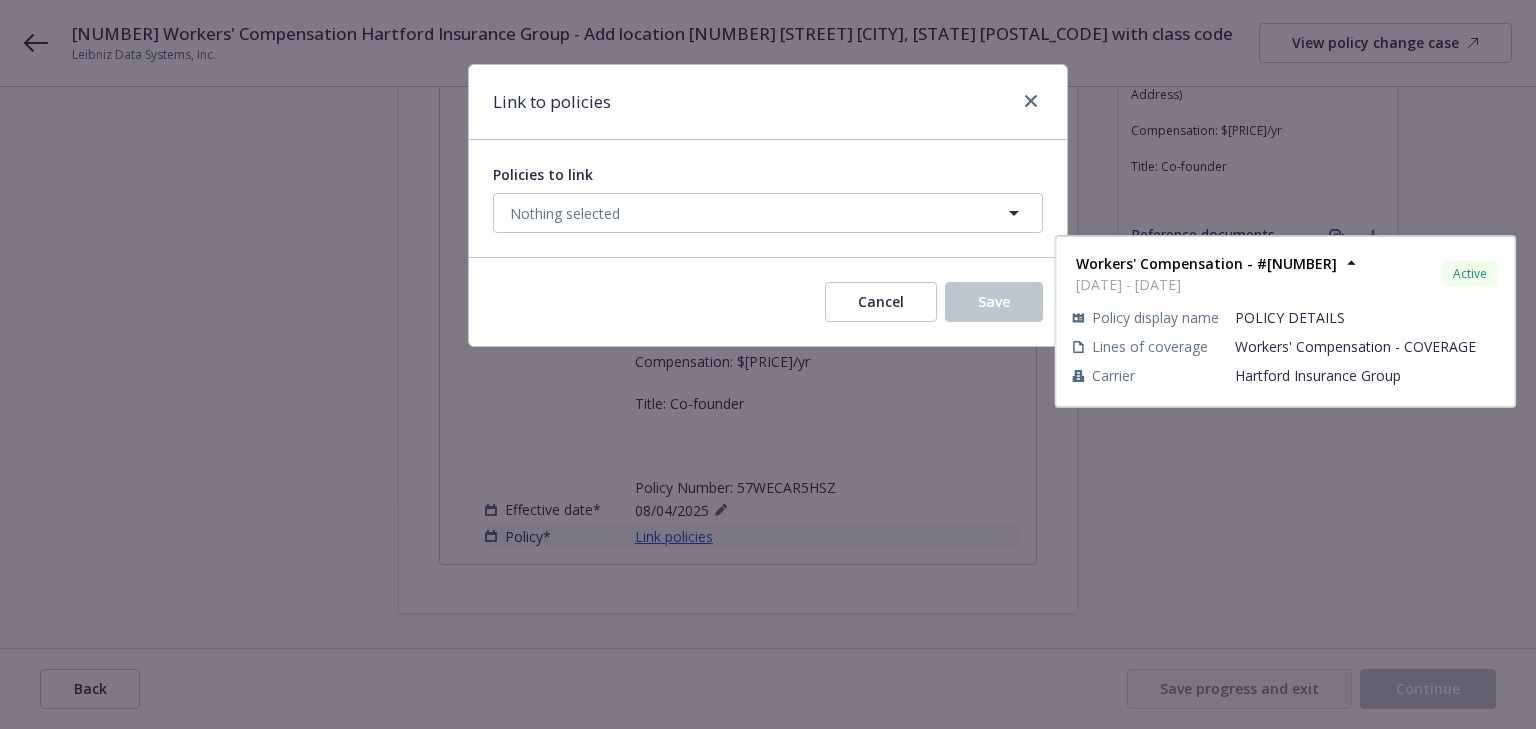 click at bounding box center (521, 313) 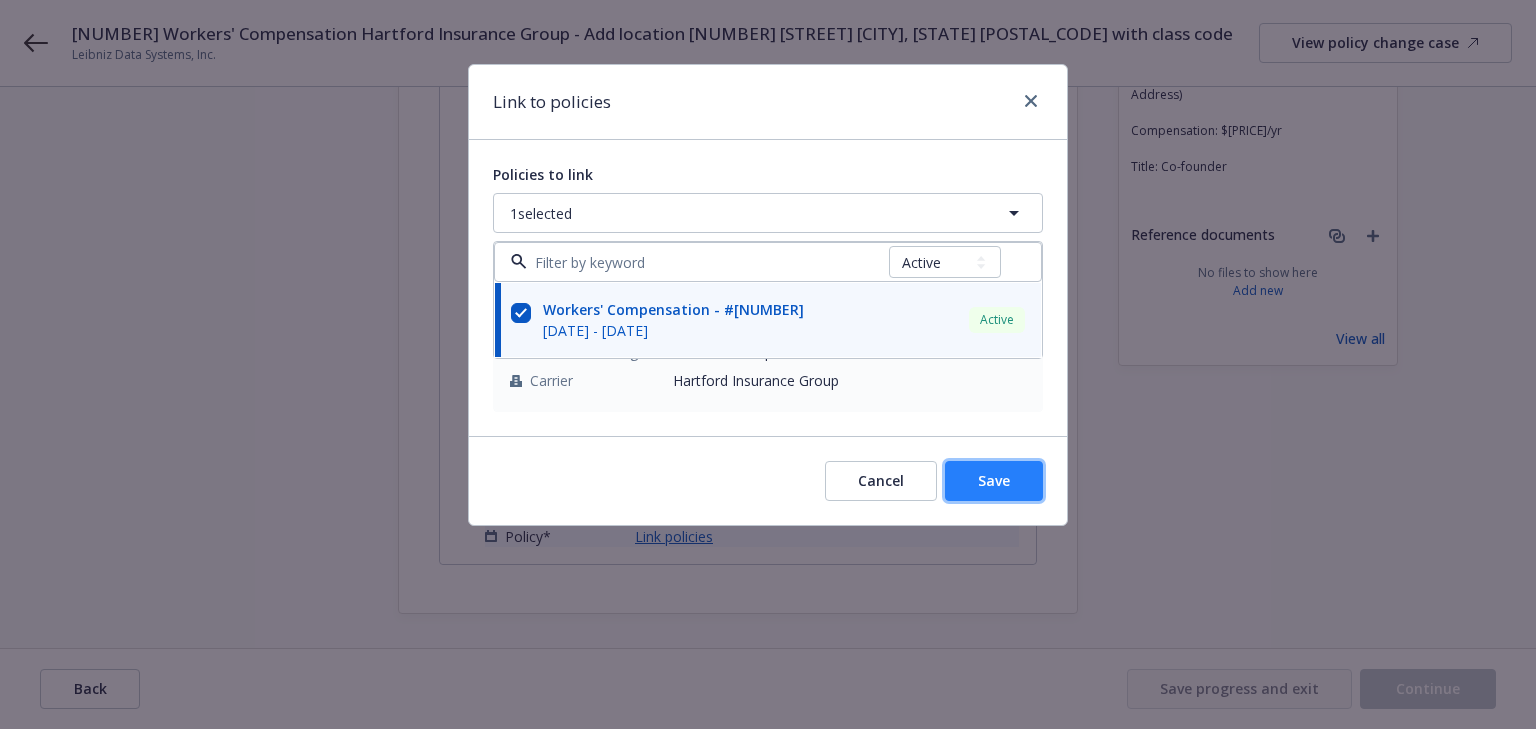 click on "Save" at bounding box center (994, 481) 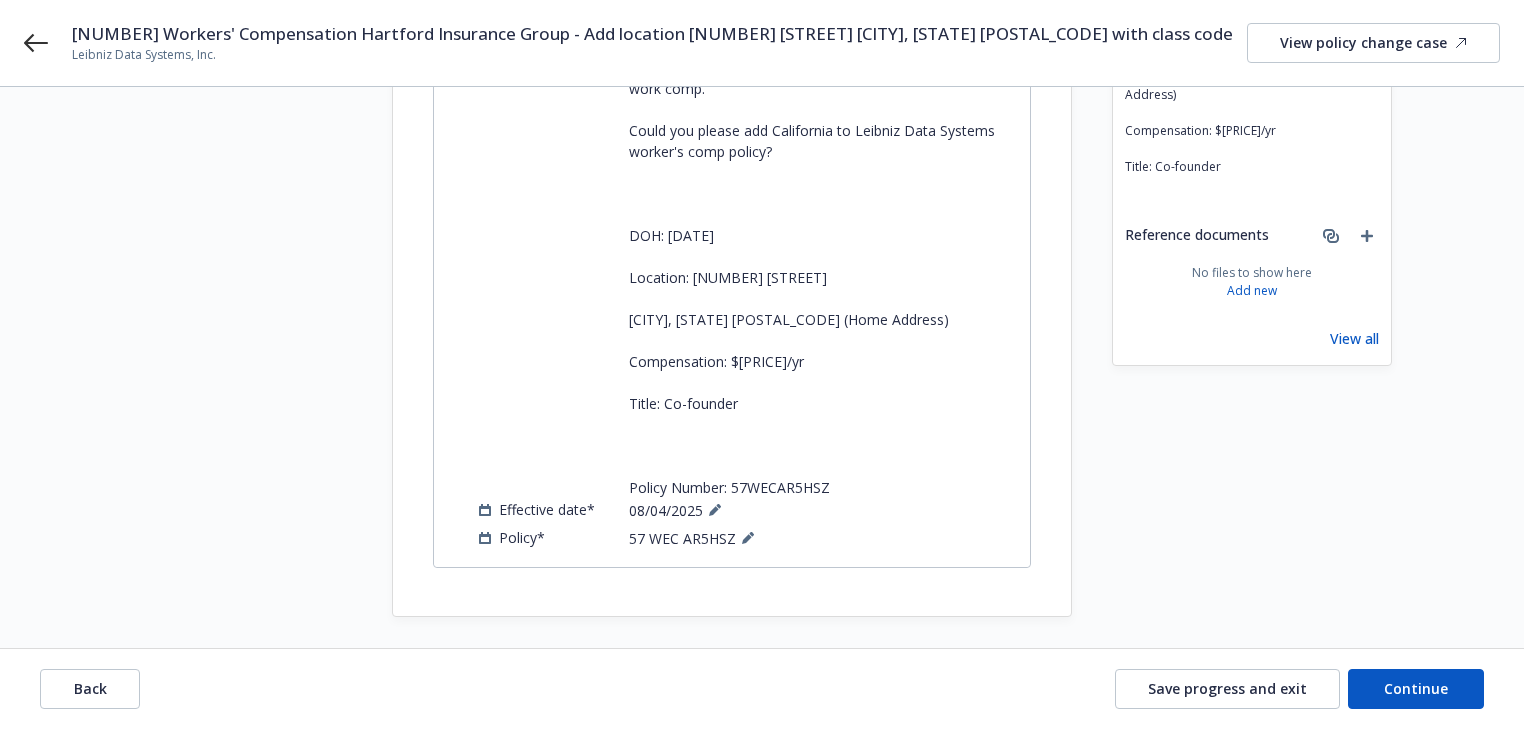 click on "Request details Updated by [FIRST] [LAST] on  [DATE], [TIME] Effective today [DATE] add the below employee to the work comp.
Could you please add California to Leibniz Data Systems worker's comp policy?
DOH: [DATE]
Location: [NUMBER] [STREET]
[CITY], [STATE] [POSTAL_CODE] (Home Address)
Compensation: $[AMOUNT]/yr
Title: Co-founder
Policy Number: [POLICY_NUMBER]
Reference documents No files to show here Add new View all" at bounding box center [1252, 191] 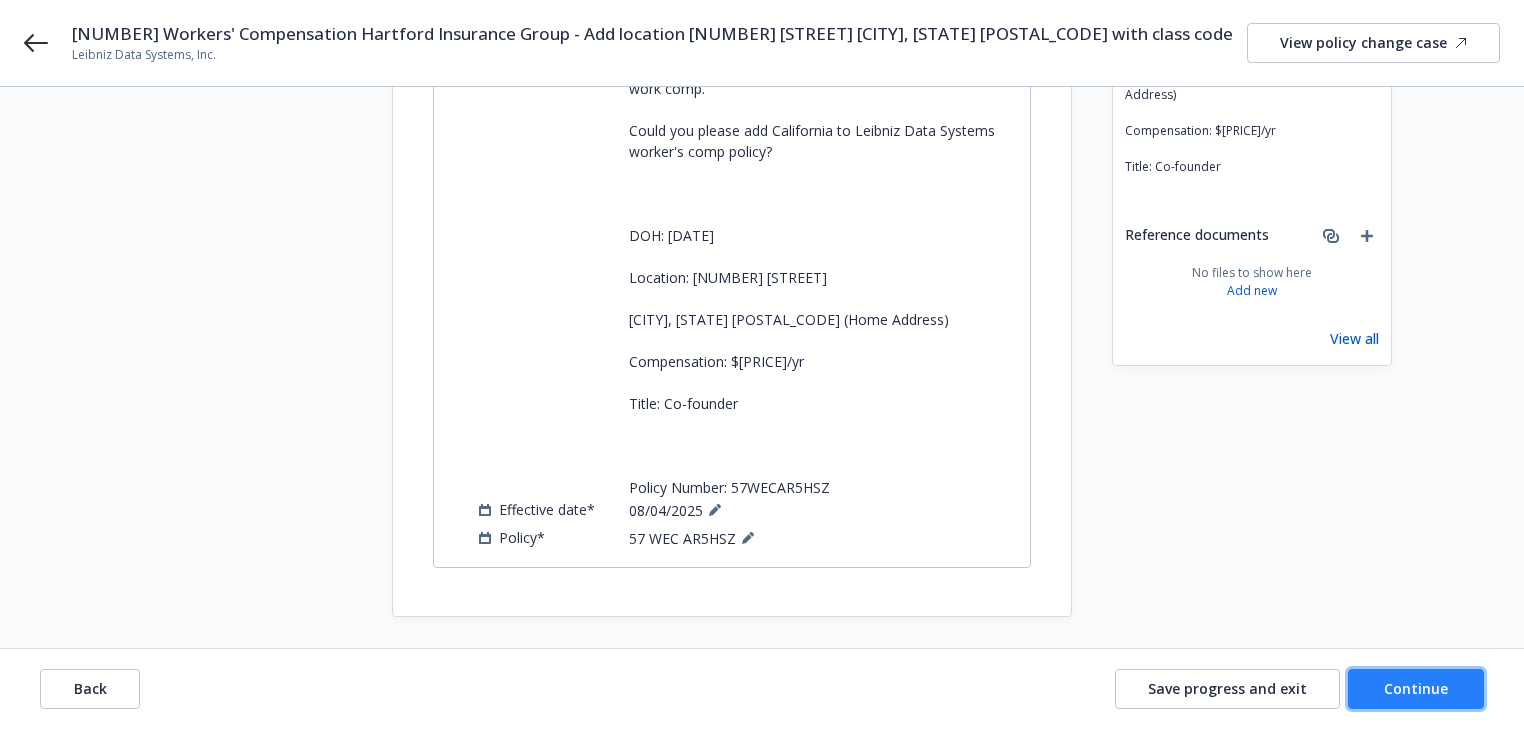 click on "Continue" at bounding box center (1416, 688) 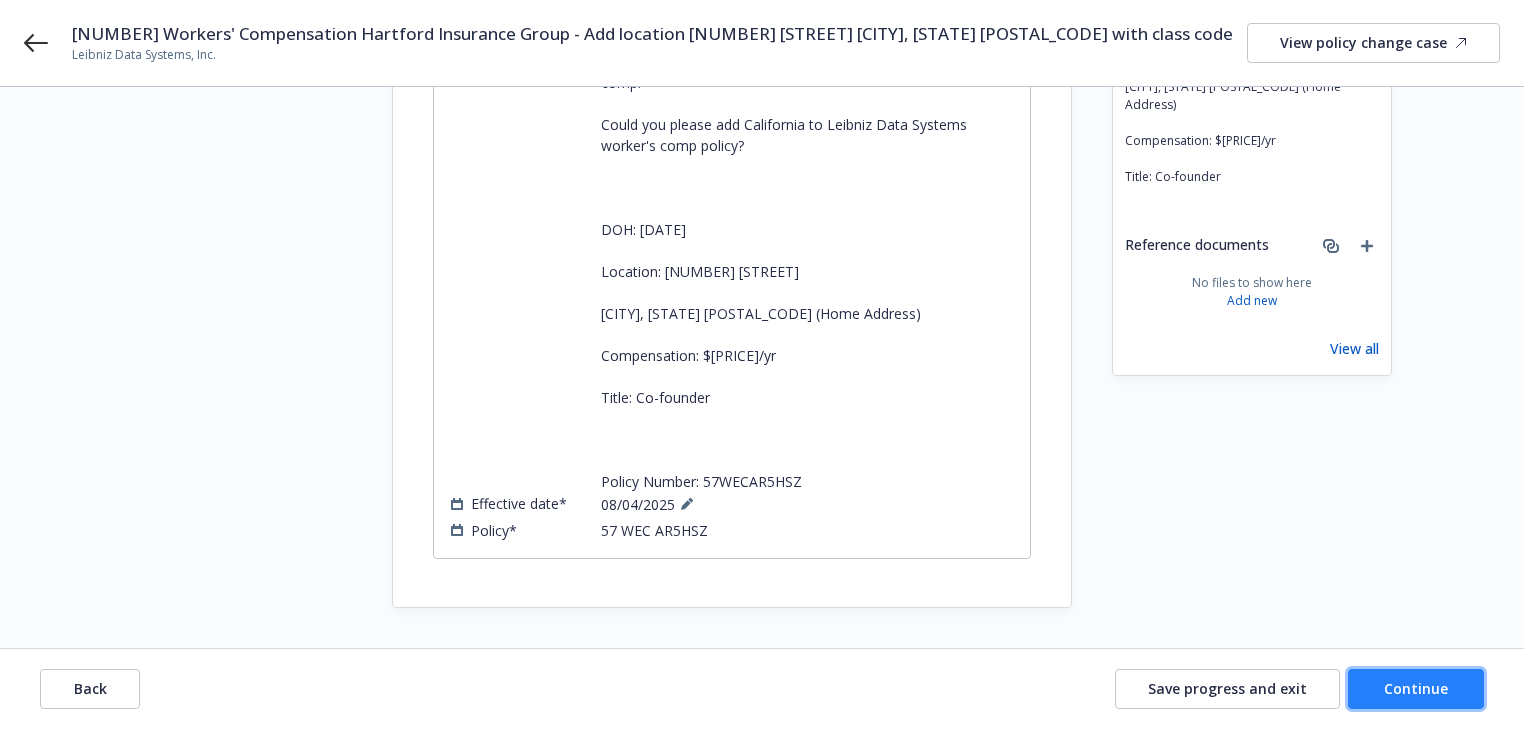 click on "Continue" at bounding box center (1416, 689) 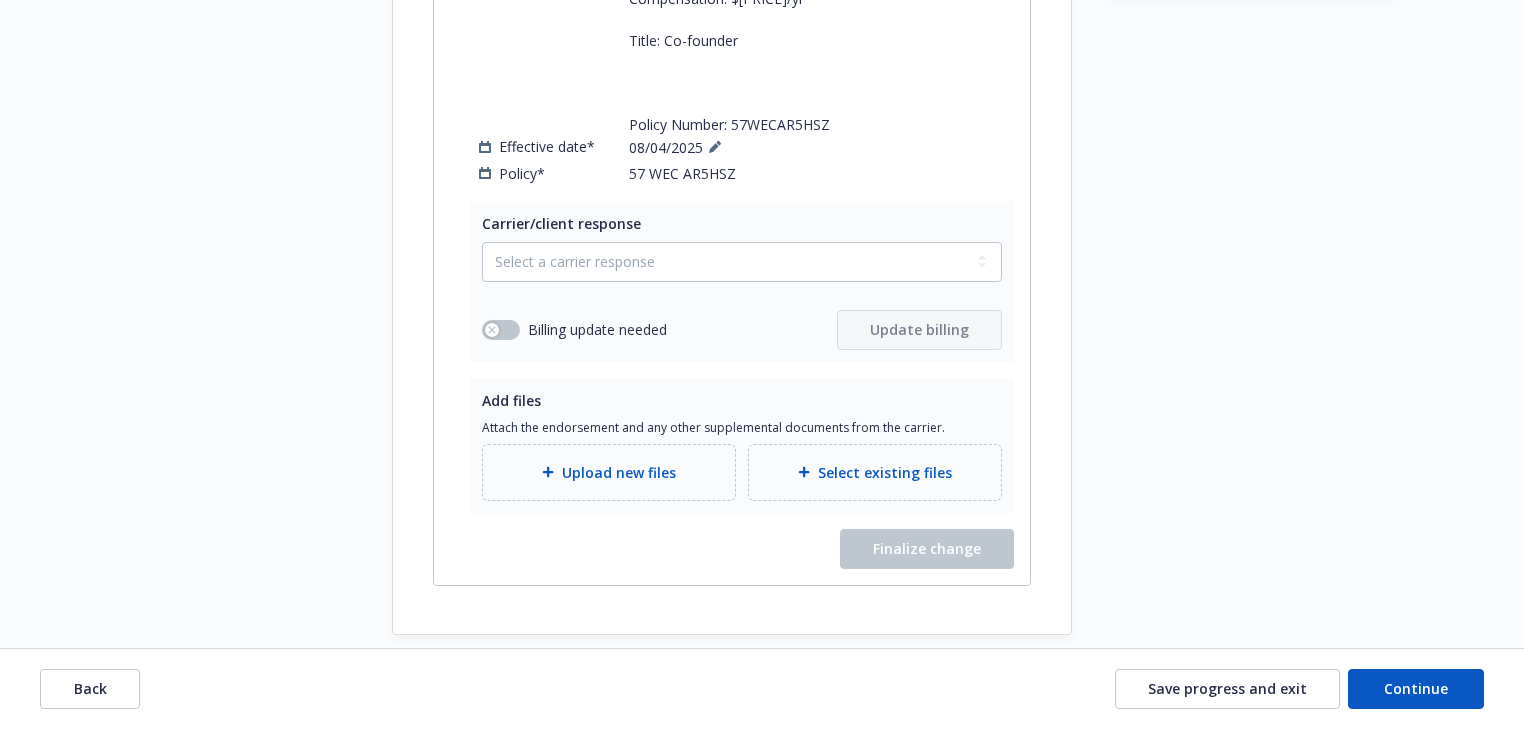 scroll, scrollTop: 753, scrollLeft: 0, axis: vertical 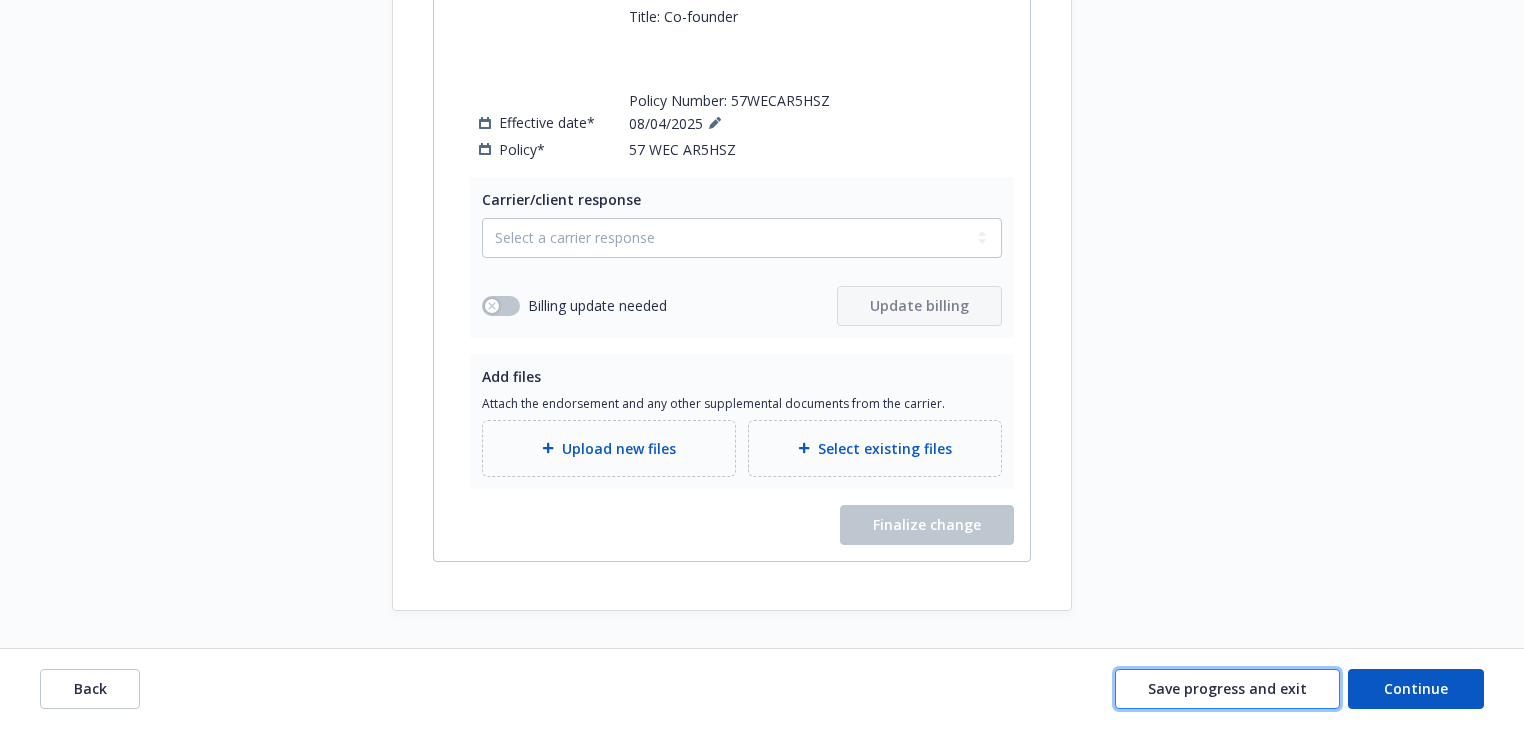 click on "Save progress and exit" at bounding box center [1227, 688] 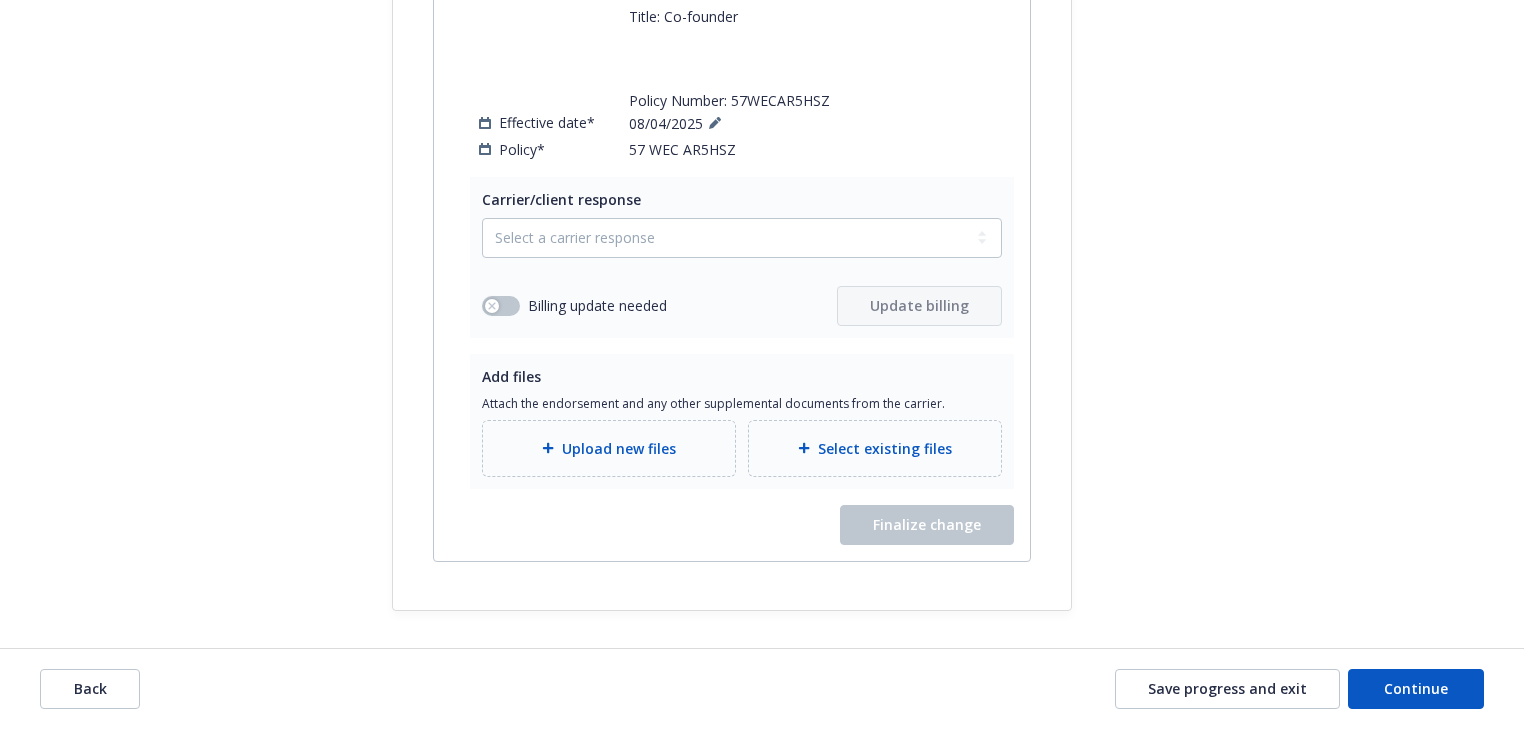 scroll, scrollTop: 0, scrollLeft: 0, axis: both 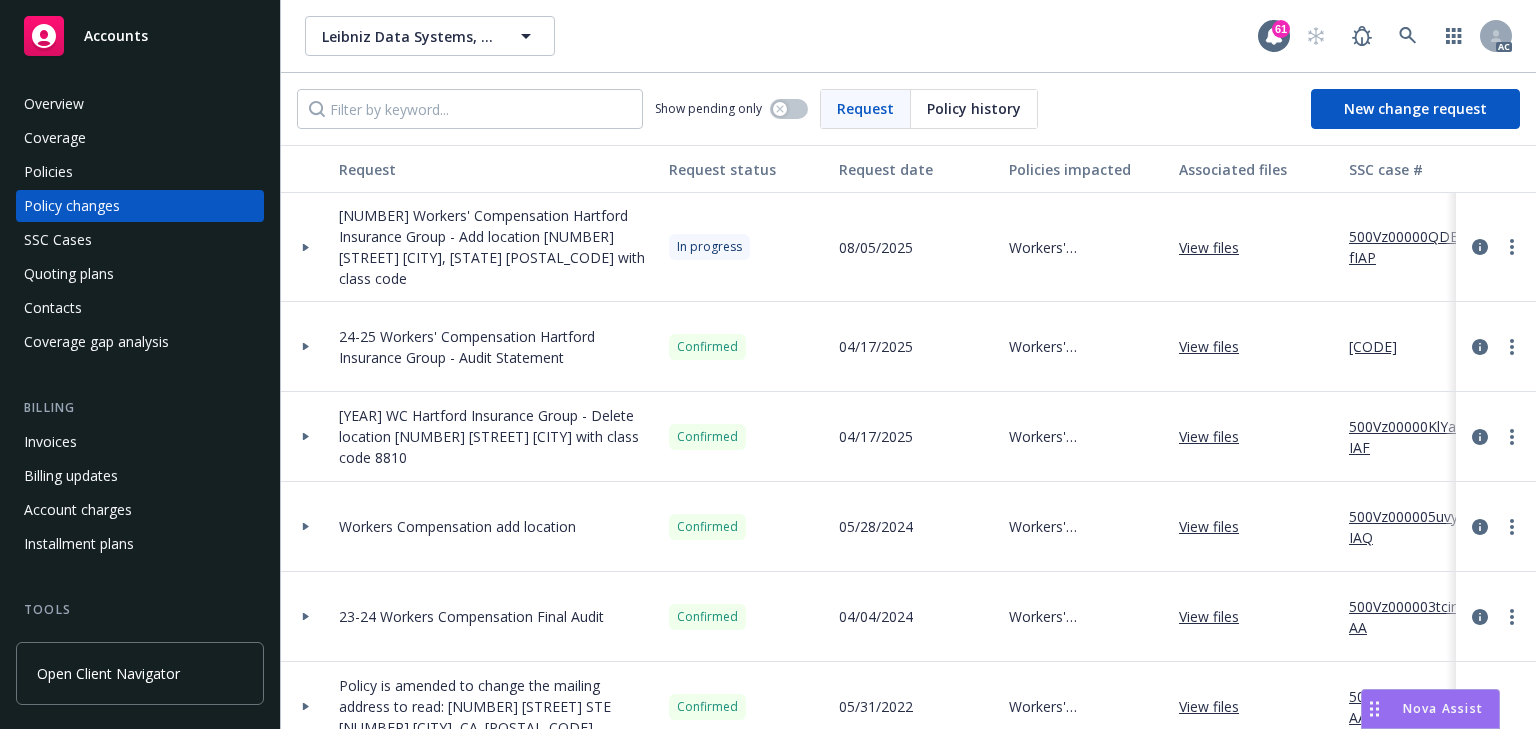 click on "500Vz00000QDECfIAP" at bounding box center (1416, 247) 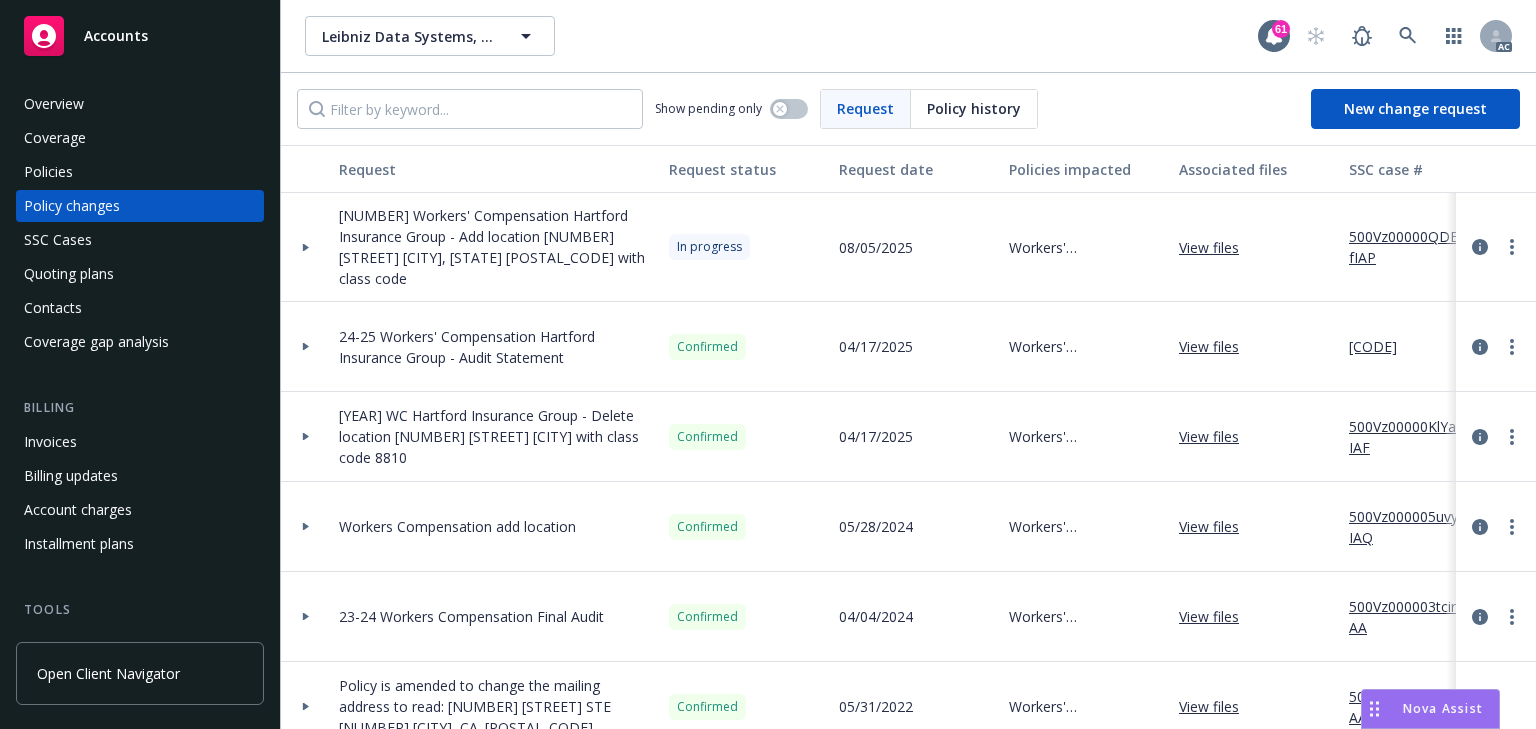 click at bounding box center [306, 247] 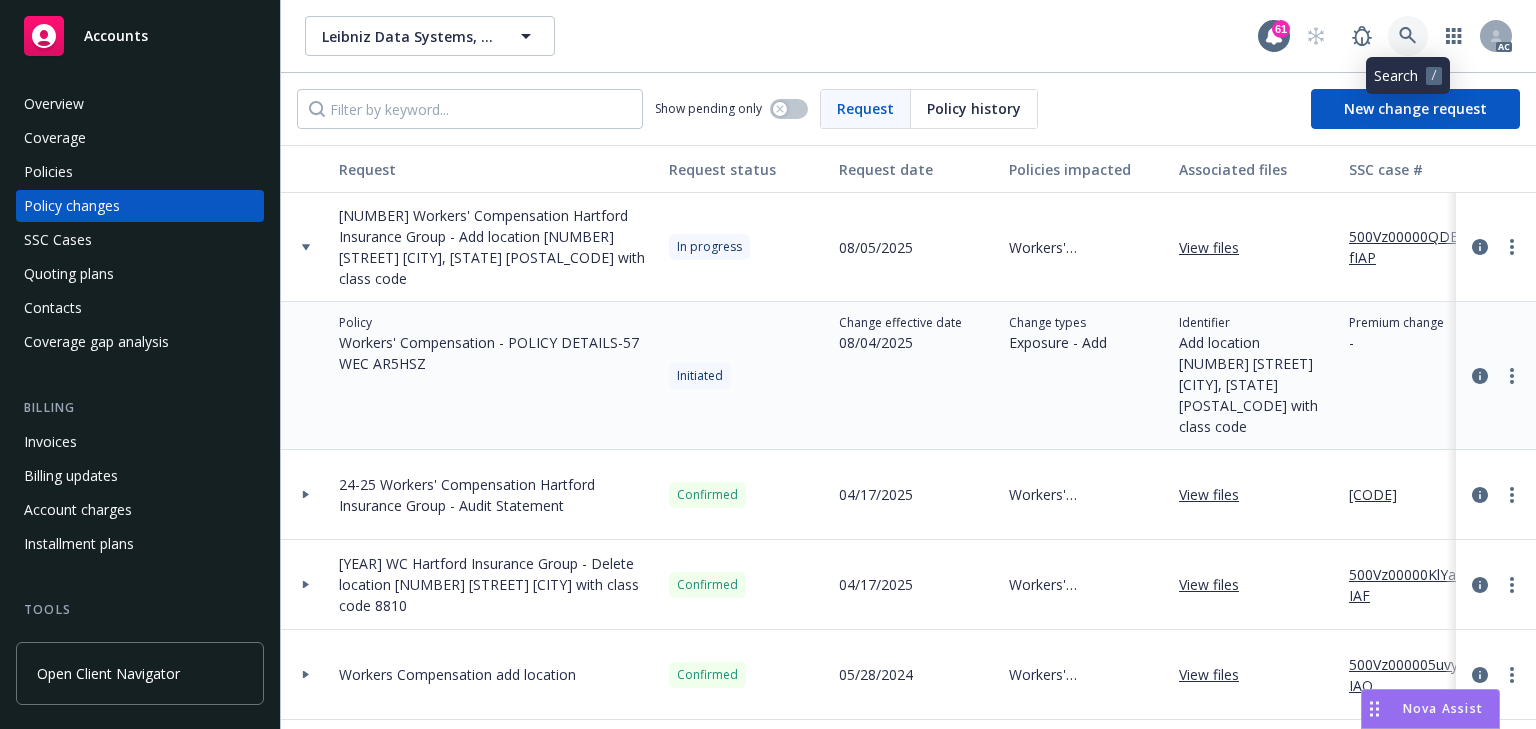 click 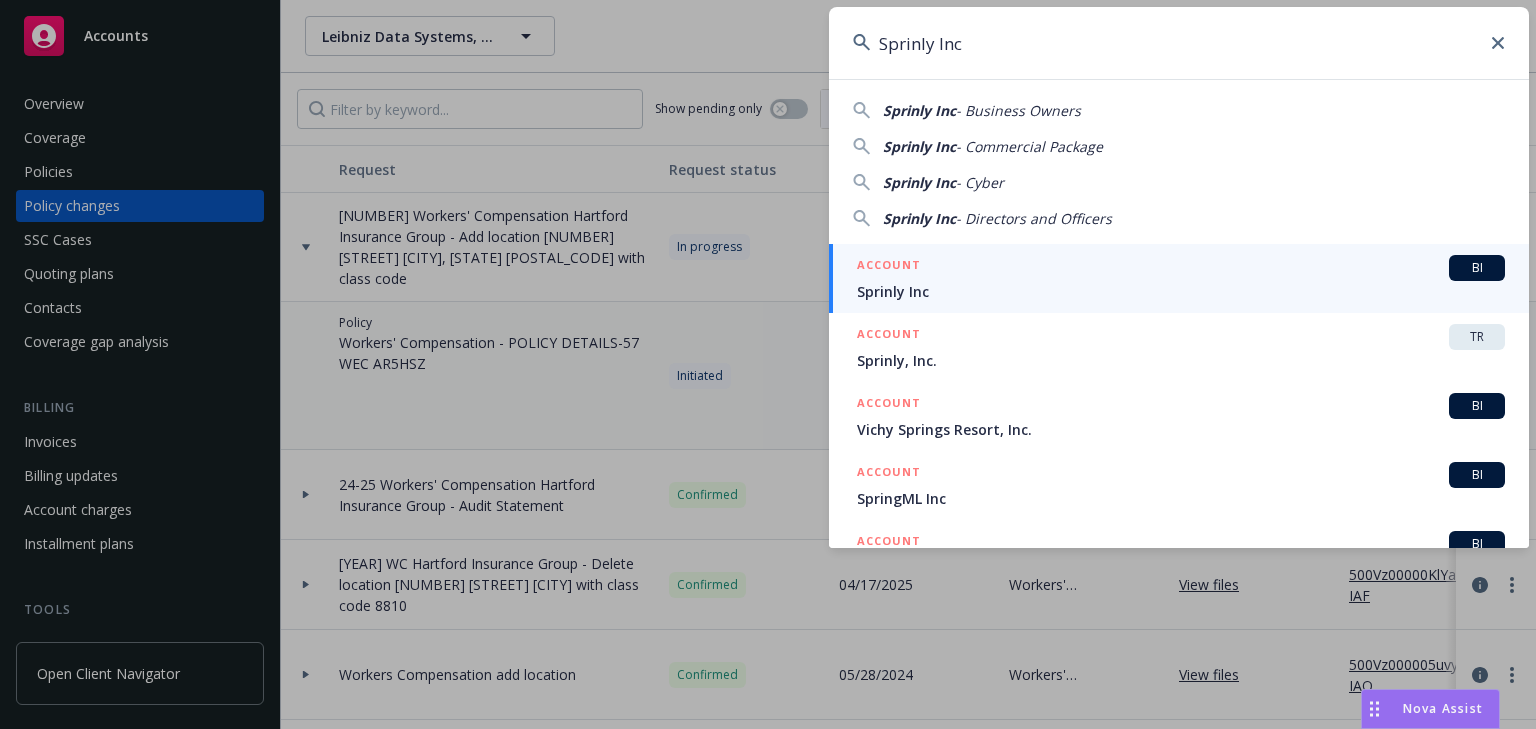 click on "Sprinly Inc" at bounding box center (1181, 291) 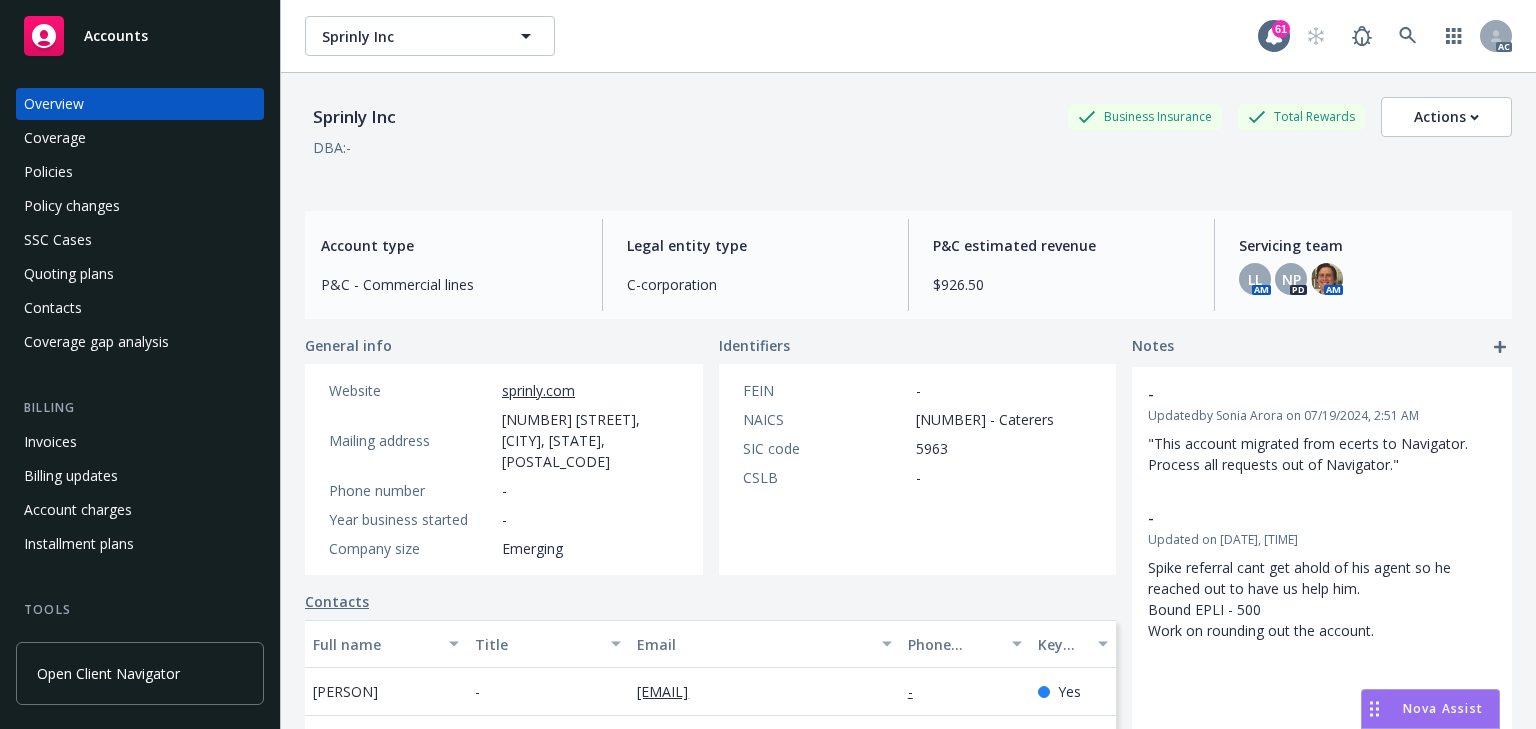 click on "Policies" at bounding box center [140, 172] 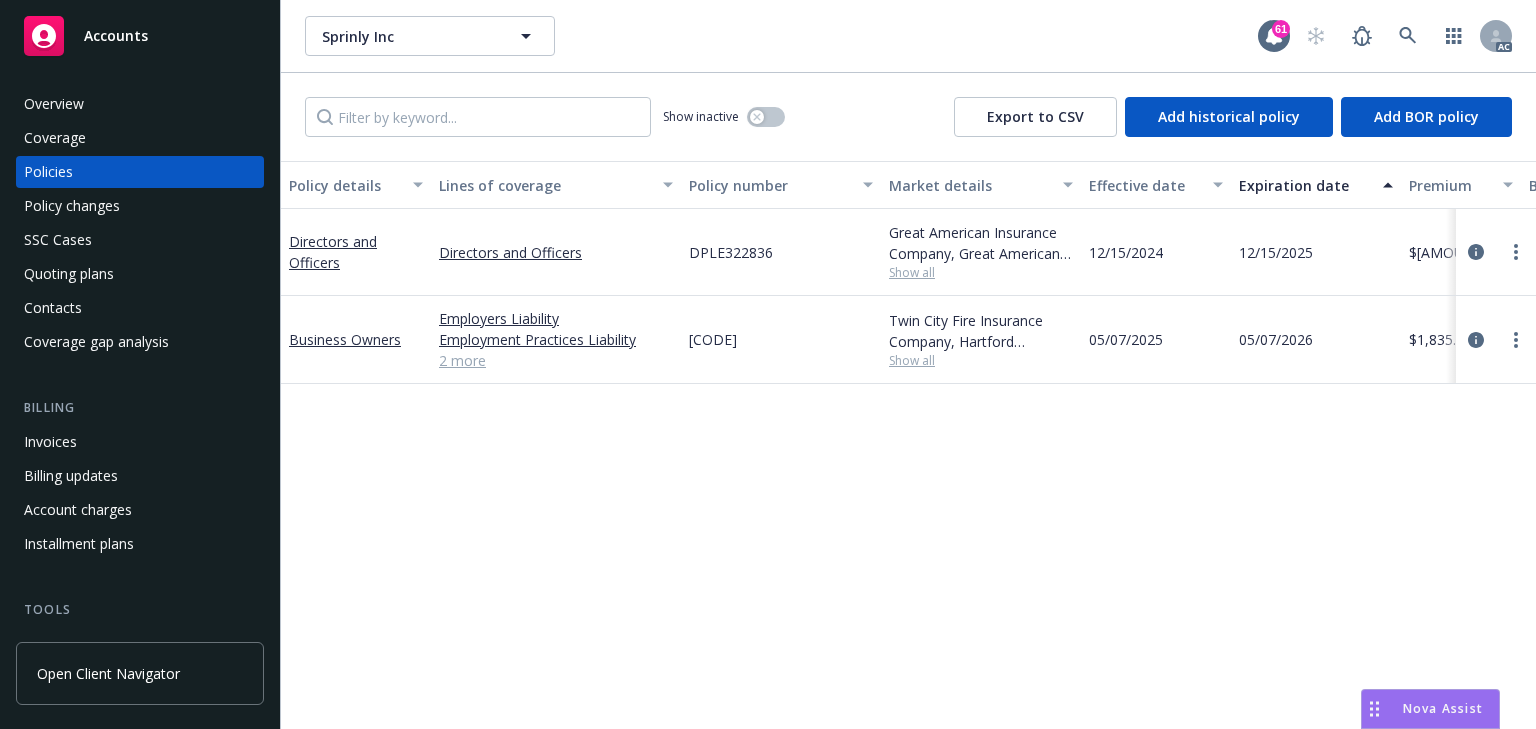 drag, startPoint x: 676, startPoint y: 345, endPoint x: 839, endPoint y: 346, distance: 163.00307 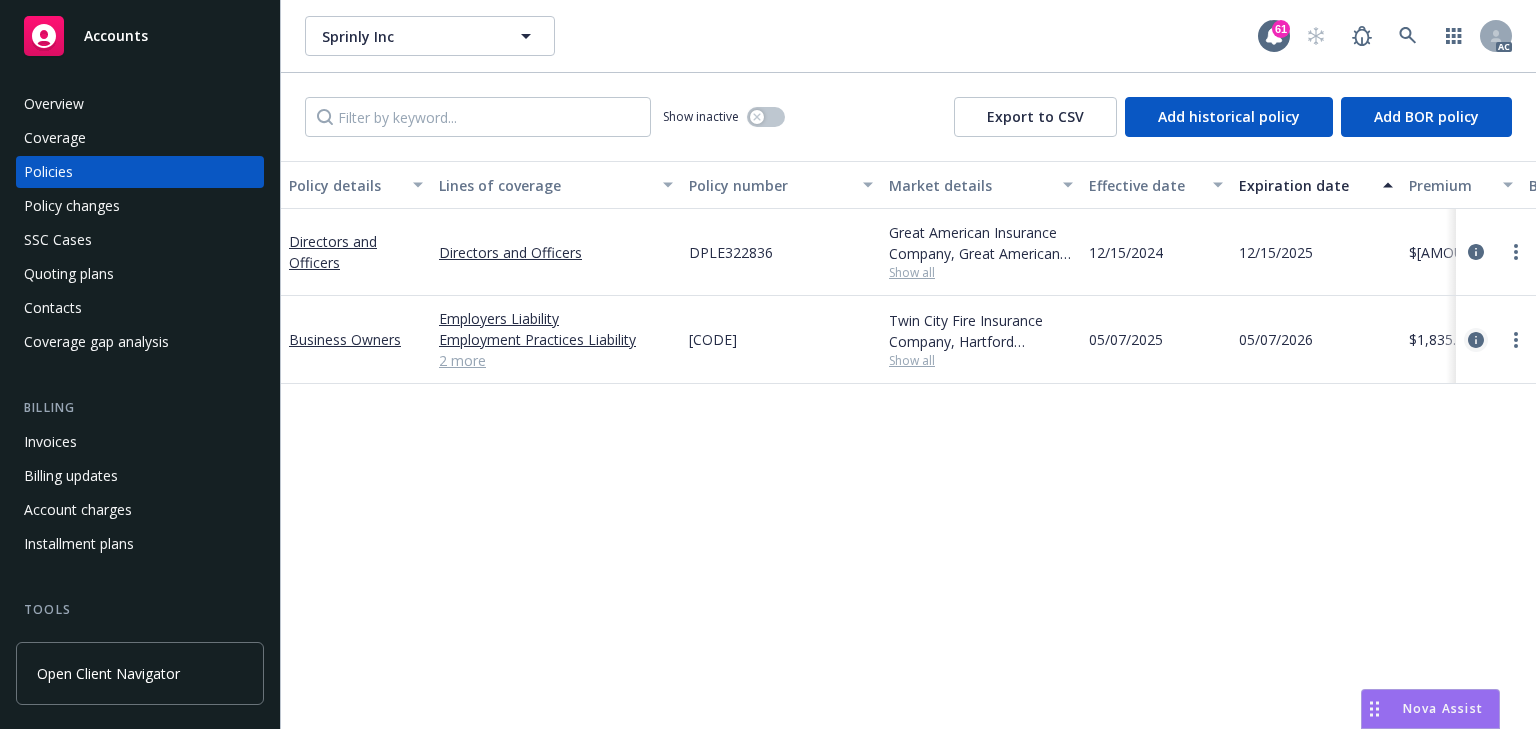 click 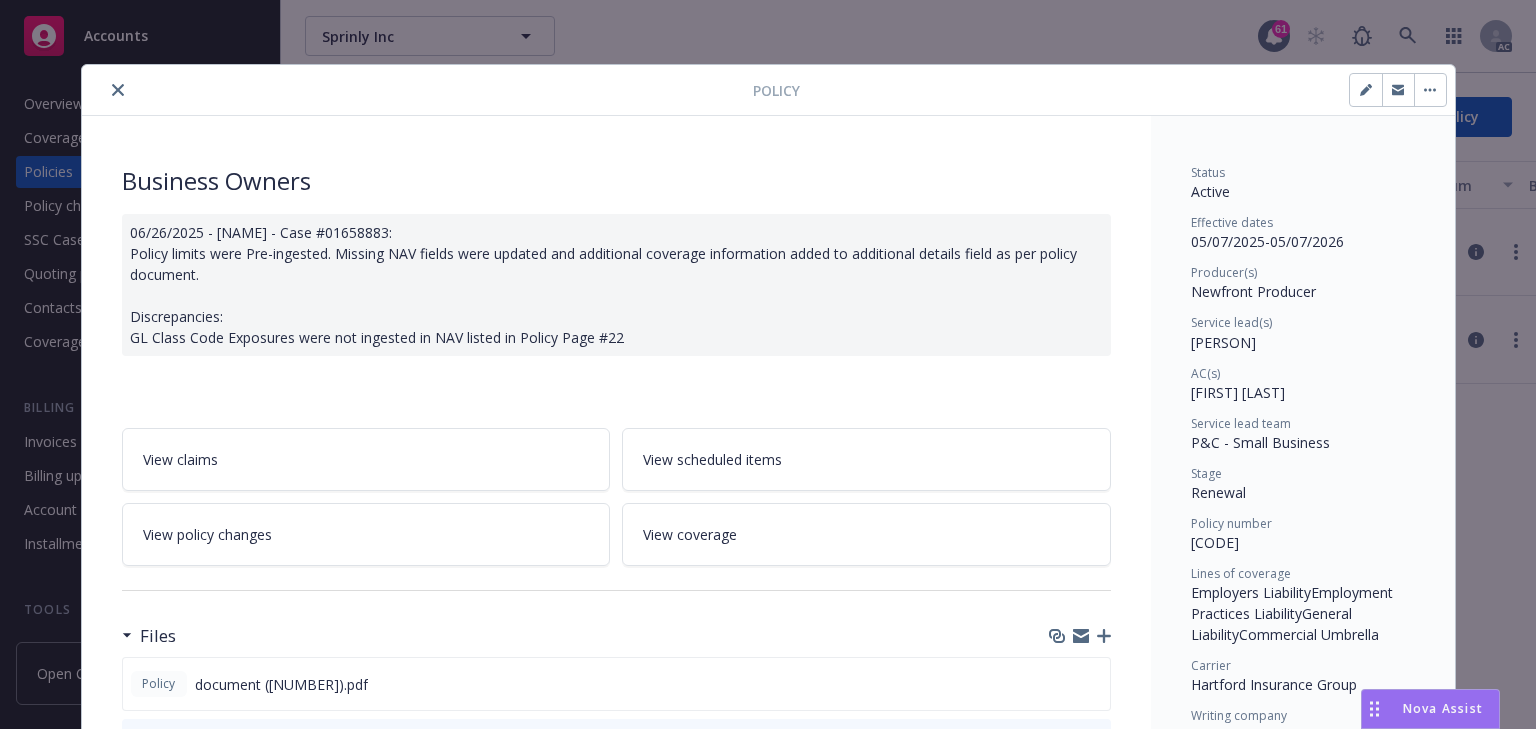 click on "View policy changes" at bounding box center (207, 534) 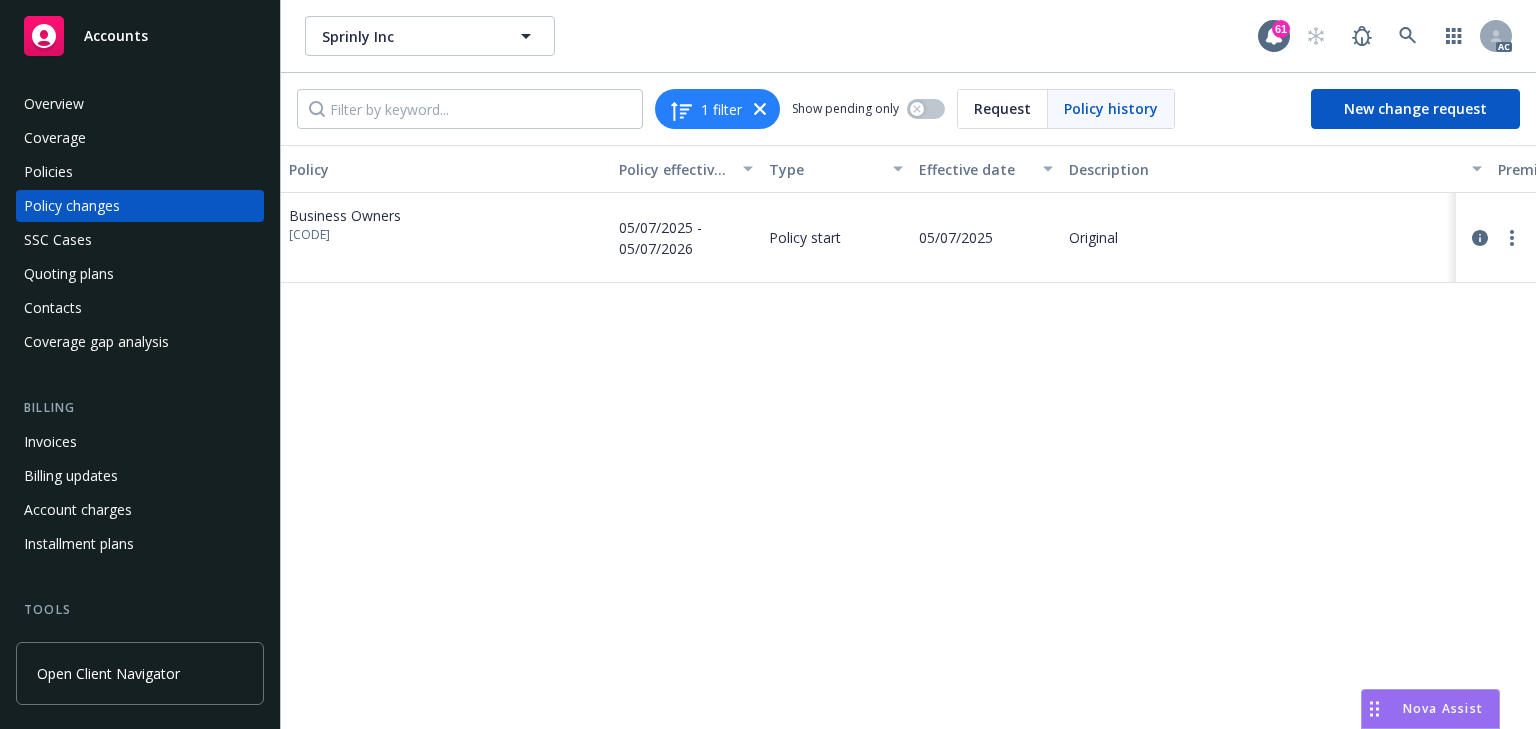 click on "Policy Policy effective dates Type Effective date Description Premium change Annualized total premium change Total premium Status Business Owners 57SBMBP7546 05/07/2025   -   05/07/2026 Policy start 05/07/2025 Original $1,835.00 $1,835.00 $1,835.00 Confirmed" at bounding box center (908, 437) 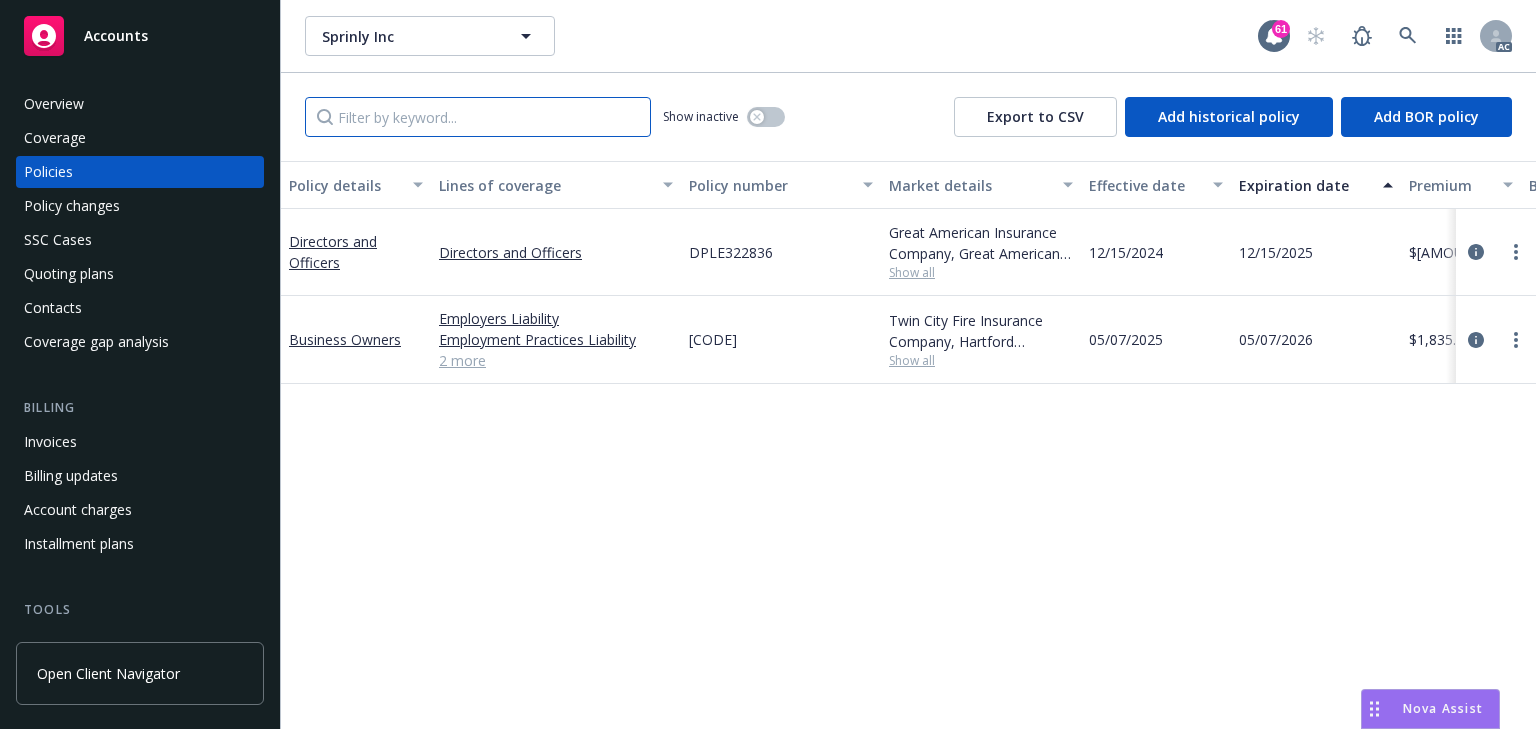 click at bounding box center (478, 117) 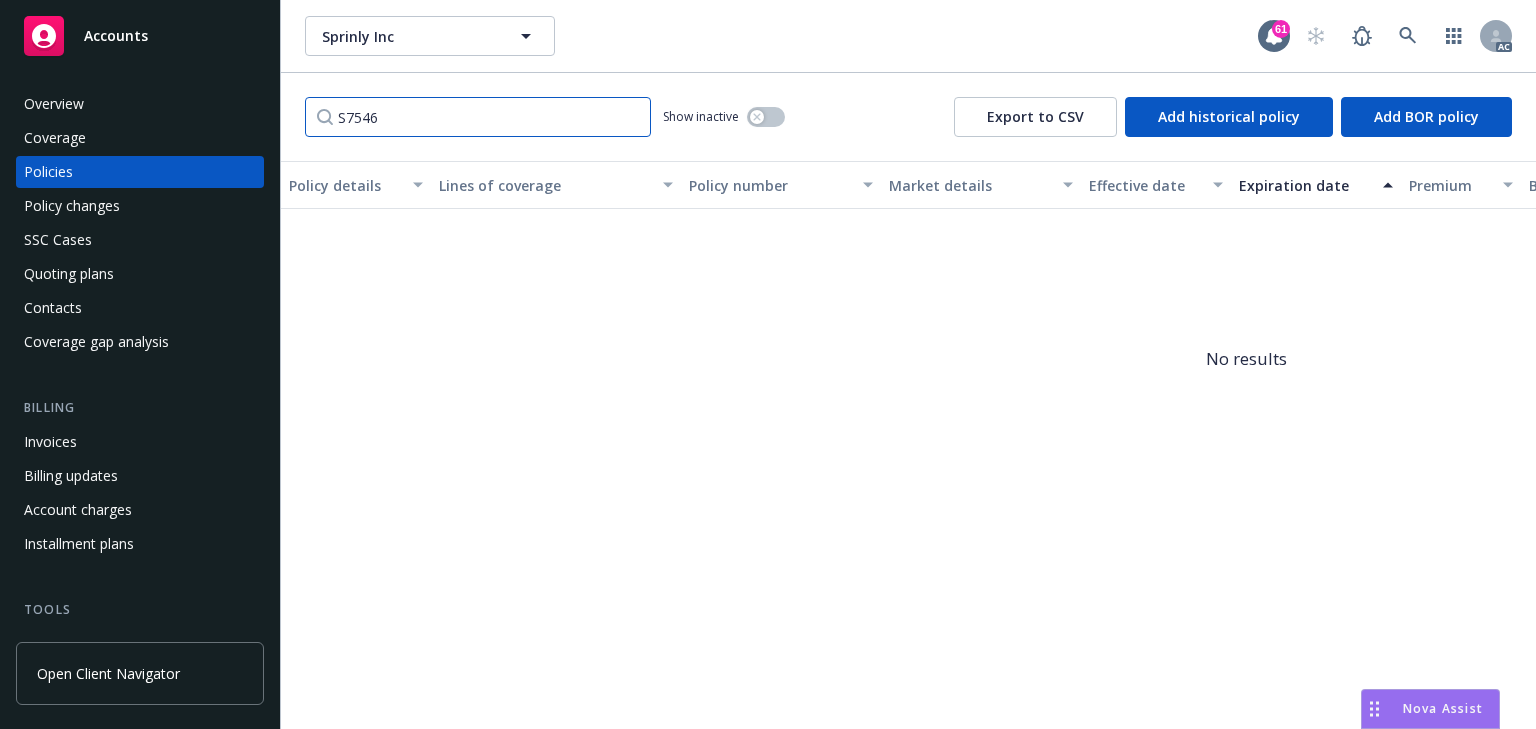 click on "S7546" at bounding box center (478, 117) 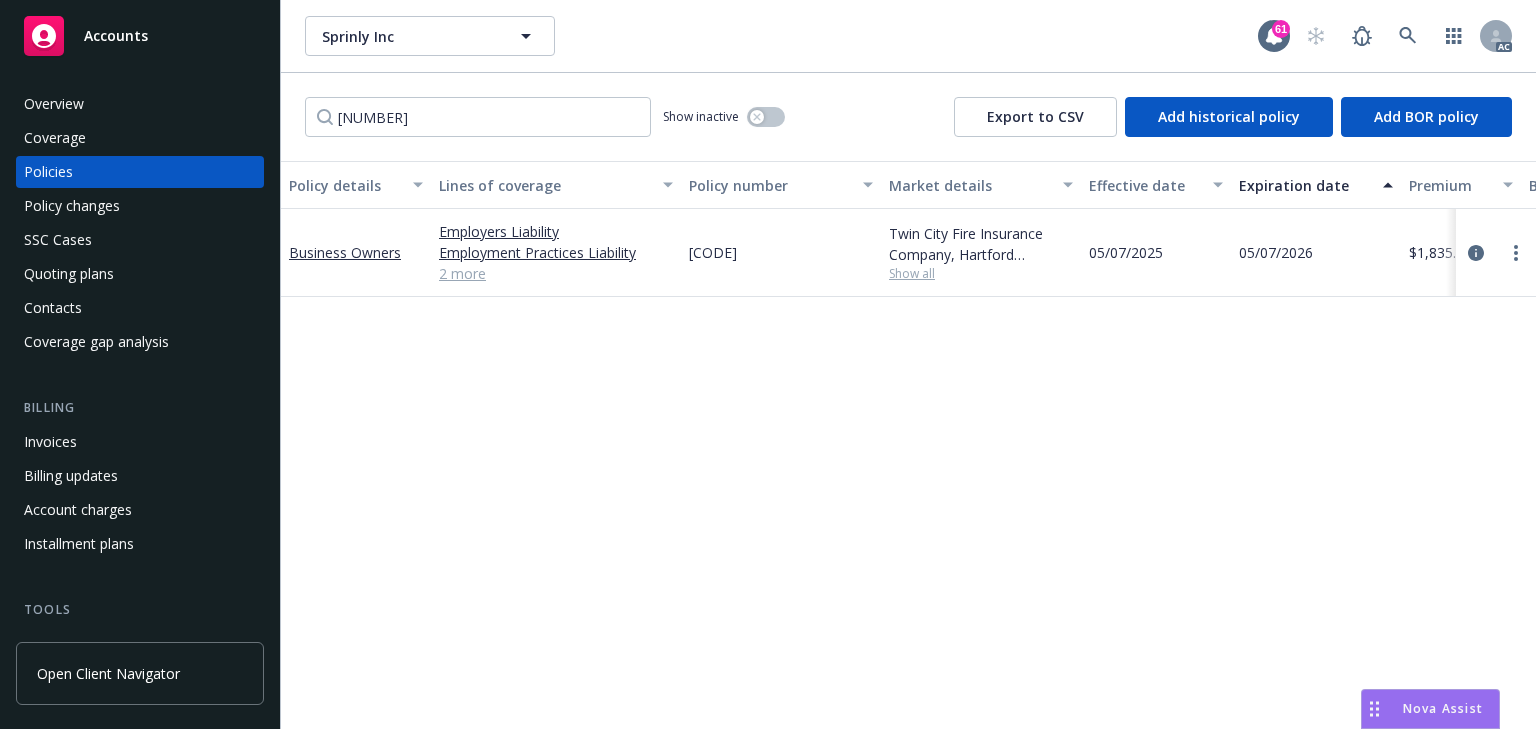 click on "Policy details Lines of coverage Policy number Market details Effective date Expiration date Premium Billing method Stage Status Service team leaders Business Owners Employers Liability Employment Practices Liability General Liability Commercial Umbrella 2 more 57SBMBP7546 Twin City Fire Insurance Company, Hartford Insurance Group Show all [DATE] [DATE] $[PRICE] Direct Renewal Active [PERSON] AC [PERSON] AM 1 more" at bounding box center [908, 445] 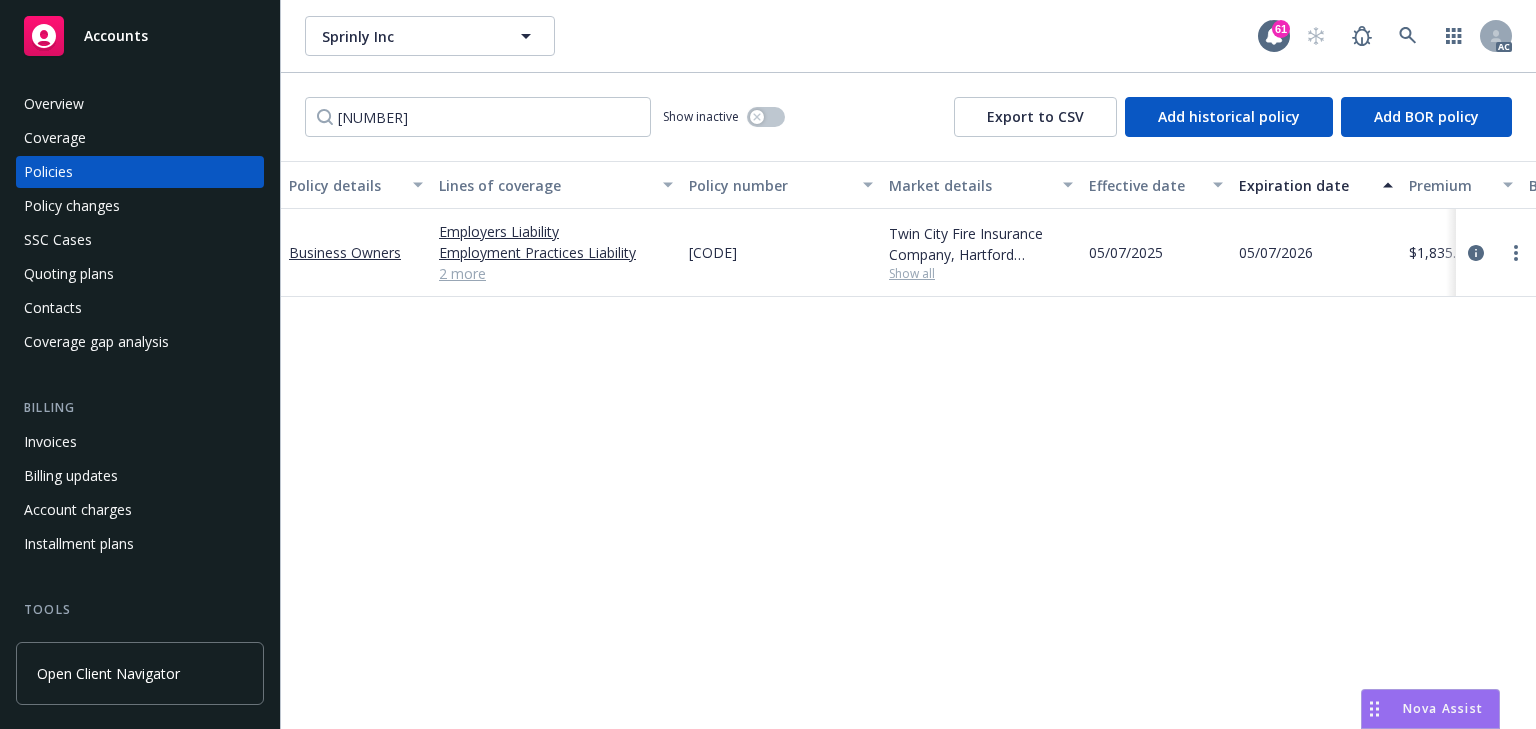 click on "Show all" at bounding box center (981, 273) 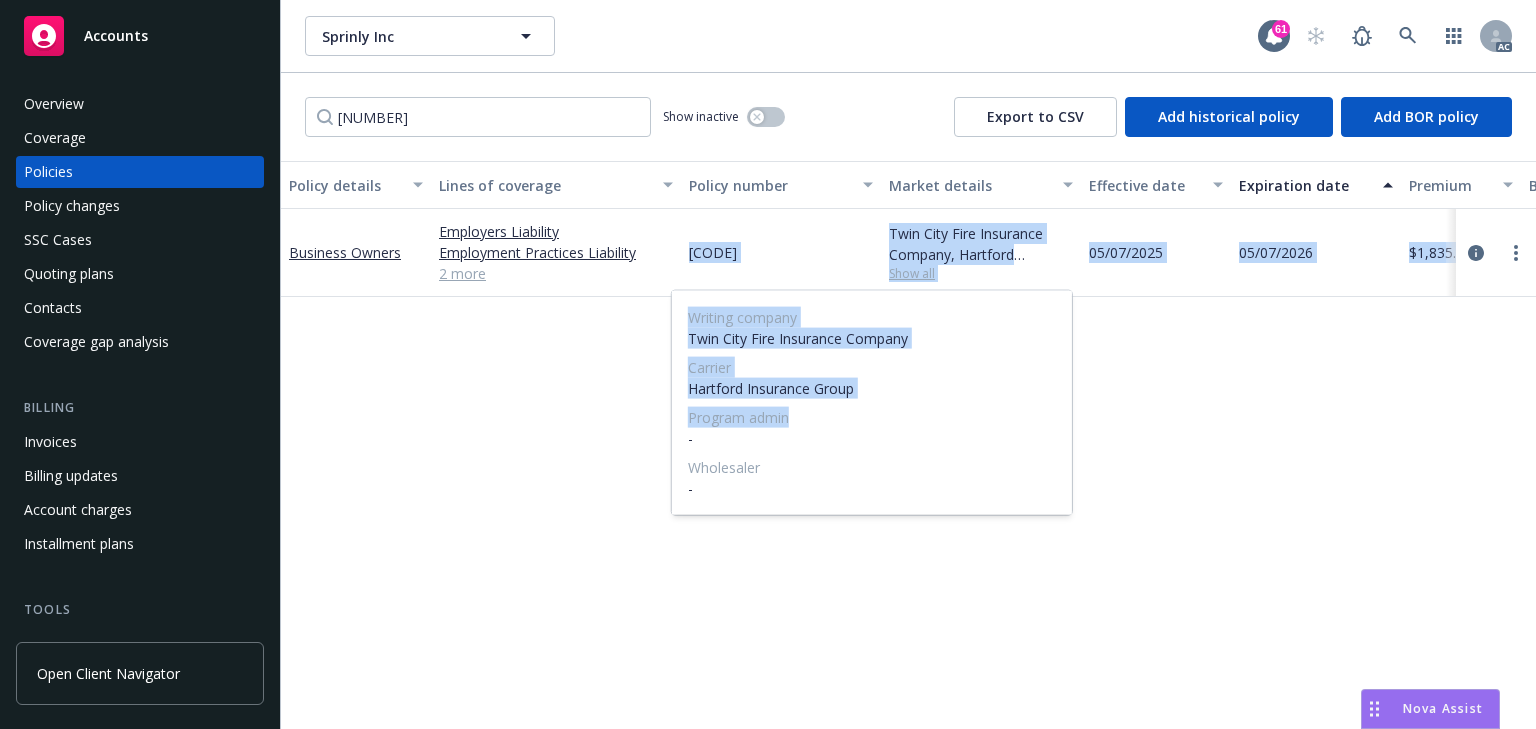 drag, startPoint x: 876, startPoint y: 403, endPoint x: 710, endPoint y: 396, distance: 166.14752 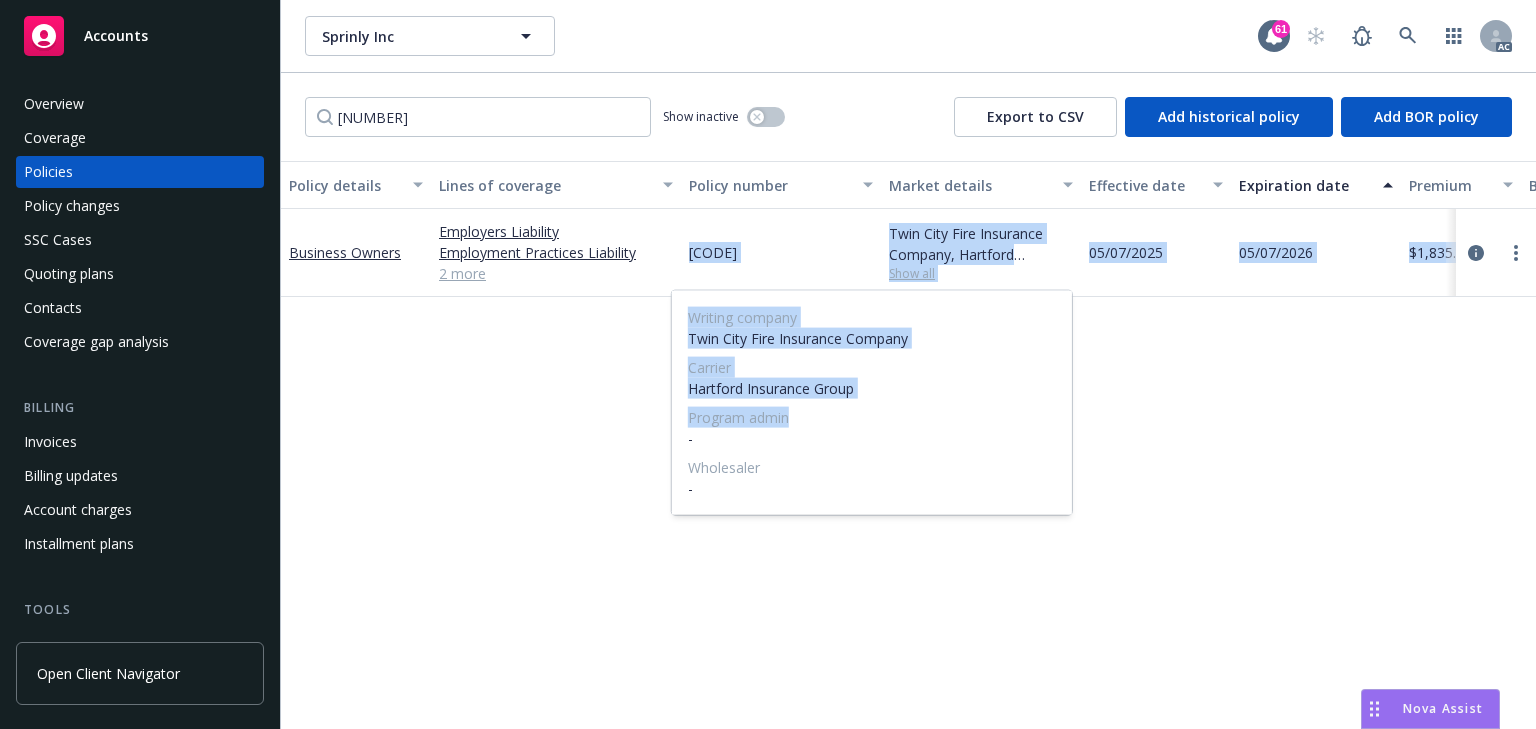 click on "Writing company Twin City Fire Insurance Company Carrier Hartford Insurance Group Program admin - Wholesaler -" at bounding box center [872, 403] 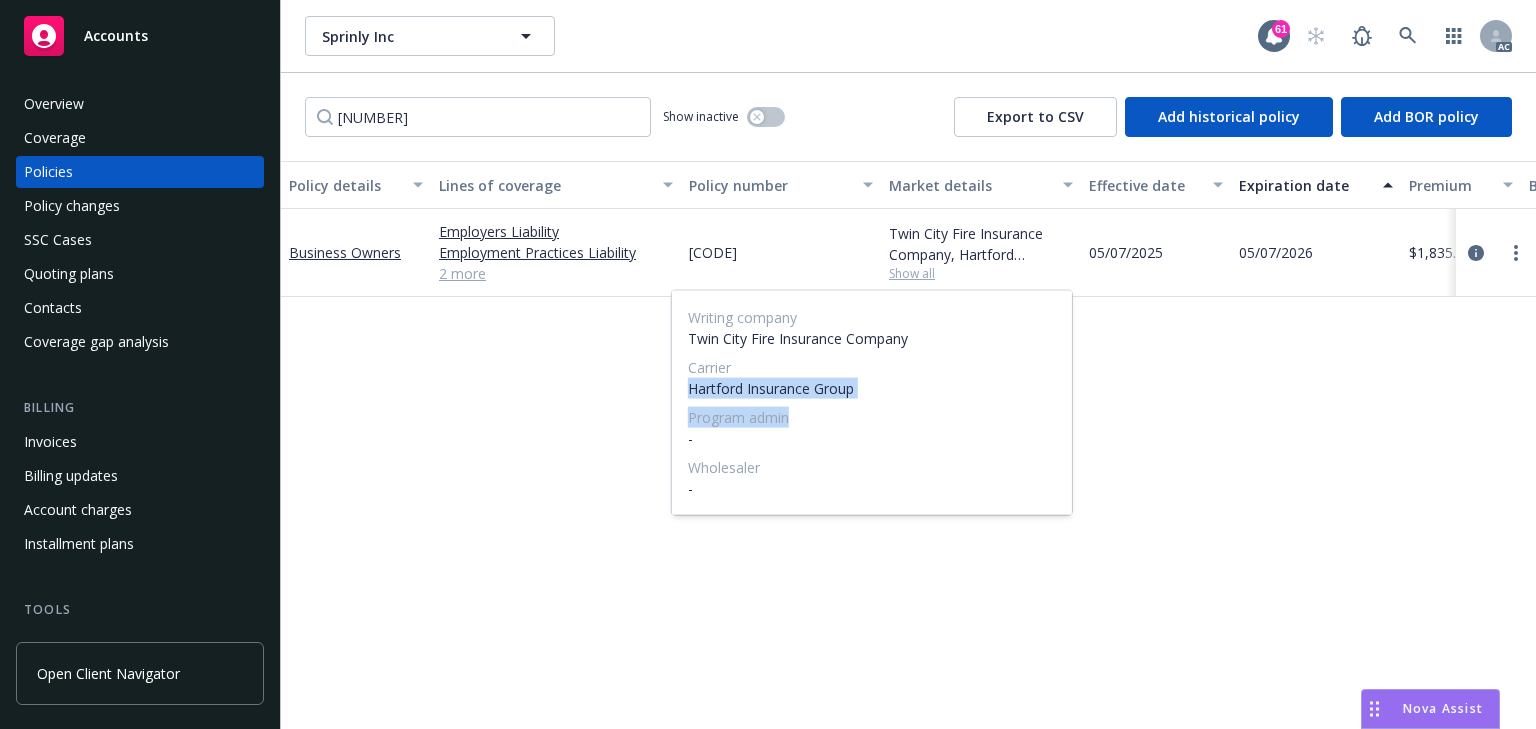 click on "Writing company Twin City Fire Insurance Company Carrier Hartford Insurance Group Program admin - Wholesaler -" at bounding box center [872, 403] 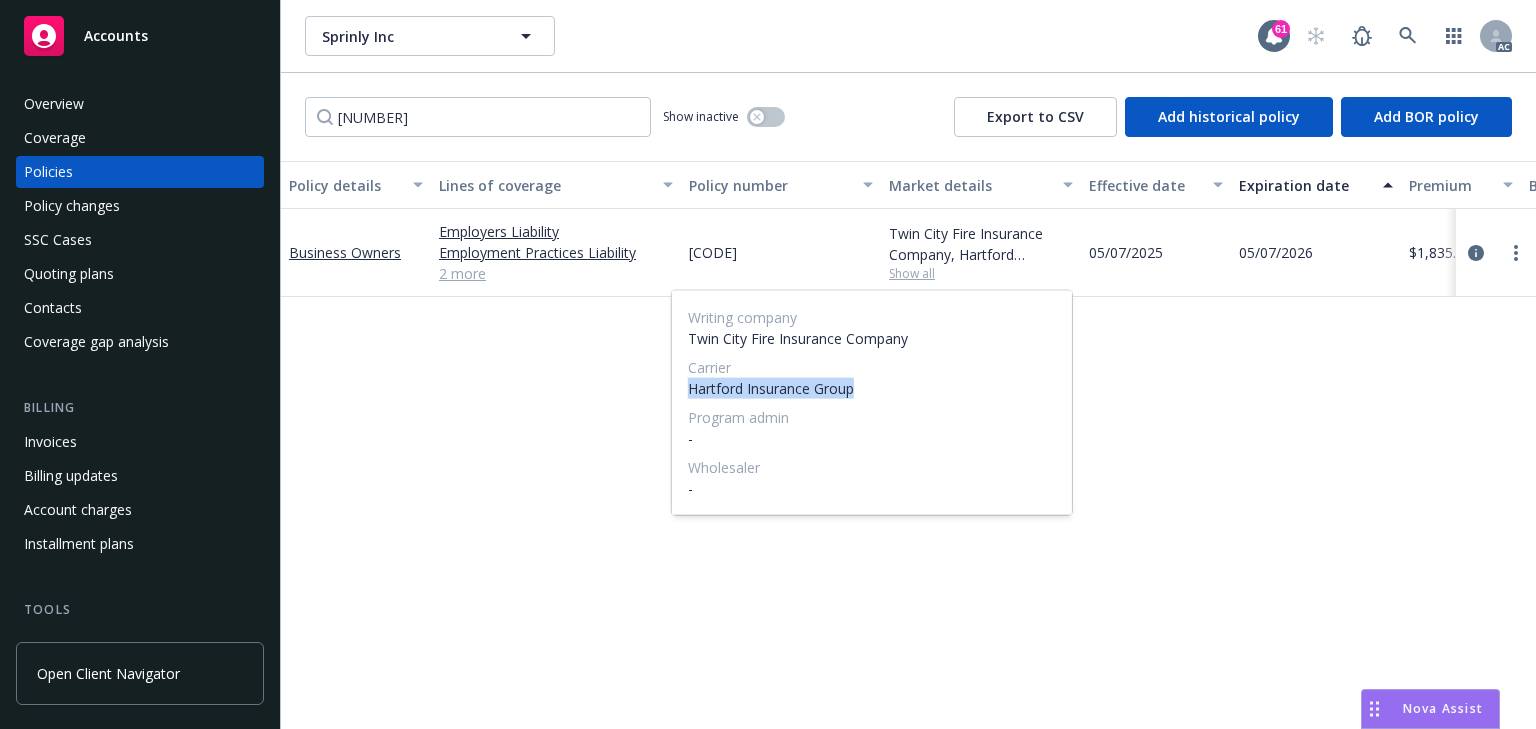drag, startPoint x: 875, startPoint y: 392, endPoint x: 672, endPoint y: 391, distance: 203.00246 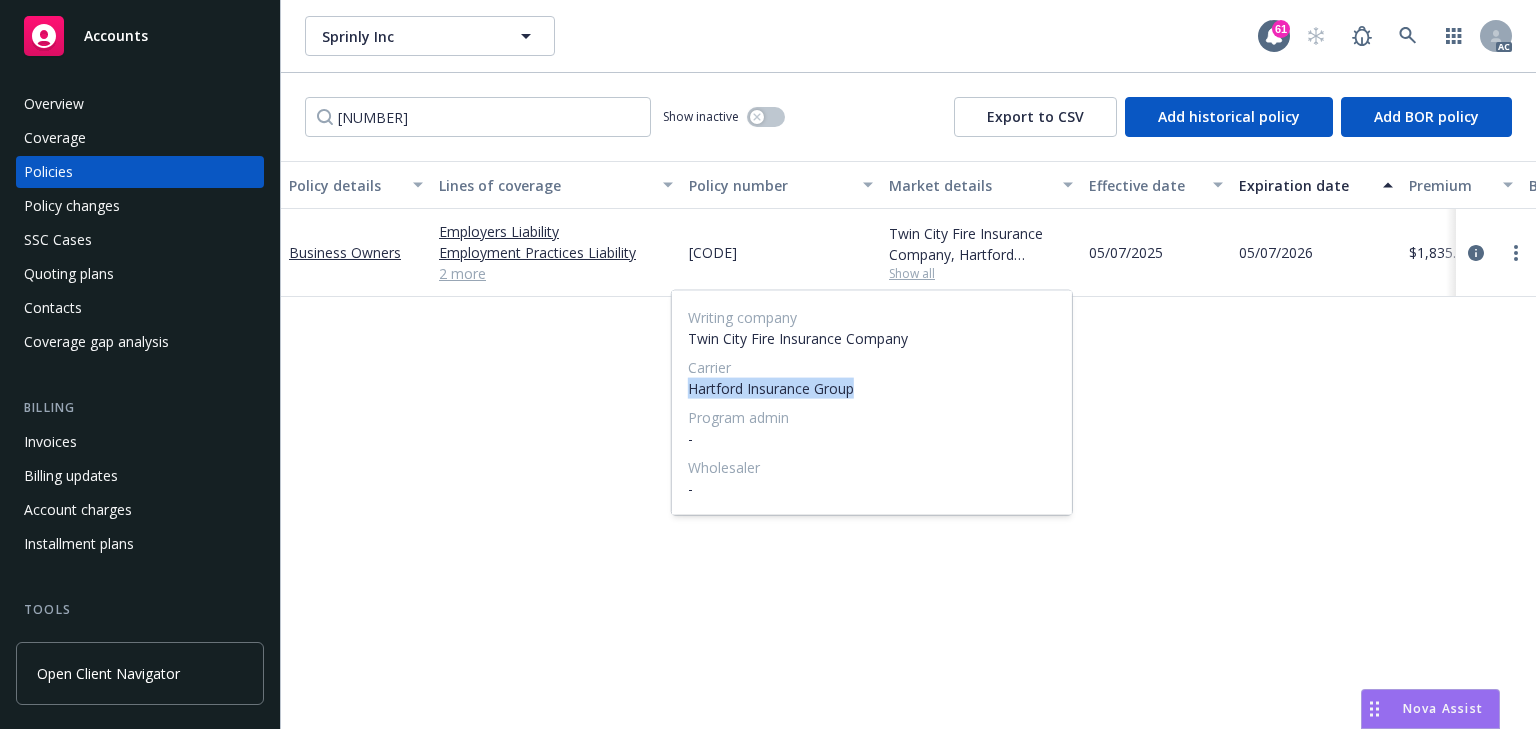 click on "Writing company Twin City Fire Insurance Company Carrier Hartford Insurance Group Program admin - Wholesaler -" at bounding box center [872, 403] 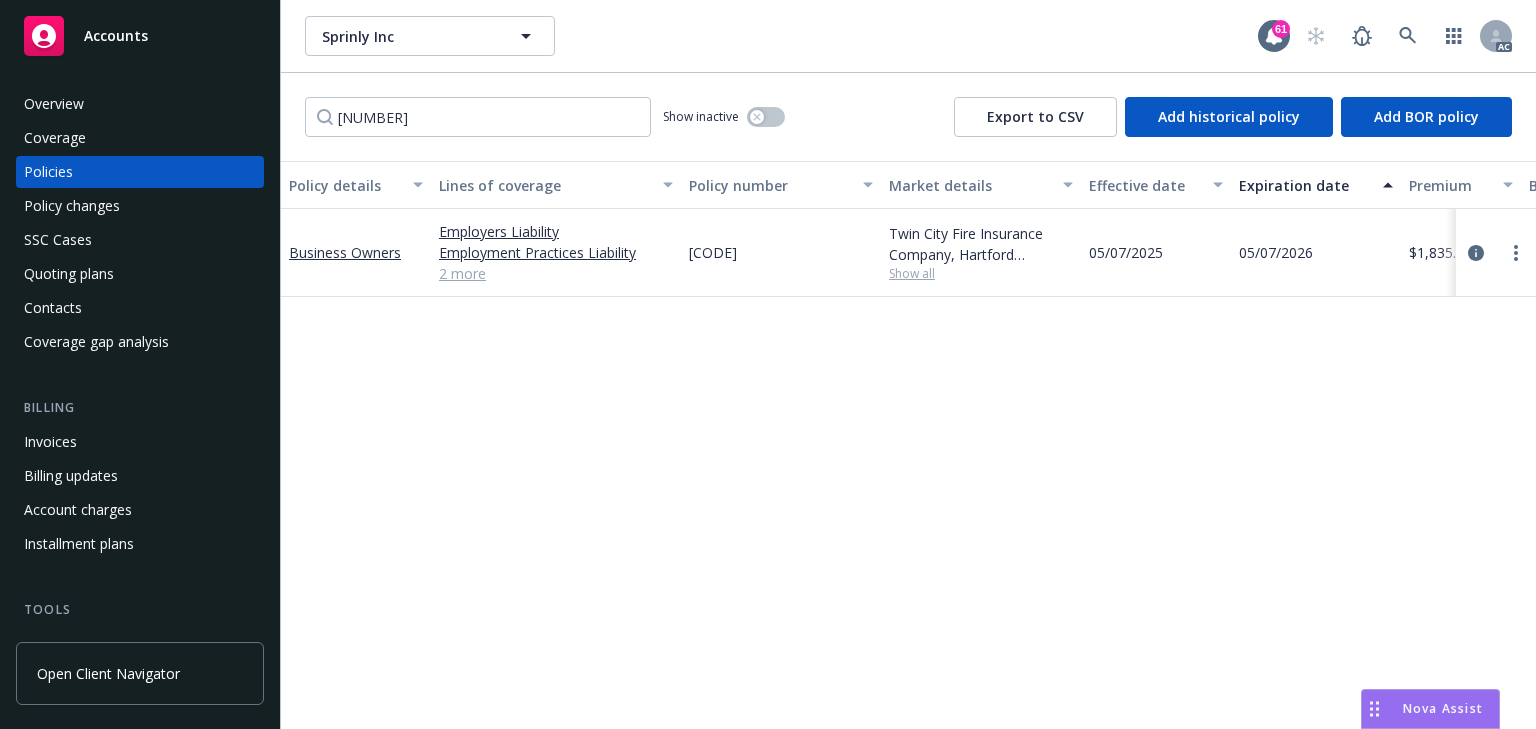 click on "Policy changes" at bounding box center [72, 206] 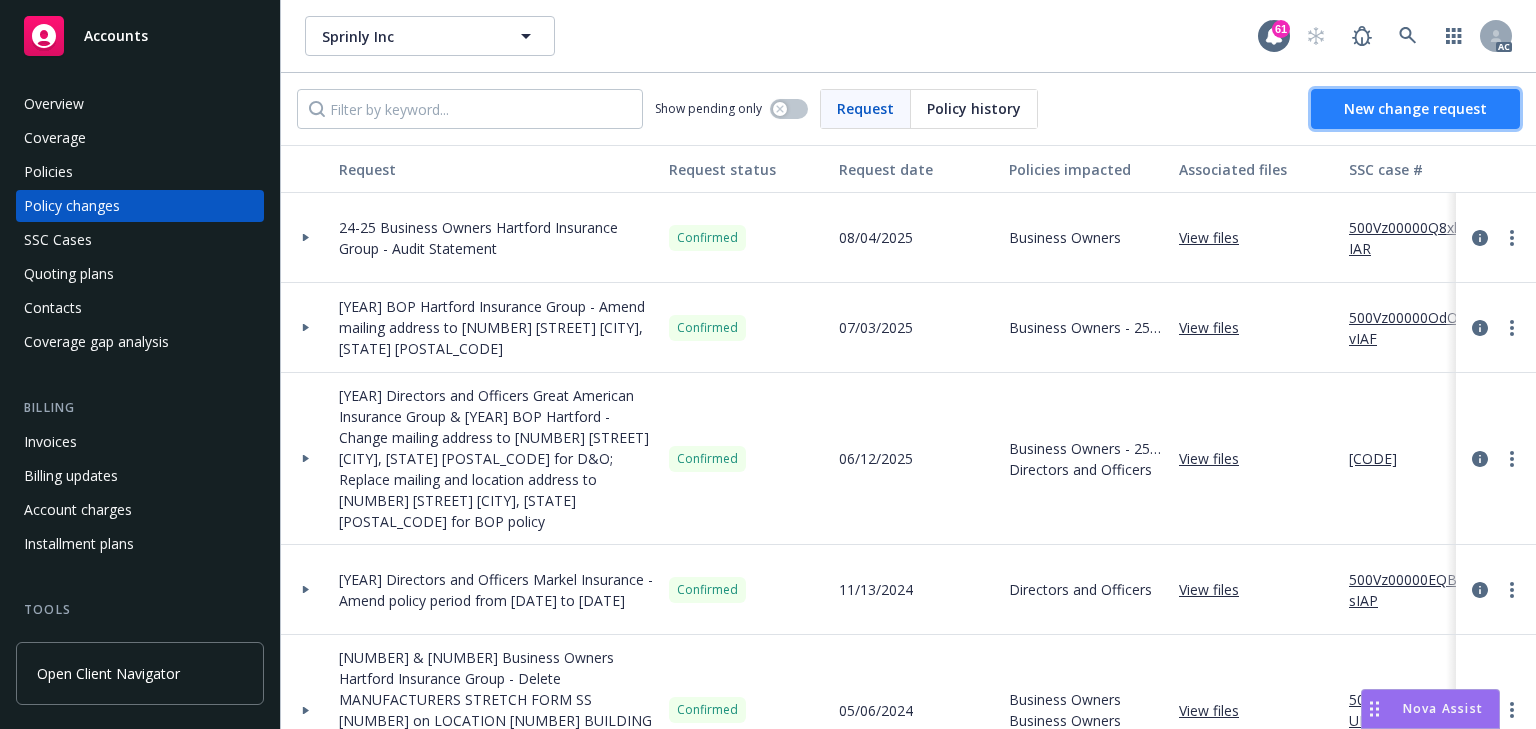 click on "New change request" at bounding box center (1415, 108) 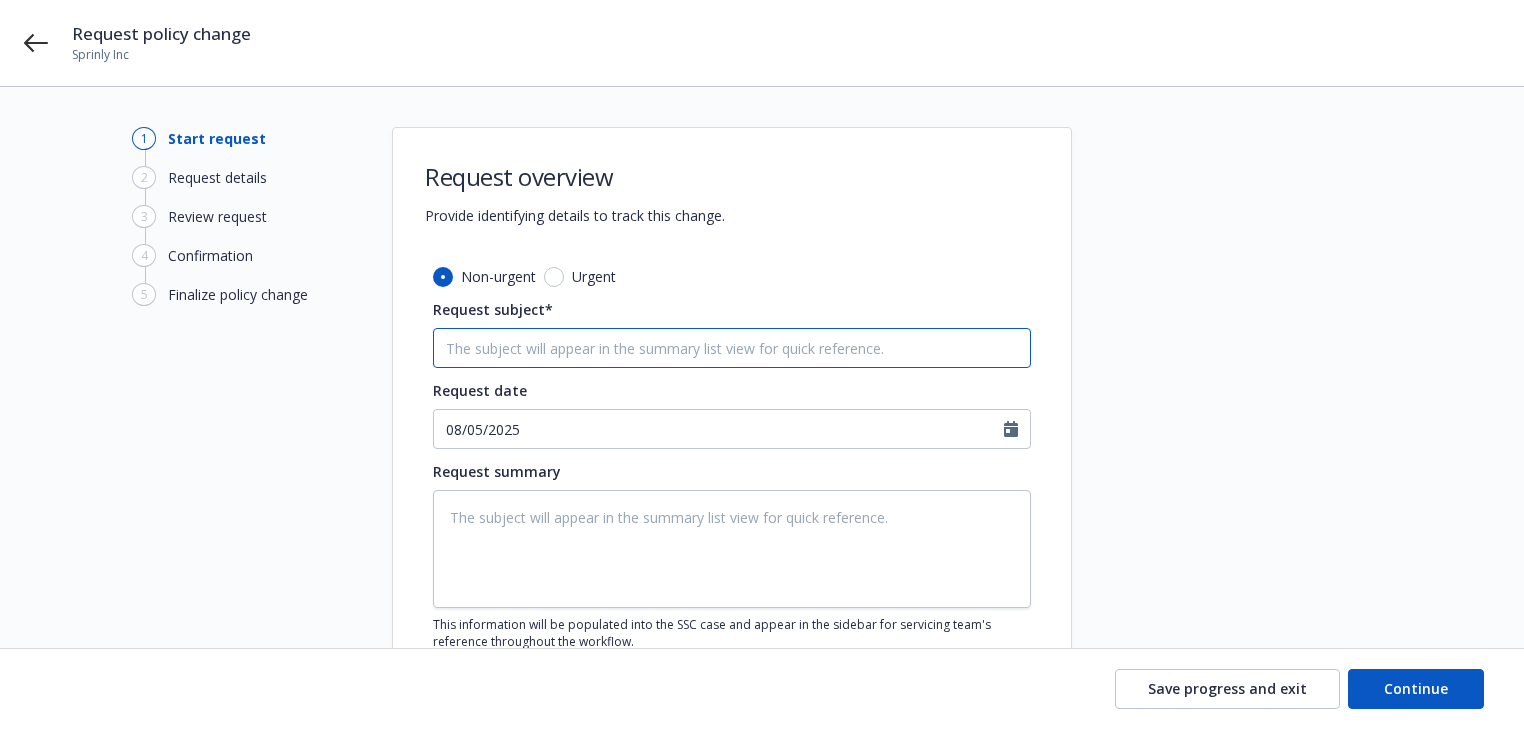 click on "Request subject*" at bounding box center (732, 348) 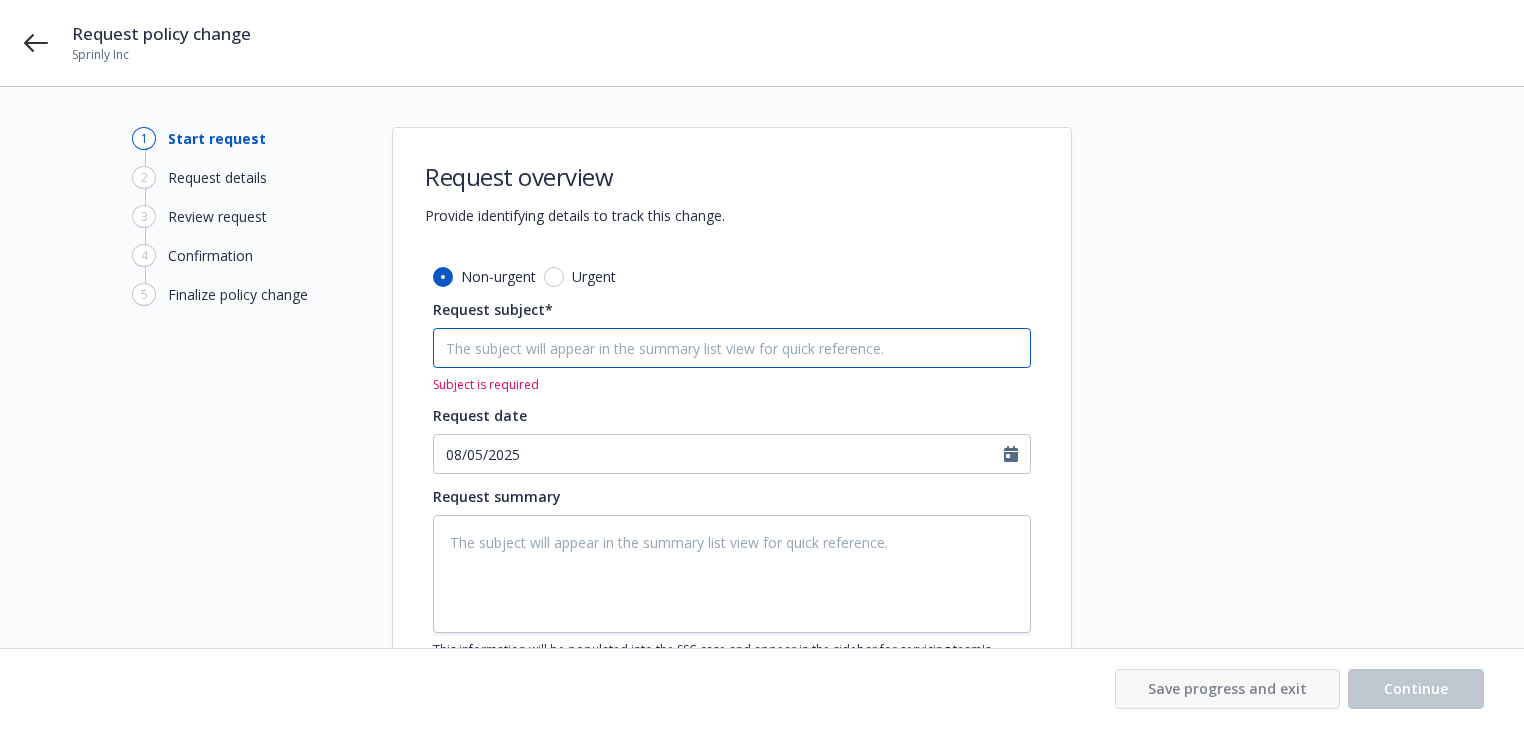 paste on "25 Business Owners Hartford Insurance Group -" 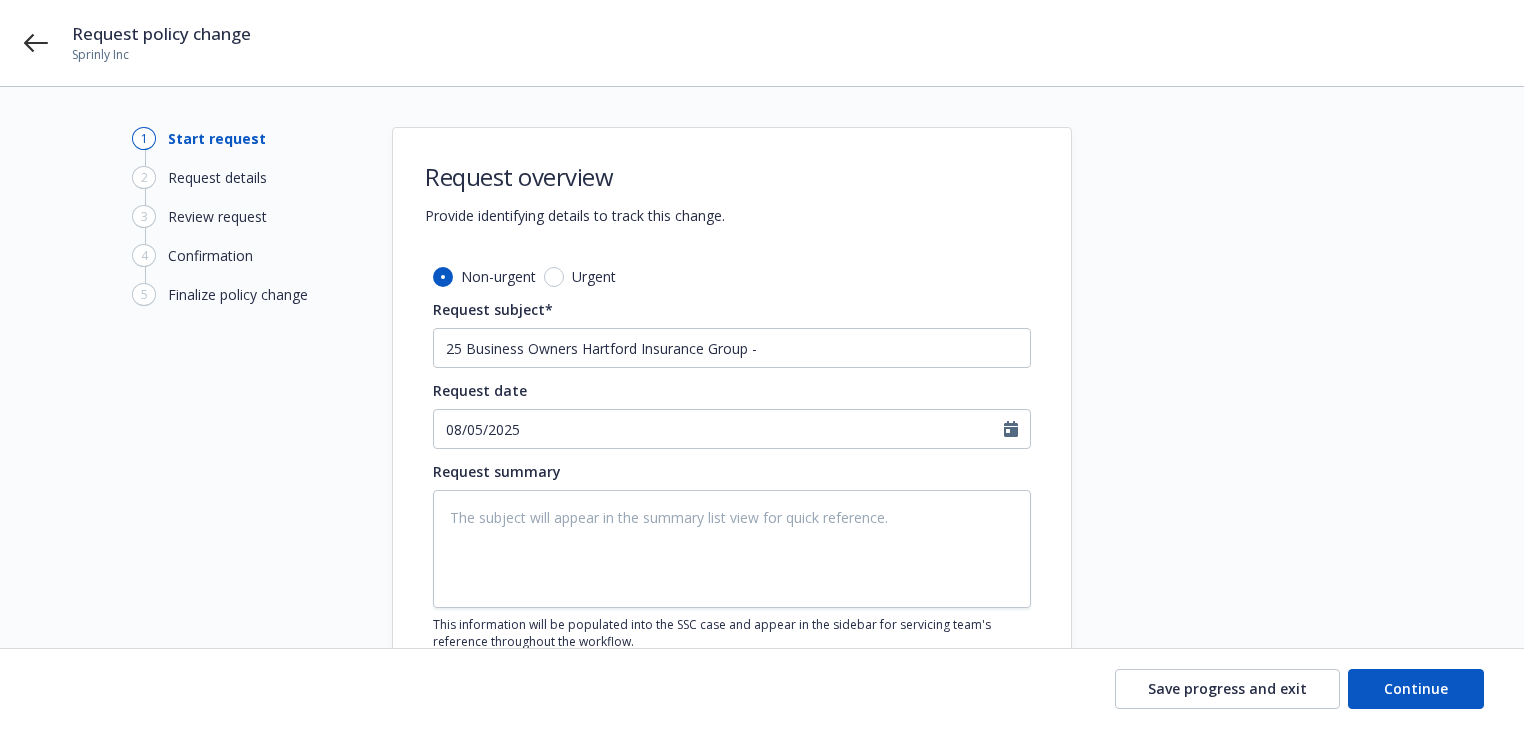 click on "Request subject*" at bounding box center [732, 309] 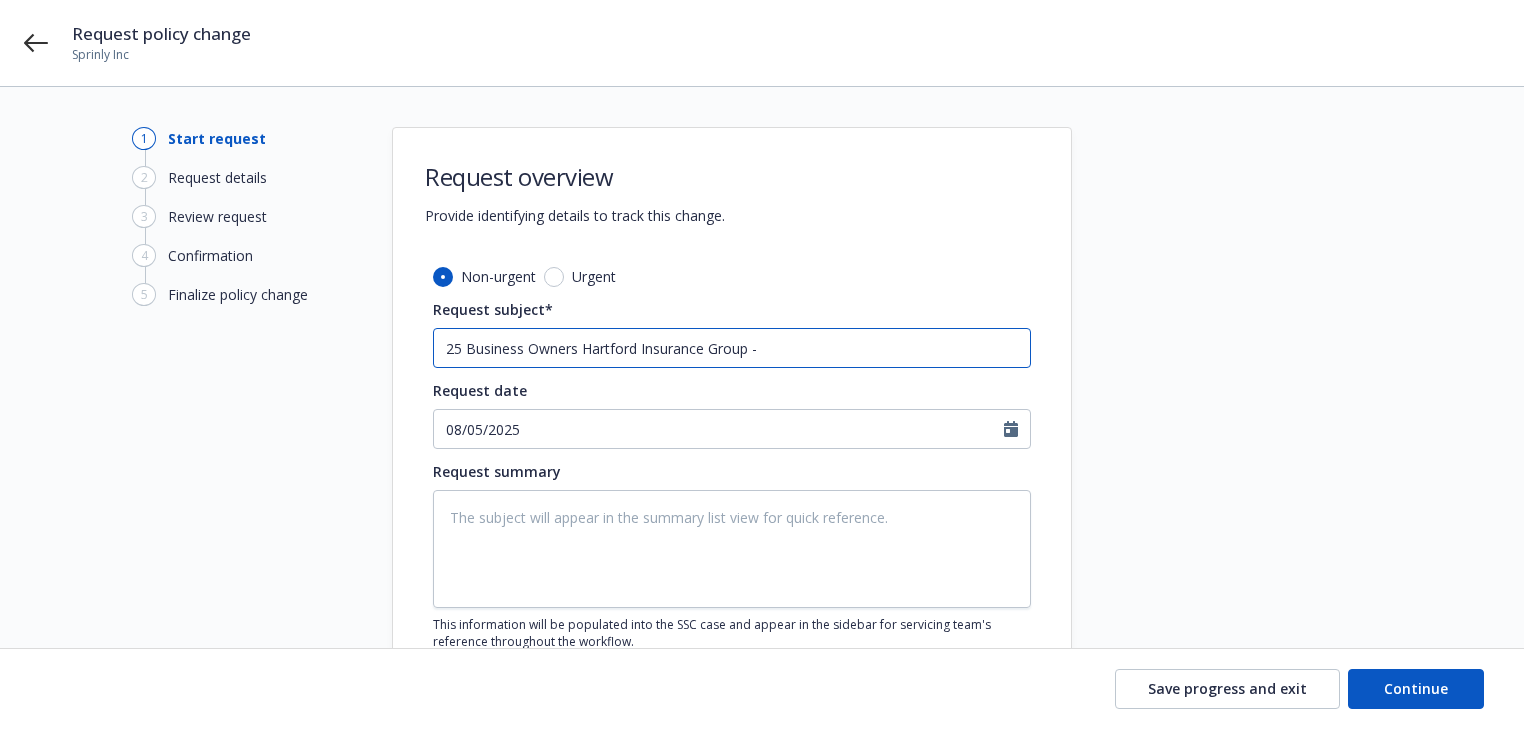 click on "25 Business Owners Hartford Insurance Group -" at bounding box center [732, 348] 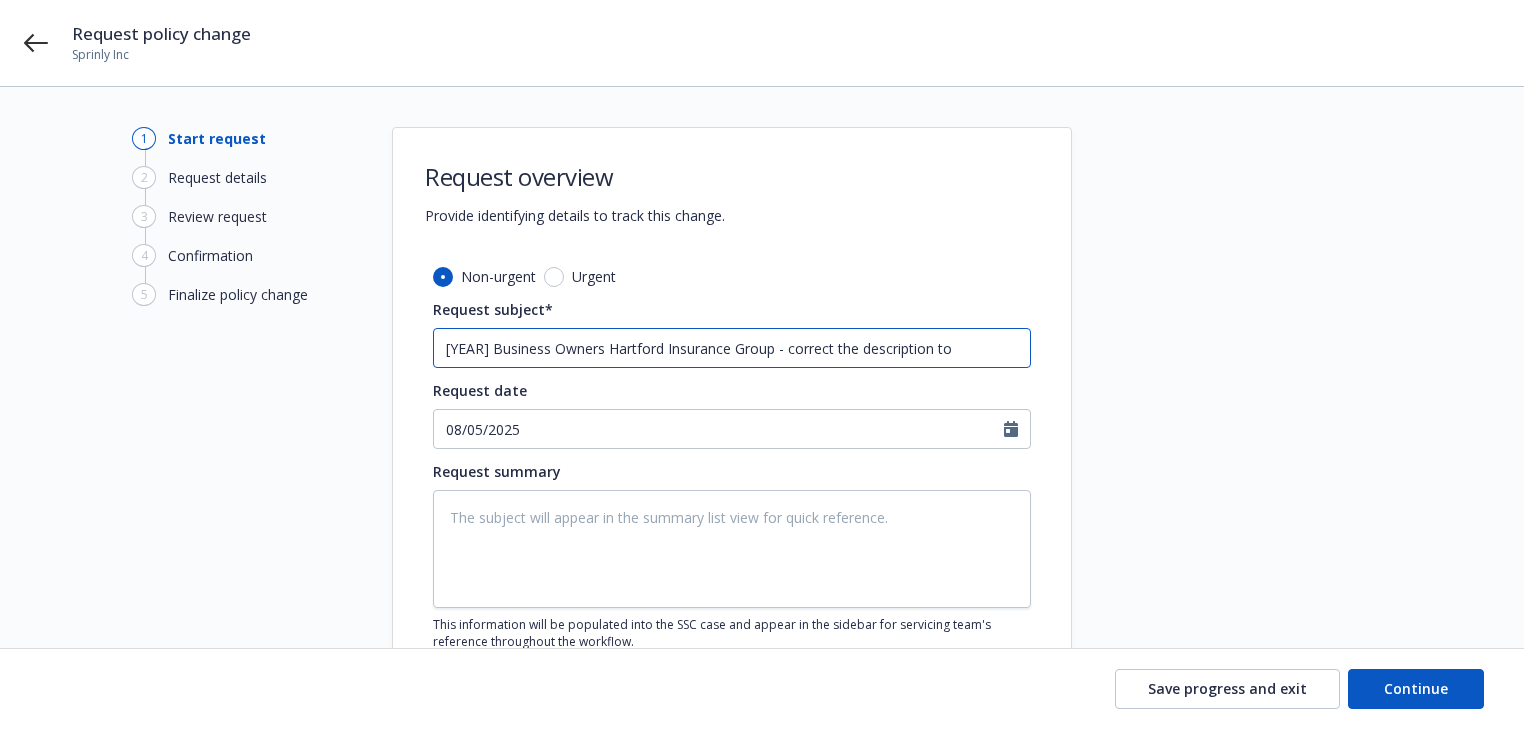 drag, startPoint x: 810, startPoint y: 348, endPoint x: 820, endPoint y: 354, distance: 11.661903 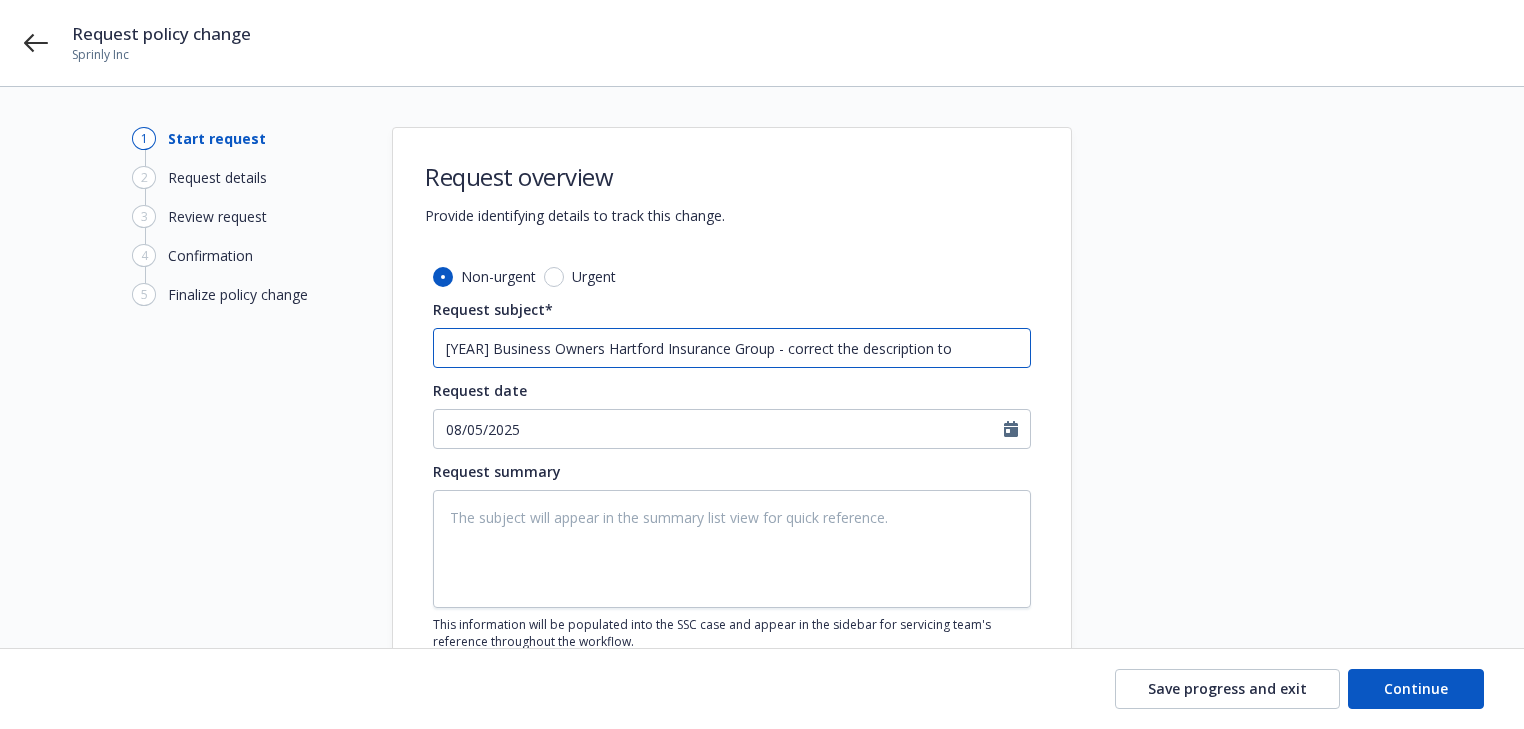 click on "[YEAR] Business Owners Hartford Insurance Group - correct the description to" at bounding box center (732, 348) 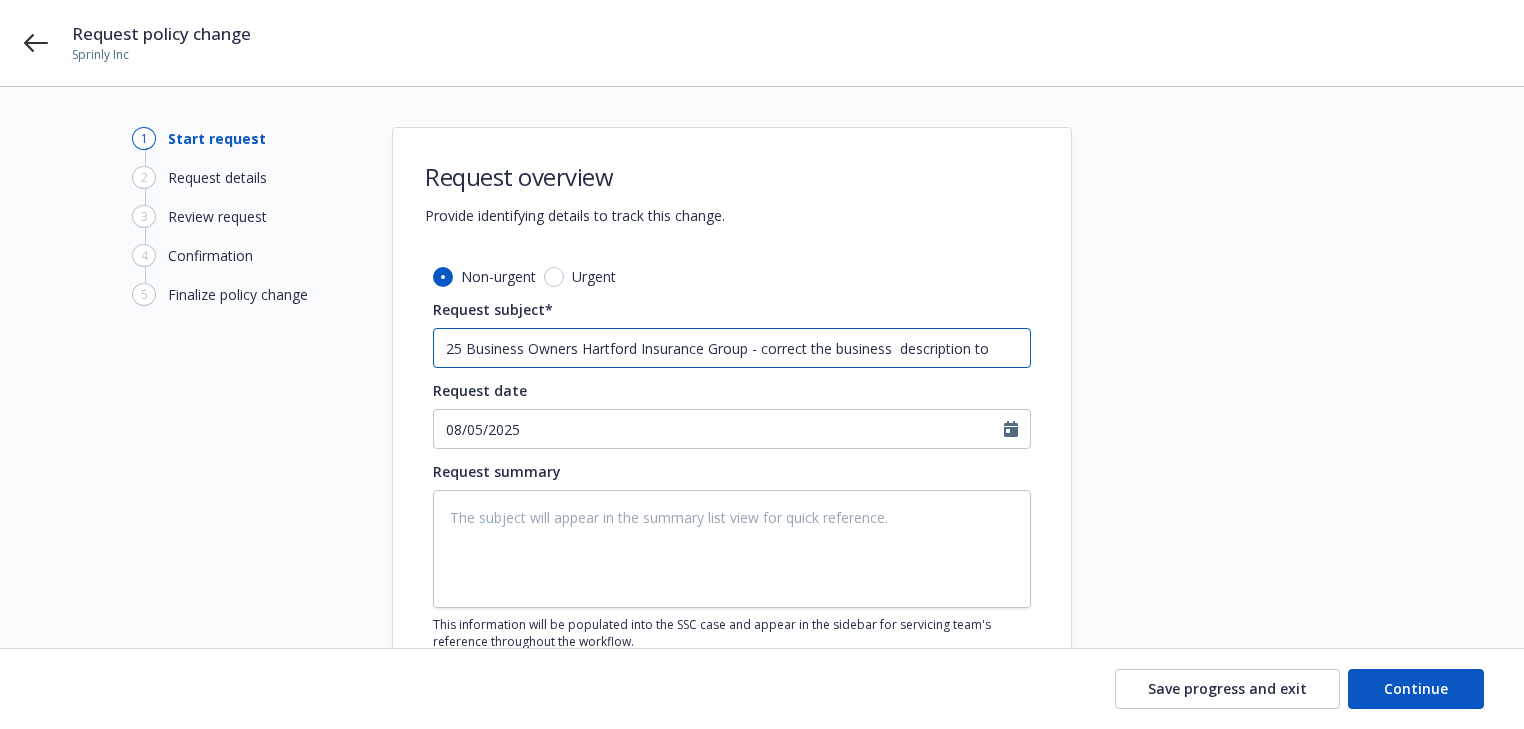 click on "25 Business Owners Hartford Insurance Group - correct the business  description to" at bounding box center [732, 348] 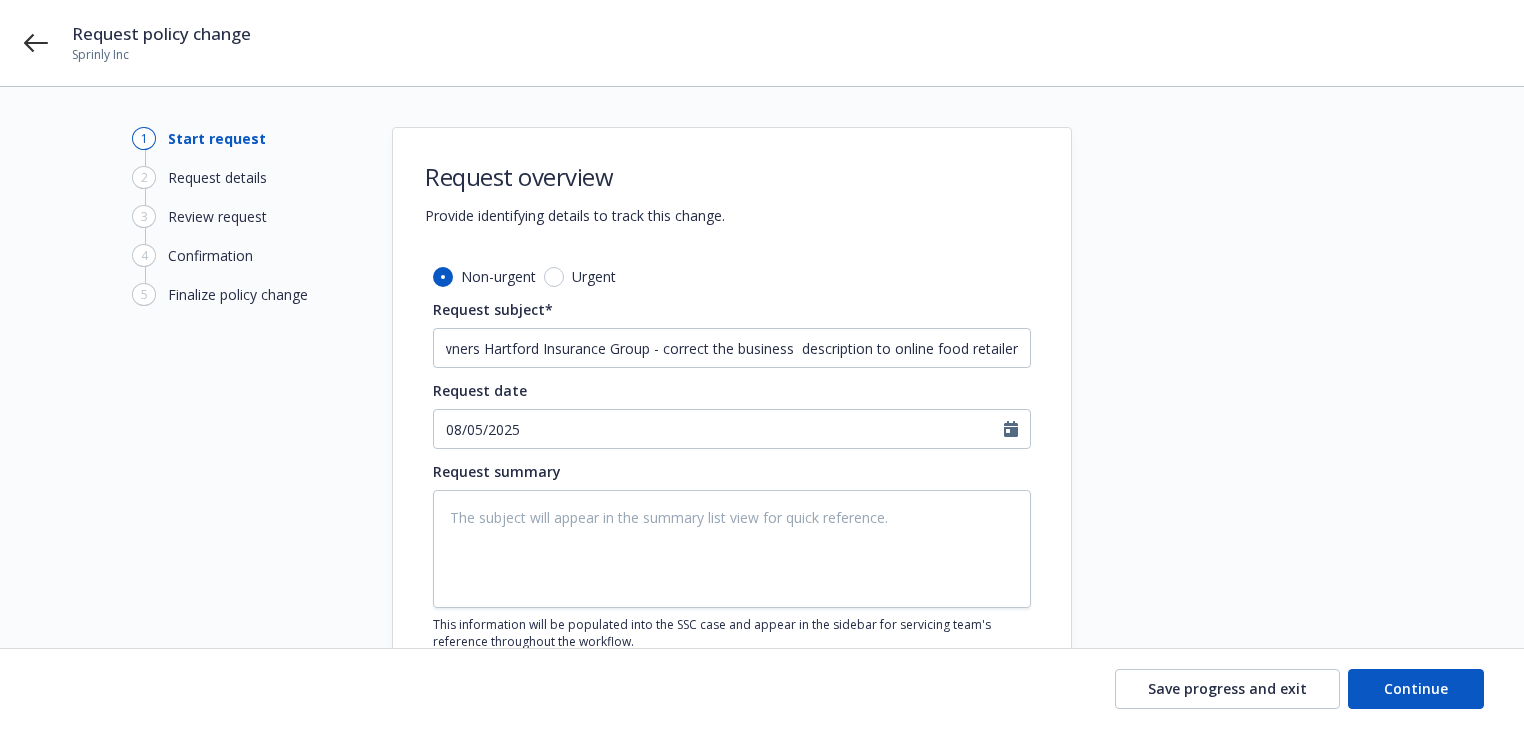 scroll, scrollTop: 0, scrollLeft: 0, axis: both 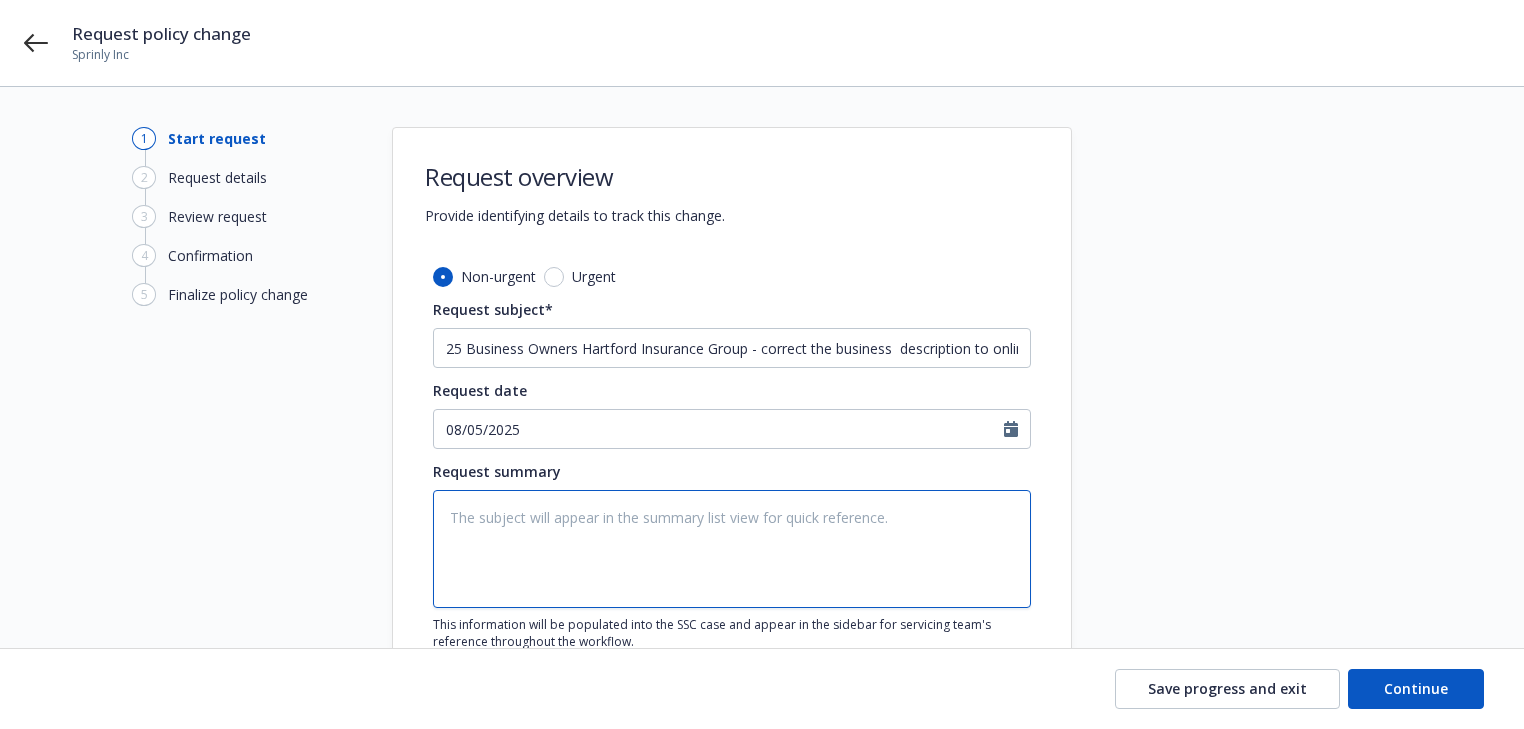 click at bounding box center (732, 549) 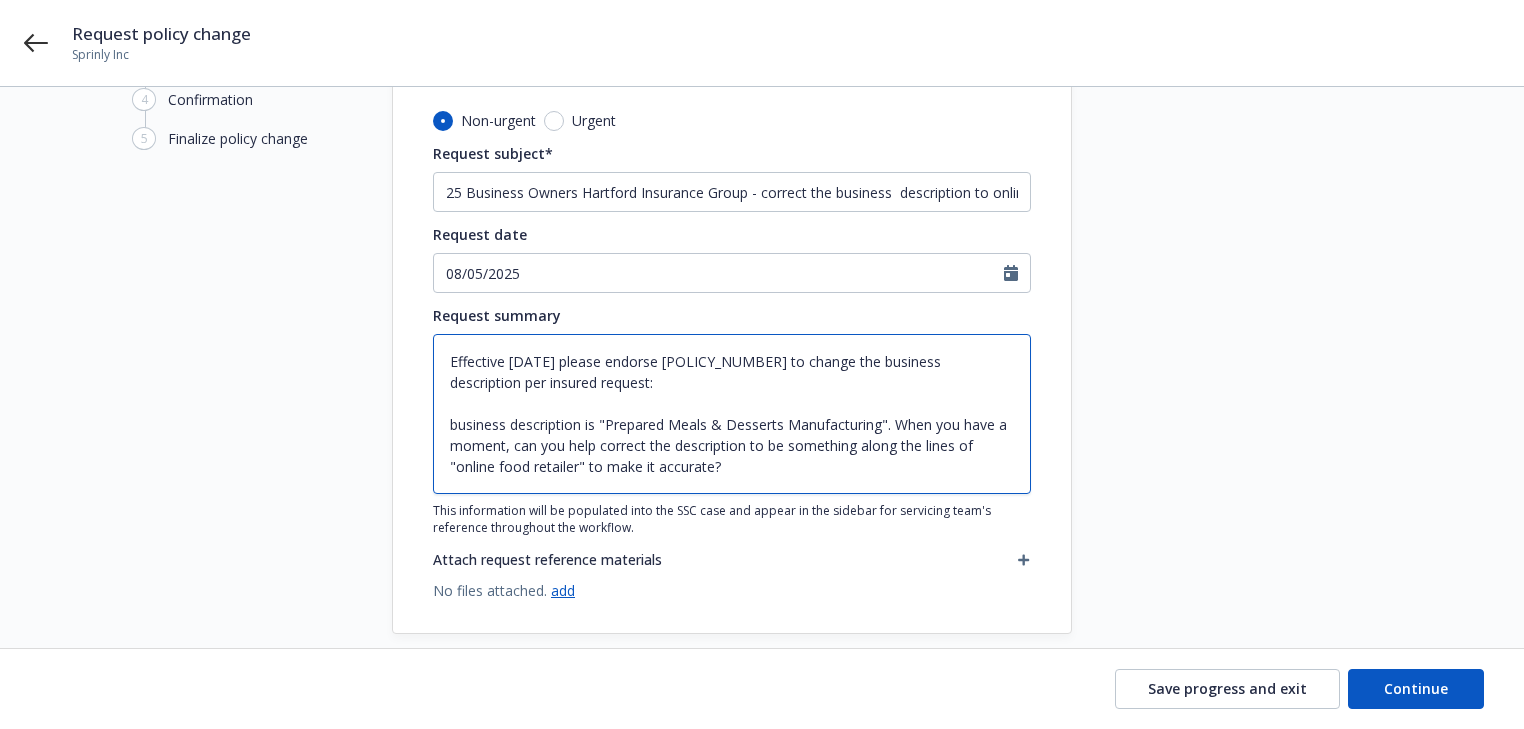 scroll, scrollTop: 160, scrollLeft: 0, axis: vertical 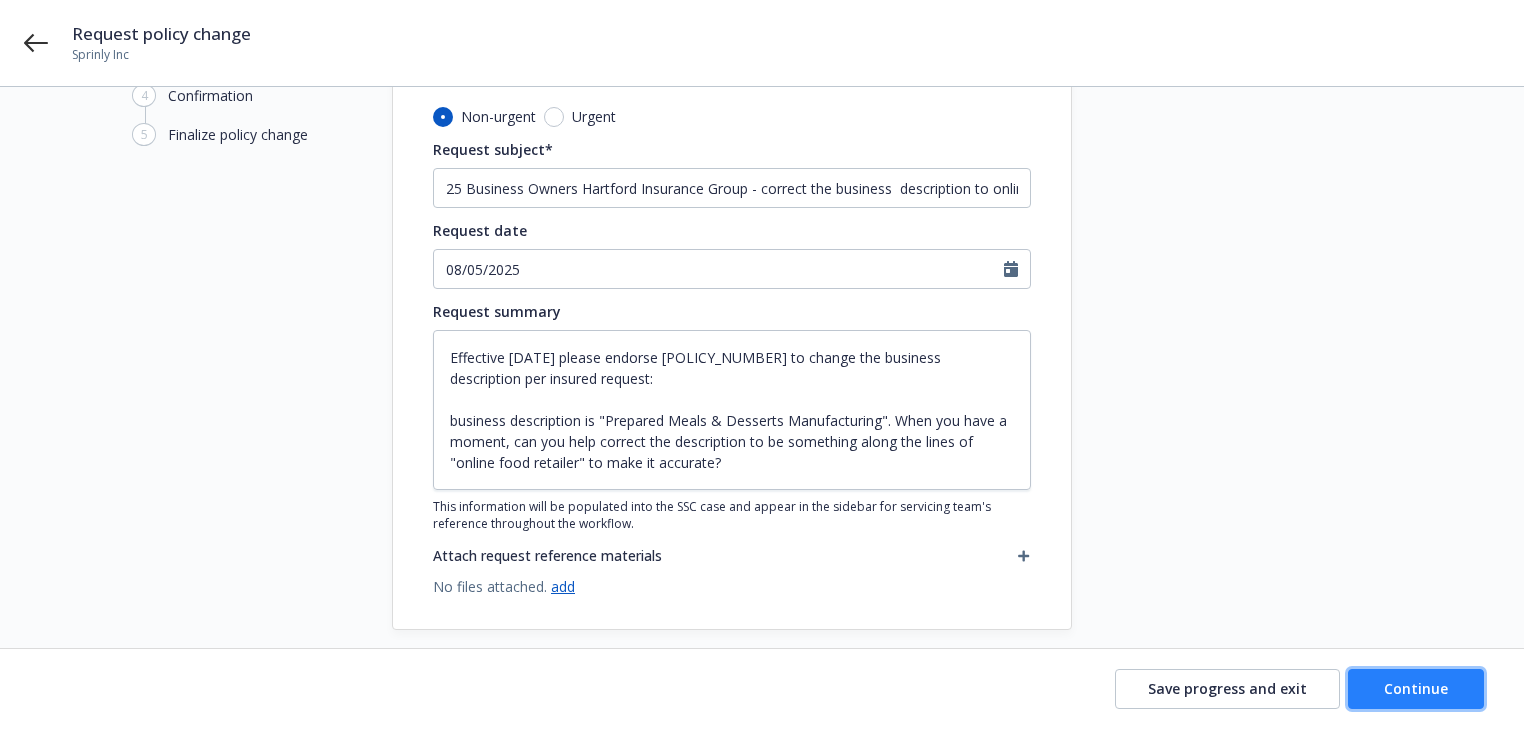 click on "Continue" at bounding box center (1416, 688) 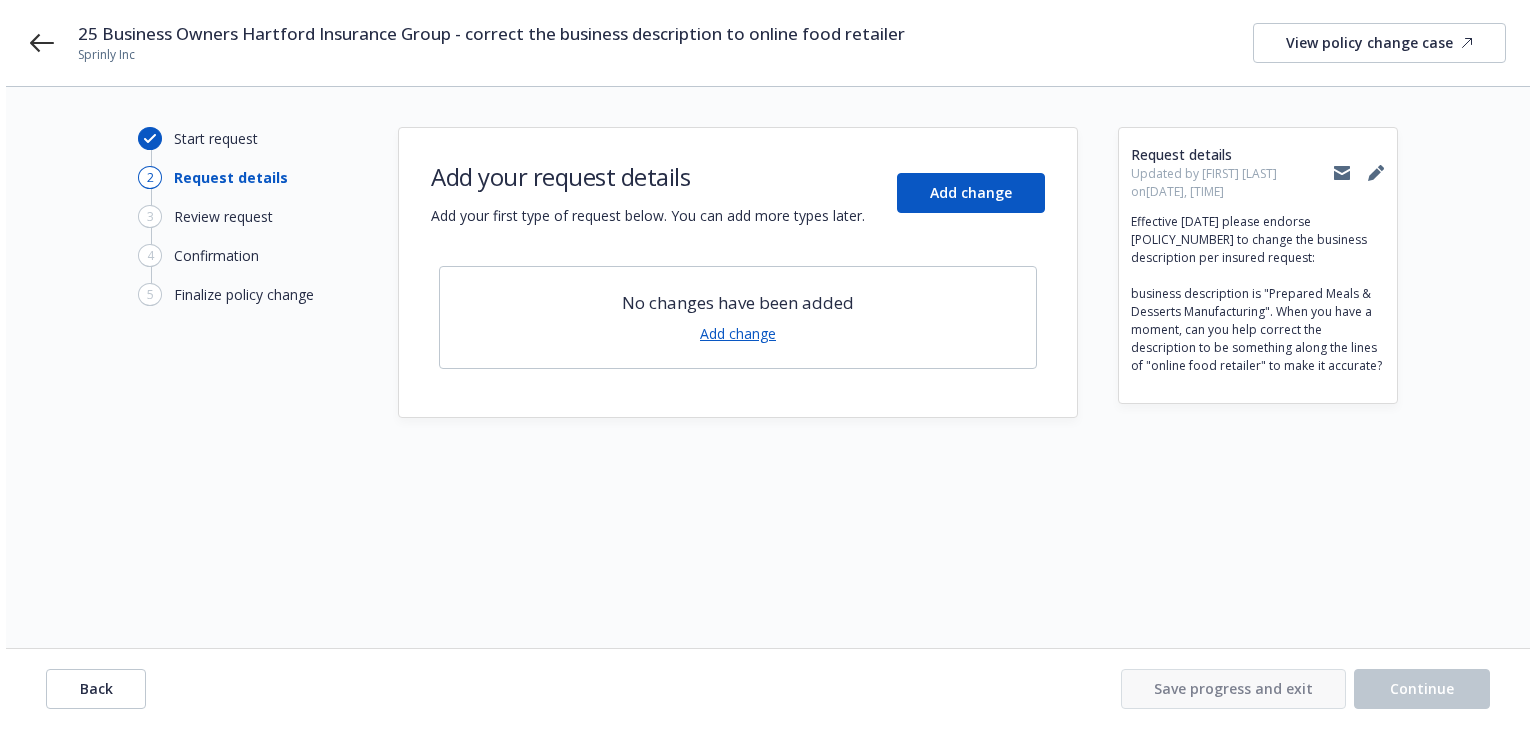 scroll, scrollTop: 0, scrollLeft: 0, axis: both 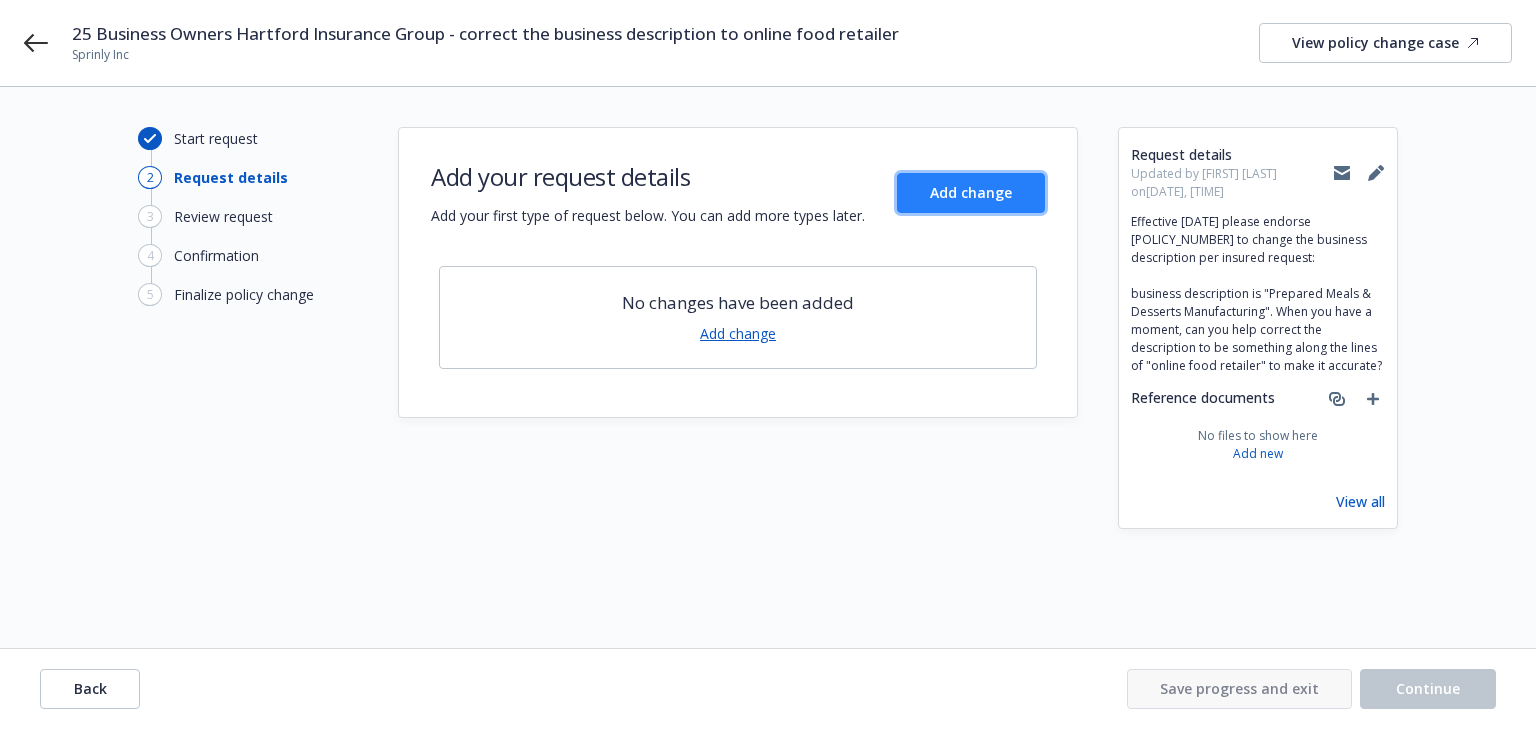 click on "Add change" at bounding box center [971, 192] 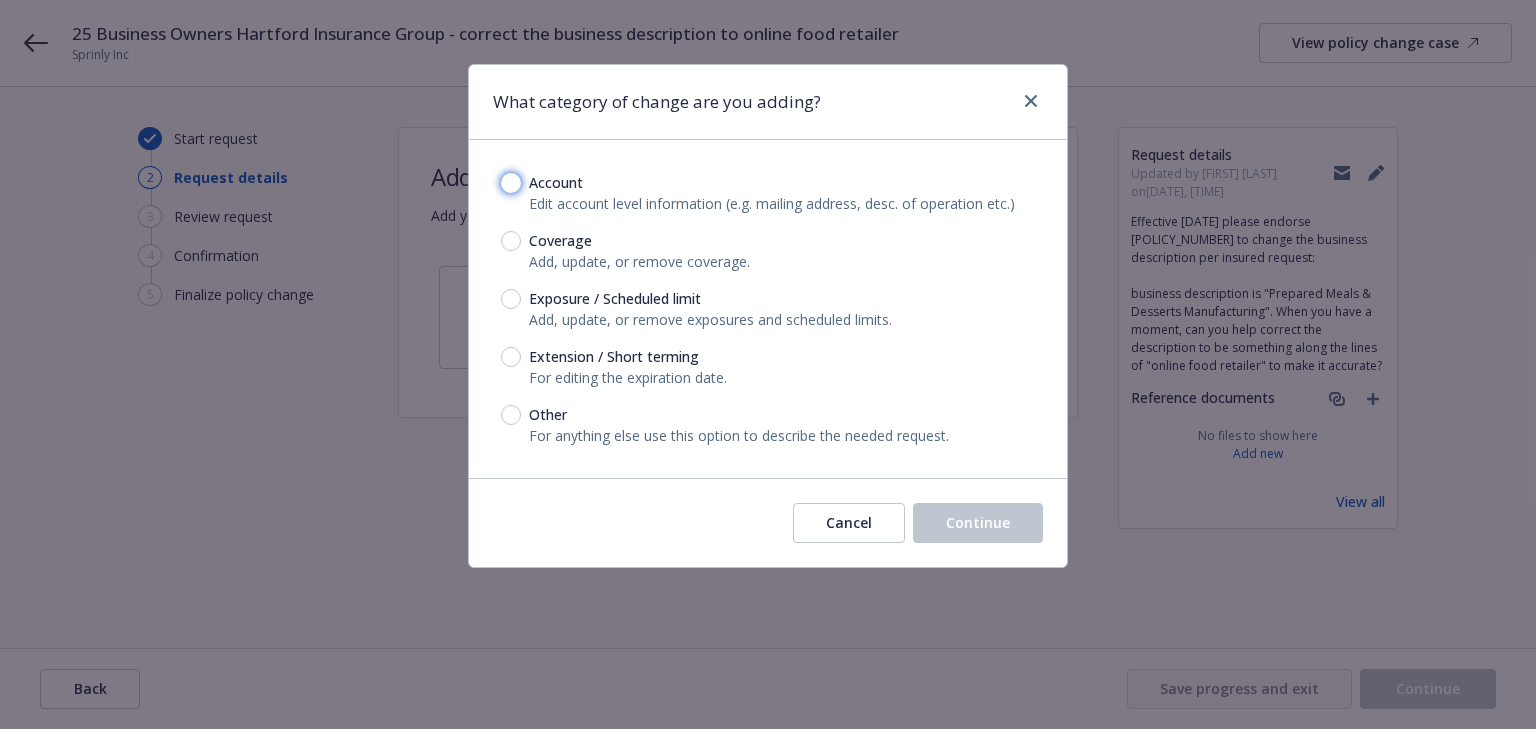 click on "Account" at bounding box center [511, 183] 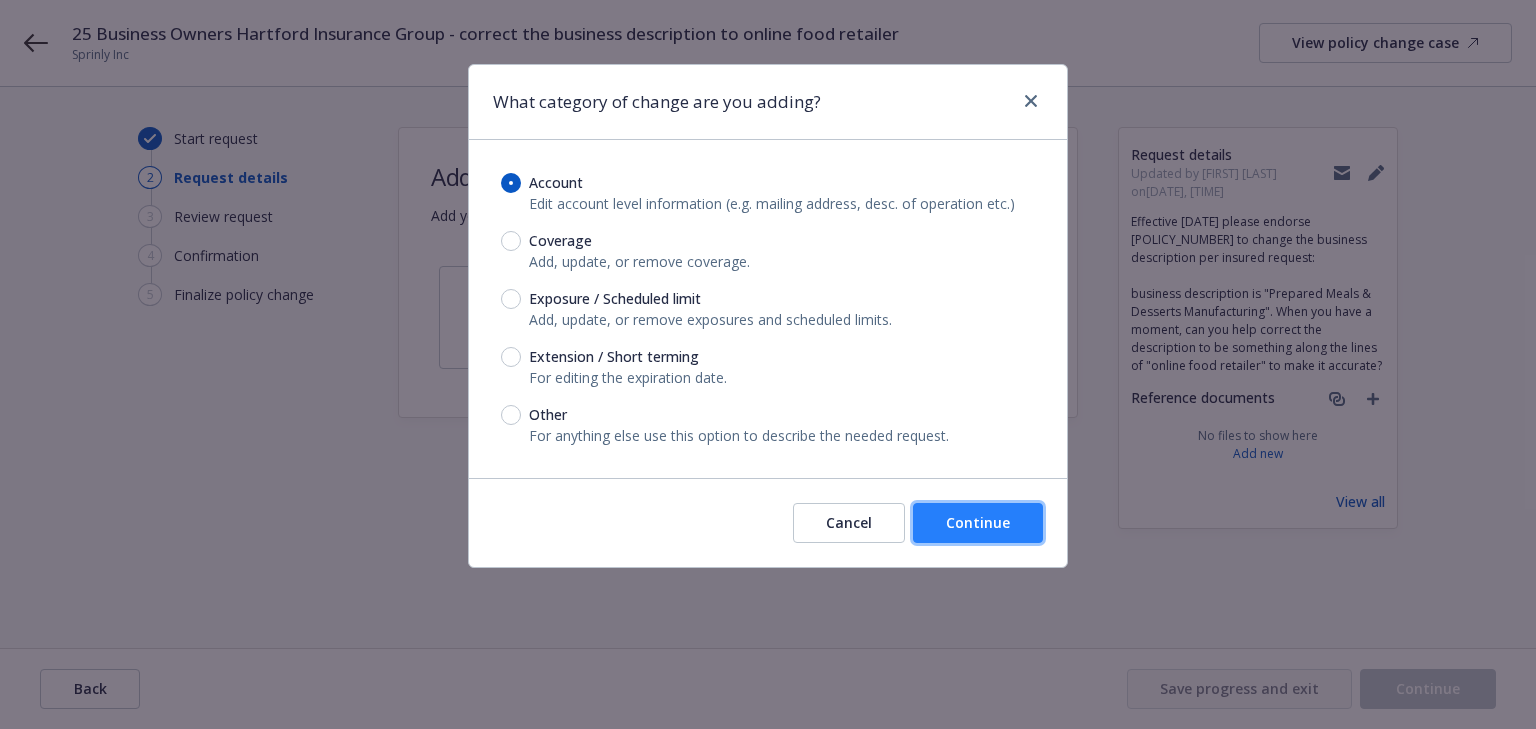 click on "Continue" at bounding box center (978, 522) 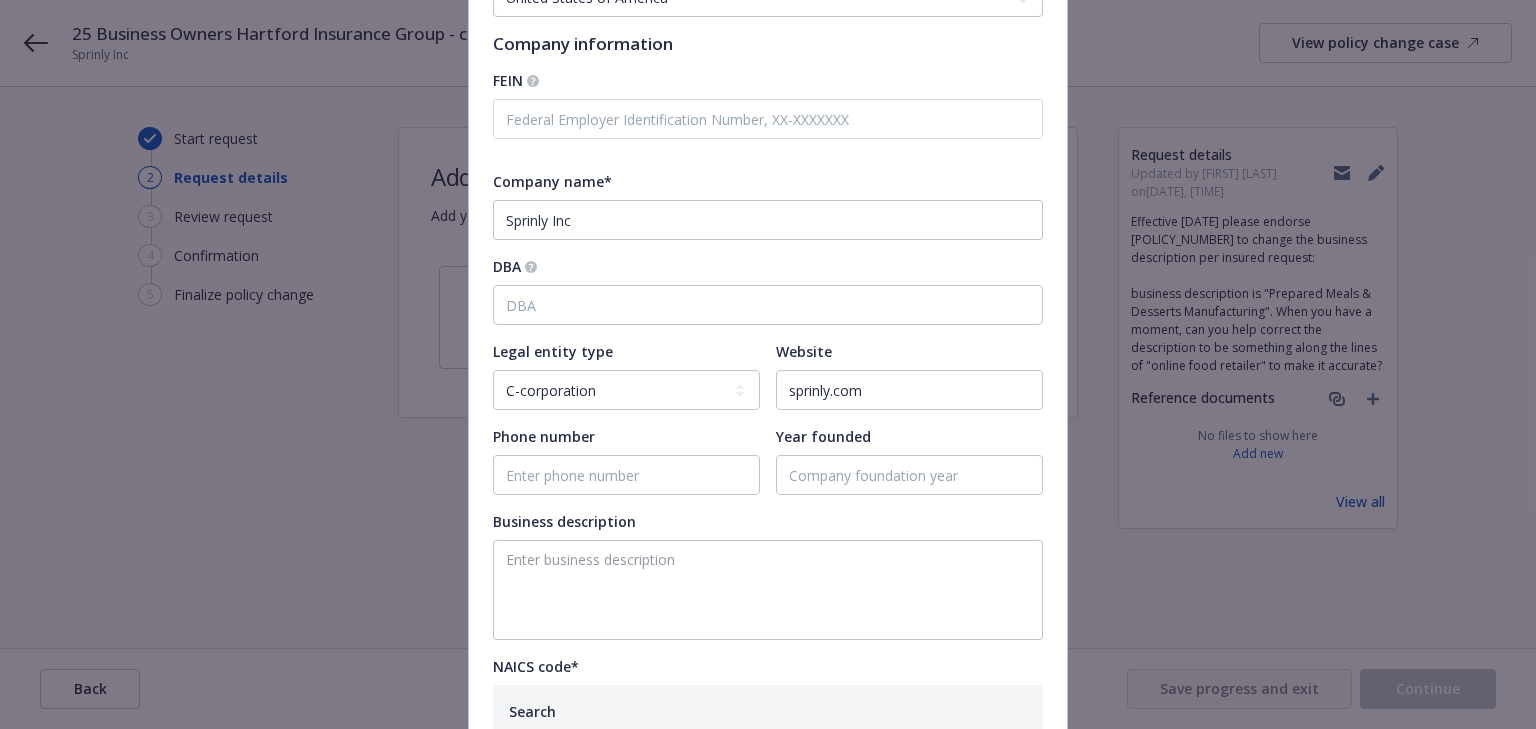 scroll, scrollTop: 320, scrollLeft: 0, axis: vertical 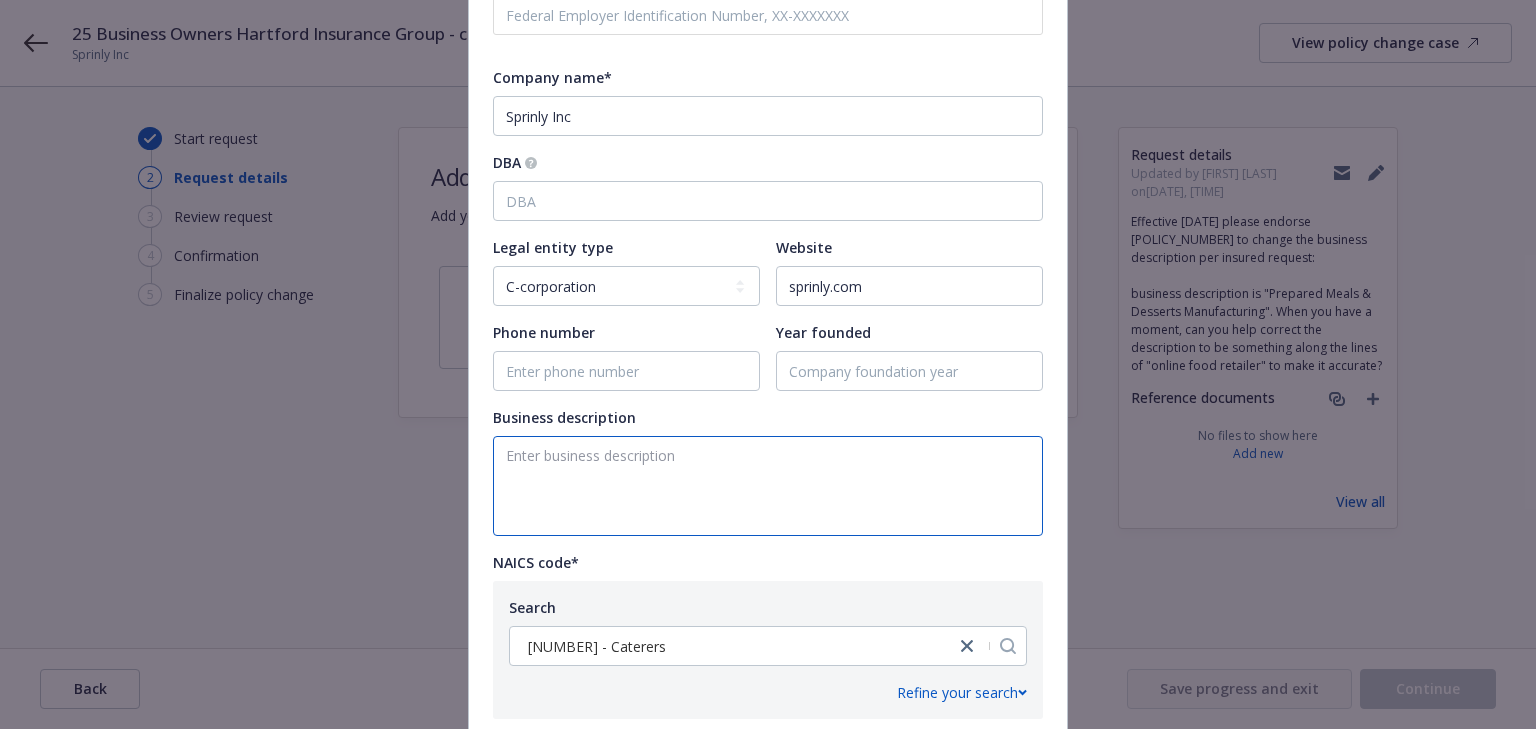 click at bounding box center [768, 486] 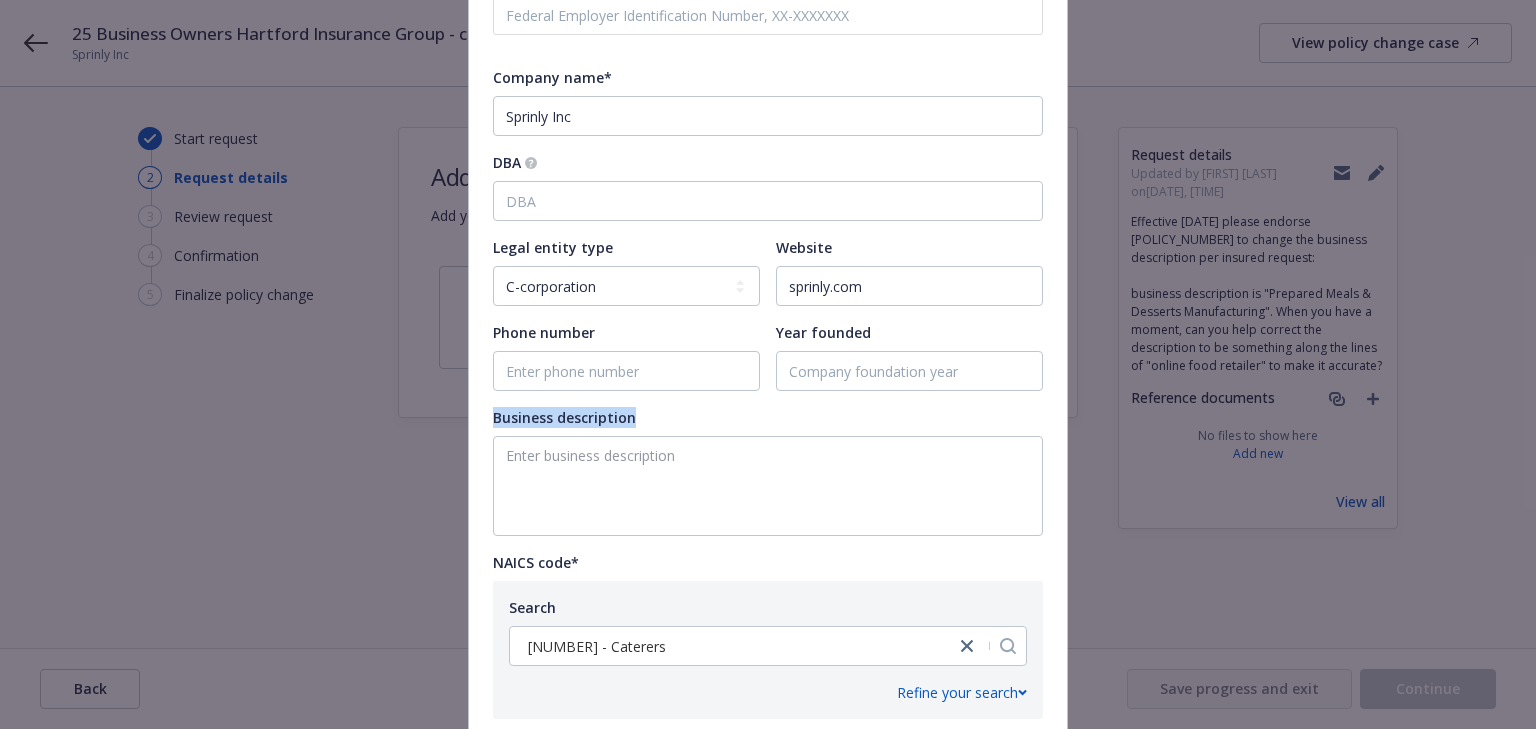 drag, startPoint x: 487, startPoint y: 416, endPoint x: 672, endPoint y: 421, distance: 185.06755 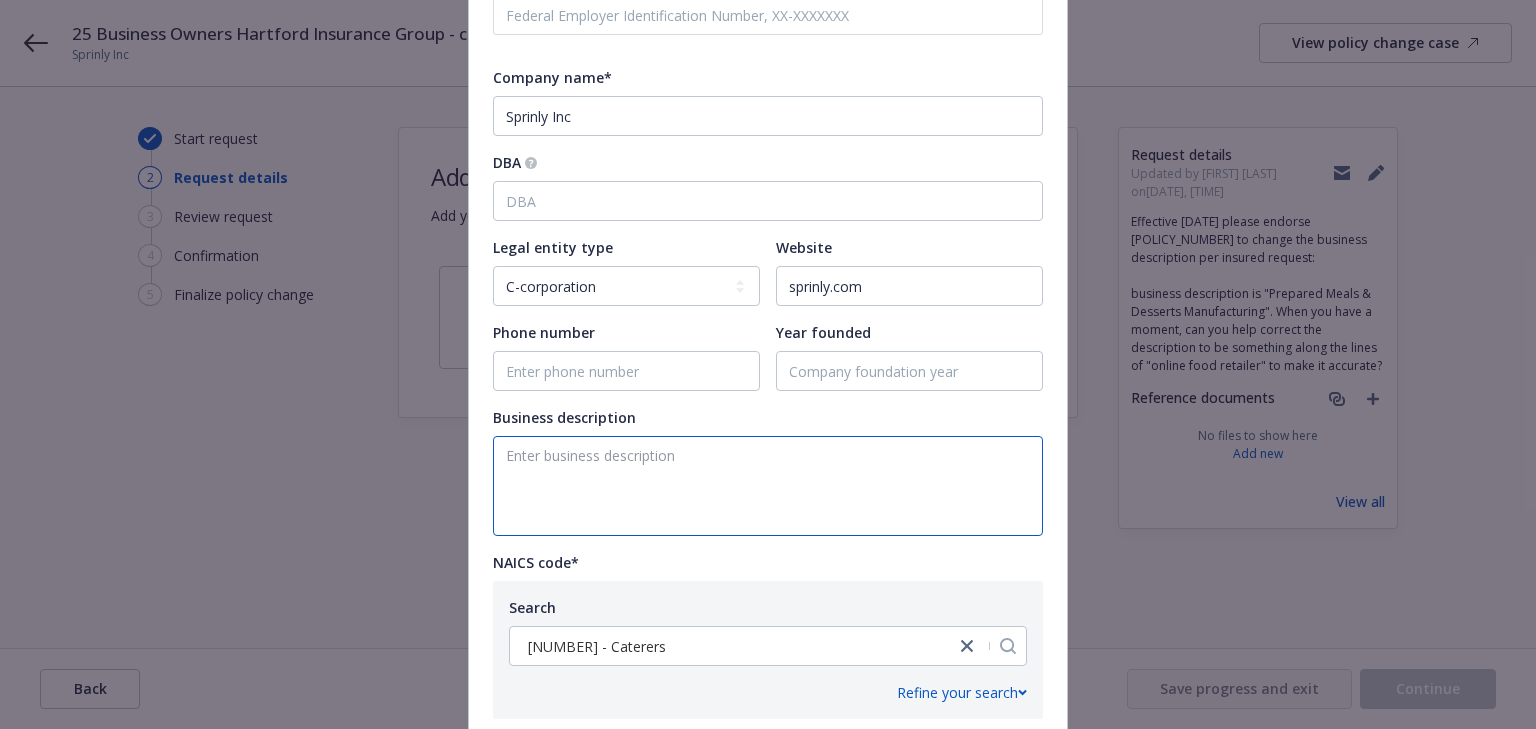 click at bounding box center [768, 486] 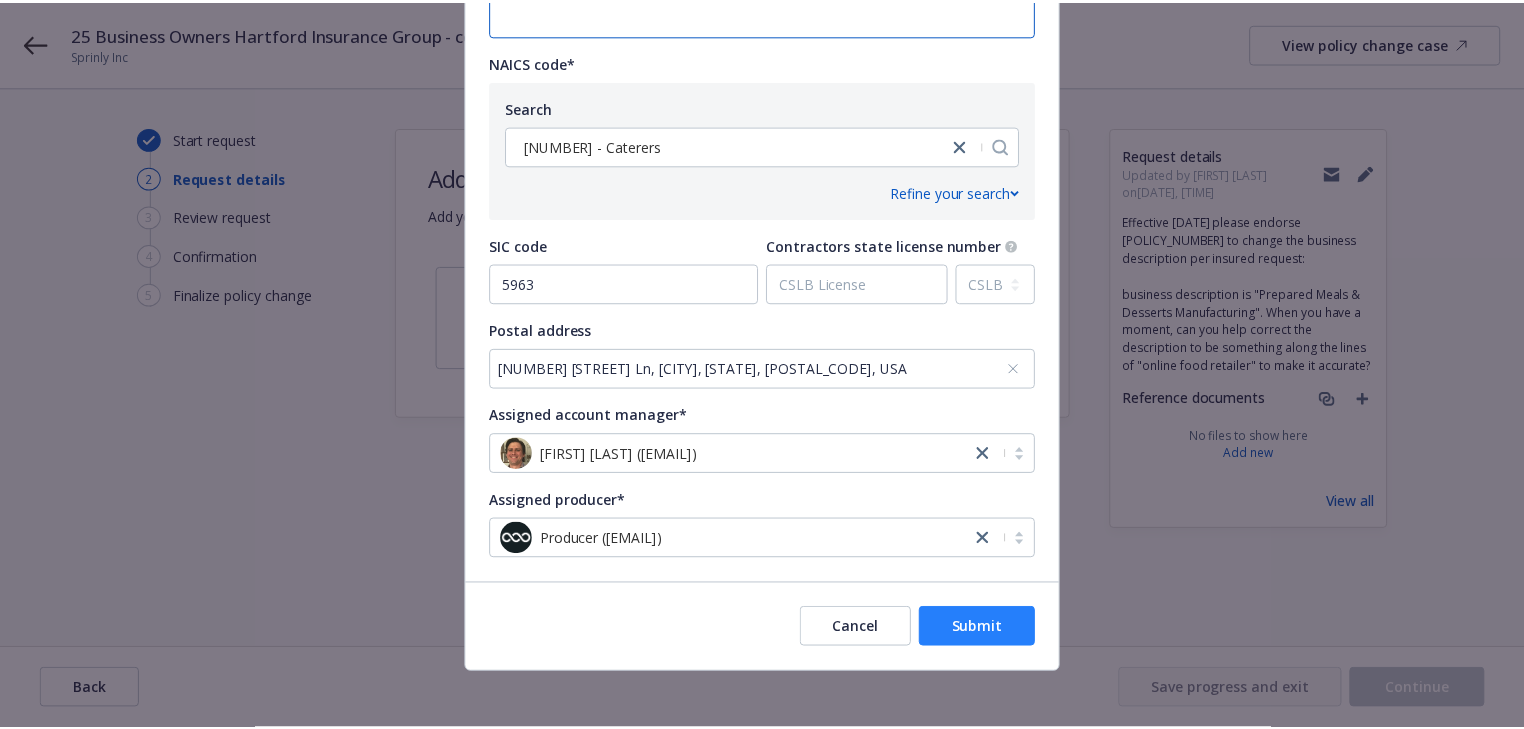 scroll, scrollTop: 828, scrollLeft: 0, axis: vertical 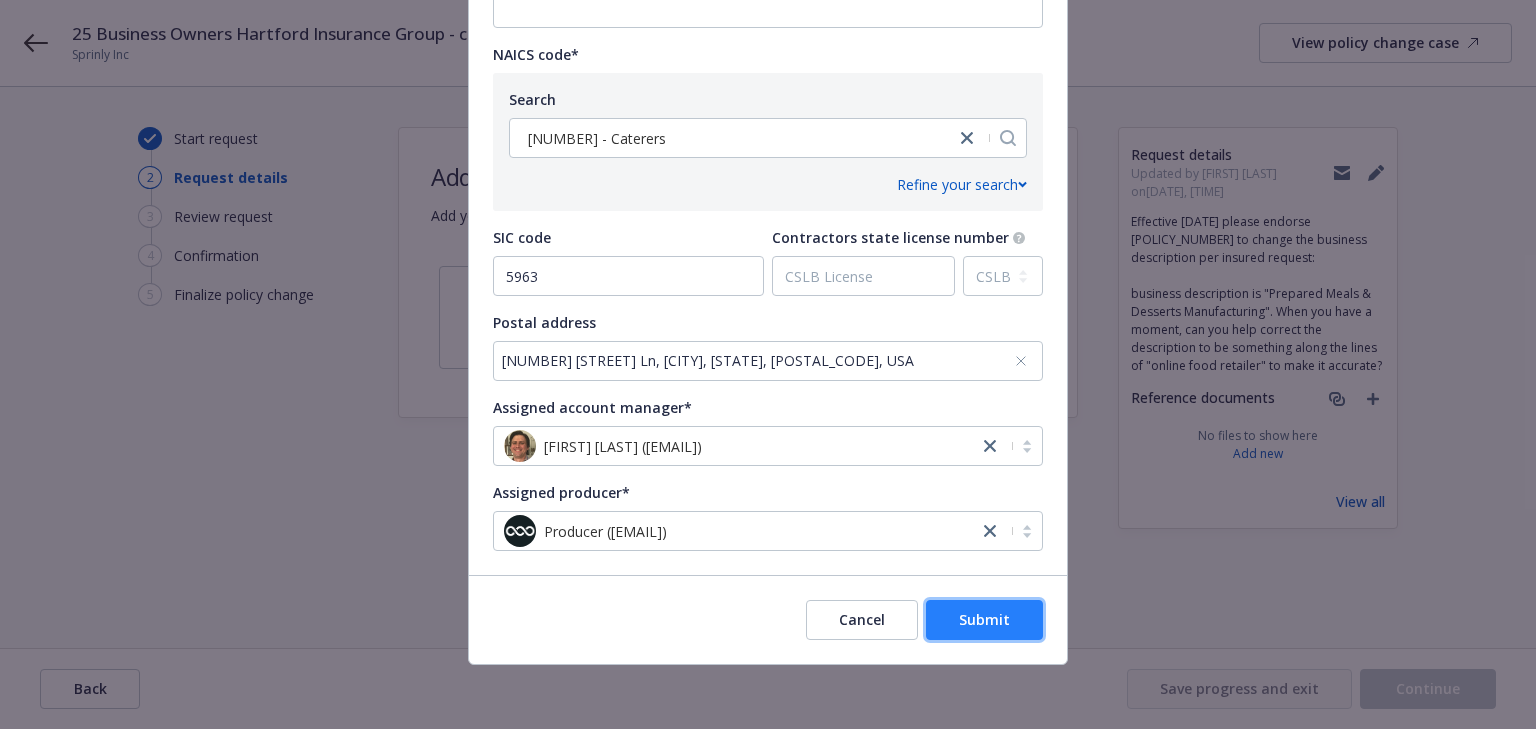 click on "Submit" at bounding box center [984, 620] 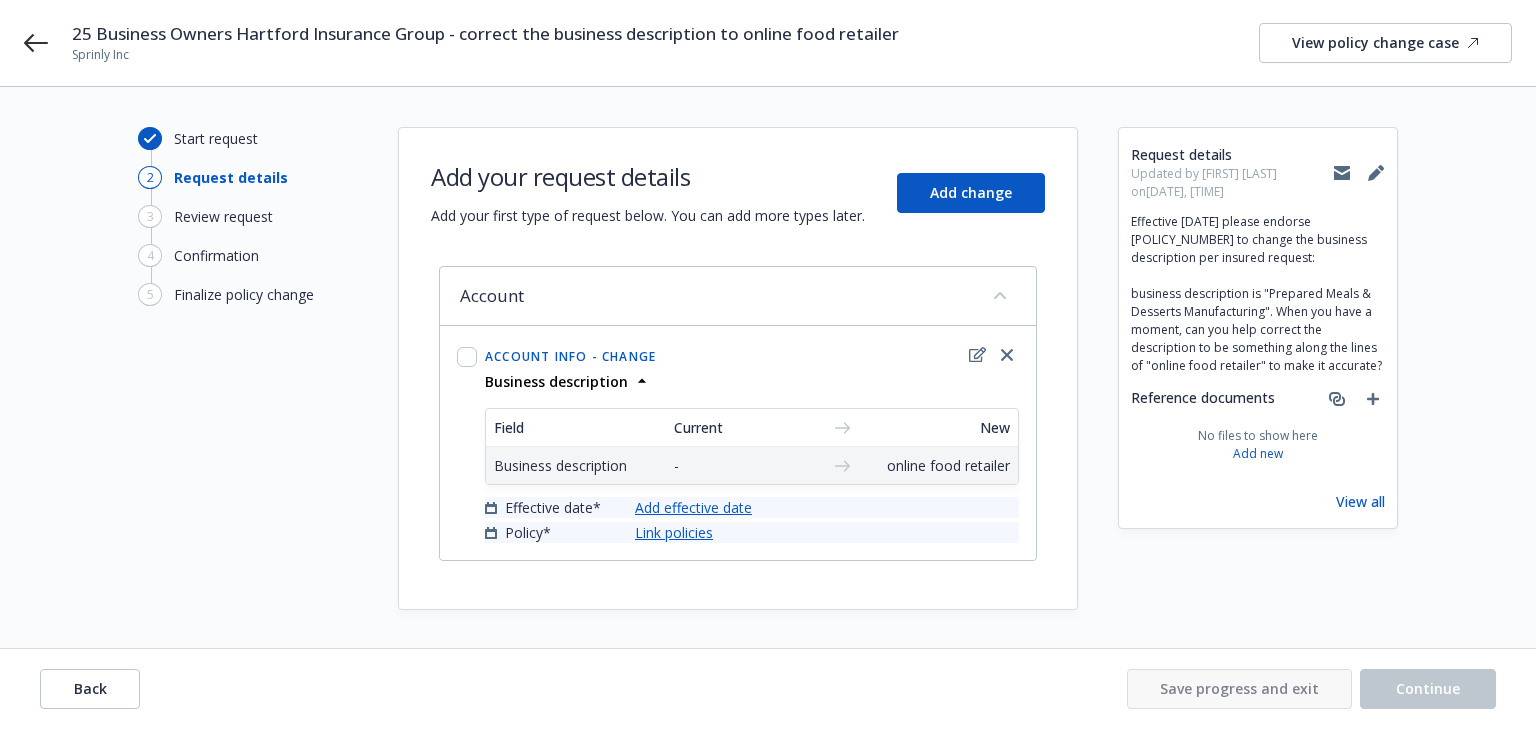 click on "Add effective date" at bounding box center [693, 507] 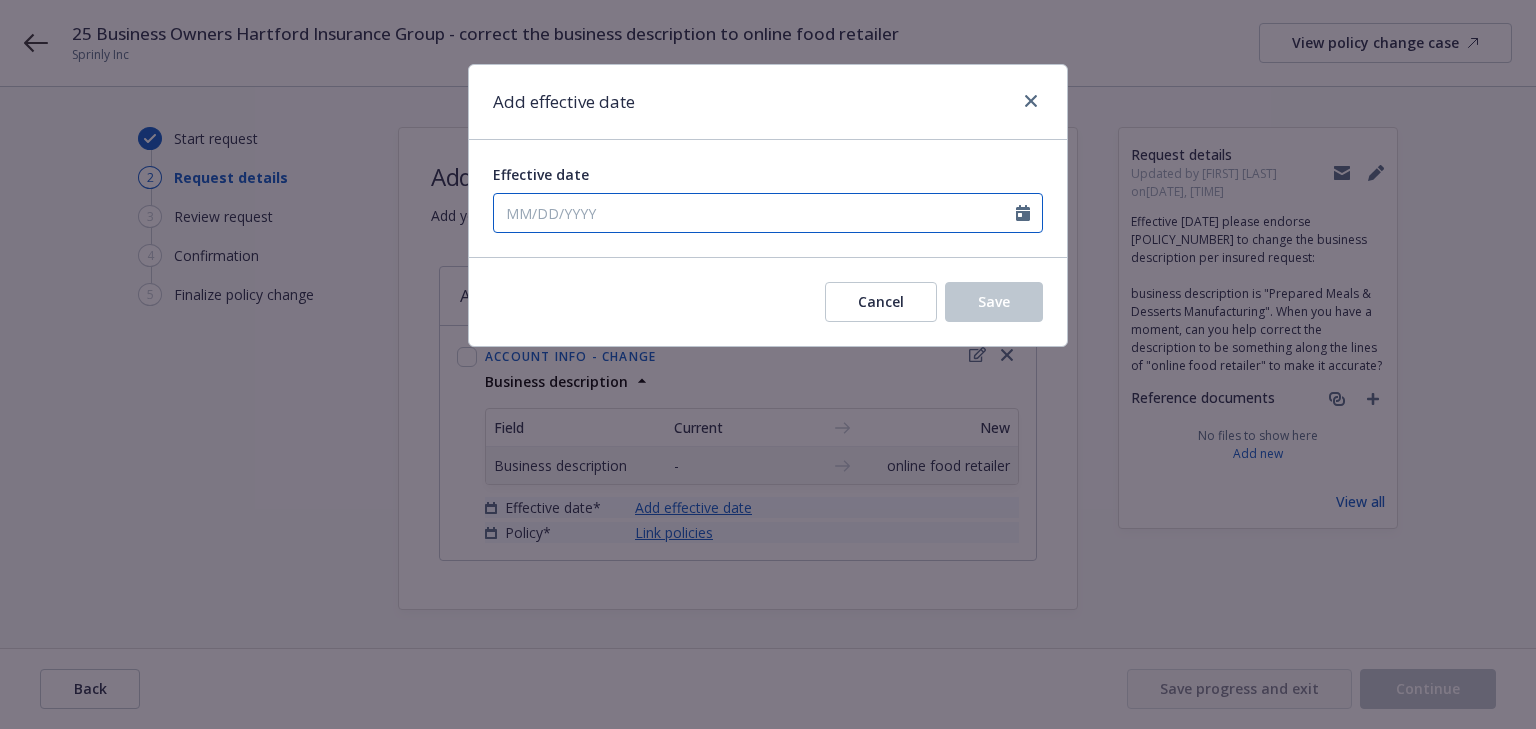 click on "Effective date" at bounding box center (755, 213) 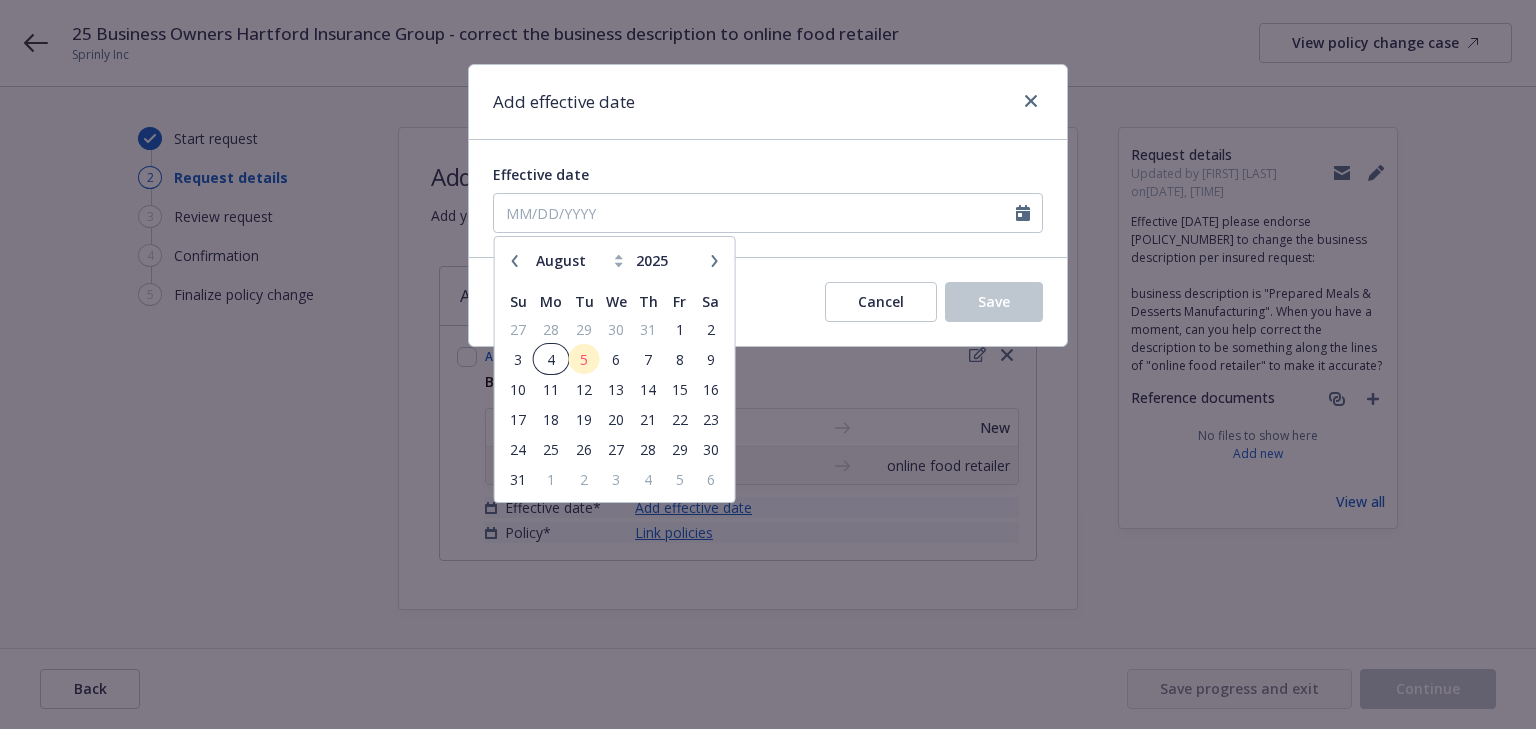 click on "4" at bounding box center [551, 359] 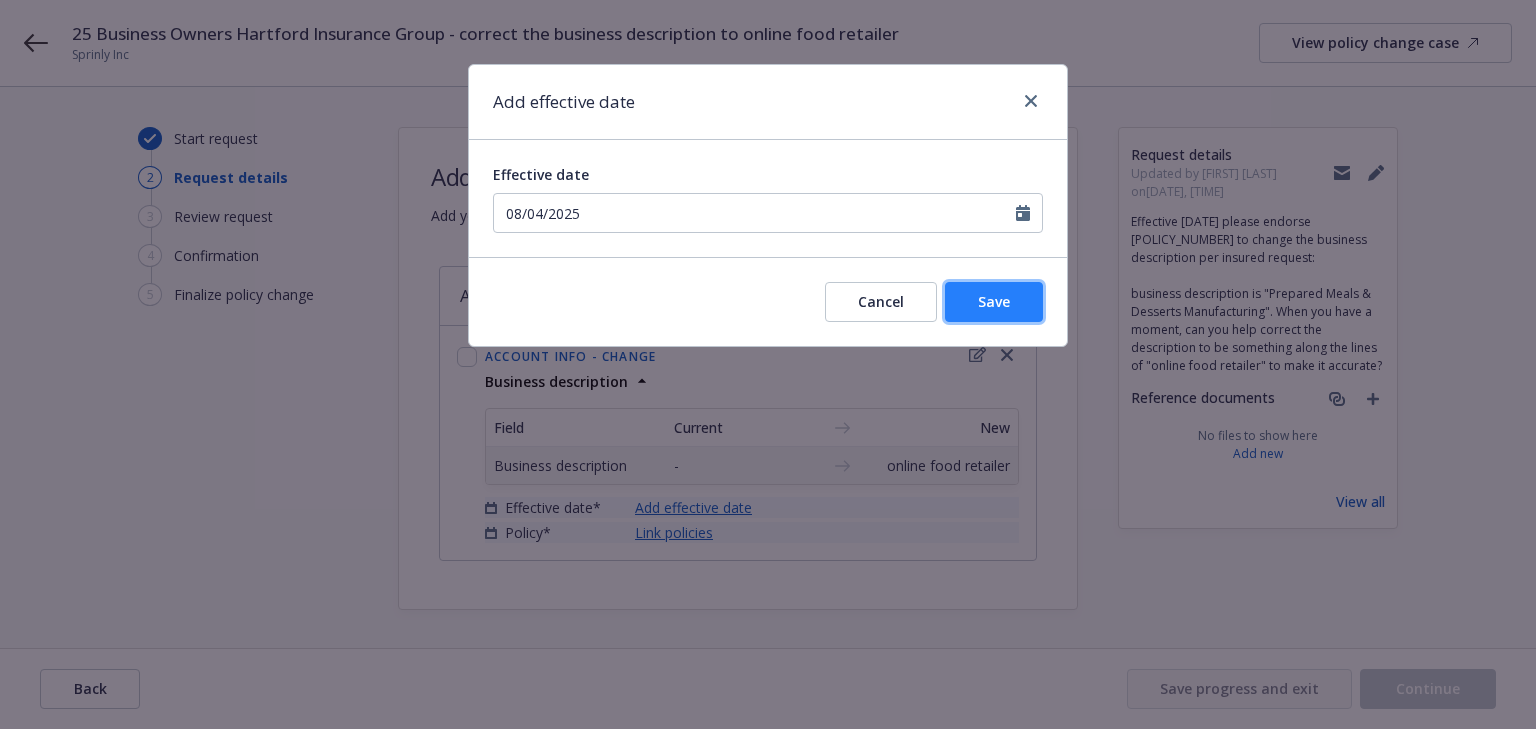 click on "Save" at bounding box center (994, 302) 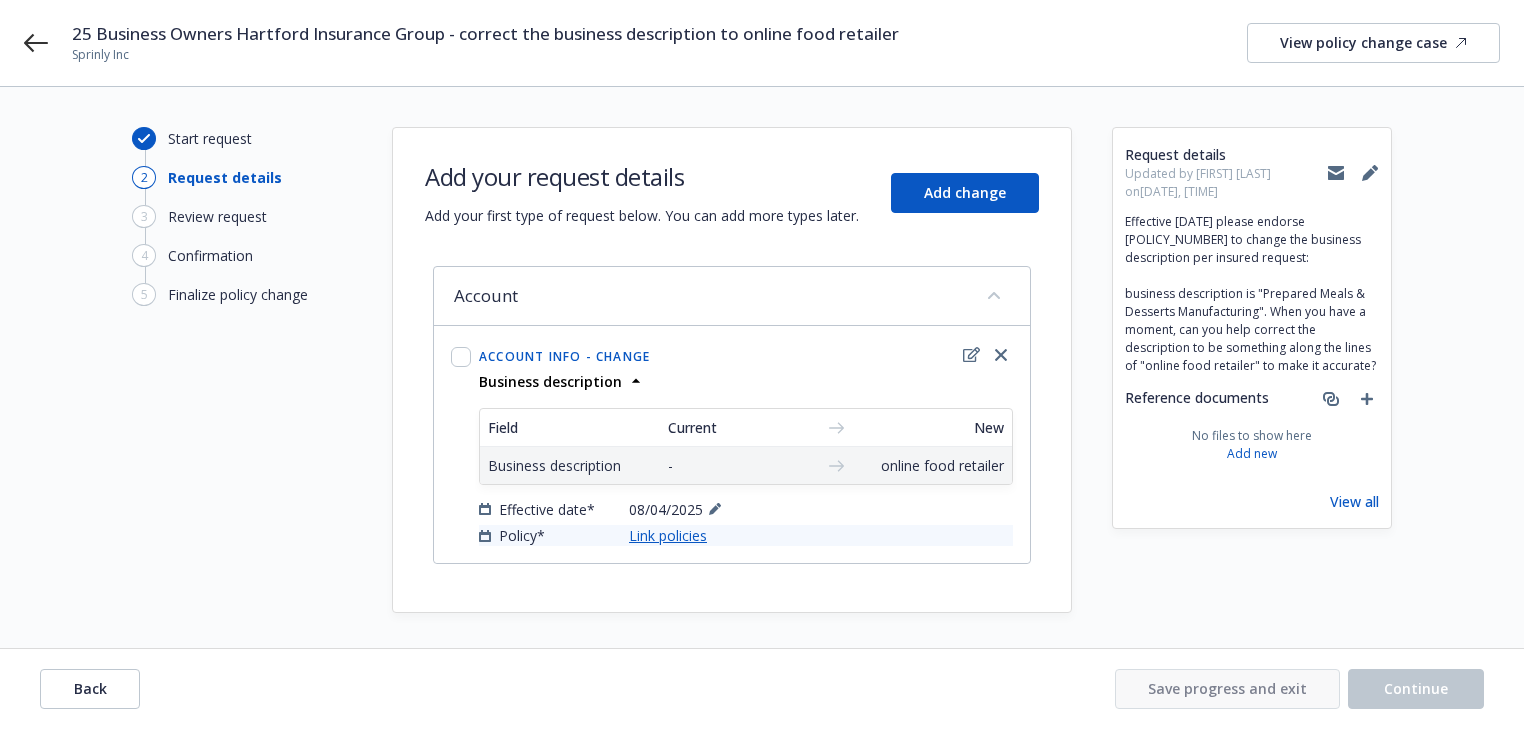 click on "Link policies" at bounding box center [668, 535] 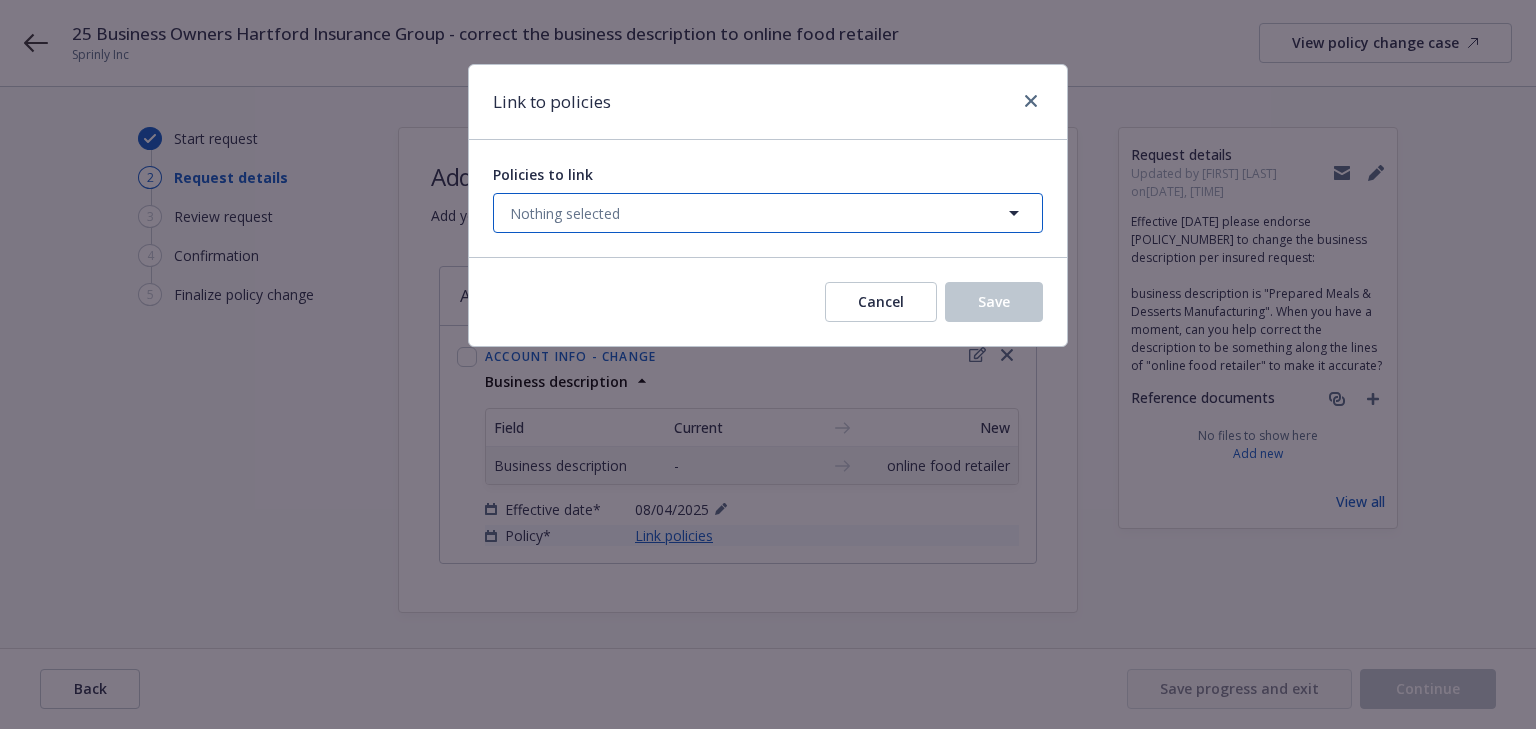 click on "Nothing selected" at bounding box center [565, 213] 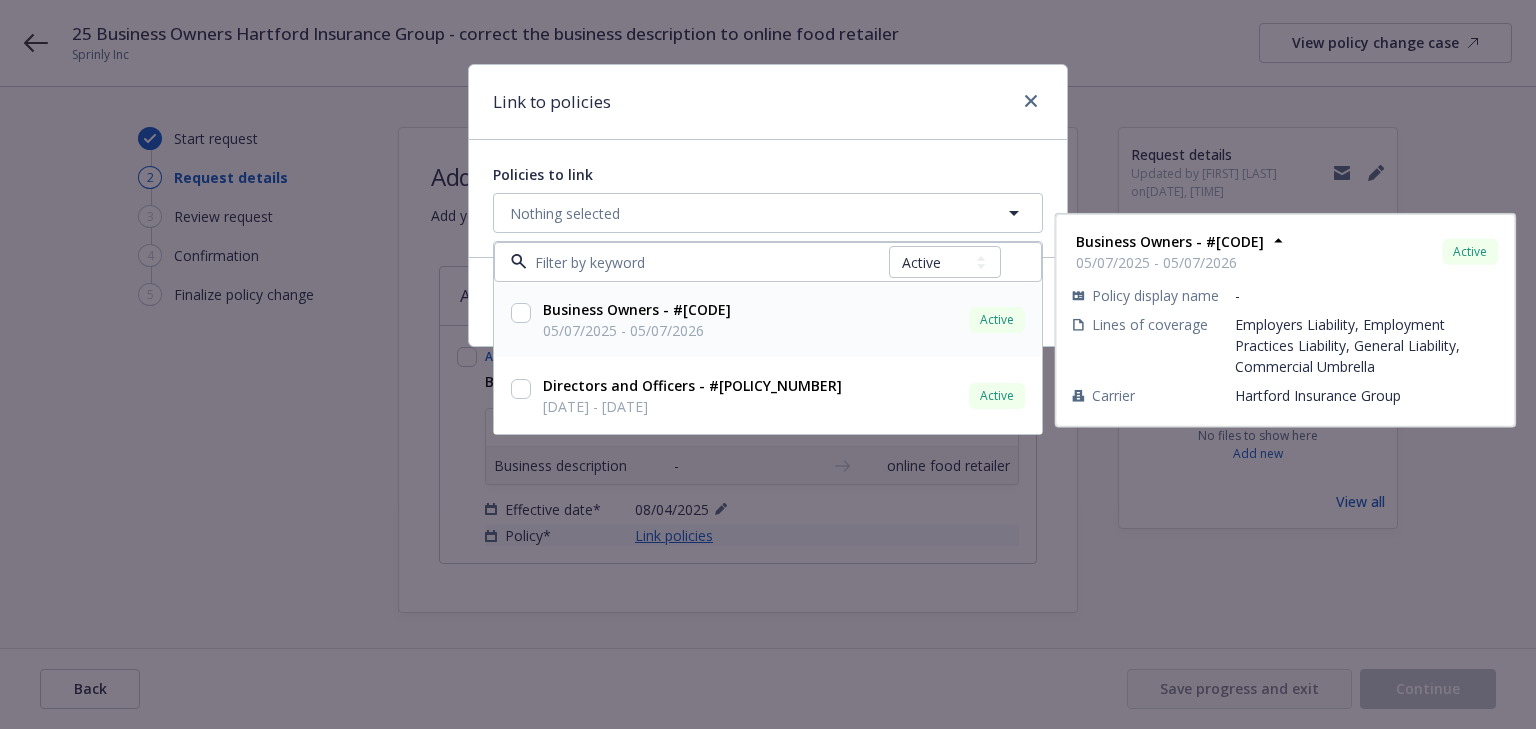 click at bounding box center [521, 313] 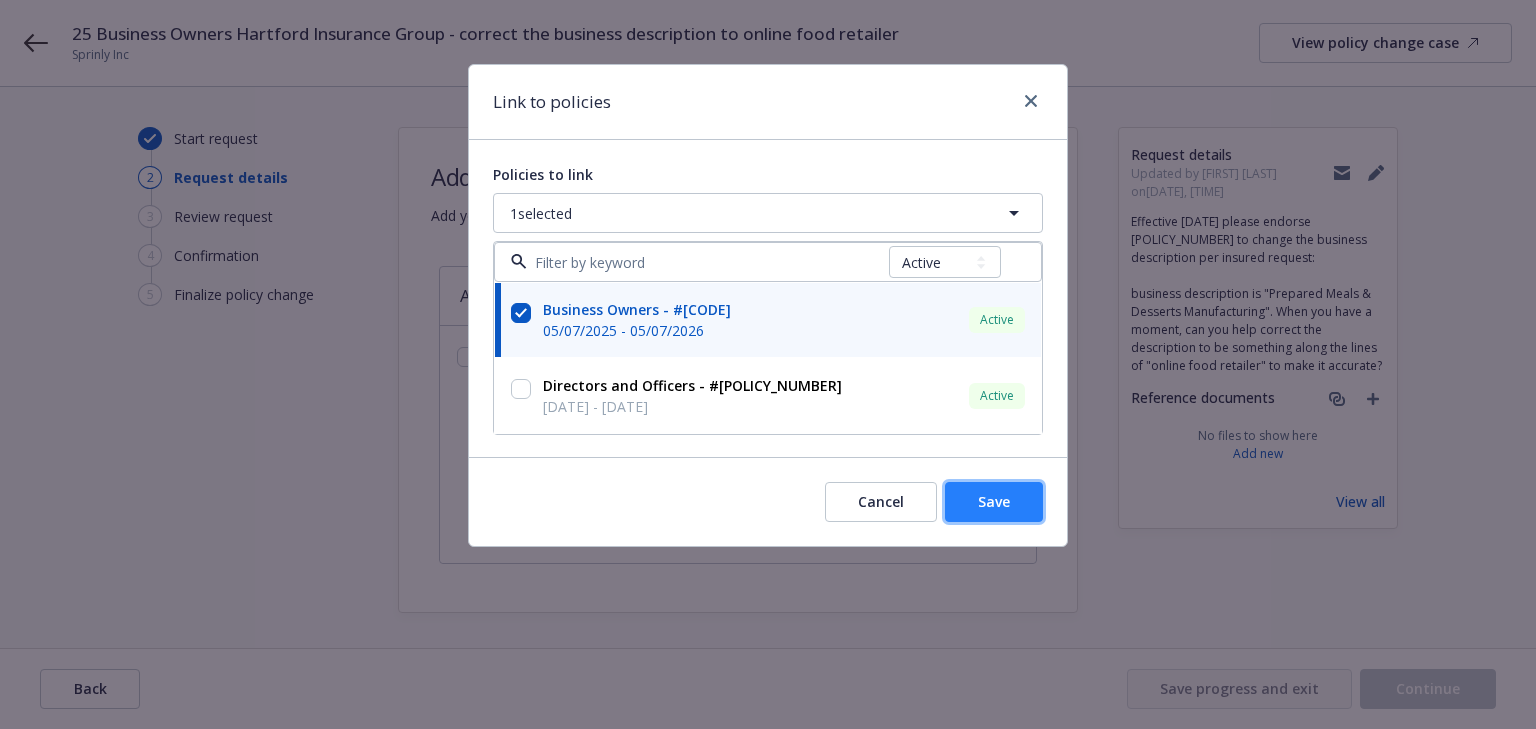 click on "Save" at bounding box center (994, 501) 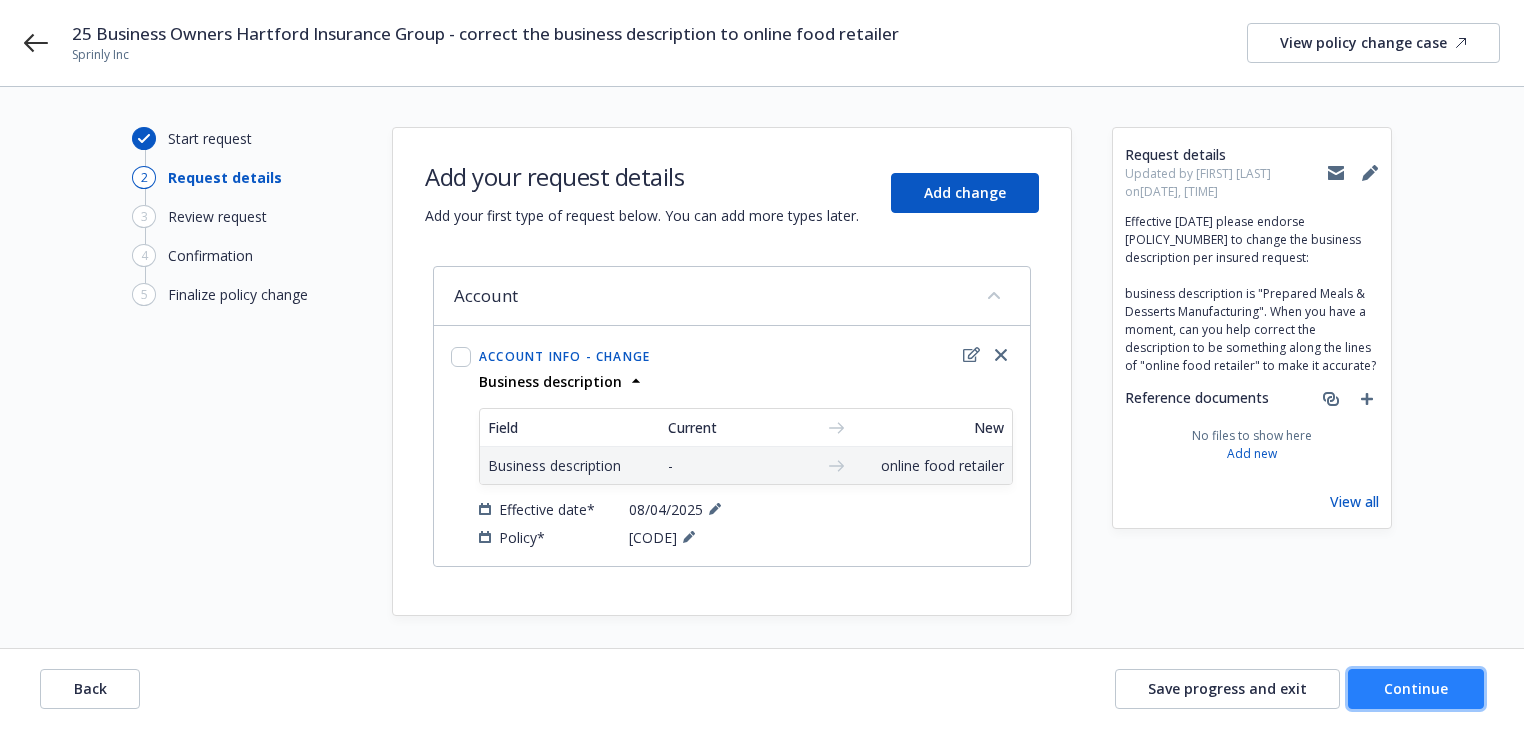 click on "Continue" at bounding box center (1416, 688) 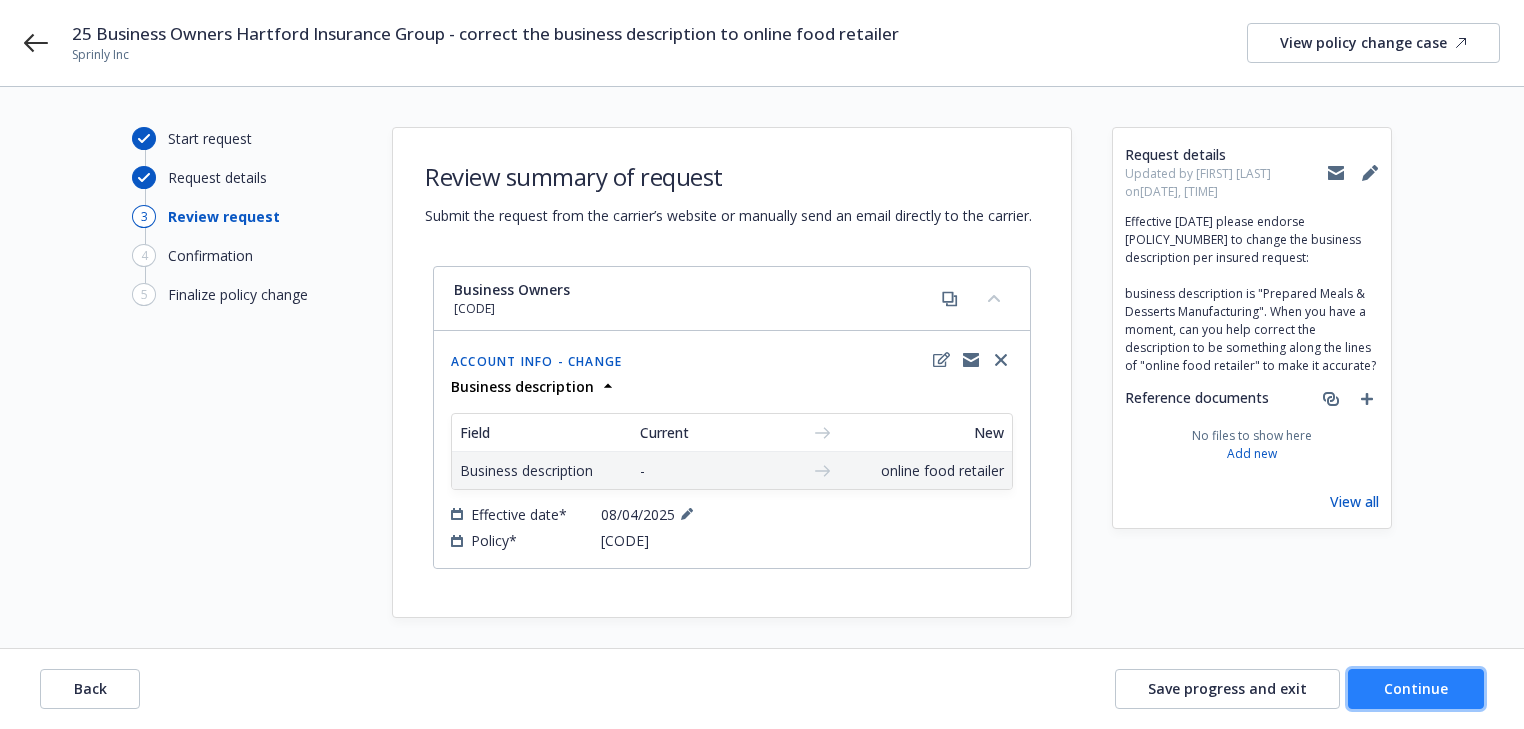 click on "Continue" at bounding box center [1416, 688] 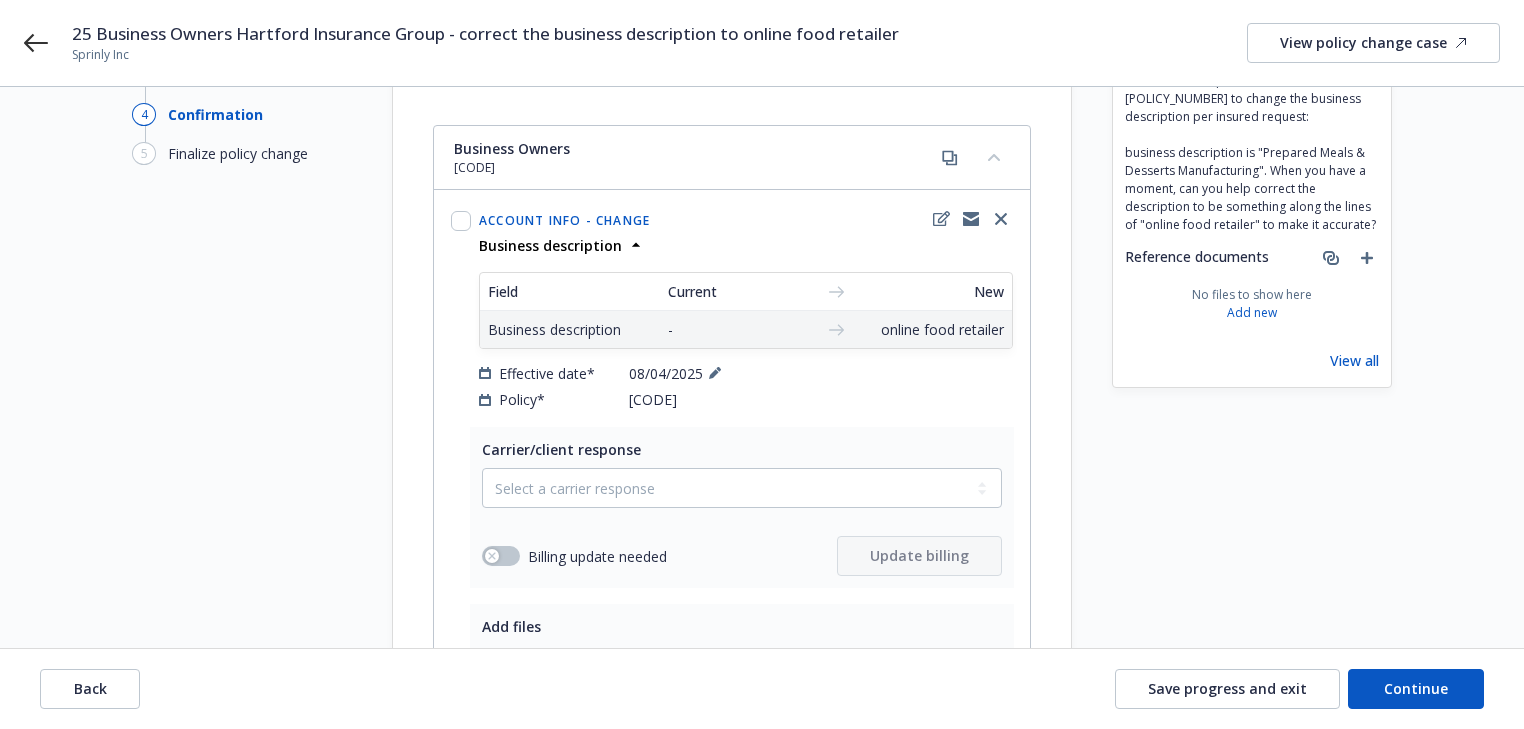 scroll, scrollTop: 391, scrollLeft: 0, axis: vertical 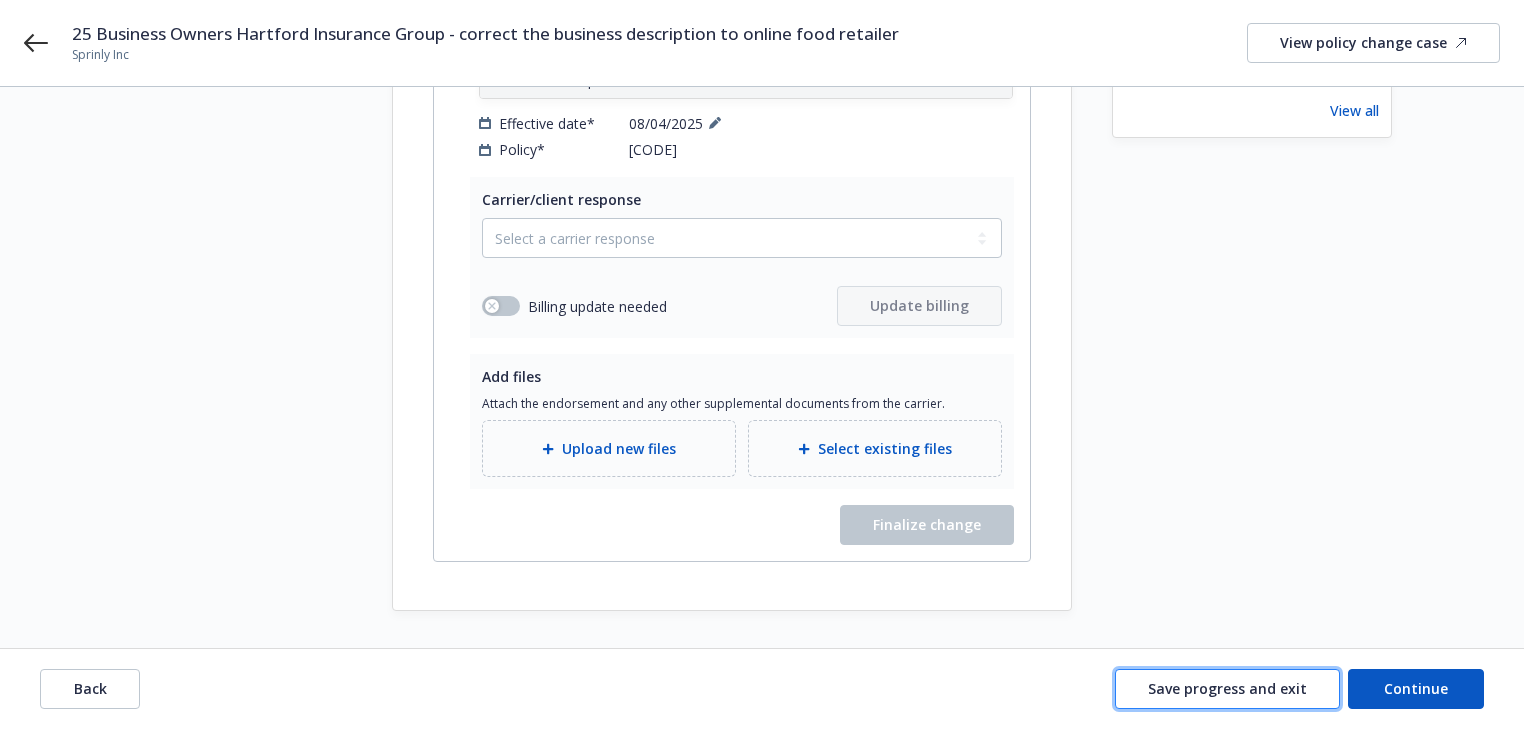 click on "Save progress and exit" at bounding box center (1227, 688) 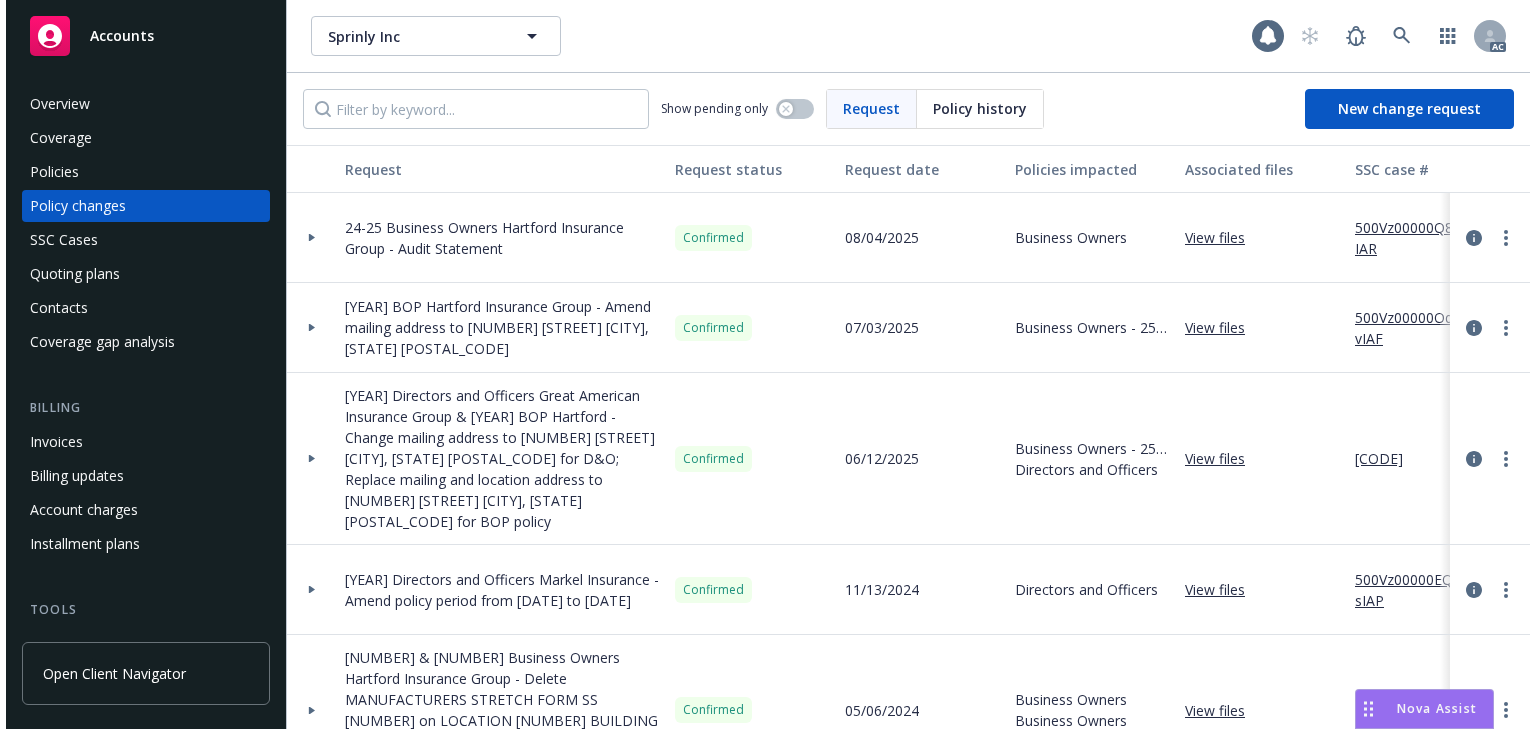 scroll, scrollTop: 0, scrollLeft: 0, axis: both 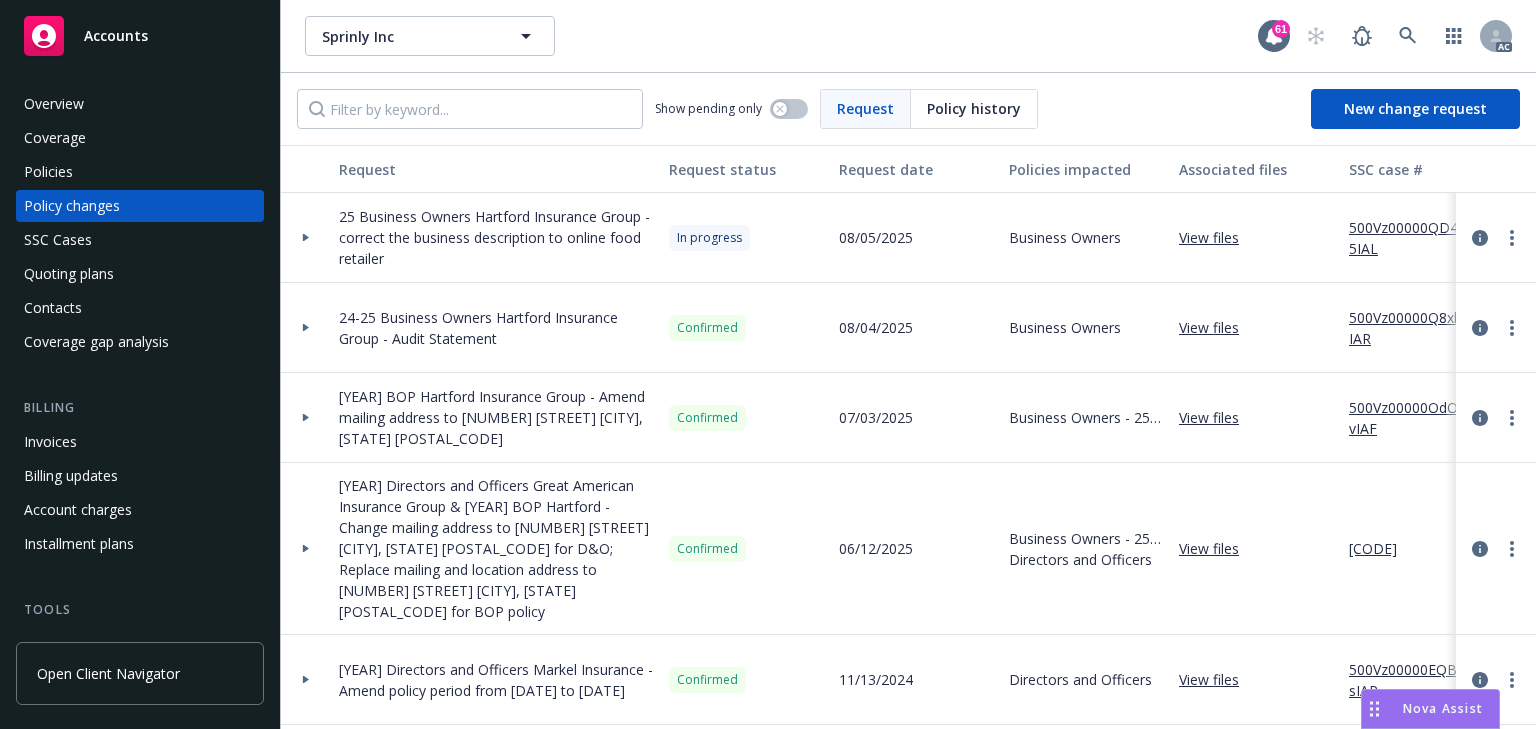 click on "500Vz00000QD4V5IAL" at bounding box center (1416, 238) 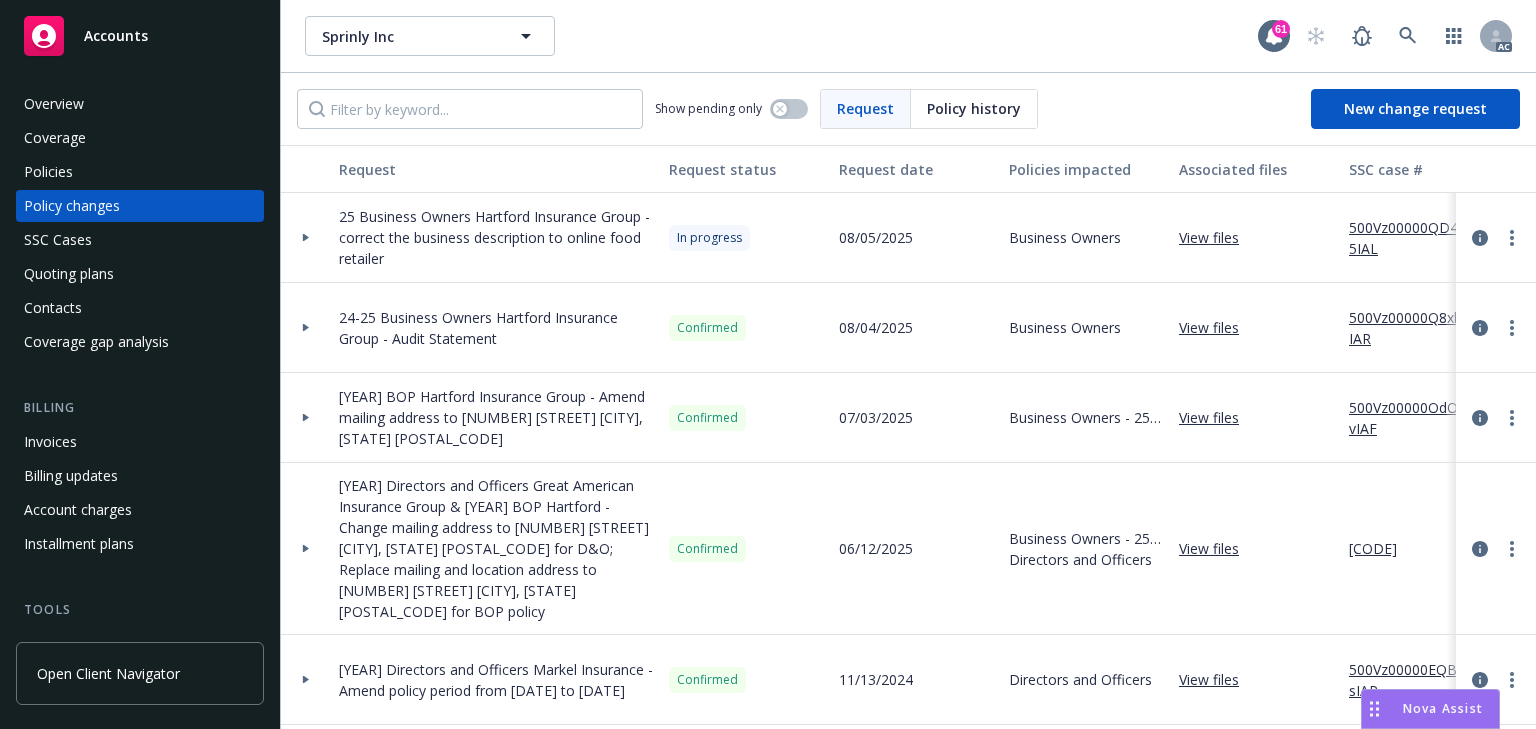 click on "500Vz00000QD4V5IAL" at bounding box center [1416, 238] 